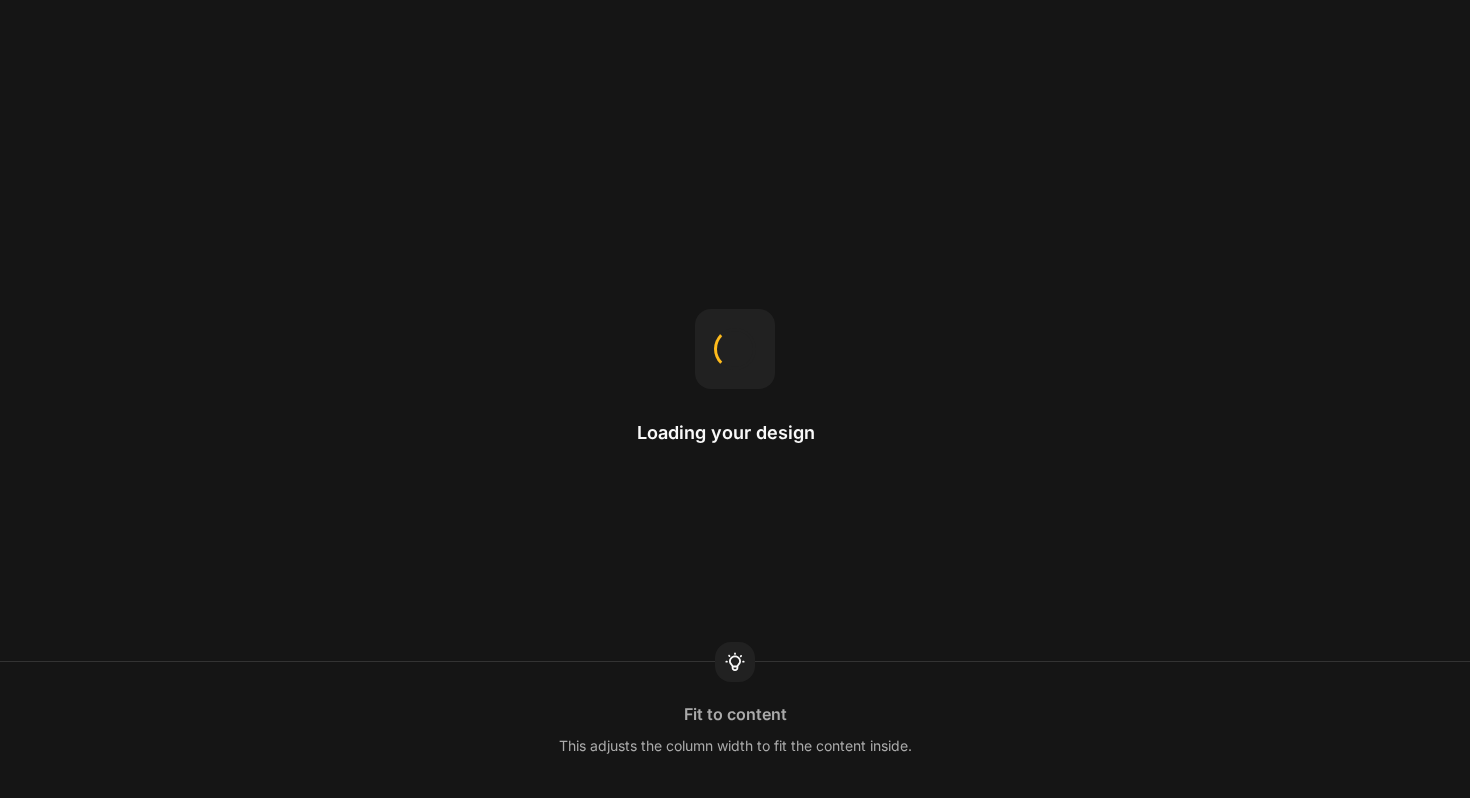 scroll, scrollTop: 0, scrollLeft: 0, axis: both 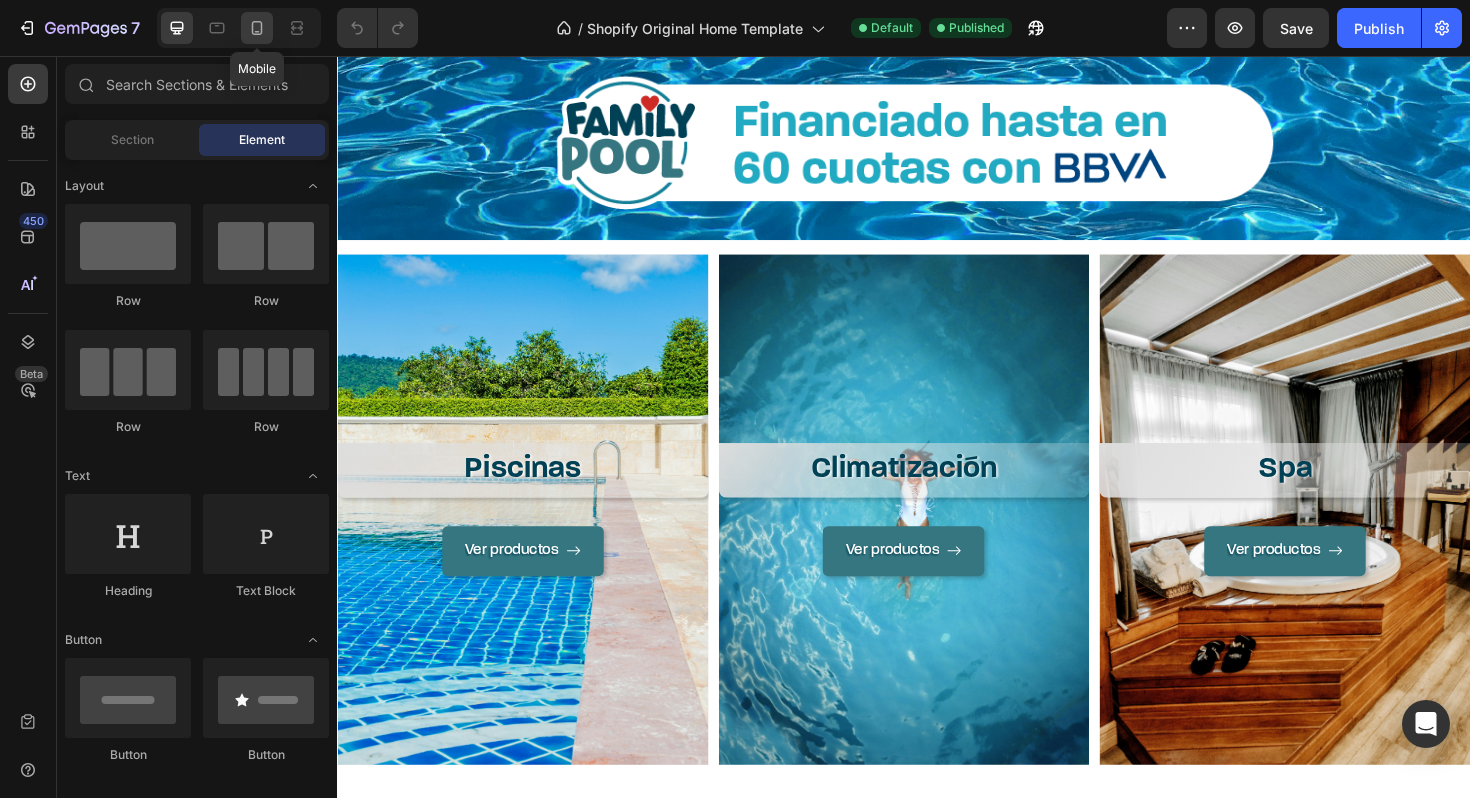 click 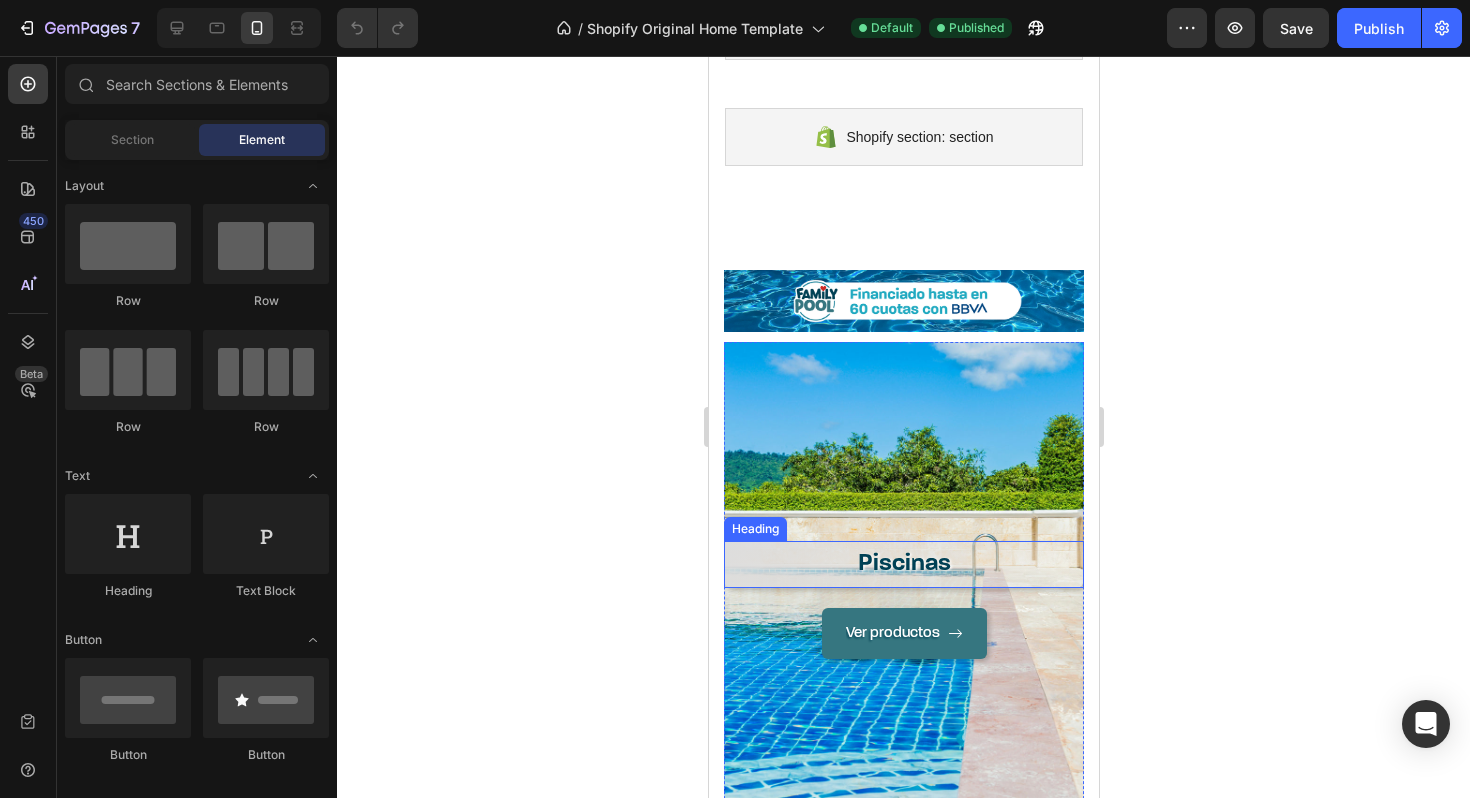 scroll, scrollTop: 1546, scrollLeft: 0, axis: vertical 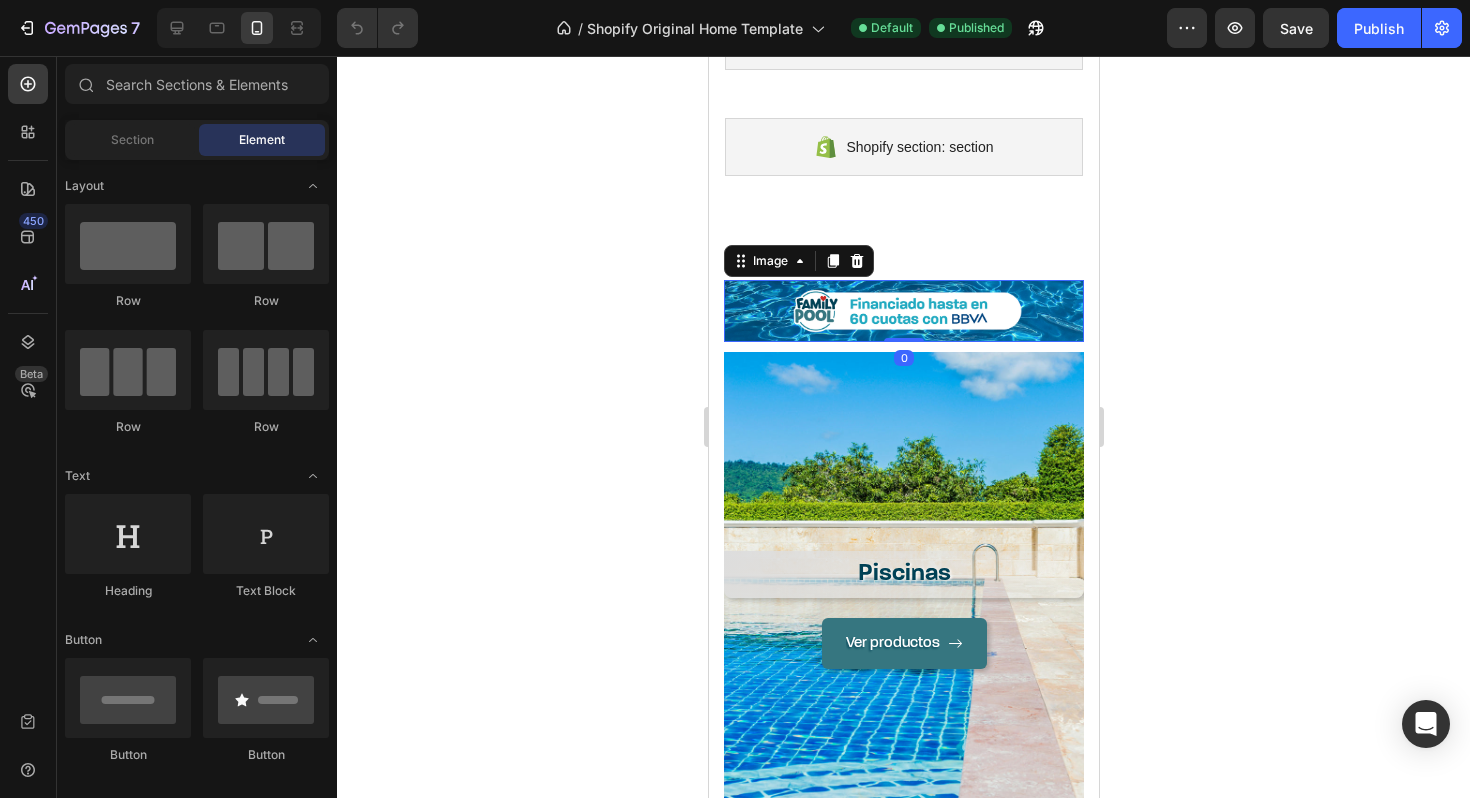 click at bounding box center [903, 311] 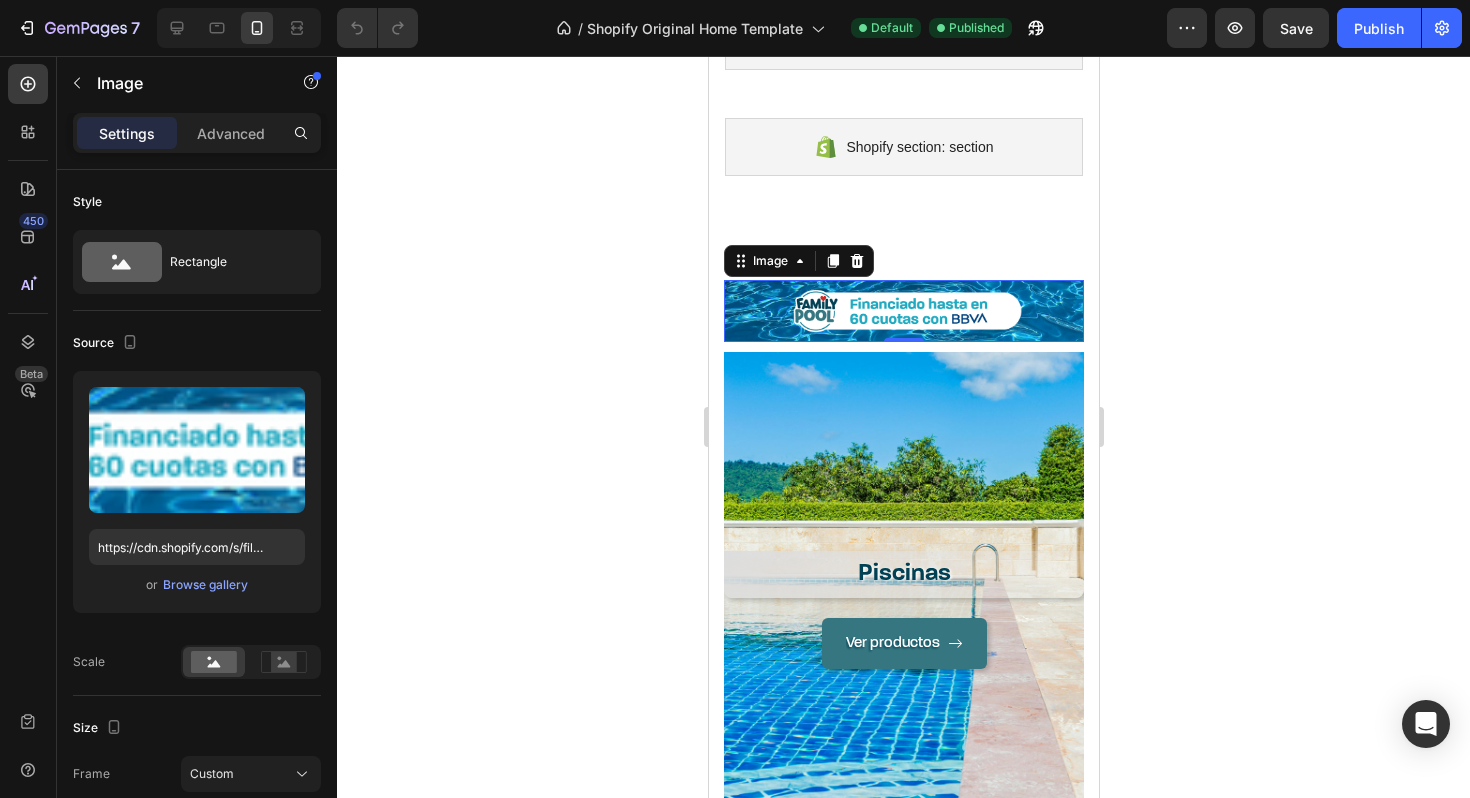 click at bounding box center (903, 311) 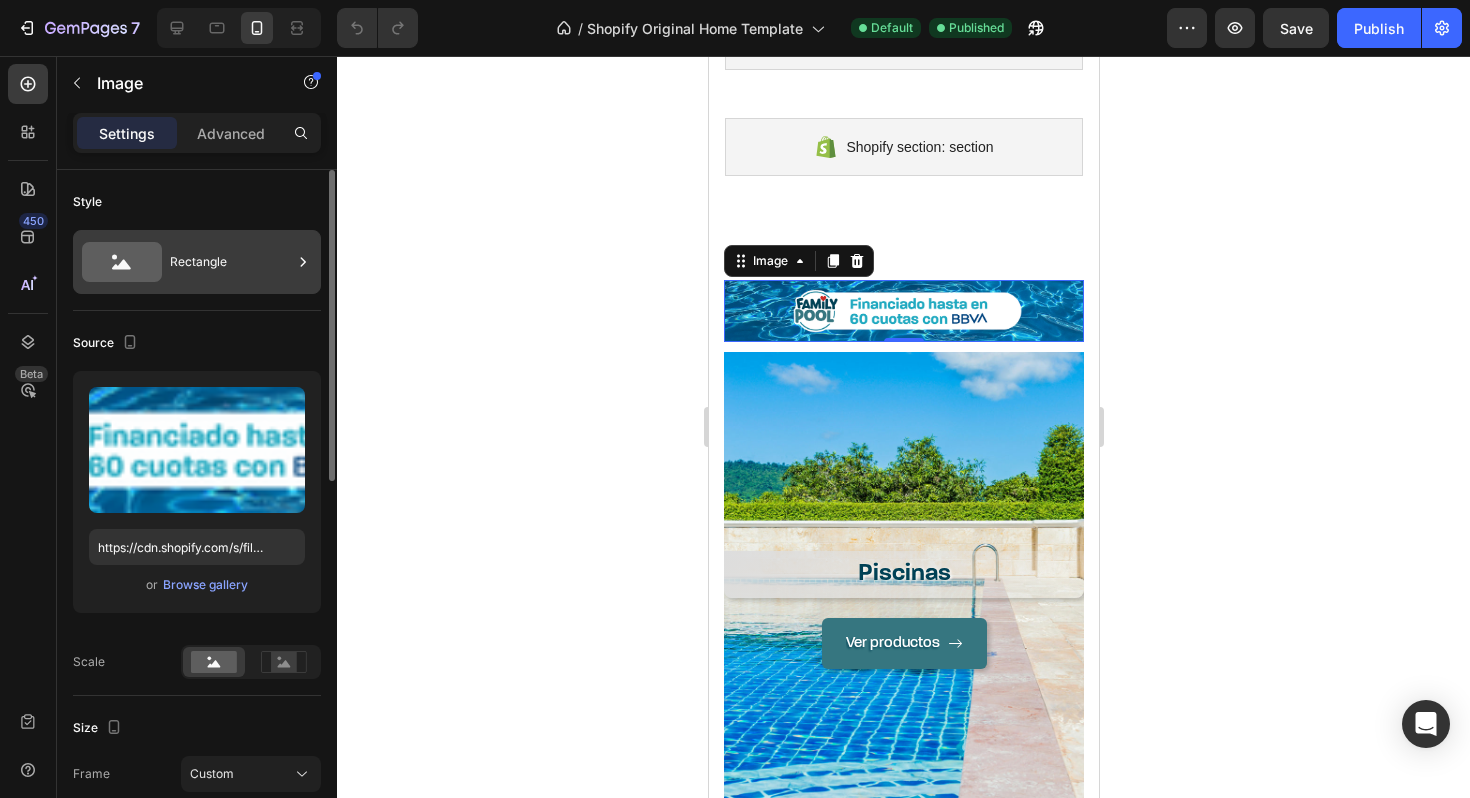 click on "Rectangle" at bounding box center (231, 262) 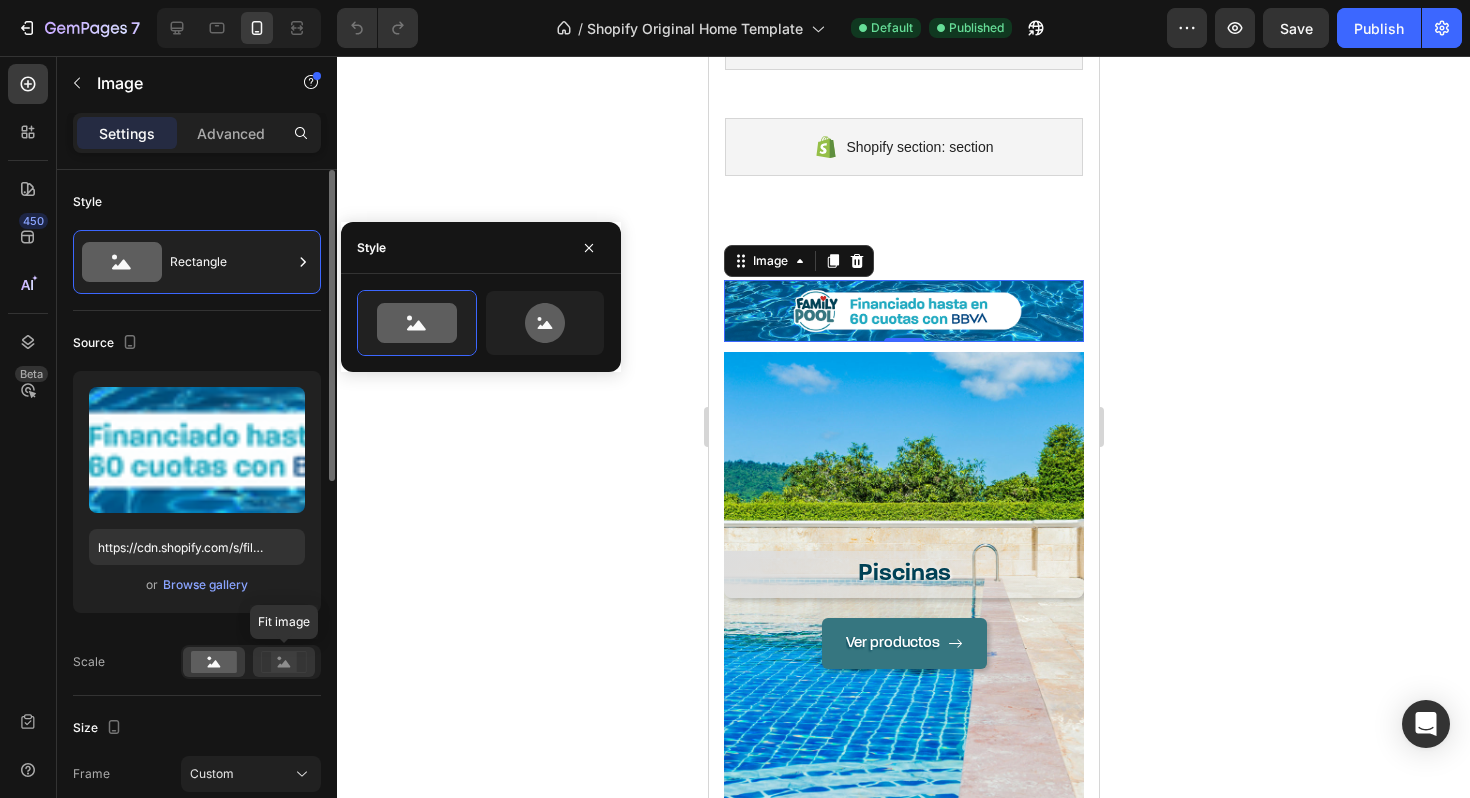 click 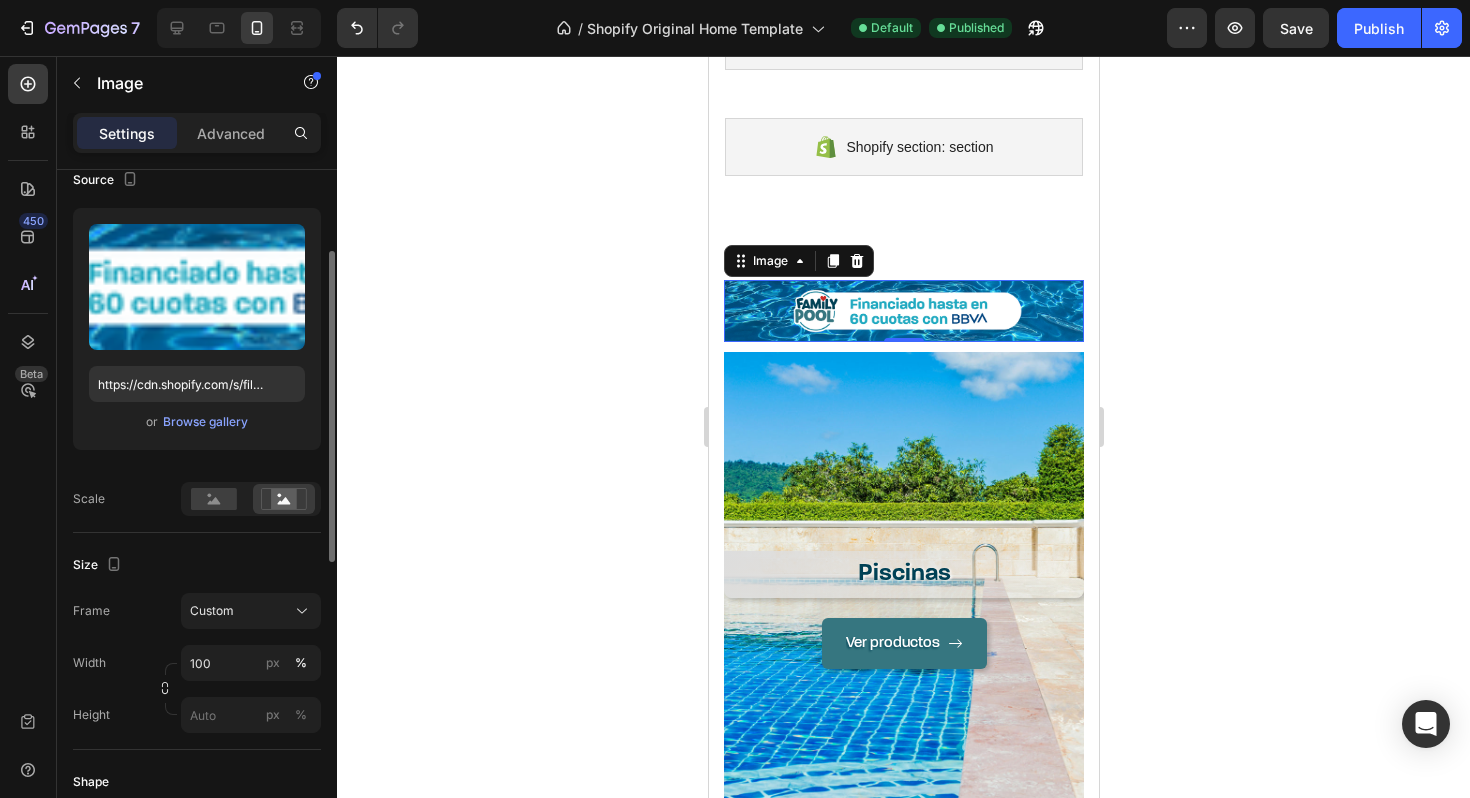 scroll, scrollTop: 168, scrollLeft: 0, axis: vertical 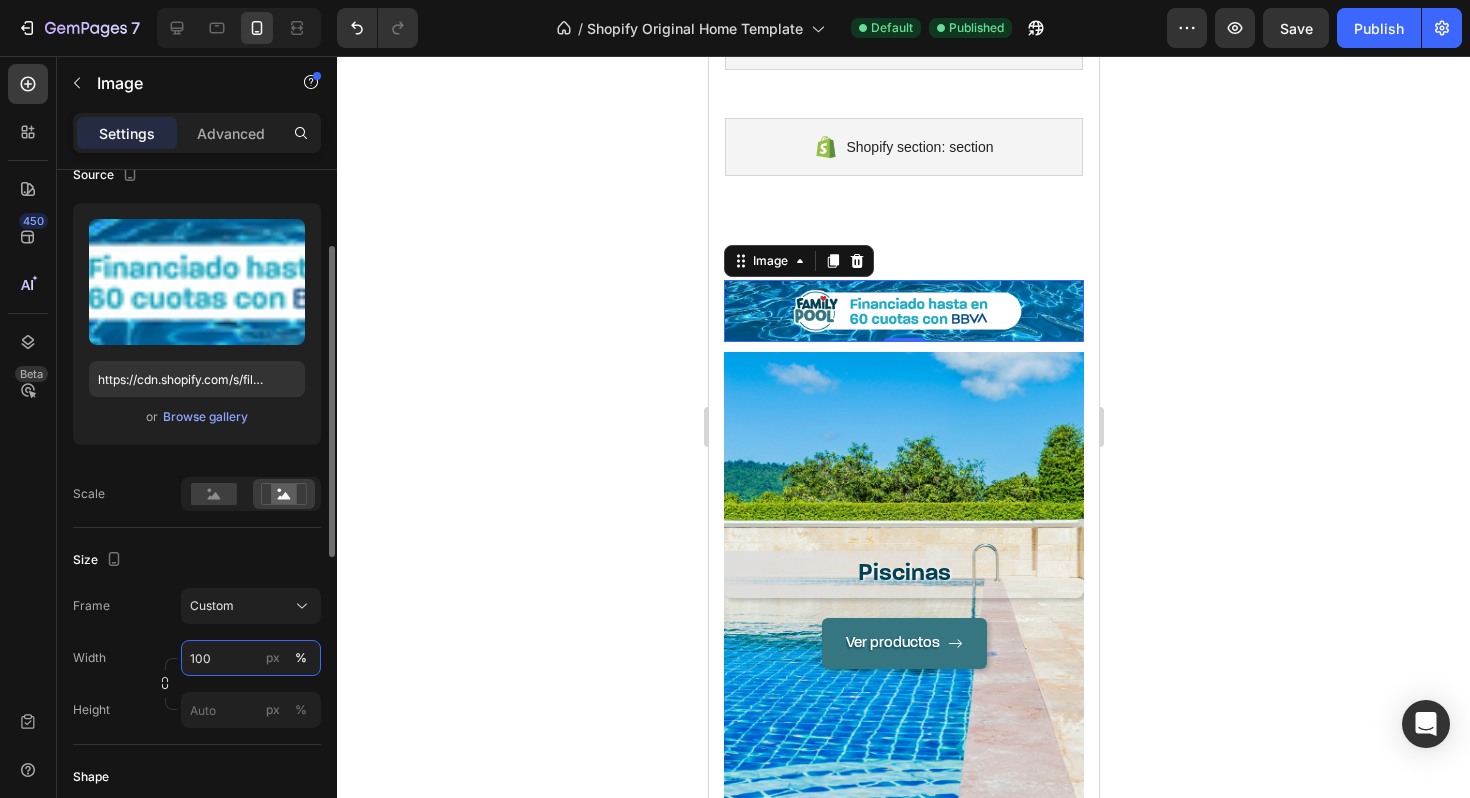 click on "100" at bounding box center (251, 658) 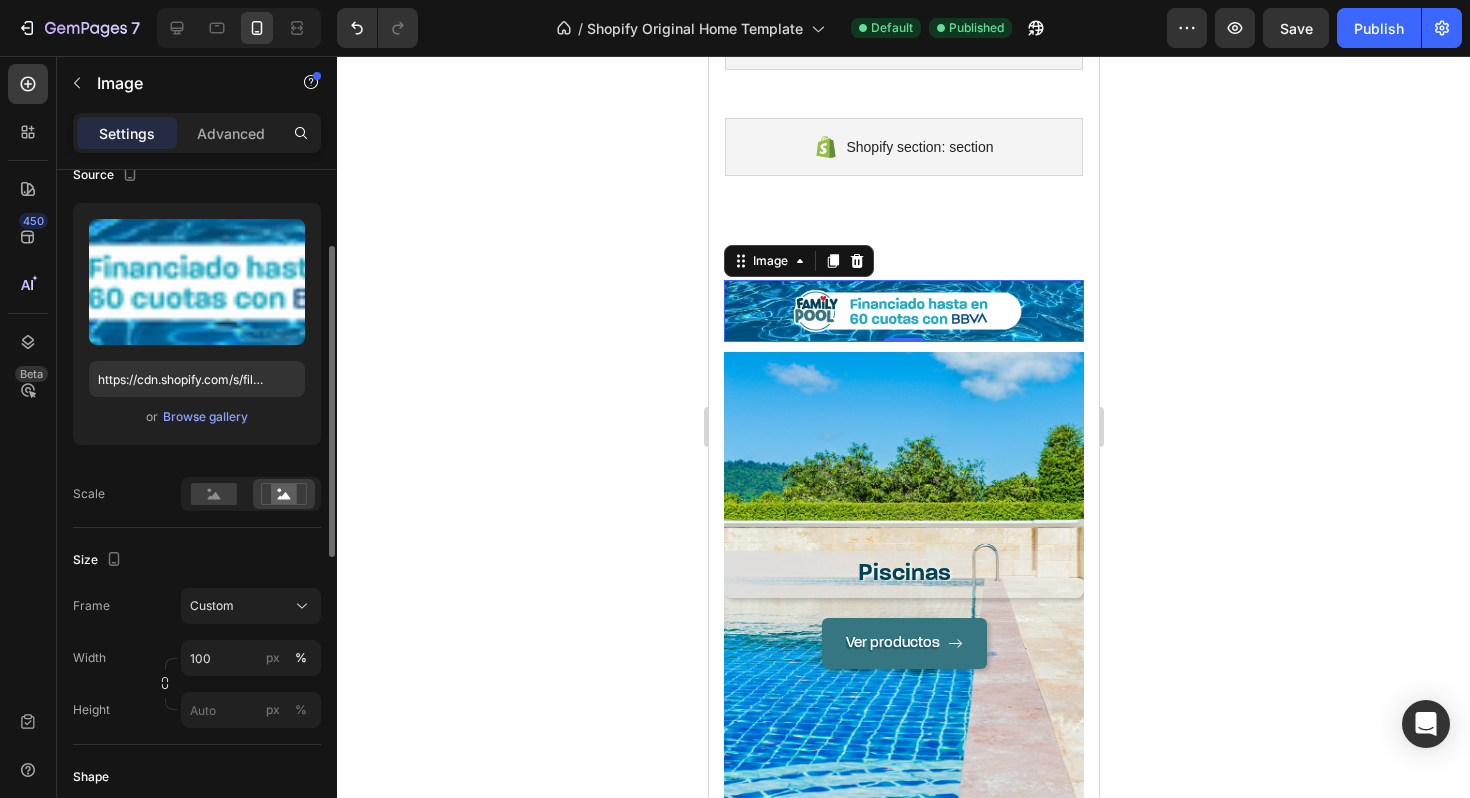 click on "Size" at bounding box center [197, 560] 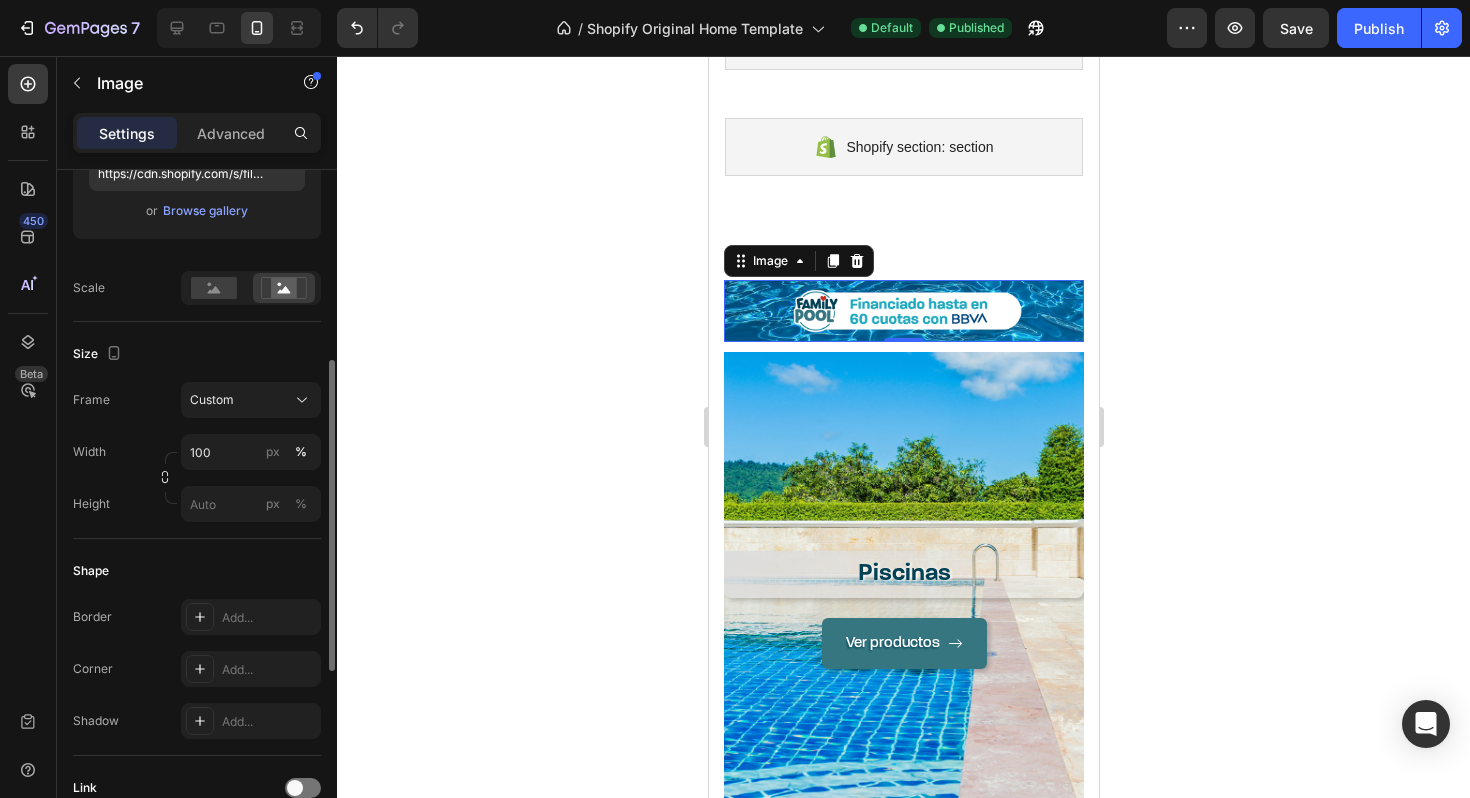 scroll, scrollTop: 356, scrollLeft: 0, axis: vertical 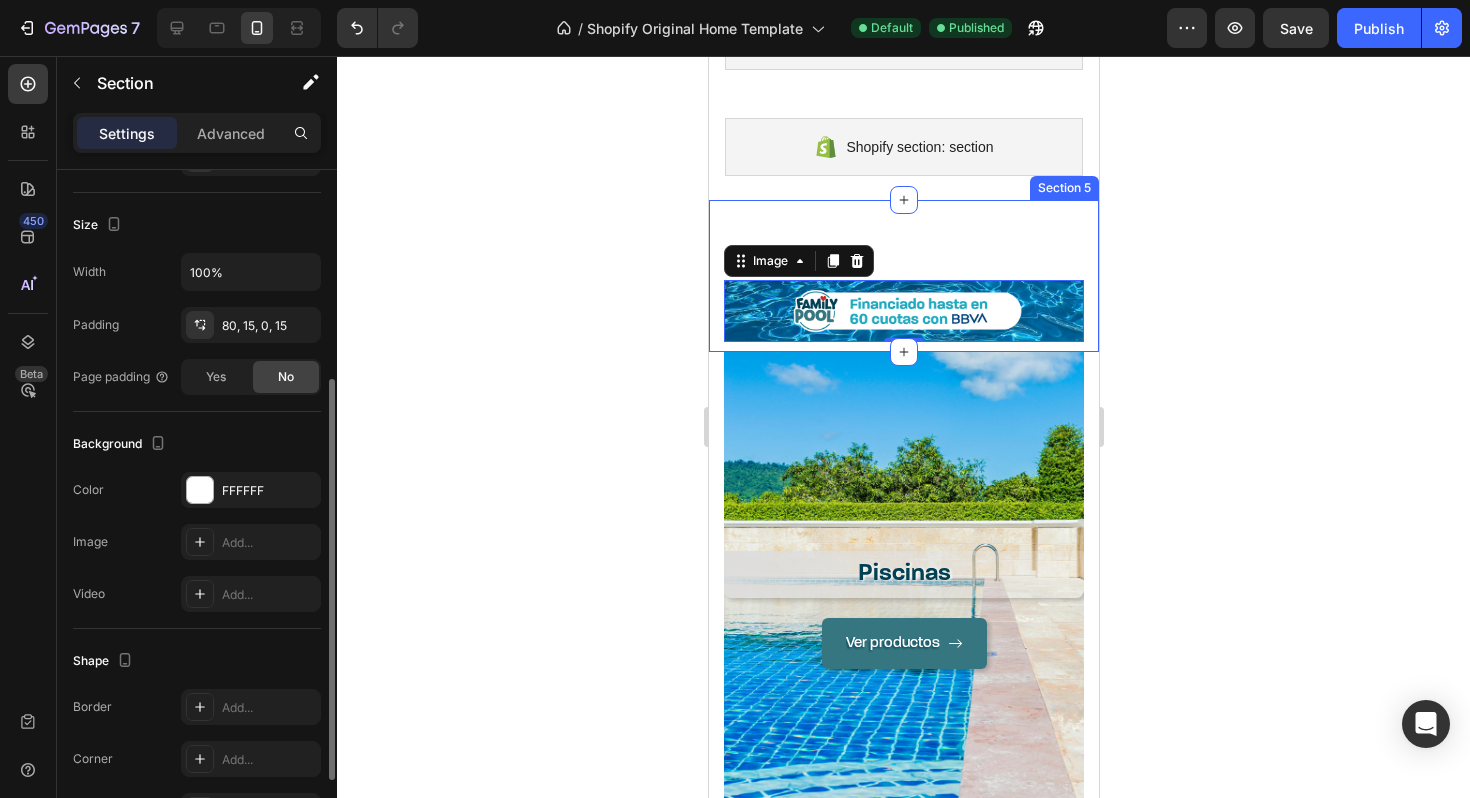 click on "Image   0 Row Section 5" at bounding box center [903, 276] 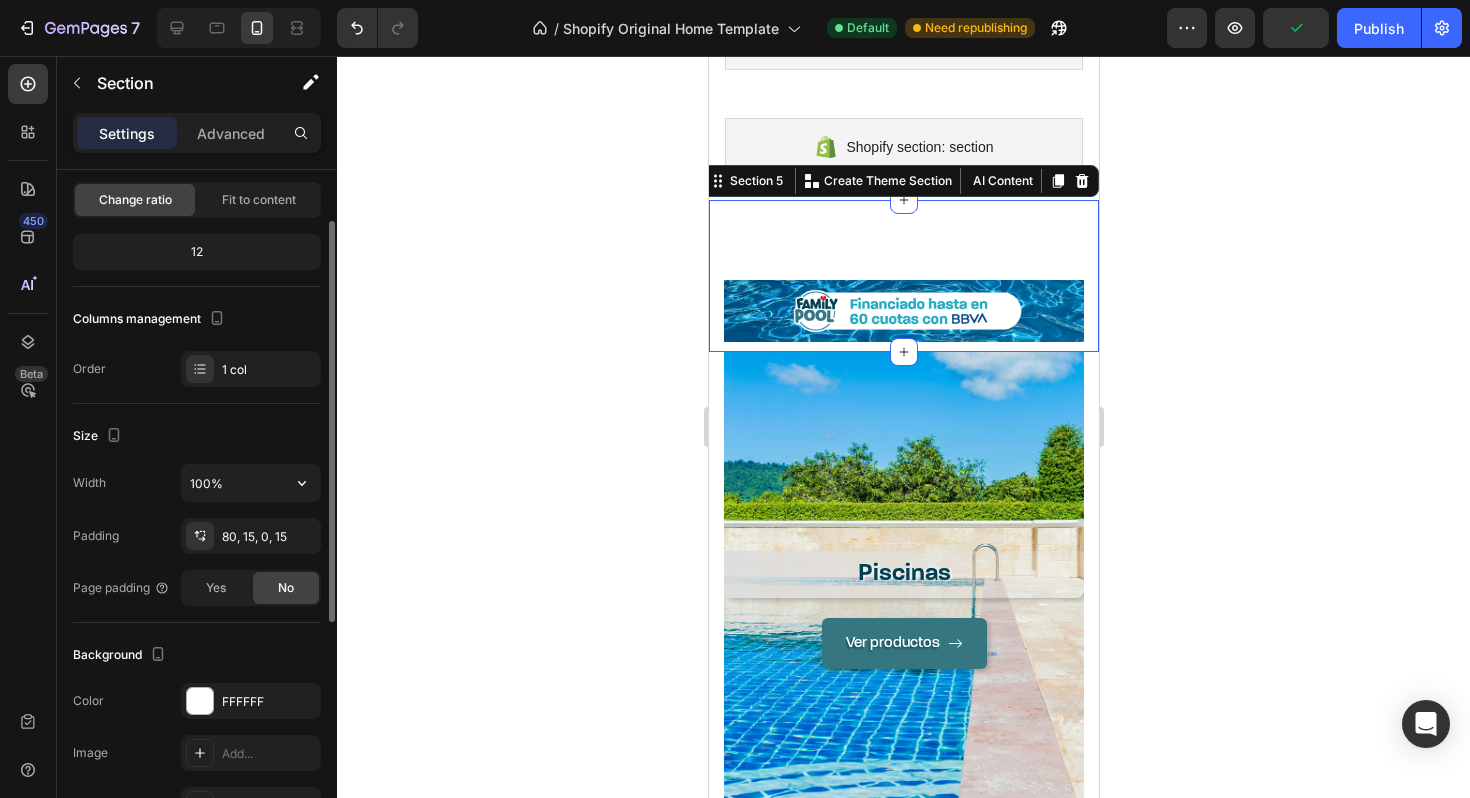scroll, scrollTop: 161, scrollLeft: 0, axis: vertical 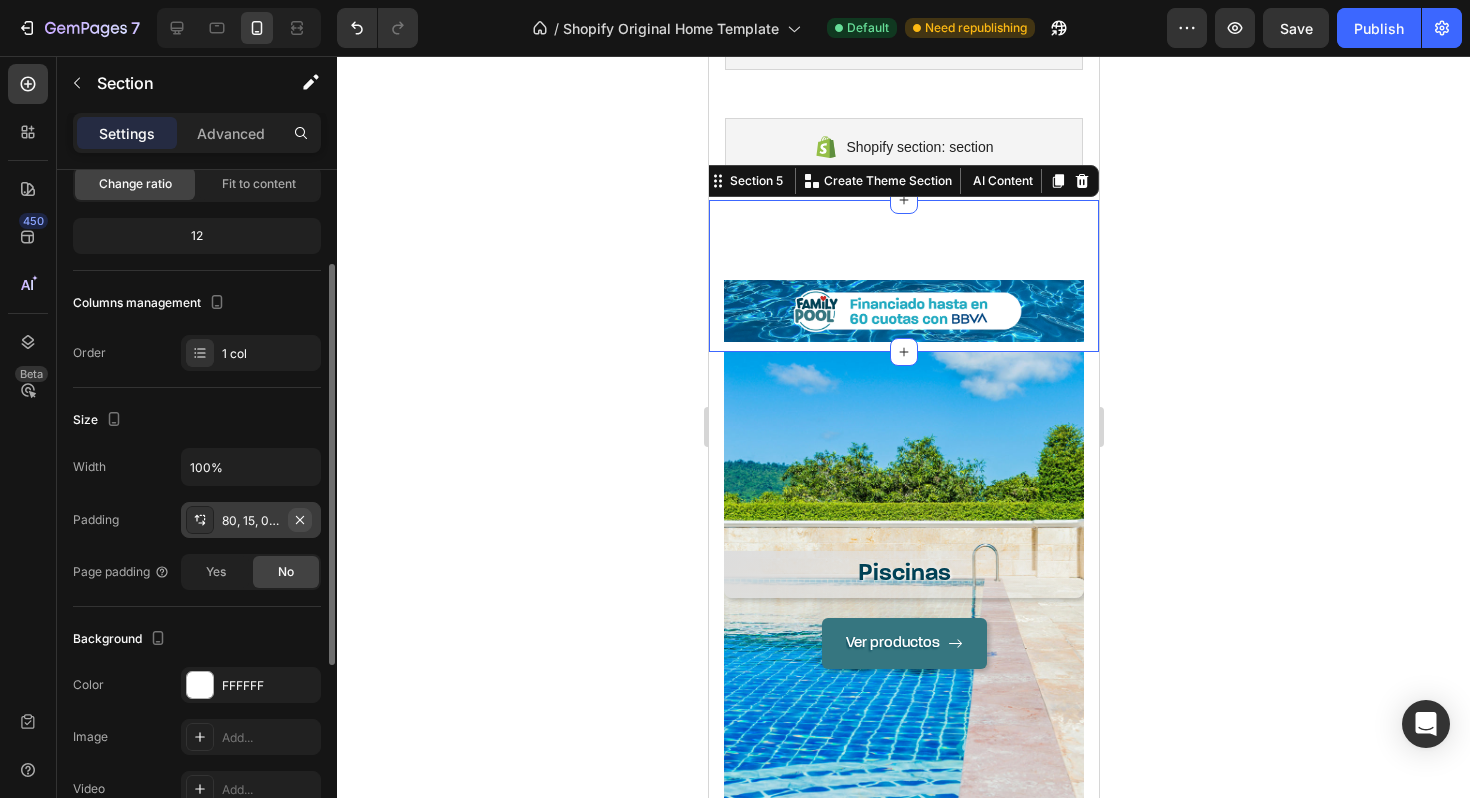 click 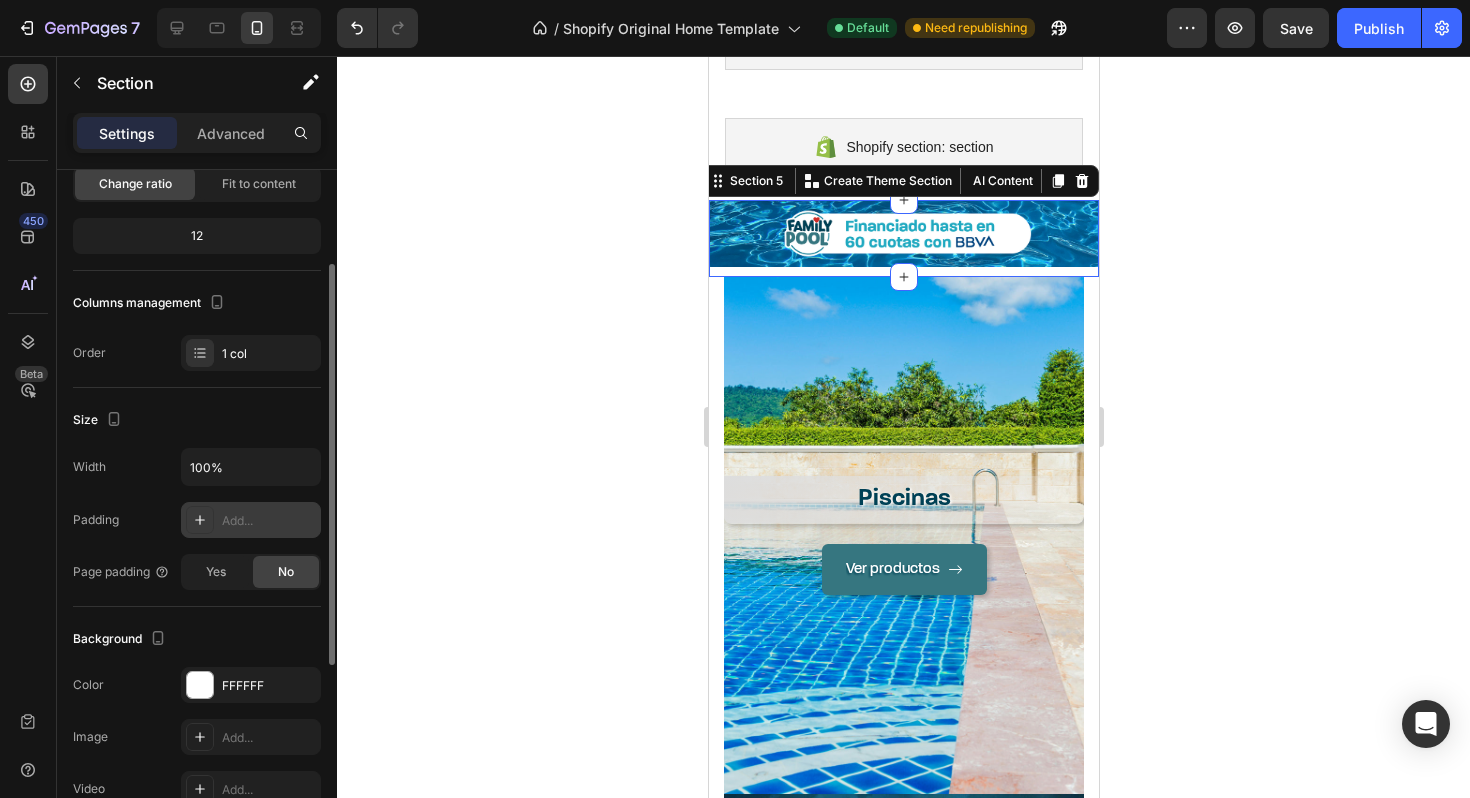 click 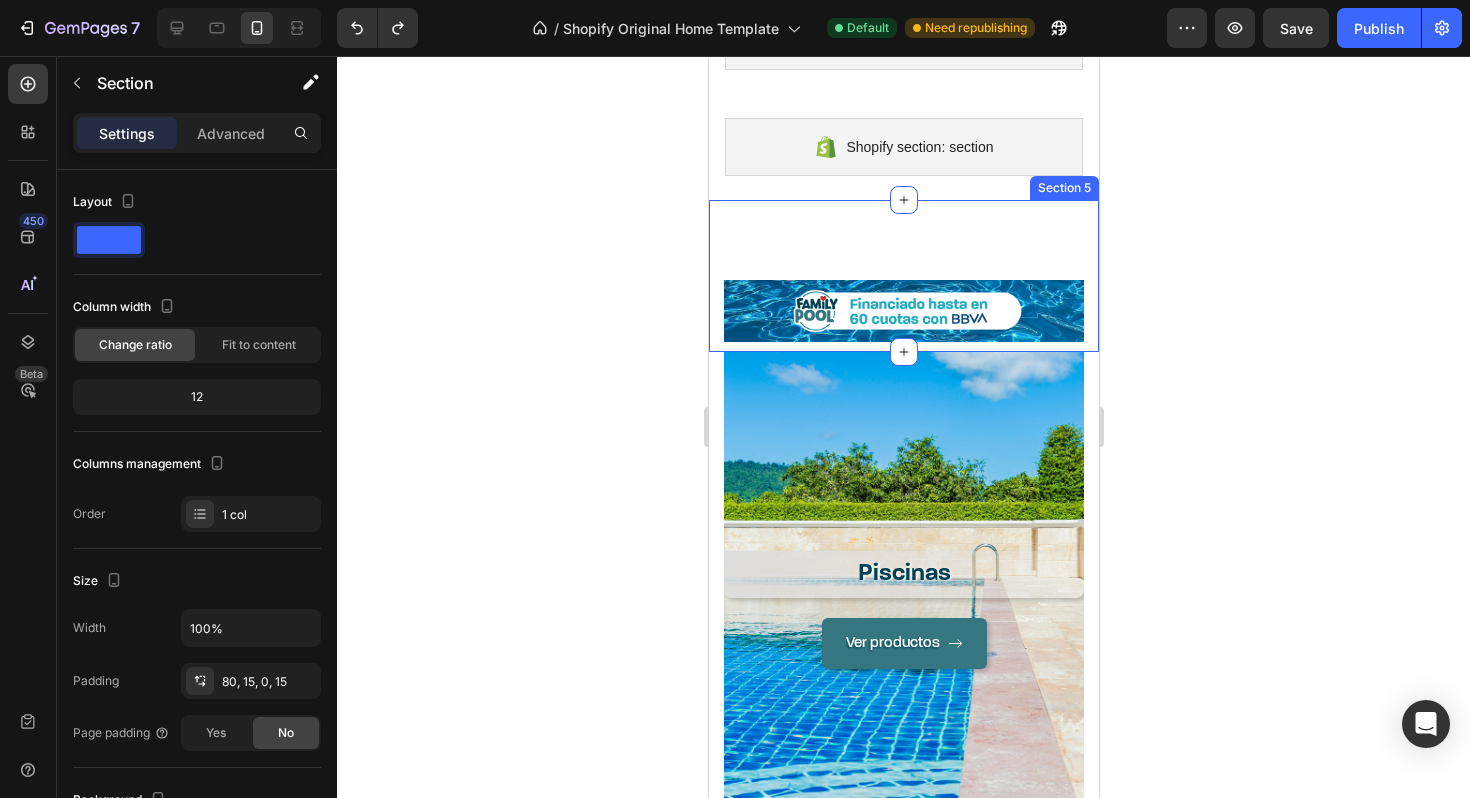 click on "Image Row Section 5" at bounding box center [903, 276] 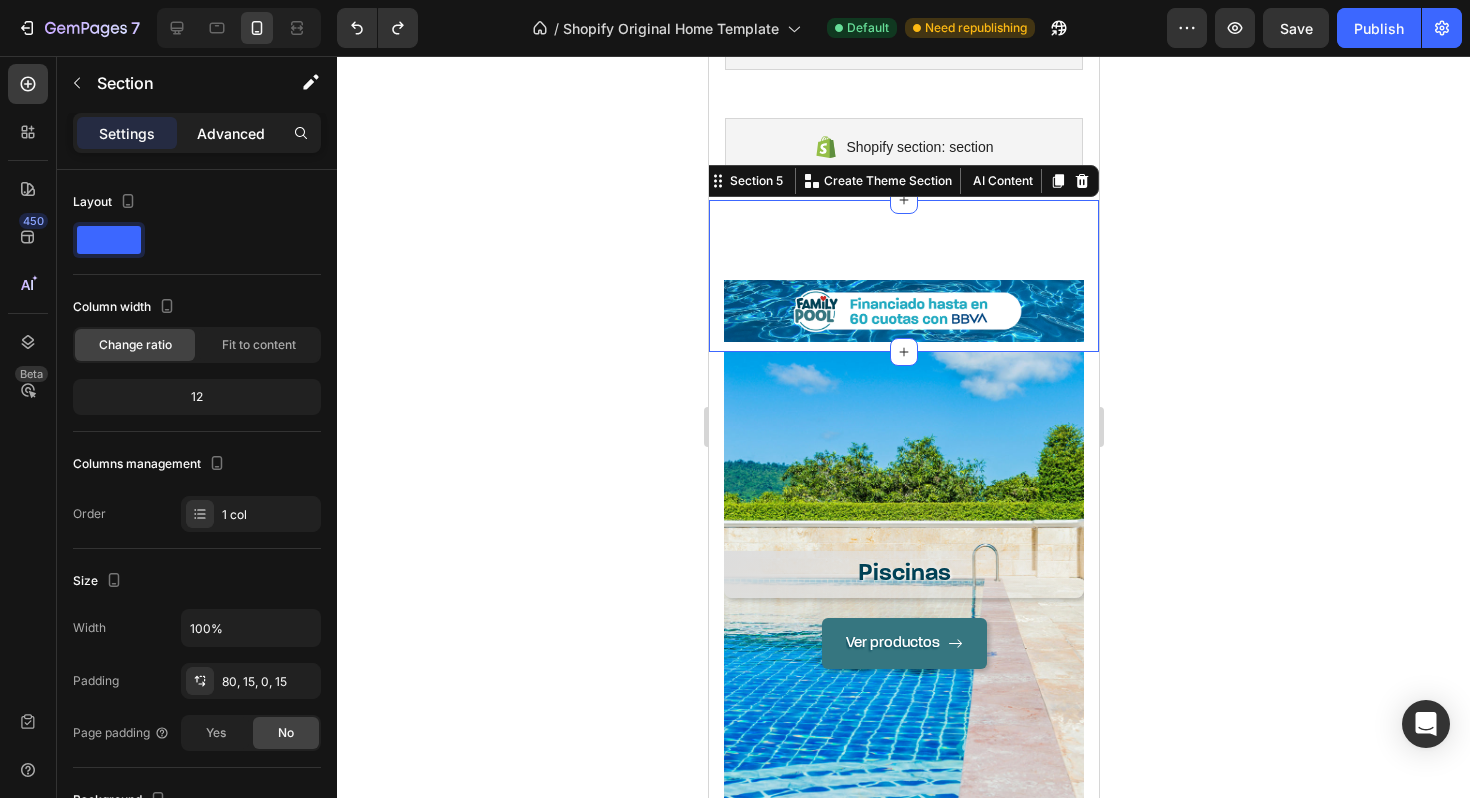 click on "Advanced" at bounding box center [231, 133] 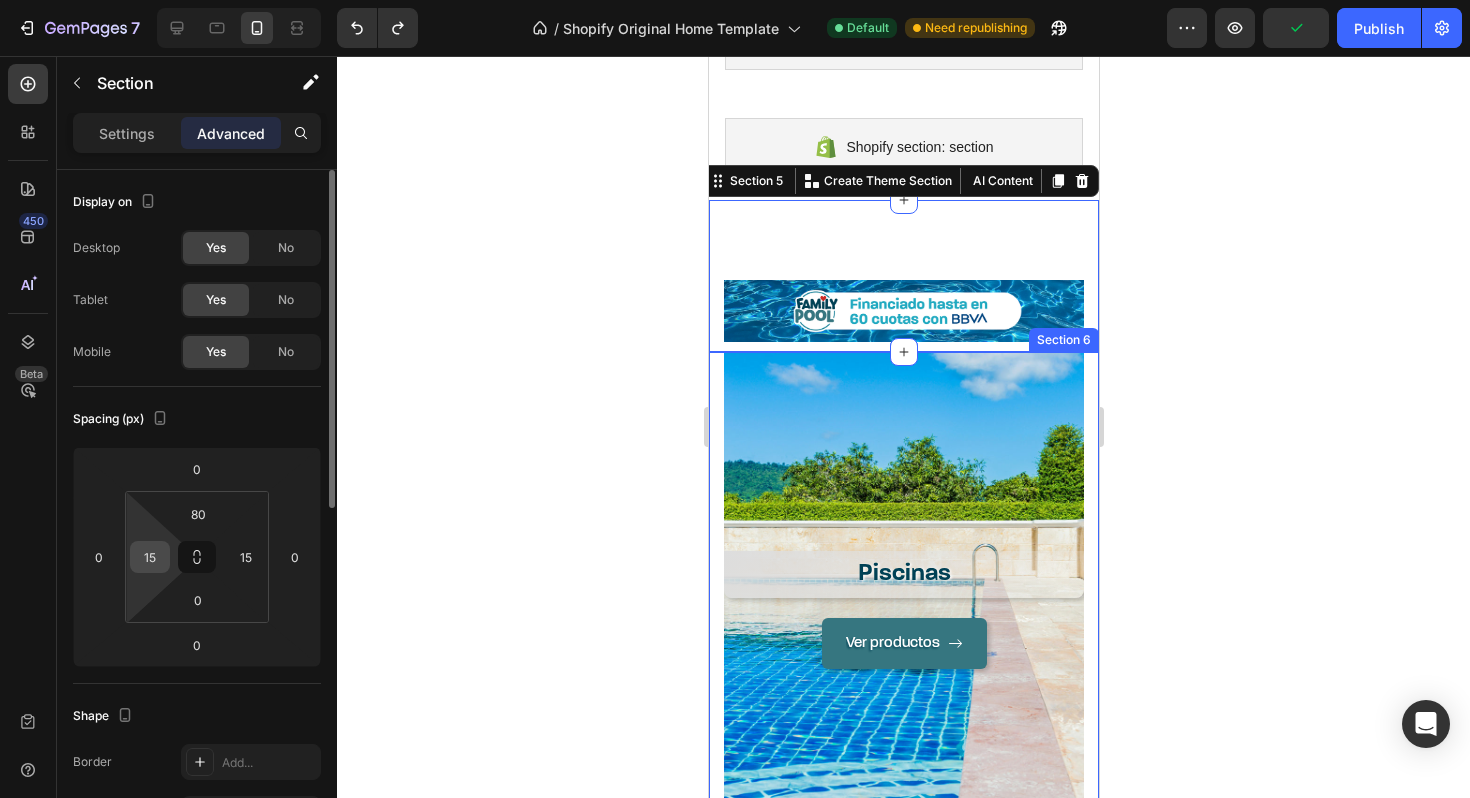 click on "15" at bounding box center (150, 557) 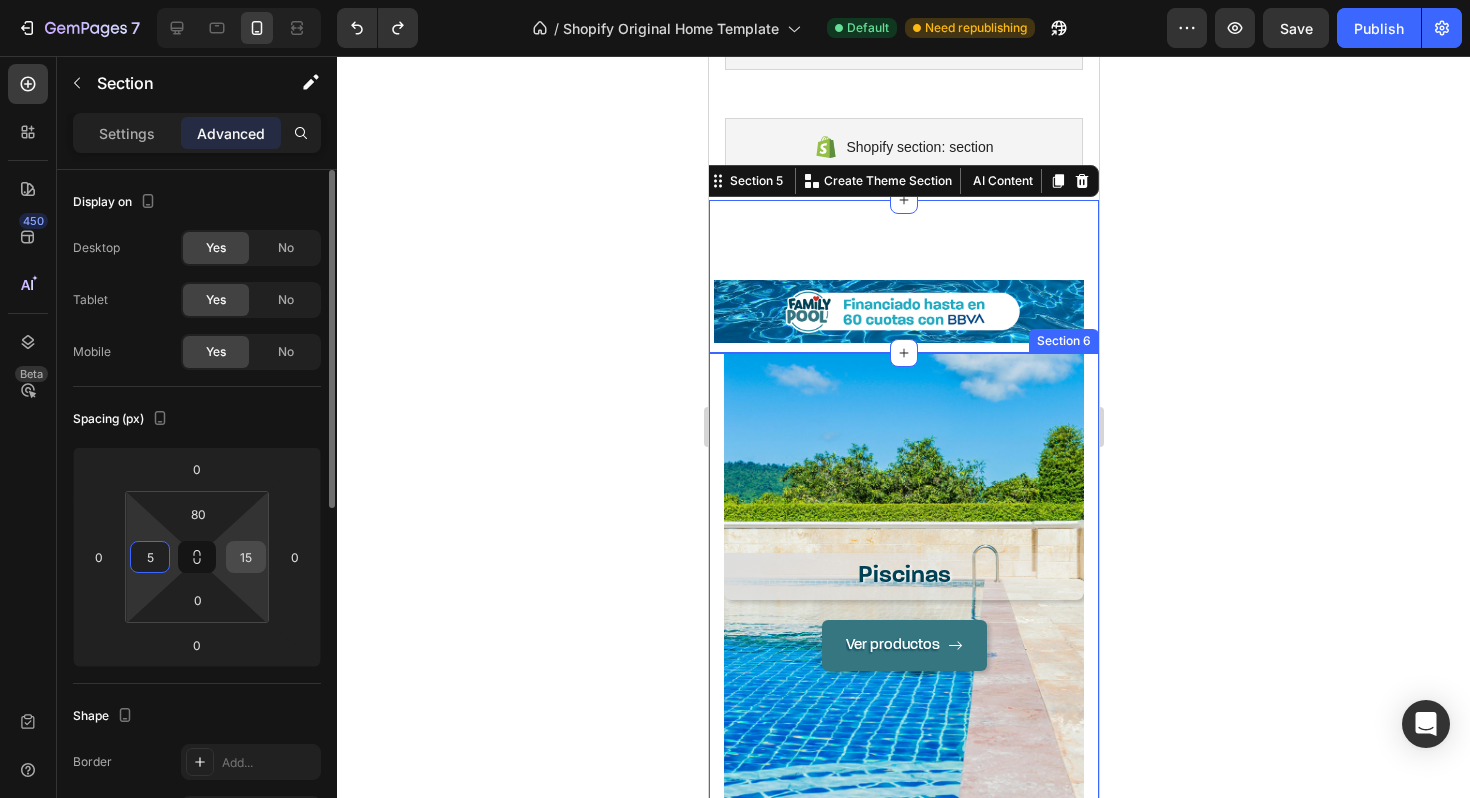 type on "5" 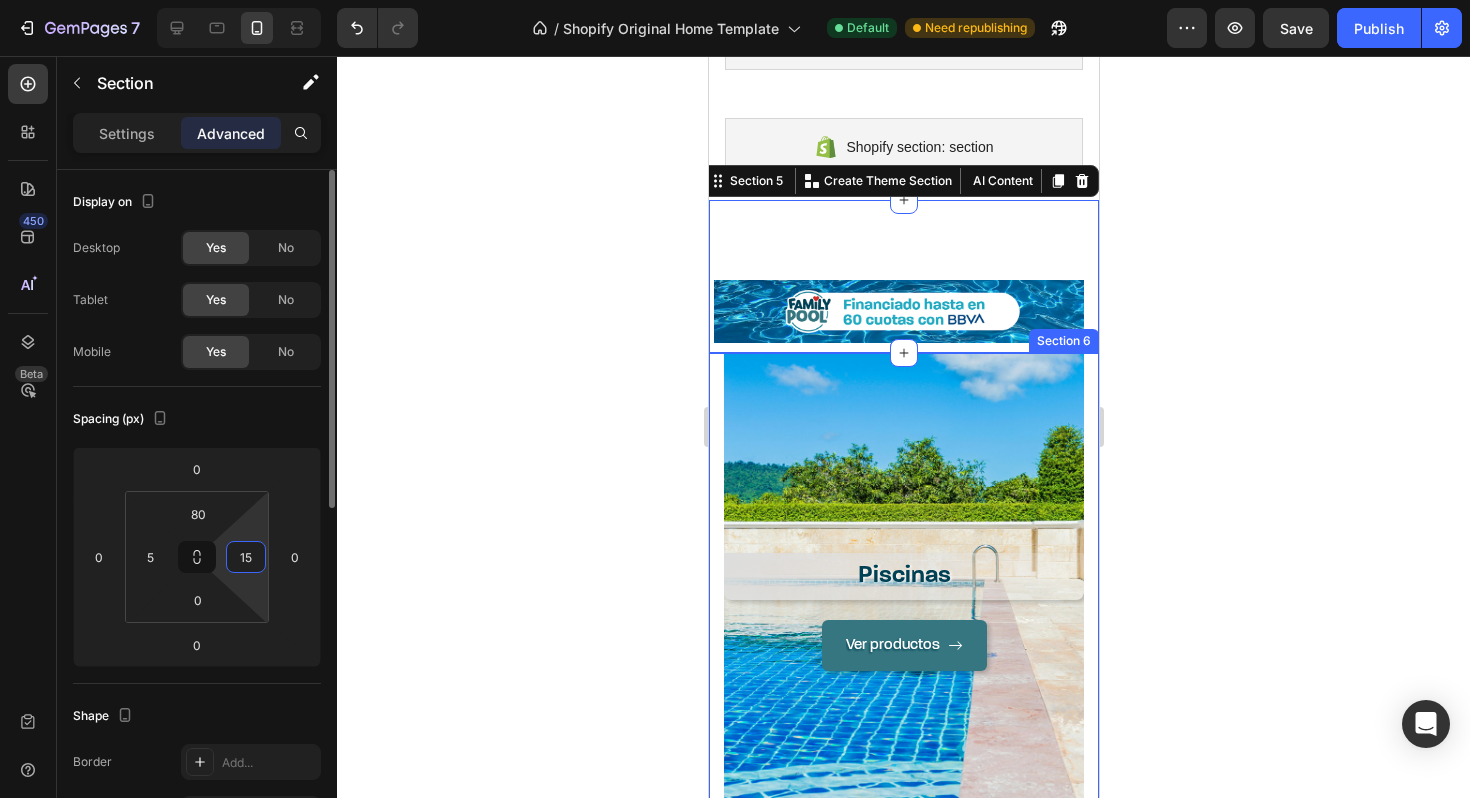 click on "15" at bounding box center (246, 557) 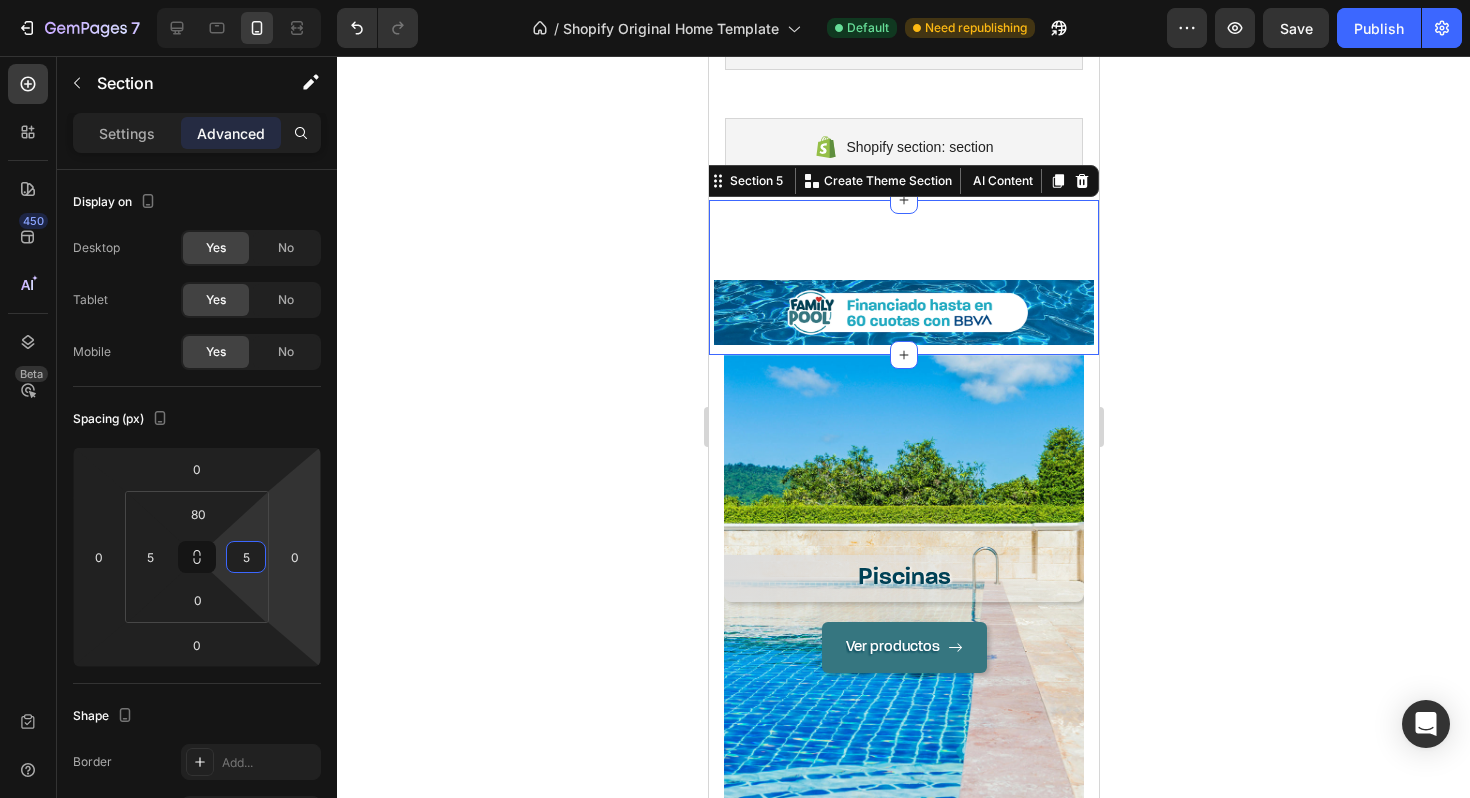 type on "5" 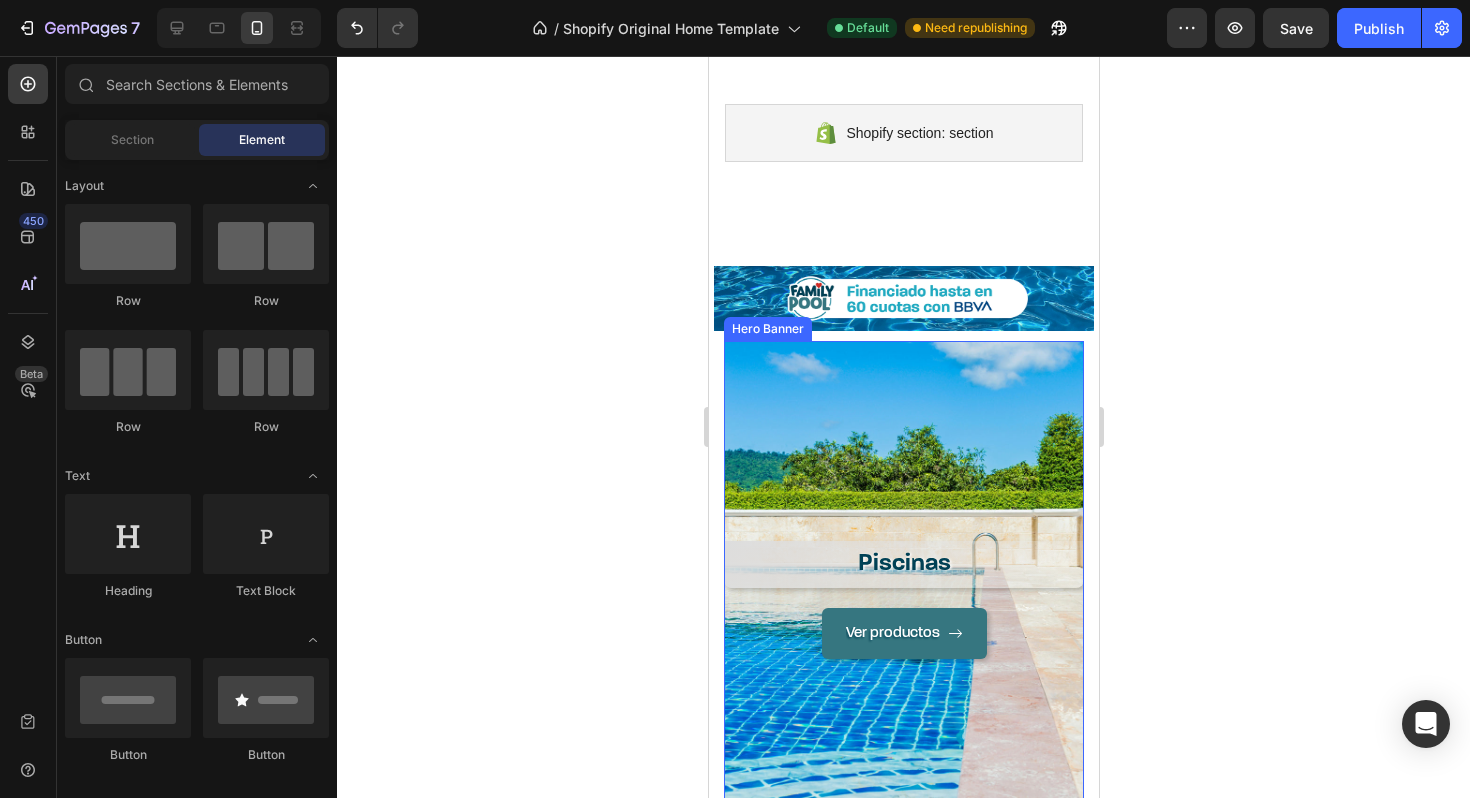 scroll, scrollTop: 1533, scrollLeft: 0, axis: vertical 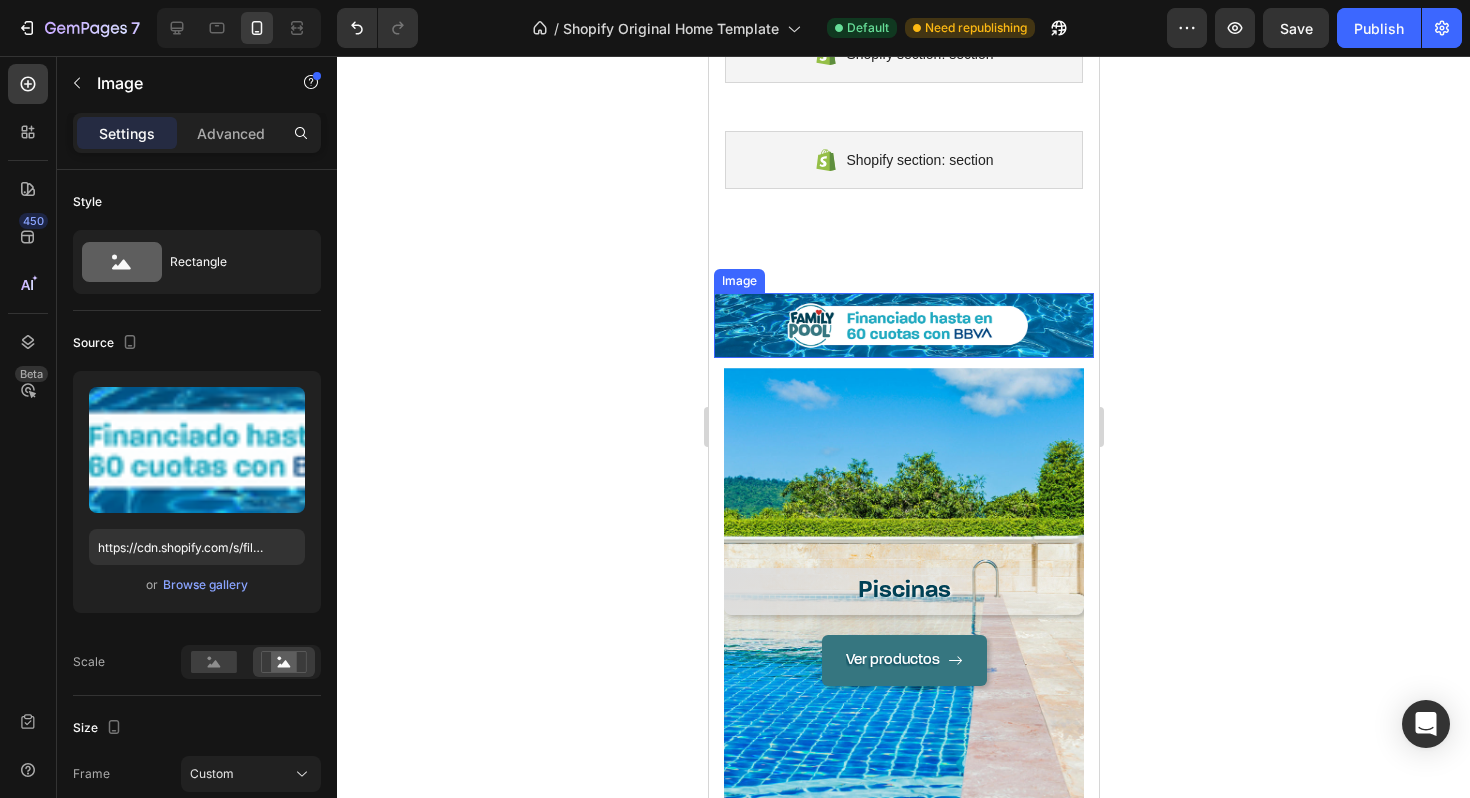 click on "Image" at bounding box center (903, 326) 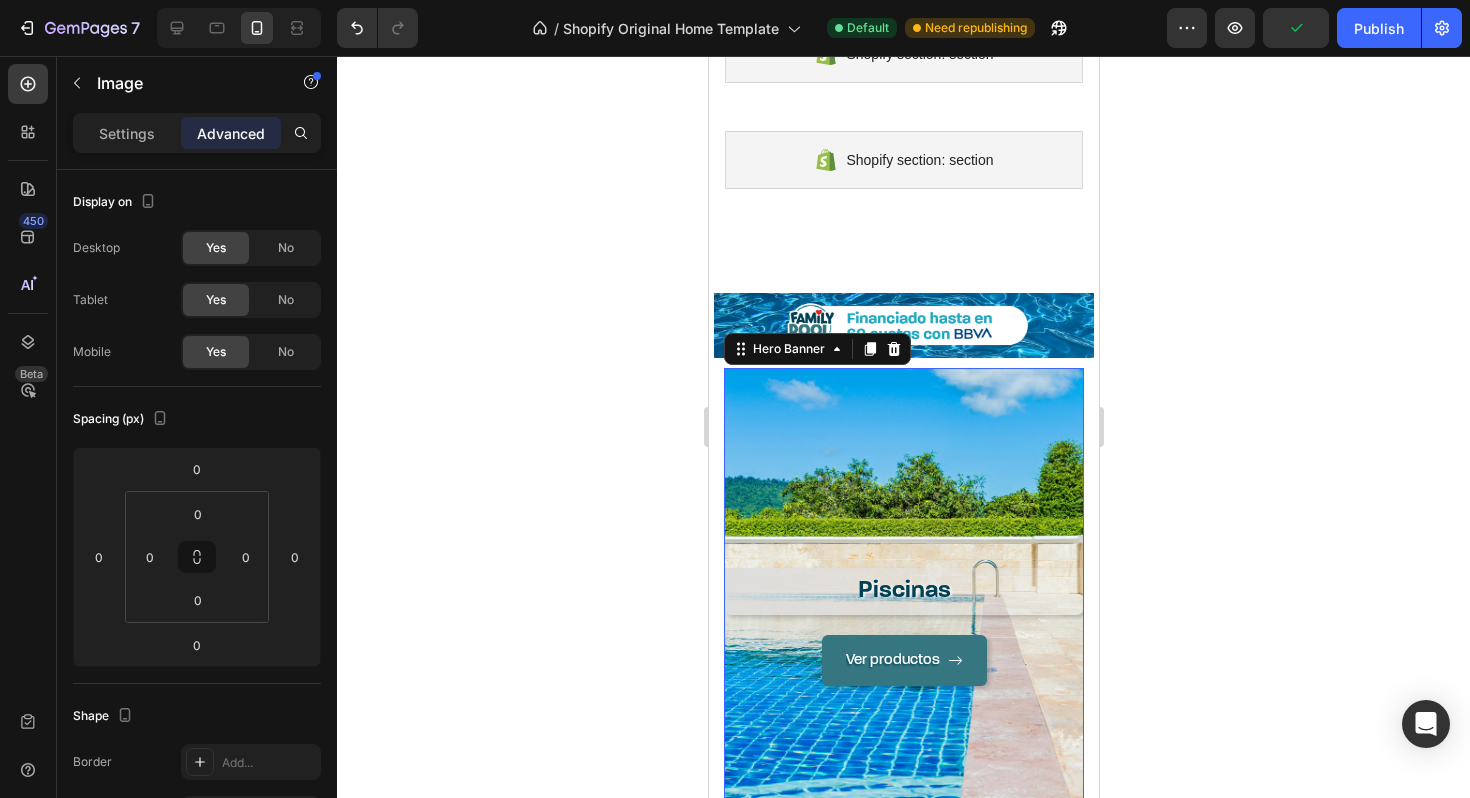 click on "Piscinas Heading
Ver productos Button" at bounding box center (903, 627) 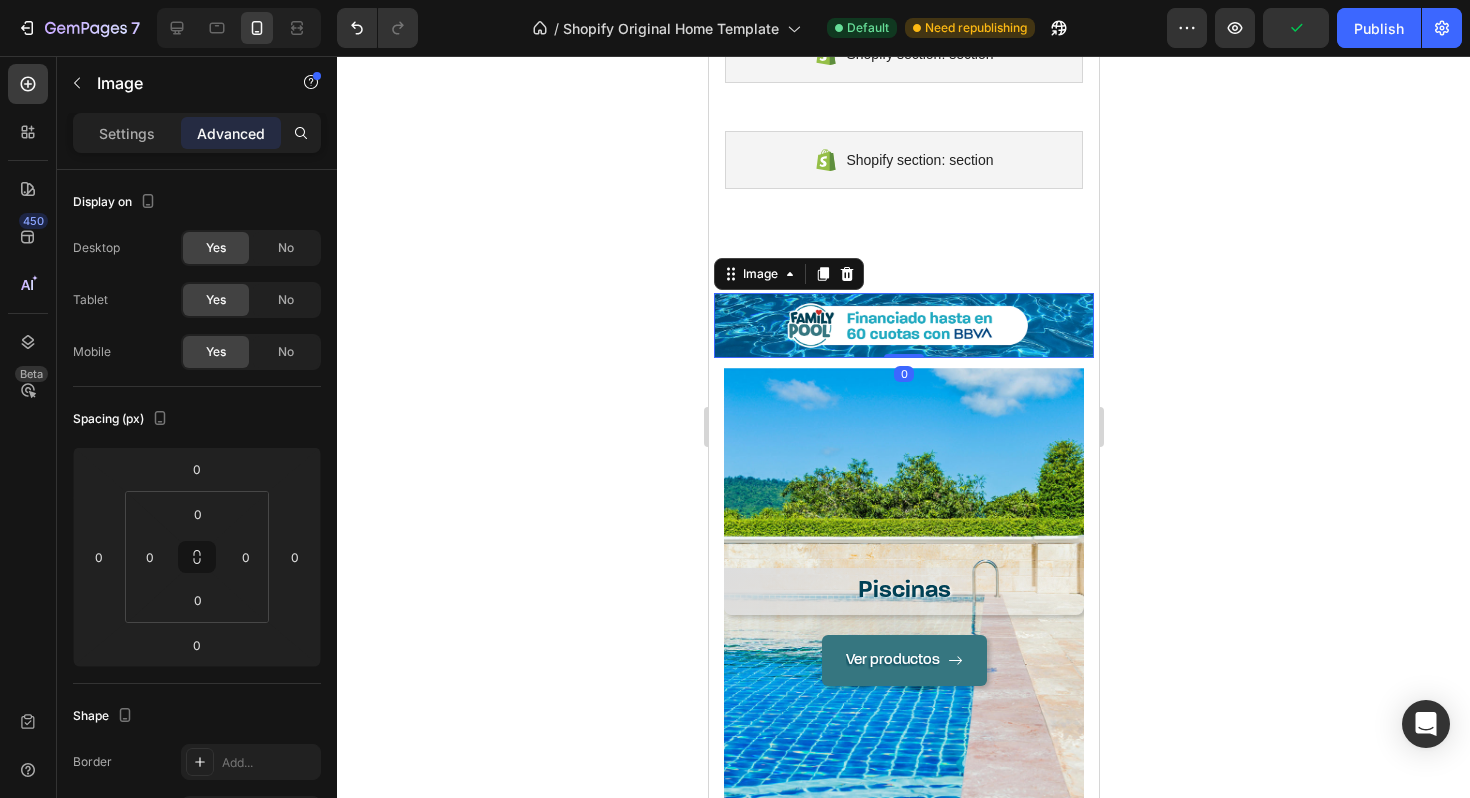 click at bounding box center (903, 326) 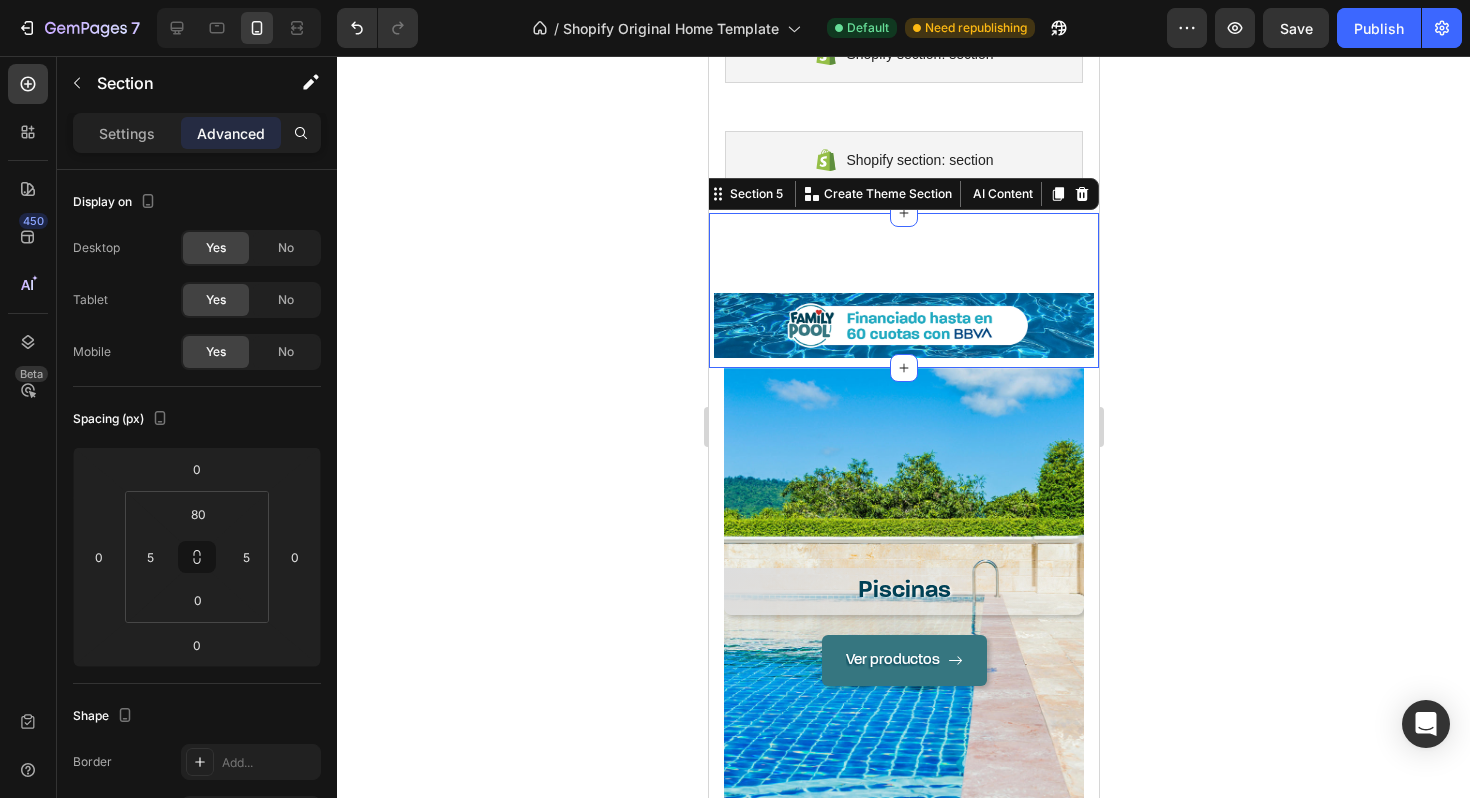 click on "Image Row Section 5   You can create reusable sections Create Theme Section AI Content Write with GemAI What would you like to describe here? Tone and Voice Persuasive Product UNION DOBLE PVC SD HH 90MM Show more Generate" at bounding box center (903, 291) 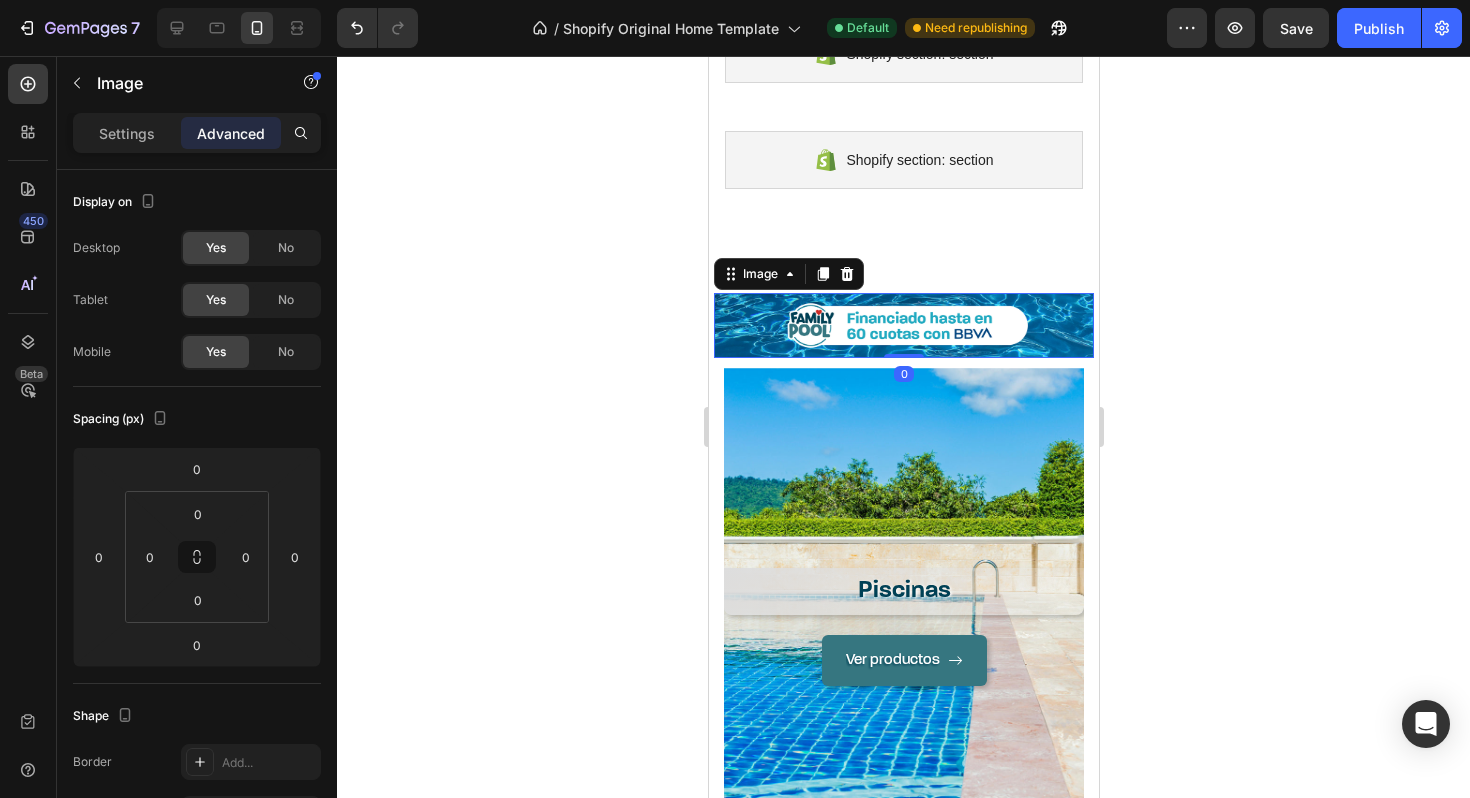 click at bounding box center (903, 326) 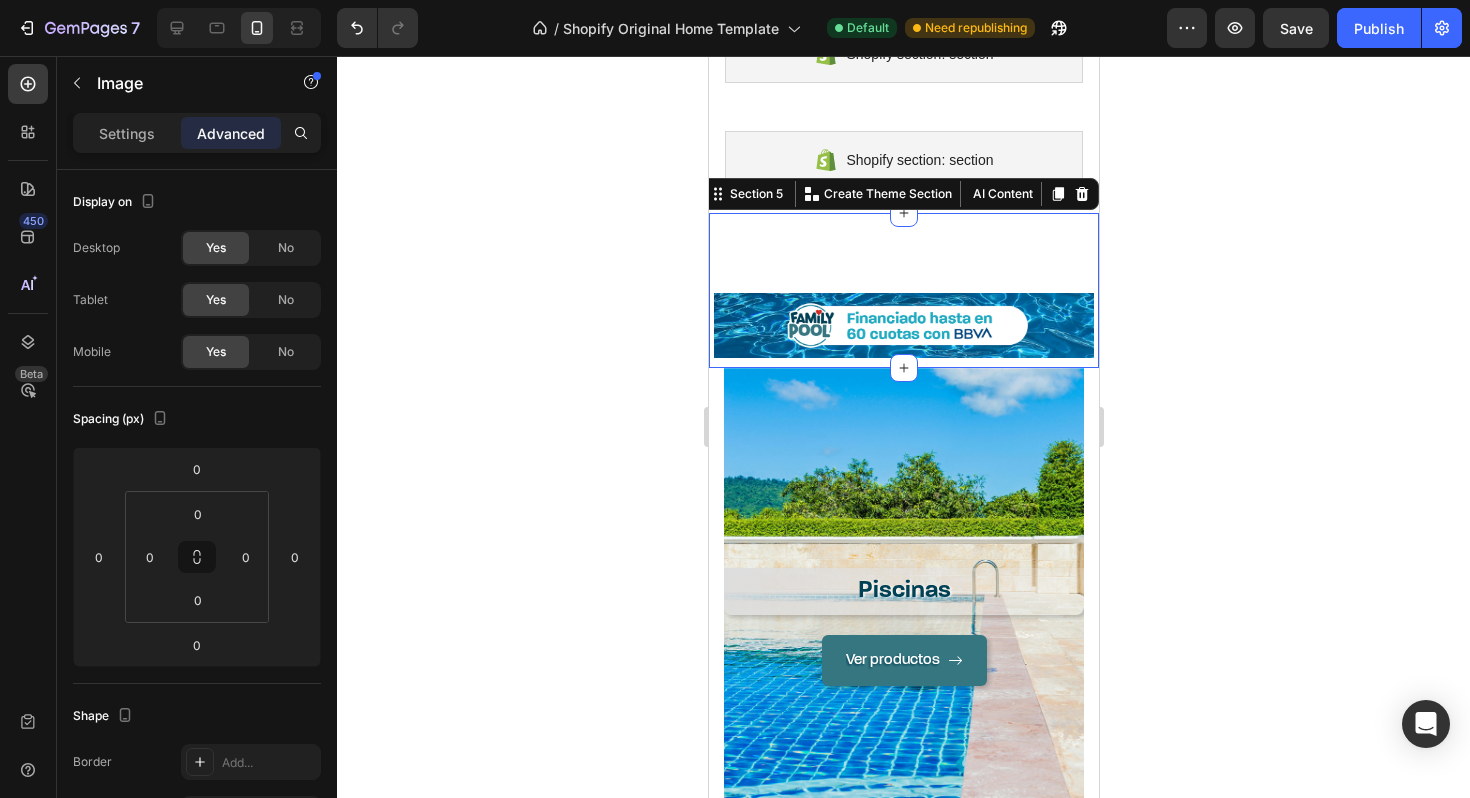 click on "Image Row Section 5   You can create reusable sections Create Theme Section AI Content Write with GemAI What would you like to describe here? Tone and Voice Persuasive Product UNION DOBLE PVC SD HH 90MM Show more Generate" at bounding box center [903, 291] 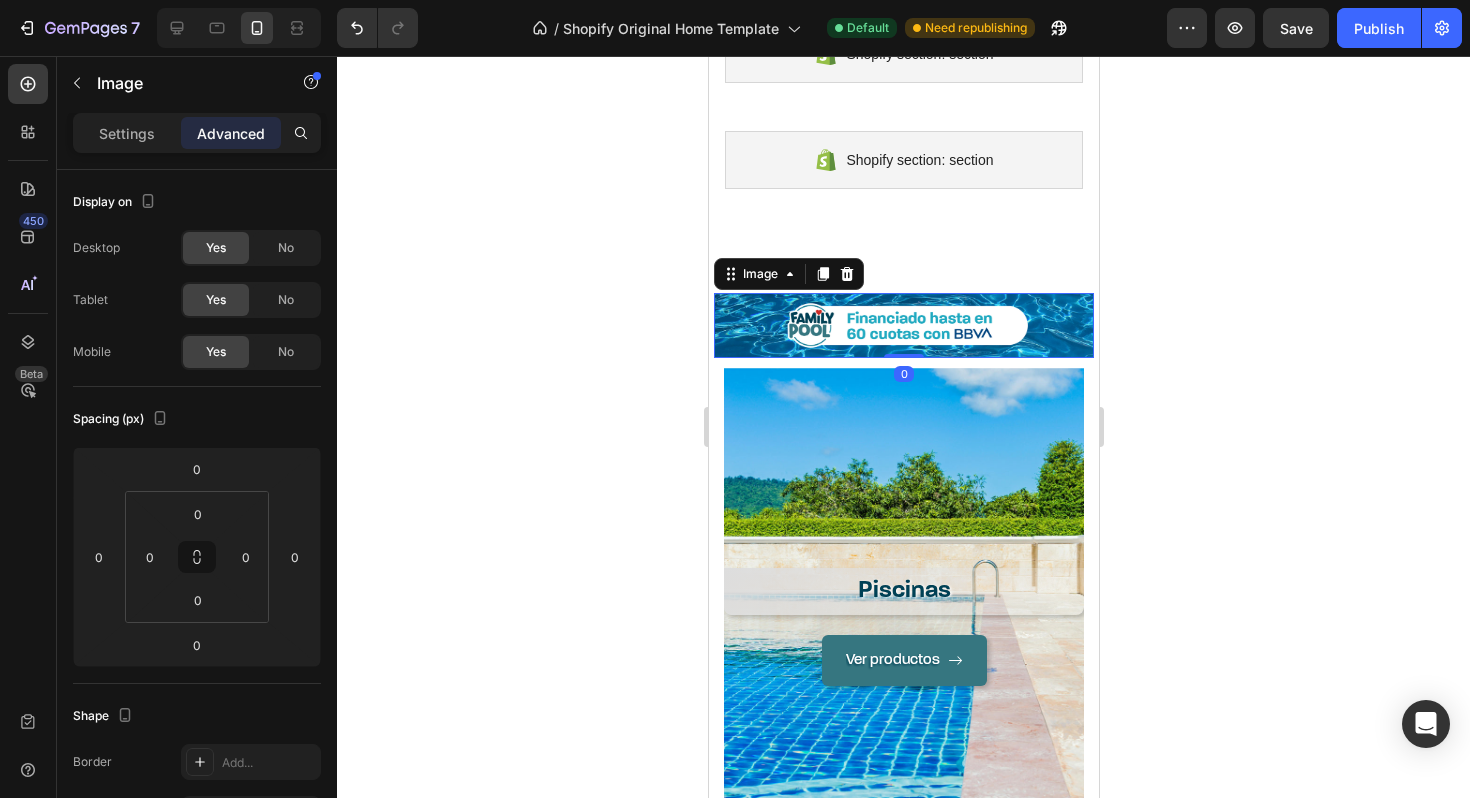 click at bounding box center [903, 326] 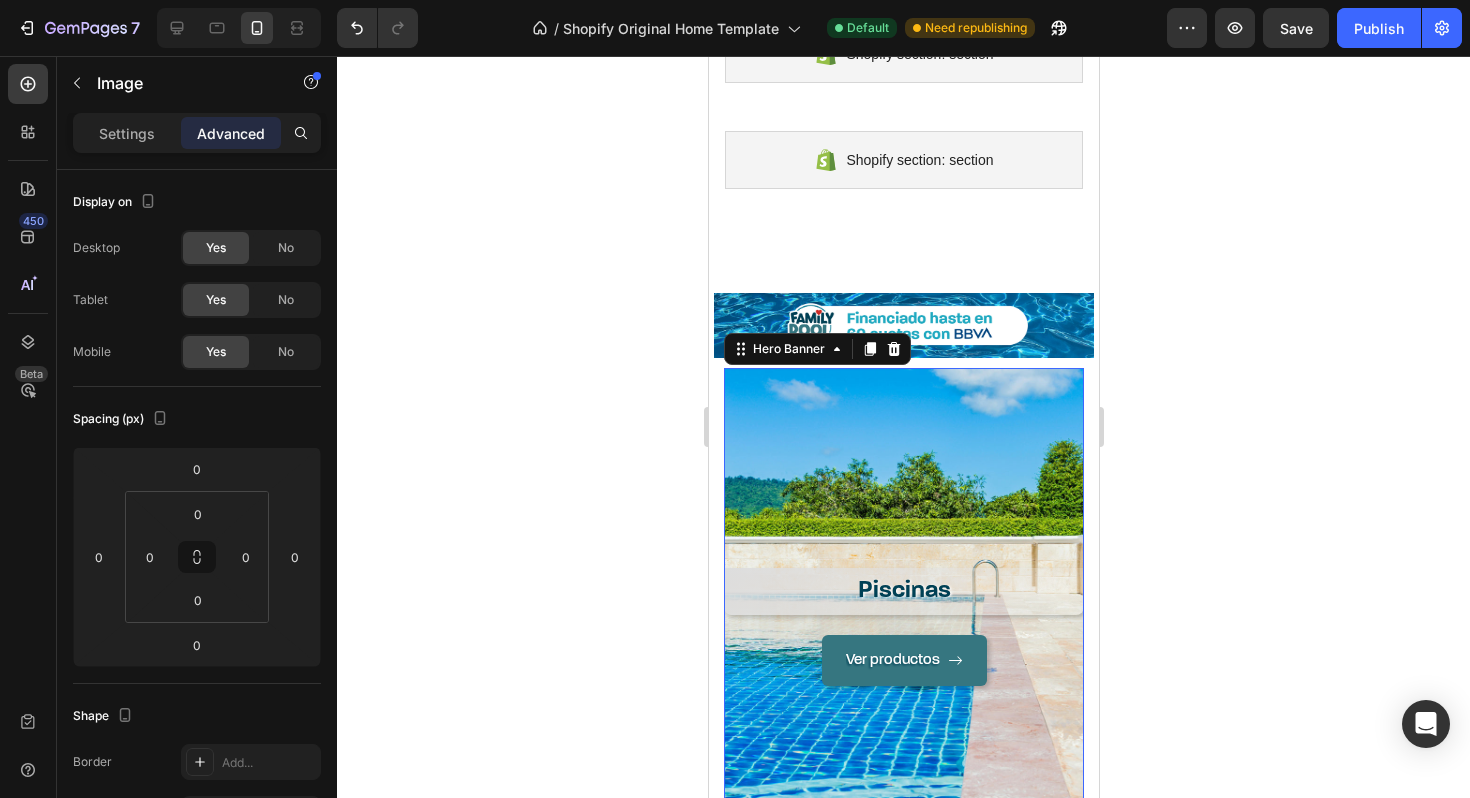 click on "Piscinas Heading
Ver productos Button" at bounding box center [903, 627] 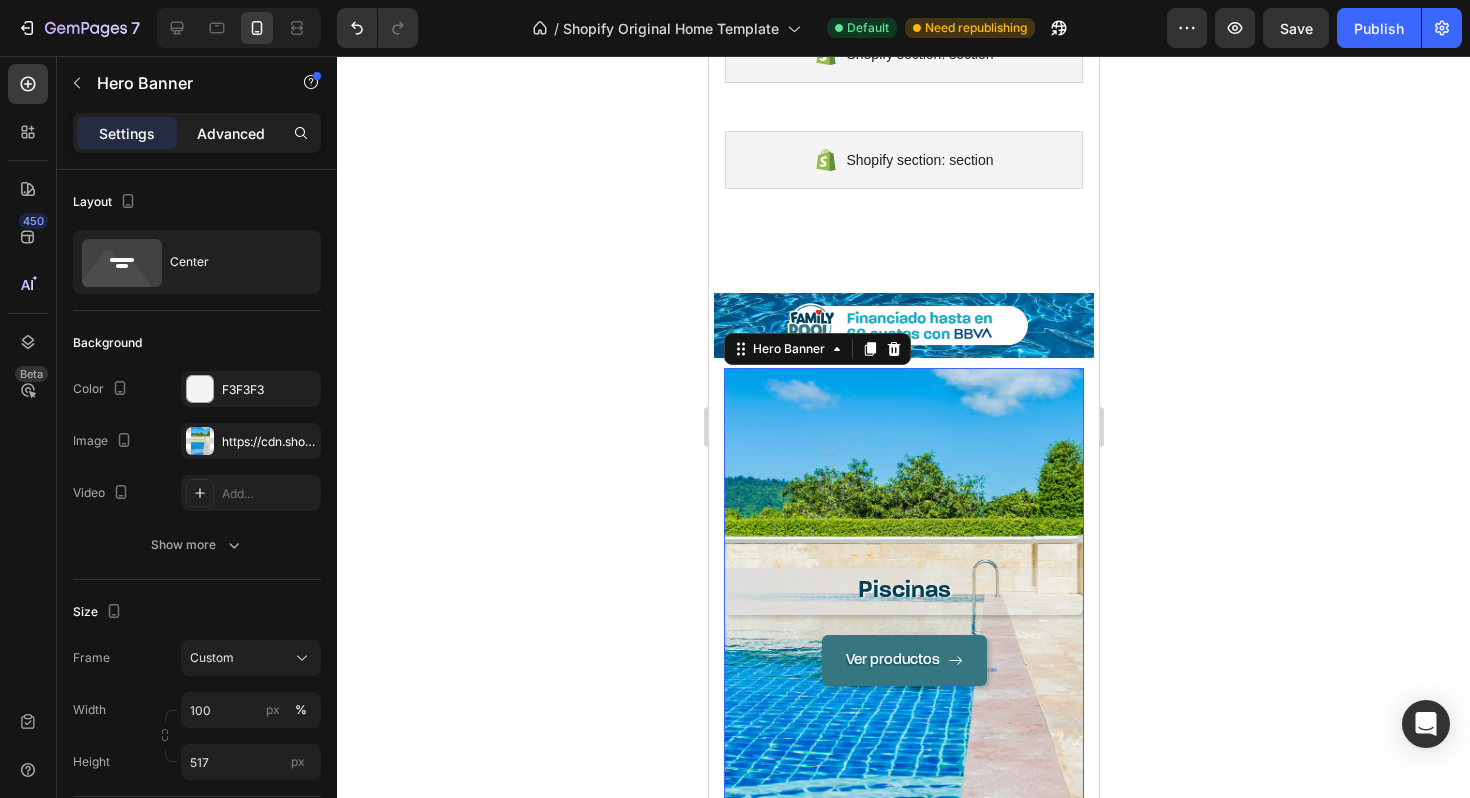 click on "Advanced" 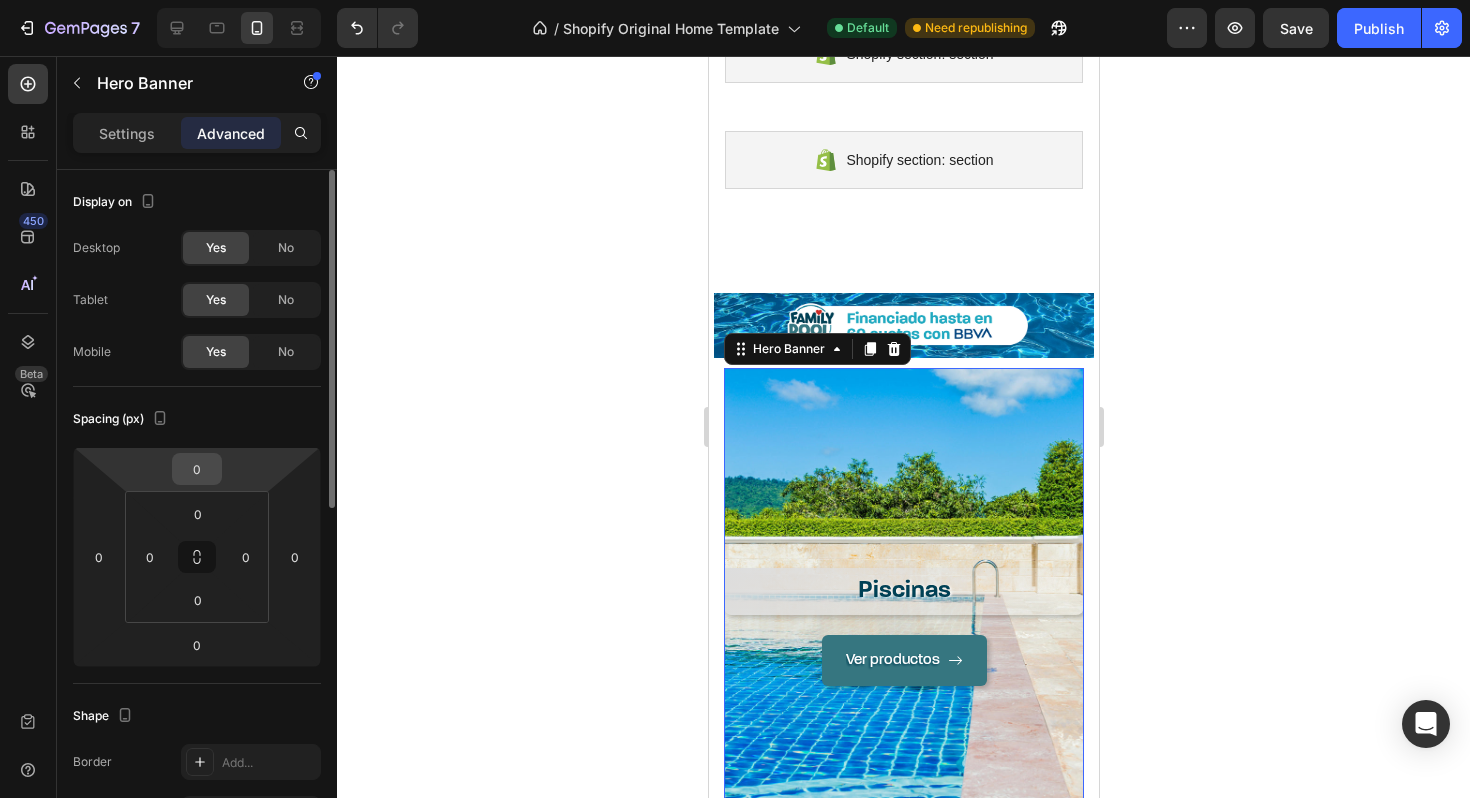 click on "0" at bounding box center (197, 469) 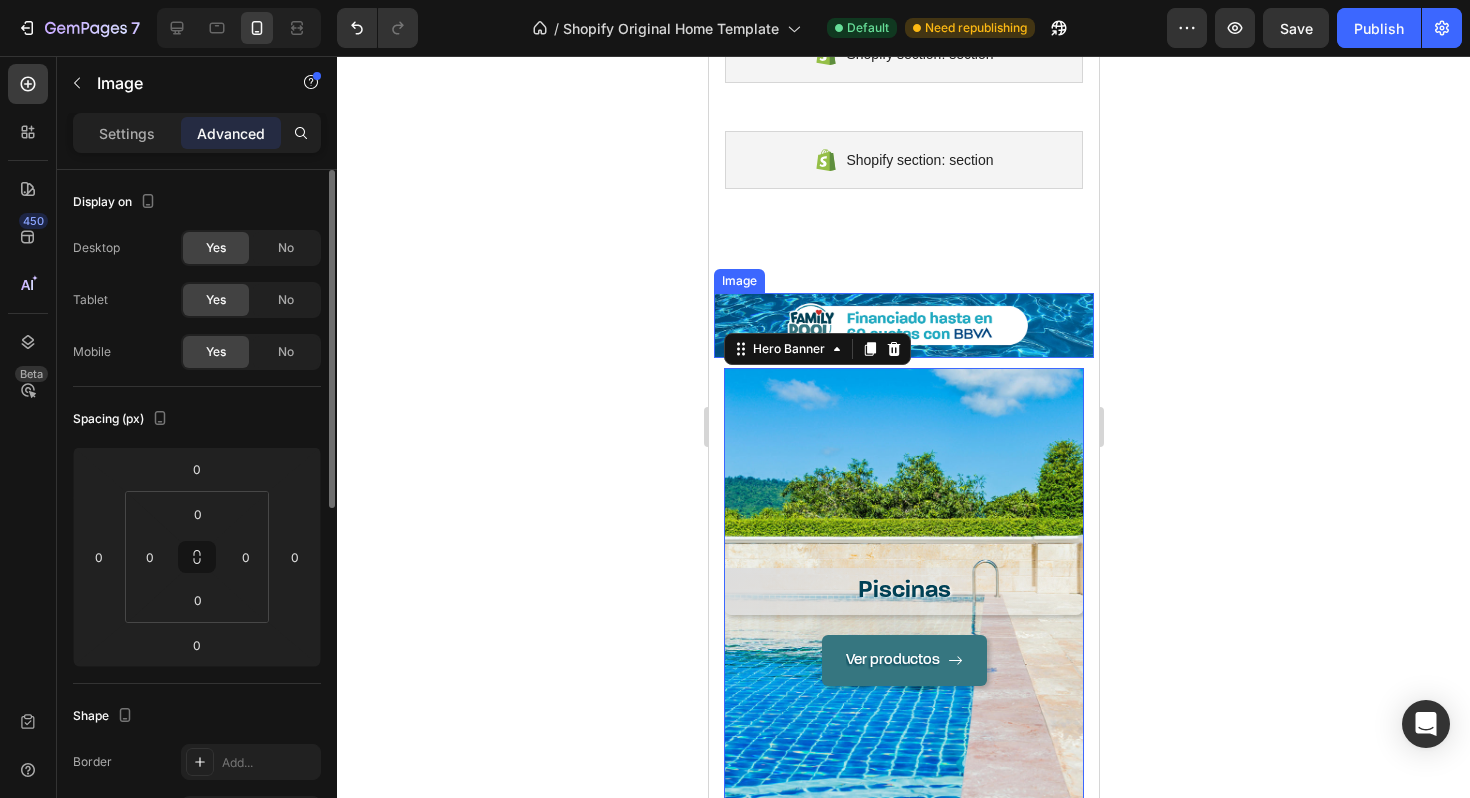 click at bounding box center (903, 326) 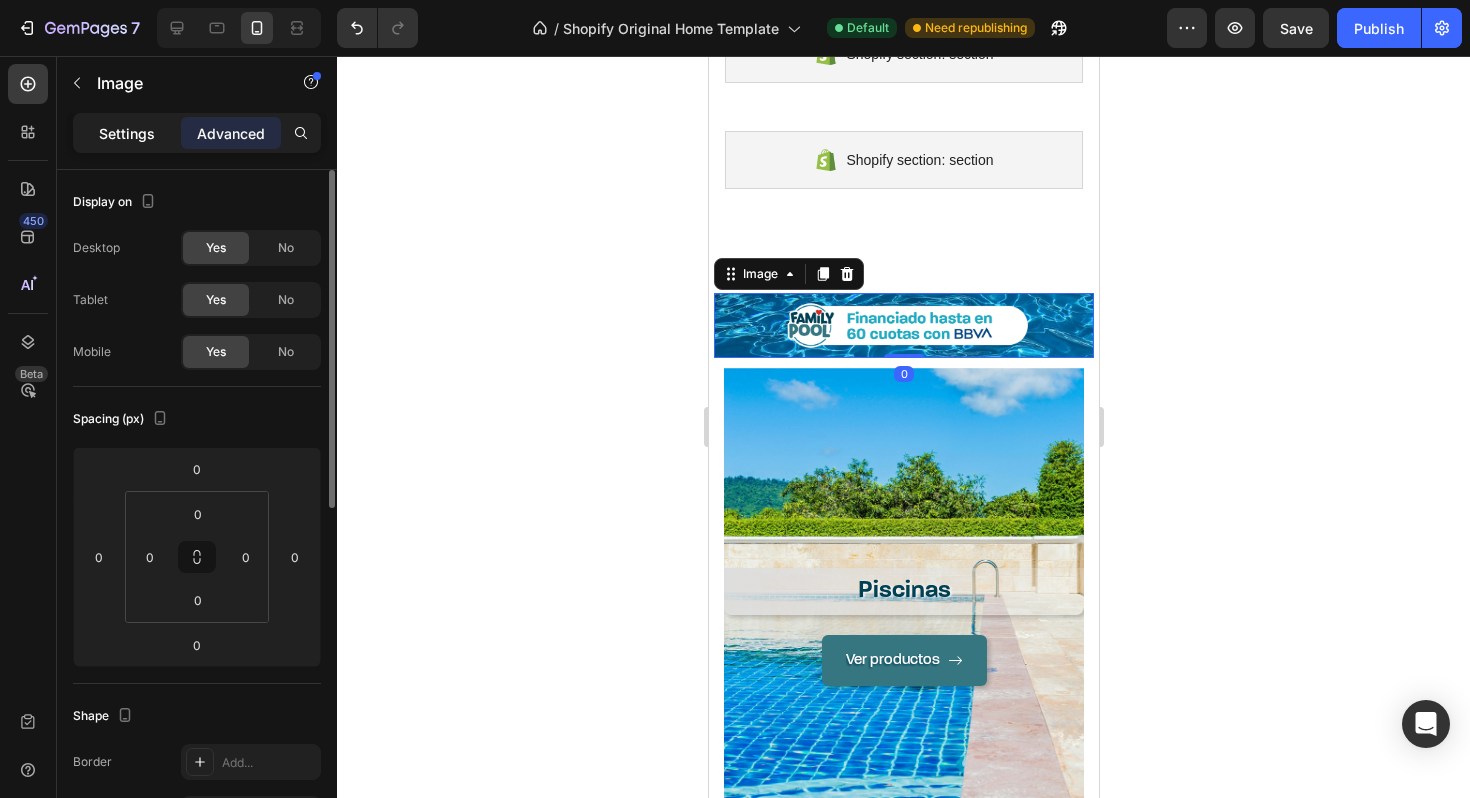 click on "Settings" at bounding box center [127, 133] 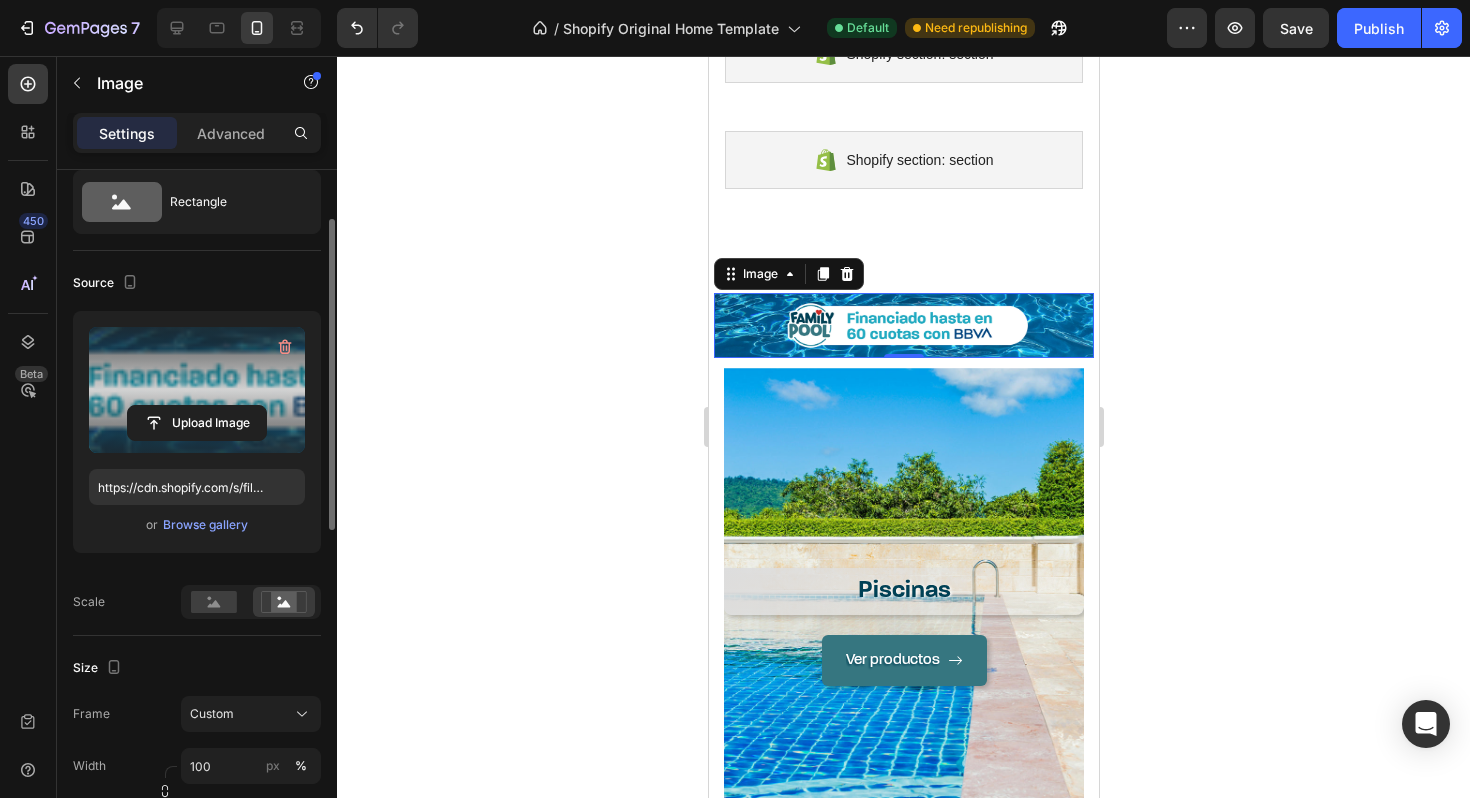 scroll, scrollTop: 0, scrollLeft: 0, axis: both 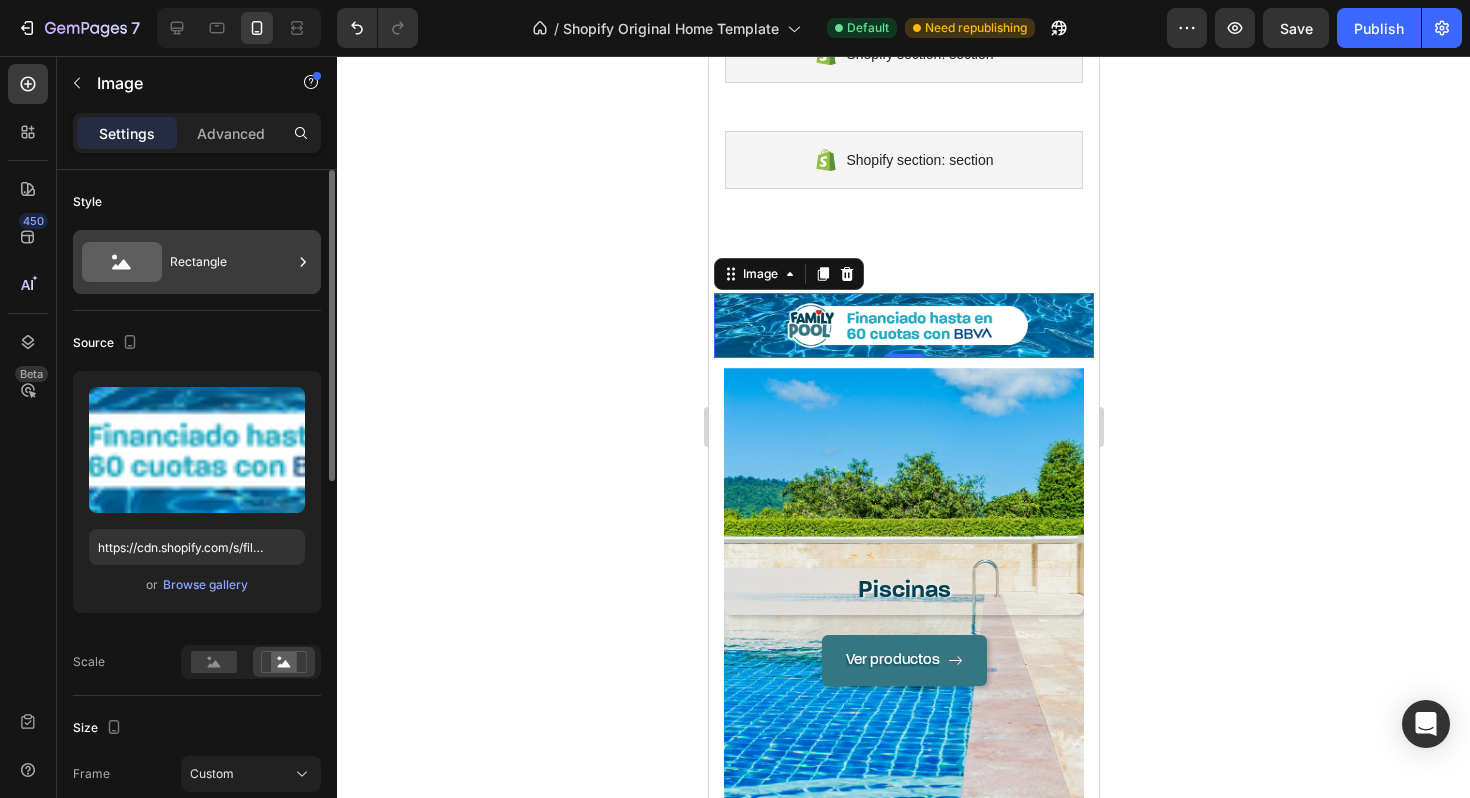 click on "Rectangle" at bounding box center [231, 262] 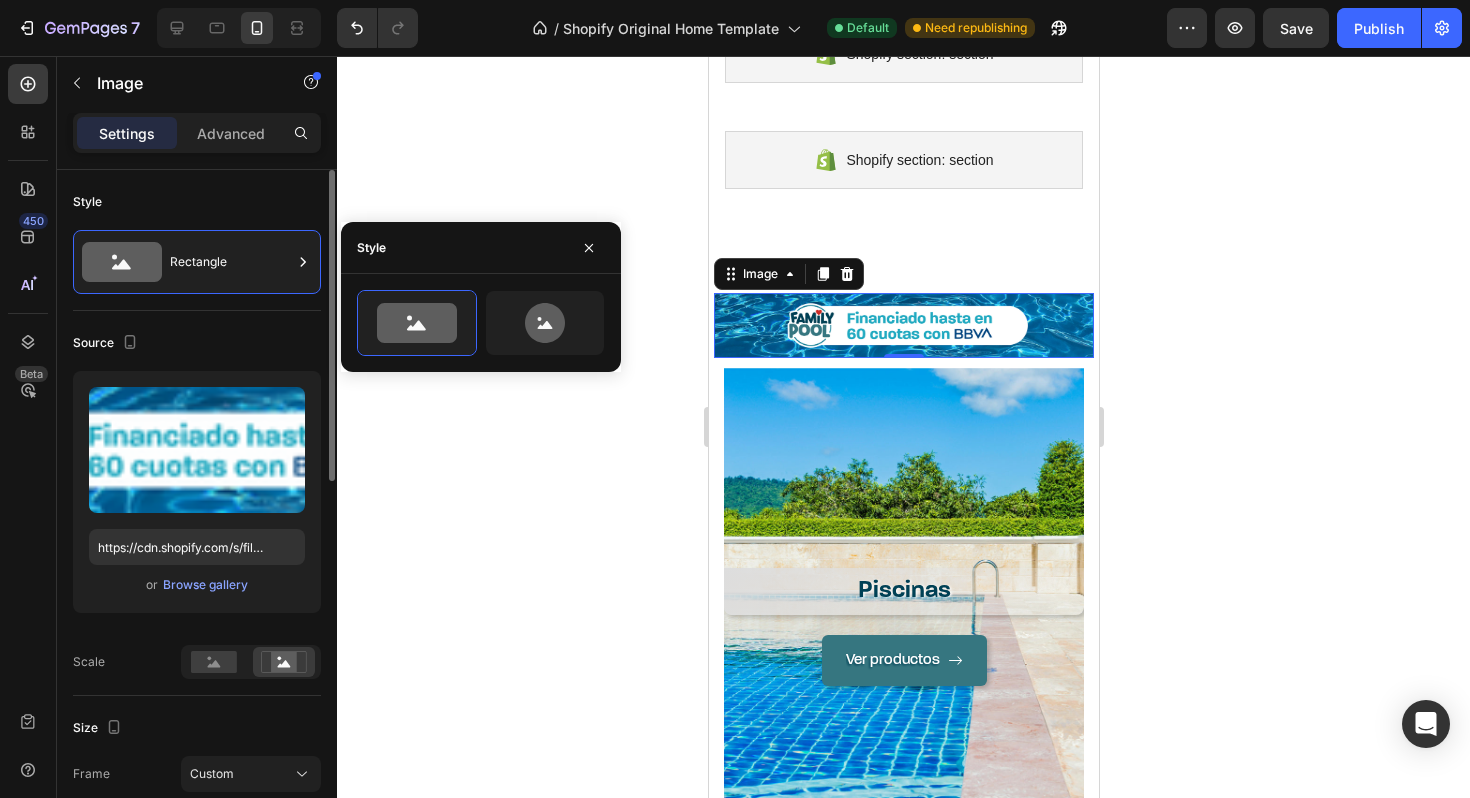 click on "Style" at bounding box center [197, 202] 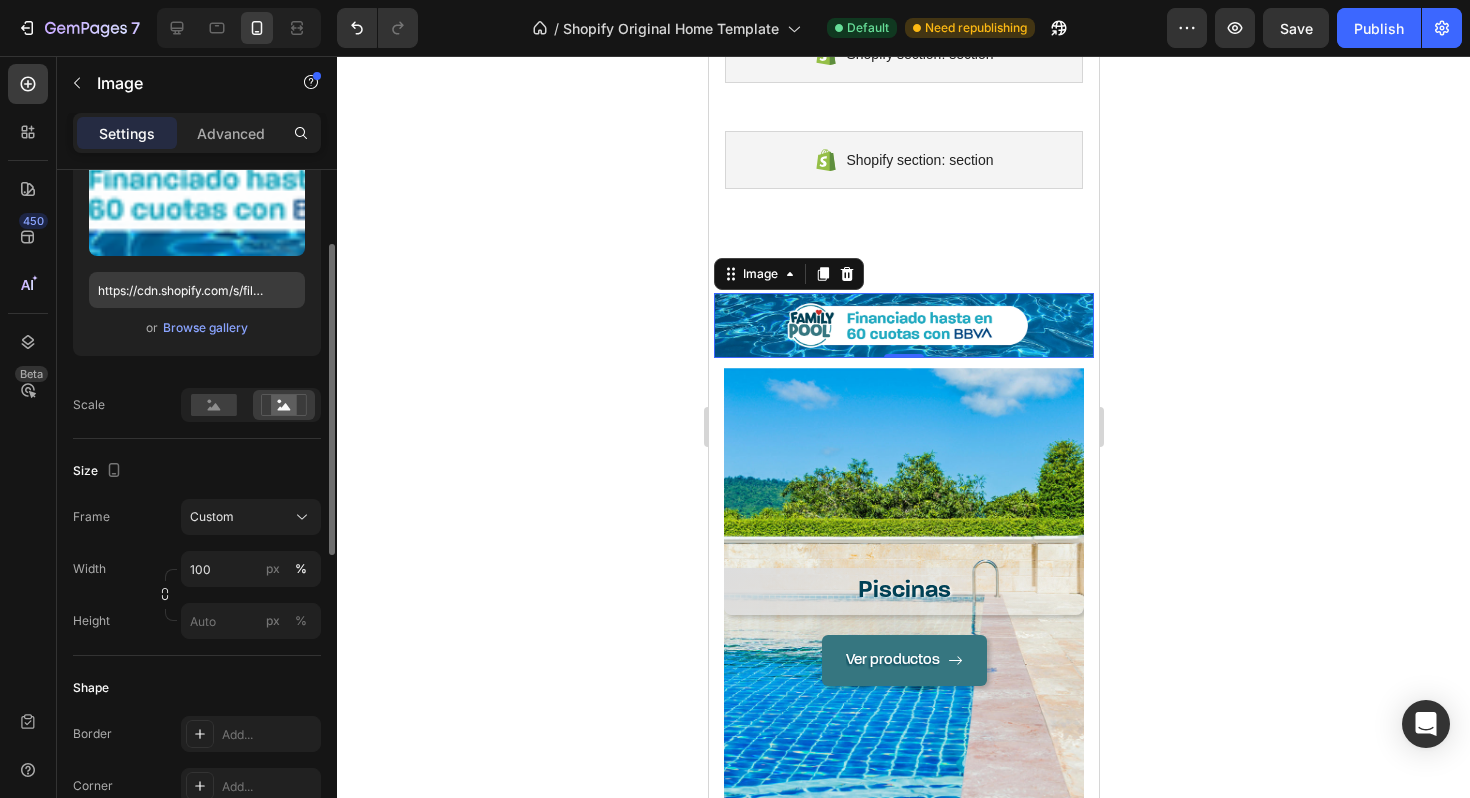 scroll, scrollTop: 261, scrollLeft: 0, axis: vertical 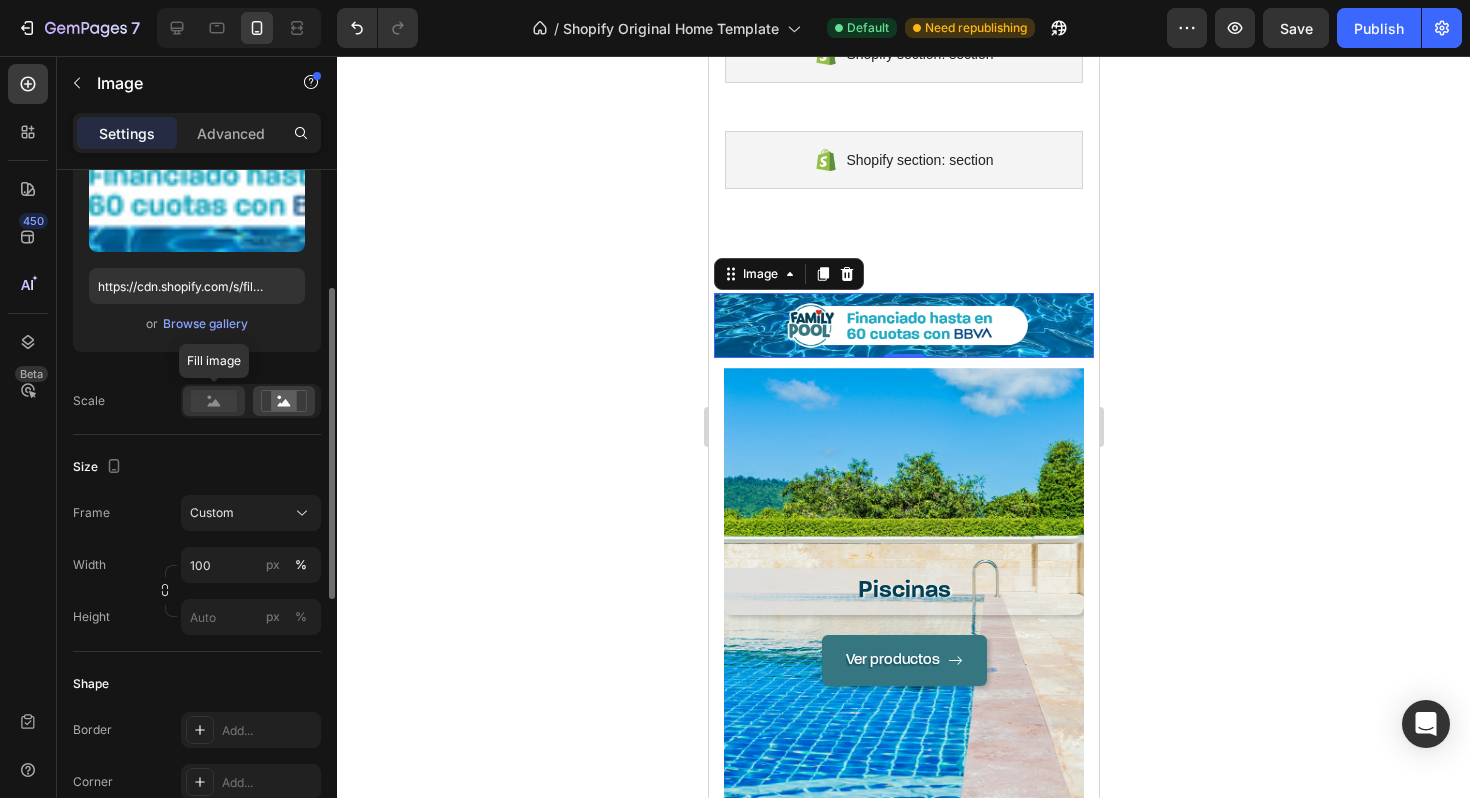 click 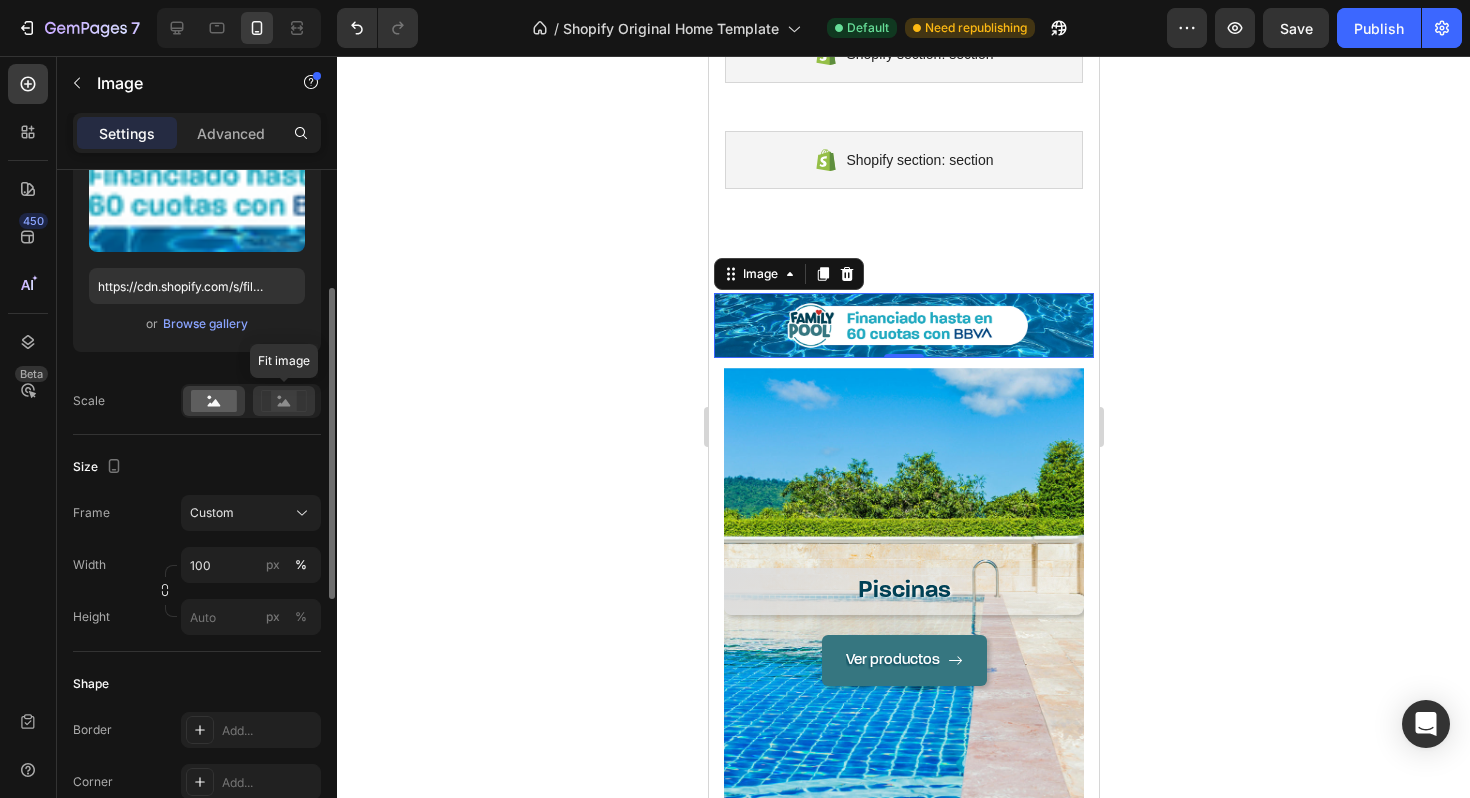 click 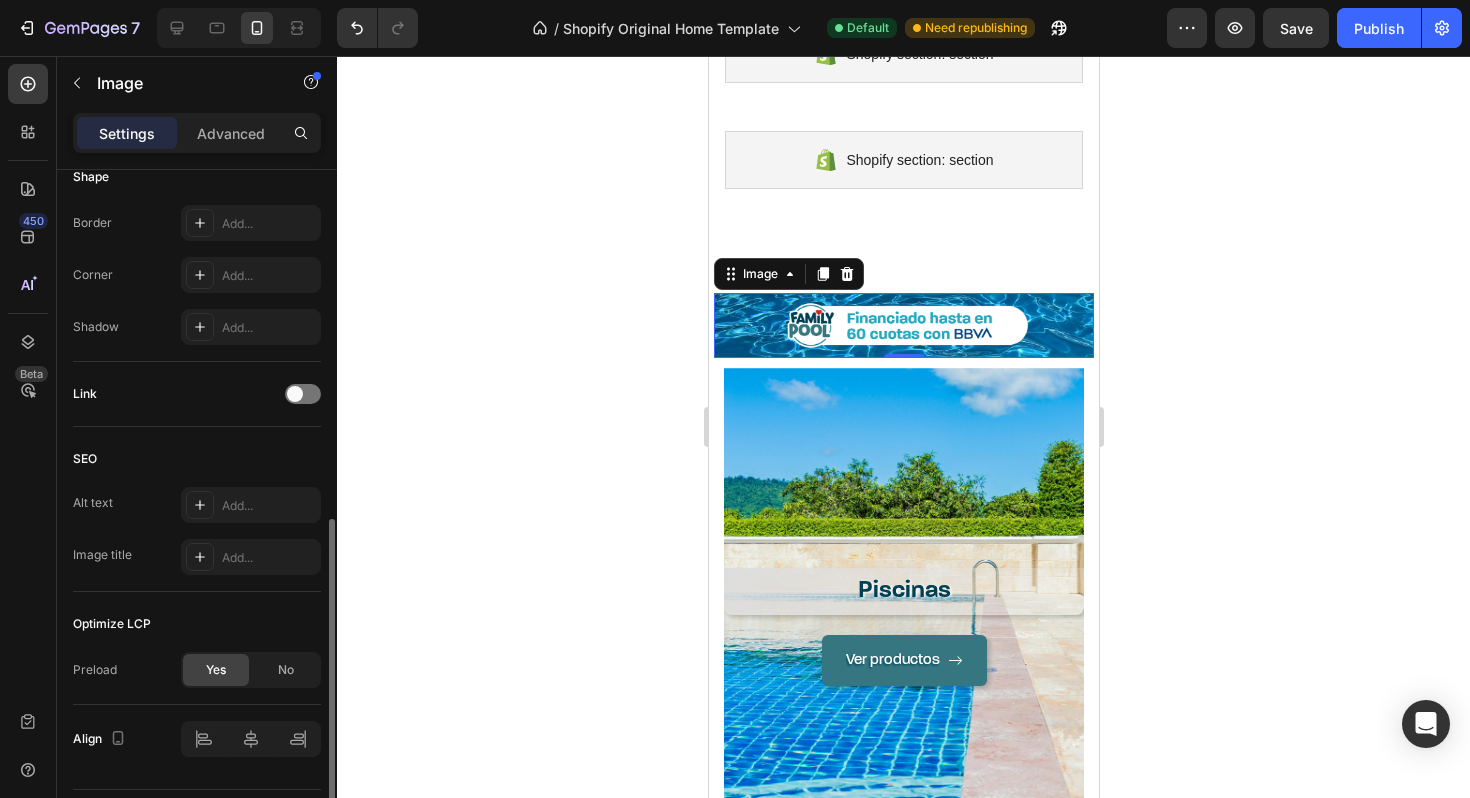 scroll, scrollTop: 823, scrollLeft: 0, axis: vertical 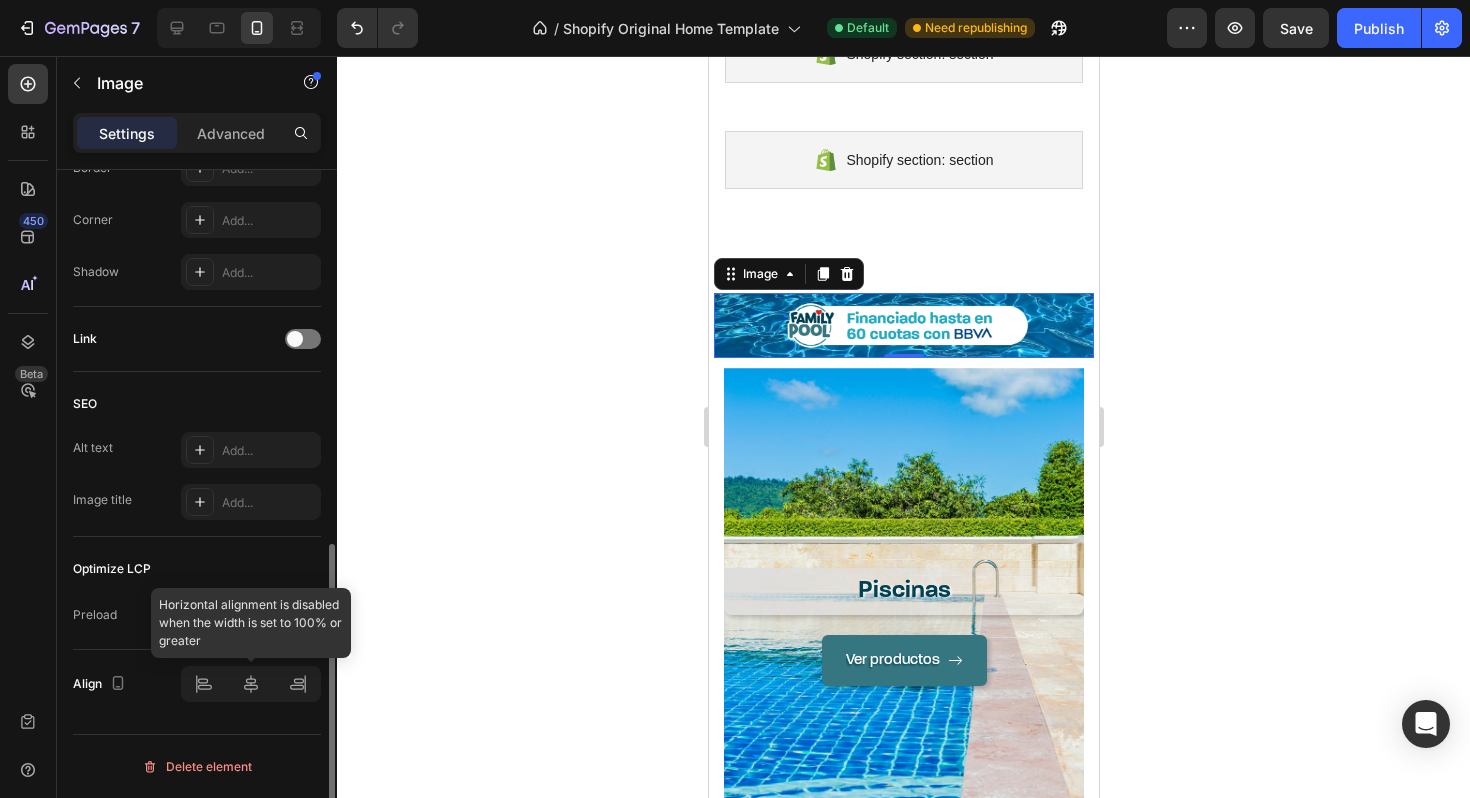 click 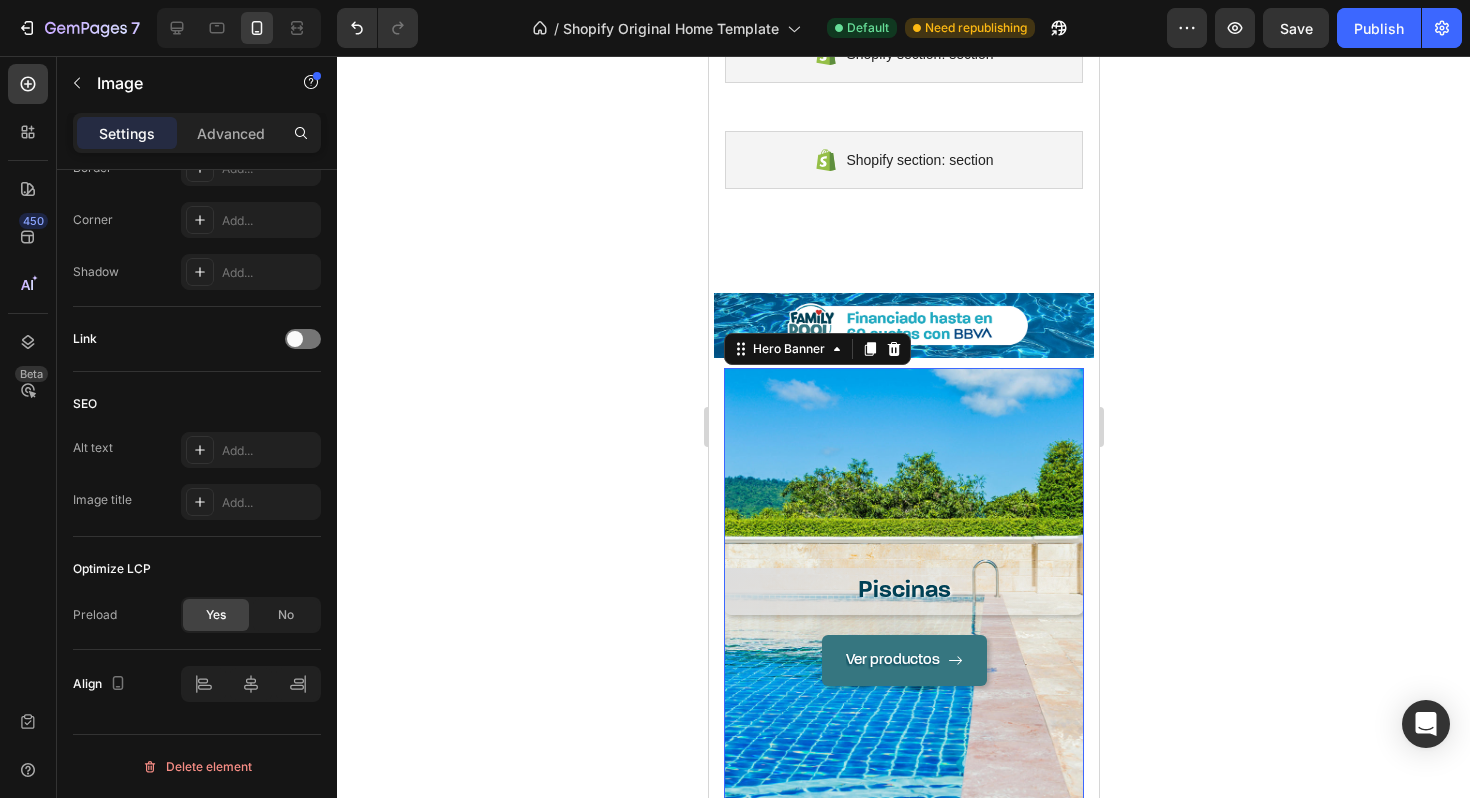 scroll, scrollTop: 0, scrollLeft: 0, axis: both 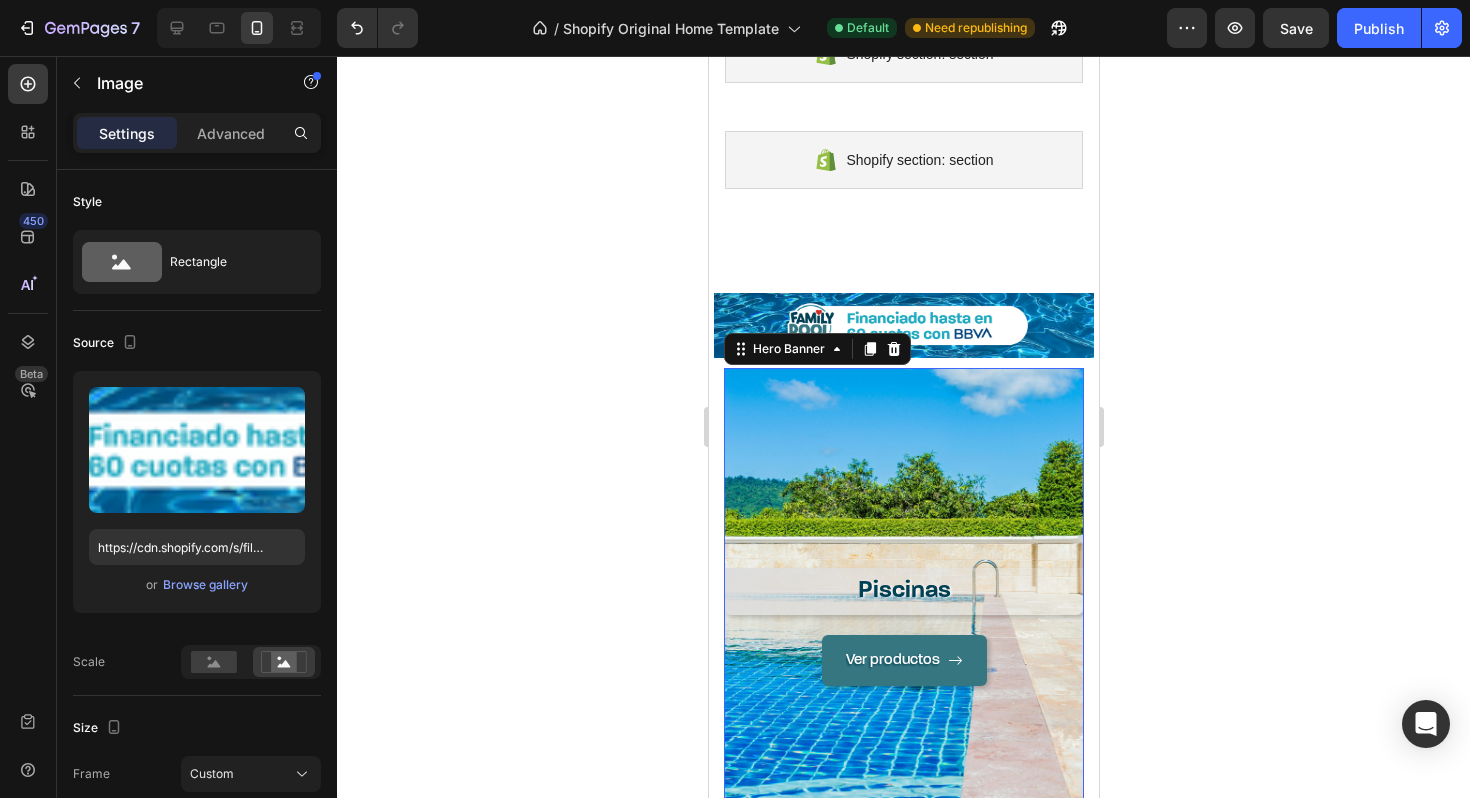click on "Piscinas Heading
Ver productos Button" at bounding box center (903, 627) 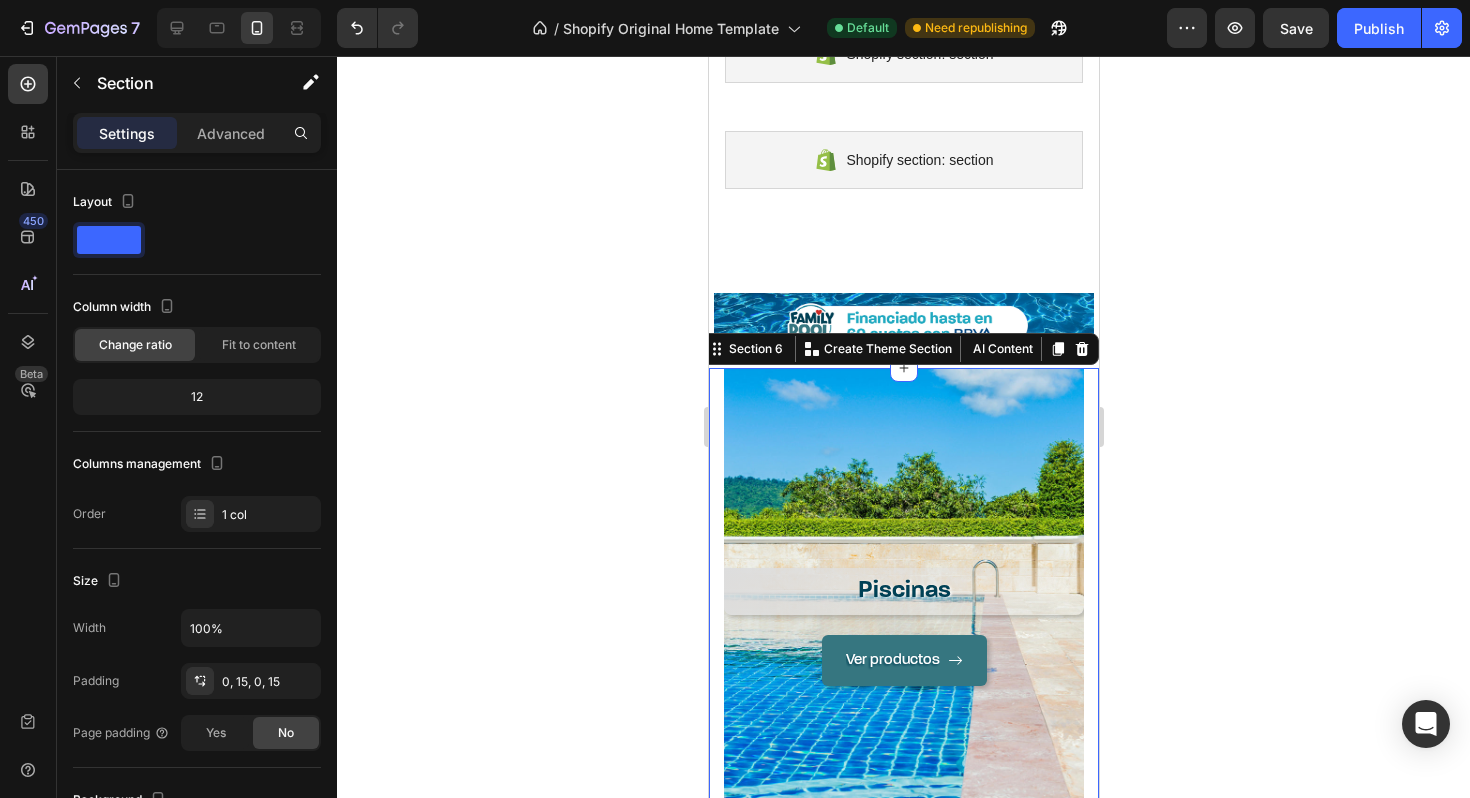 click on "Piscinas Heading
Ver productos Button Hero Banner Climatización Heading
Ver productos Button Hero Banner Spa Heading
Ver productos Button Hero Banner Row Section 6   You can create reusable sections Create Theme Section AI Content Write with GemAI What would you like to describe here? Tone and Voice Persuasive Product UNION DOBLE PVC SD HH 90MM Show more Generate" at bounding box center [903, 1151] 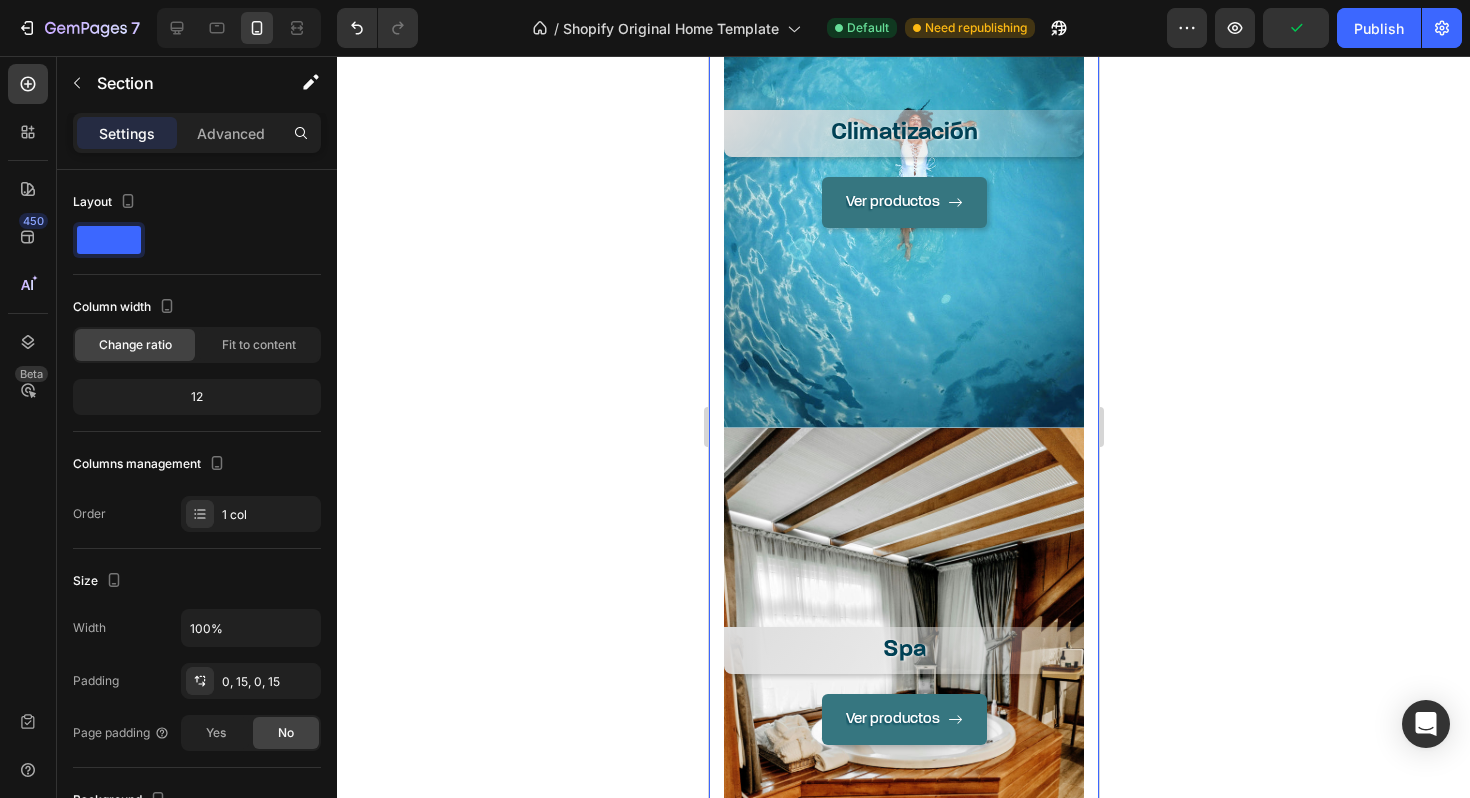 scroll, scrollTop: 2508, scrollLeft: 0, axis: vertical 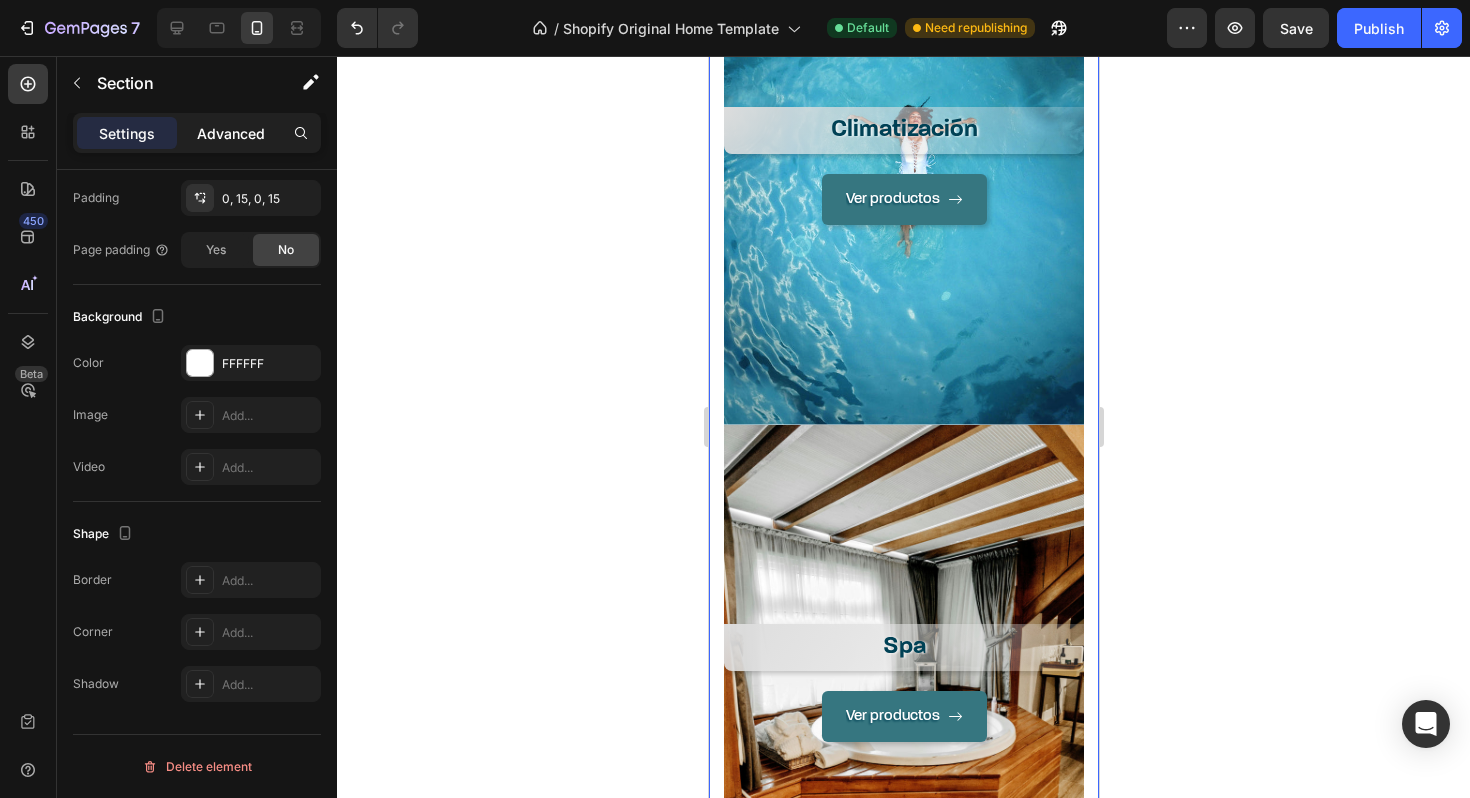 click on "Advanced" at bounding box center (231, 133) 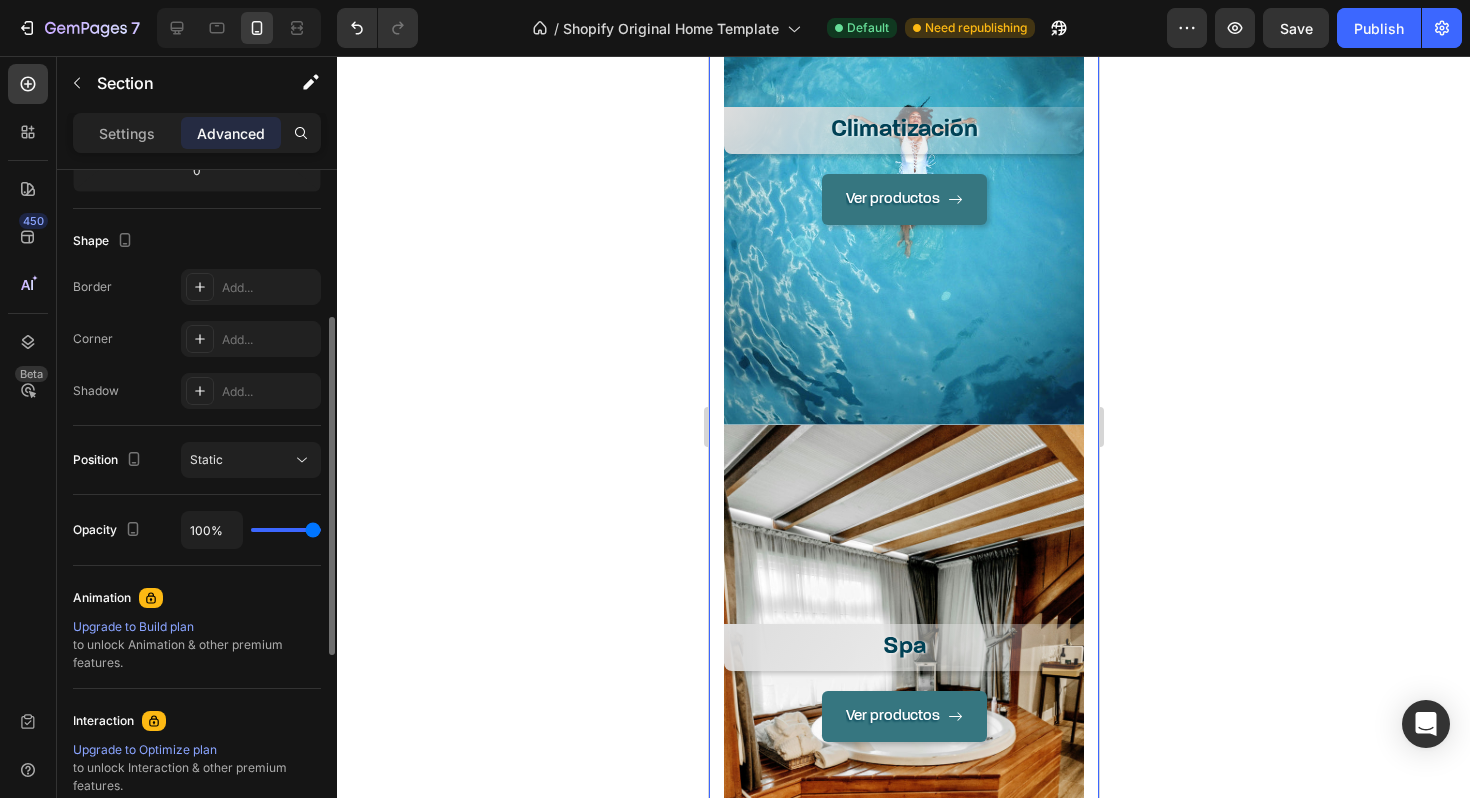 scroll, scrollTop: 0, scrollLeft: 0, axis: both 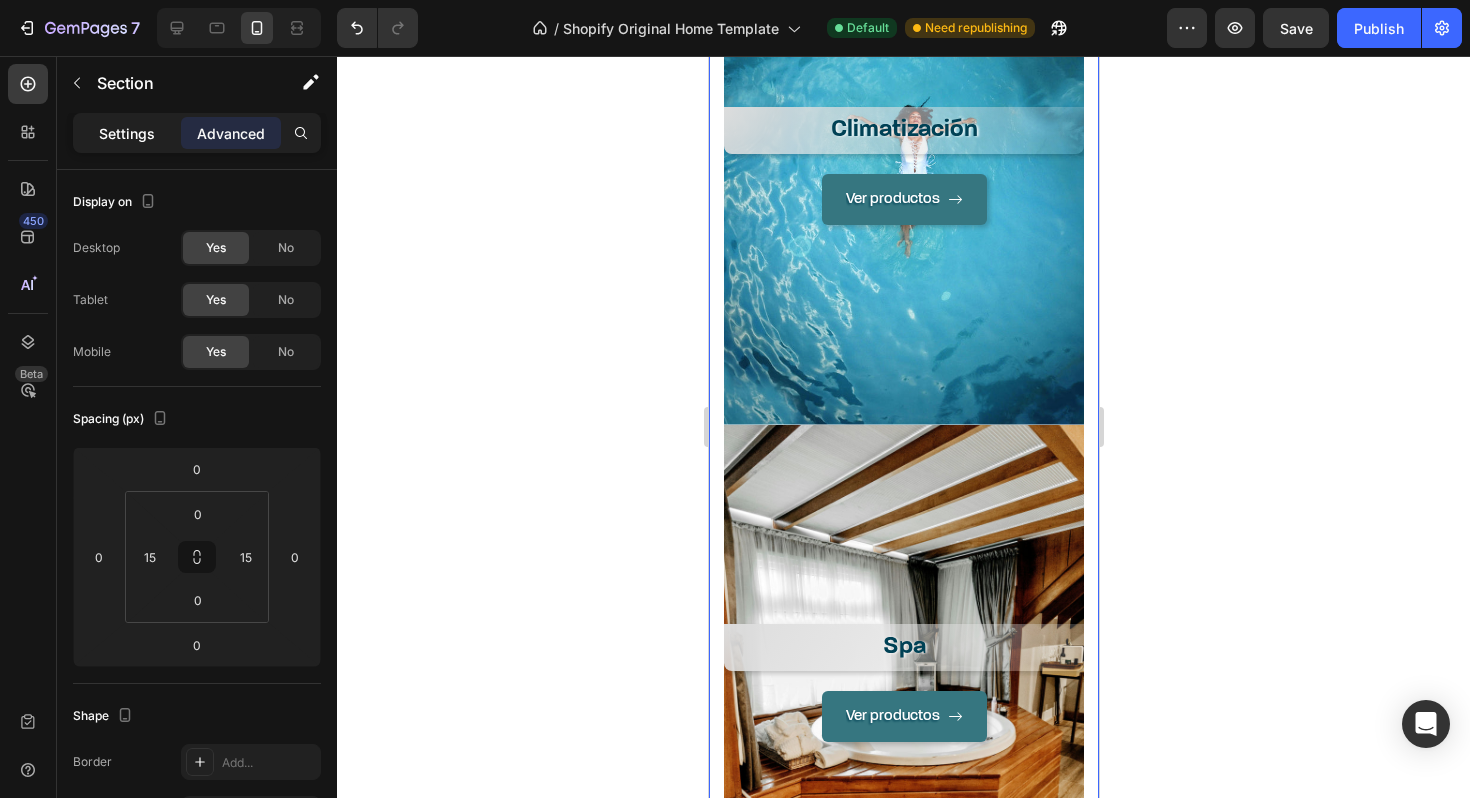 click on "Settings" at bounding box center [127, 133] 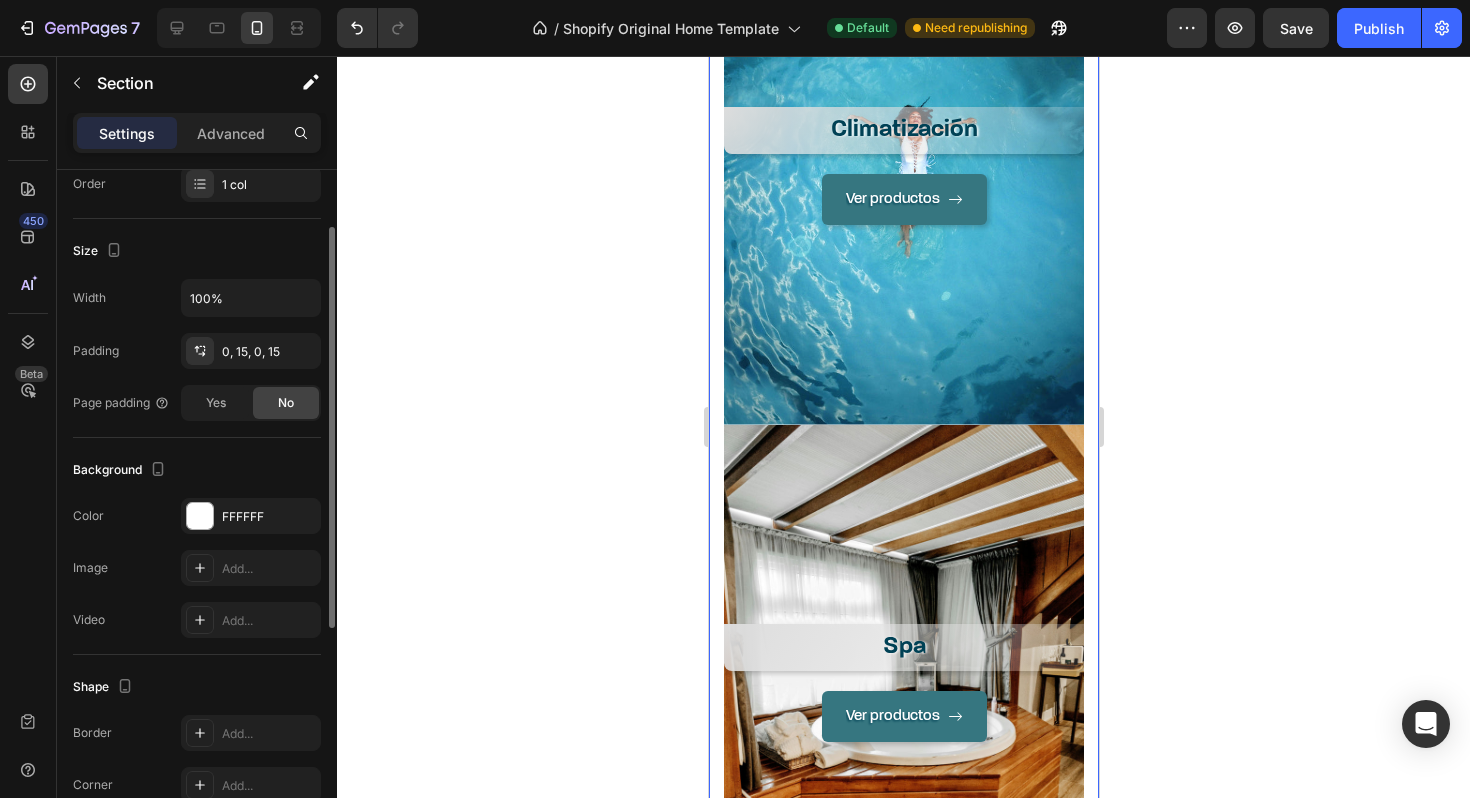scroll, scrollTop: 0, scrollLeft: 0, axis: both 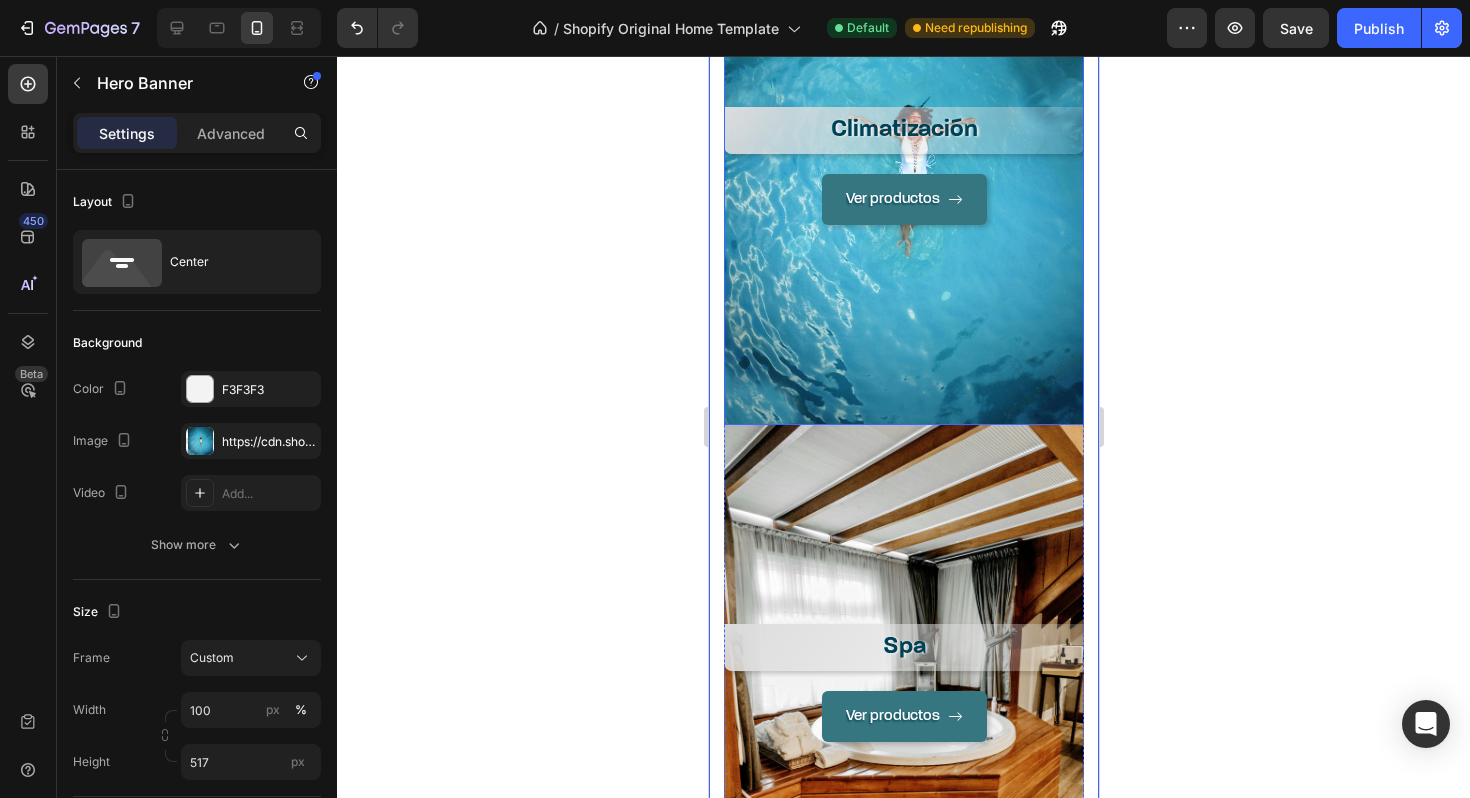 click on "Ver productos Button" at bounding box center (903, 289) 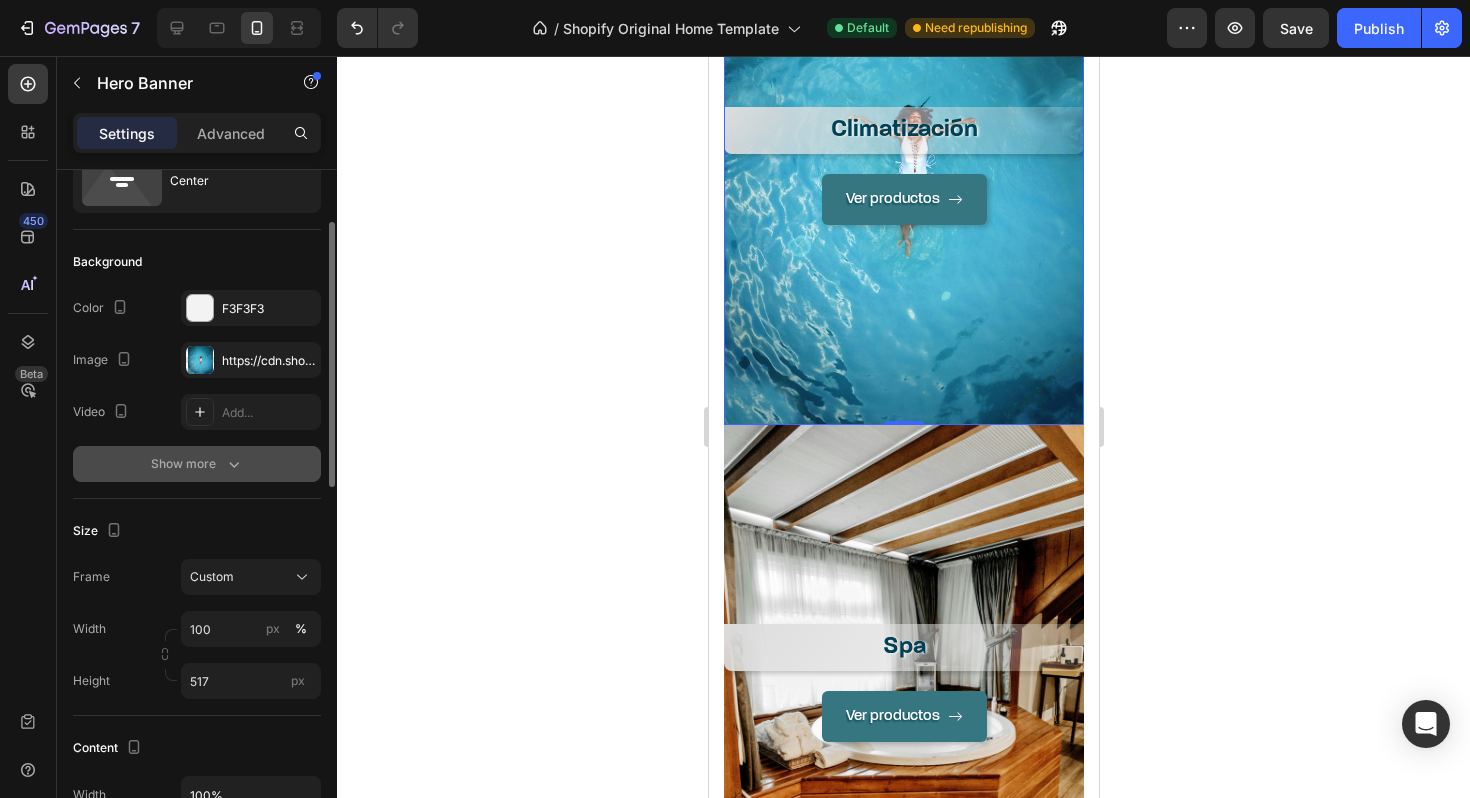 scroll, scrollTop: 0, scrollLeft: 0, axis: both 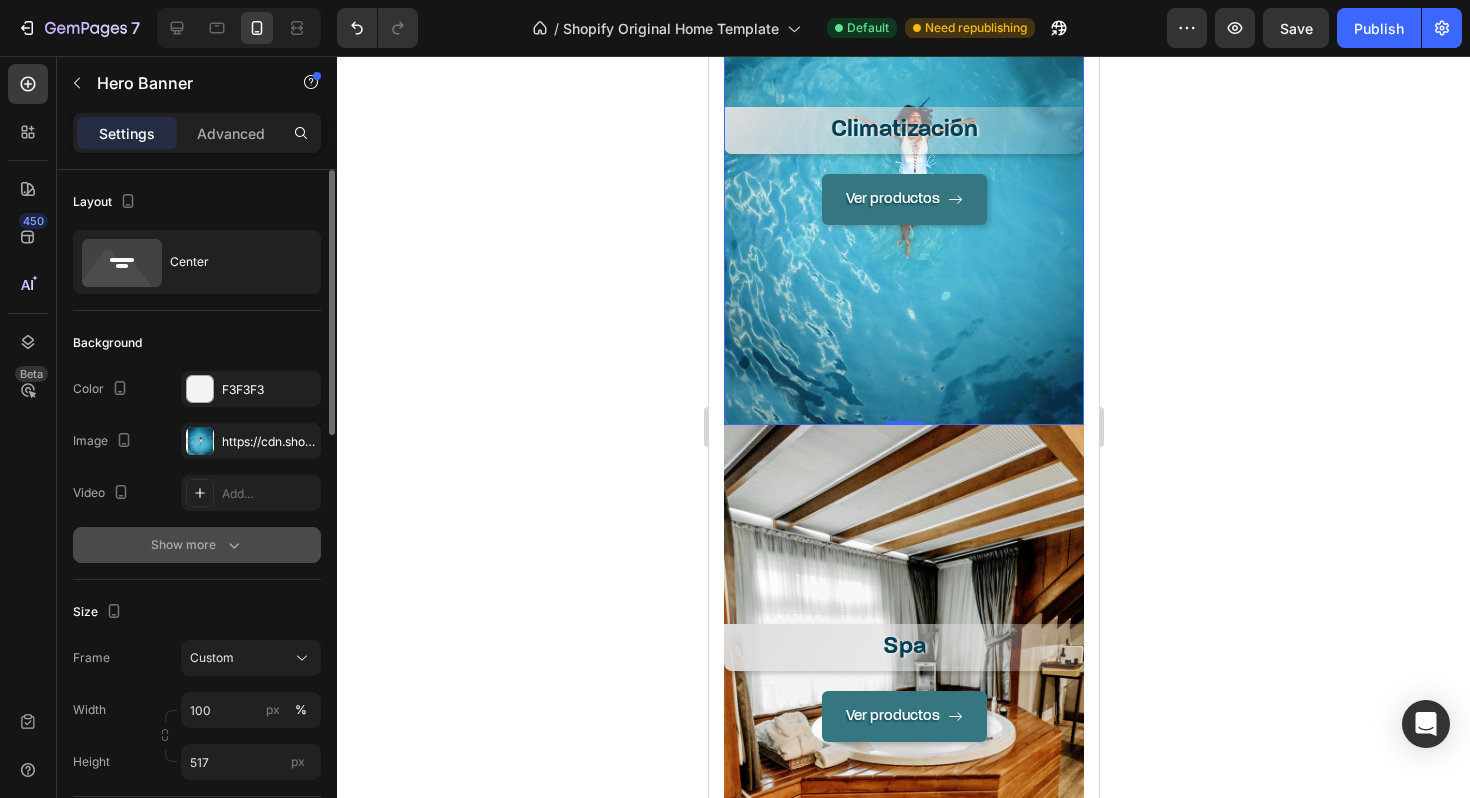 click on "Show more" at bounding box center (197, 545) 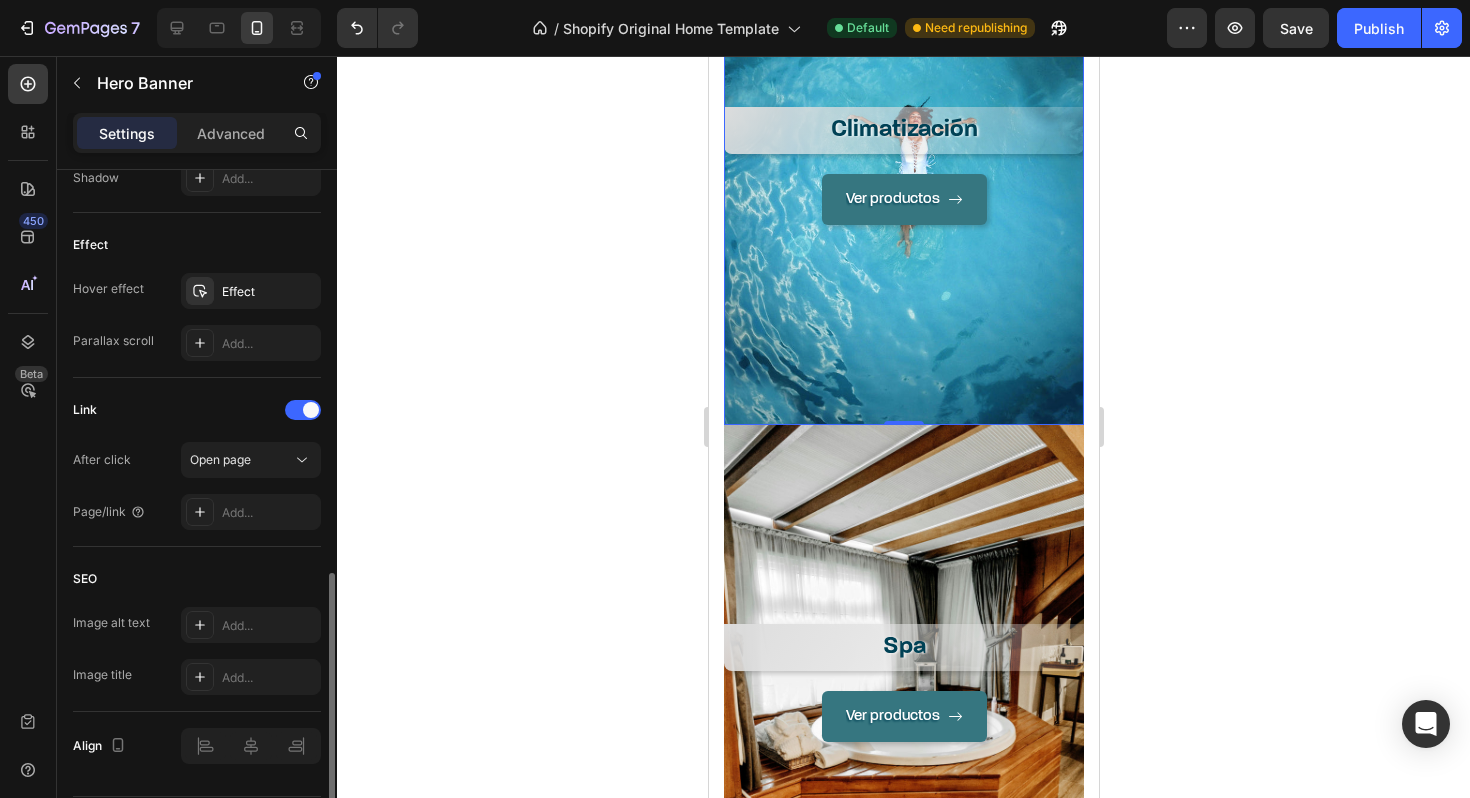 scroll, scrollTop: 1073, scrollLeft: 0, axis: vertical 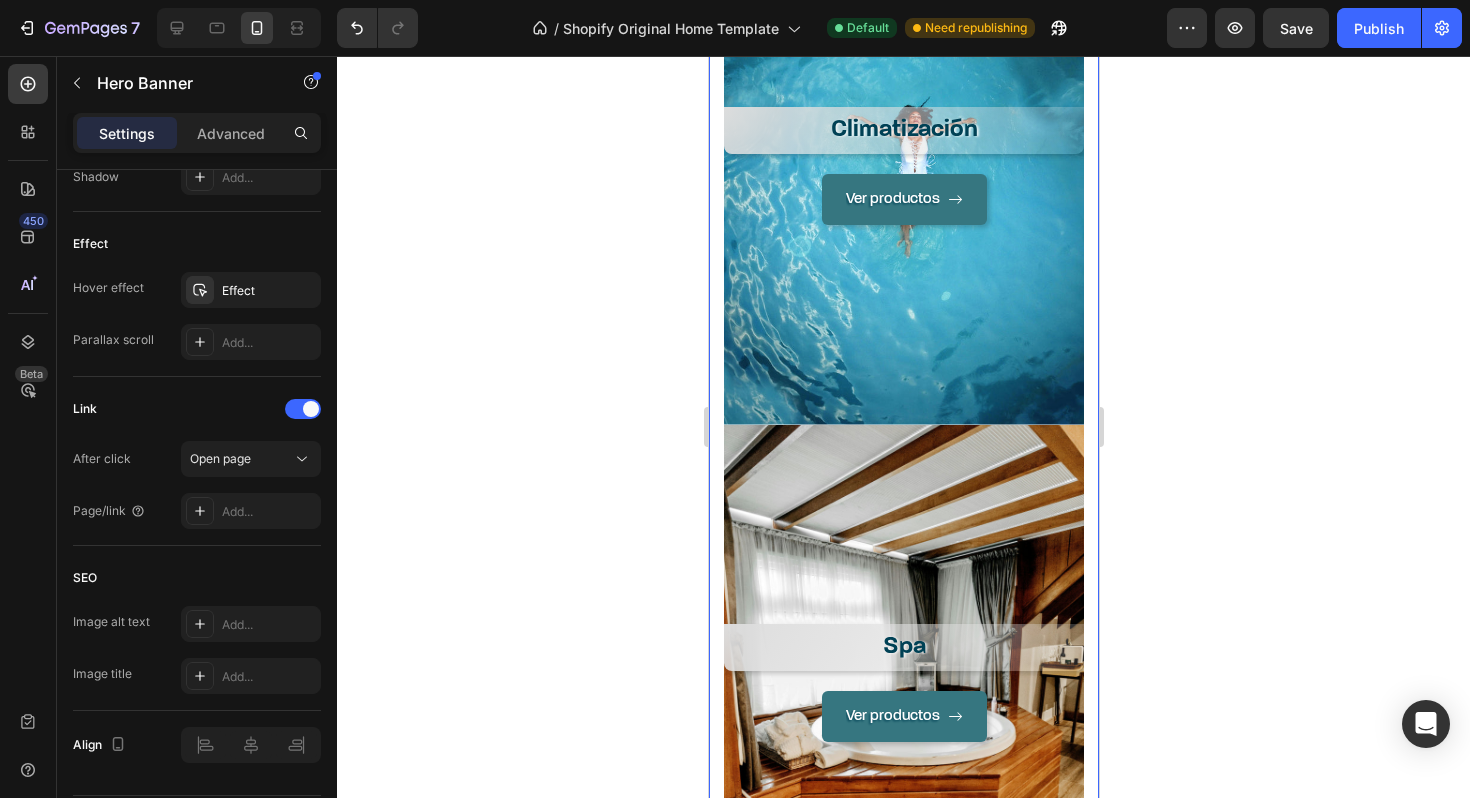 click on "Piscinas Heading
Ver productos Button Hero Banner Climatización Heading
Ver productos Button Hero Banner Spa Heading
Ver productos Button Hero Banner Row Section 6   You can create reusable sections Create Theme Section AI Content Write with GemAI What would you like to describe here? Tone and Voice Persuasive Product UNION DOBLE PVC SD HH 90MM Show more Generate" at bounding box center (903, 174) 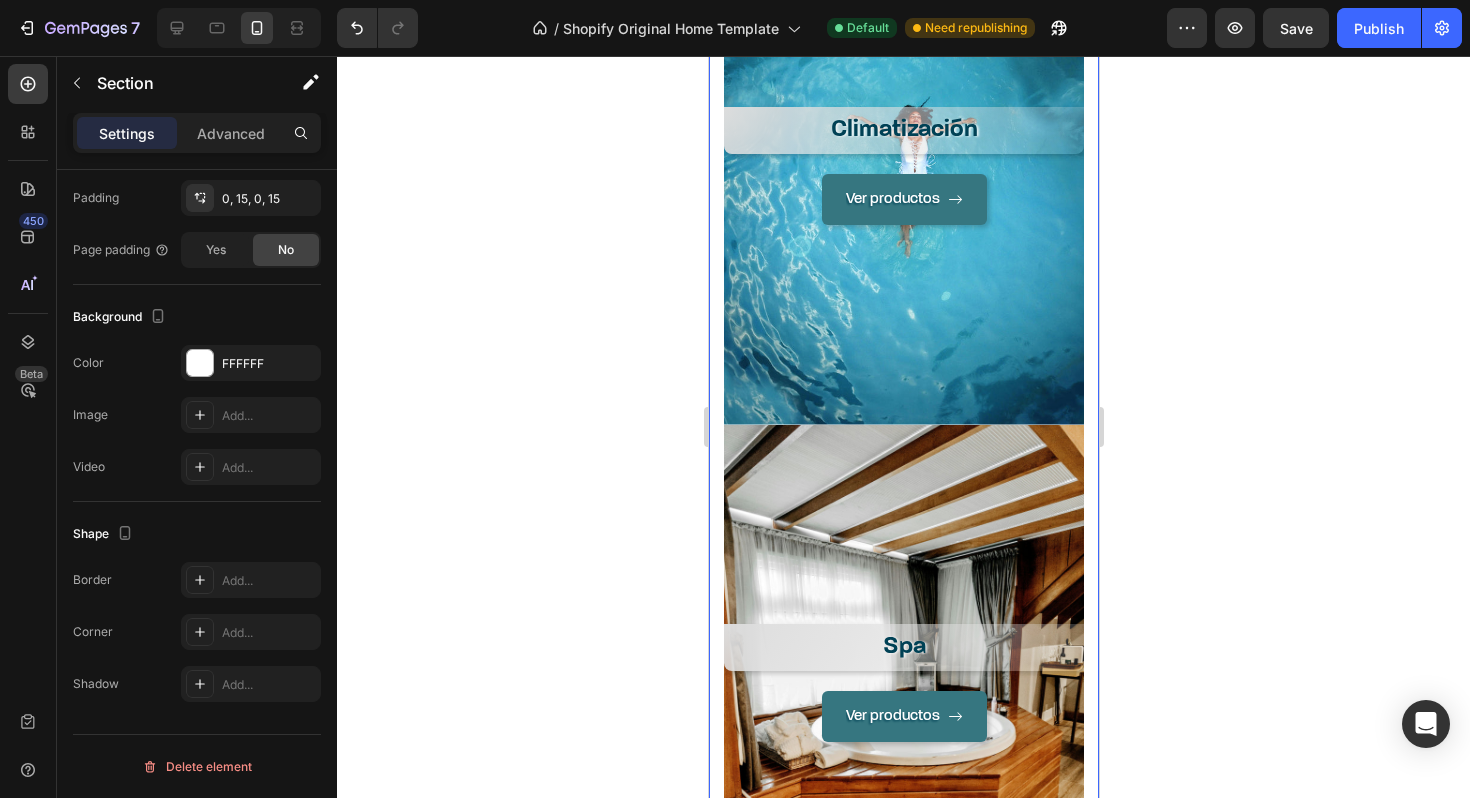 scroll, scrollTop: 0, scrollLeft: 0, axis: both 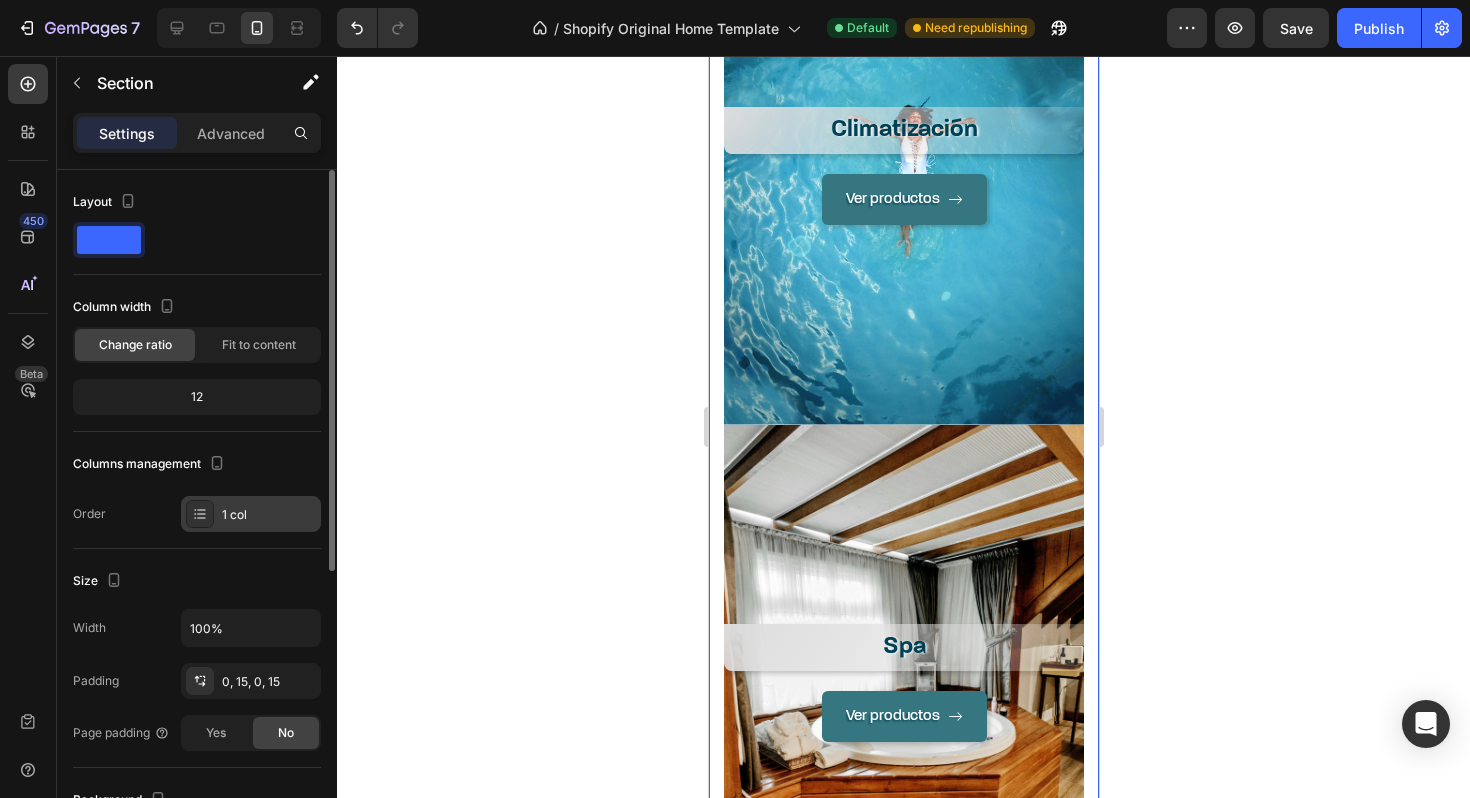 click at bounding box center (200, 514) 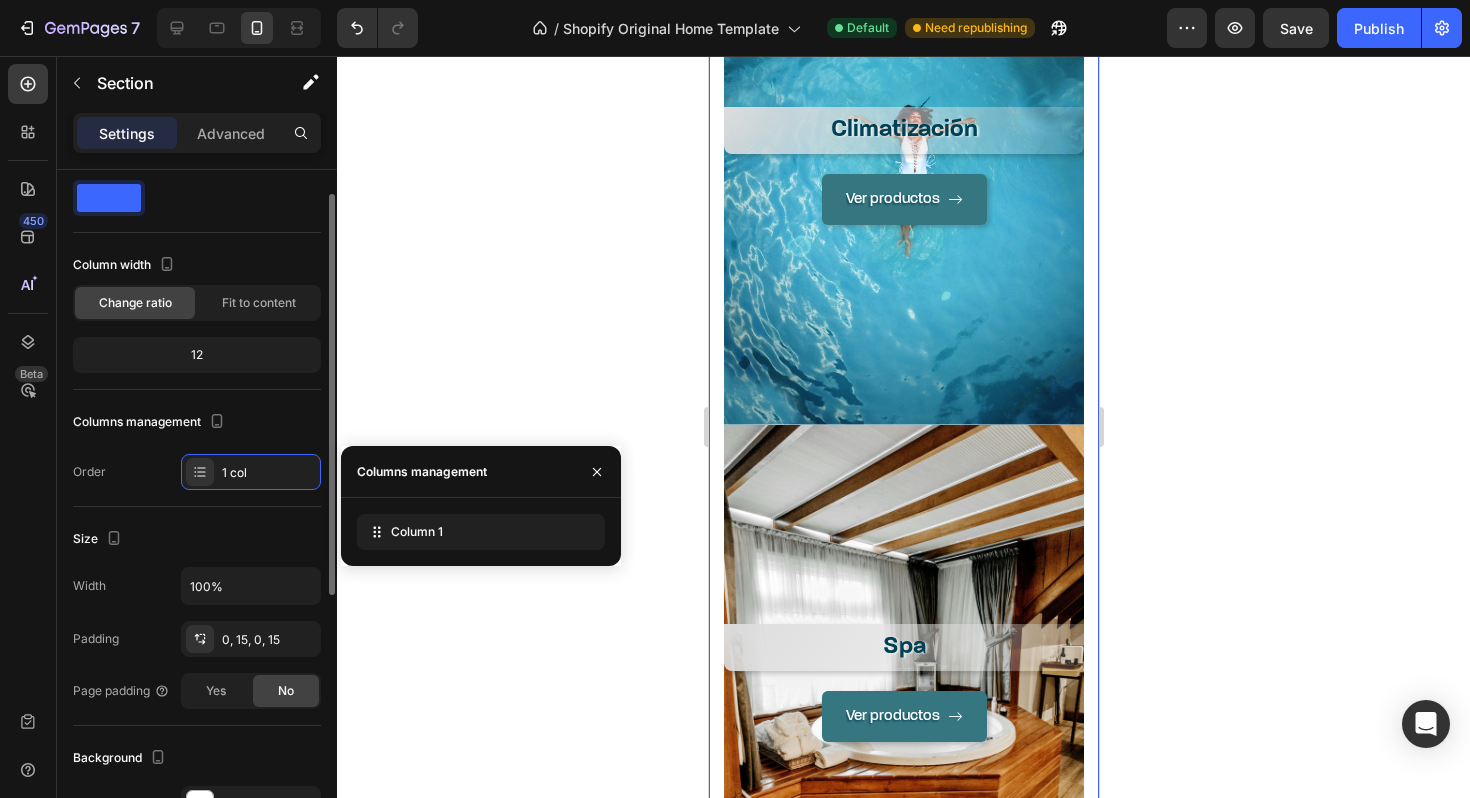 scroll, scrollTop: 0, scrollLeft: 0, axis: both 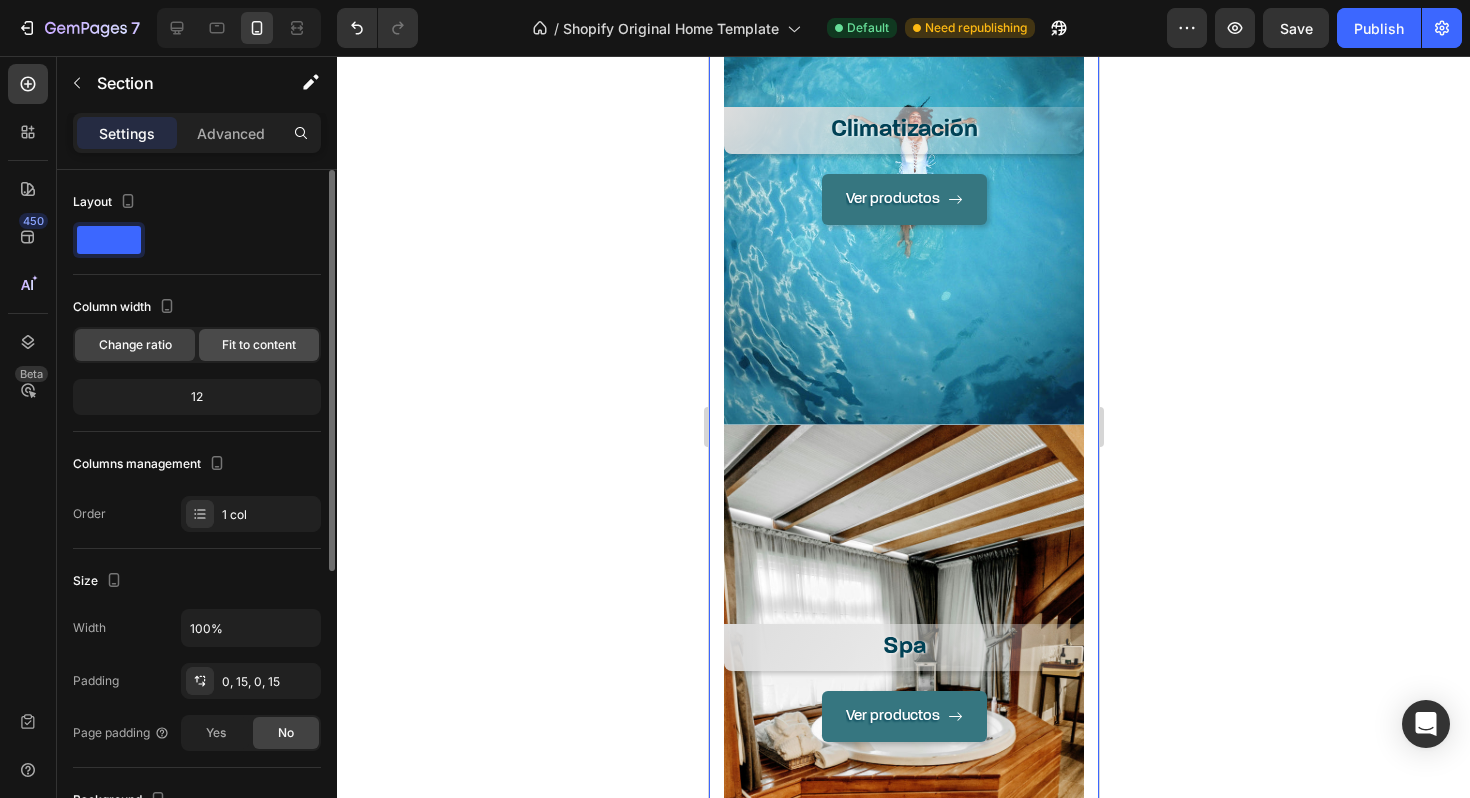click on "Fit to content" 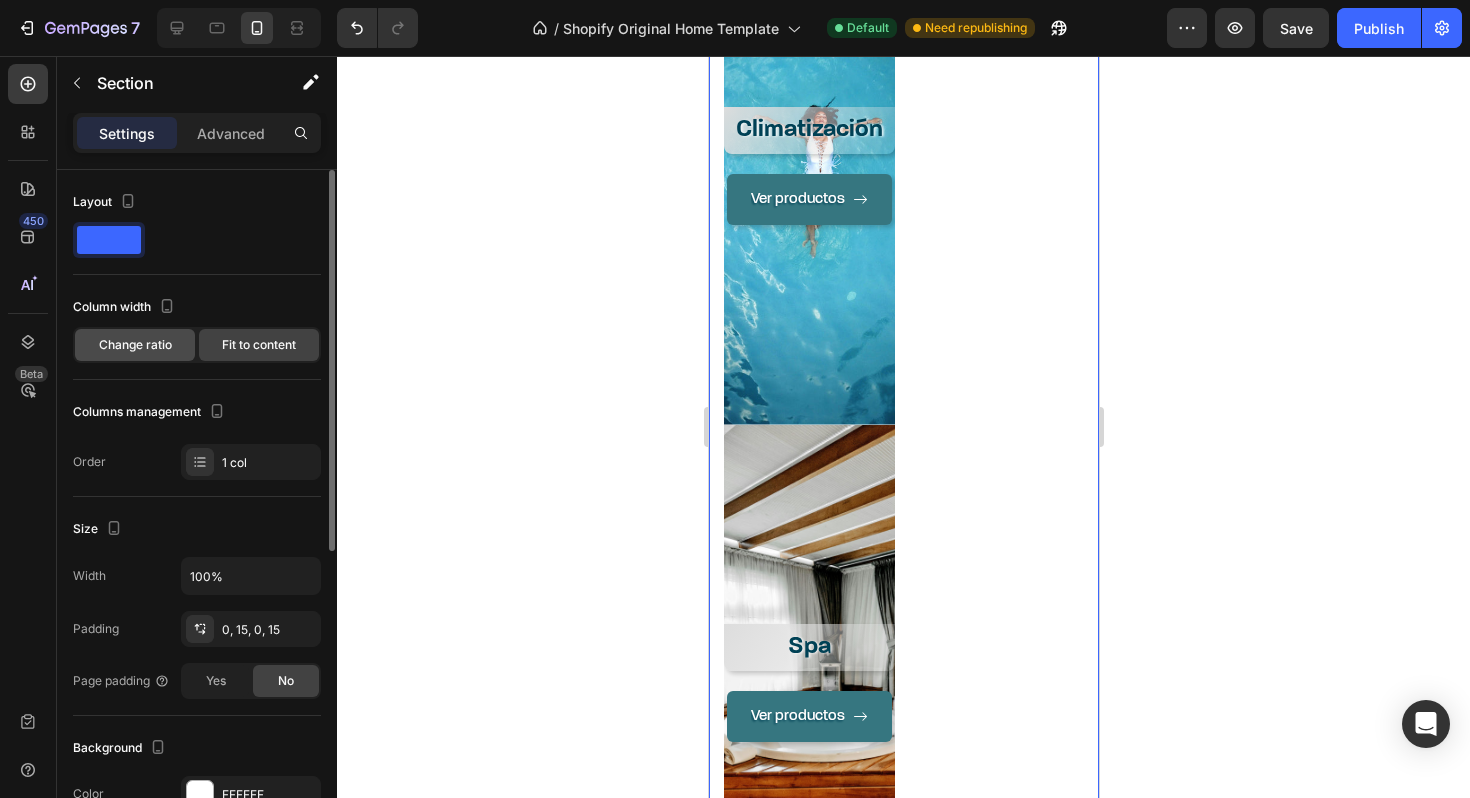 click on "Change ratio" 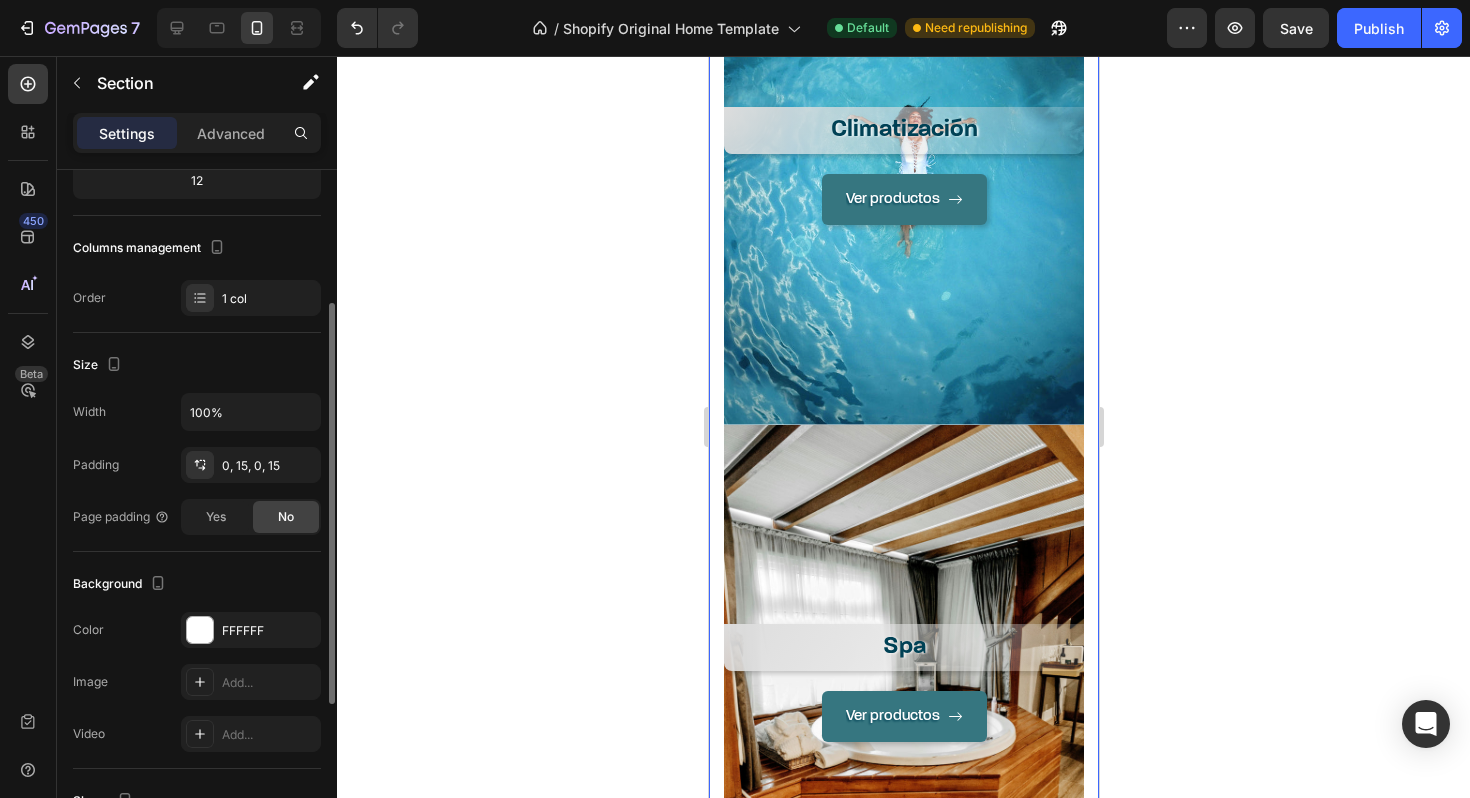 scroll, scrollTop: 220, scrollLeft: 0, axis: vertical 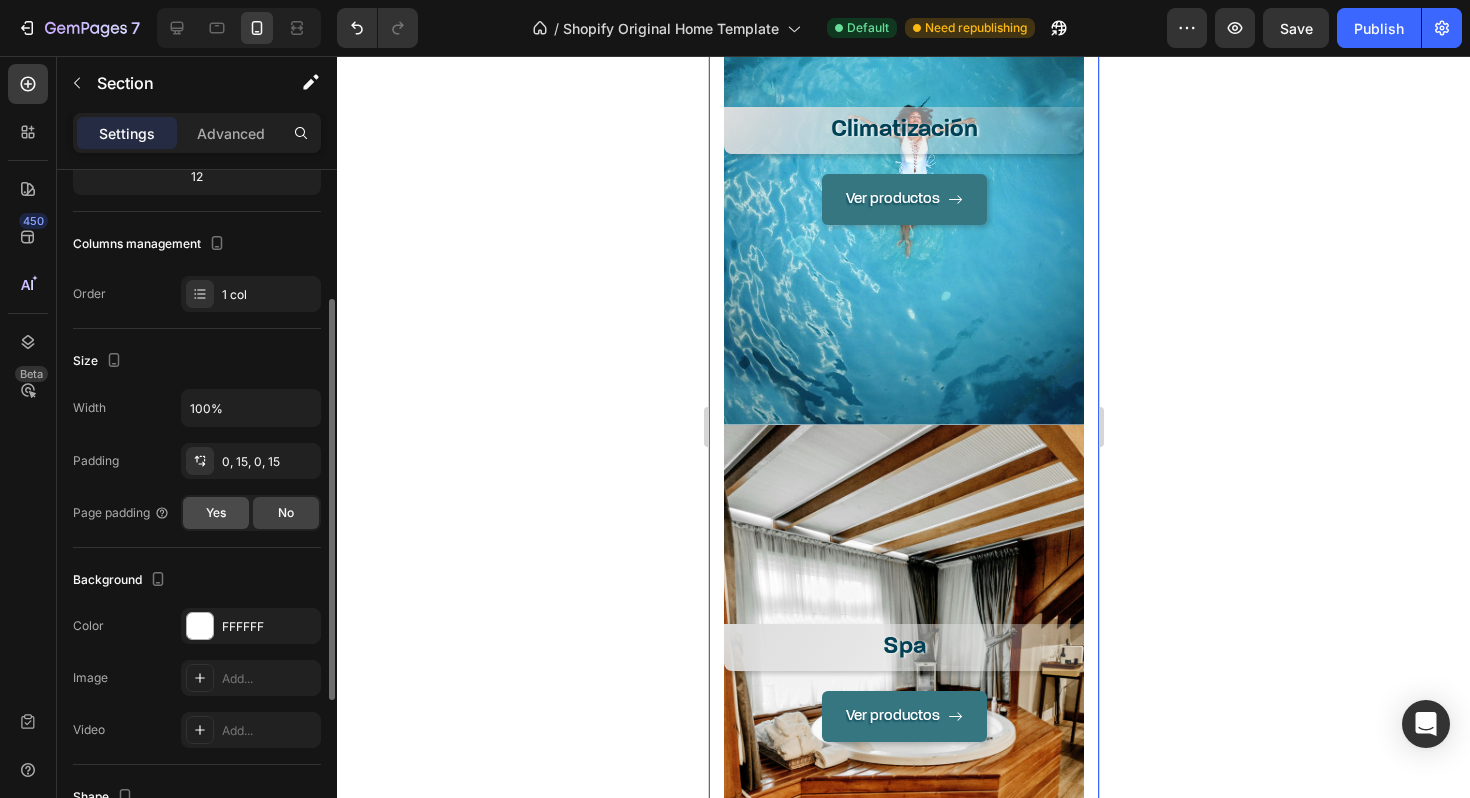 click on "Yes" 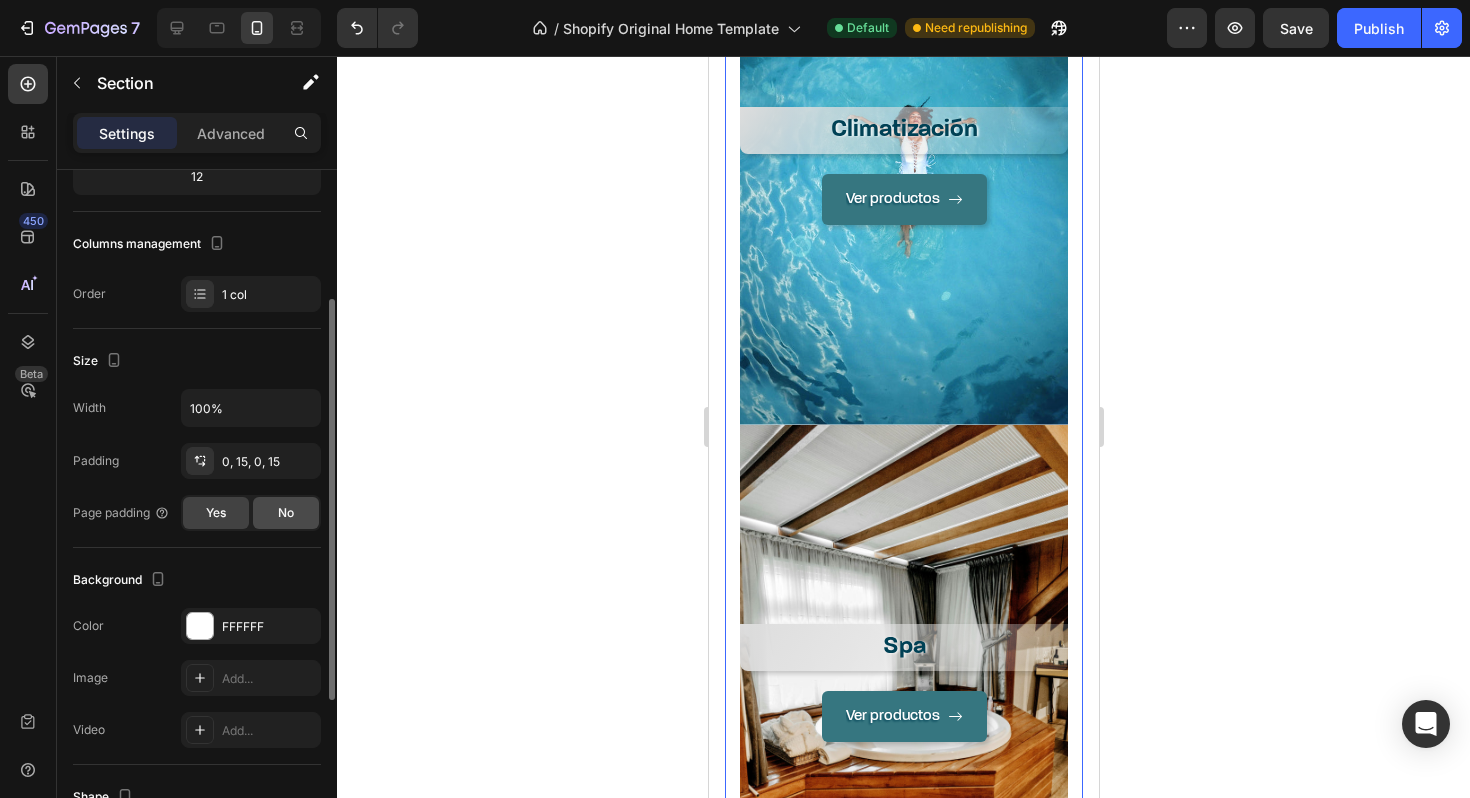 click on "No" 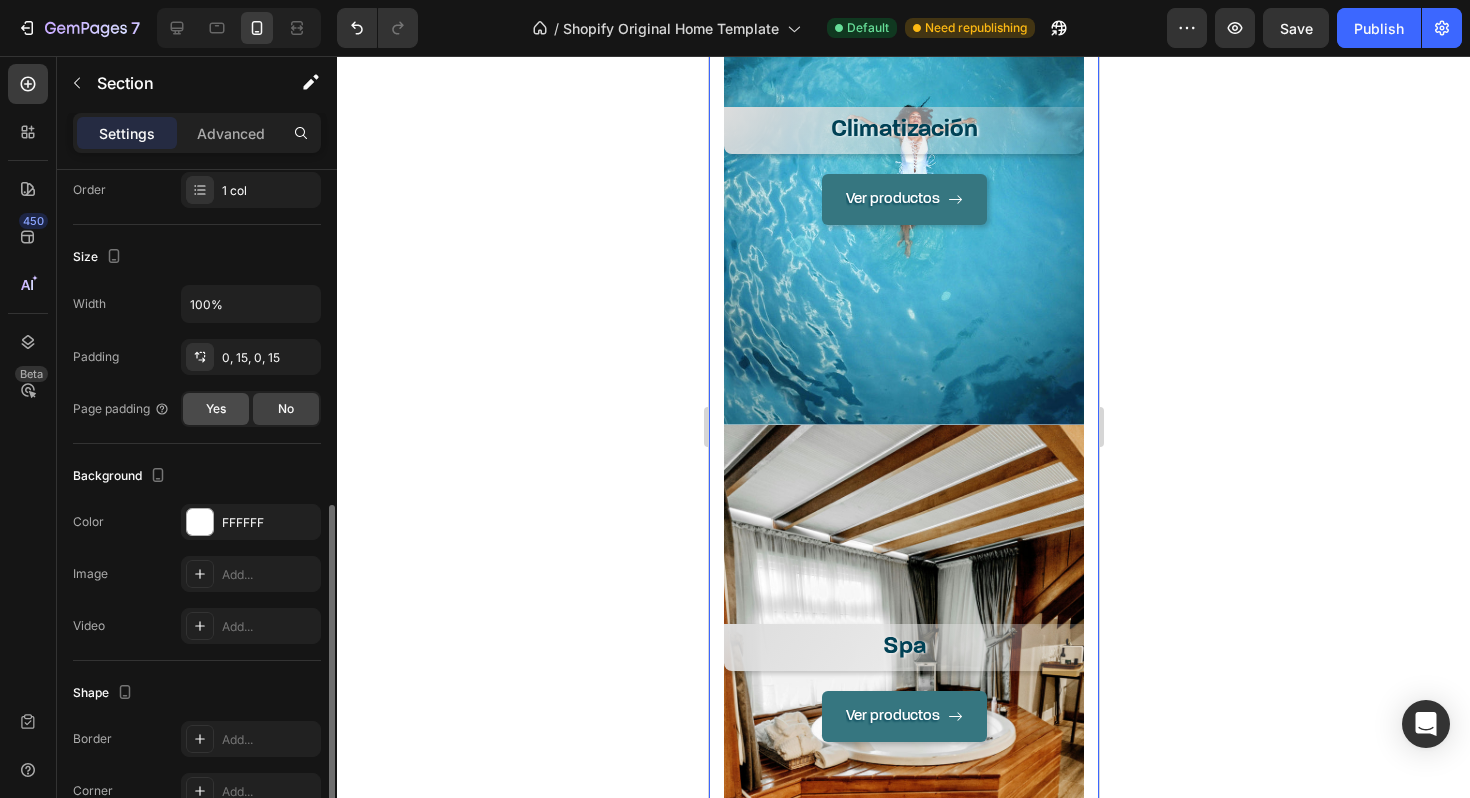 scroll, scrollTop: 0, scrollLeft: 0, axis: both 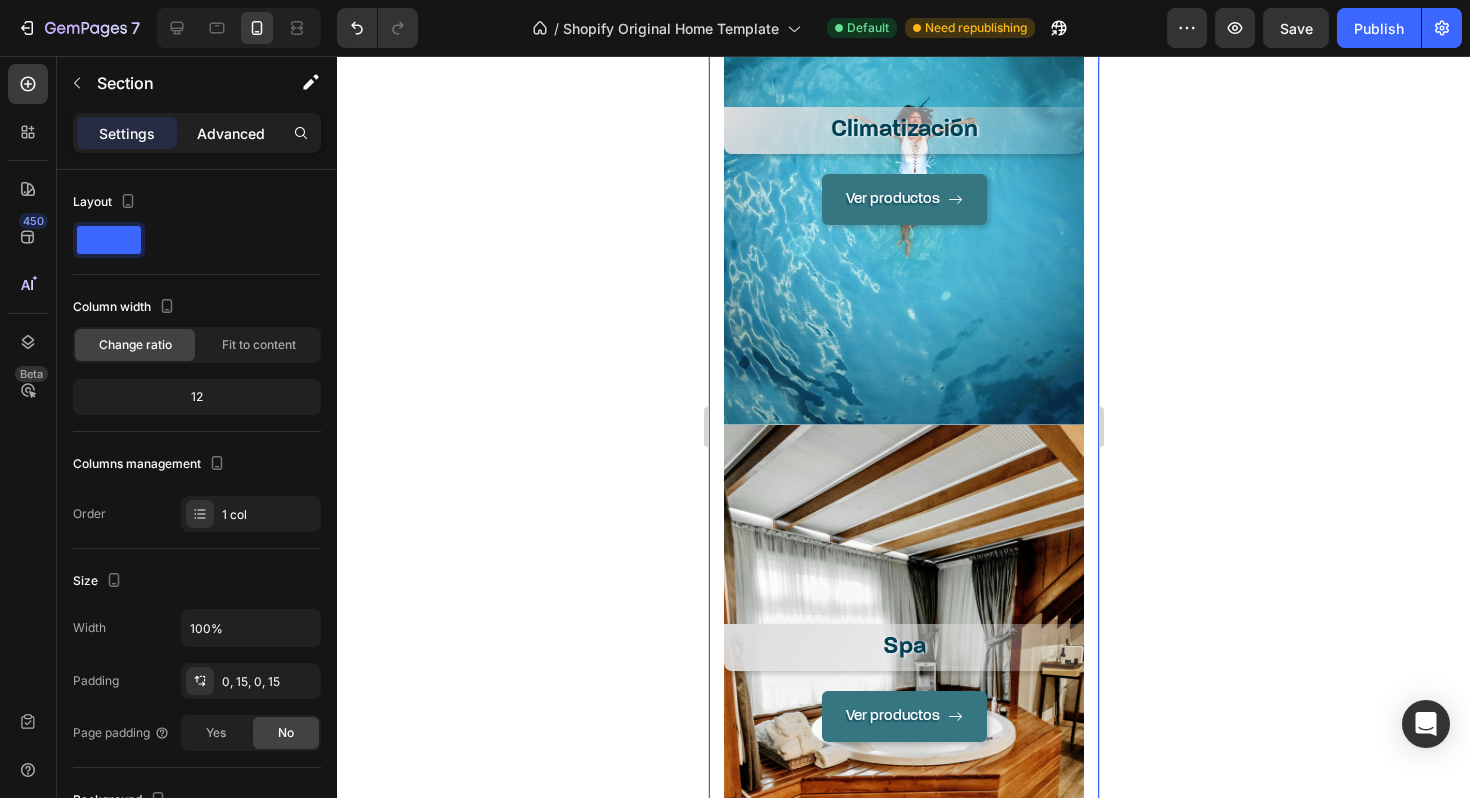 click on "Advanced" at bounding box center [231, 133] 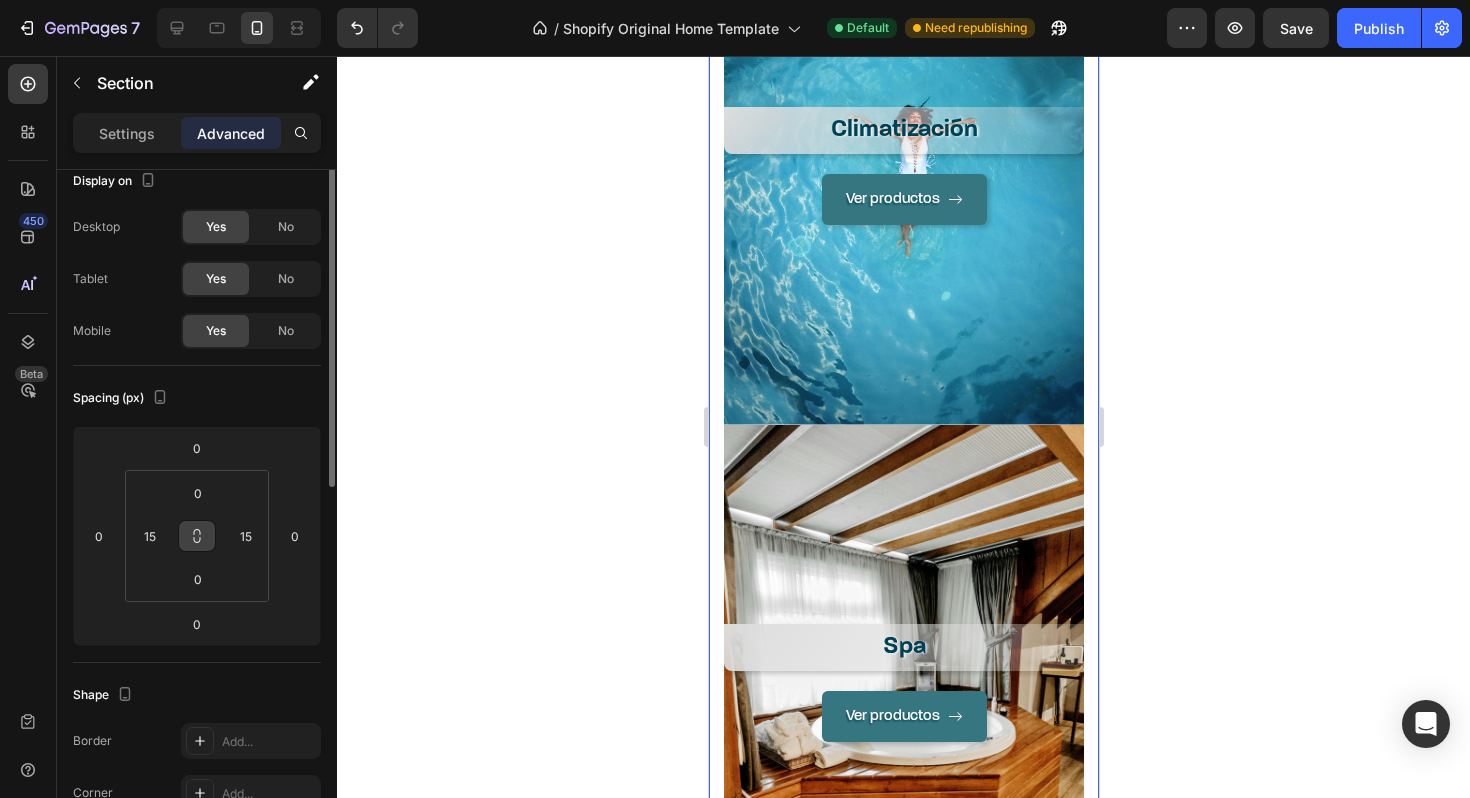 scroll, scrollTop: 0, scrollLeft: 0, axis: both 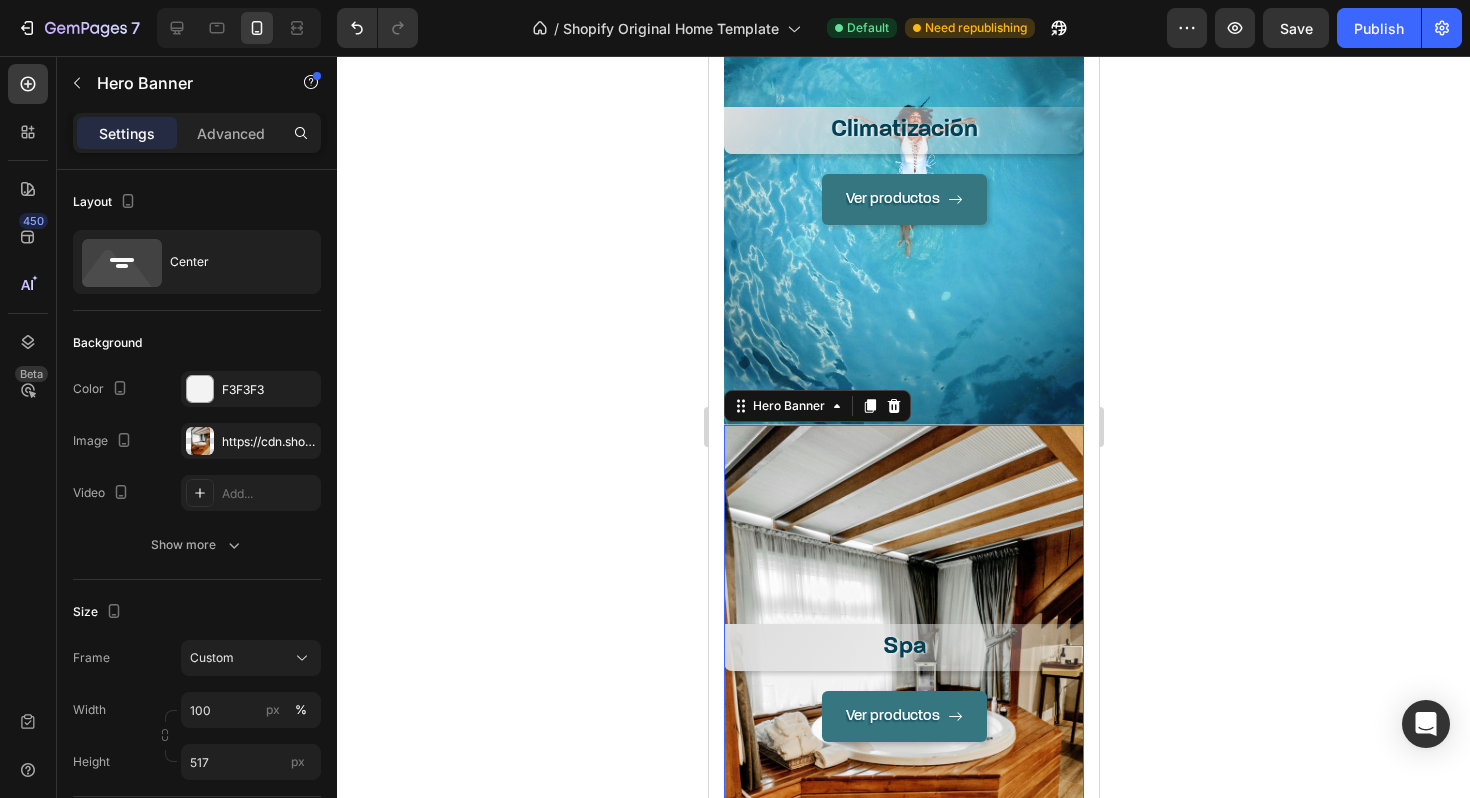 click on "Spa Heading
Ver productos Button" at bounding box center (903, 683) 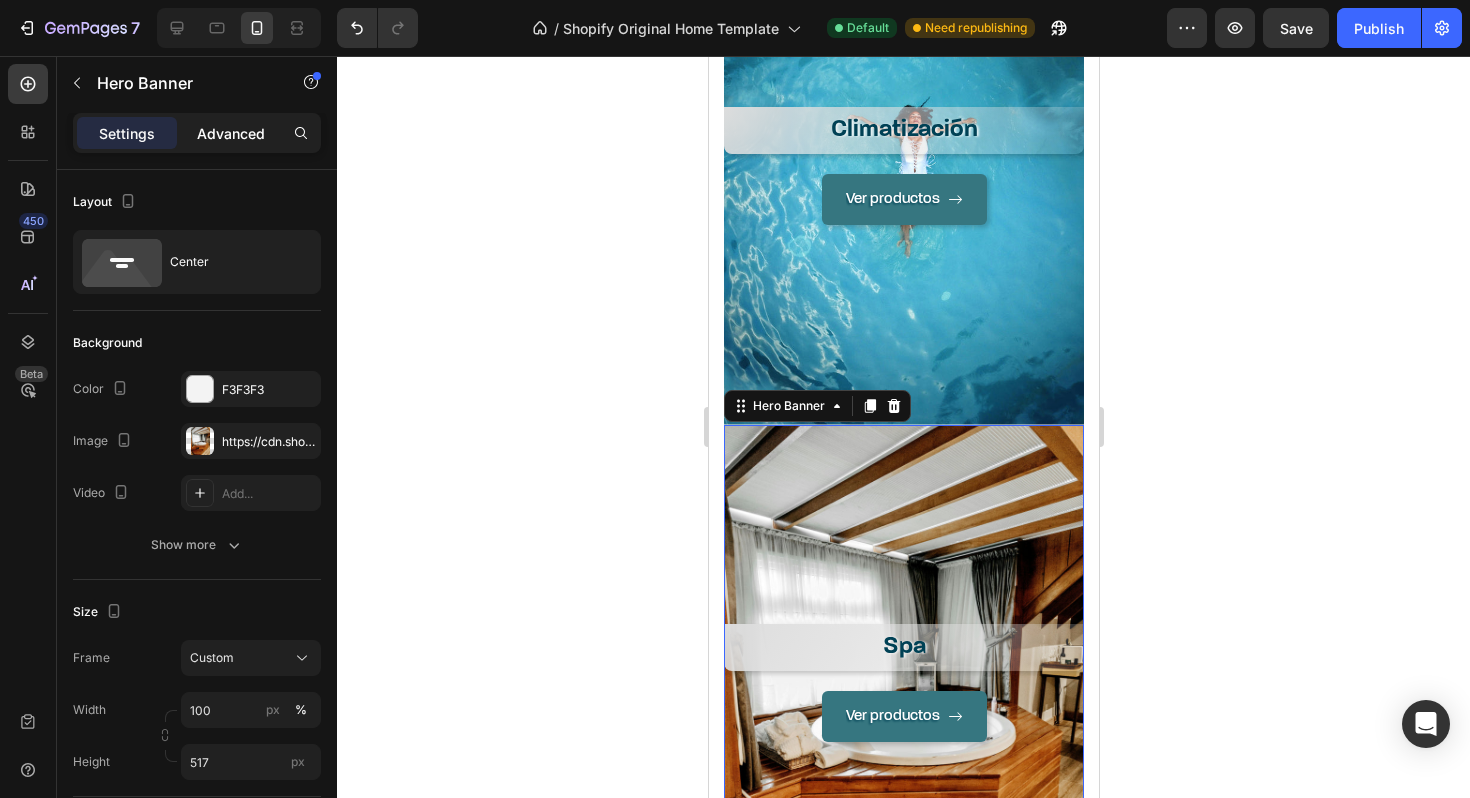 click on "Advanced" 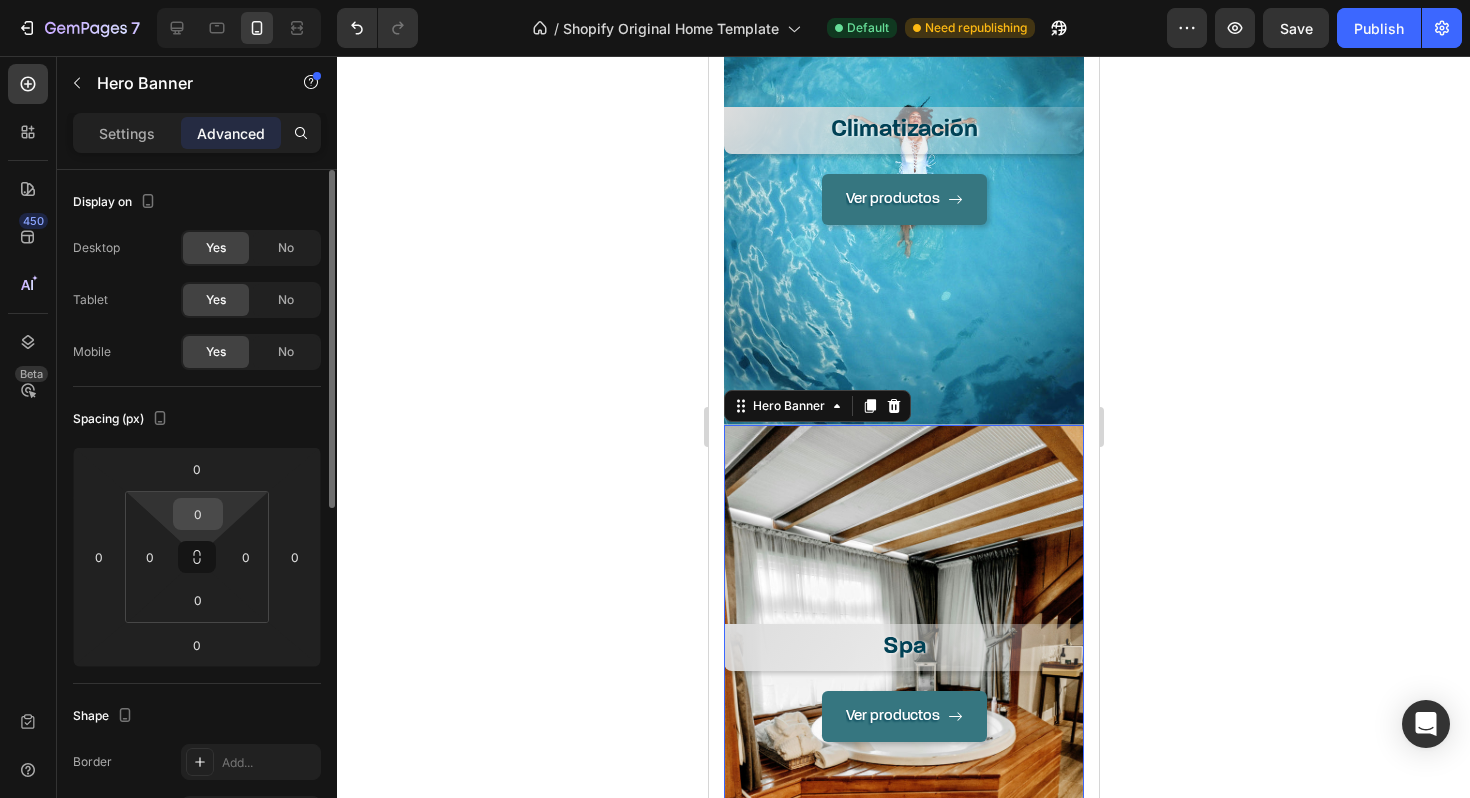 click on "0" at bounding box center (198, 514) 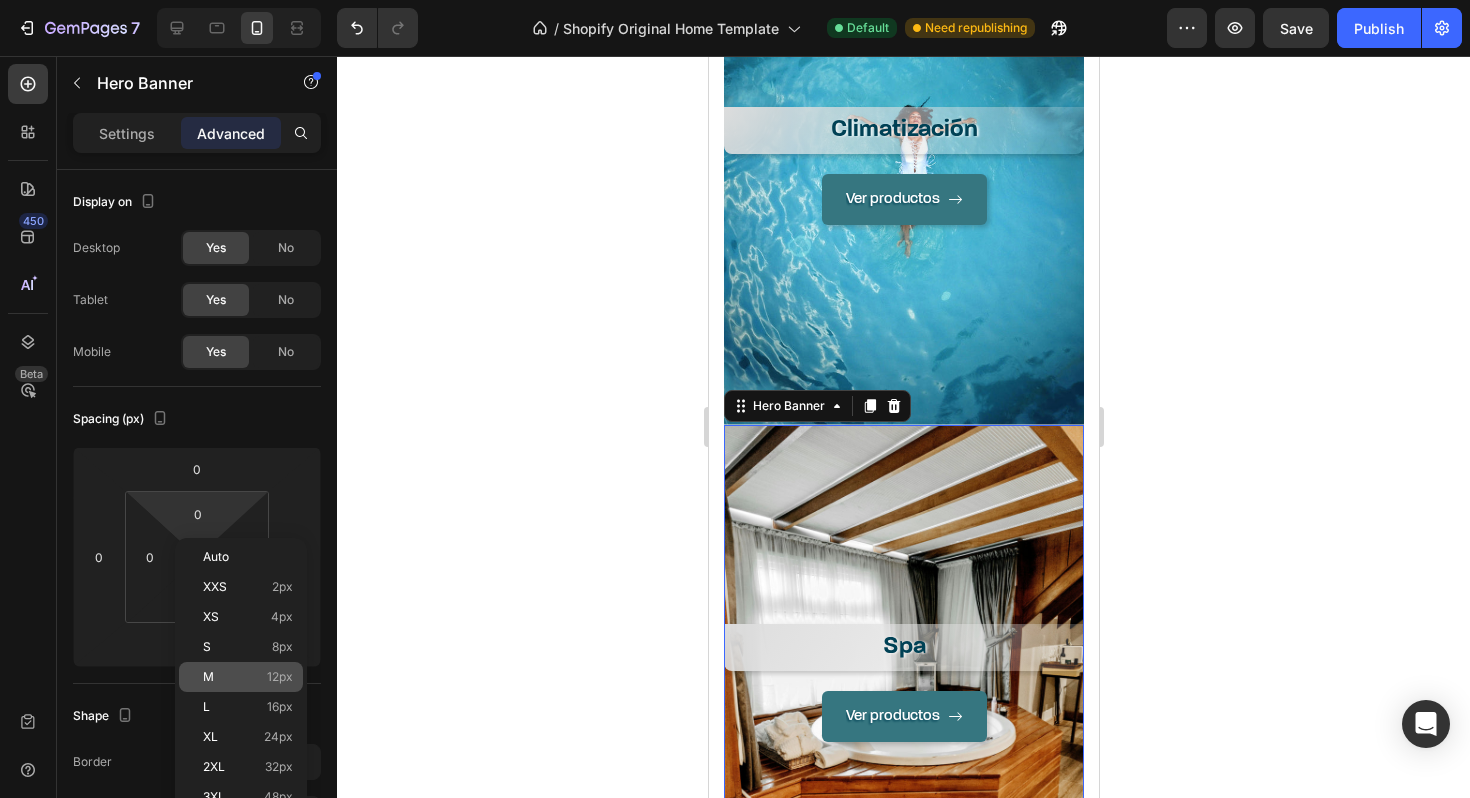 click on "M 12px" at bounding box center (248, 677) 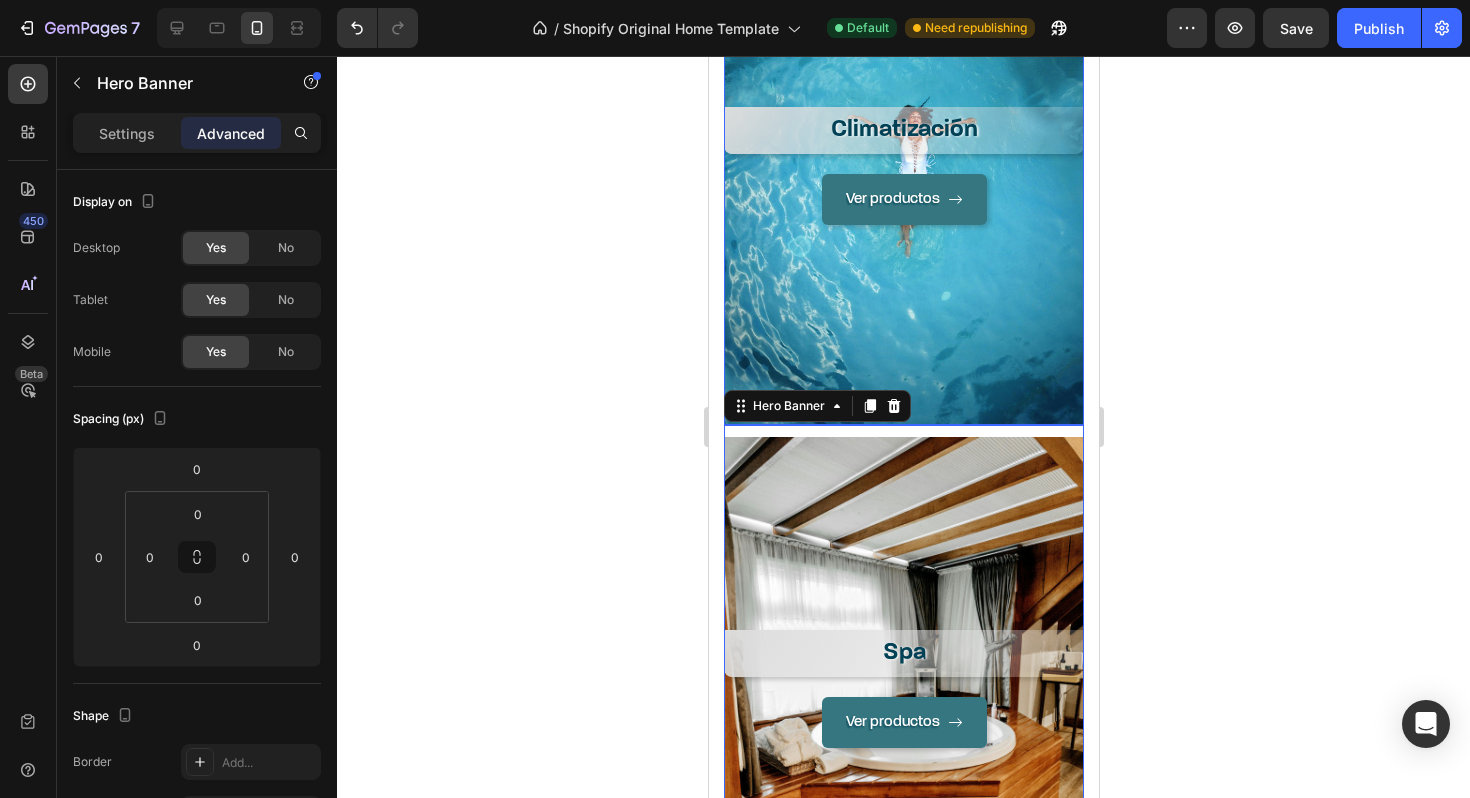 click on "Ver productos Button" at bounding box center (903, 289) 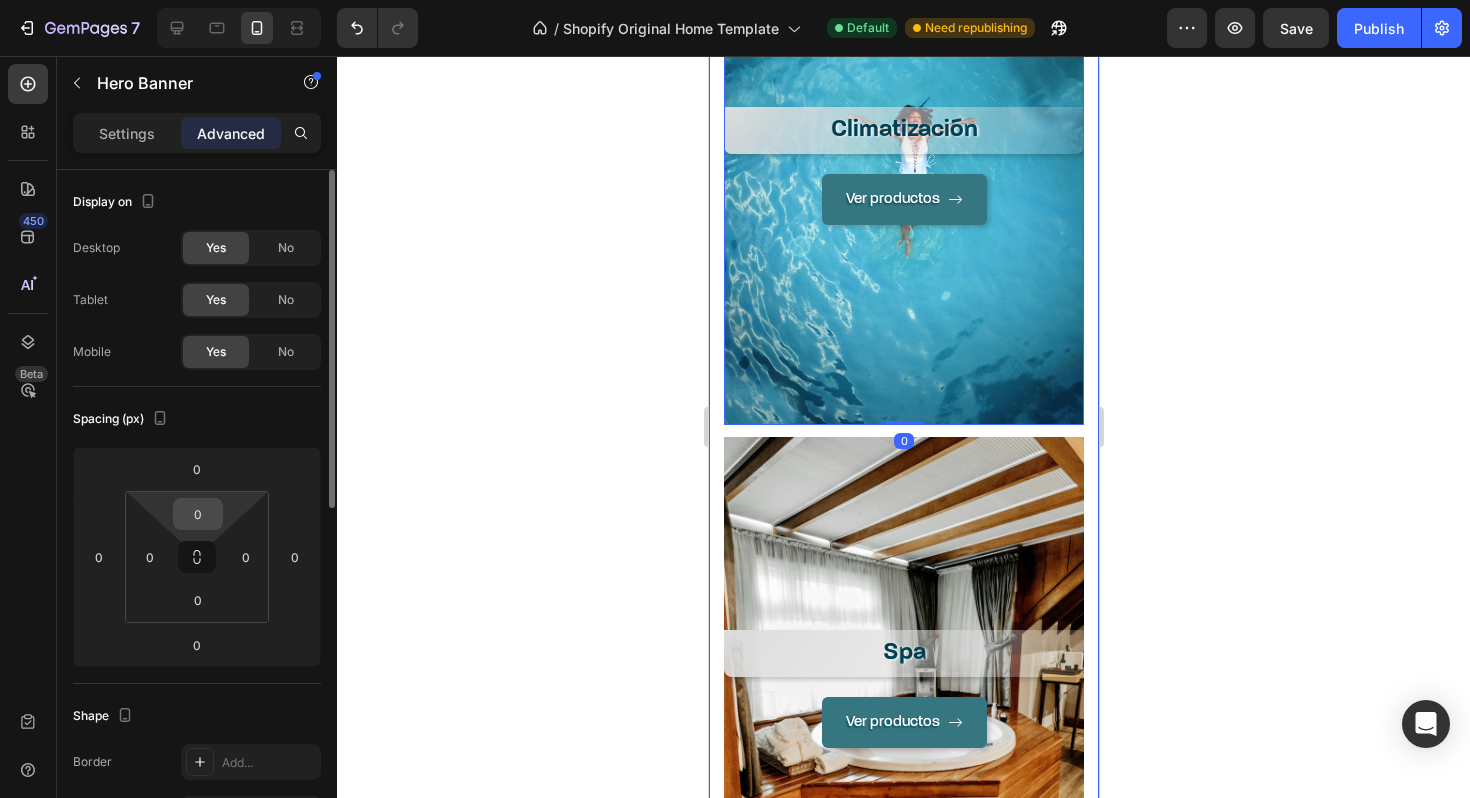 click on "0" at bounding box center (198, 514) 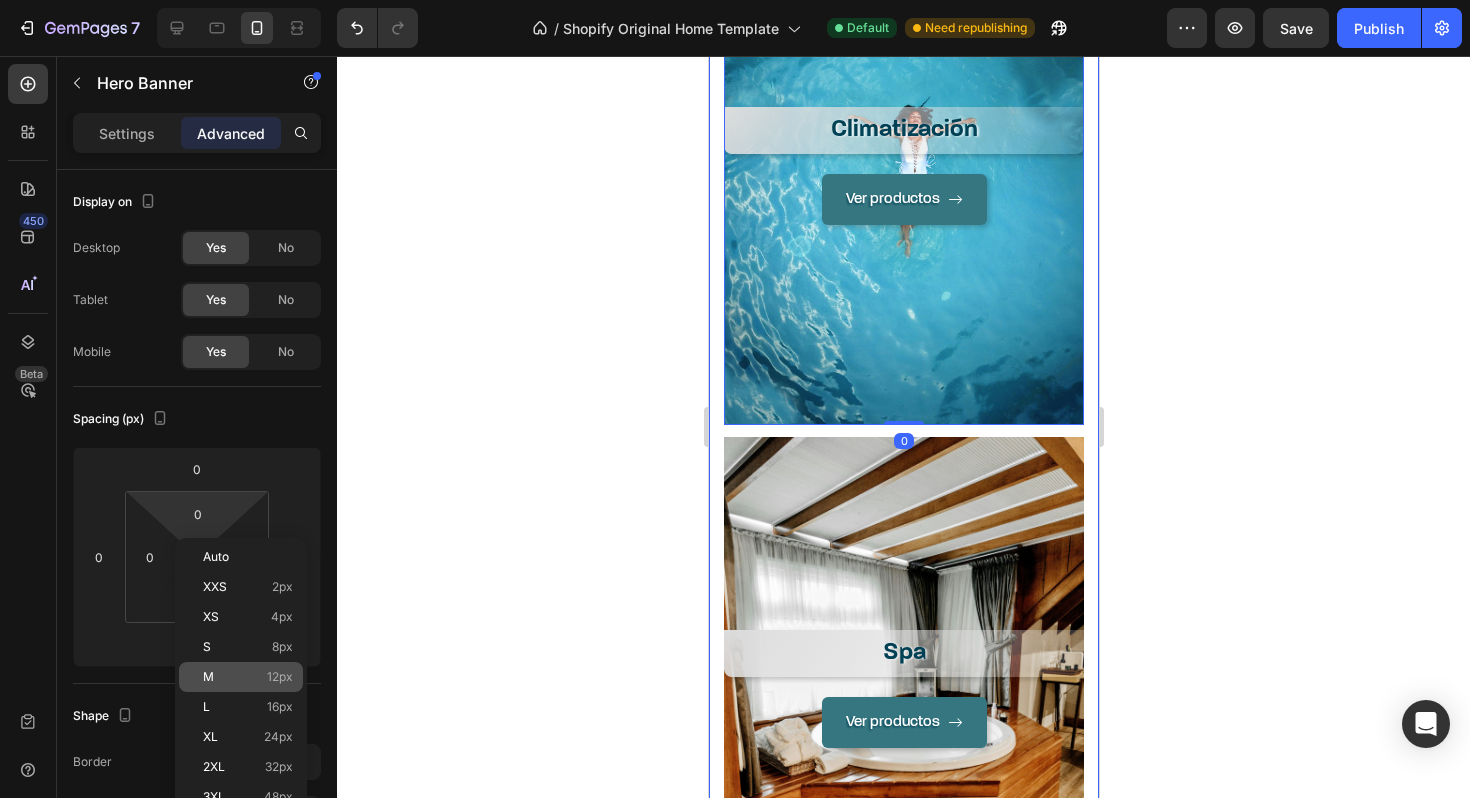 click on "M 12px" at bounding box center [248, 677] 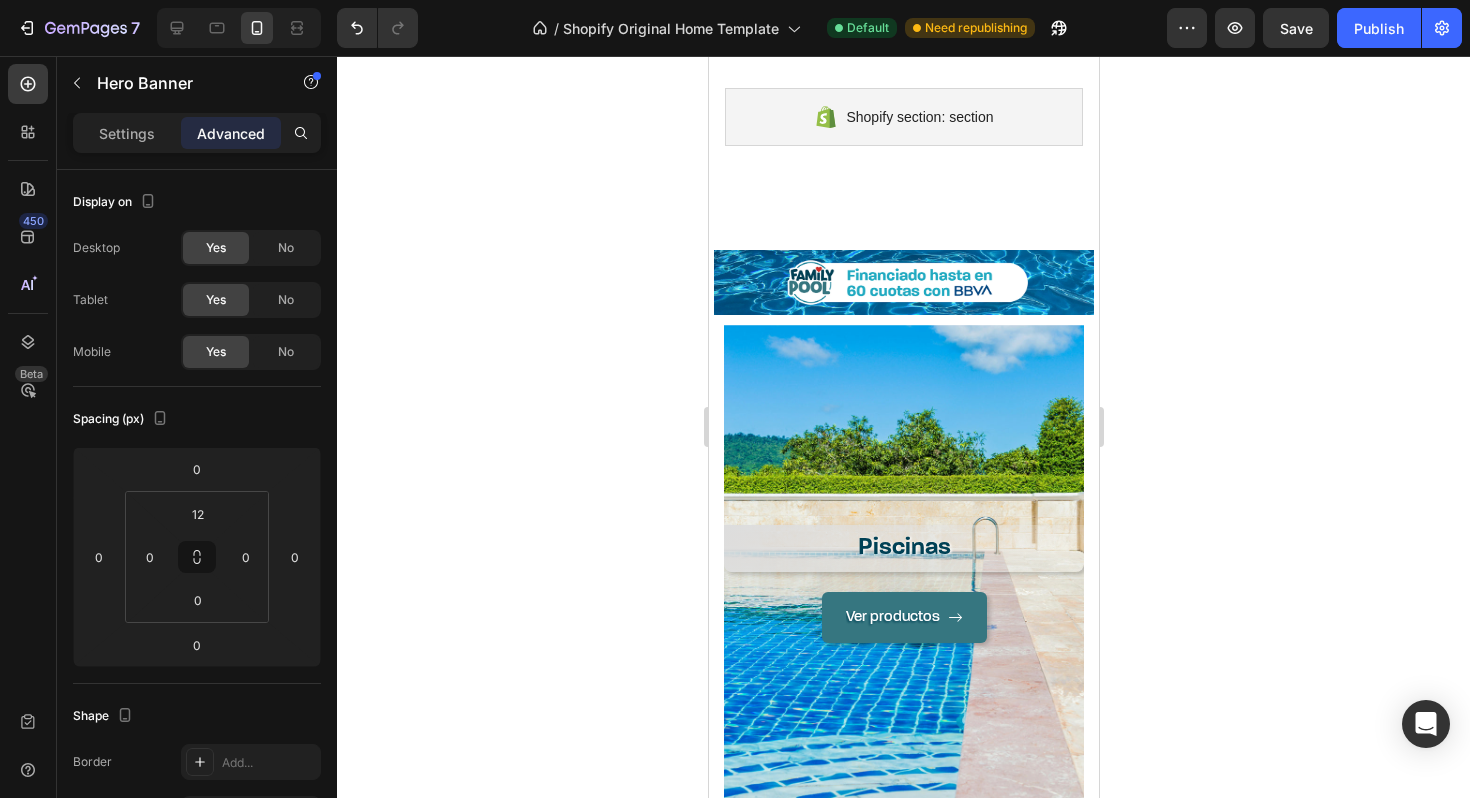 scroll, scrollTop: 1567, scrollLeft: 0, axis: vertical 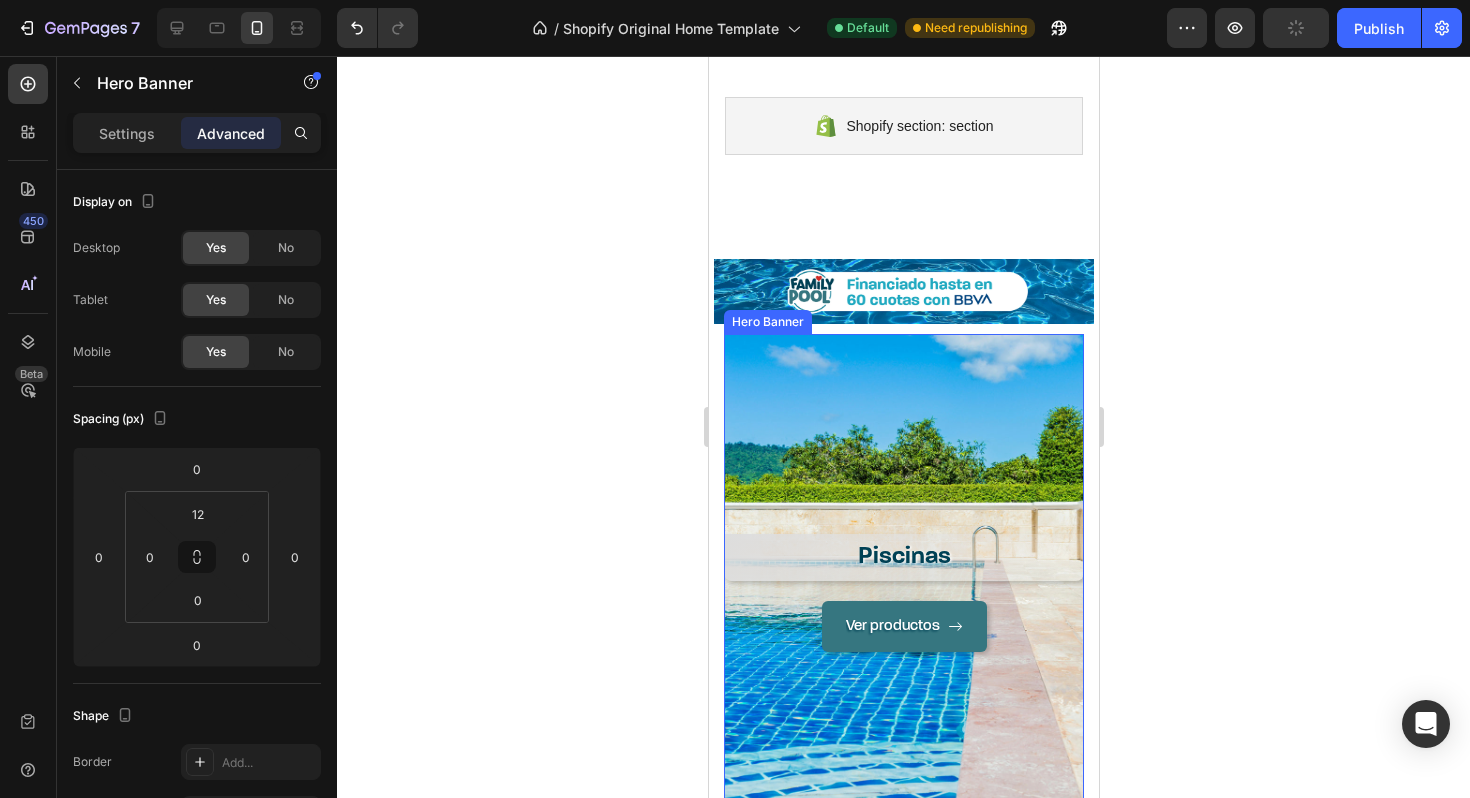 click on "Piscinas Heading
Ver productos Button" at bounding box center [903, 593] 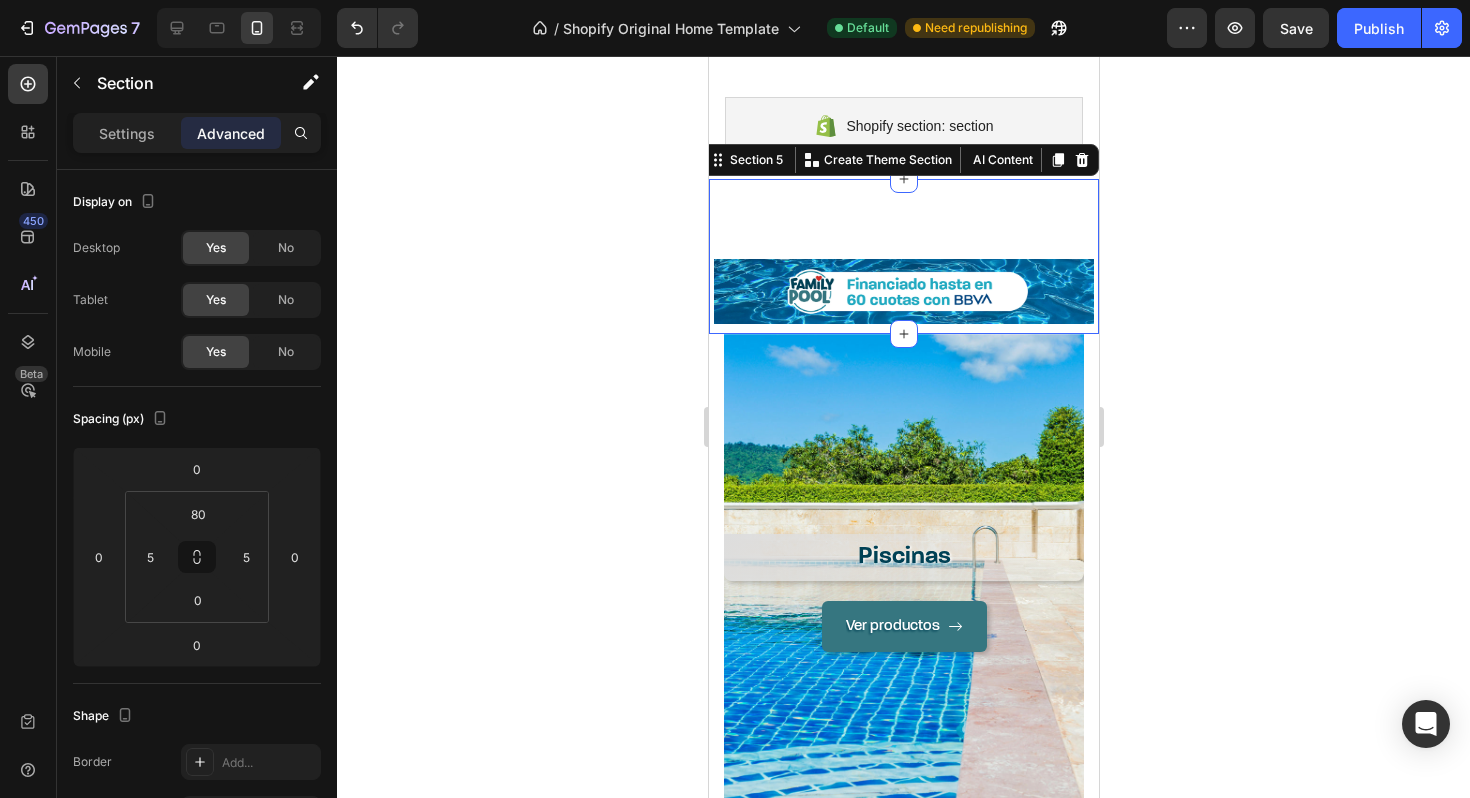 click on "Image Row" at bounding box center [903, 297] 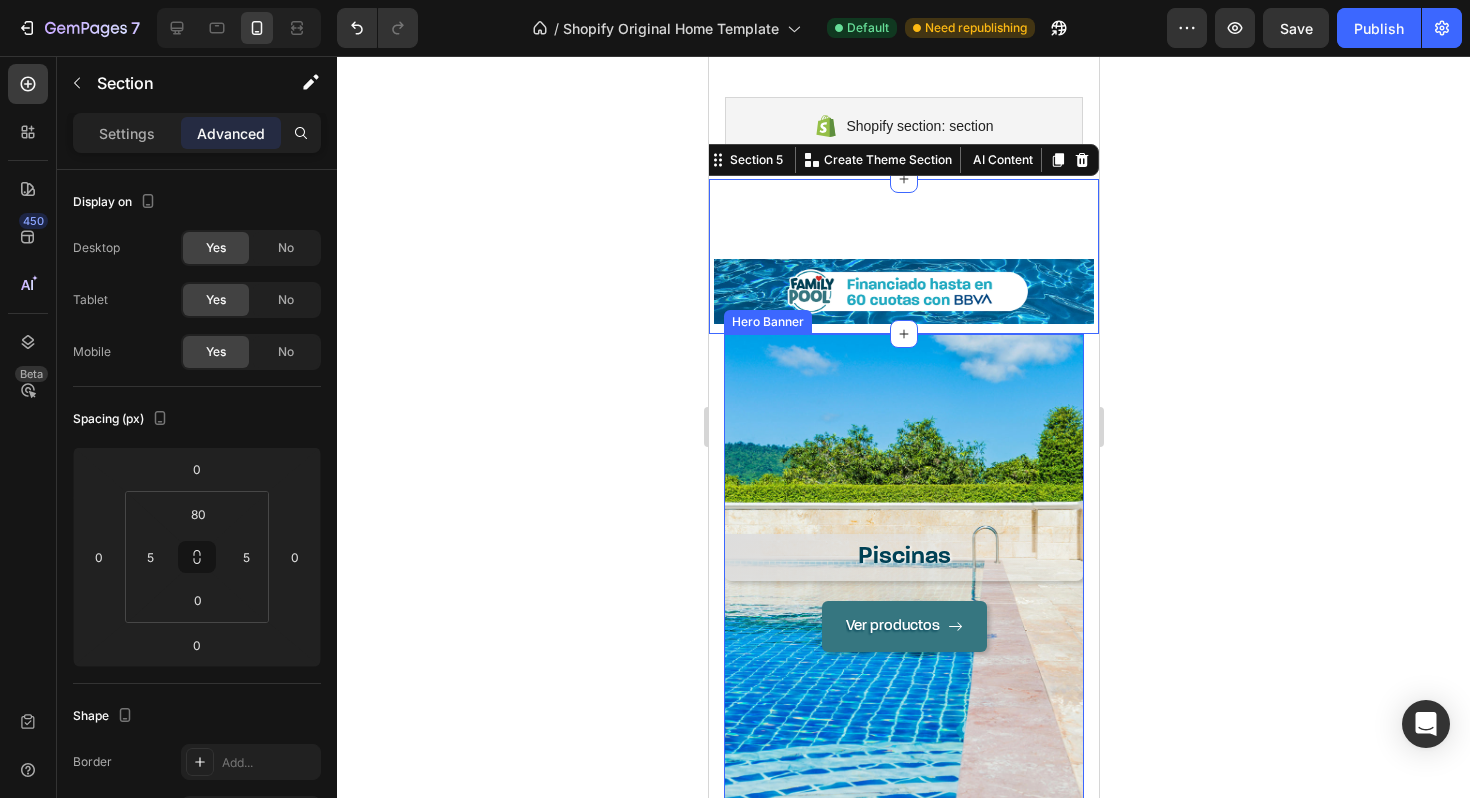 click on "Piscinas Heading
Ver productos Button" at bounding box center [903, 593] 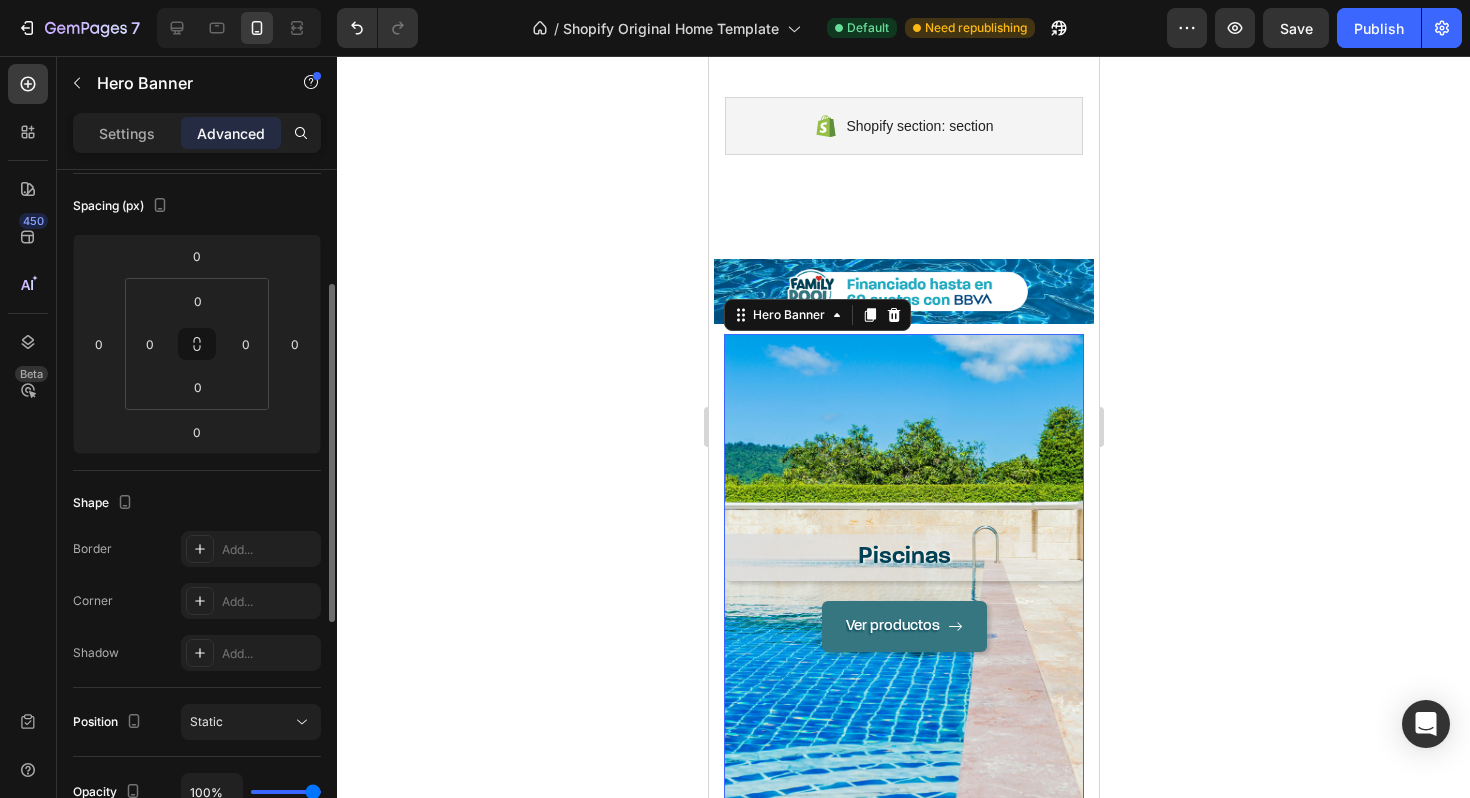 scroll, scrollTop: 219, scrollLeft: 0, axis: vertical 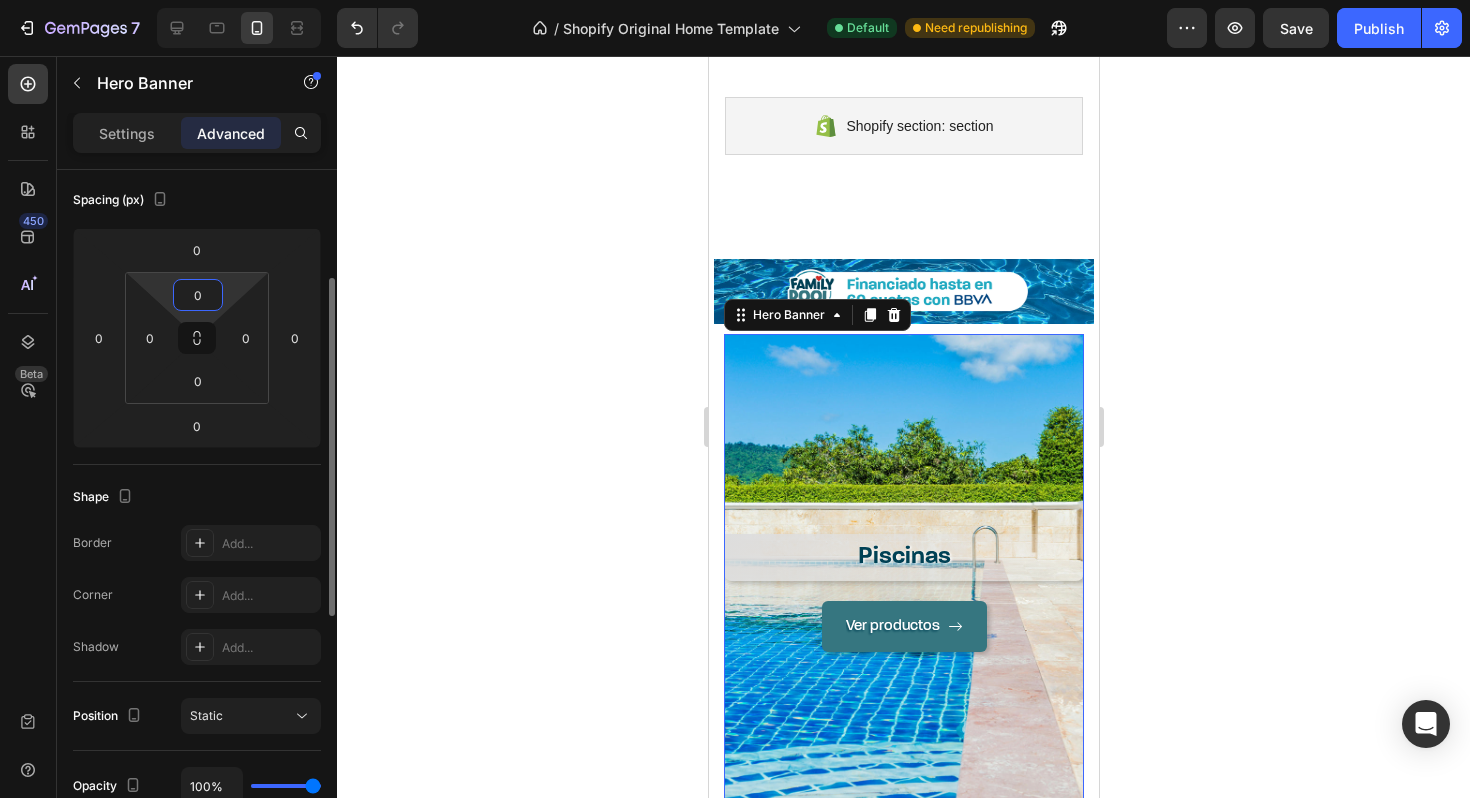click on "0" at bounding box center [198, 295] 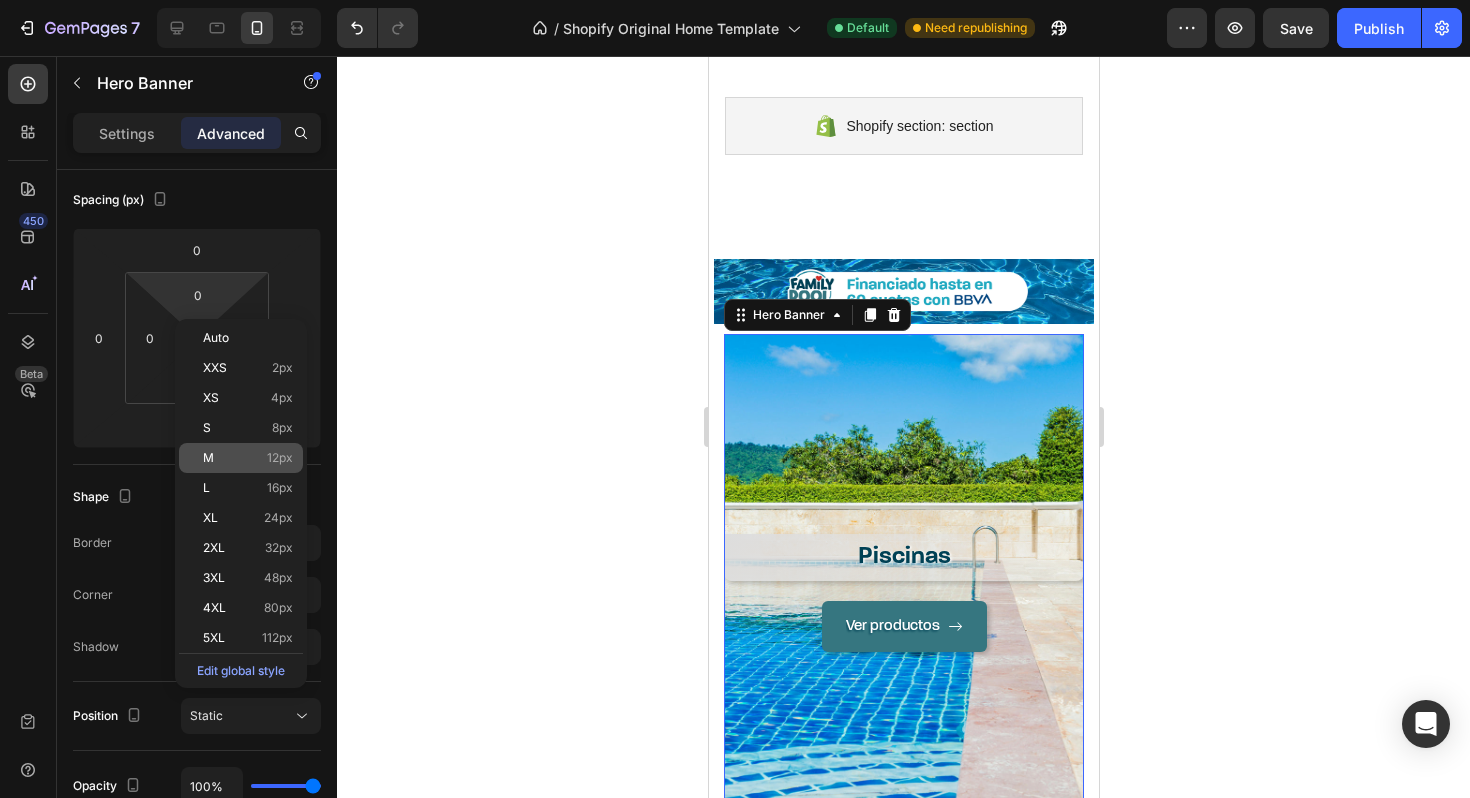 click on "M 12px" at bounding box center [248, 458] 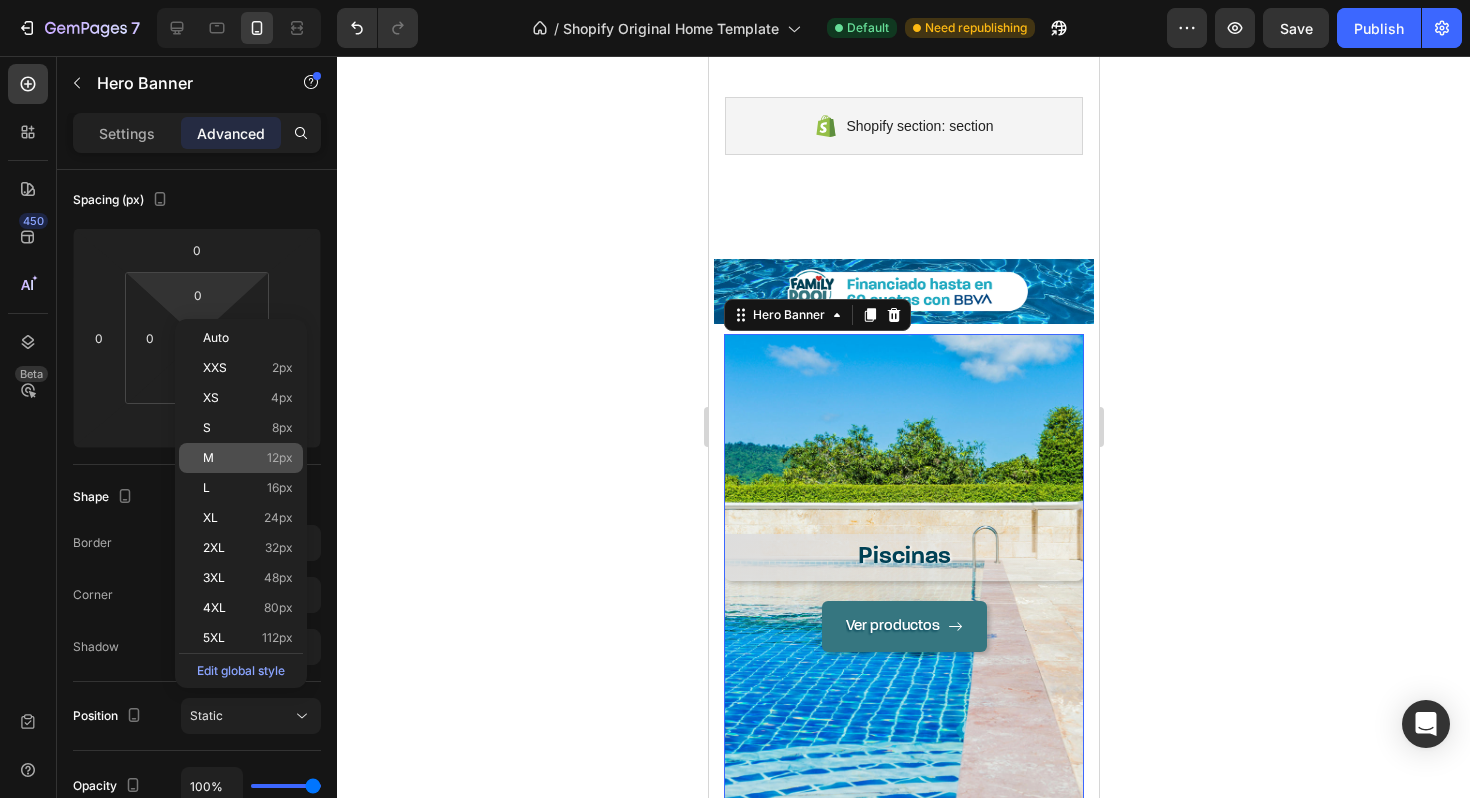 type on "12" 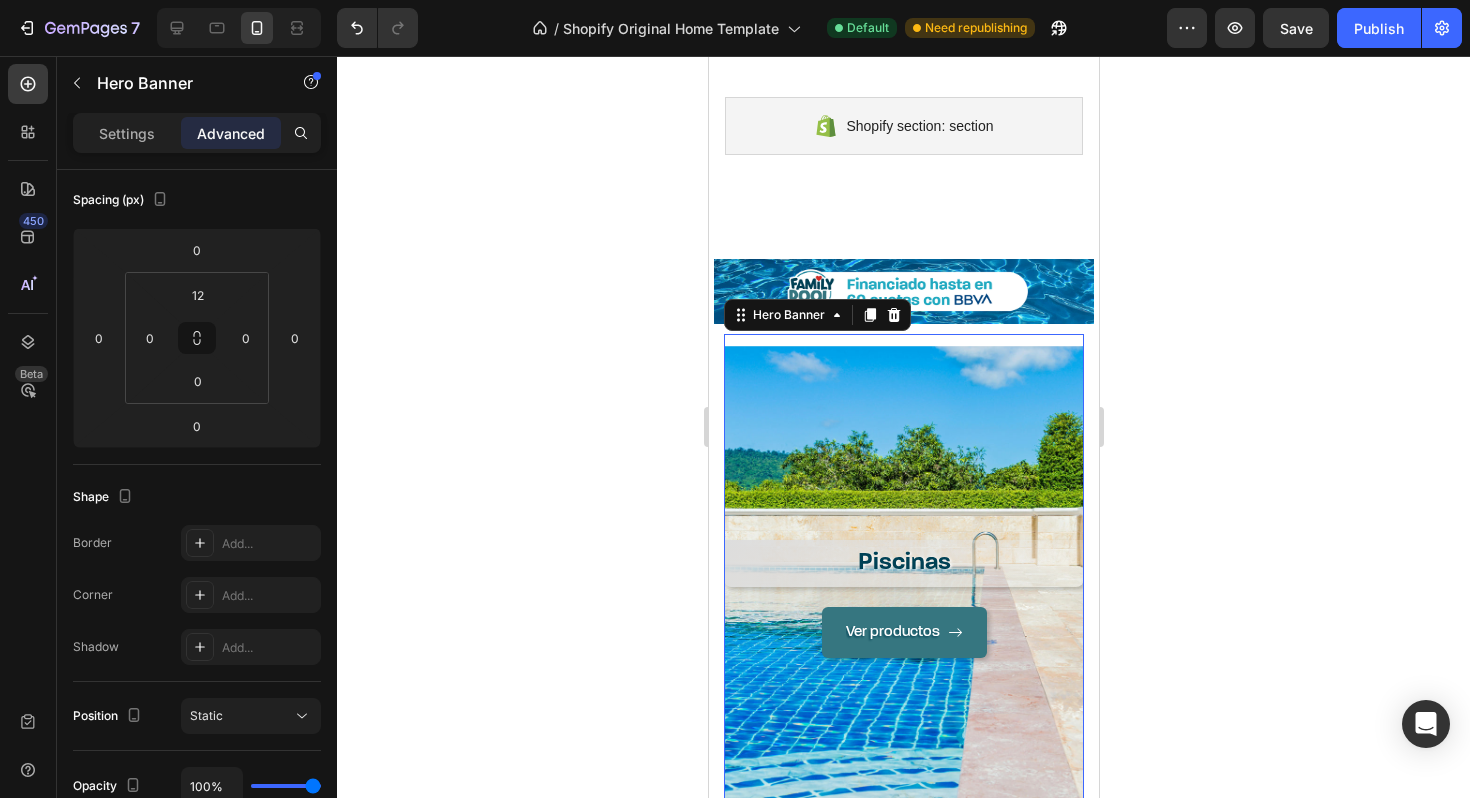 click 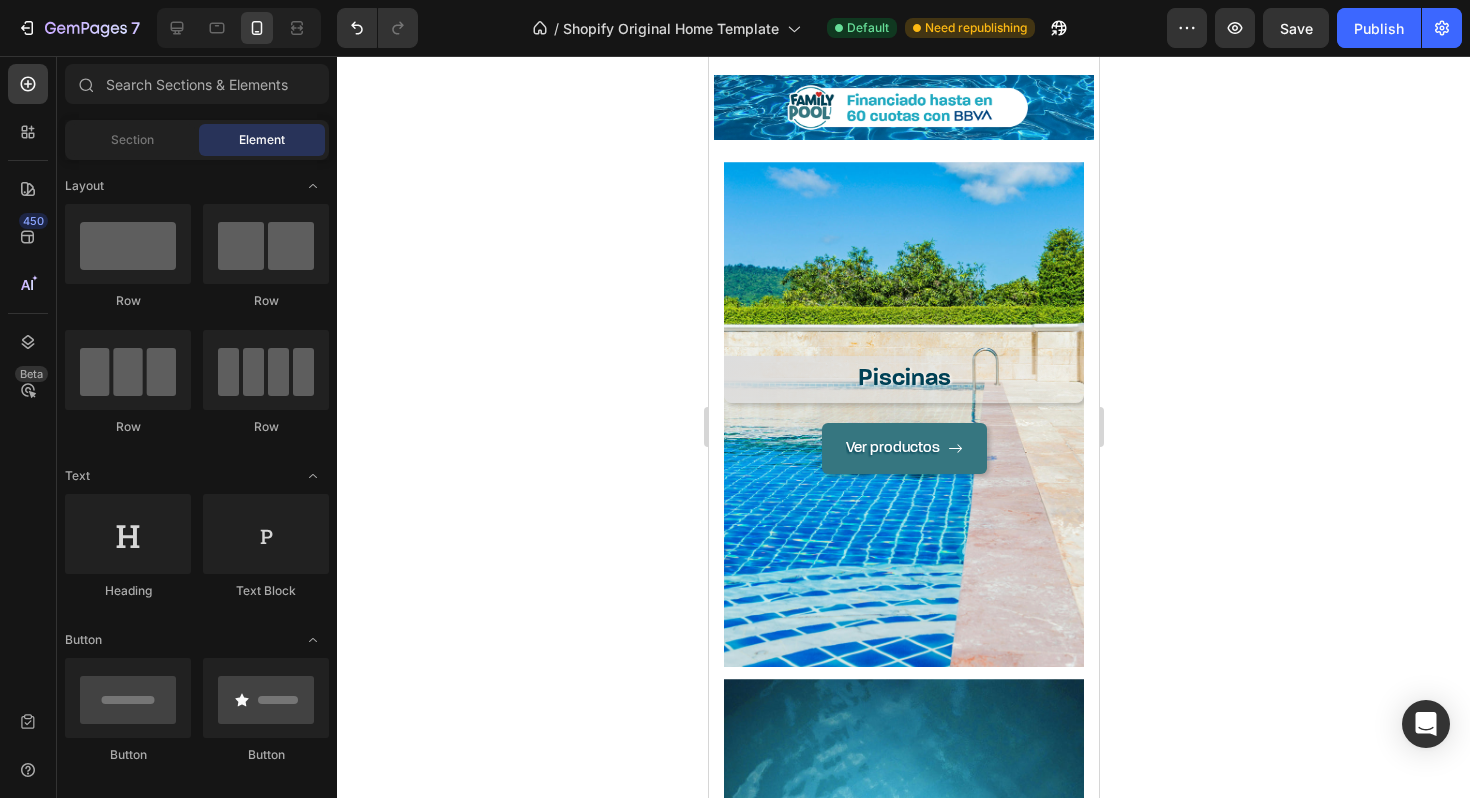 scroll, scrollTop: 1749, scrollLeft: 0, axis: vertical 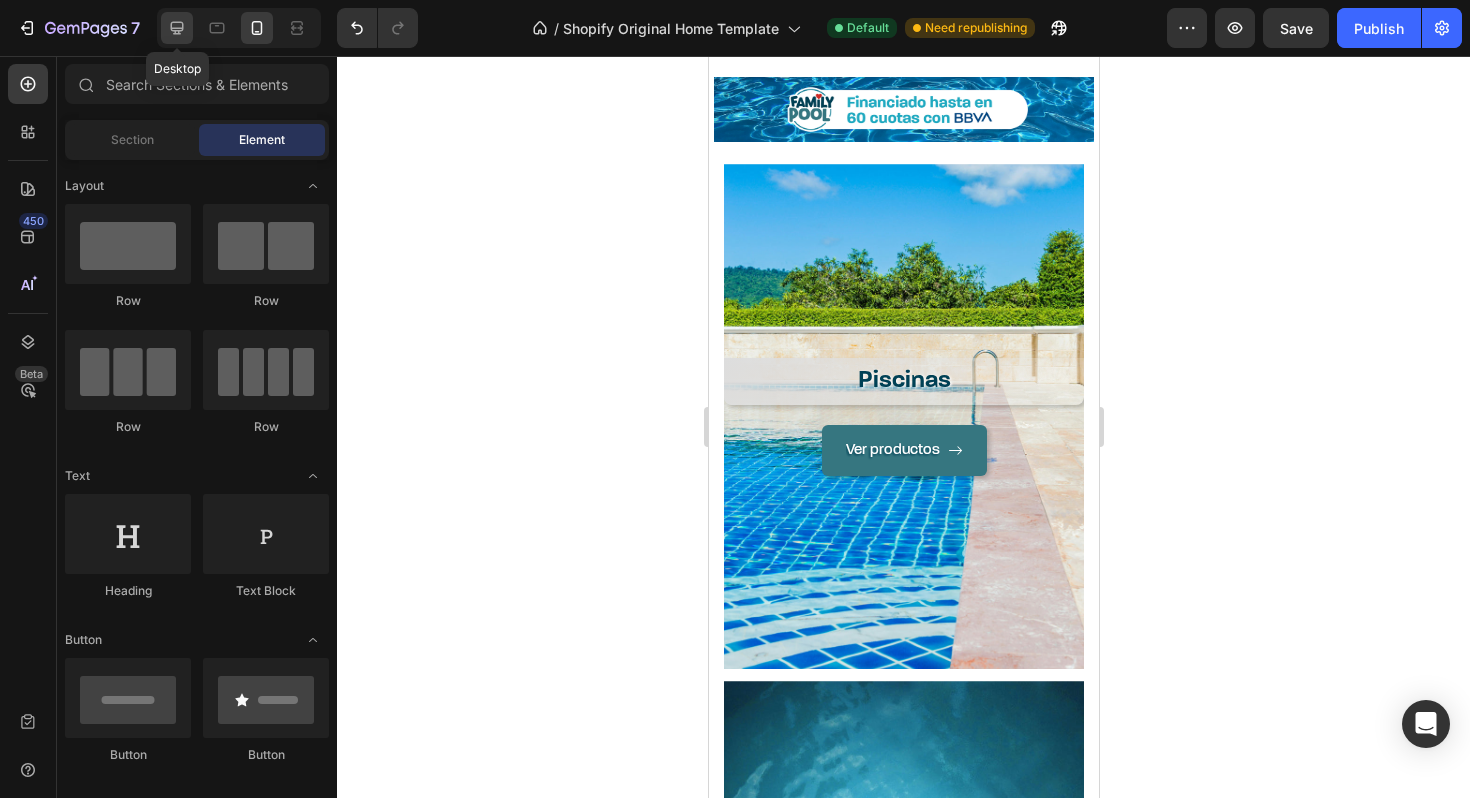 click 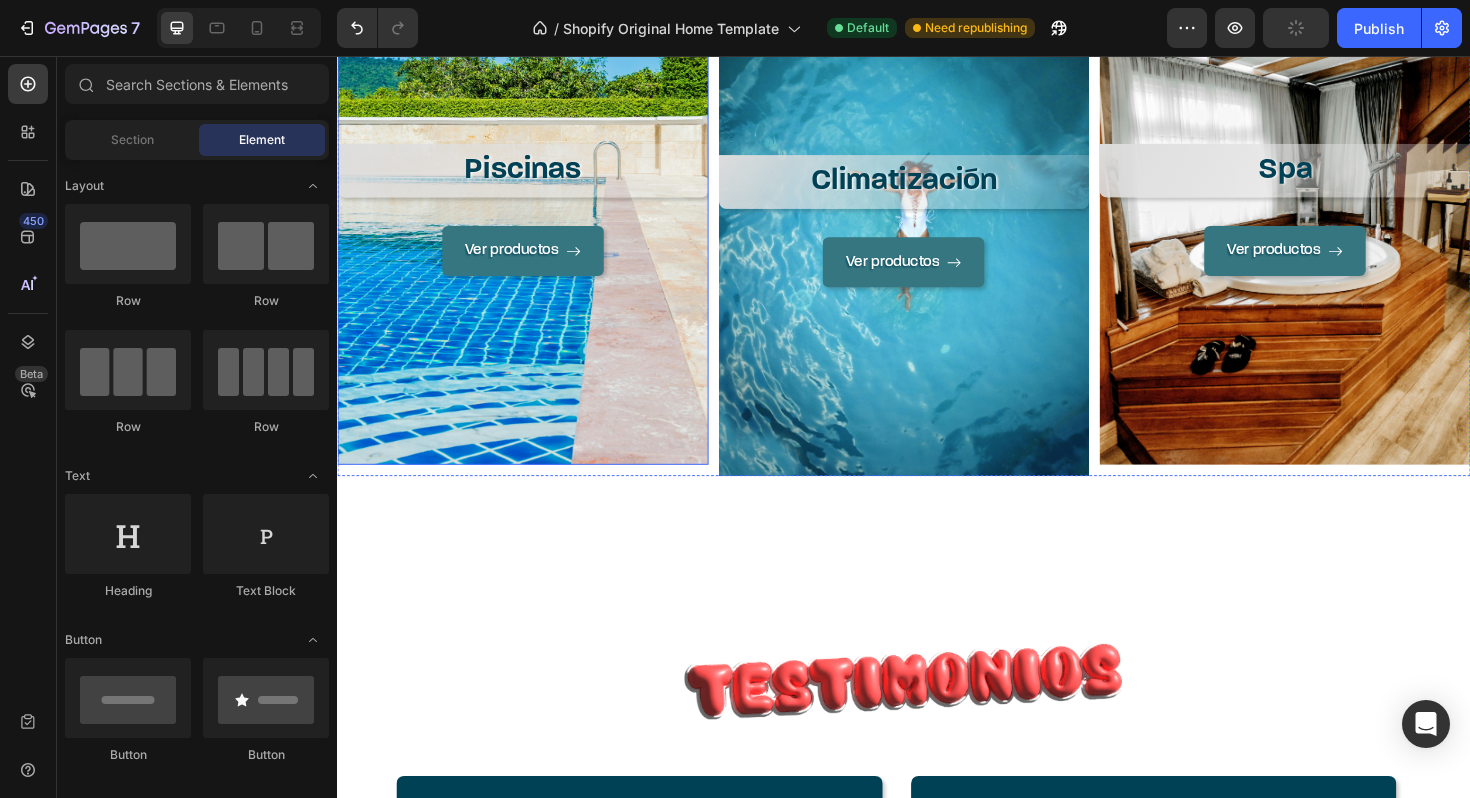 scroll, scrollTop: 2150, scrollLeft: 0, axis: vertical 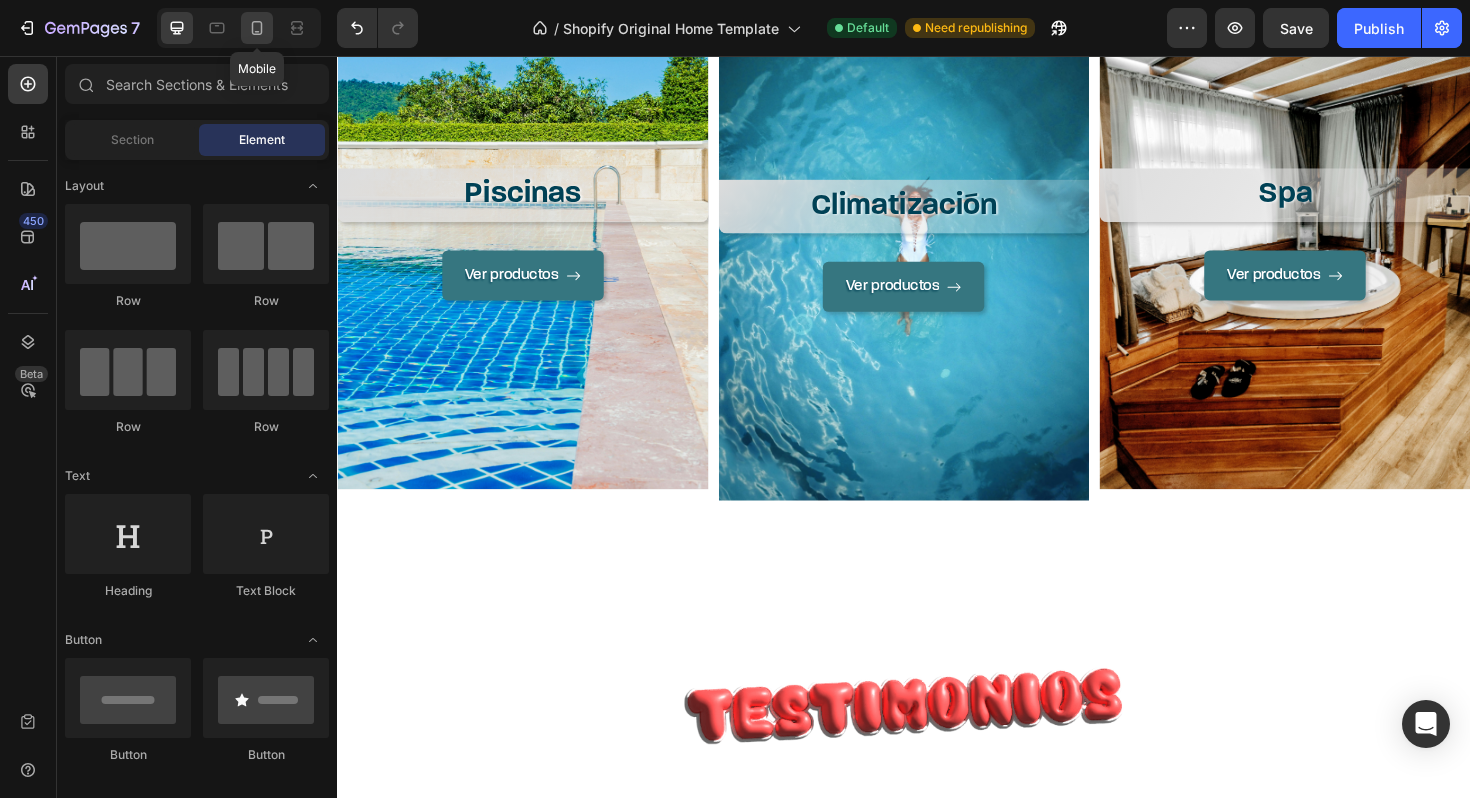 click 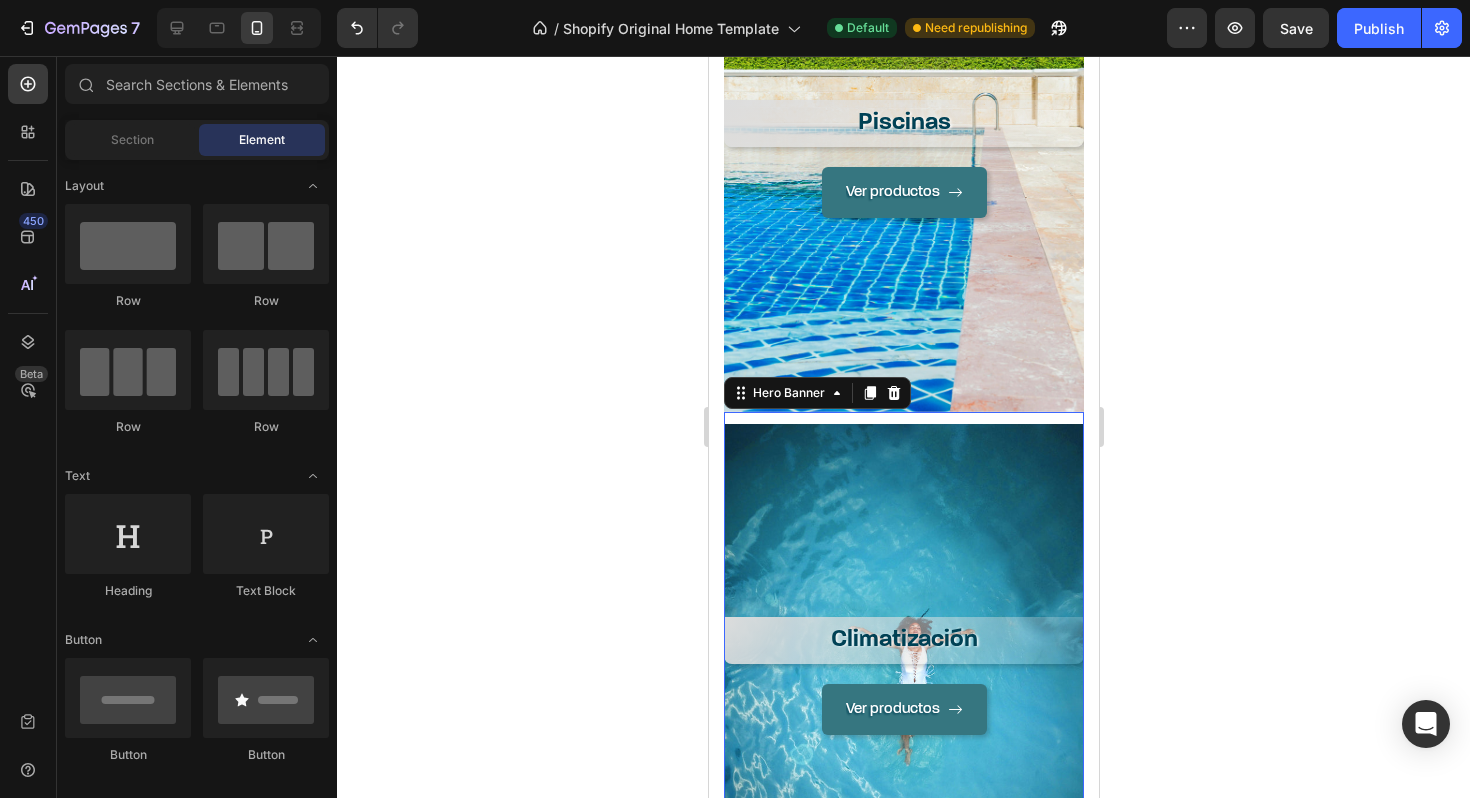 click on "Climatización Heading
Ver productos Button" at bounding box center (903, 676) 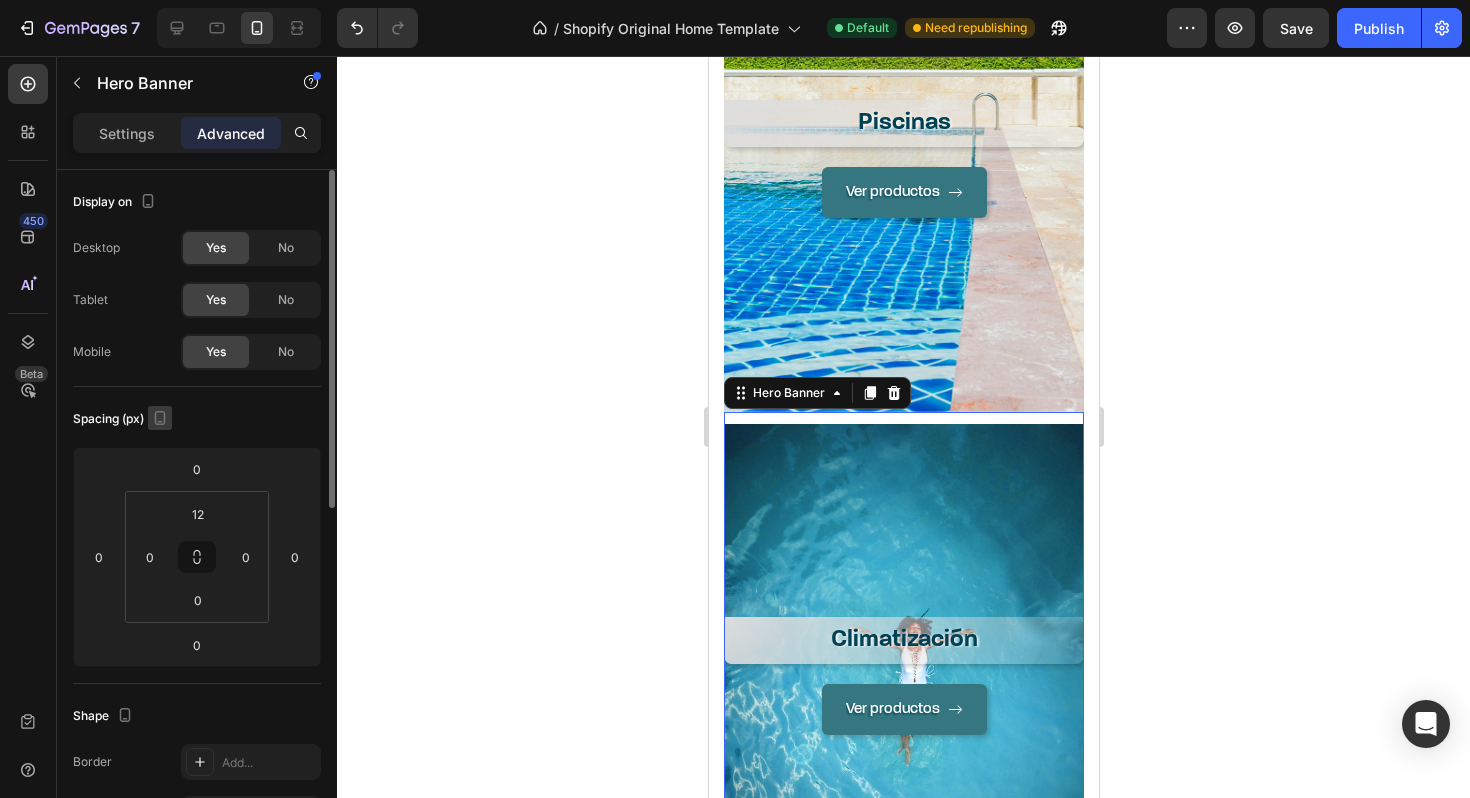 click 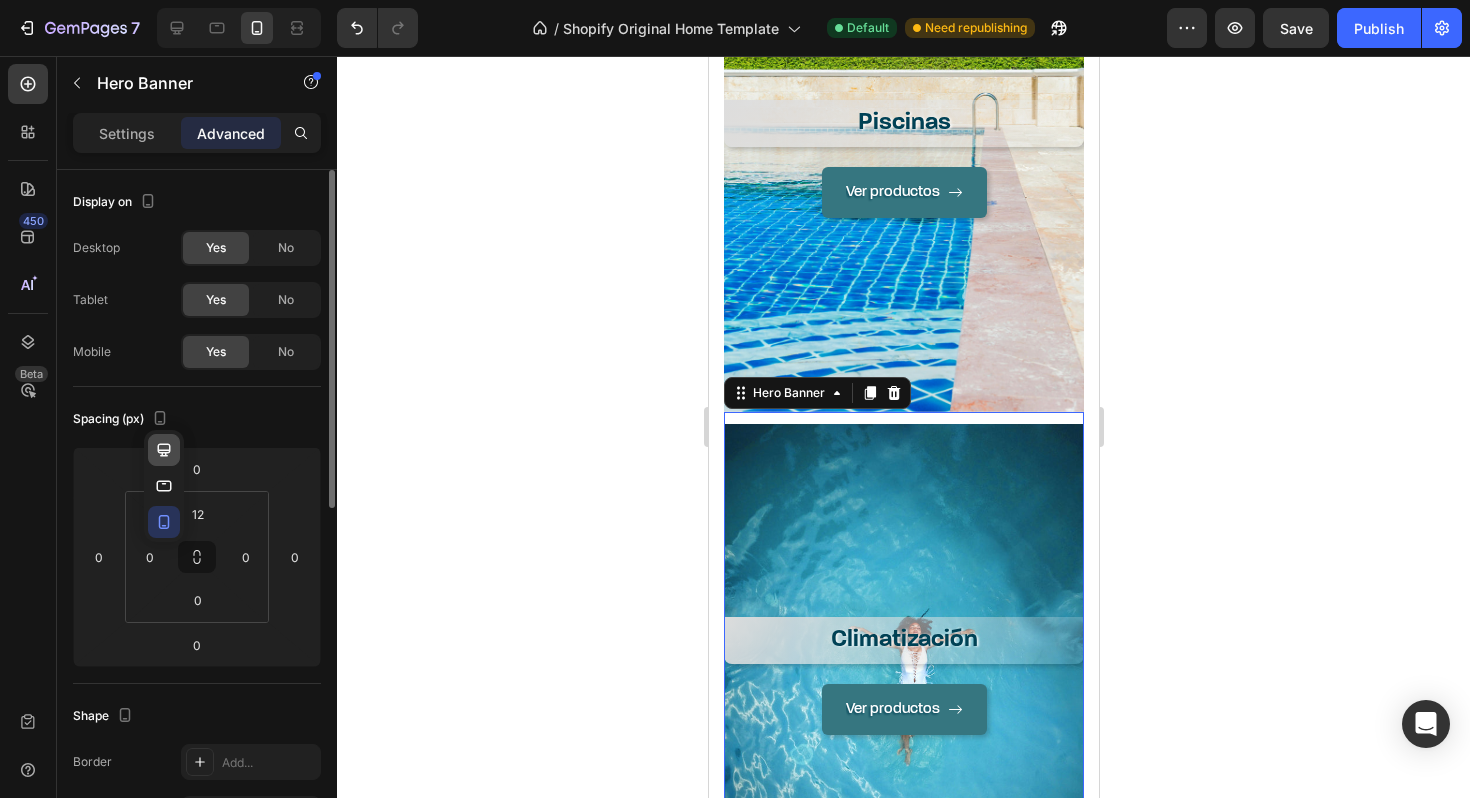 click 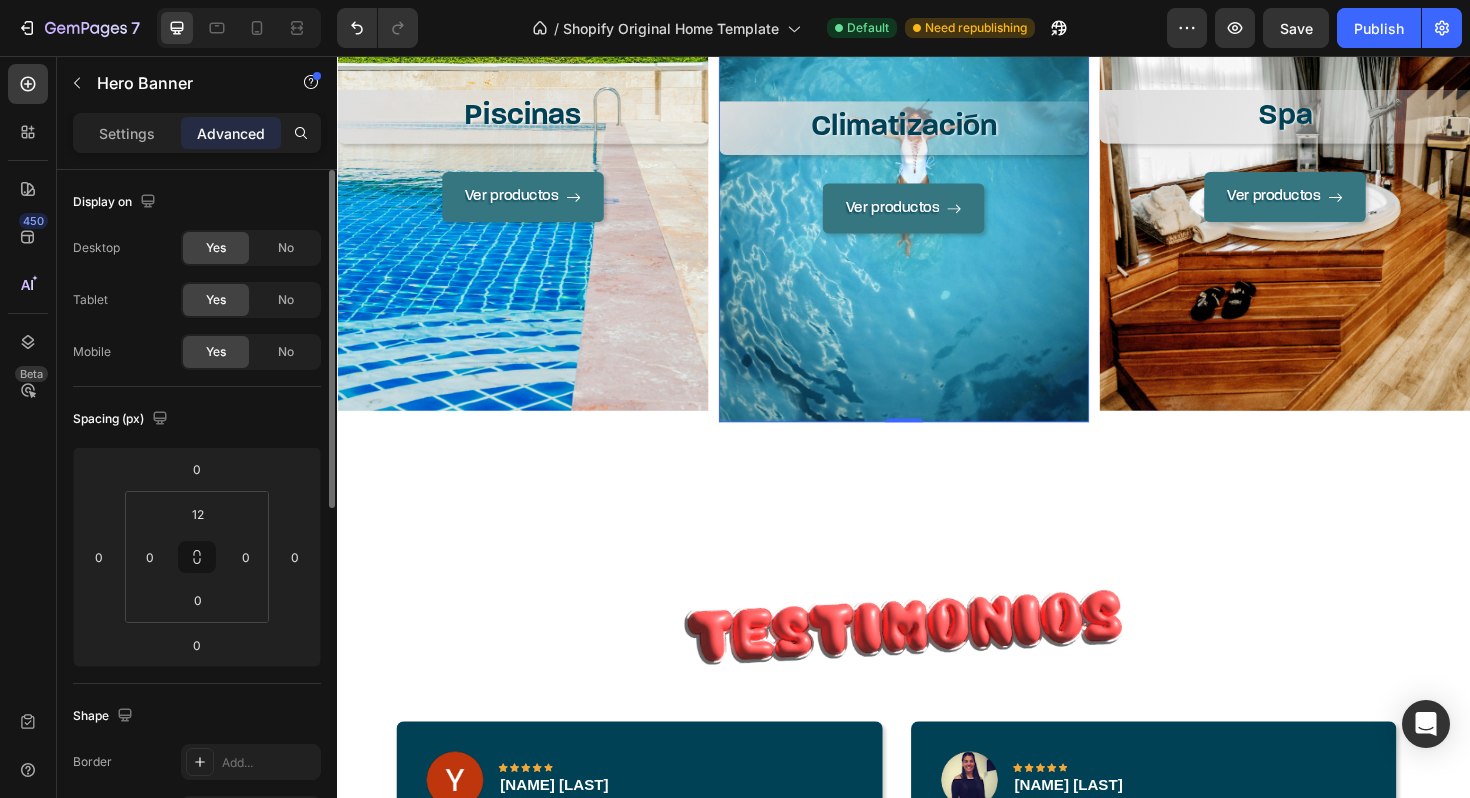 scroll, scrollTop: 1999, scrollLeft: 0, axis: vertical 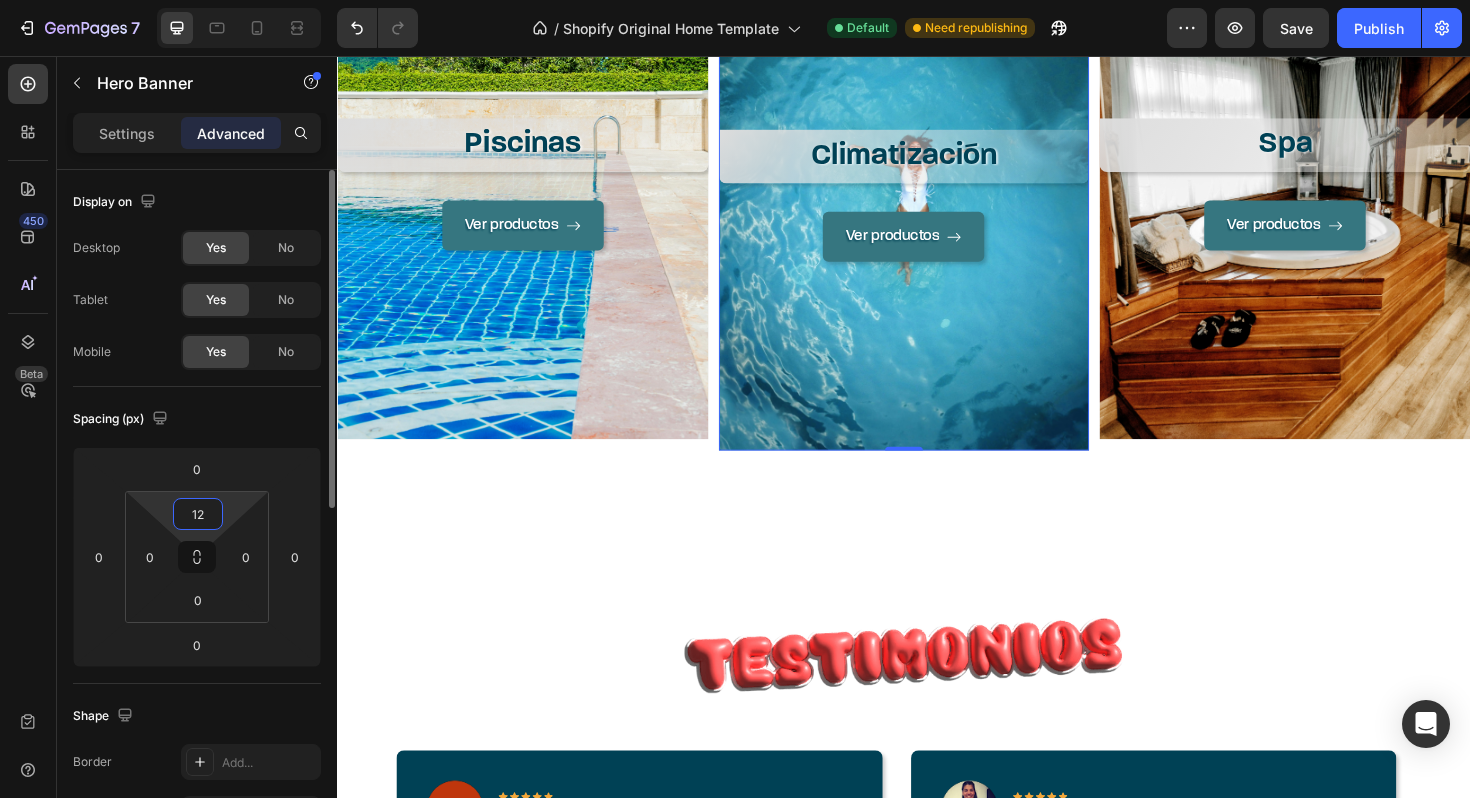 click on "12" at bounding box center [198, 514] 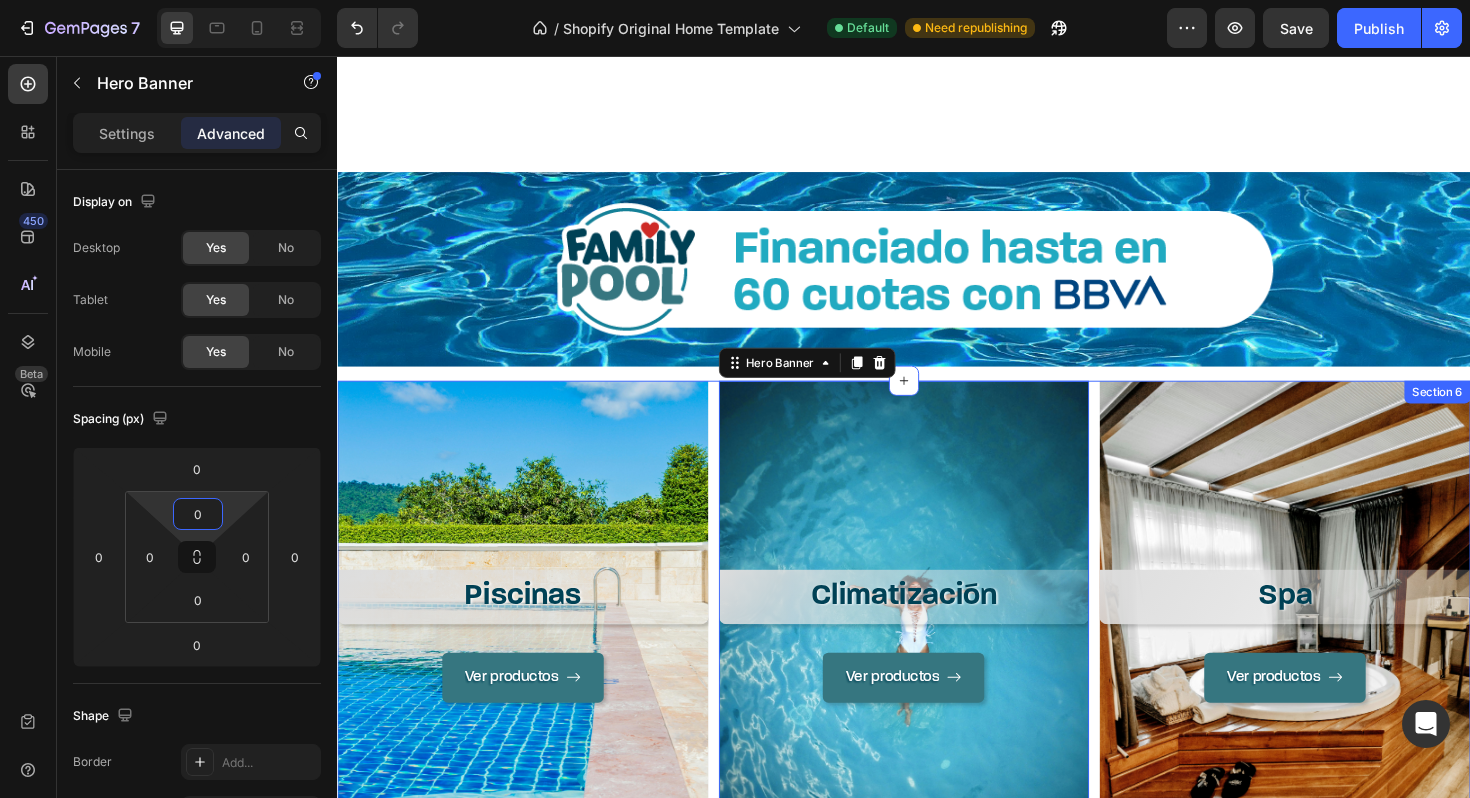 scroll, scrollTop: 1728, scrollLeft: 0, axis: vertical 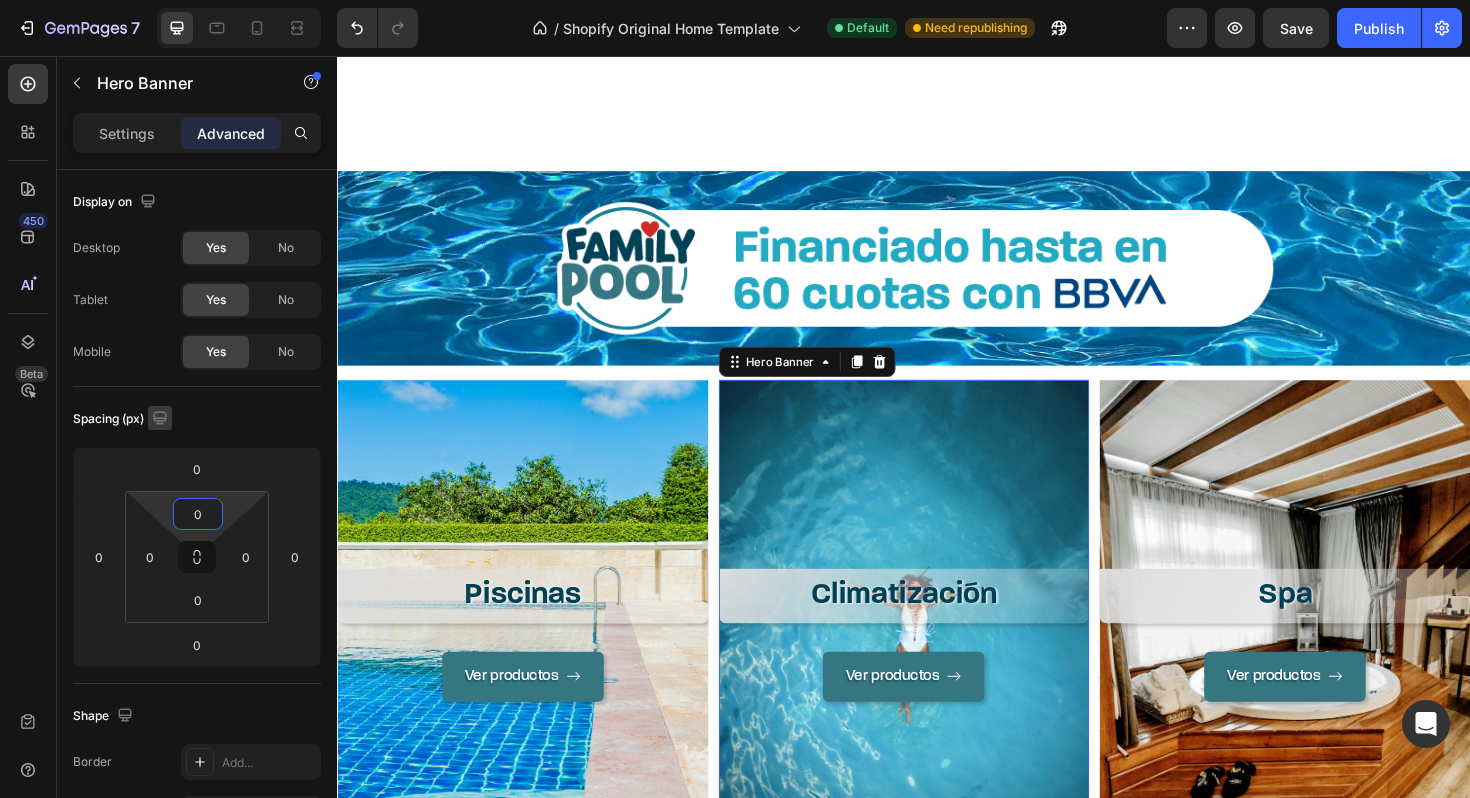 type on "0" 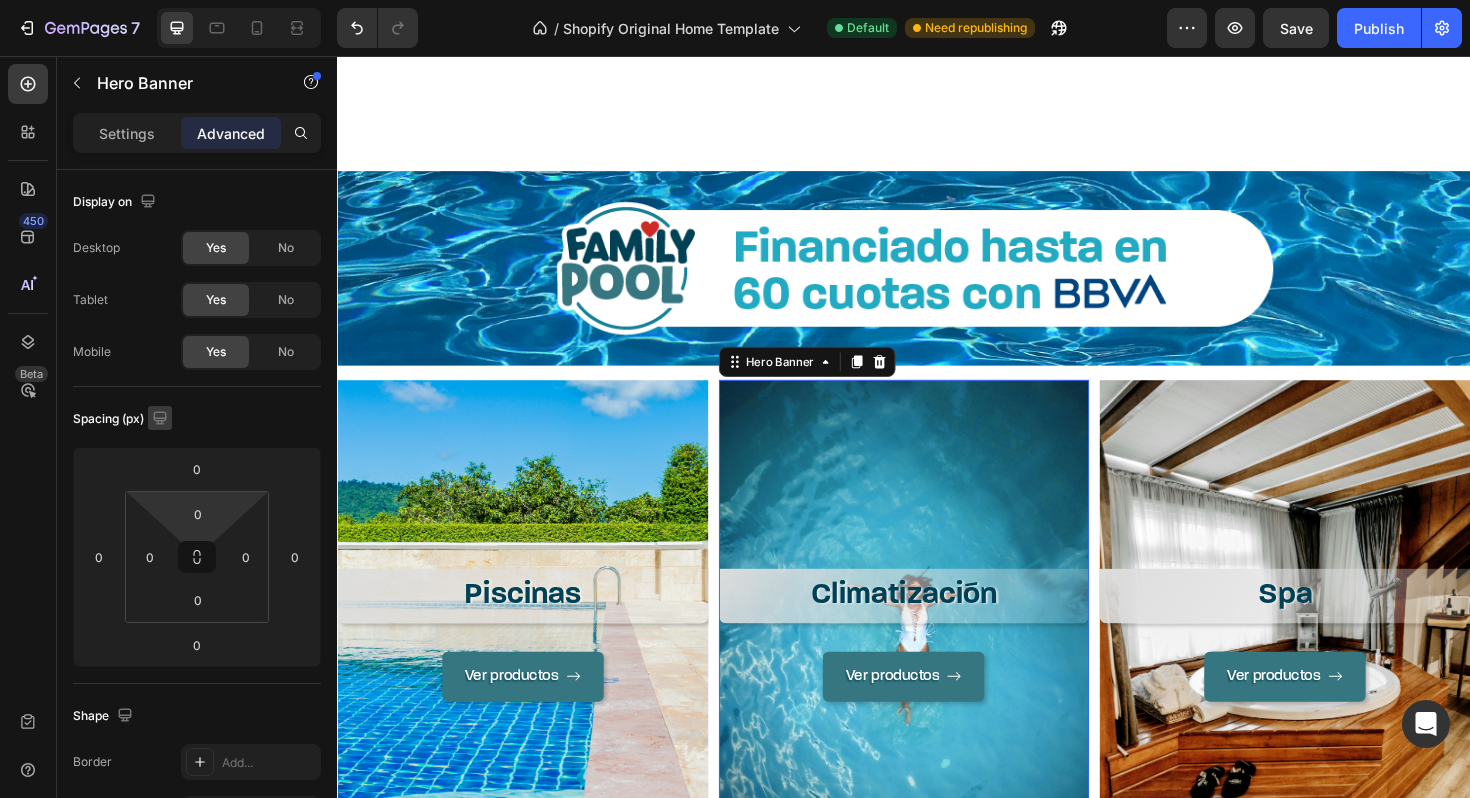 click 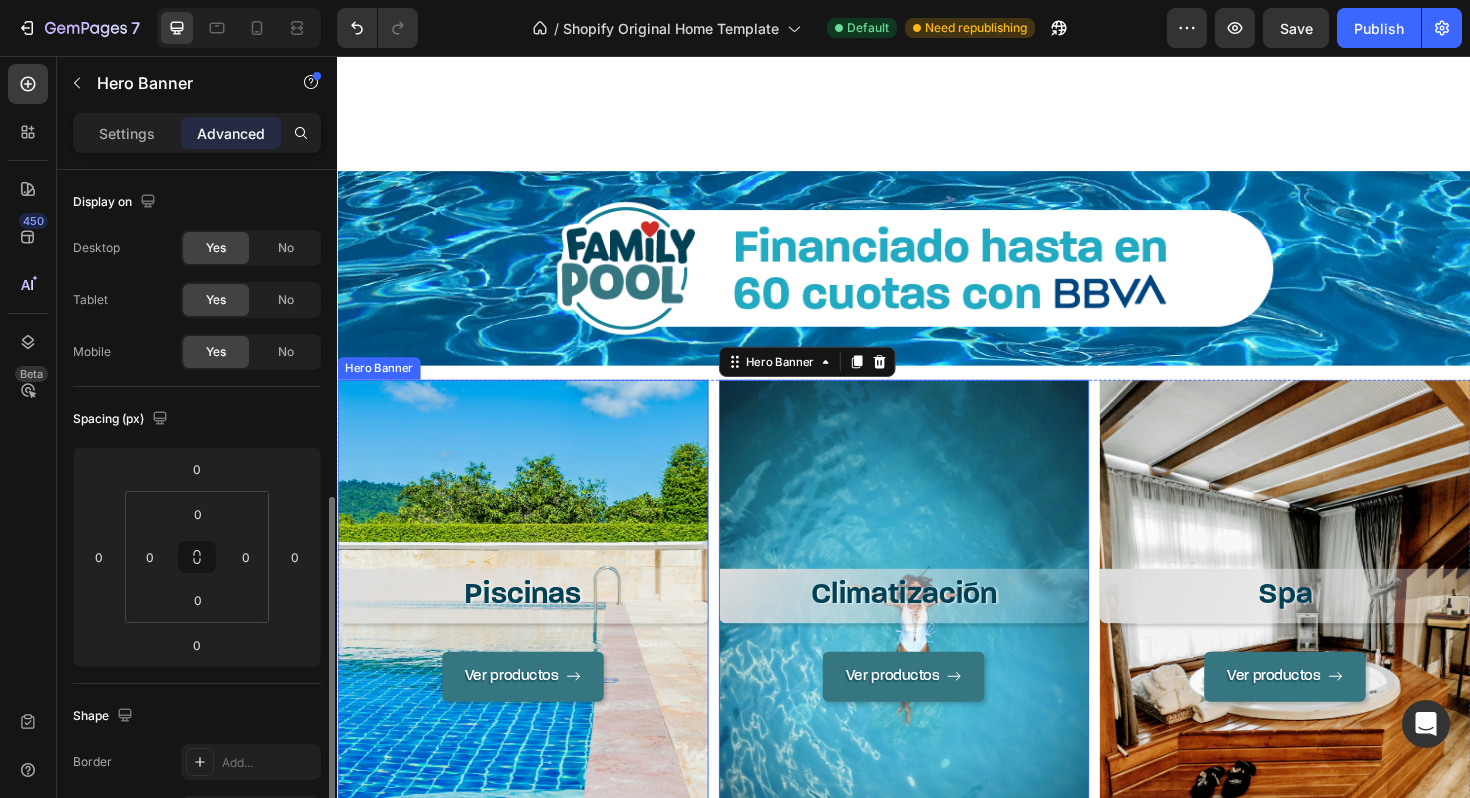 scroll, scrollTop: 219, scrollLeft: 0, axis: vertical 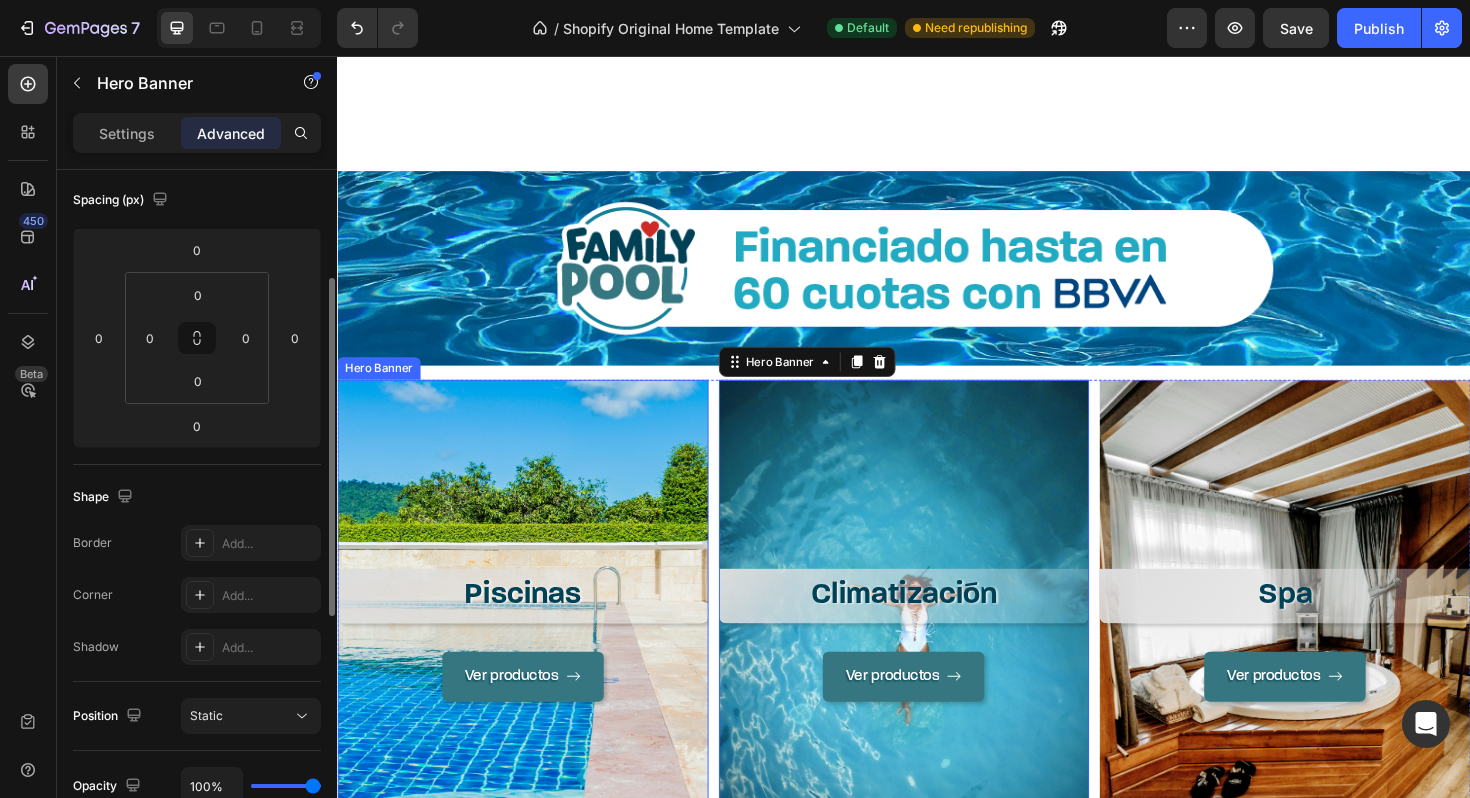 click on "Piscinas Heading
Ver productos Button" at bounding box center [533, 669] 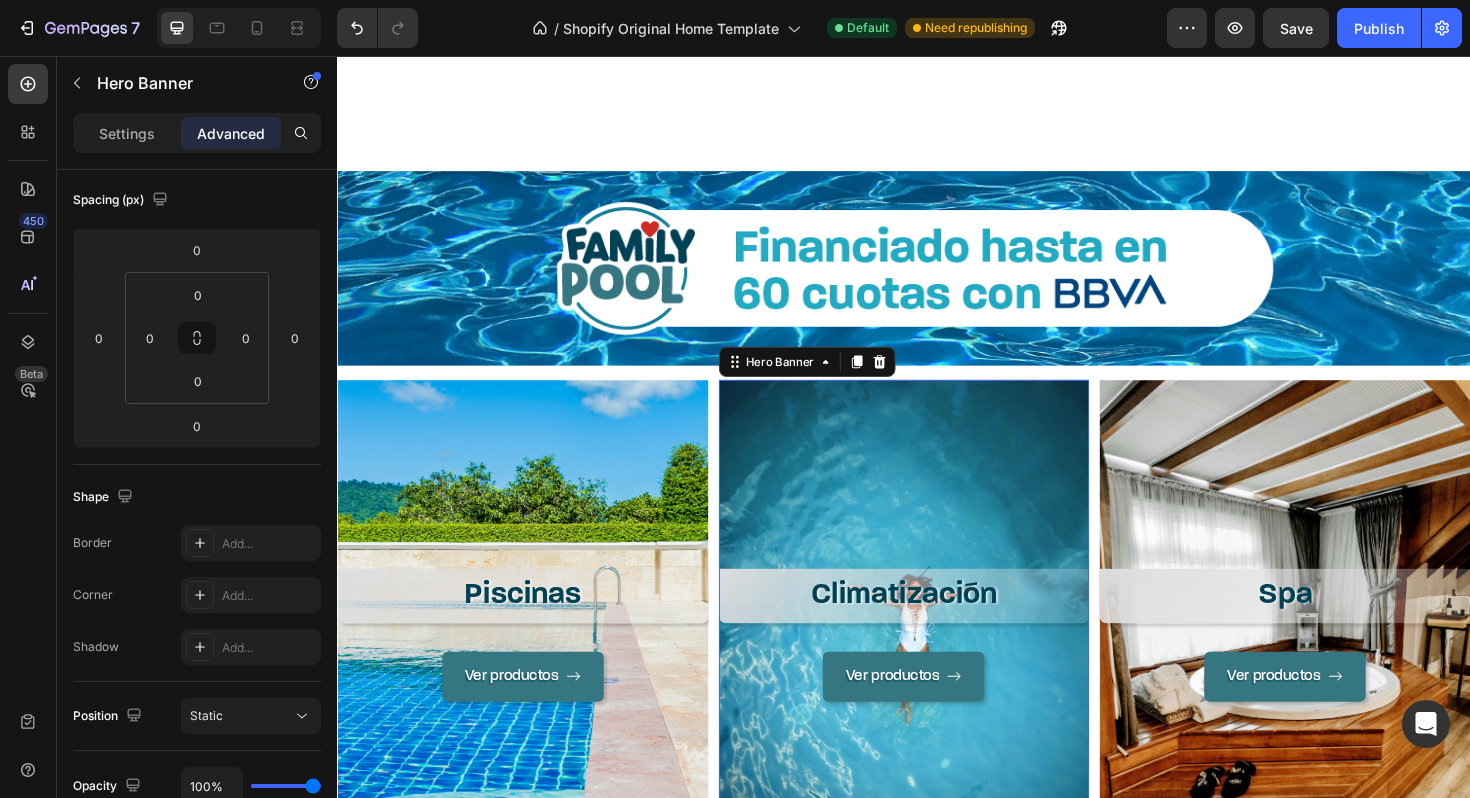 click on "Climatización Heading
Ver productos Button" at bounding box center (937, 669) 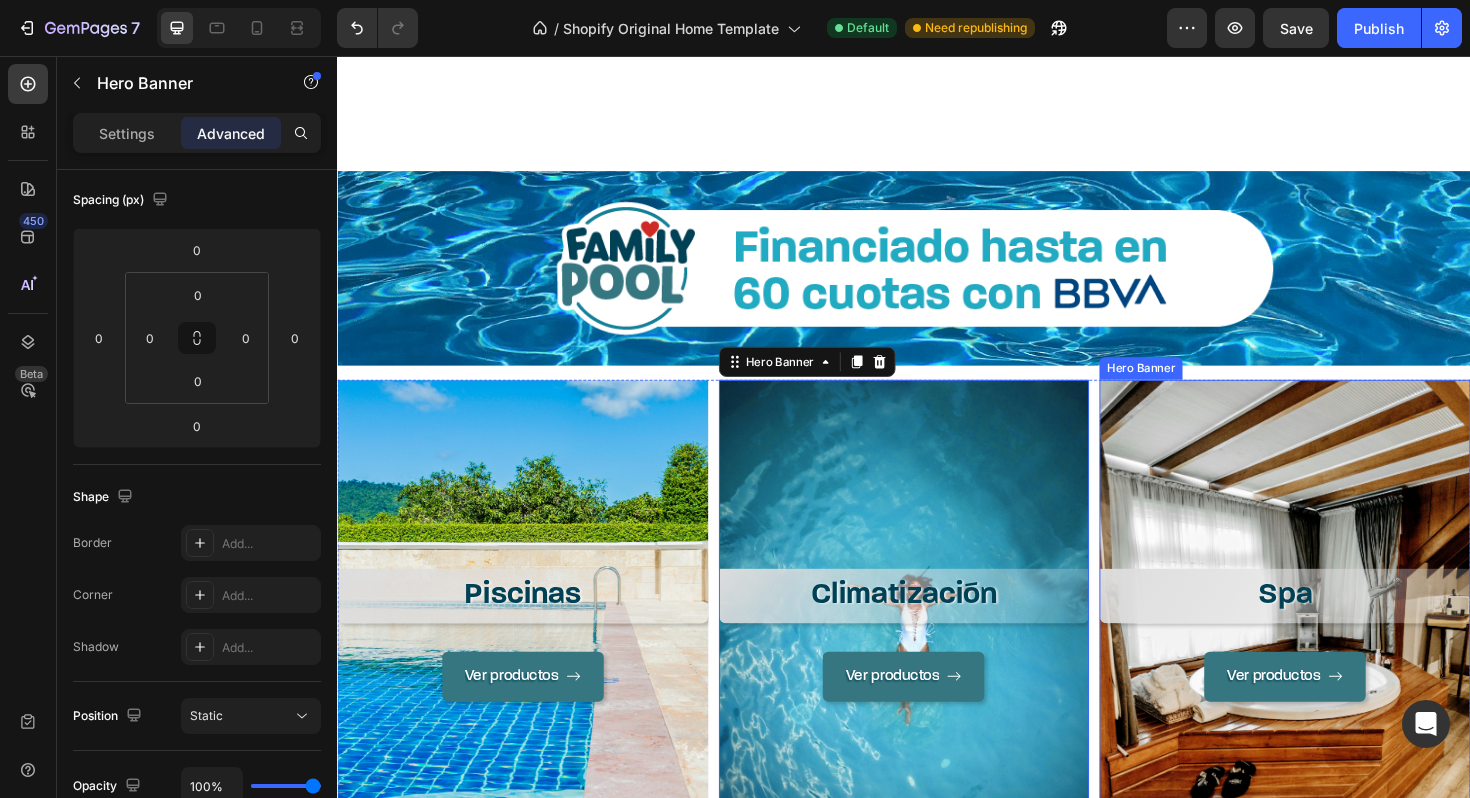 click on "Spa Heading
Ver productos Button" at bounding box center [1340, 669] 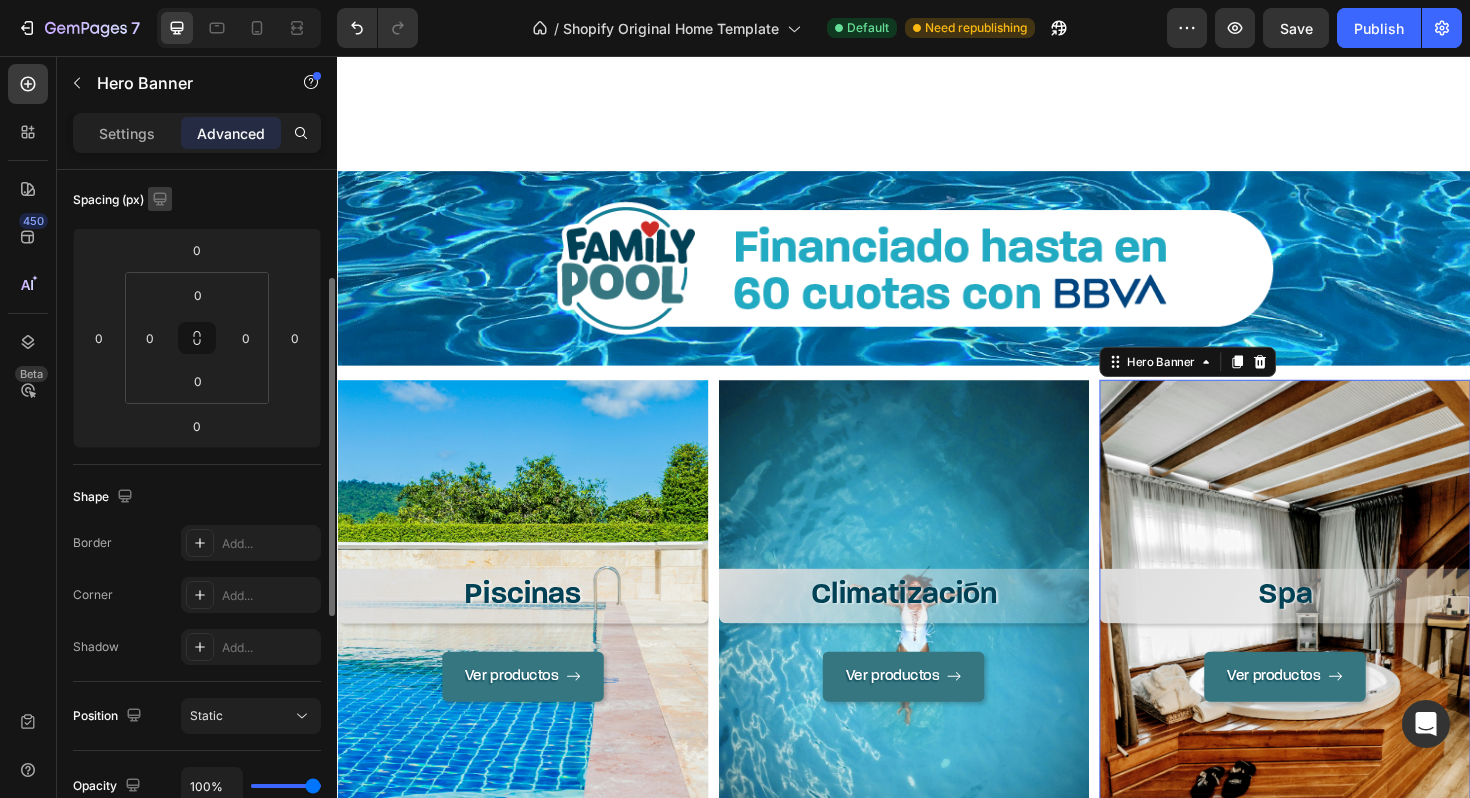 click 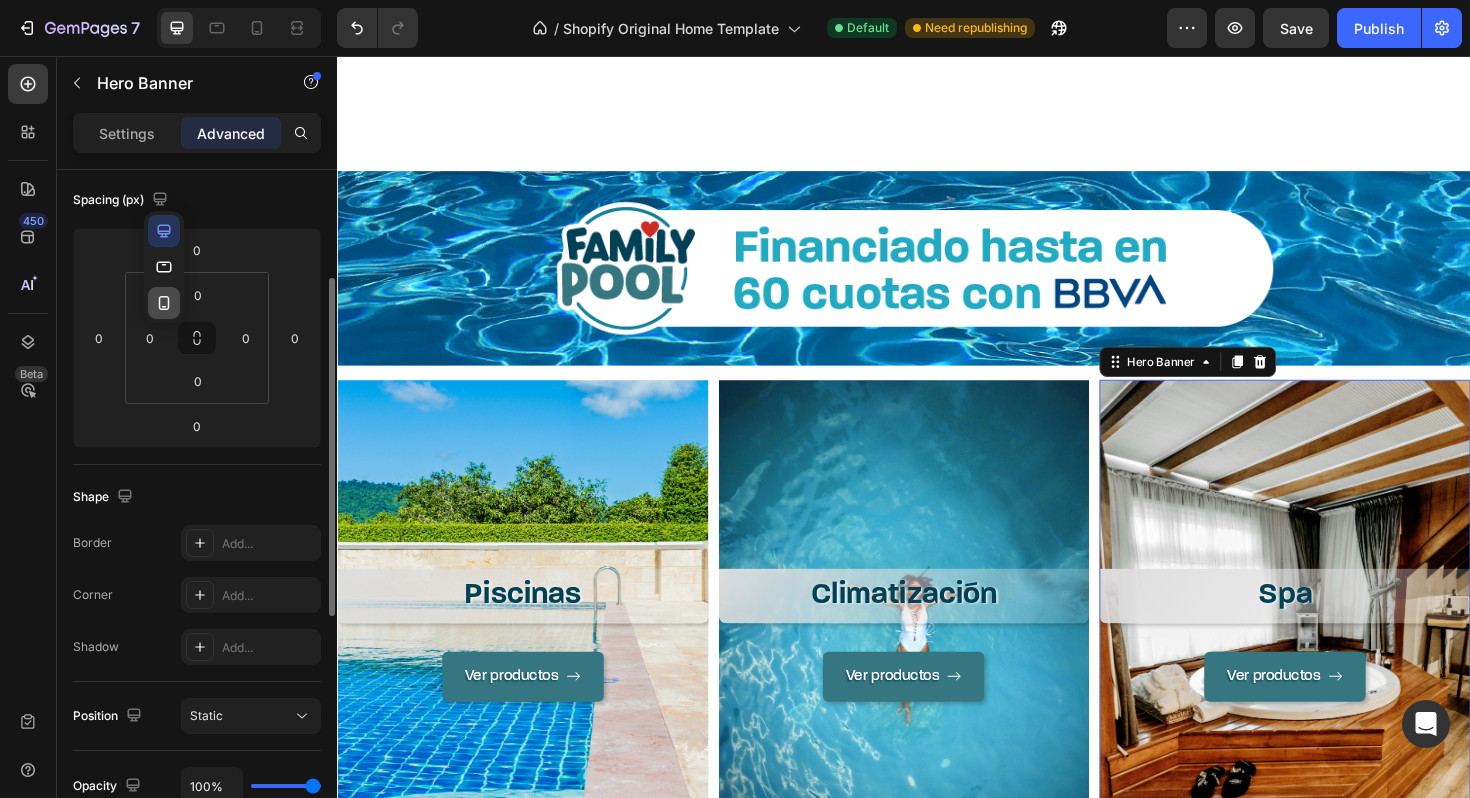 click 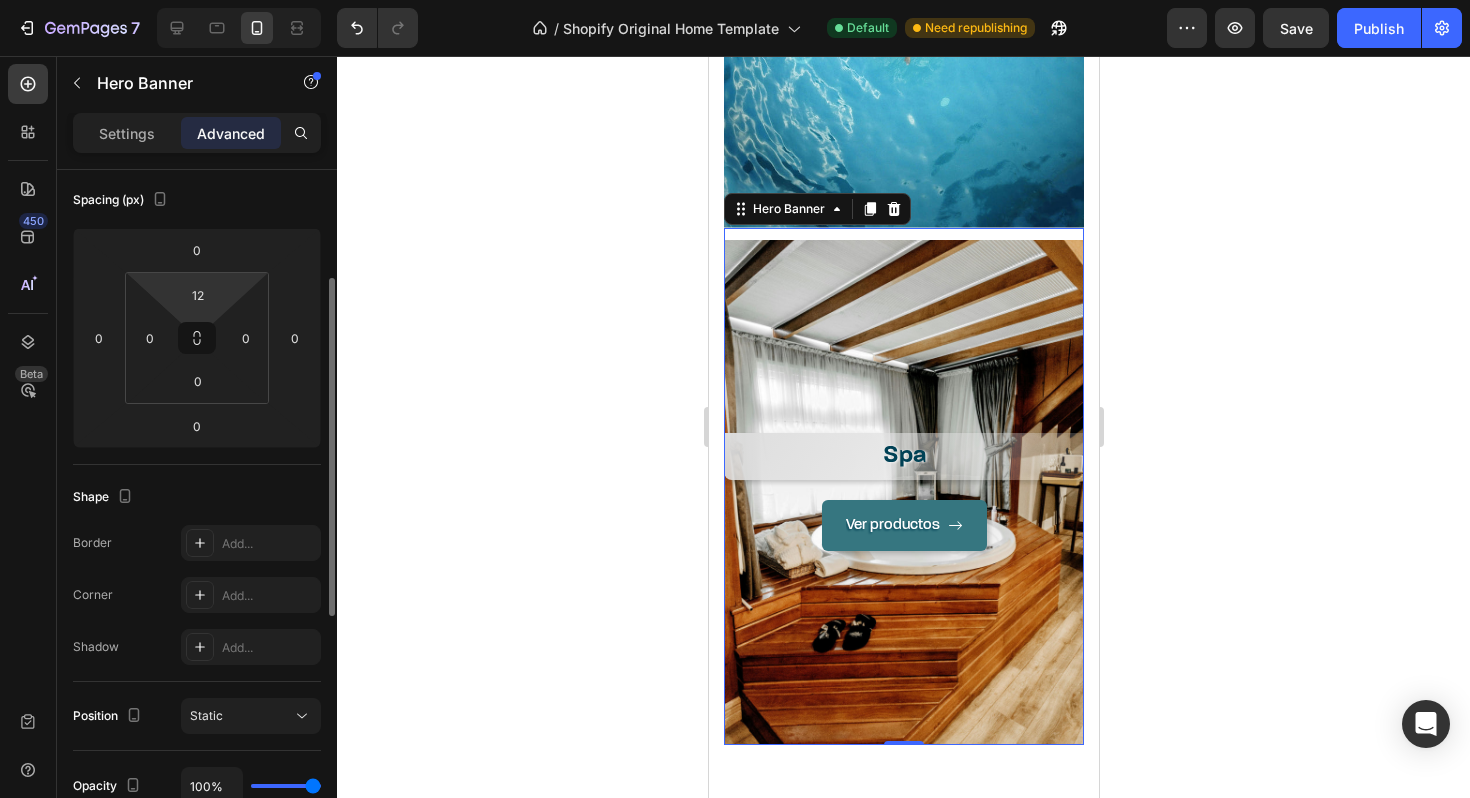 scroll, scrollTop: 2806, scrollLeft: 0, axis: vertical 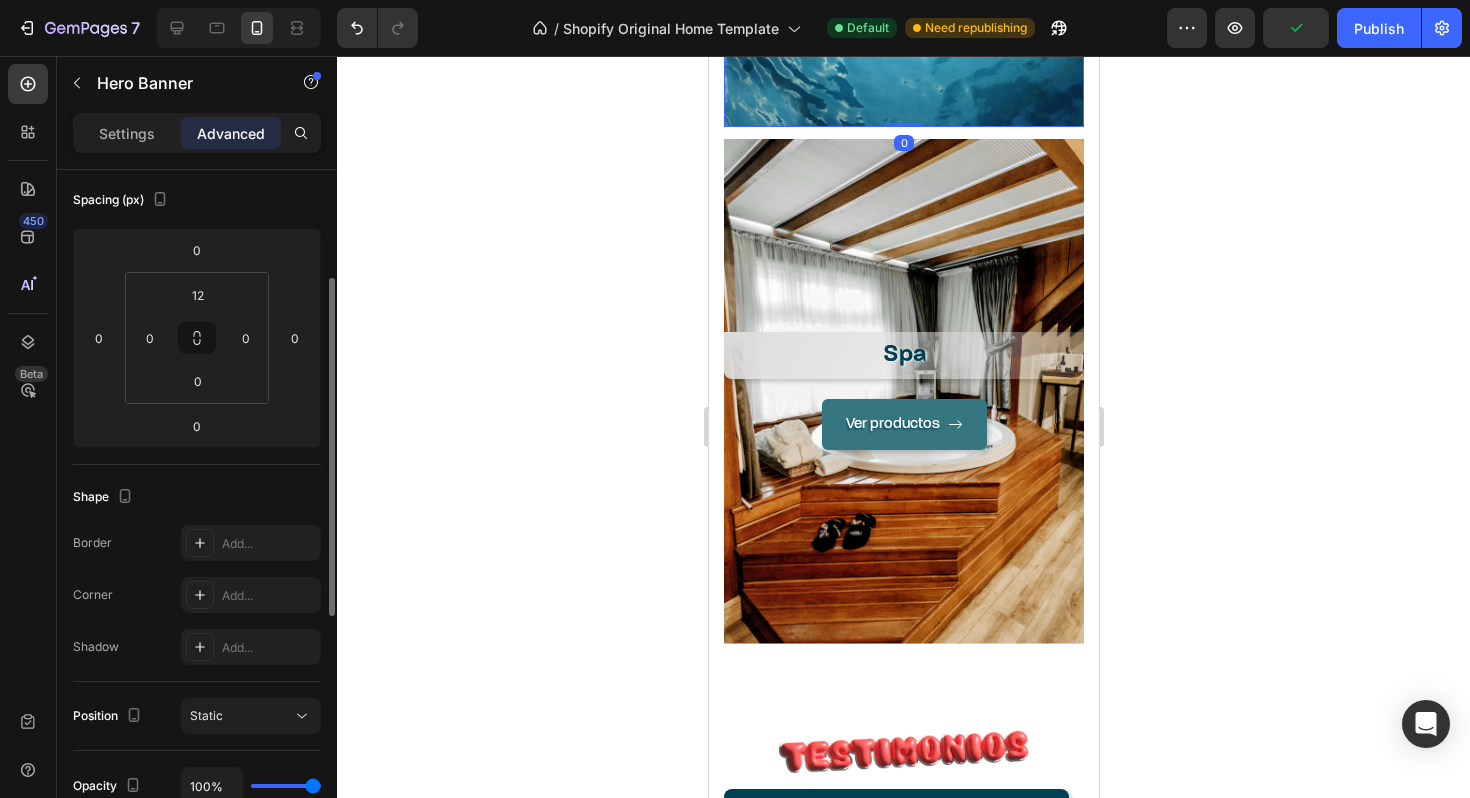 click on "Ver productos Button" at bounding box center (903, -3) 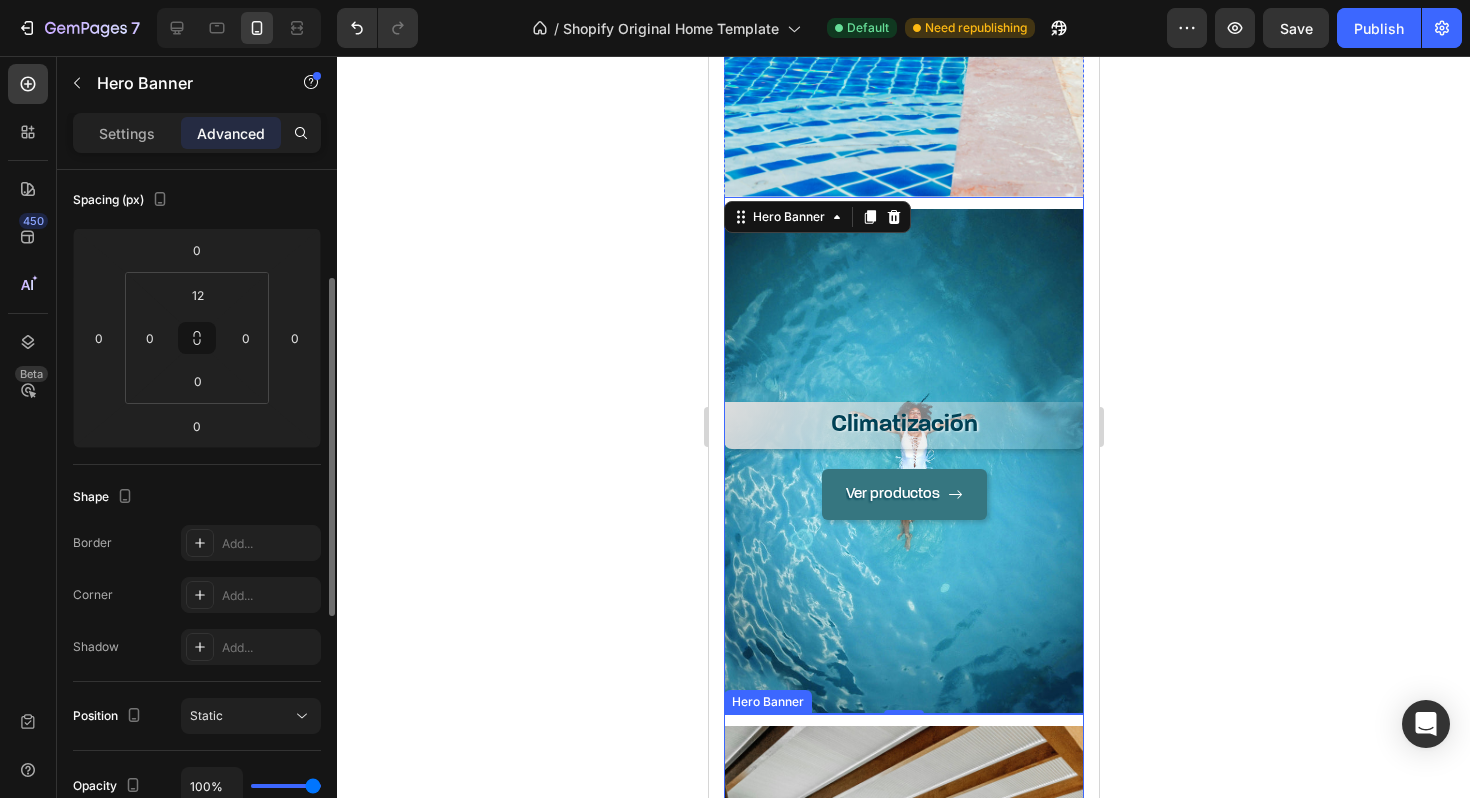 scroll, scrollTop: 2215, scrollLeft: 0, axis: vertical 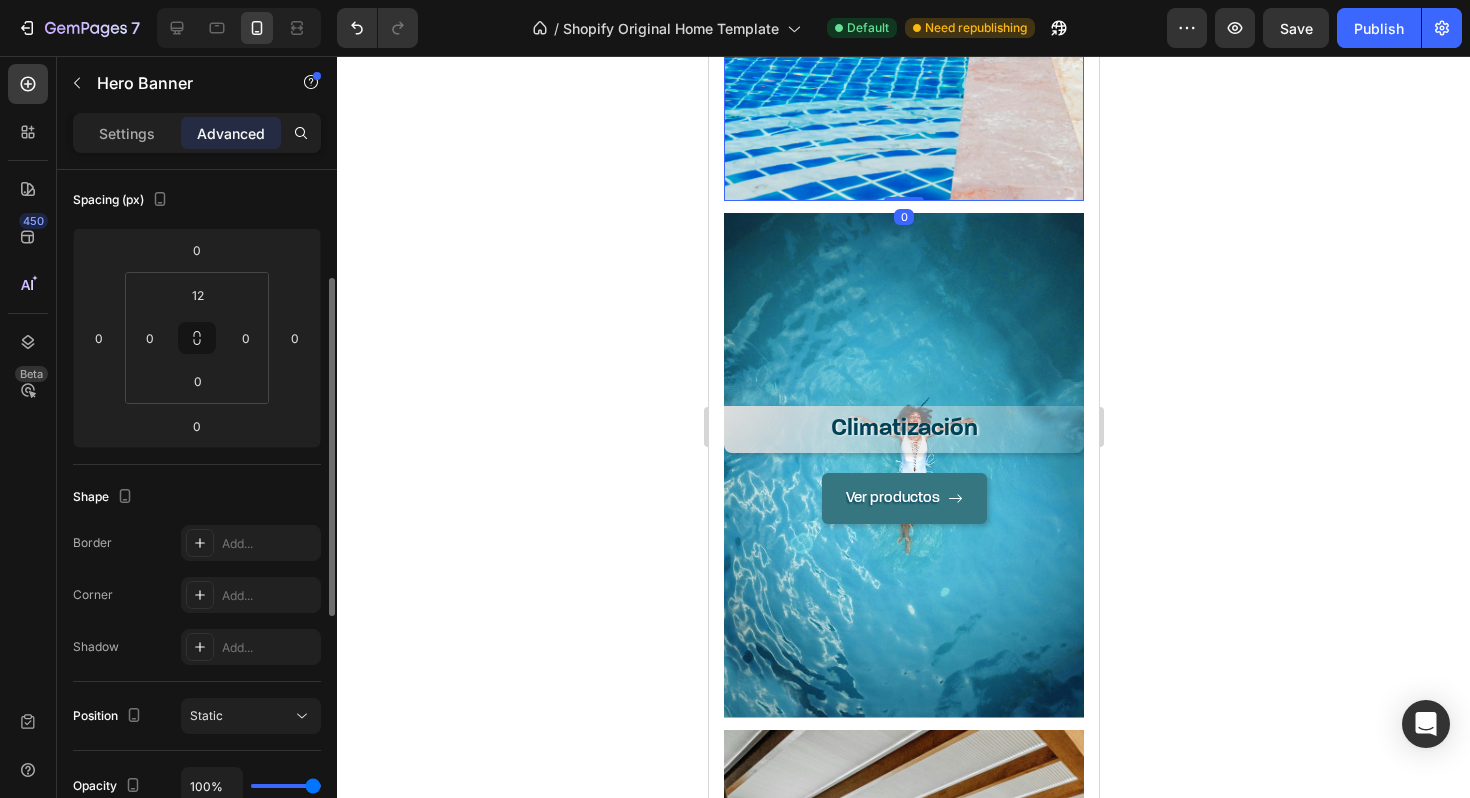 click on "Ver productos Button" at bounding box center (903, 71) 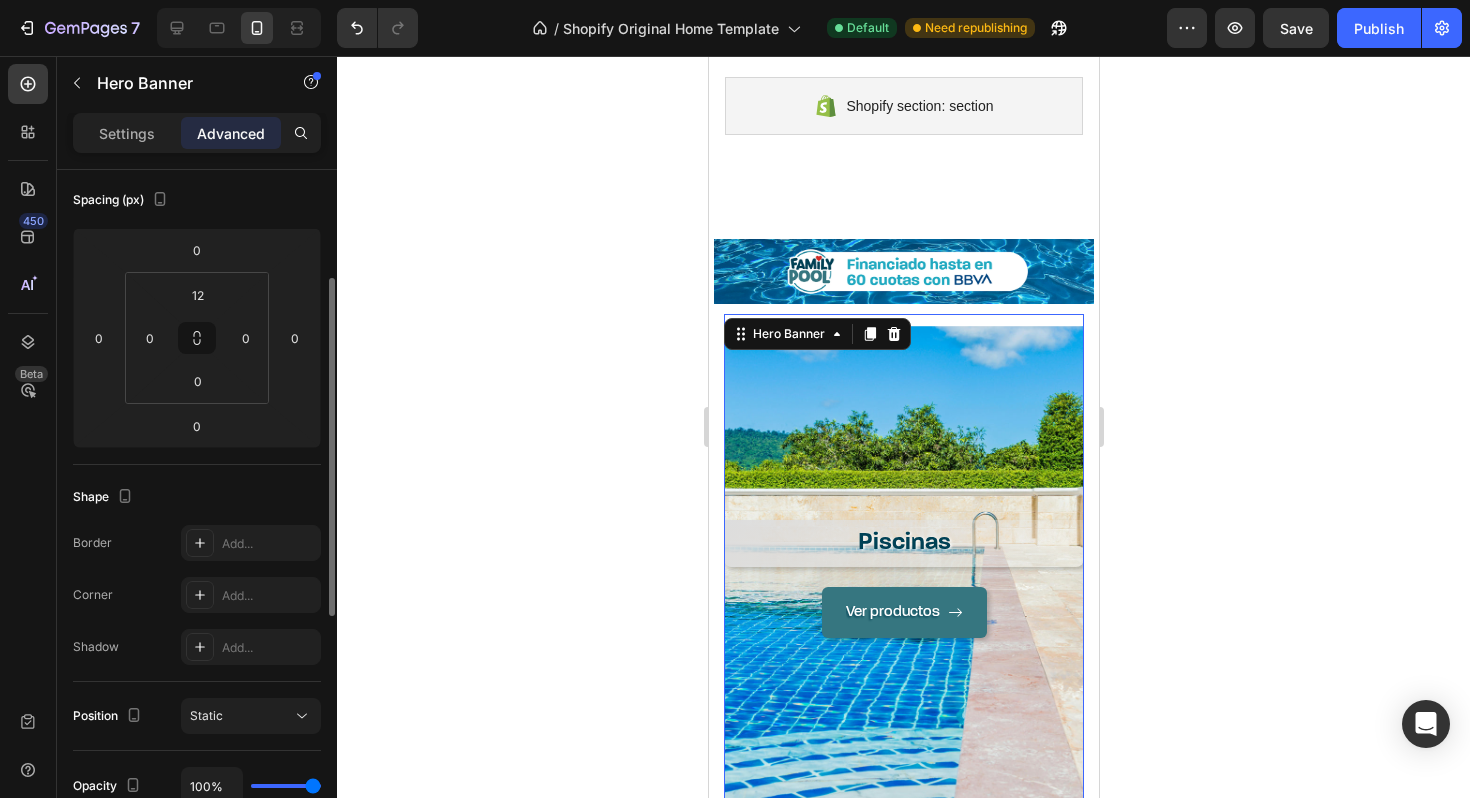 scroll, scrollTop: 1570, scrollLeft: 0, axis: vertical 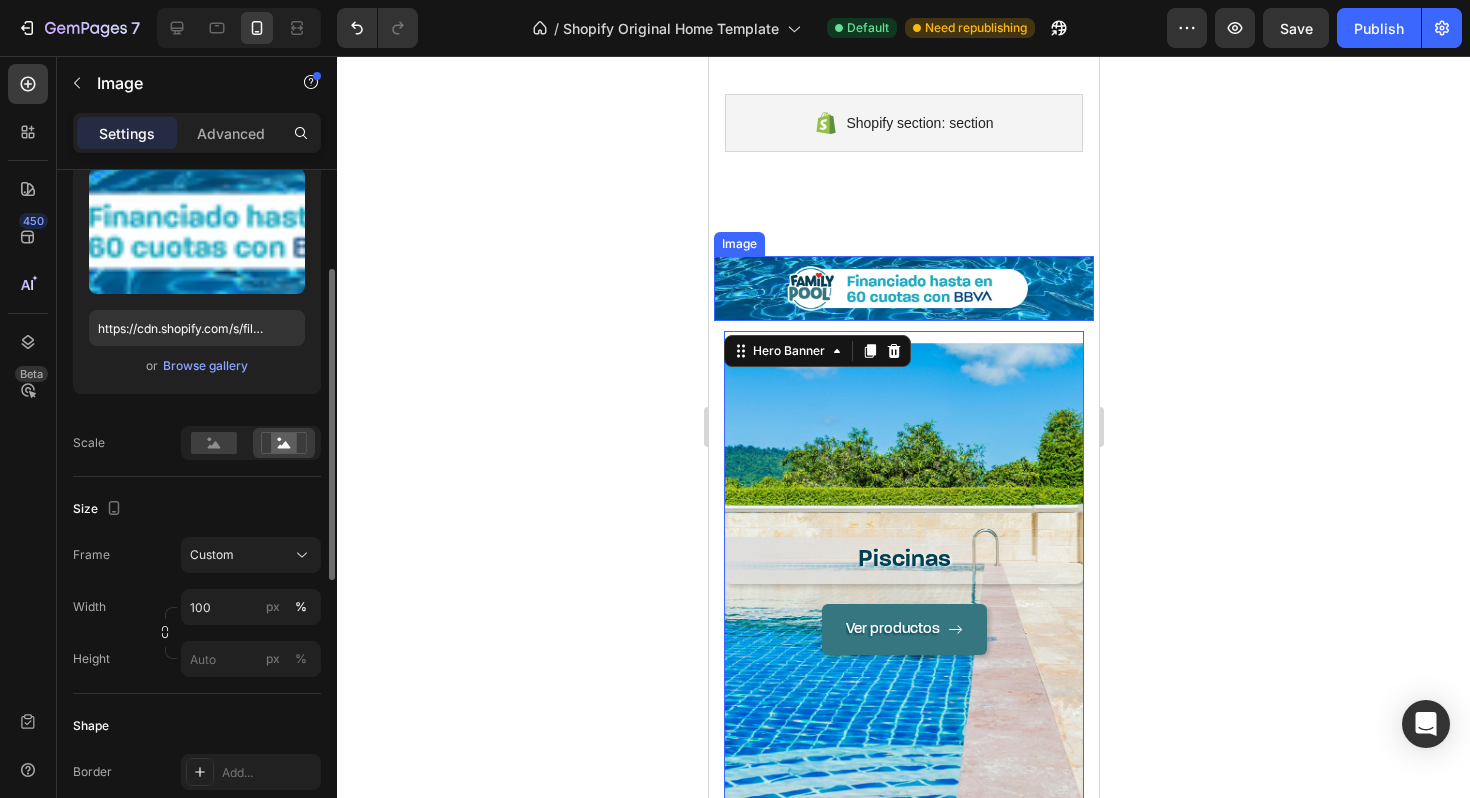 click at bounding box center (903, 289) 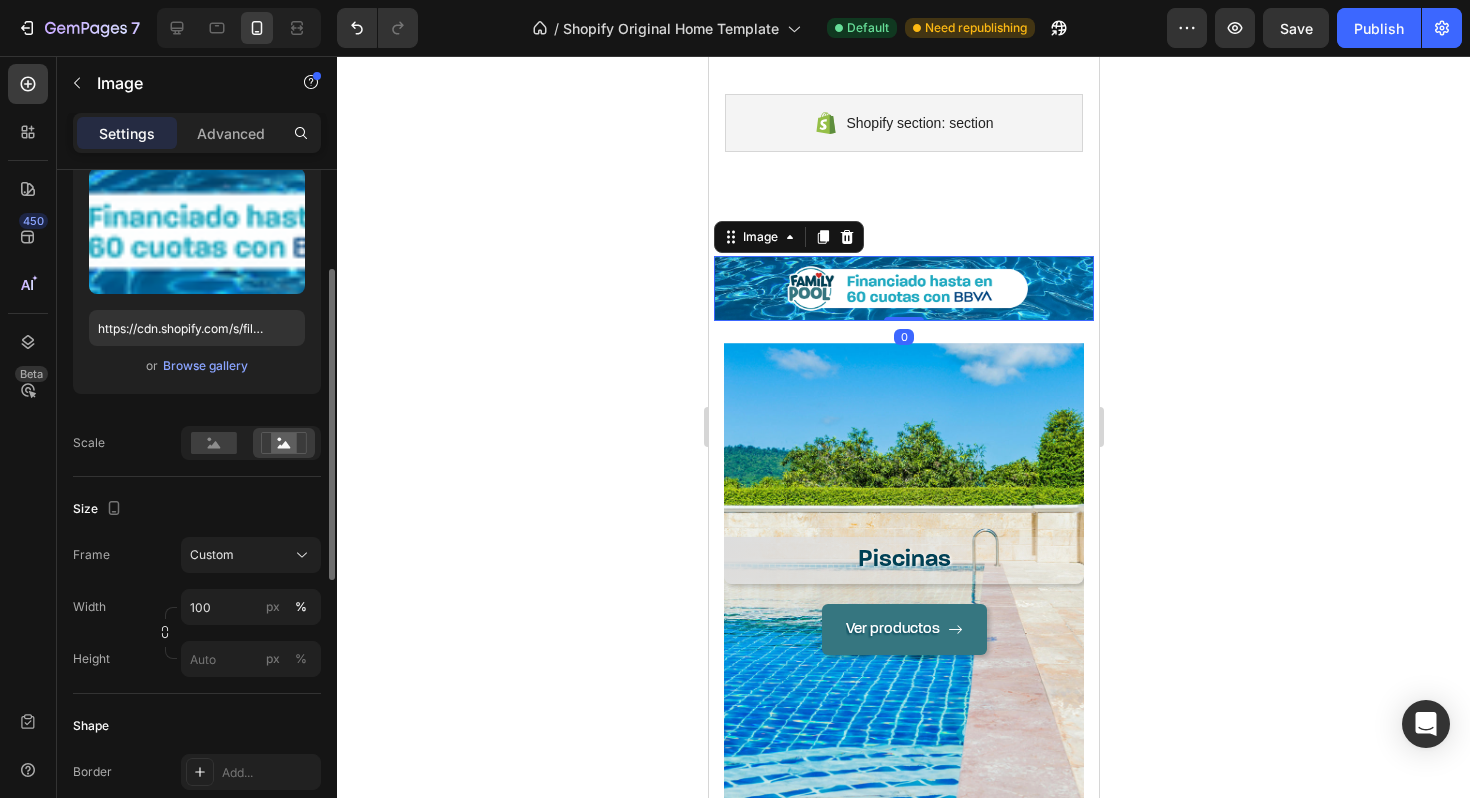 scroll, scrollTop: 0, scrollLeft: 0, axis: both 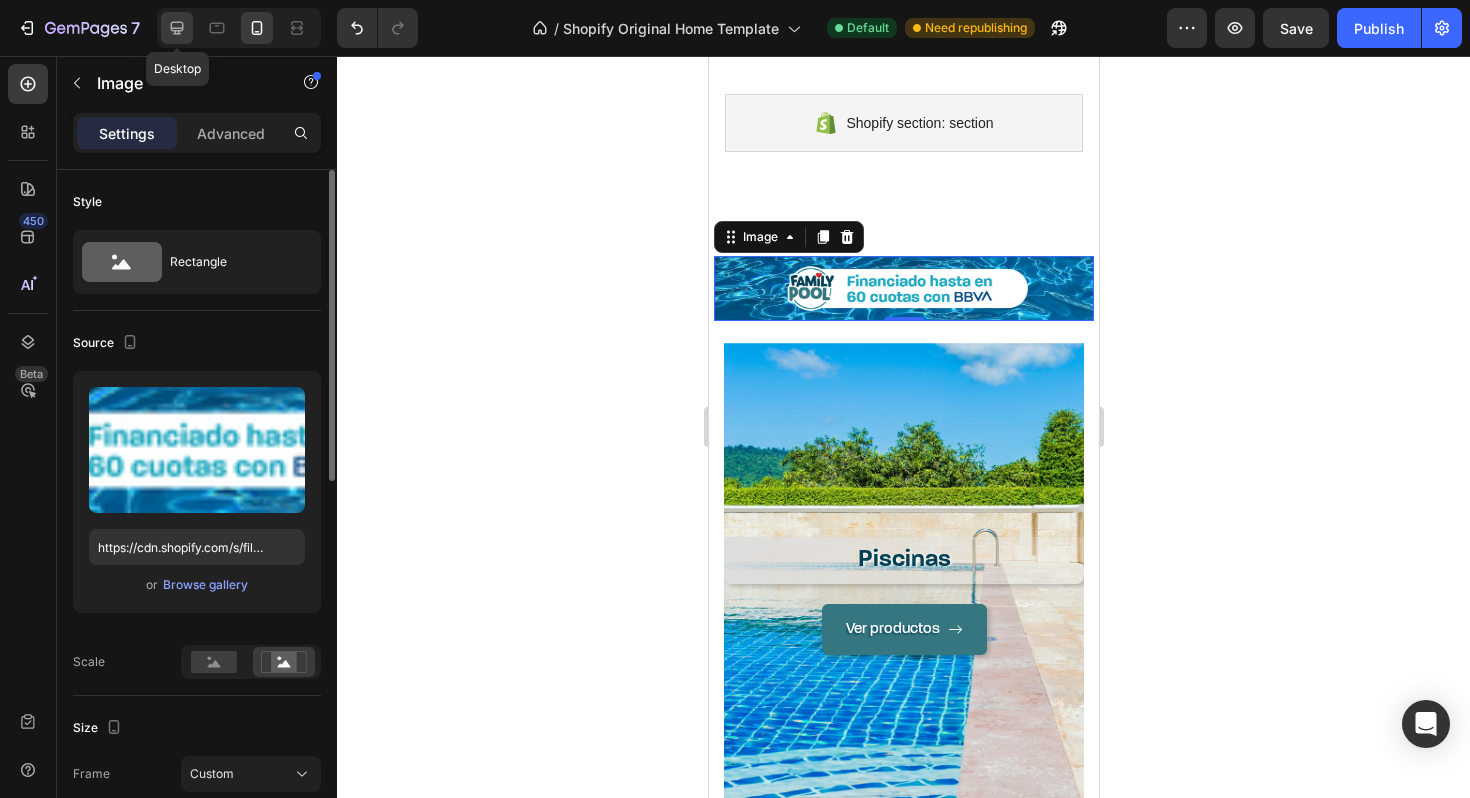 click 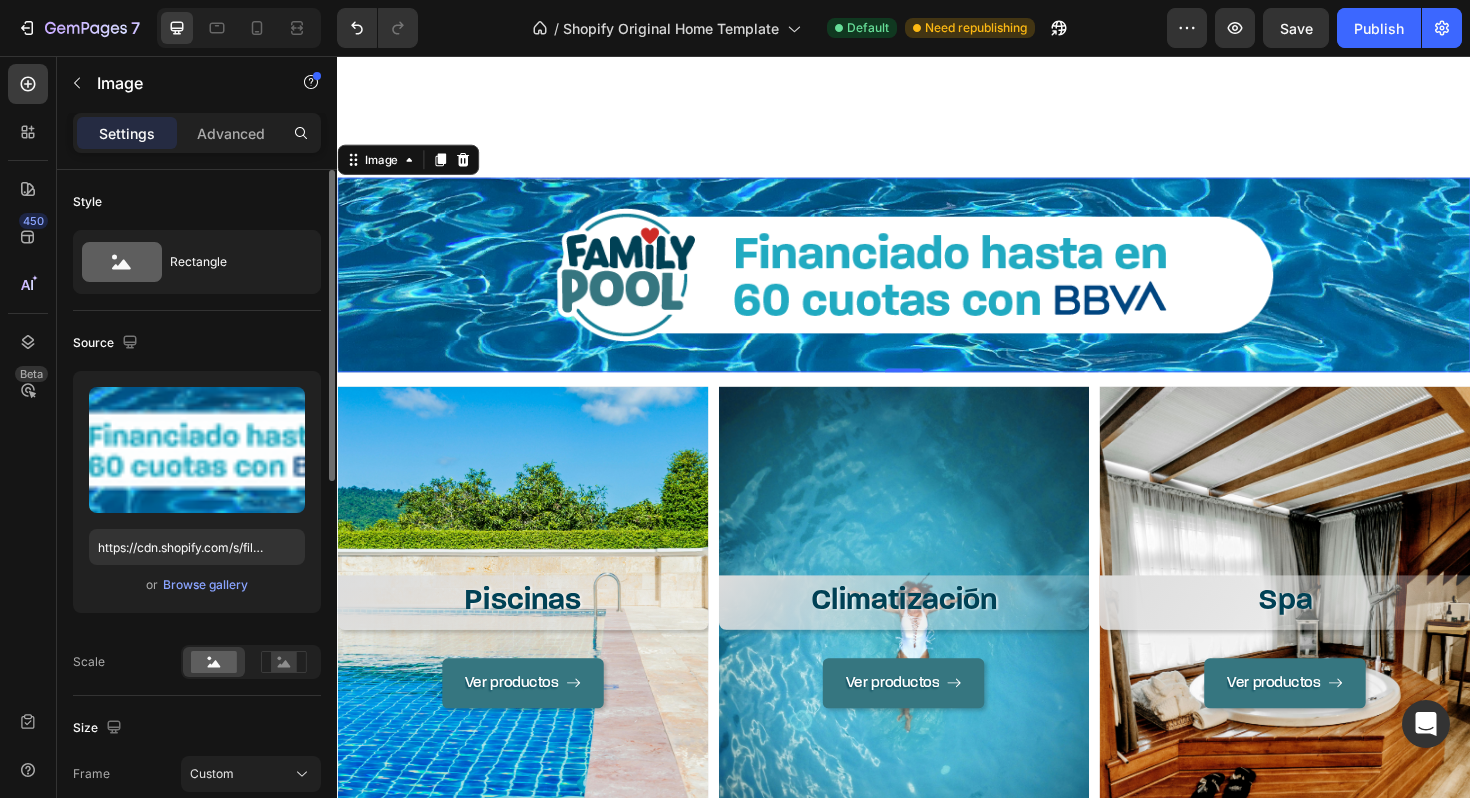 scroll, scrollTop: 1779, scrollLeft: 0, axis: vertical 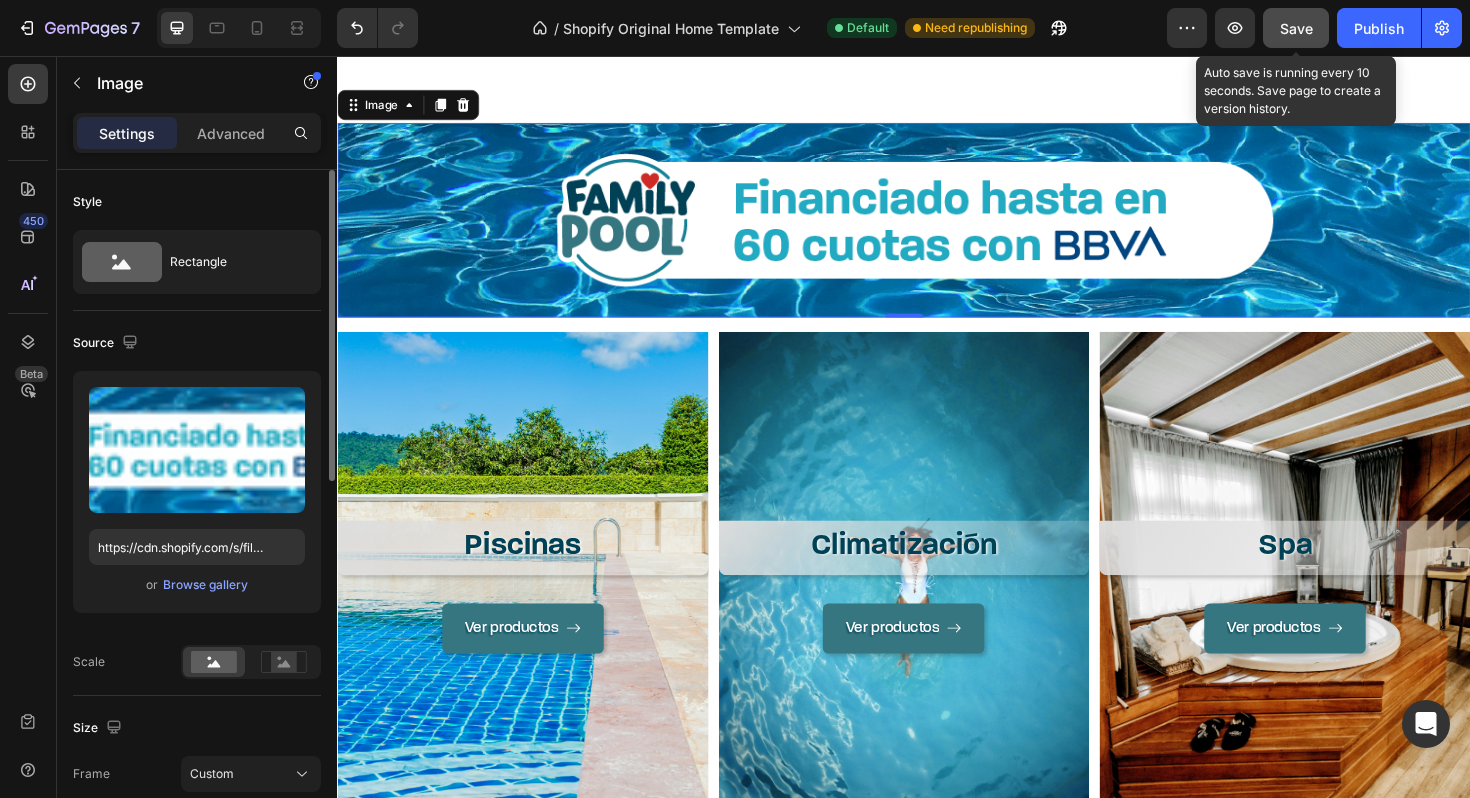 click on "Save" 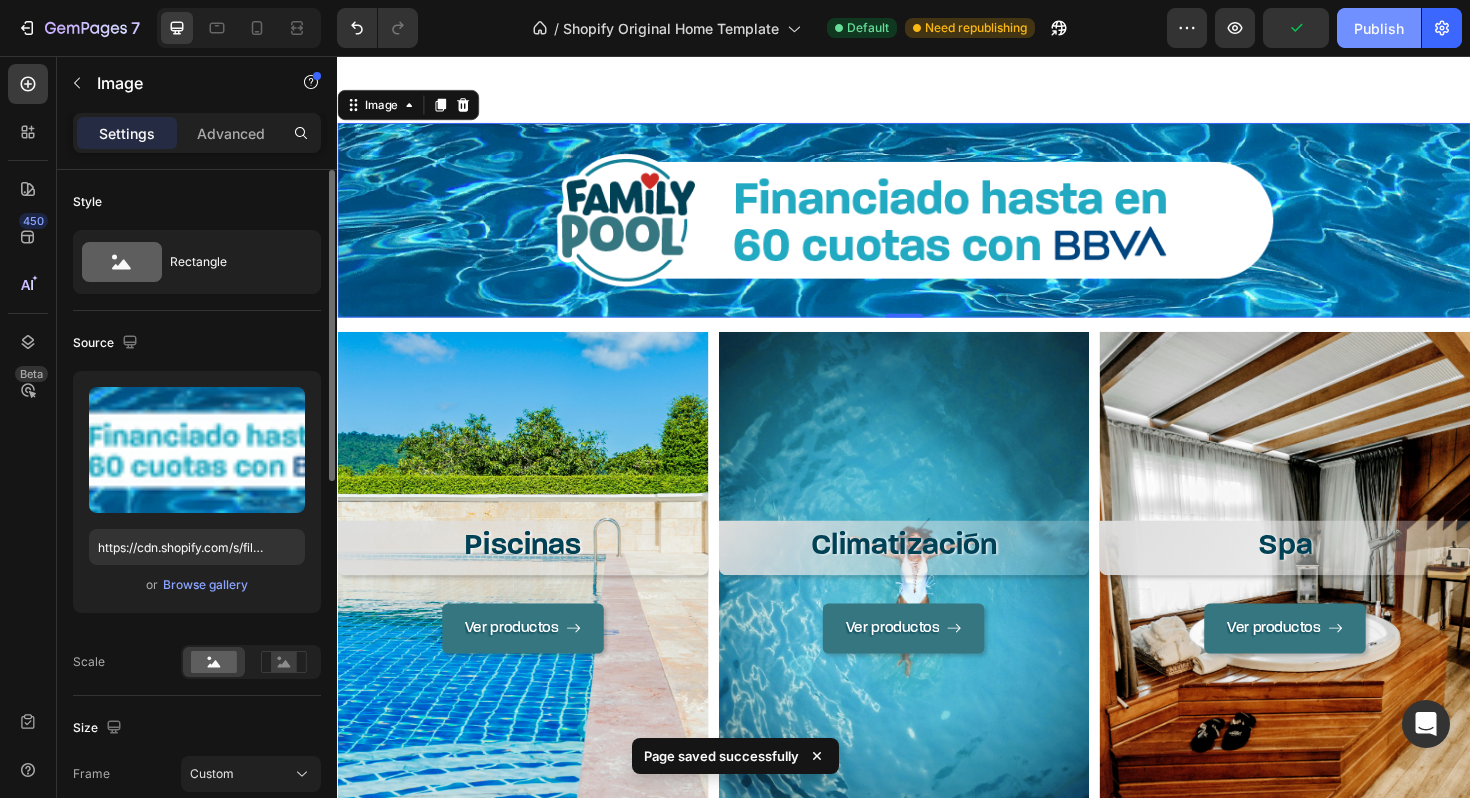 click on "Publish" 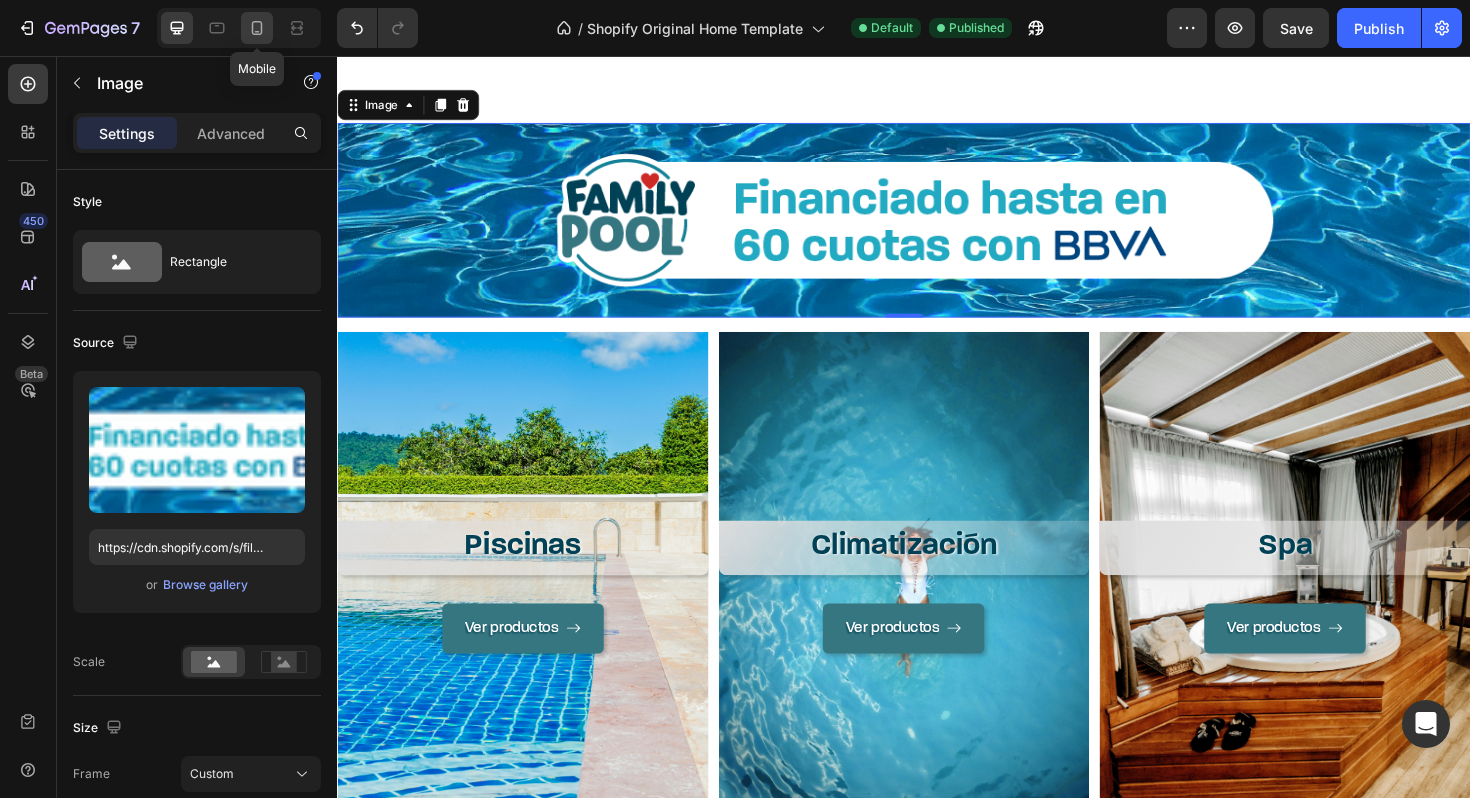 click 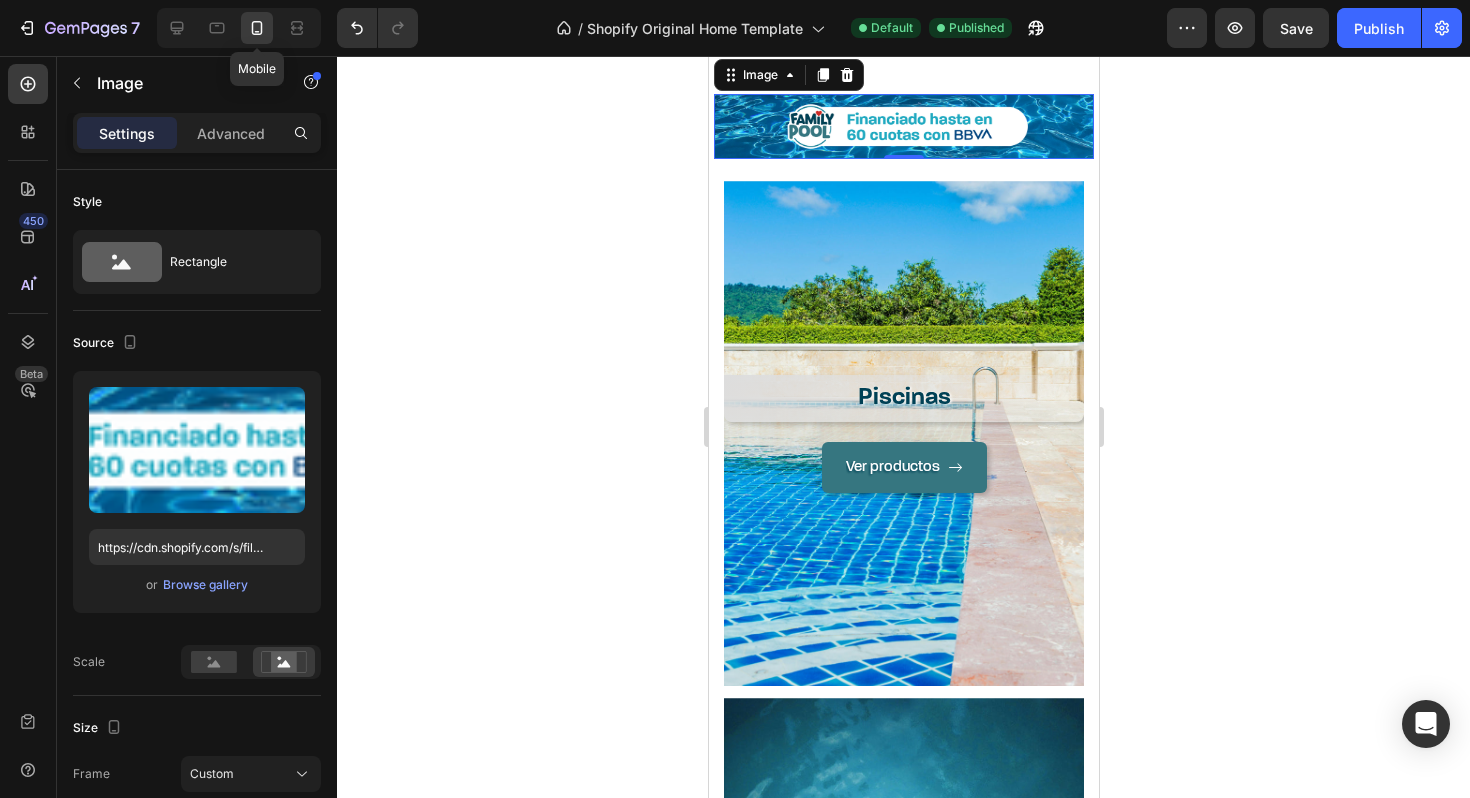 scroll, scrollTop: 1699, scrollLeft: 0, axis: vertical 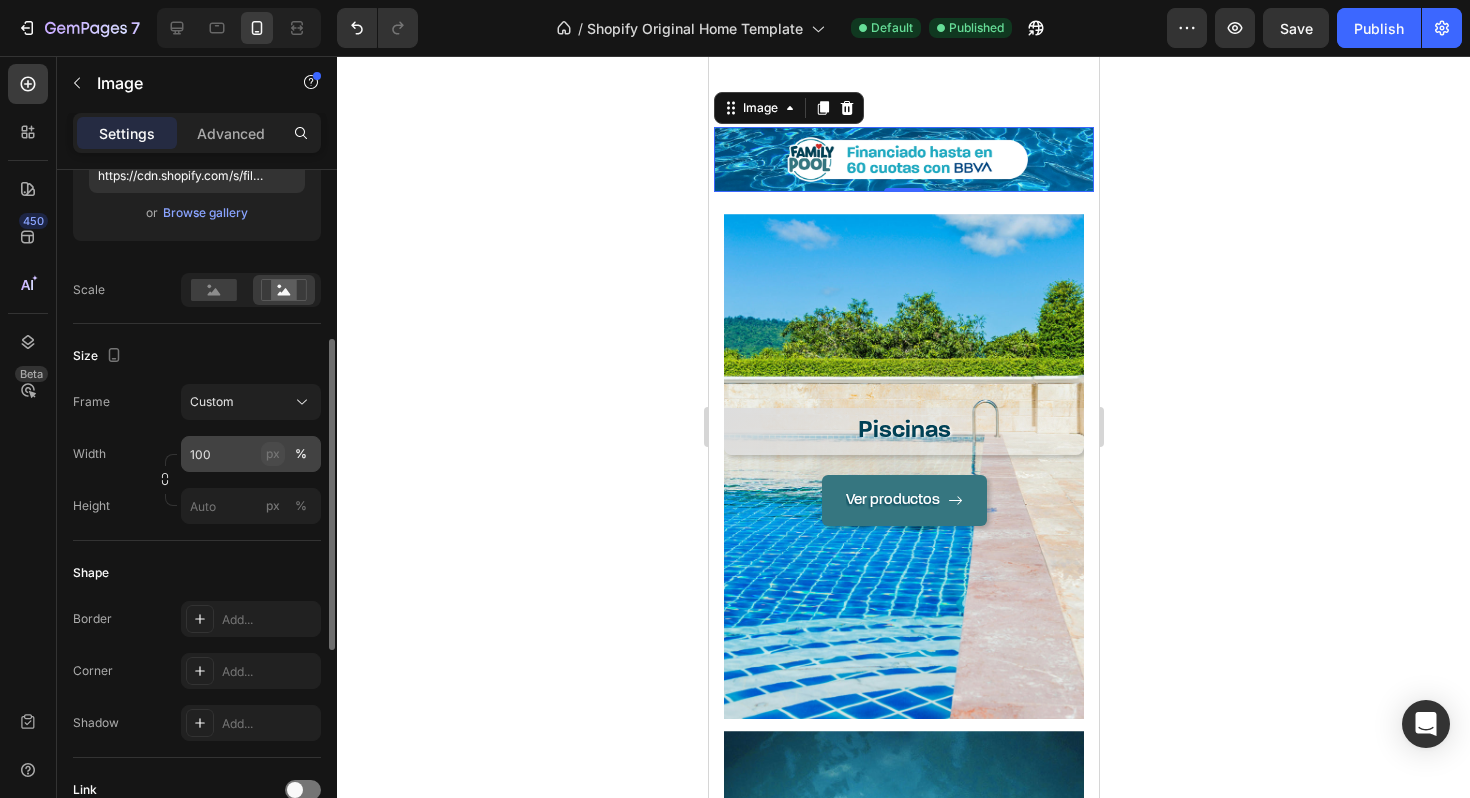 click on "px" 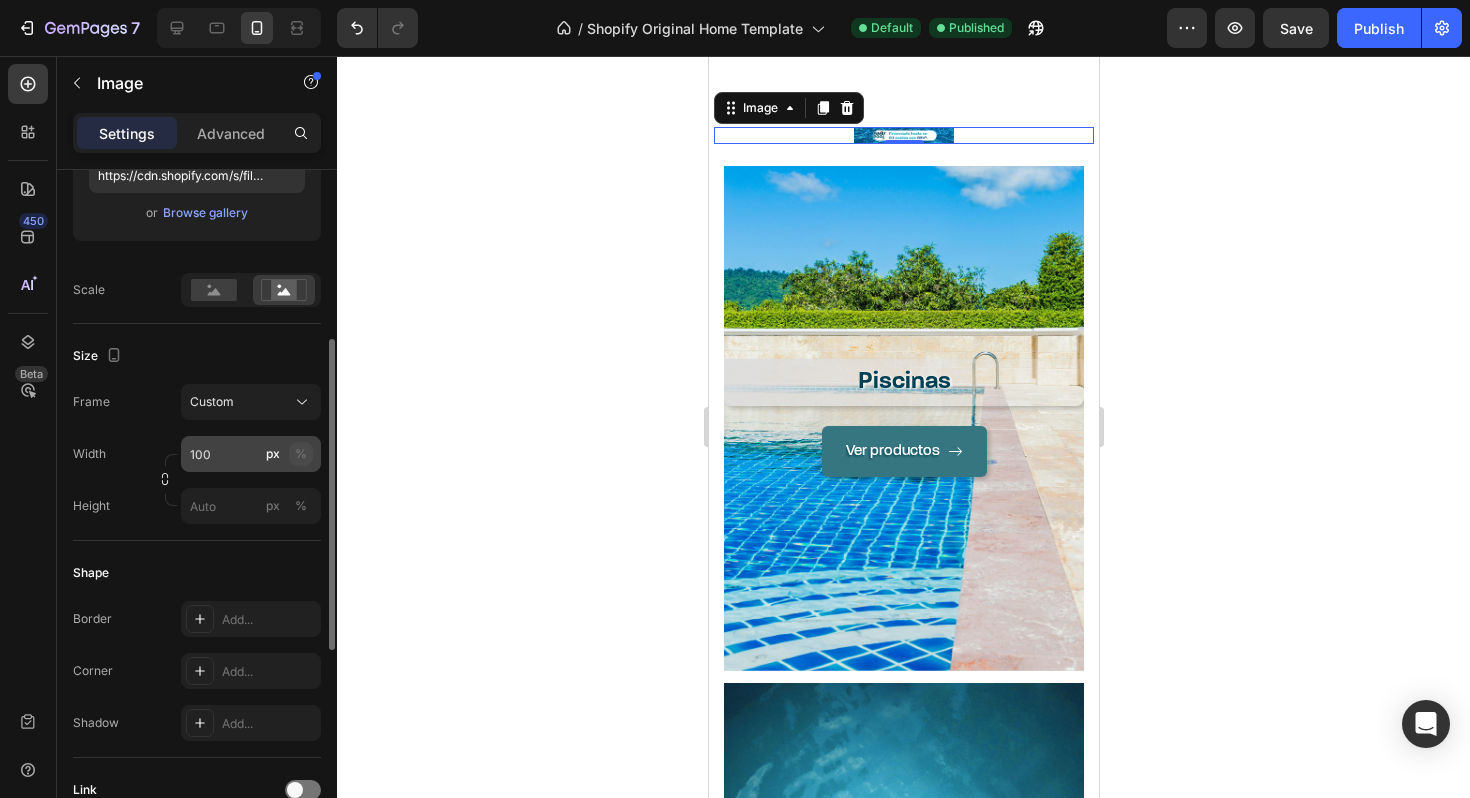 click on "%" at bounding box center [301, 454] 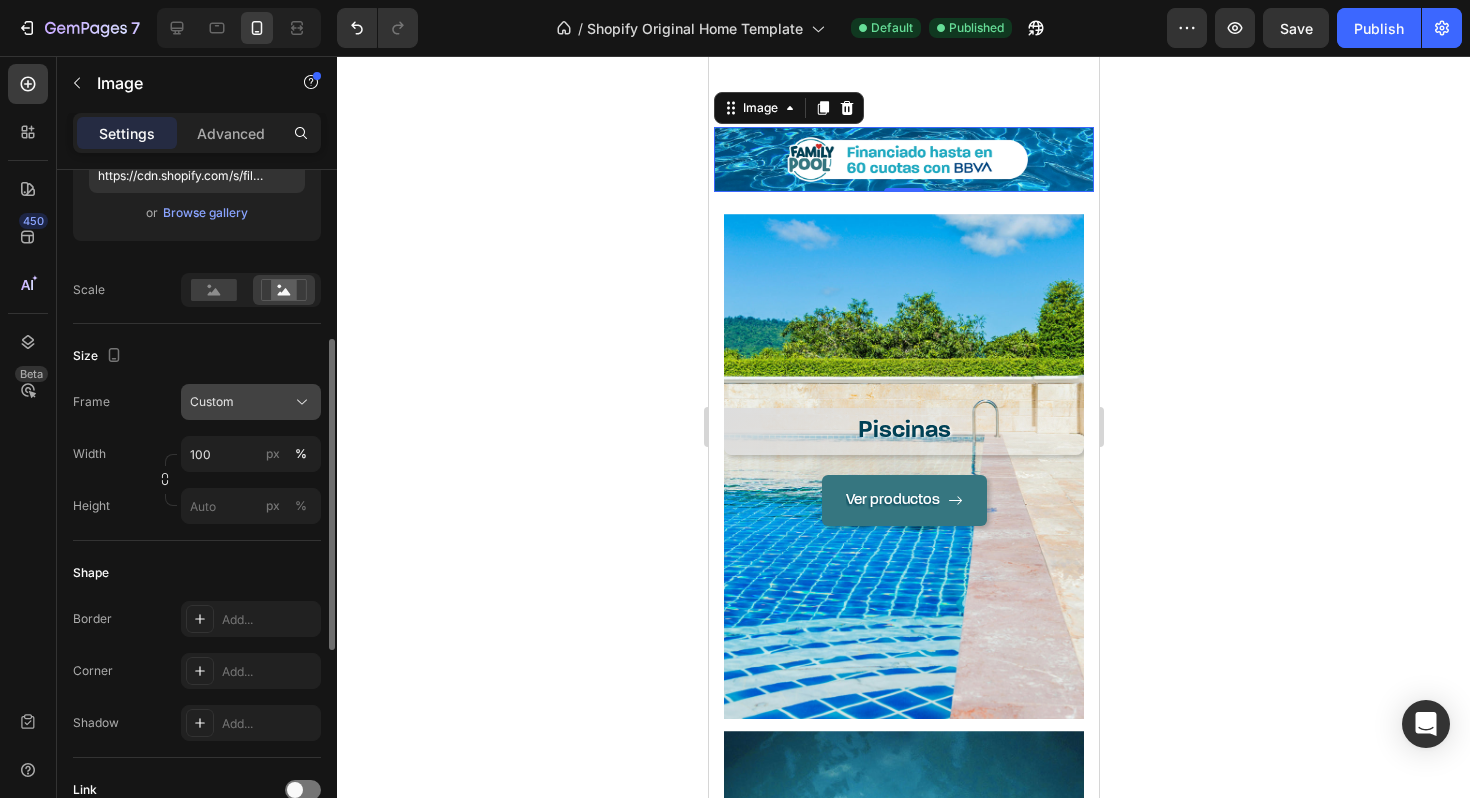 click on "Custom" 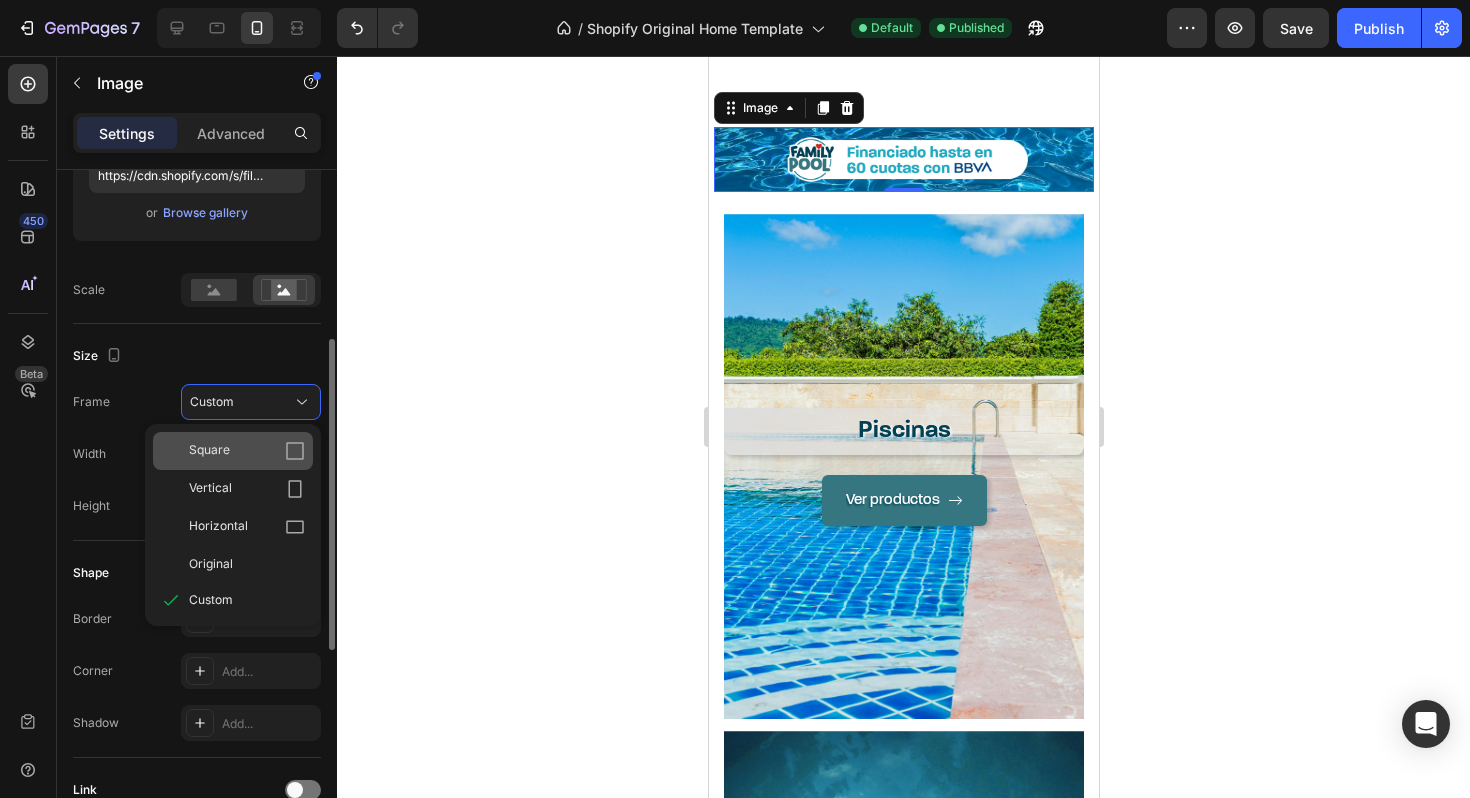 click on "Square" at bounding box center (247, 451) 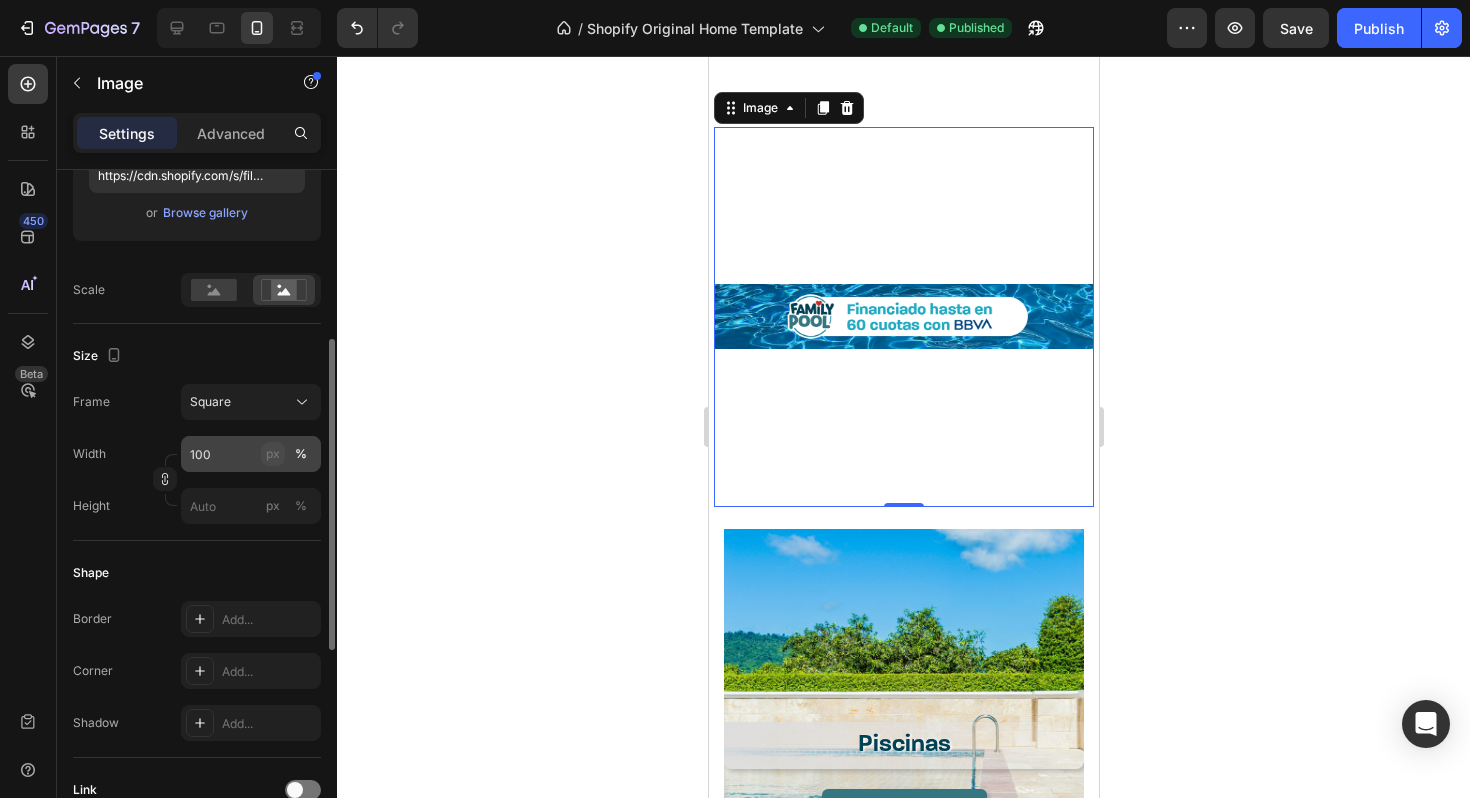click on "px" at bounding box center (273, 454) 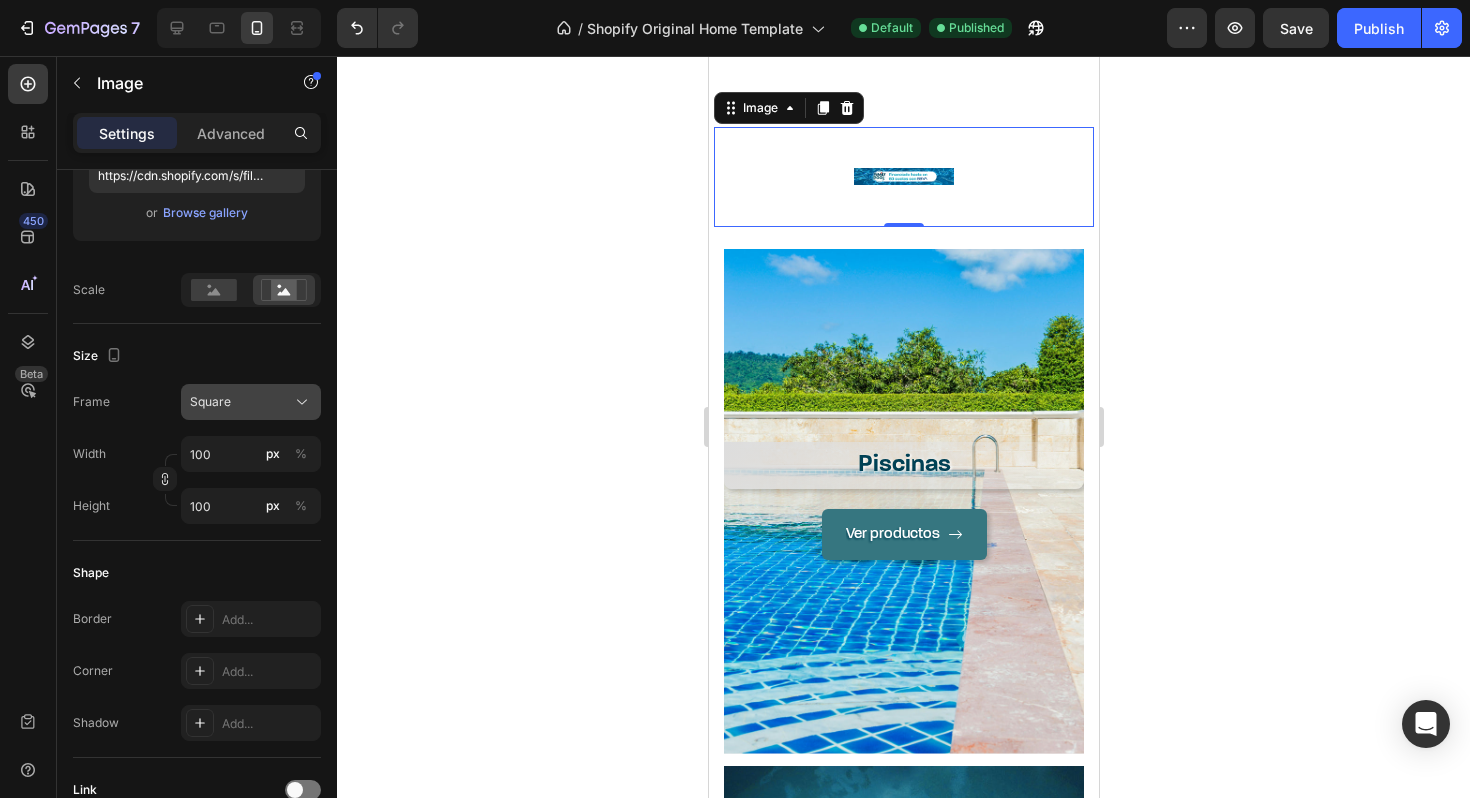 click on "Square" 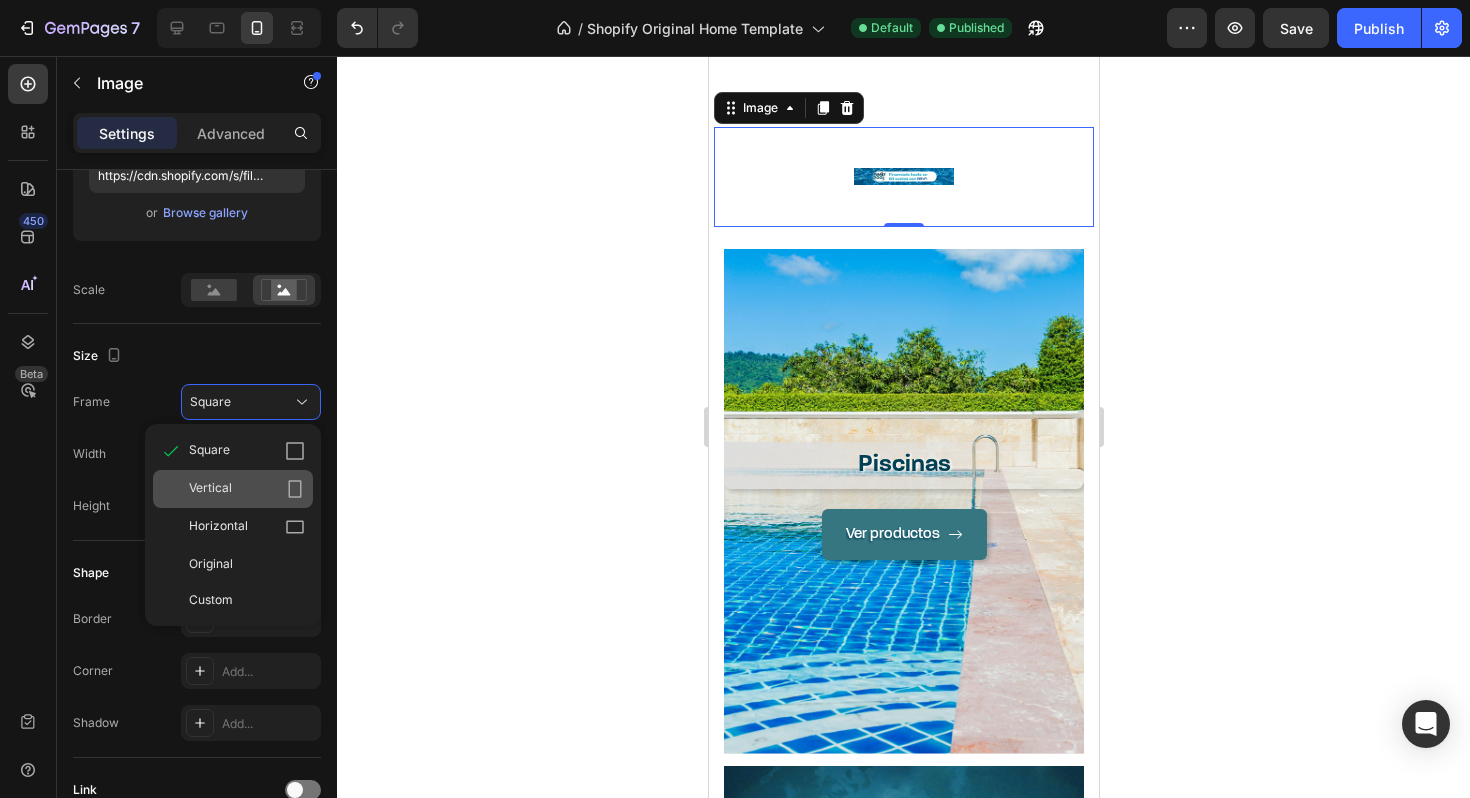 click on "Vertical" at bounding box center [247, 489] 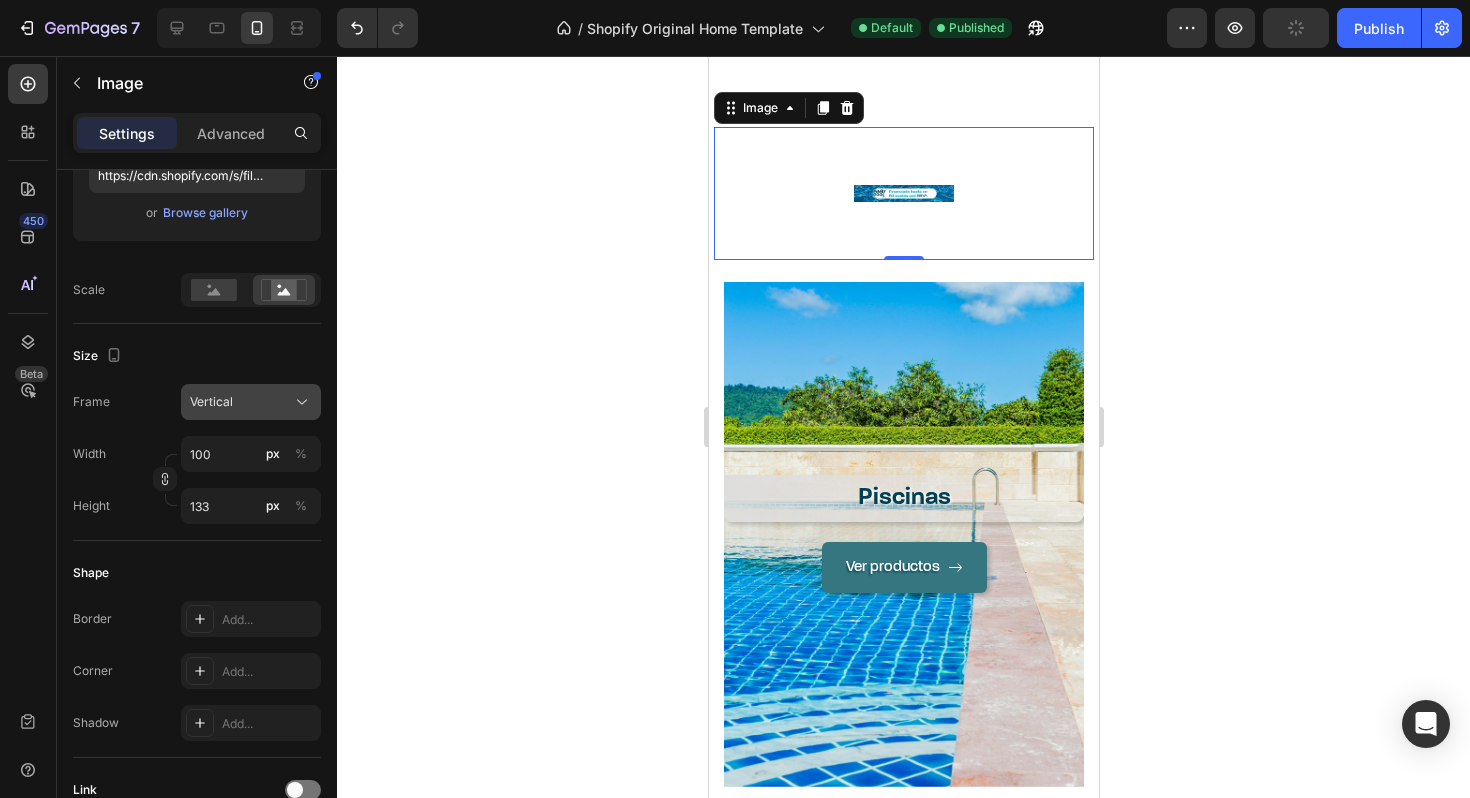 click on "Vertical" 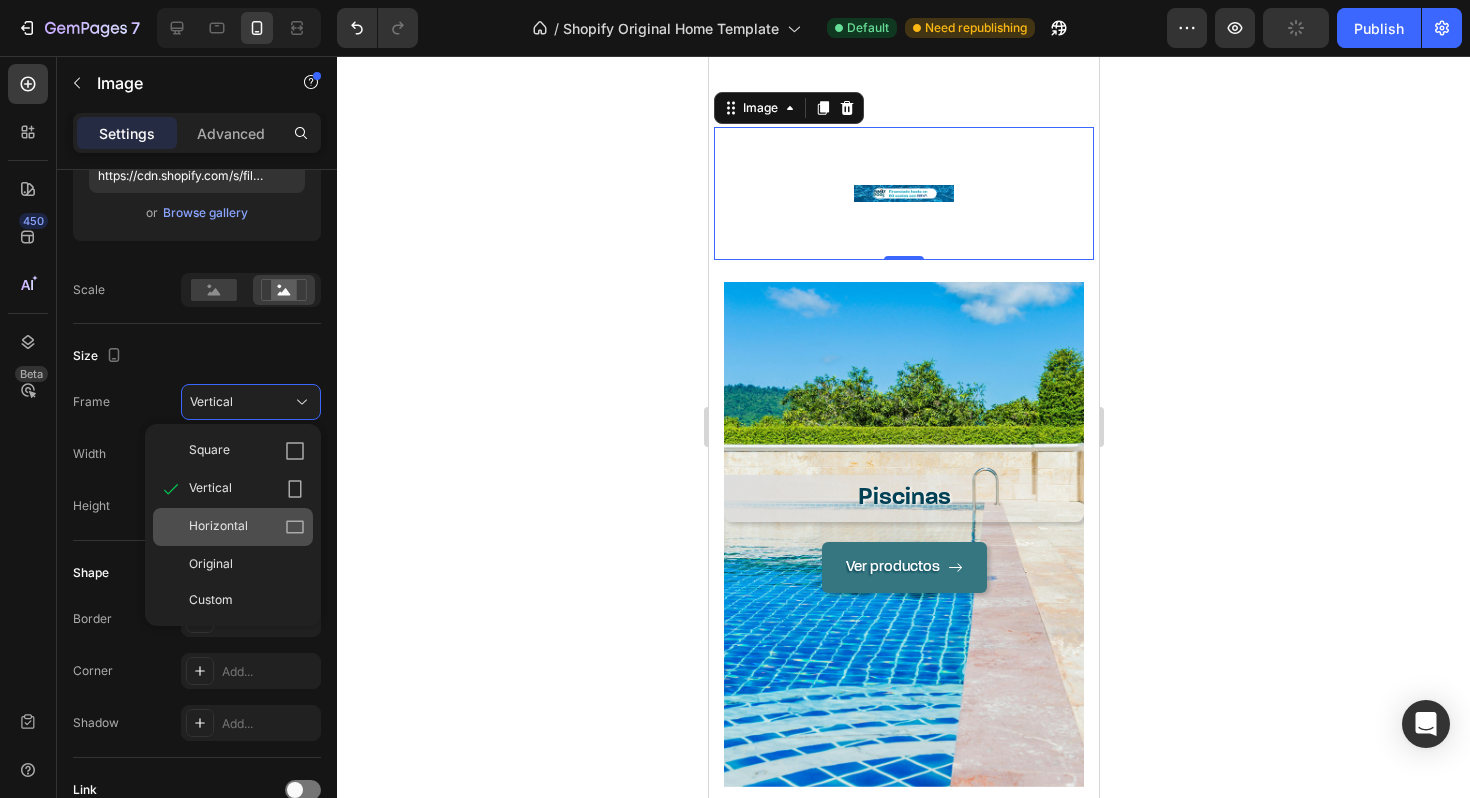 click on "Horizontal" at bounding box center (247, 527) 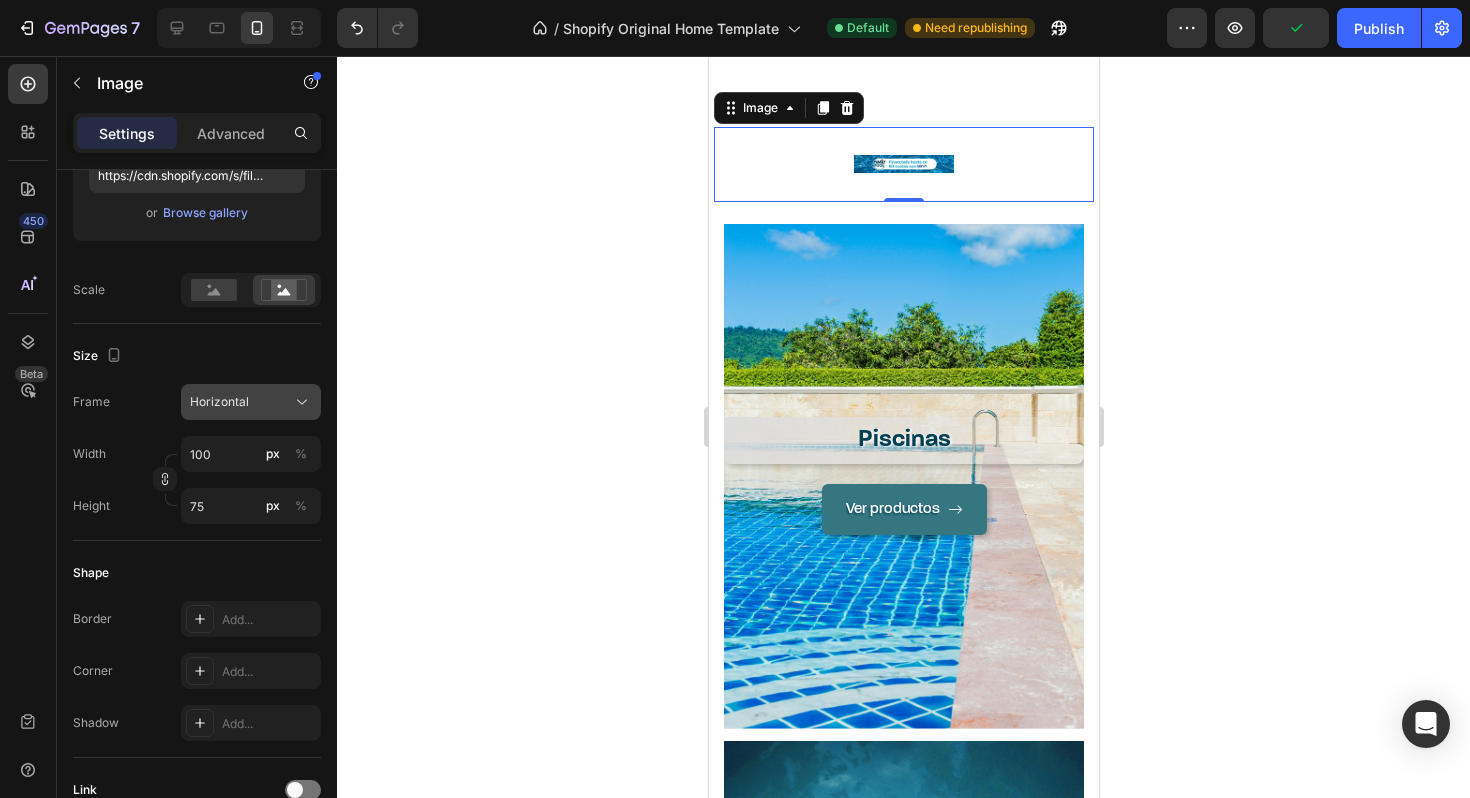 click on "Horizontal" 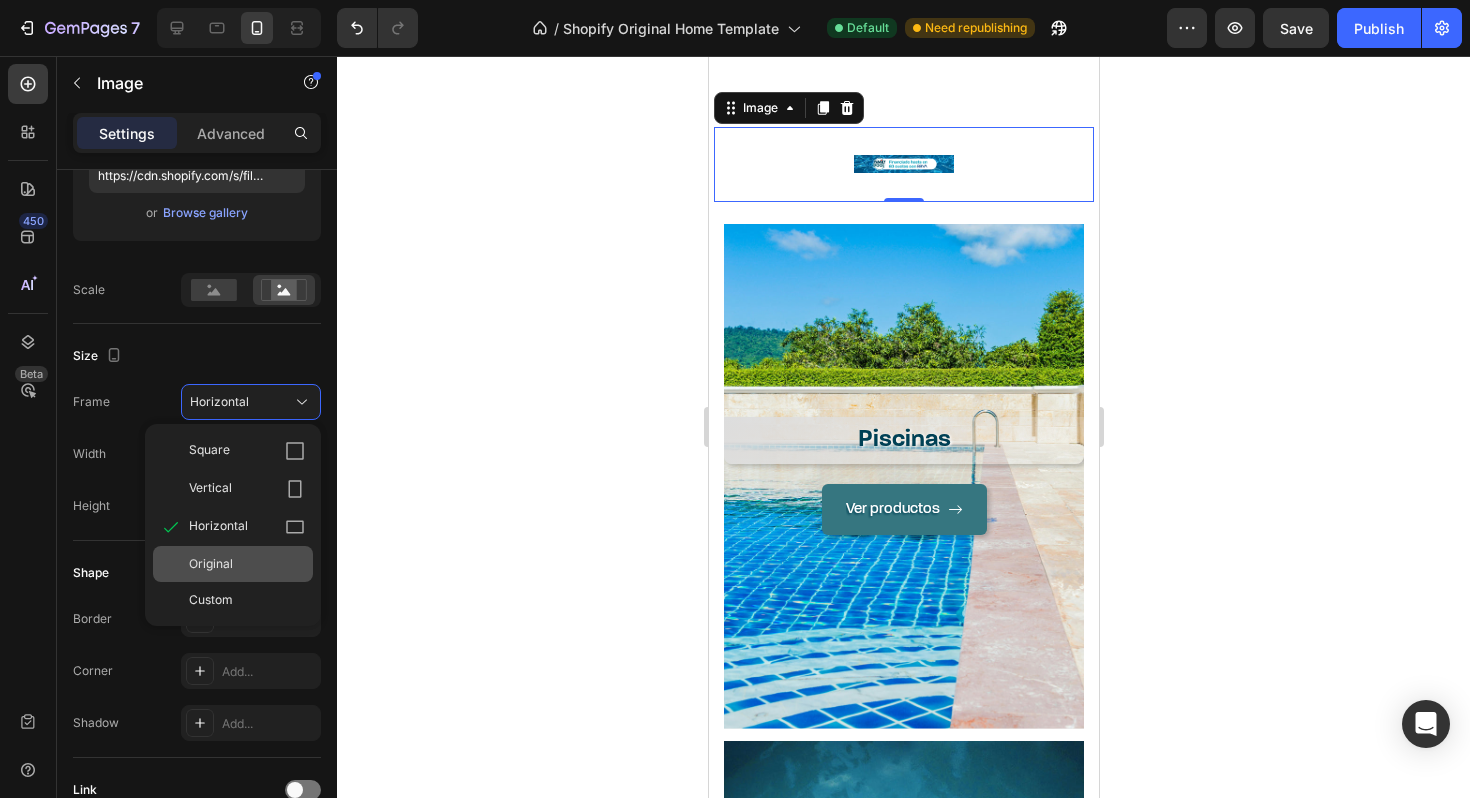 click on "Original" 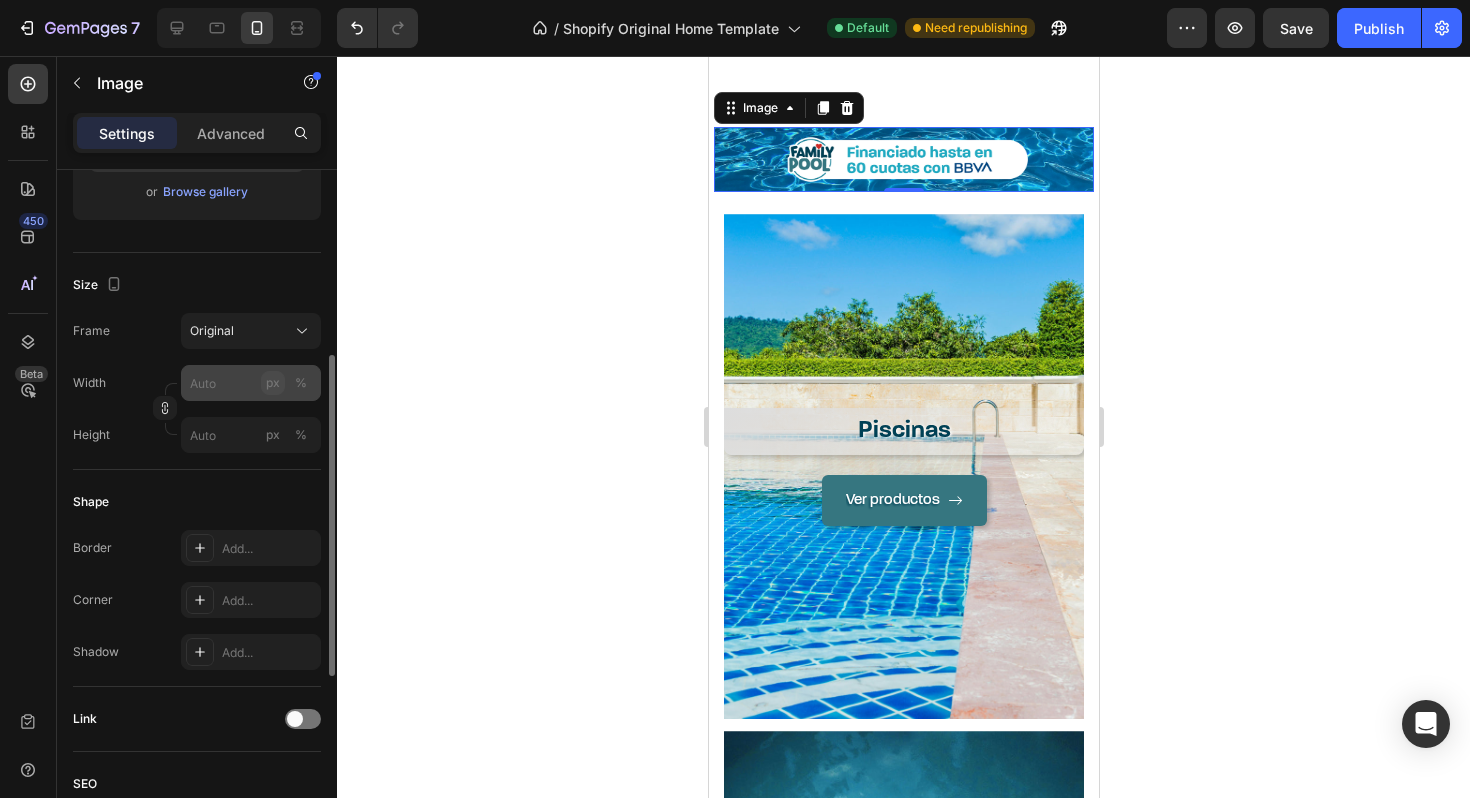 scroll, scrollTop: 394, scrollLeft: 0, axis: vertical 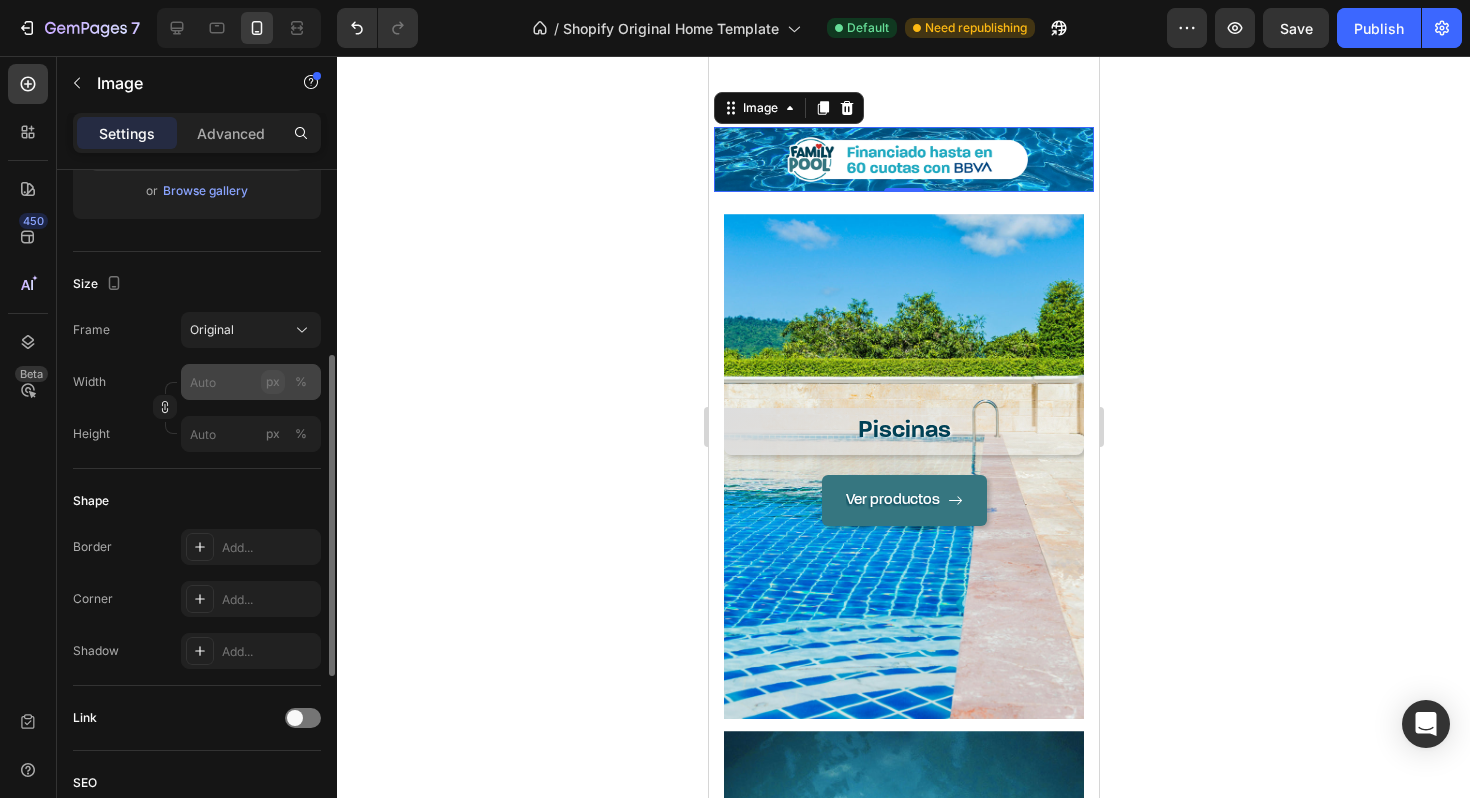 click on "px %" at bounding box center [287, 382] 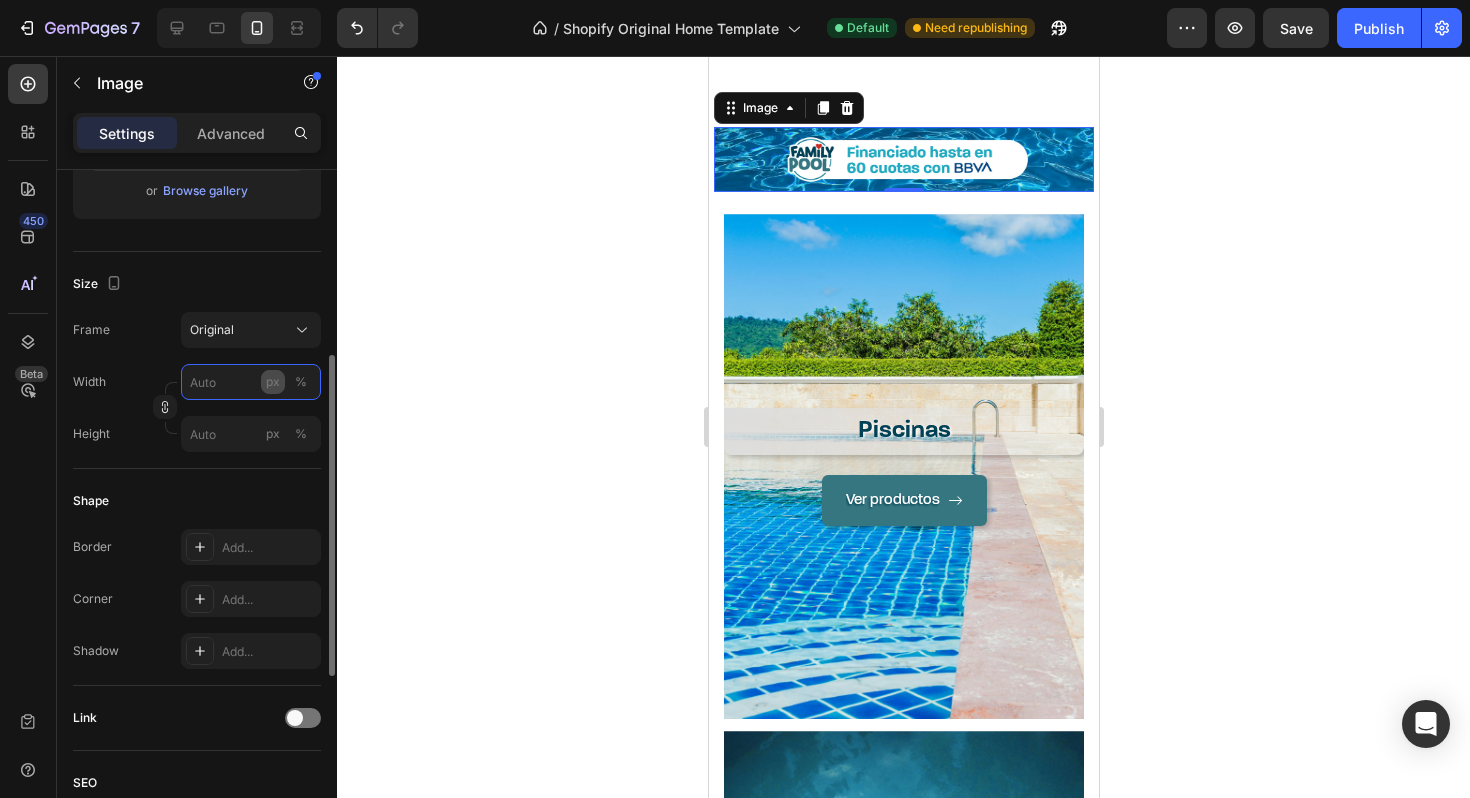 click on "px %" at bounding box center (251, 382) 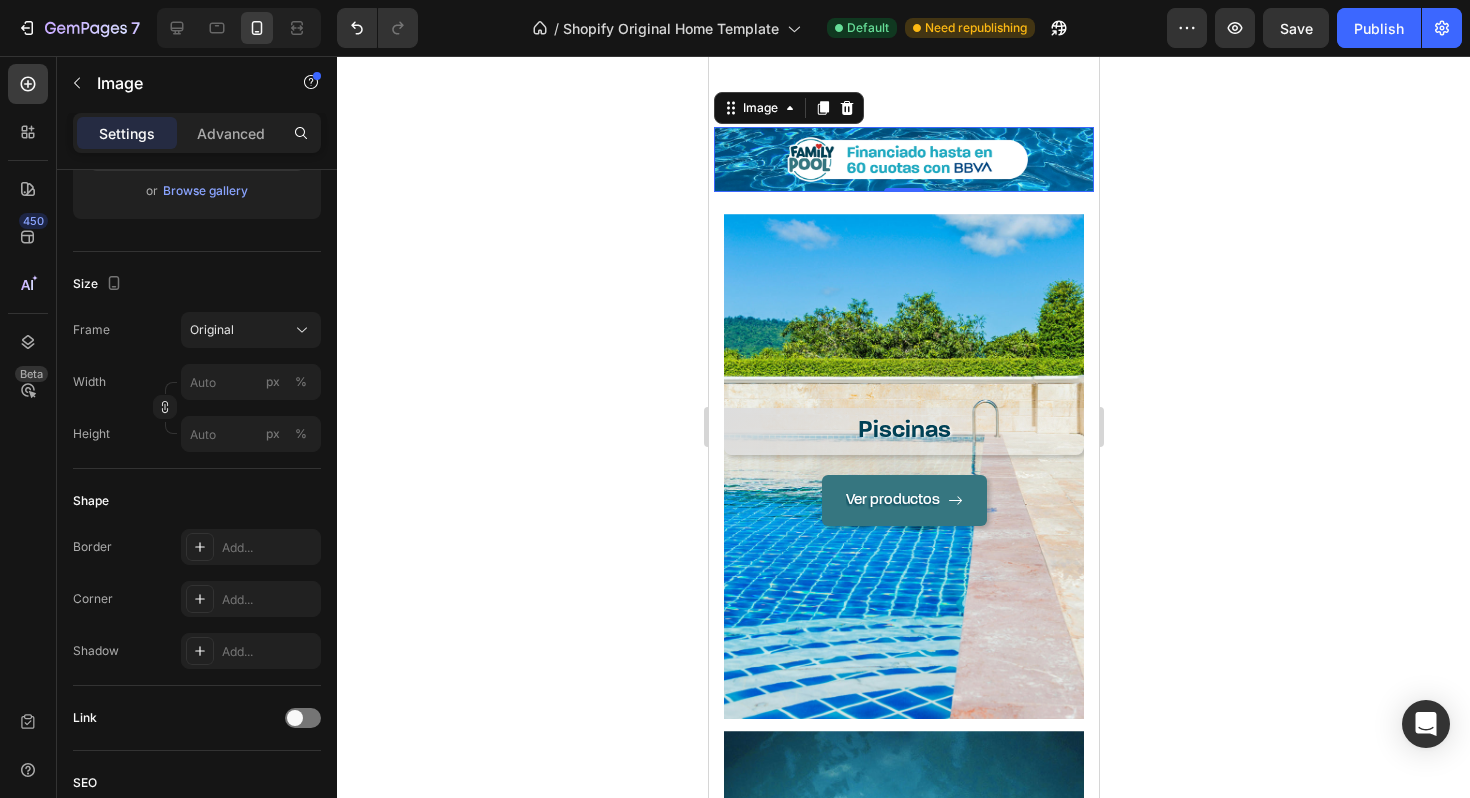 click 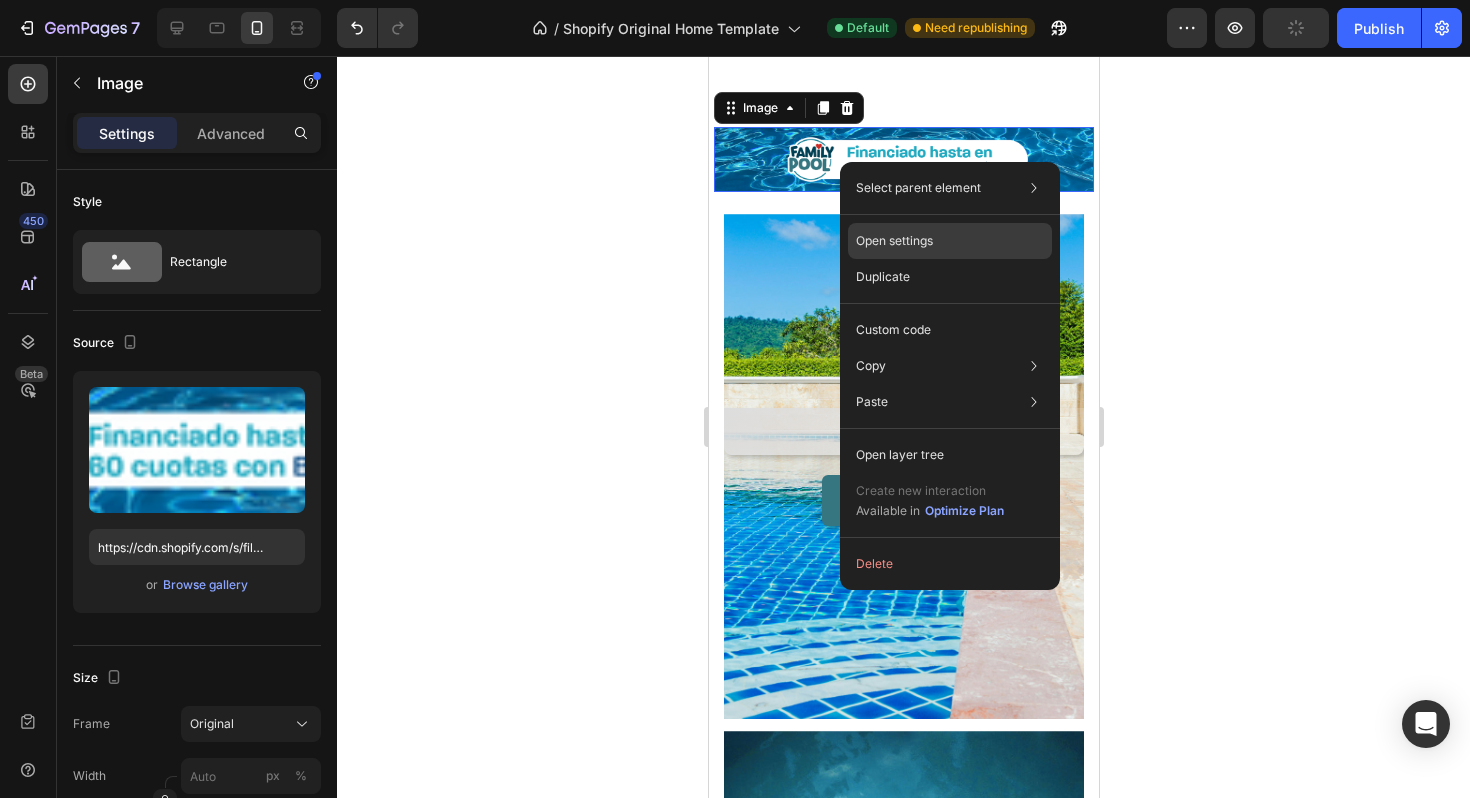 click on "Open settings" 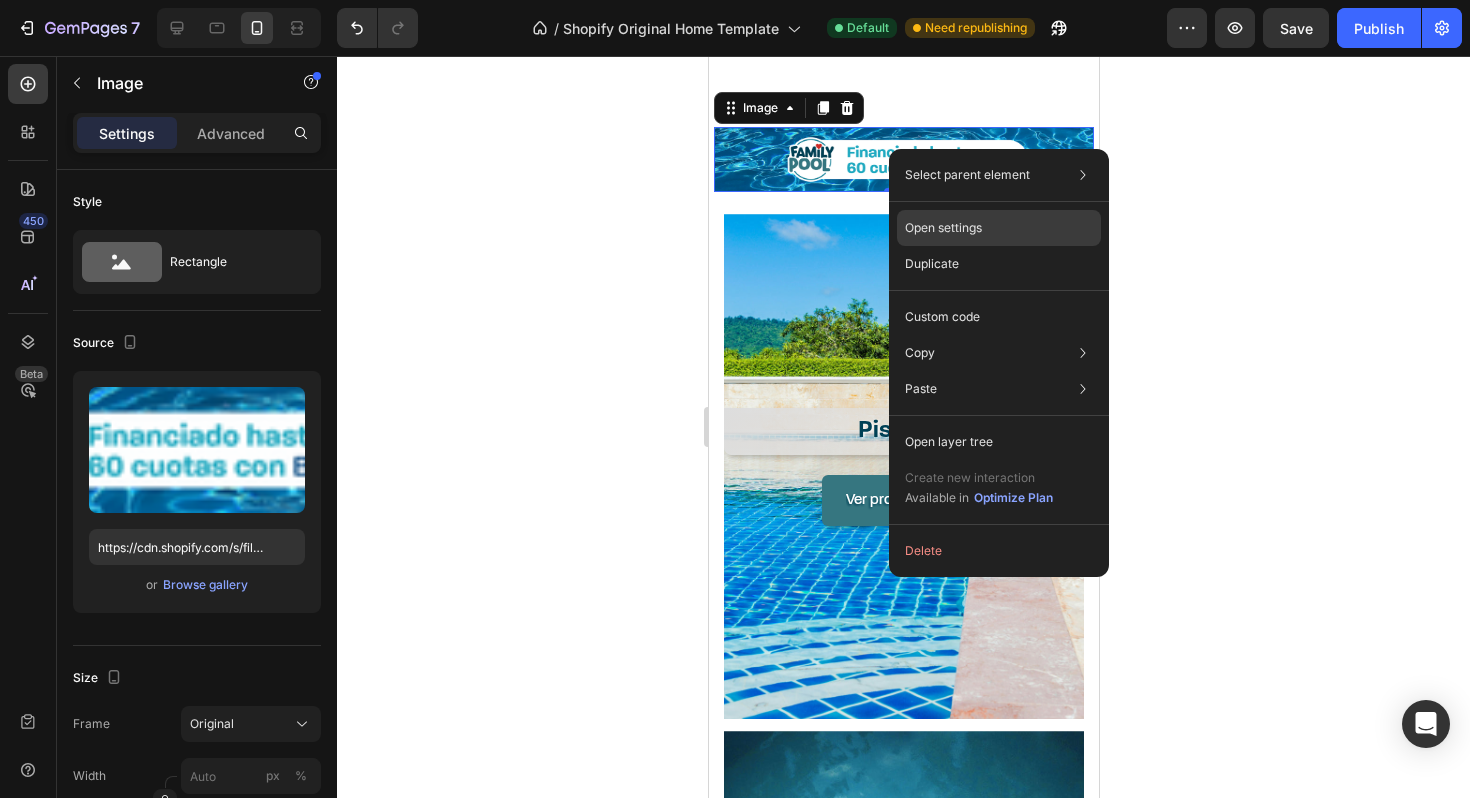 click on "Open settings" at bounding box center [943, 228] 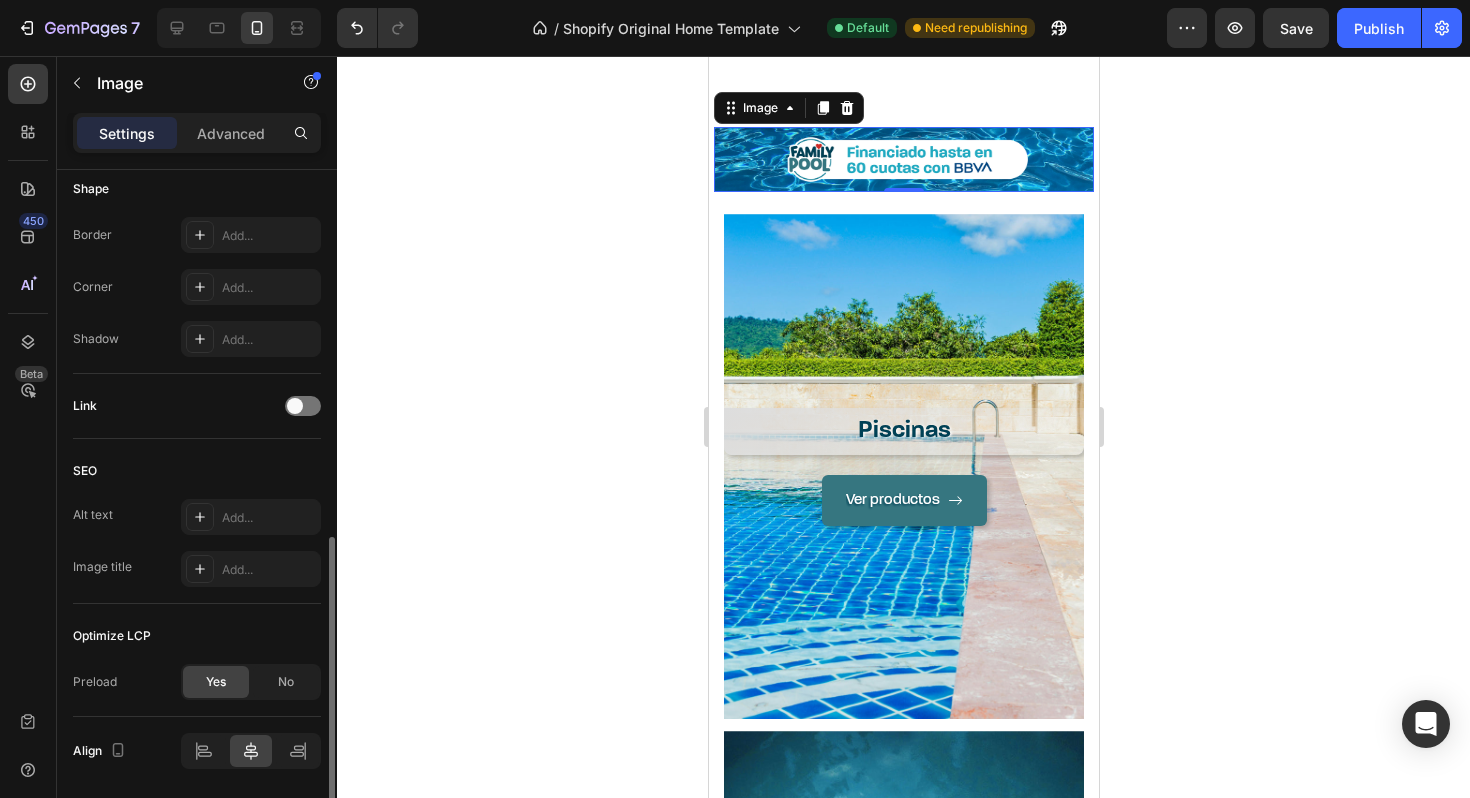 scroll, scrollTop: 773, scrollLeft: 0, axis: vertical 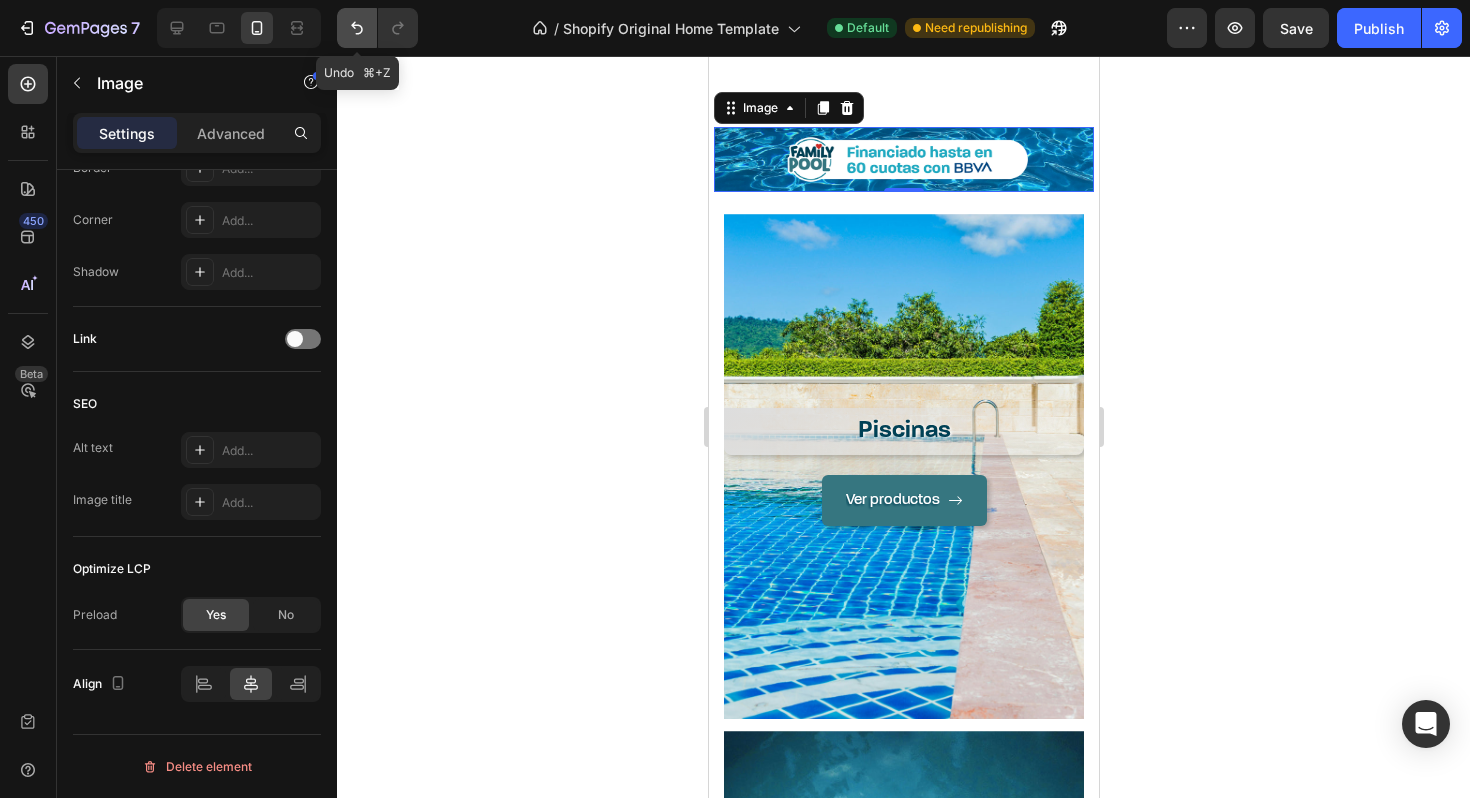 click 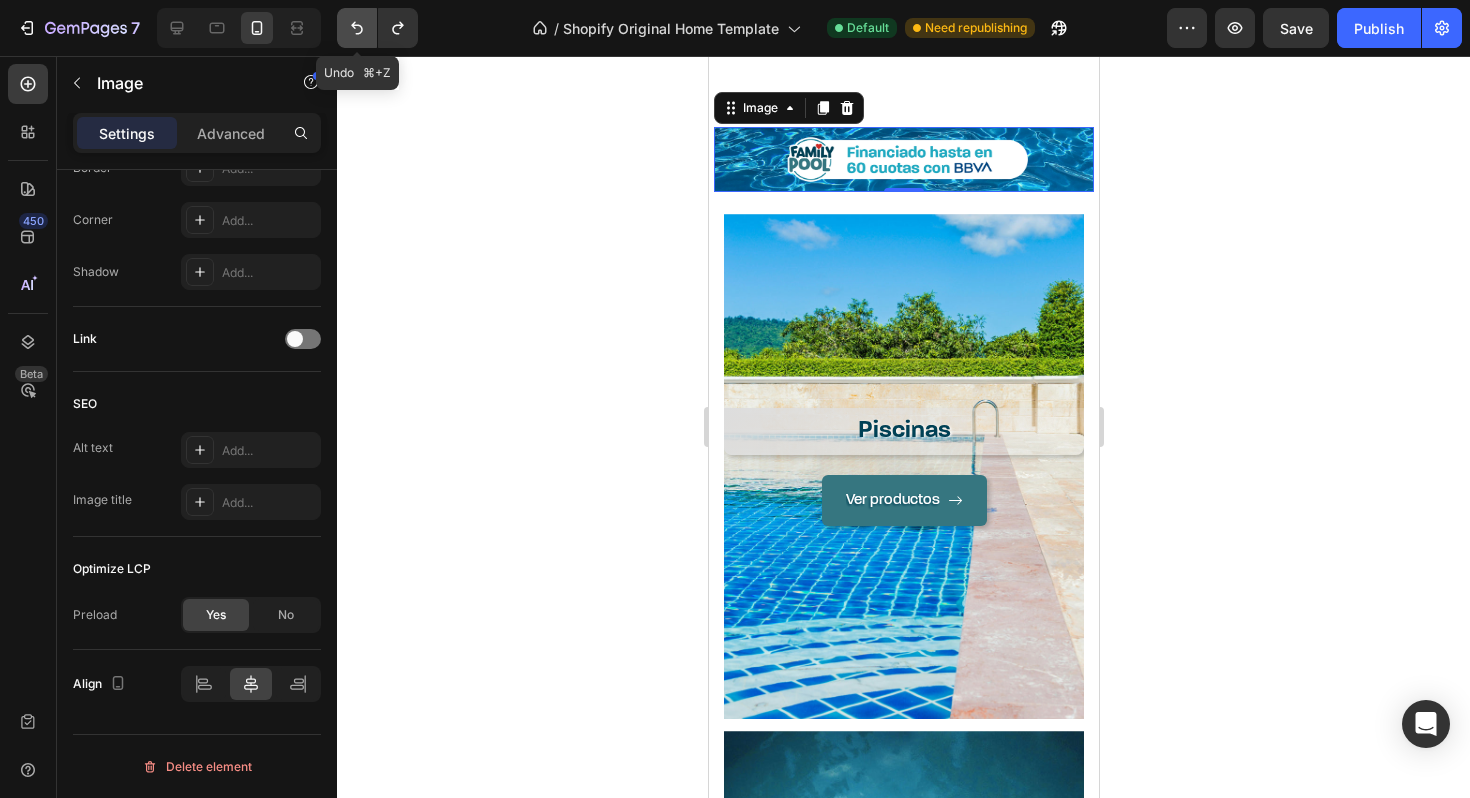 click 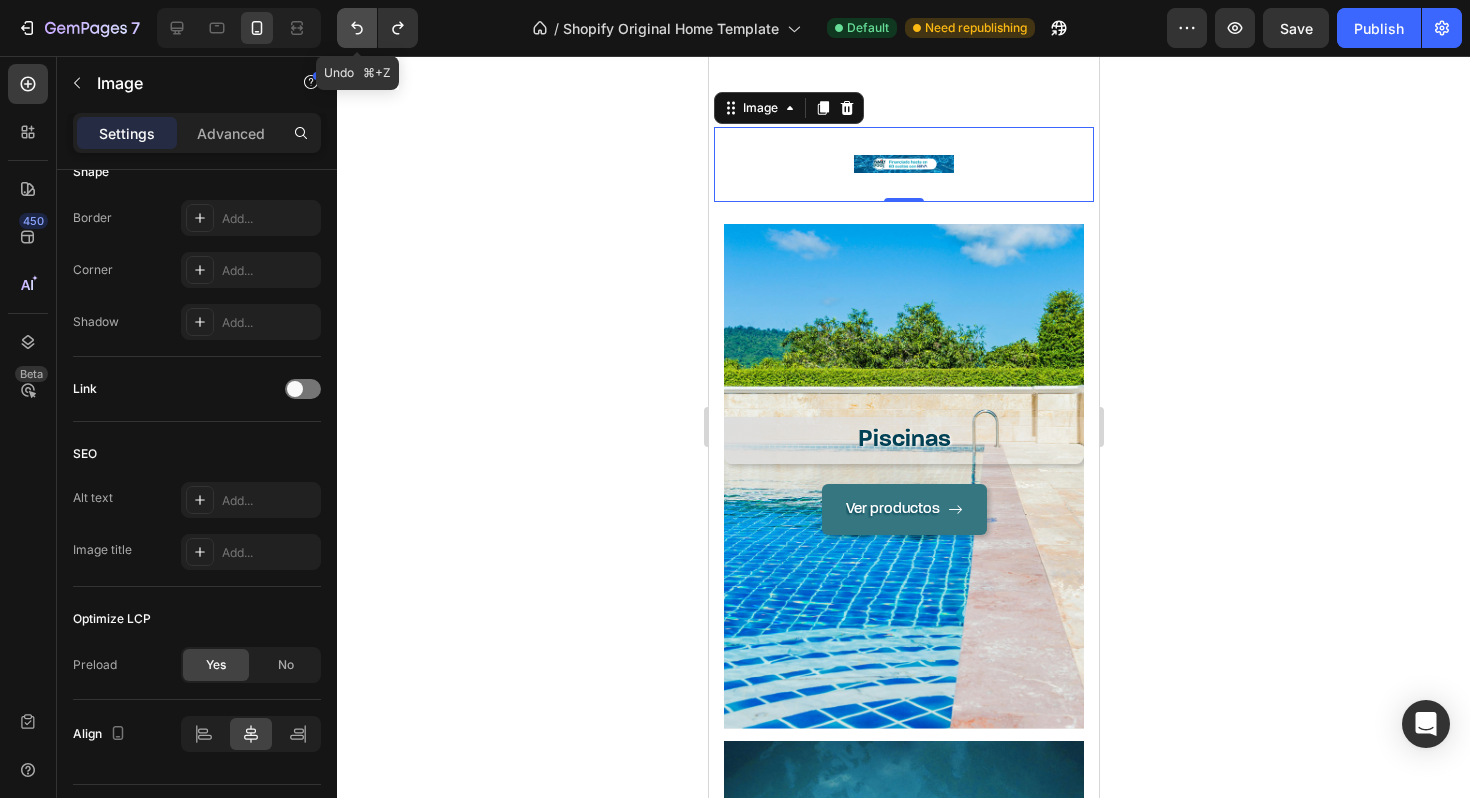 click 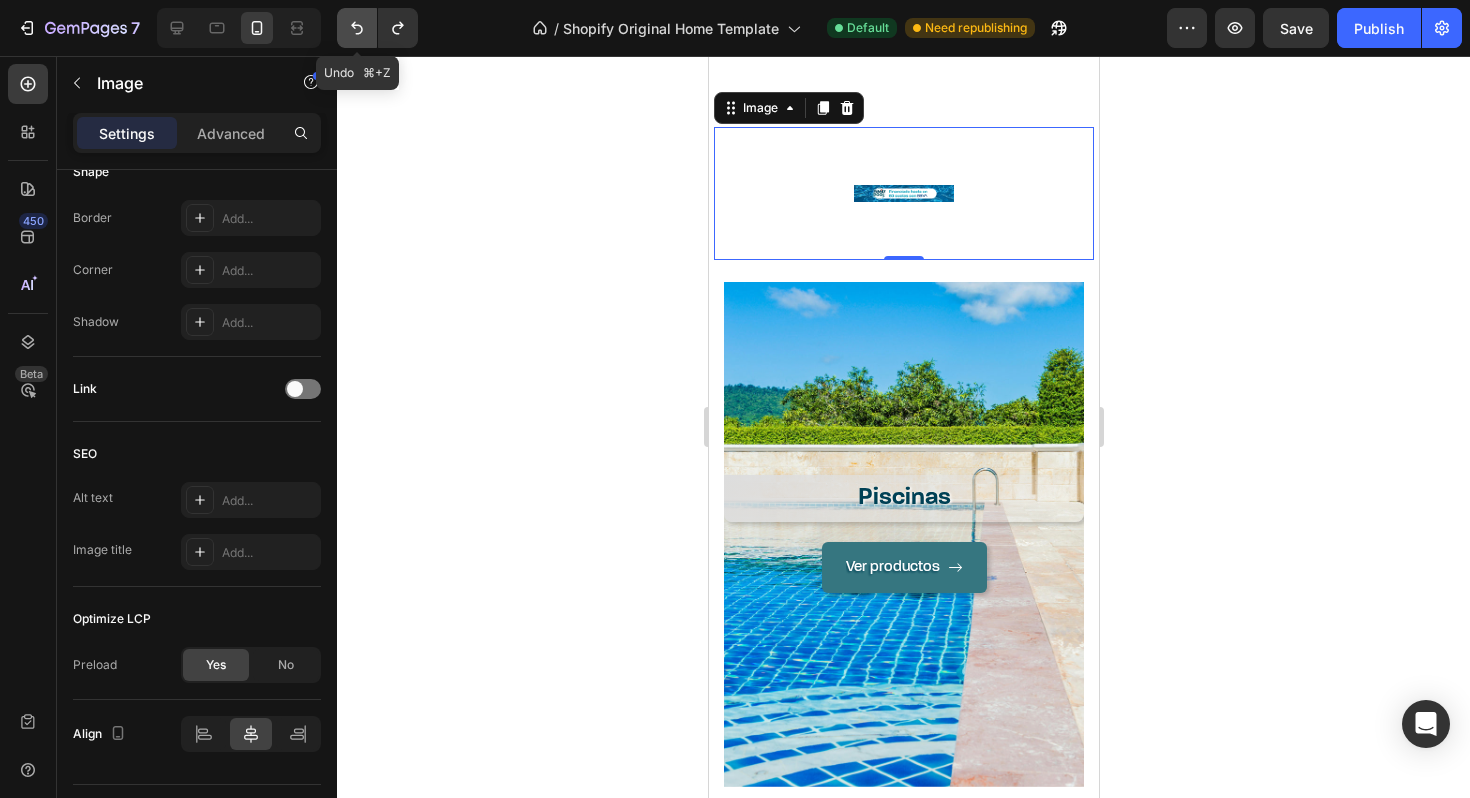 click 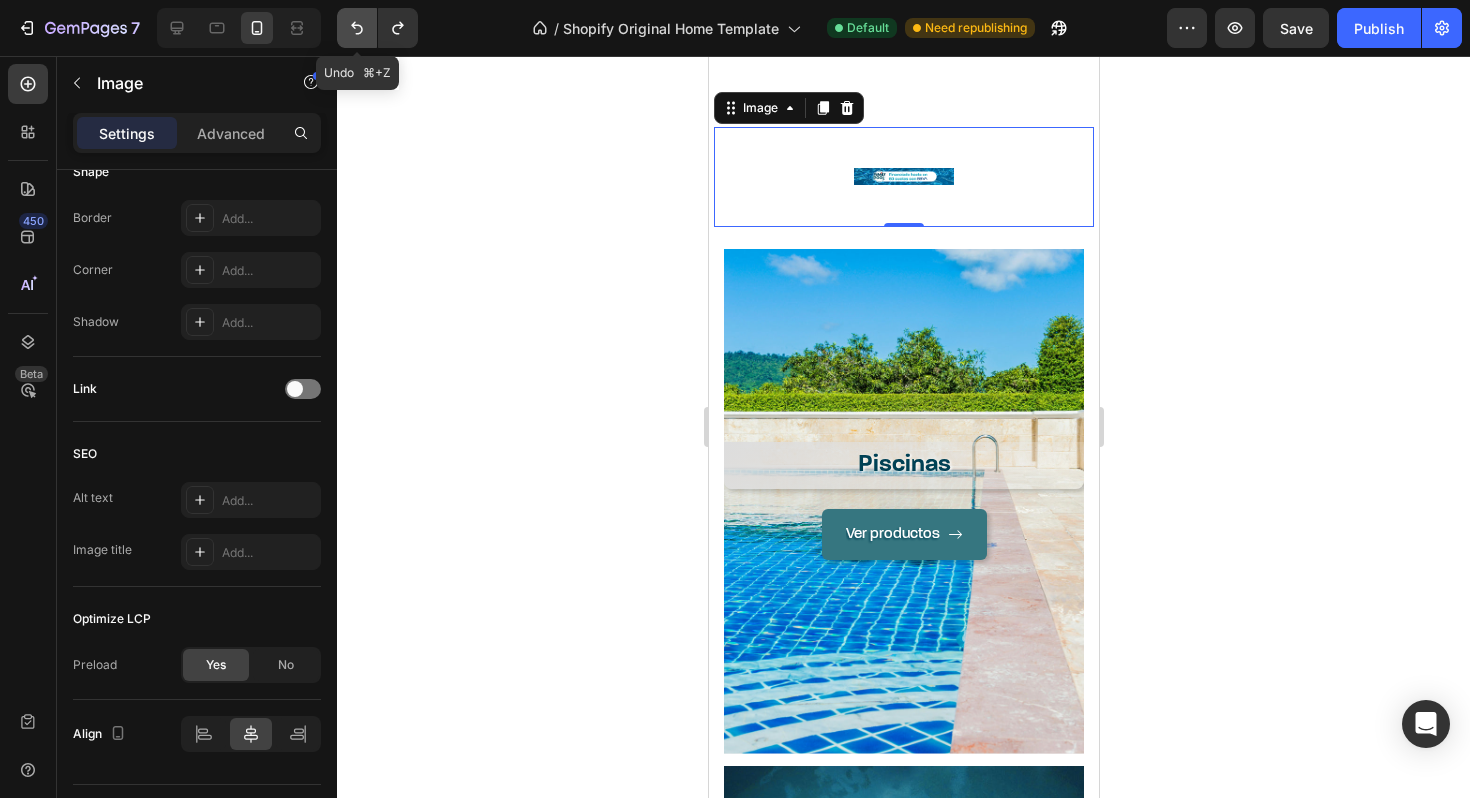 click 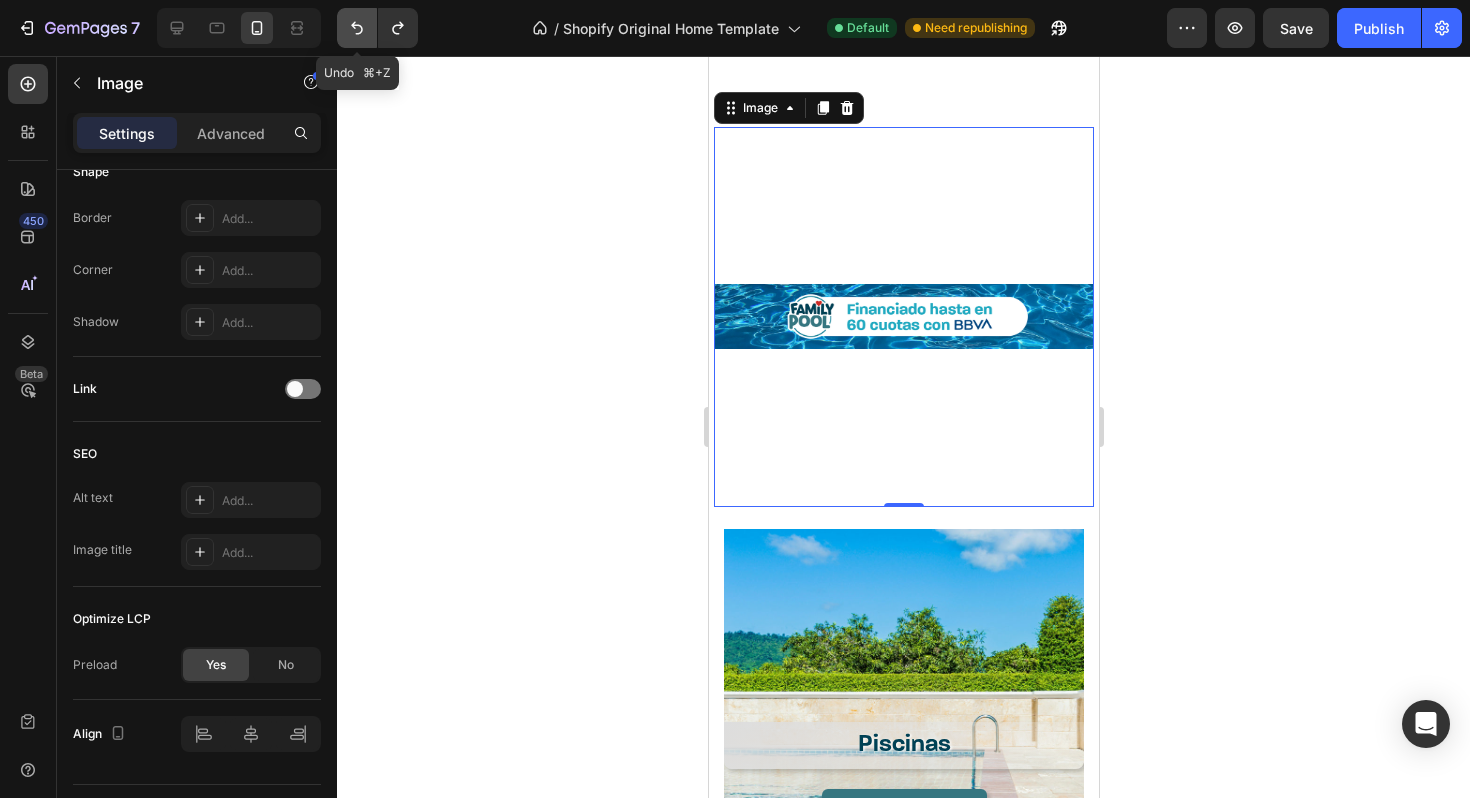 click 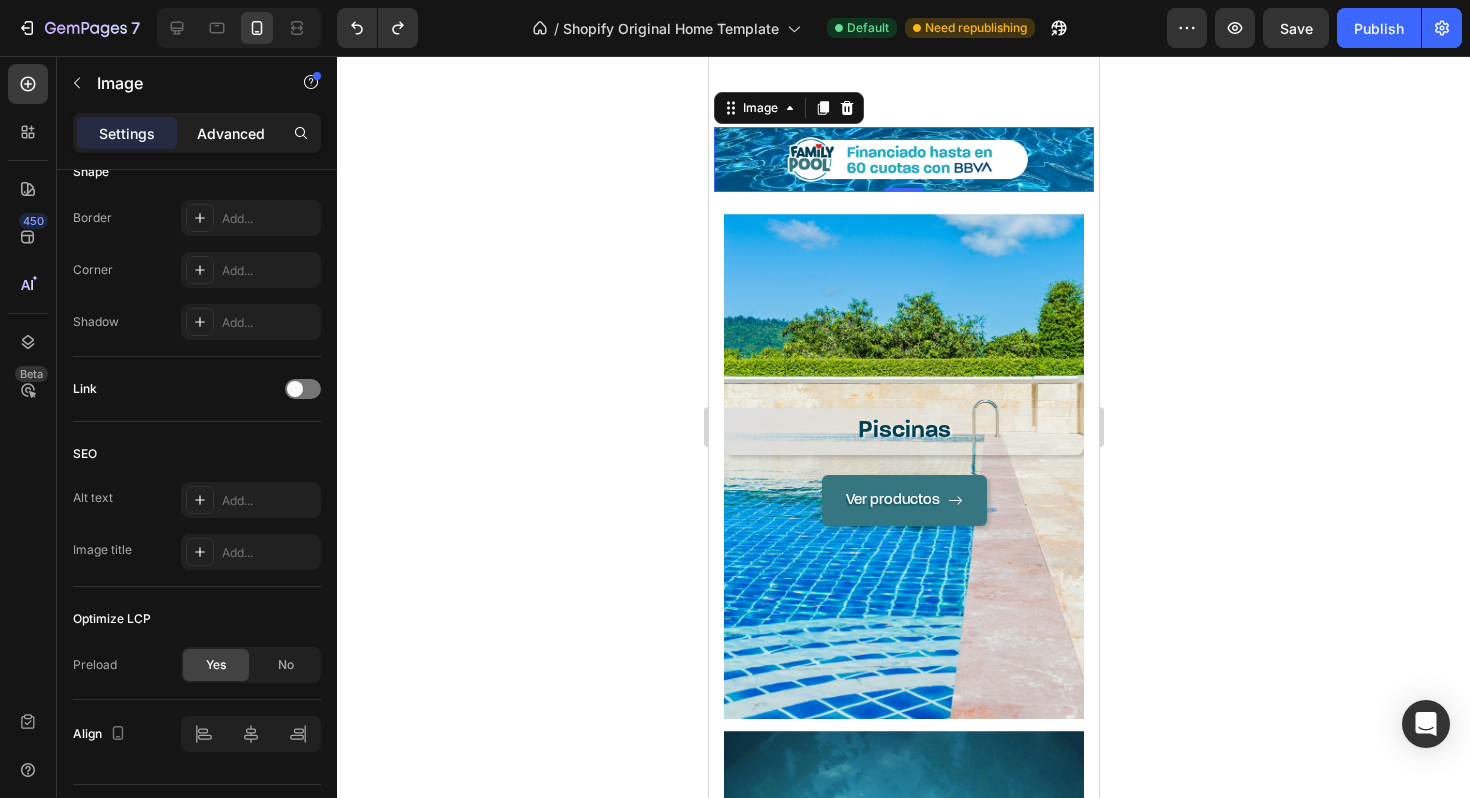 click on "Advanced" 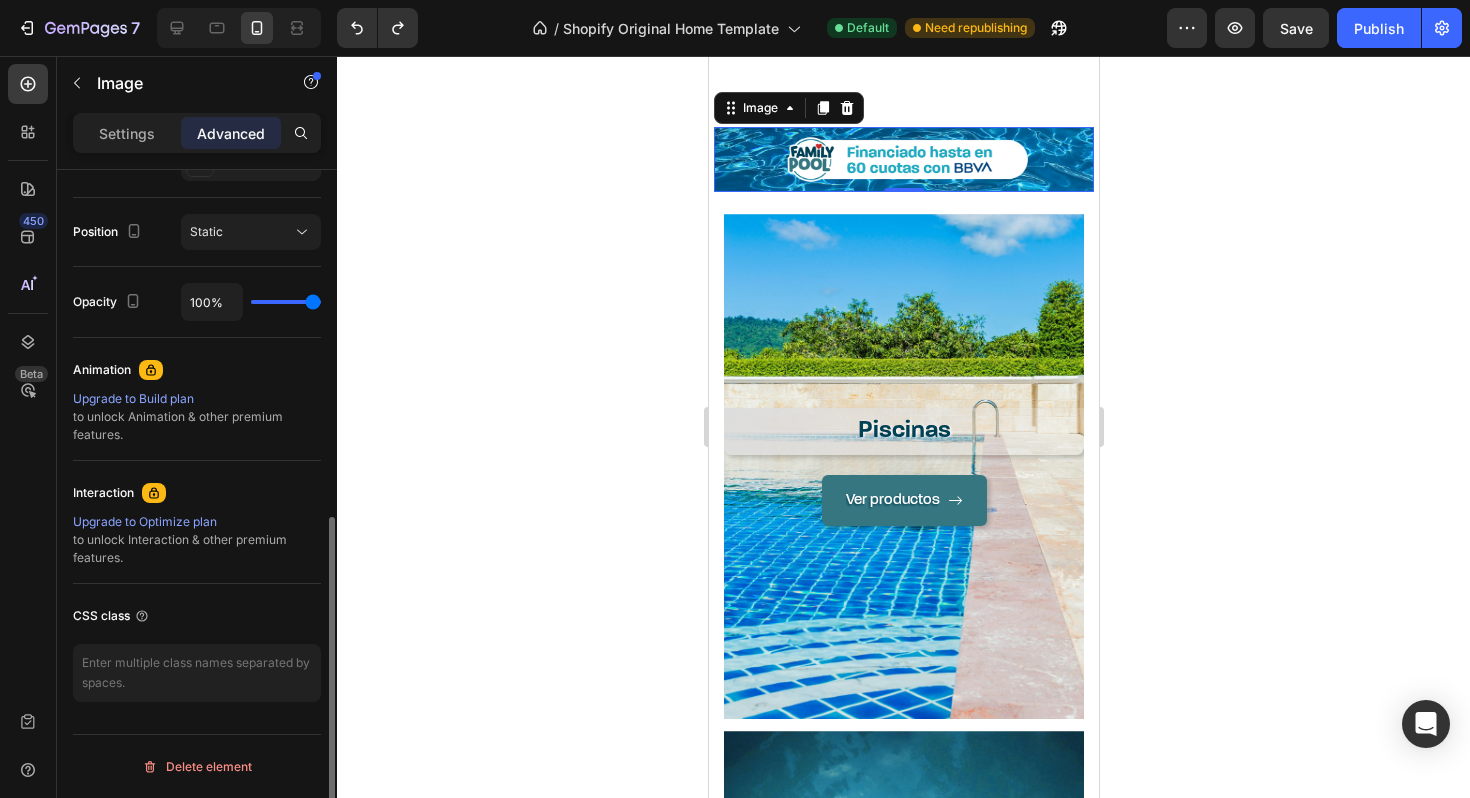 scroll, scrollTop: 0, scrollLeft: 0, axis: both 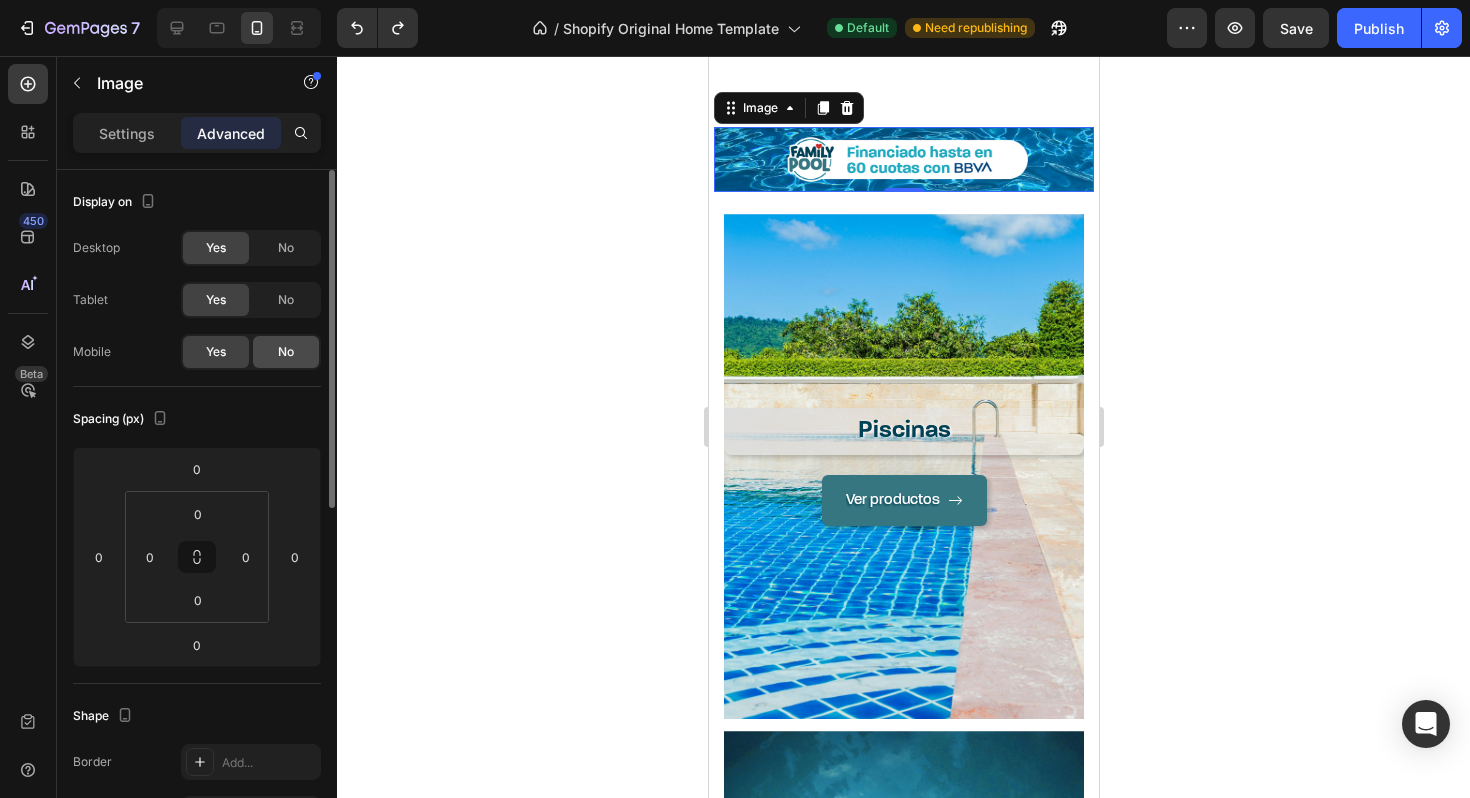 click on "No" 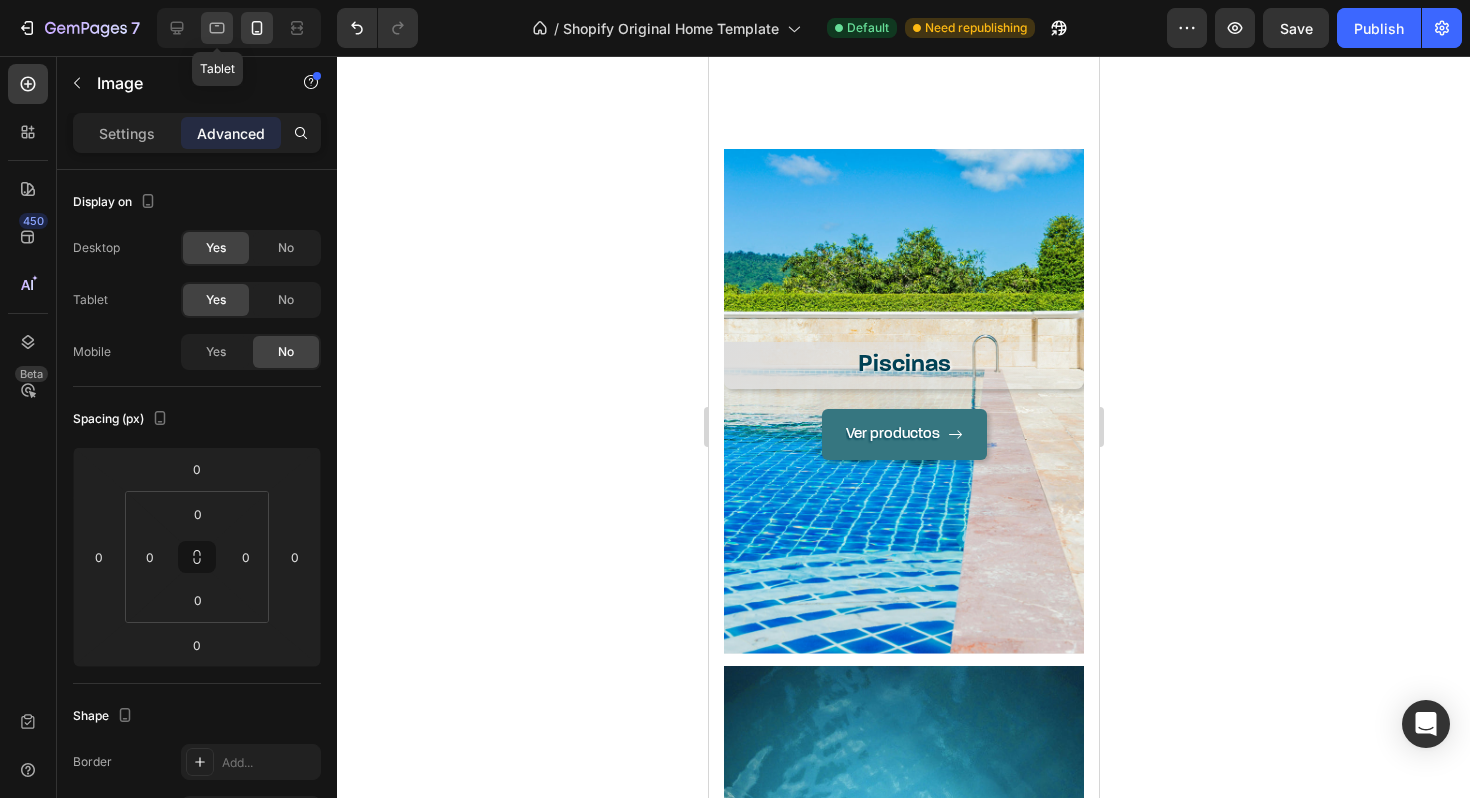 click 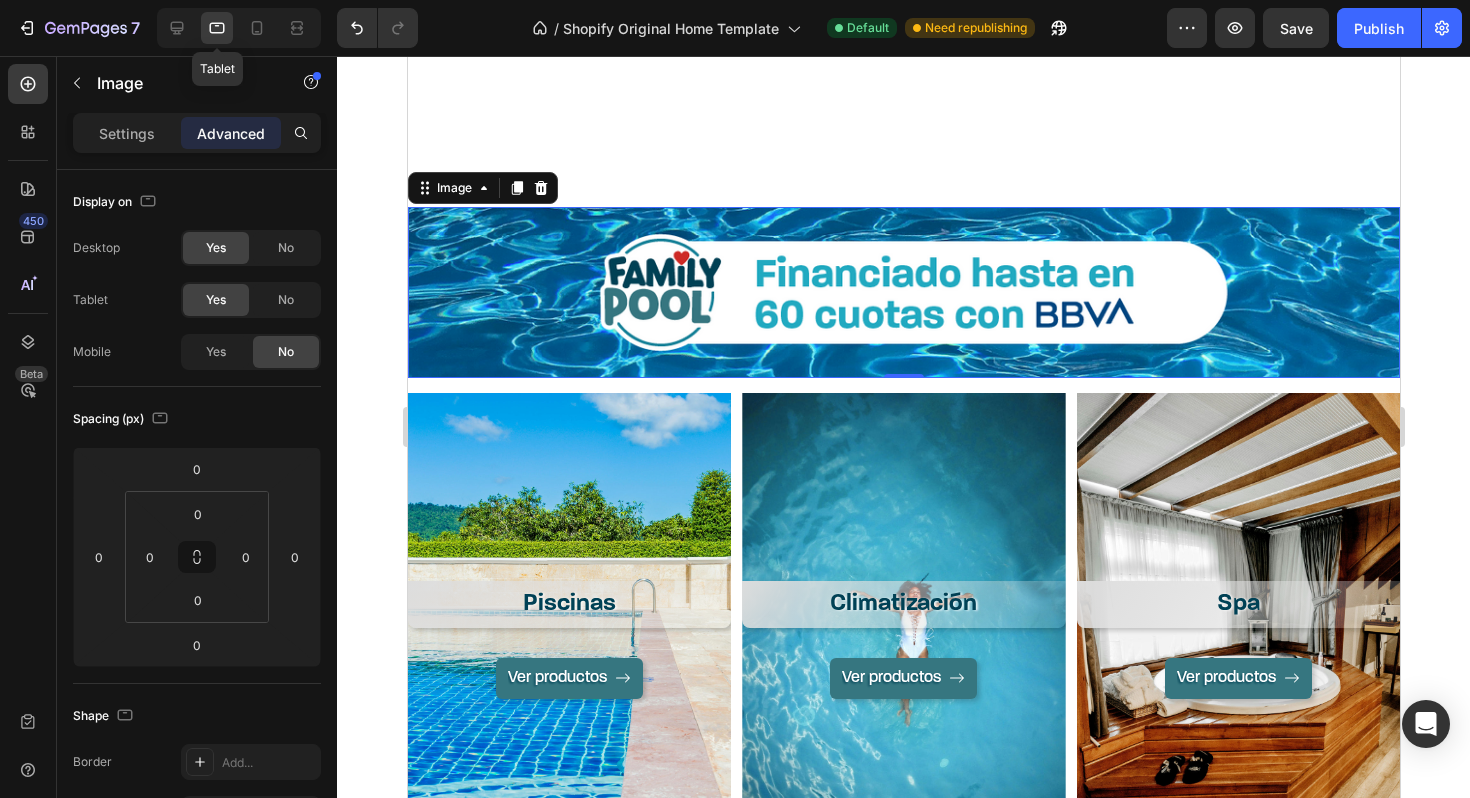 scroll, scrollTop: 1779, scrollLeft: 0, axis: vertical 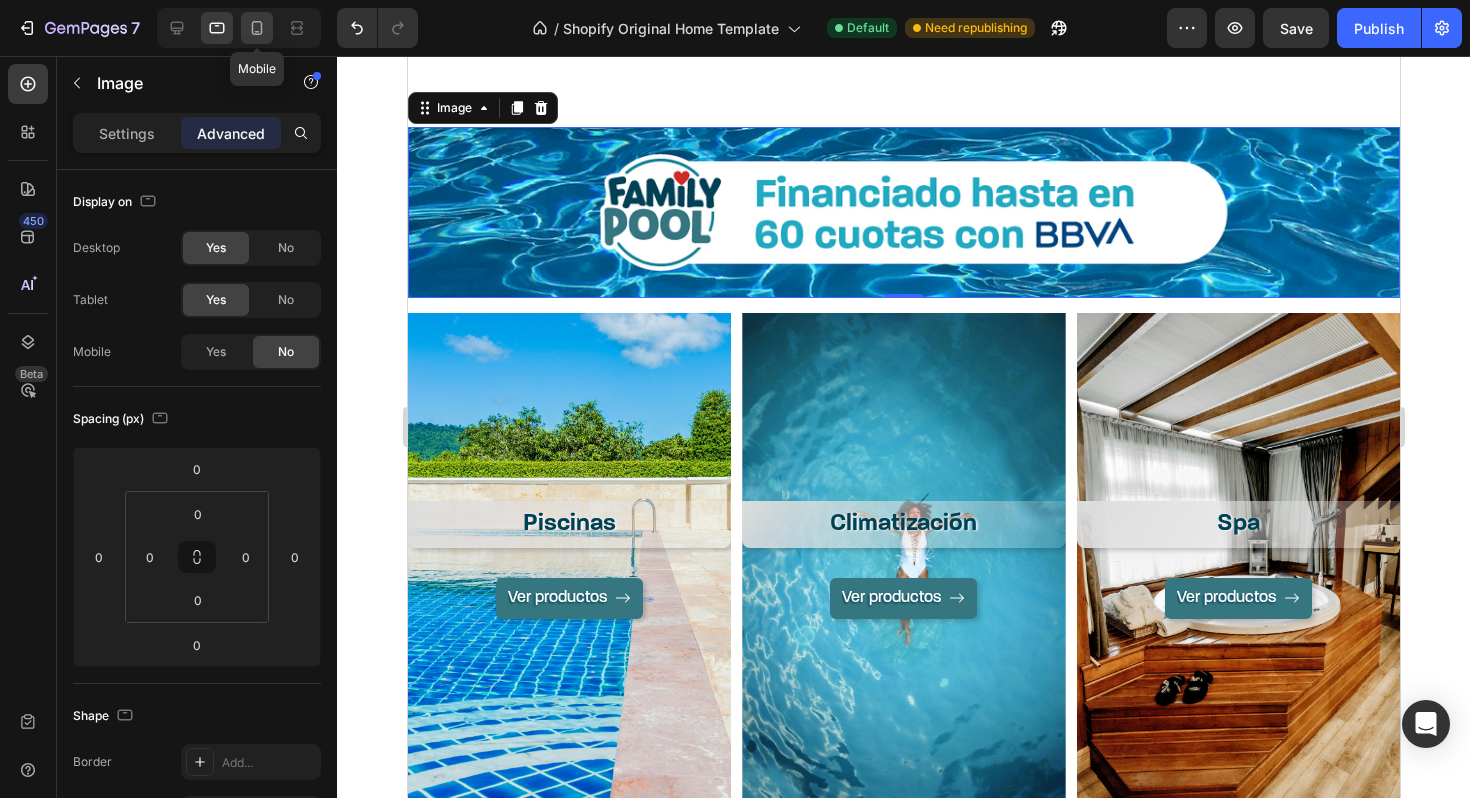 click 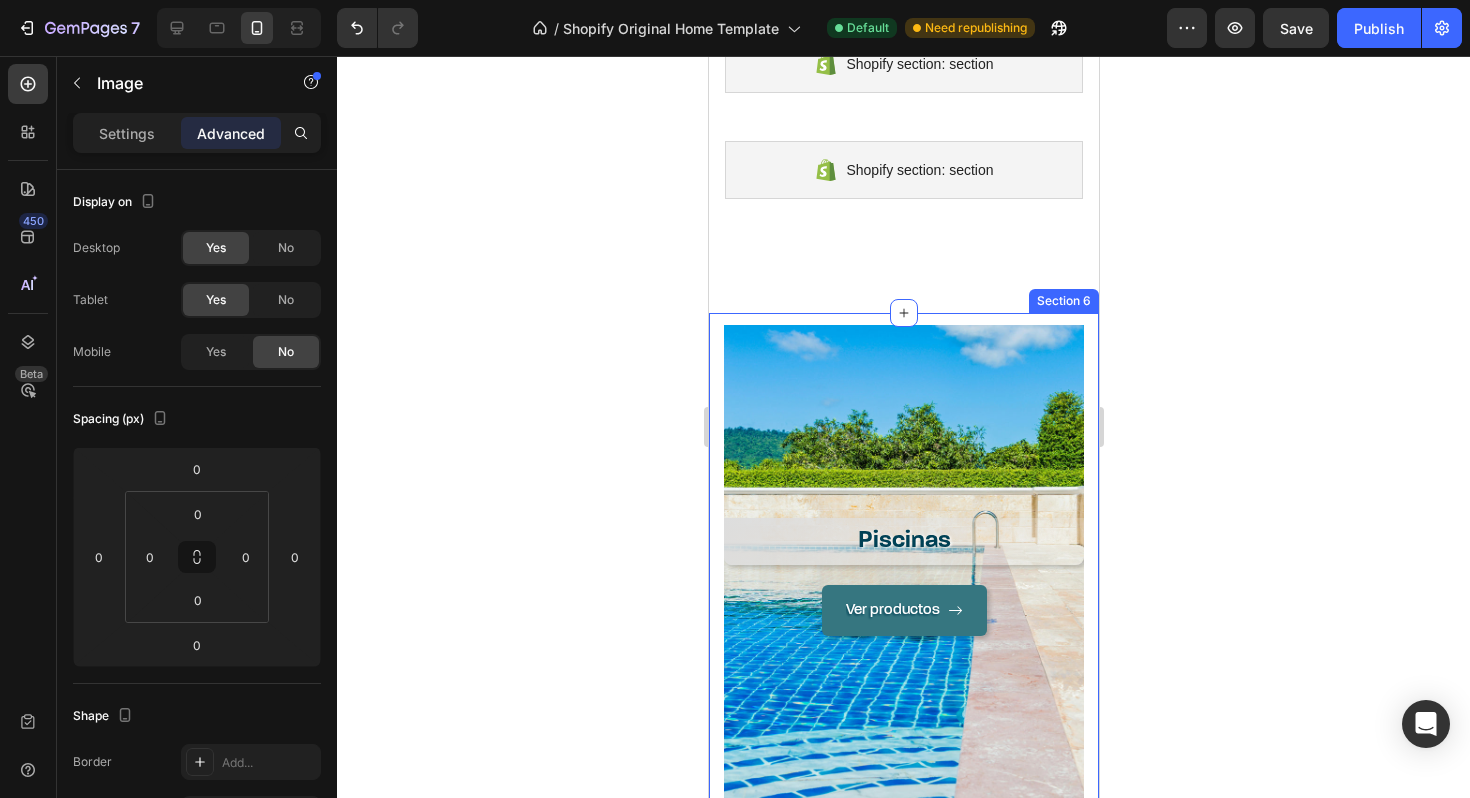 scroll, scrollTop: 1516, scrollLeft: 0, axis: vertical 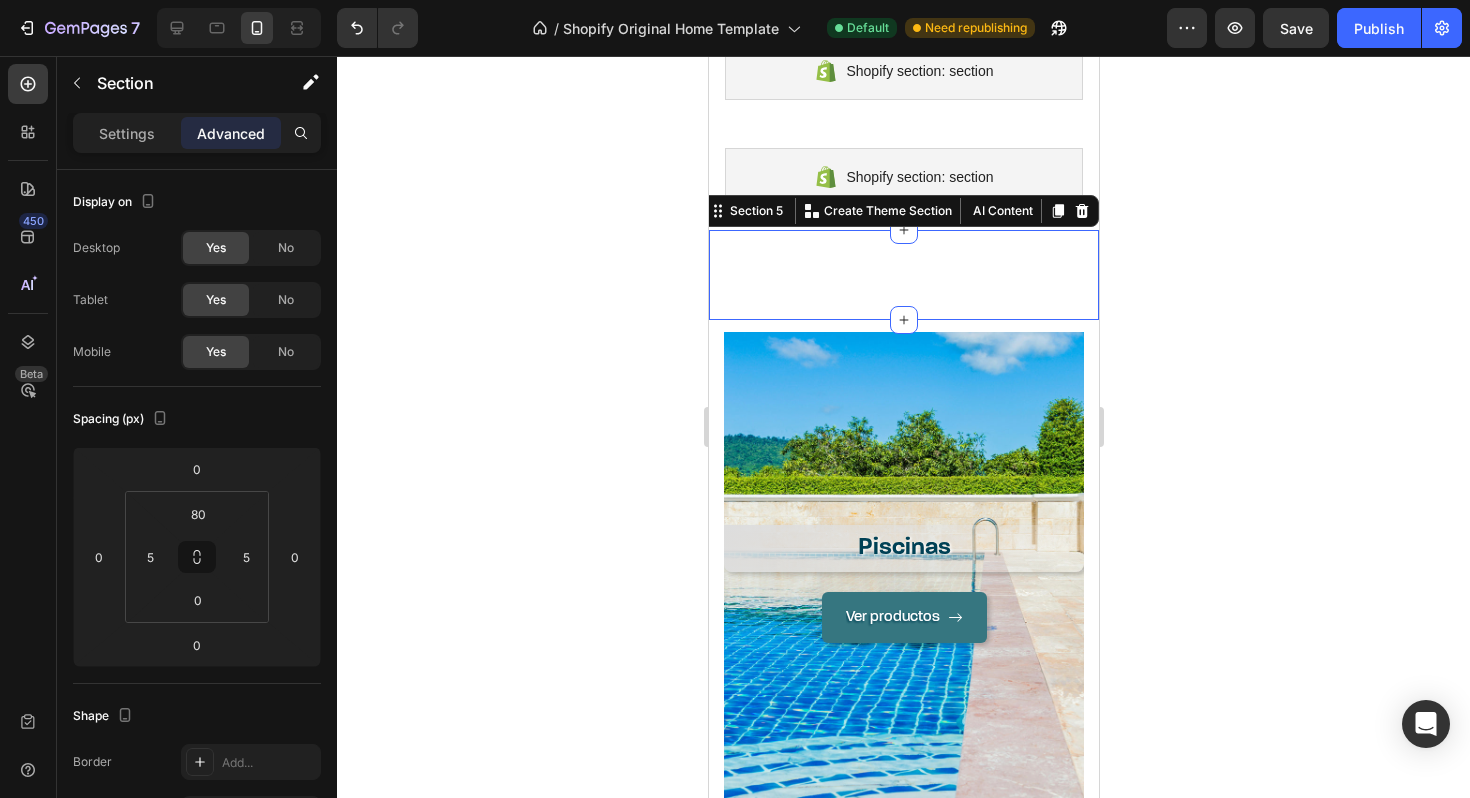 click on "Image Row Section 5   You can create reusable sections Create Theme Section AI Content Write with GemAI What would you like to describe here? Tone and Voice Persuasive Product UNION DOBLE PVC SD HH 90MM Show more Generate" at bounding box center [903, 275] 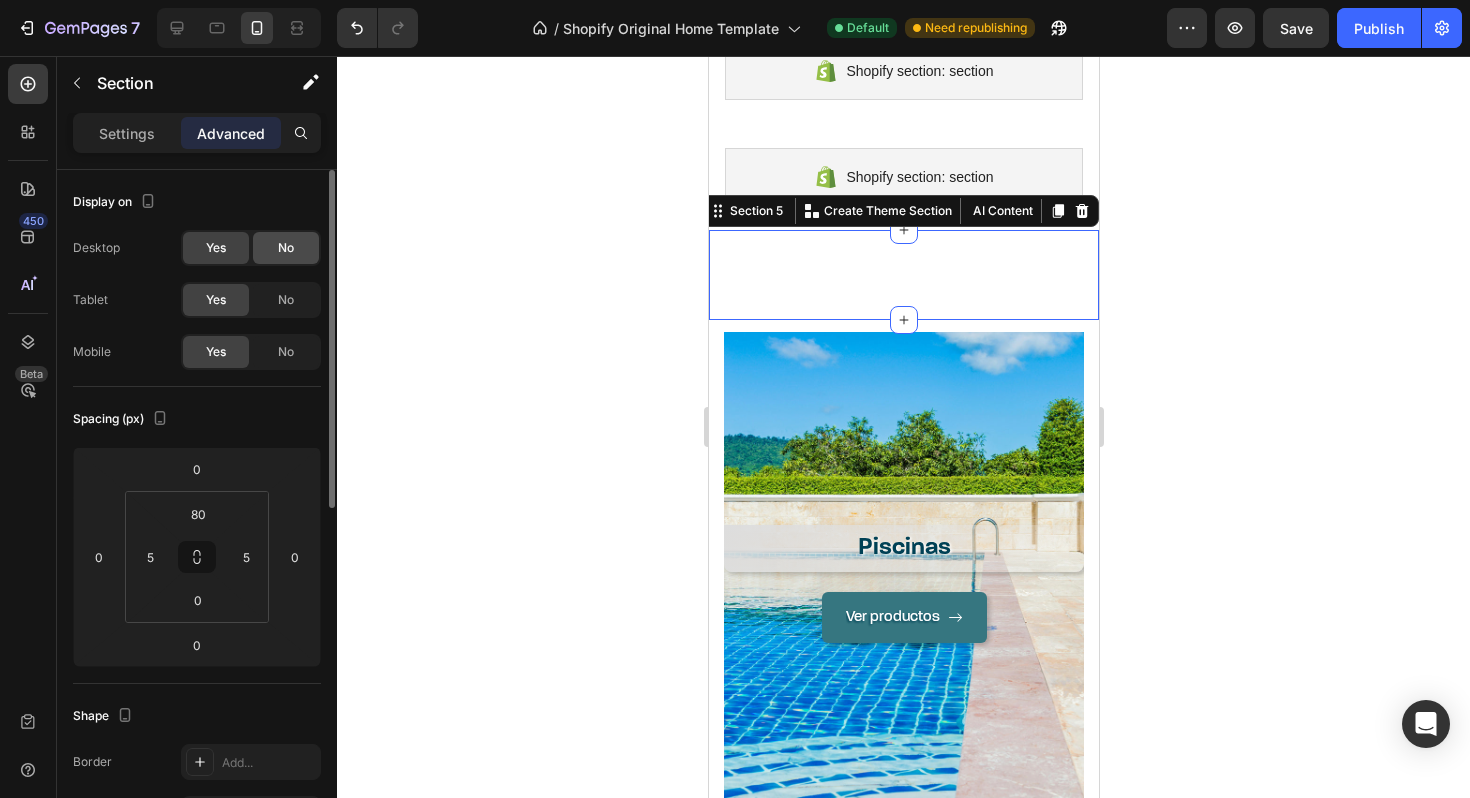 click on "No" 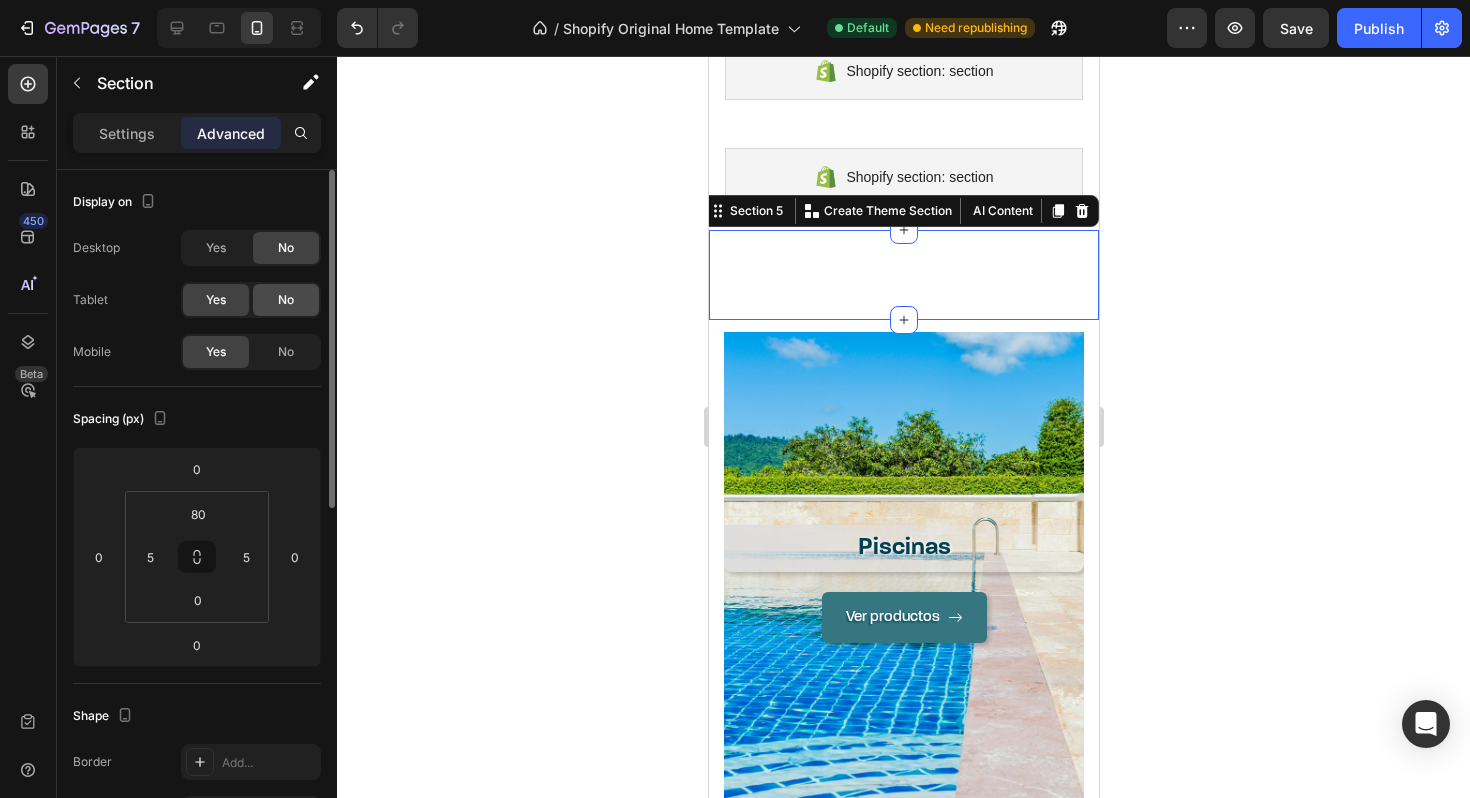 click on "No" 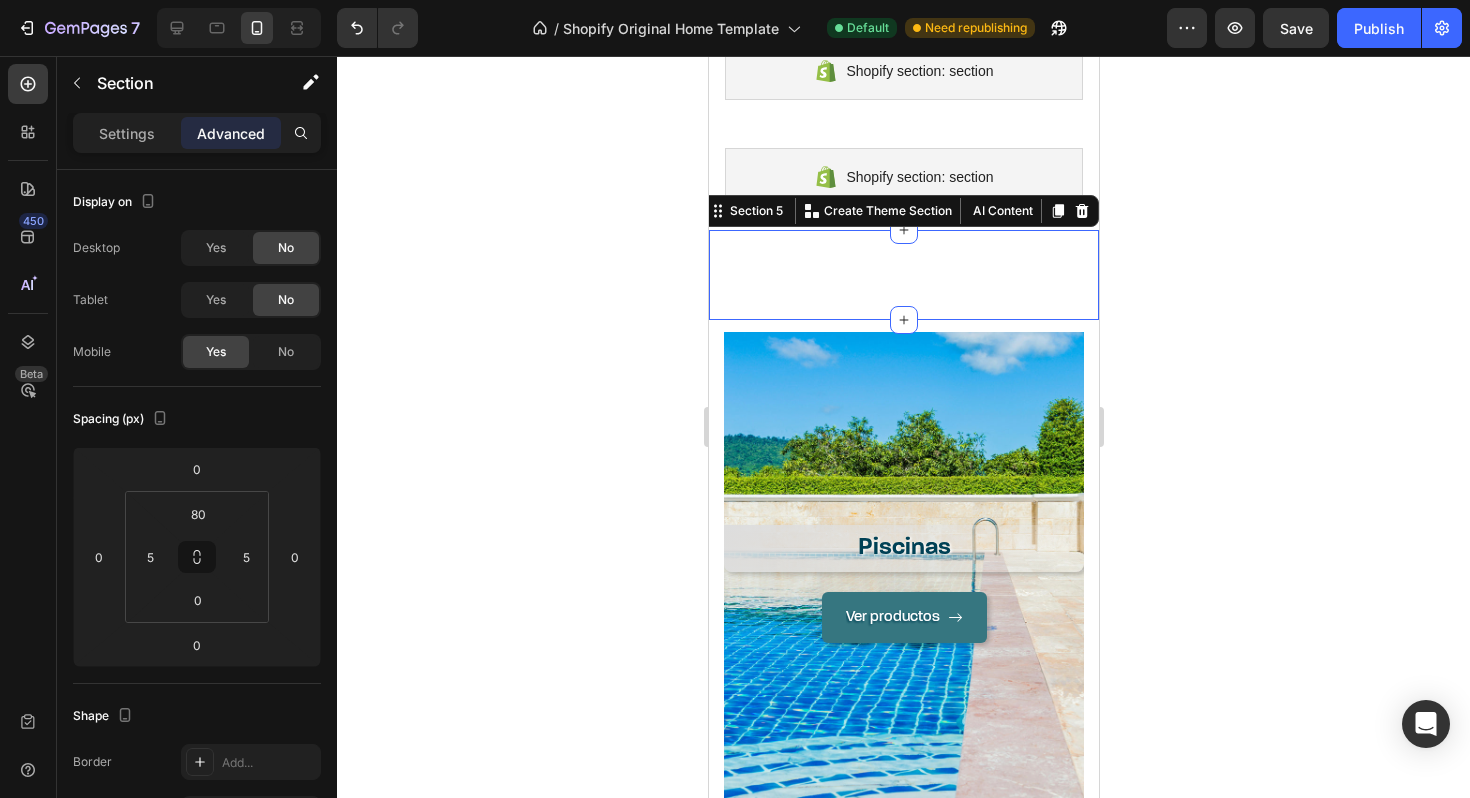 click on "Settings Advanced" at bounding box center (197, 133) 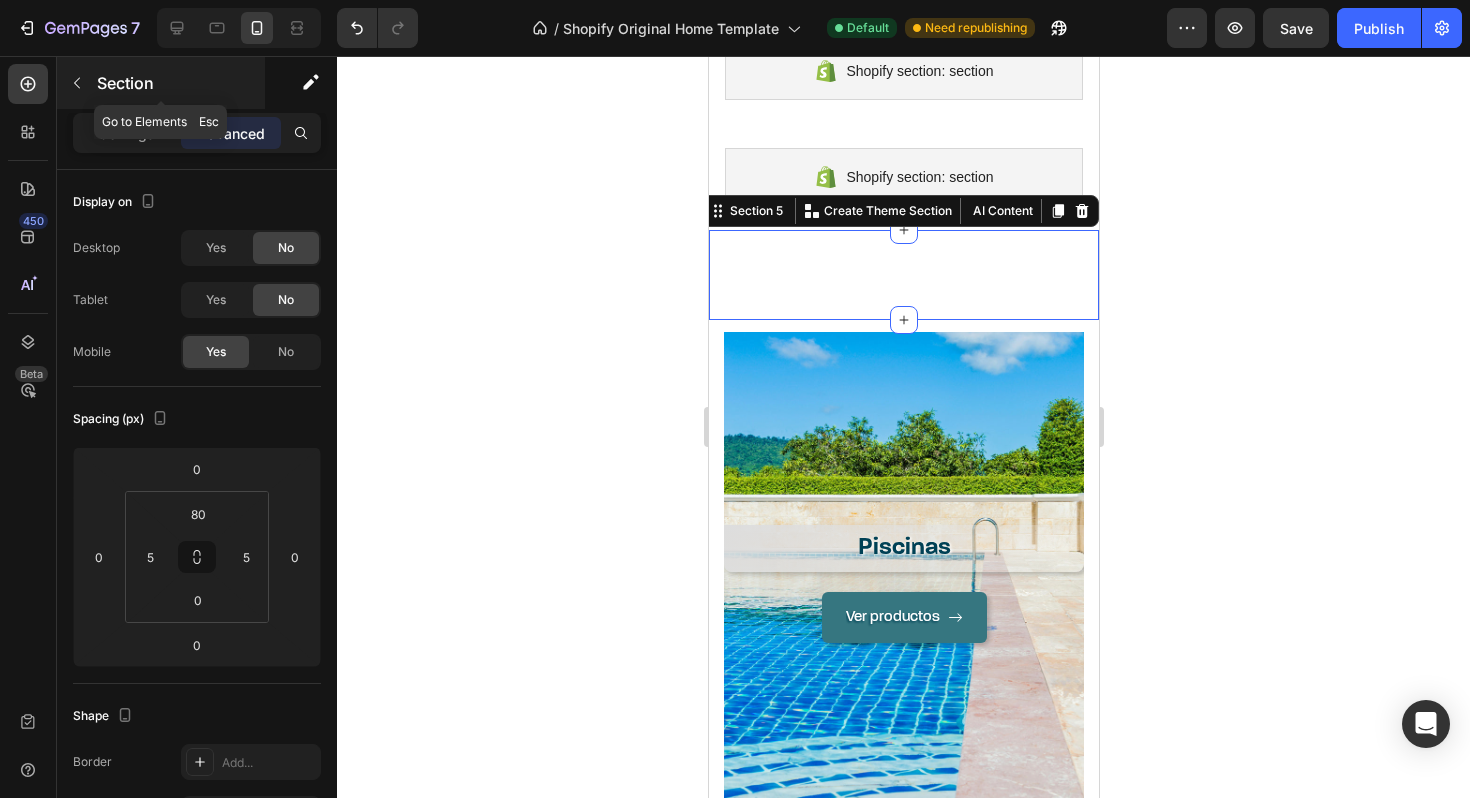 click 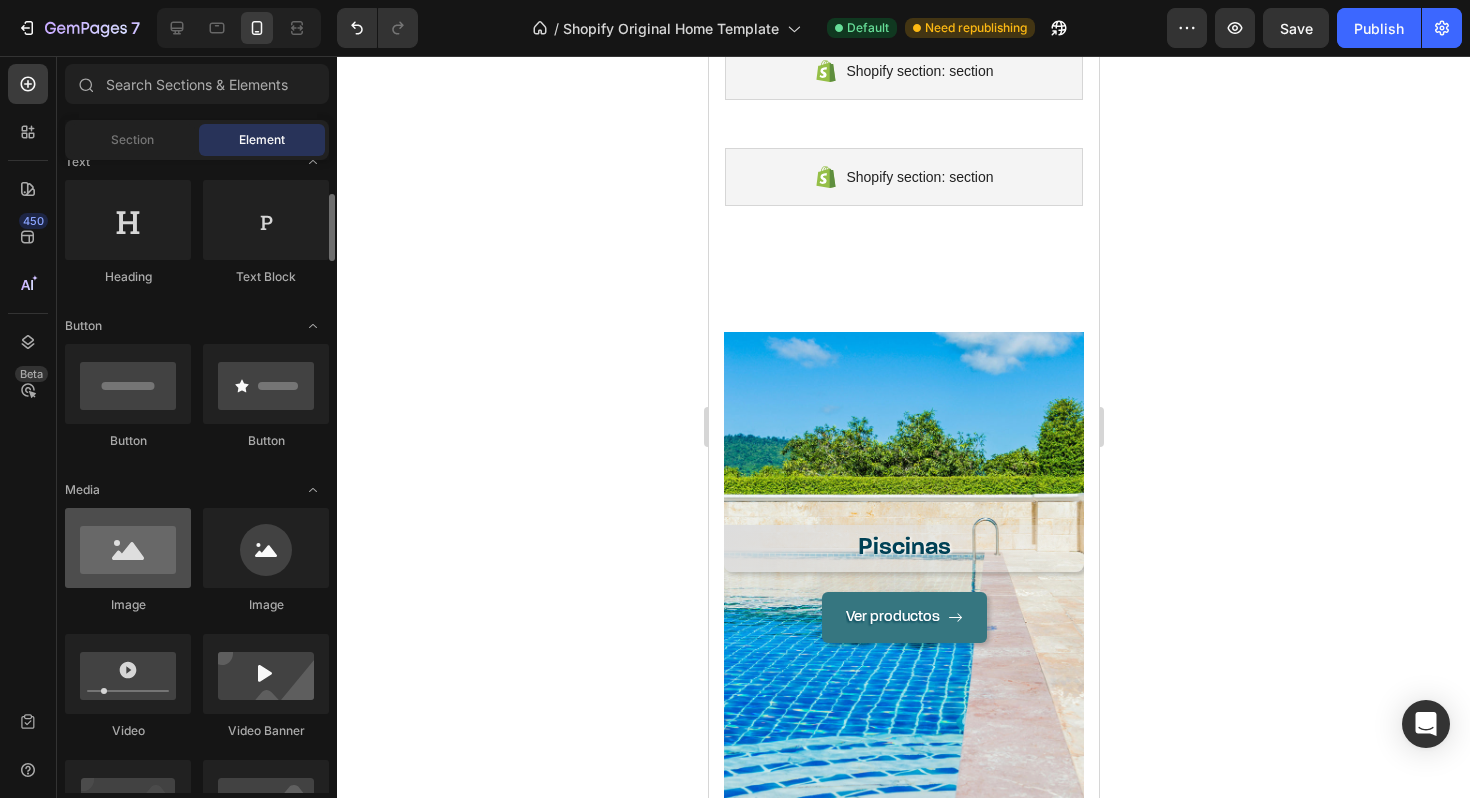 scroll, scrollTop: 315, scrollLeft: 0, axis: vertical 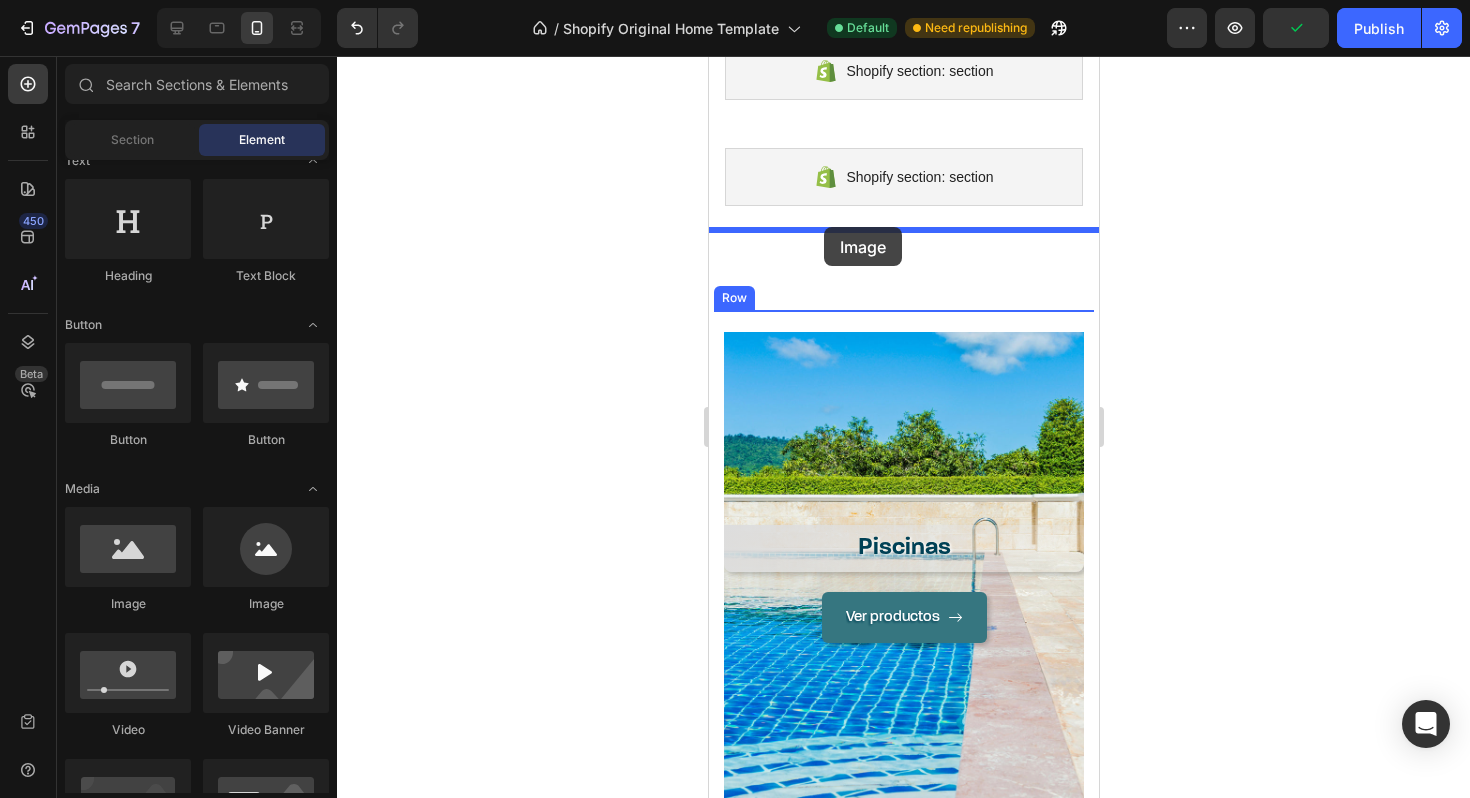 drag, startPoint x: 839, startPoint y: 600, endPoint x: 822, endPoint y: 227, distance: 373.3872 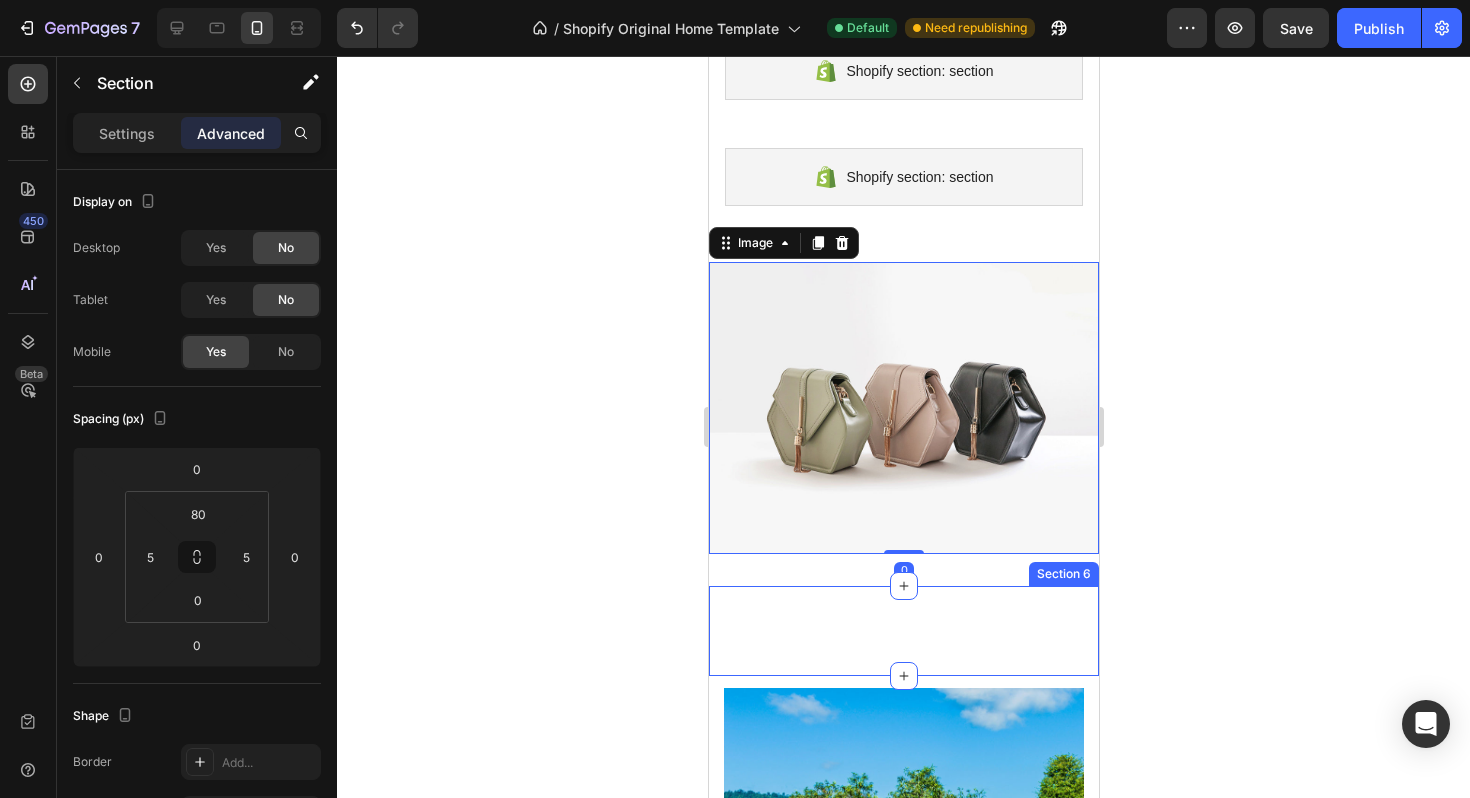 click on "Image Row Section 6" at bounding box center (903, 631) 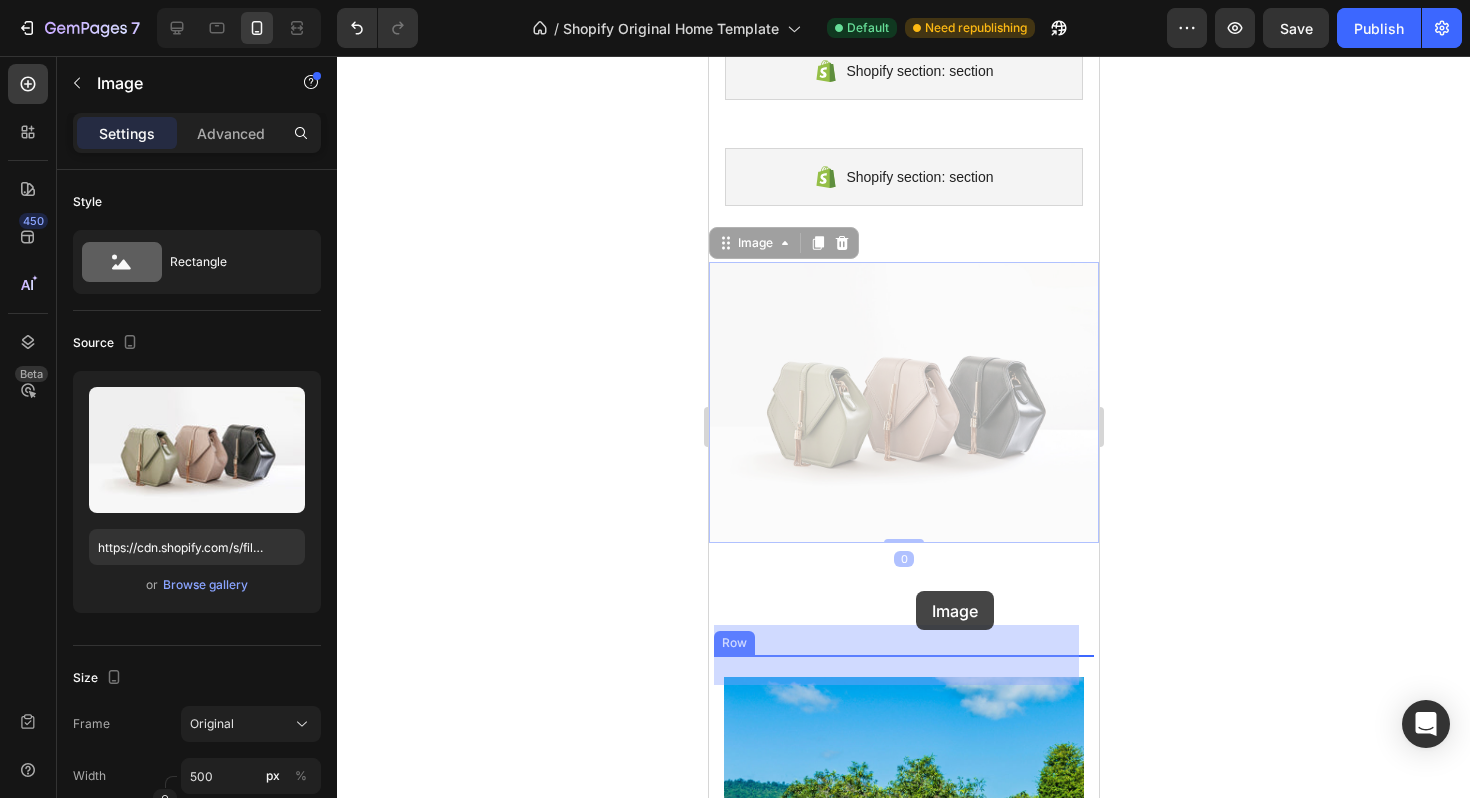 drag, startPoint x: 934, startPoint y: 369, endPoint x: 915, endPoint y: 587, distance: 218.82642 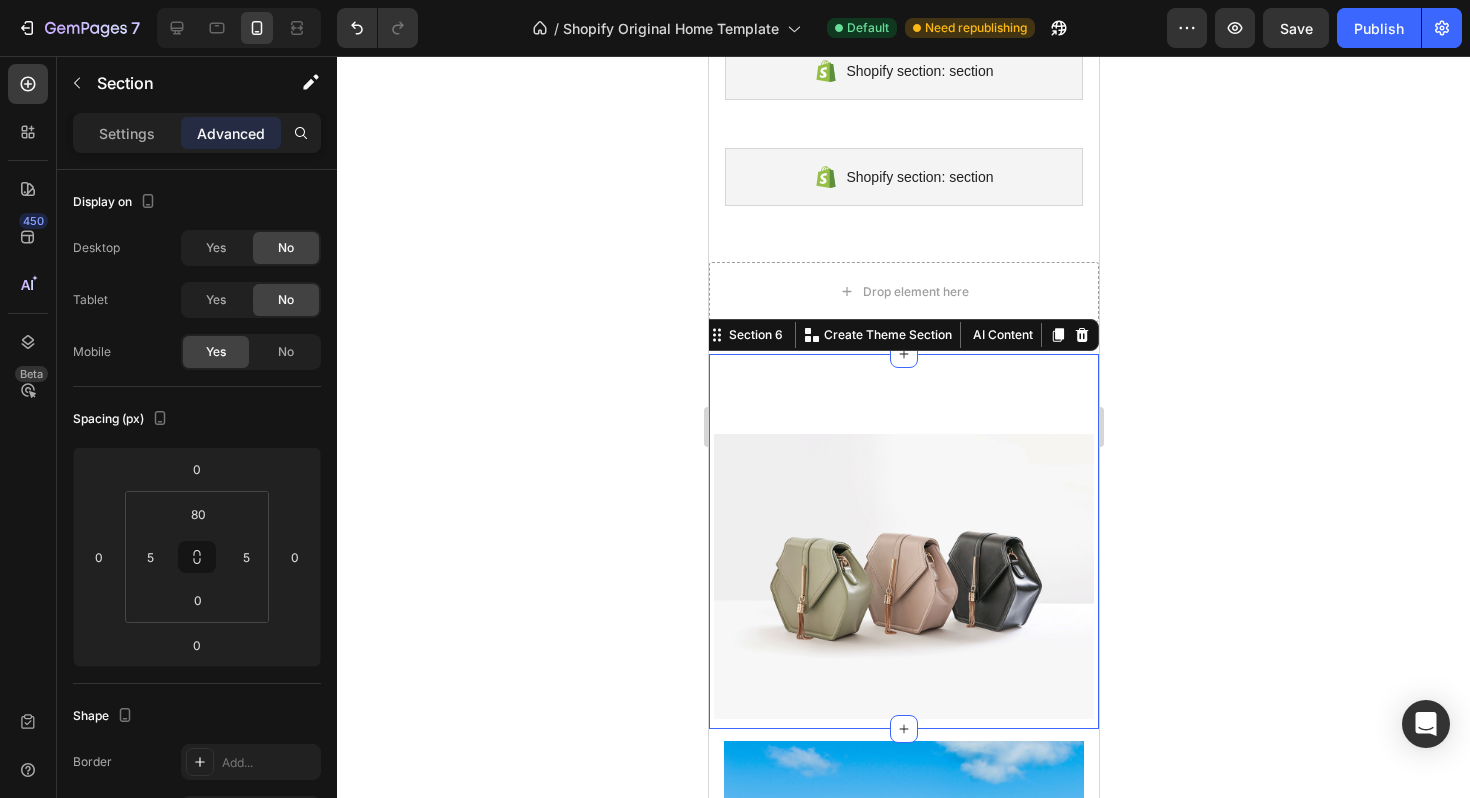 click on "Image Image Row Section 6   You can create reusable sections Create Theme Section AI Content Write with GemAI What would you like to describe here? Tone and Voice Persuasive Product UNION DOBLE PVC SD HH 90MM Show more Generate" at bounding box center [903, 541] 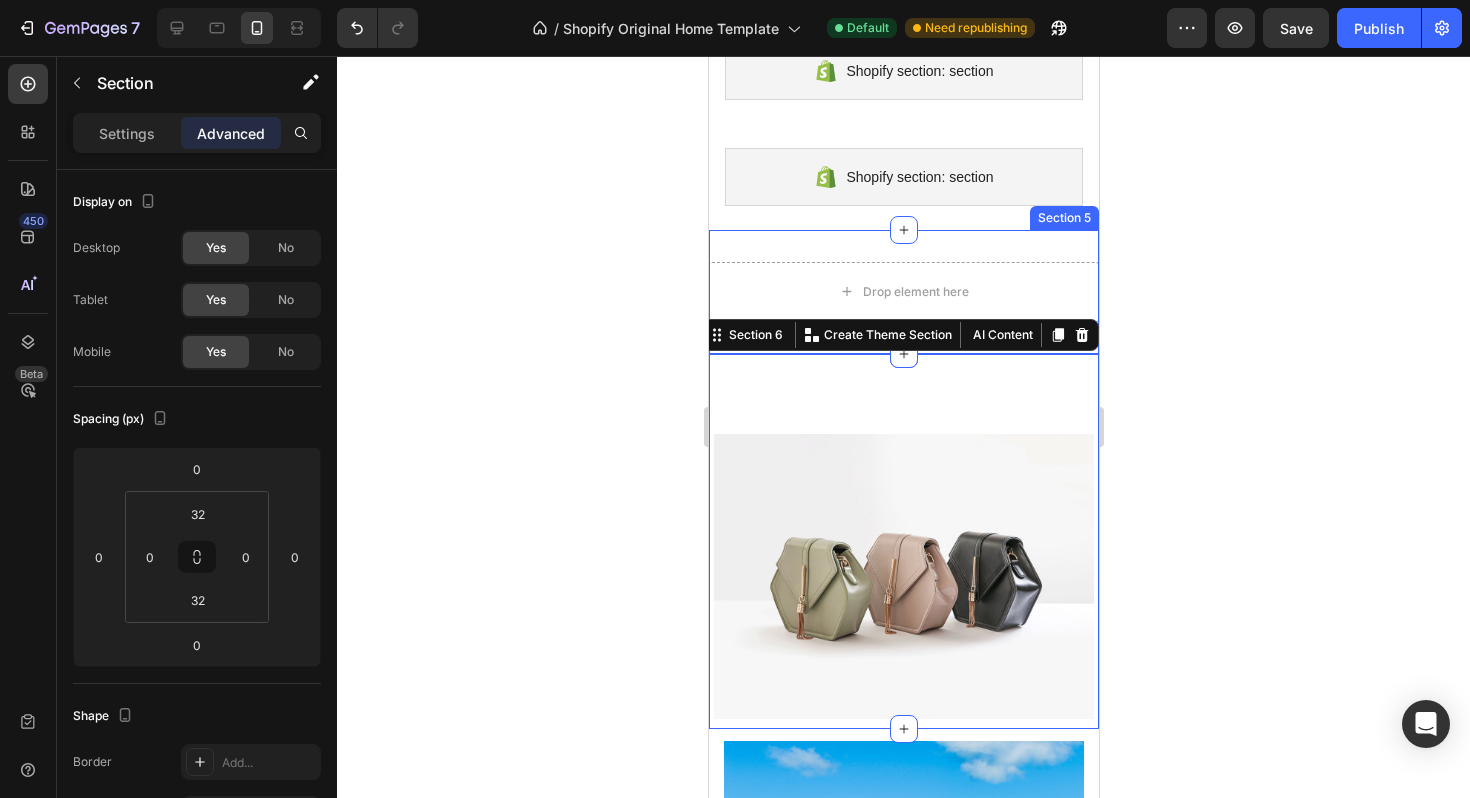 click on "Drop element here Section 5" at bounding box center [903, 292] 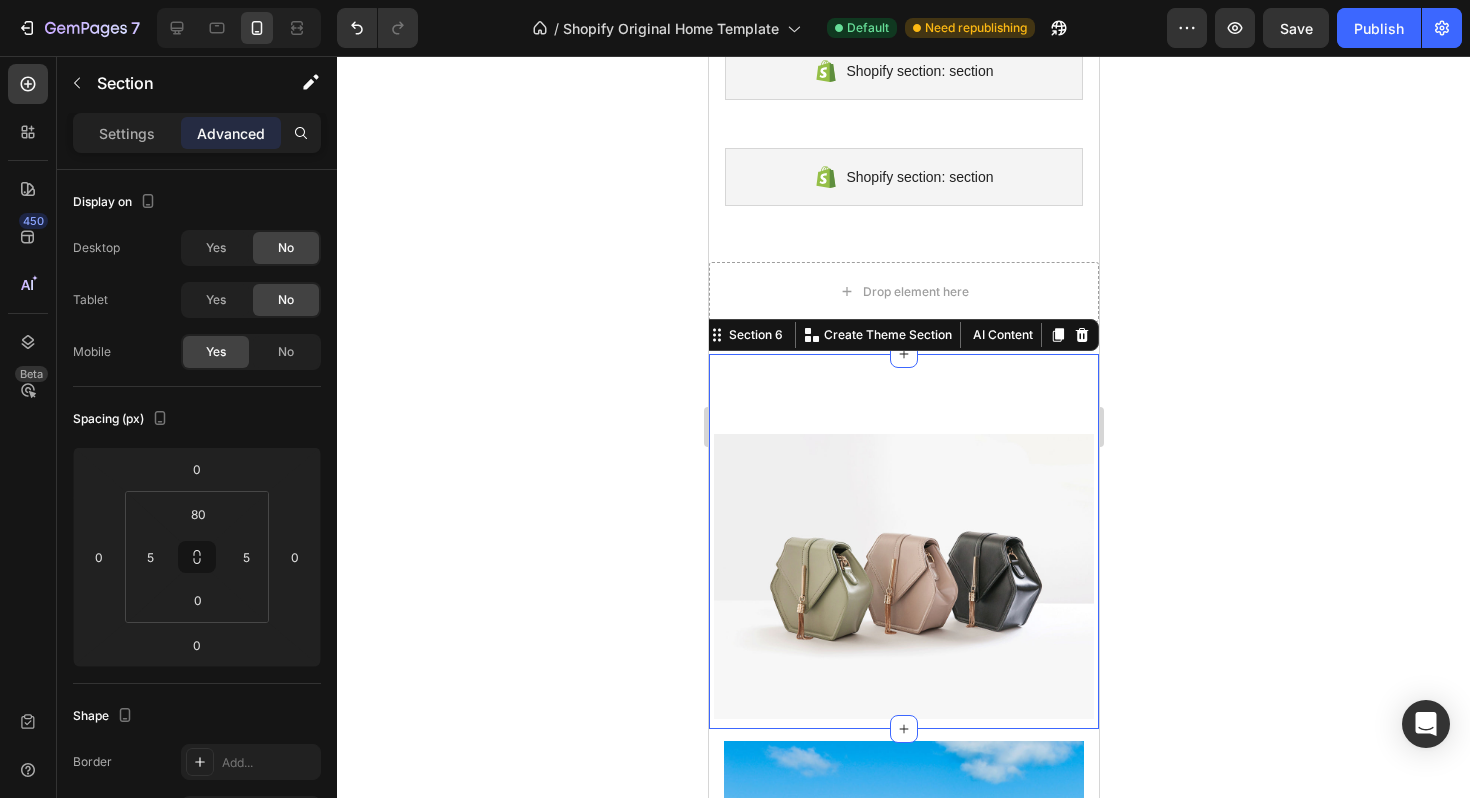 click on "Image Image Row Section 6   You can create reusable sections Create Theme Section AI Content Write with GemAI What would you like to describe here? Tone and Voice Persuasive Product UNION DOBLE PVC SD HH 90MM Show more Generate" at bounding box center (903, 541) 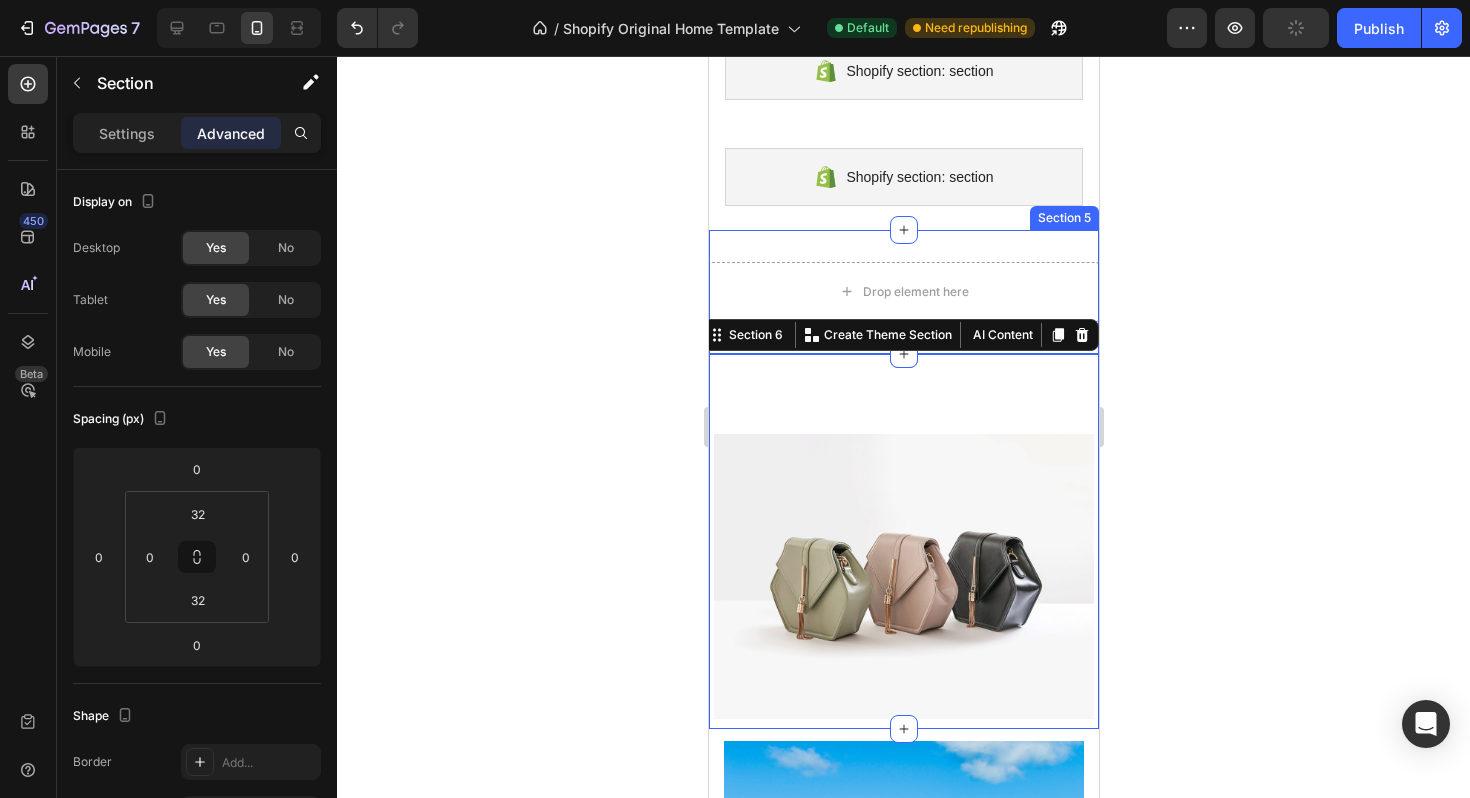 click on "Drop element here Section 5" at bounding box center (903, 292) 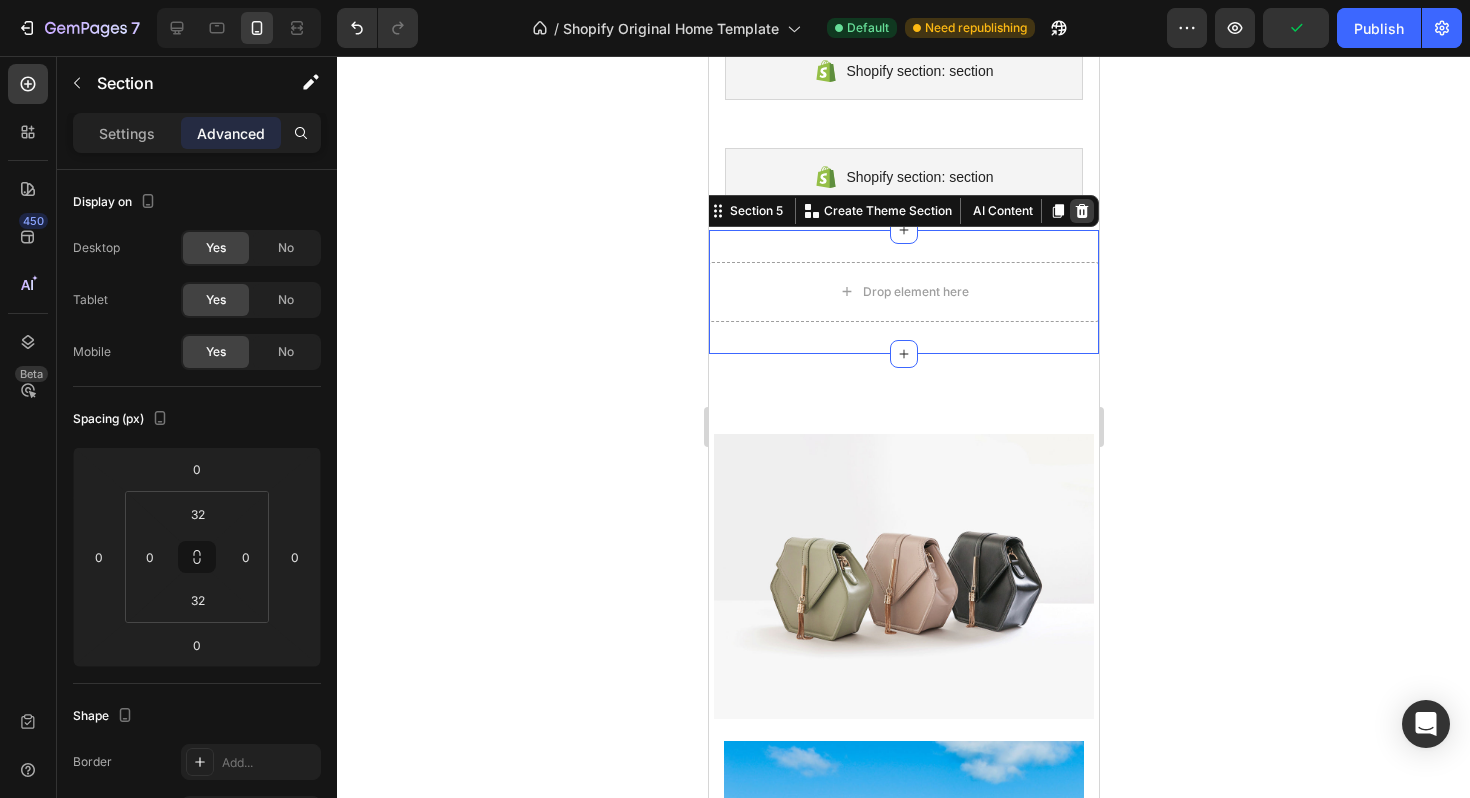click 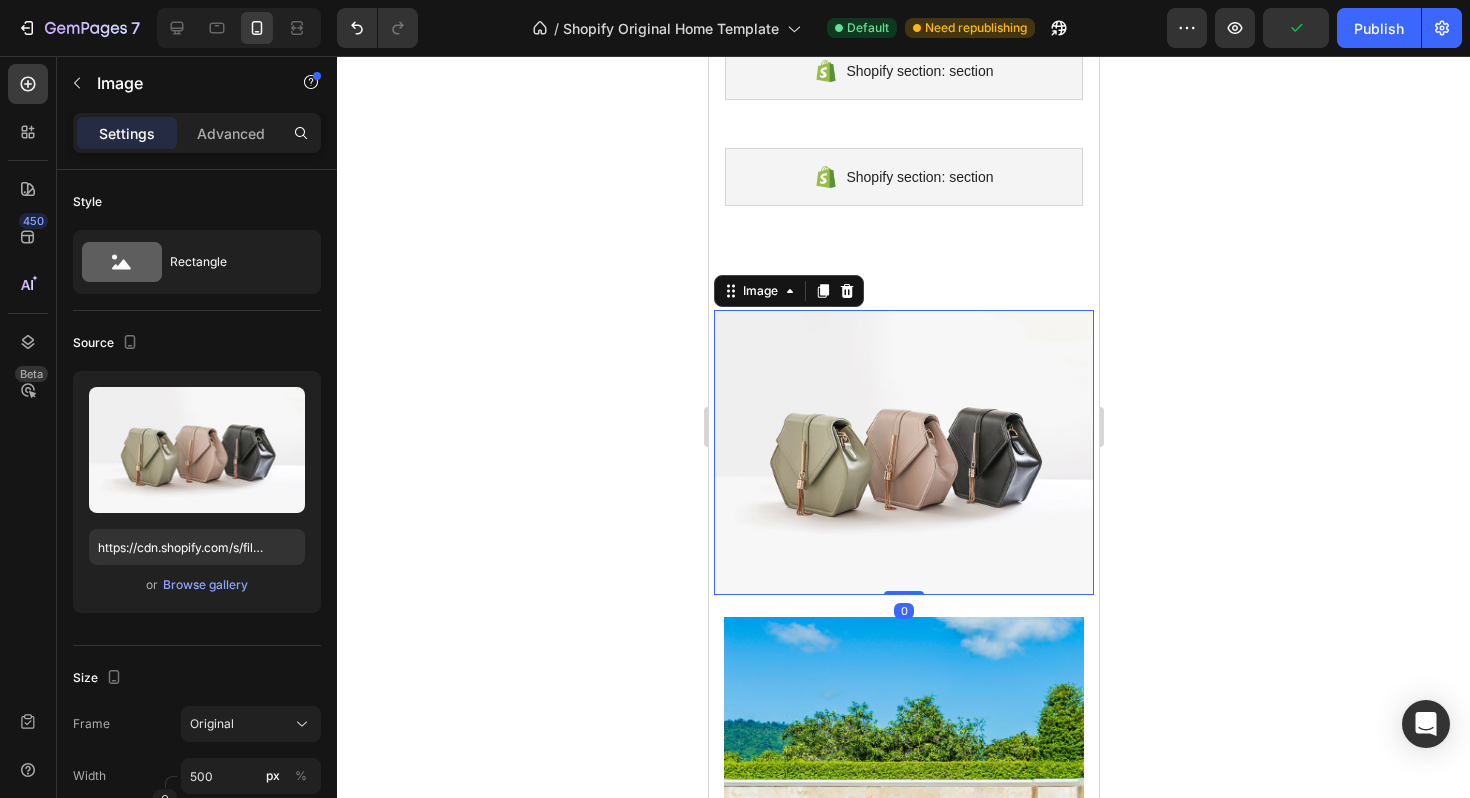 click at bounding box center (903, 452) 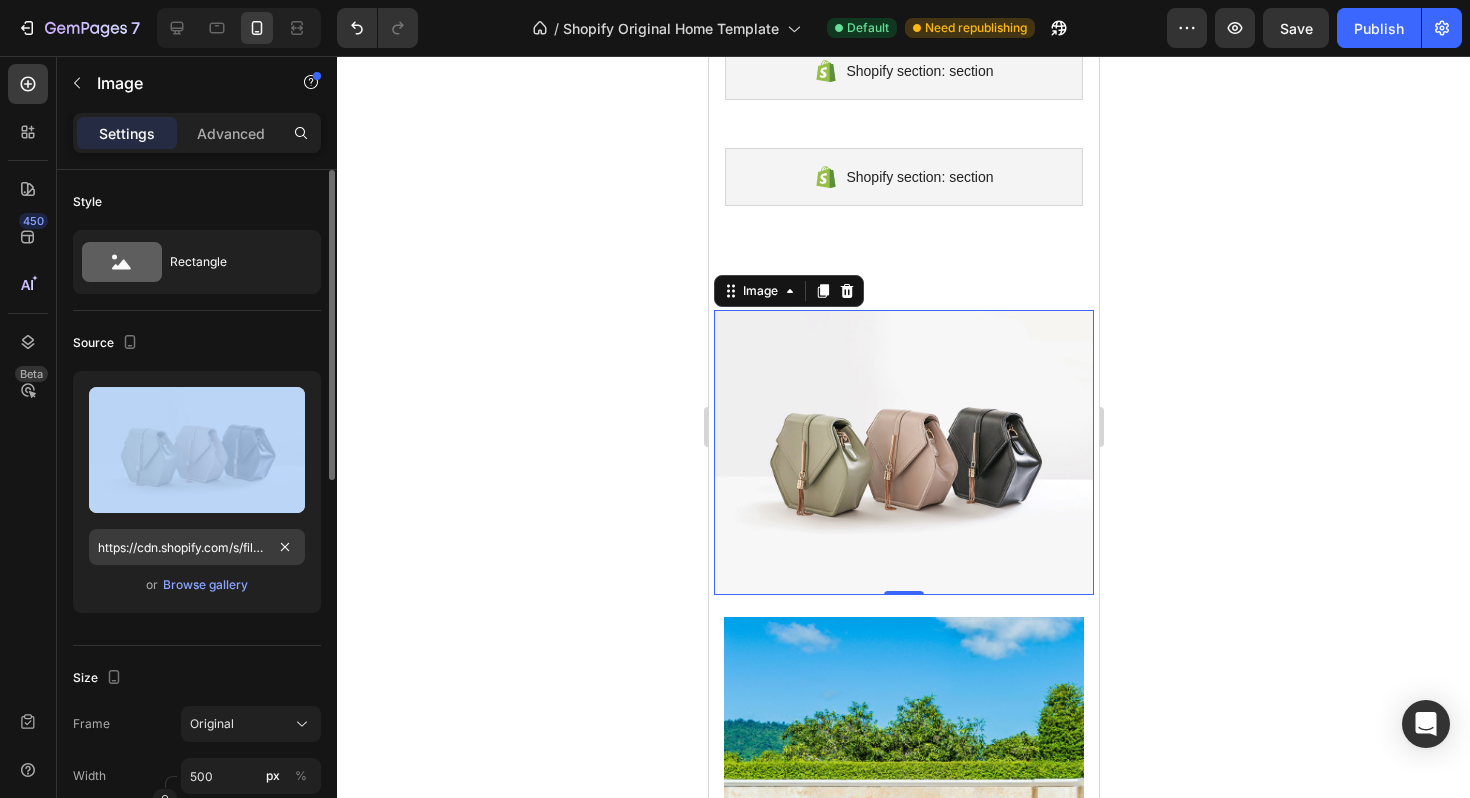 drag, startPoint x: 198, startPoint y: 434, endPoint x: 270, endPoint y: 555, distance: 140.80128 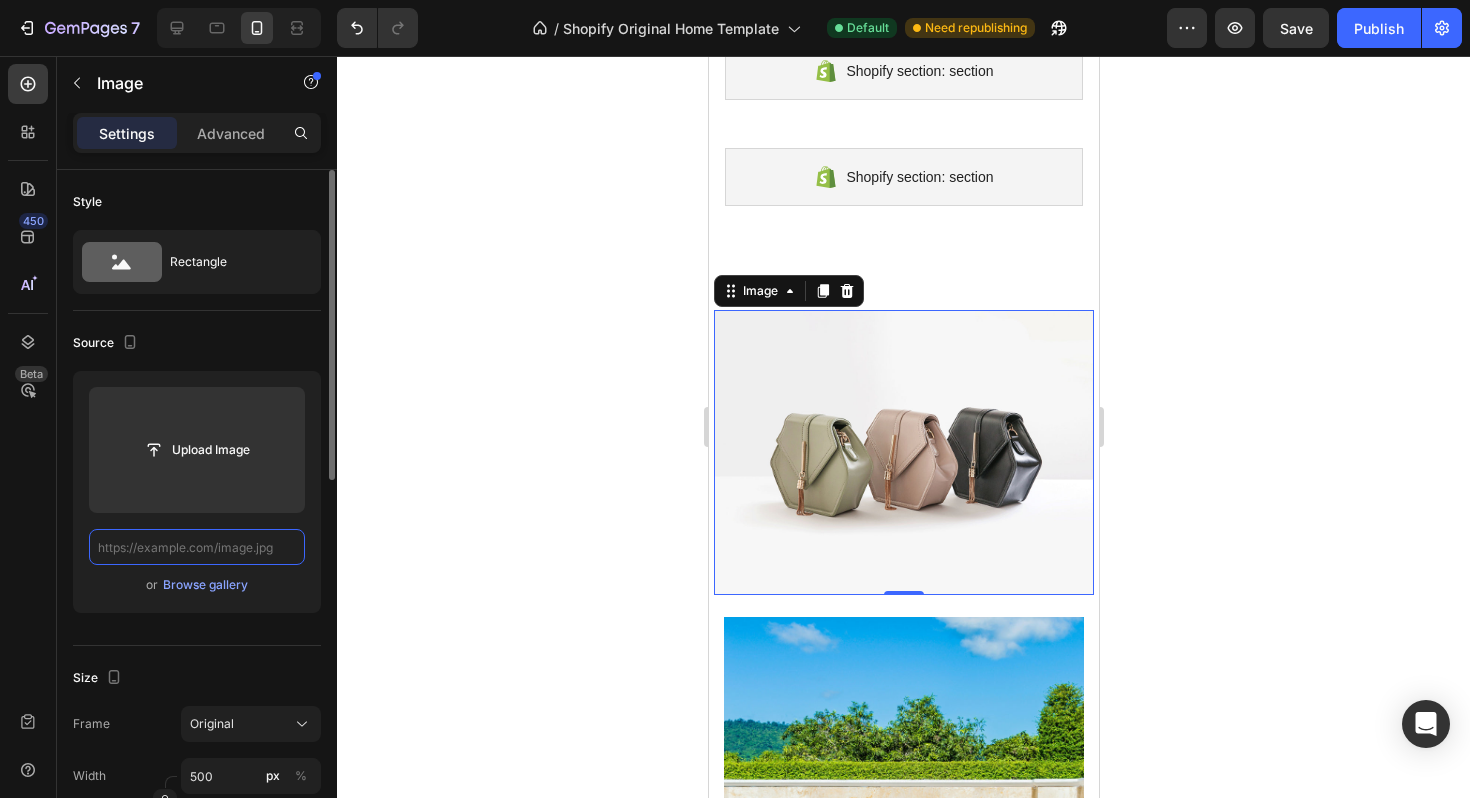scroll, scrollTop: 0, scrollLeft: 0, axis: both 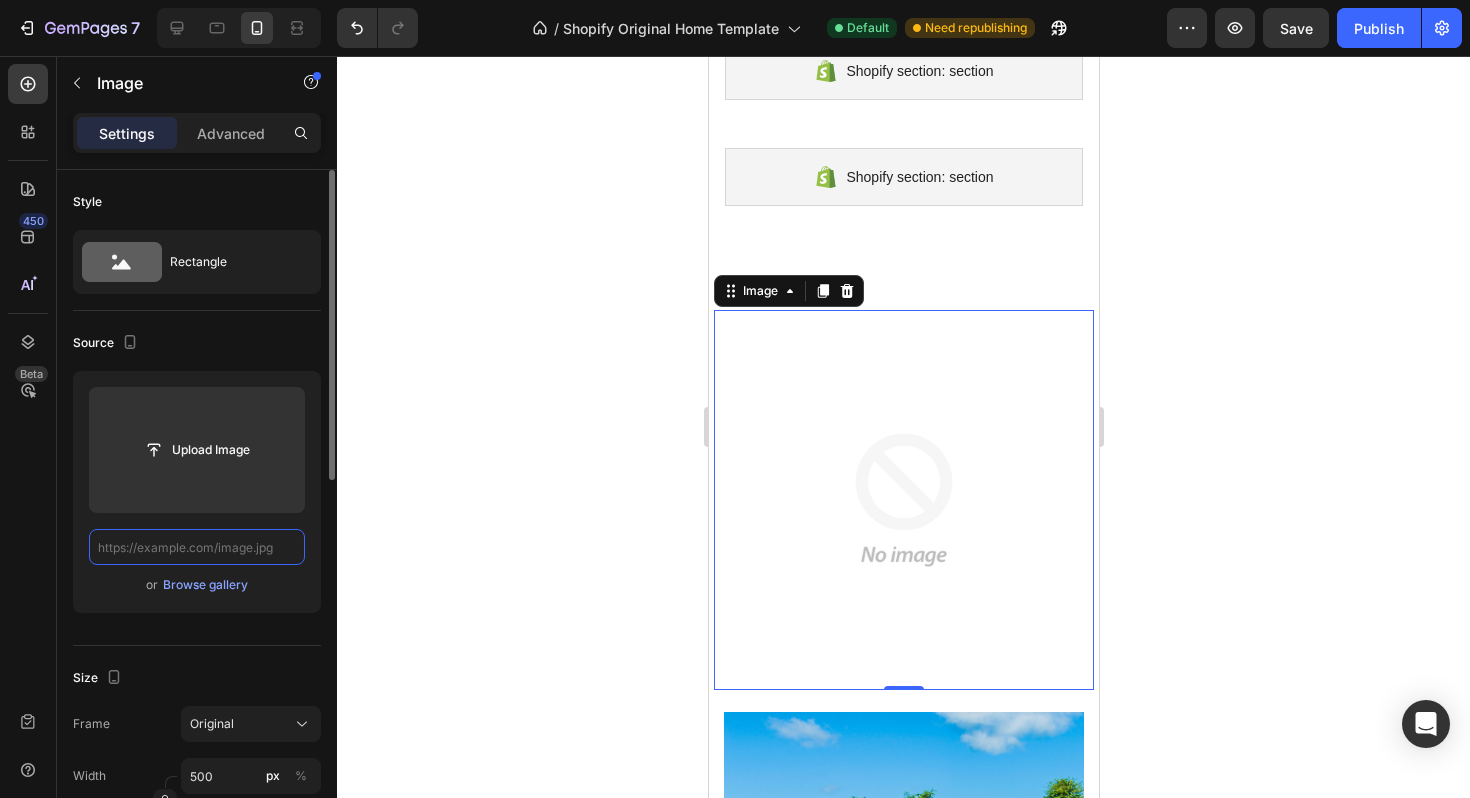 paste on "https://cdn.shopify.com/s/files/1/0679/0240/6850/files/Banner_BBVA_6d981818-317e-43ed-afa3-c5469241d0da.png?v=1754274470" 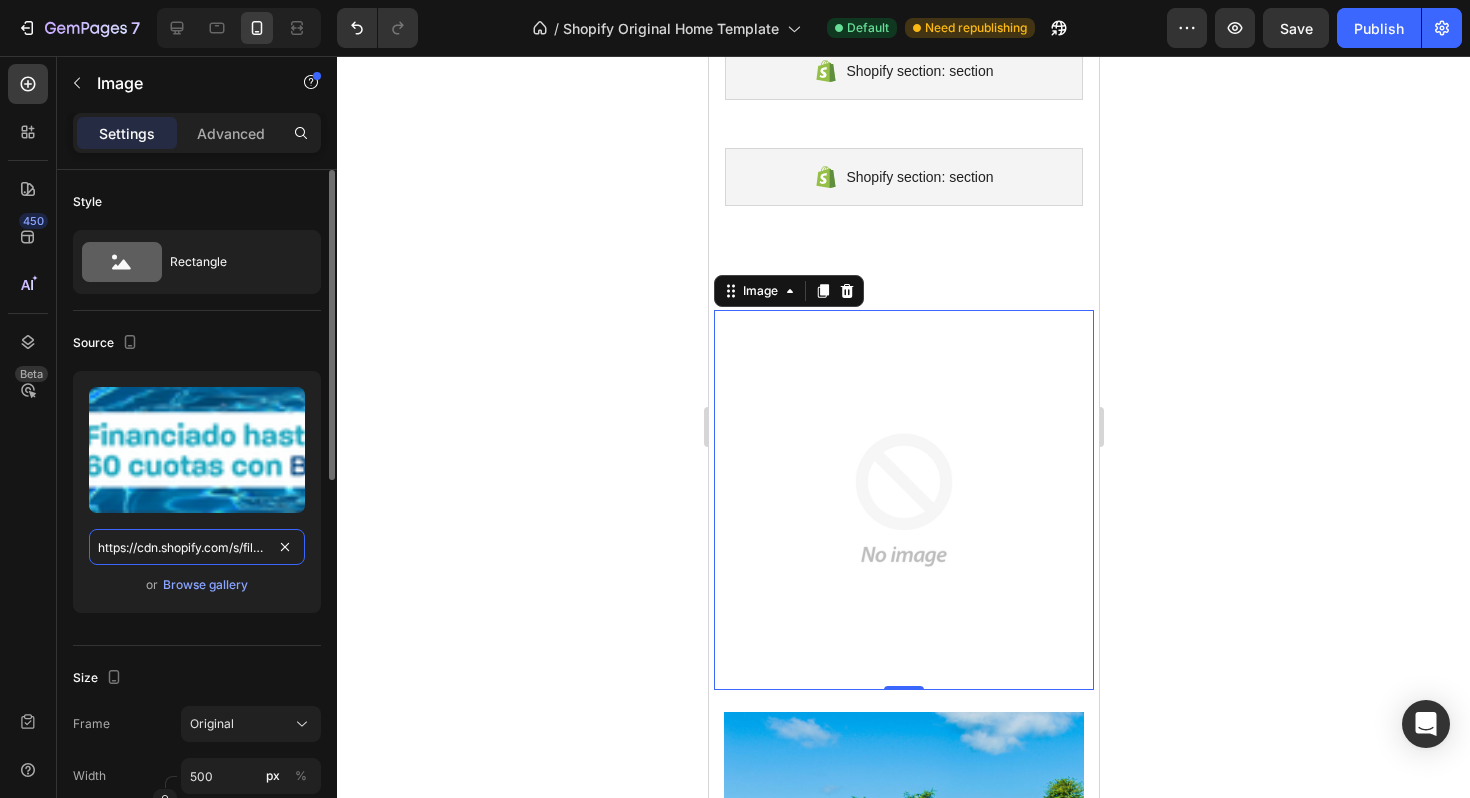 scroll, scrollTop: 0, scrollLeft: 589, axis: horizontal 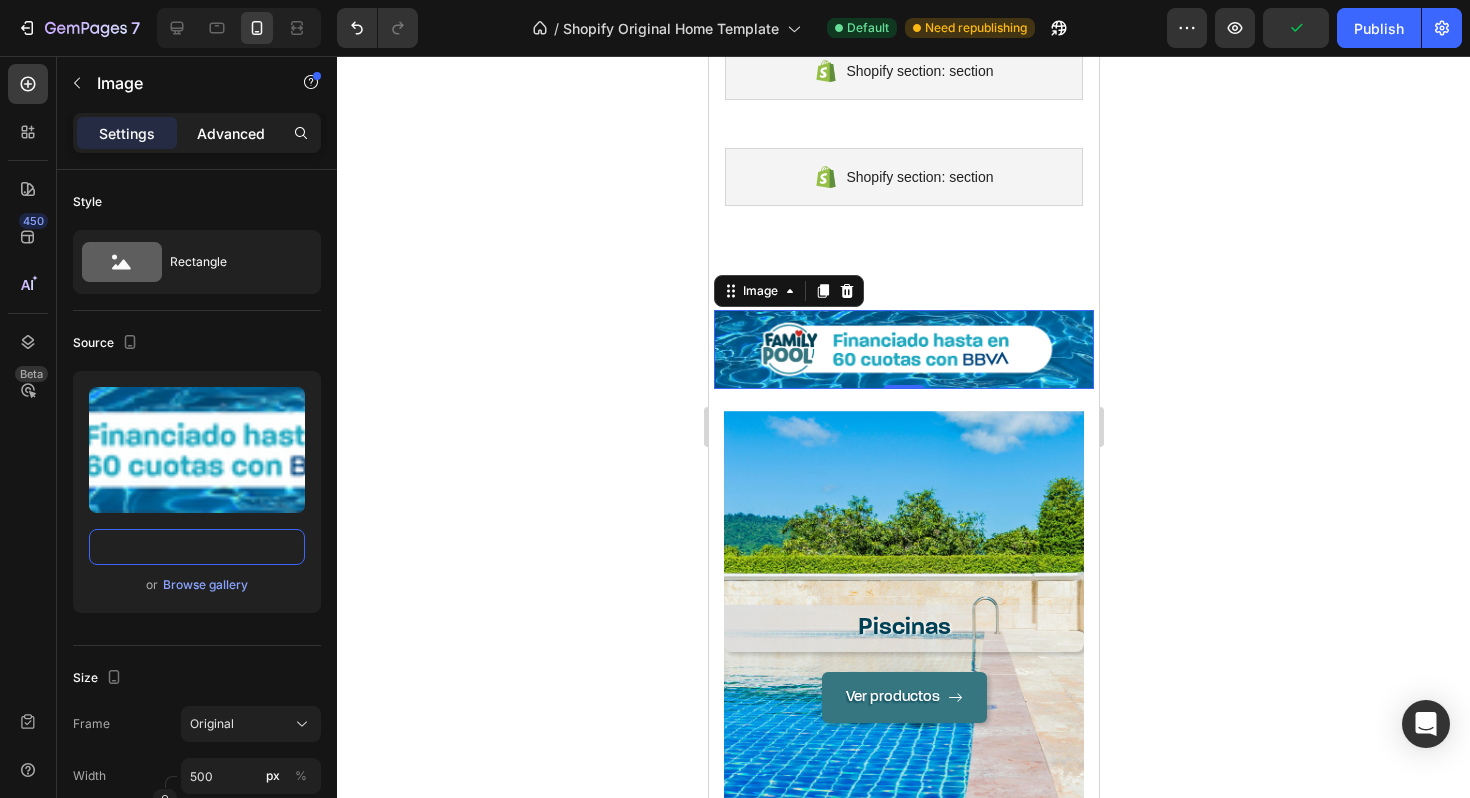 type on "https://cdn.shopify.com/s/files/1/0679/0240/6850/files/Banner_BBVA_6d981818-317e-43ed-afa3-c5469241d0da.png?v=1754274470" 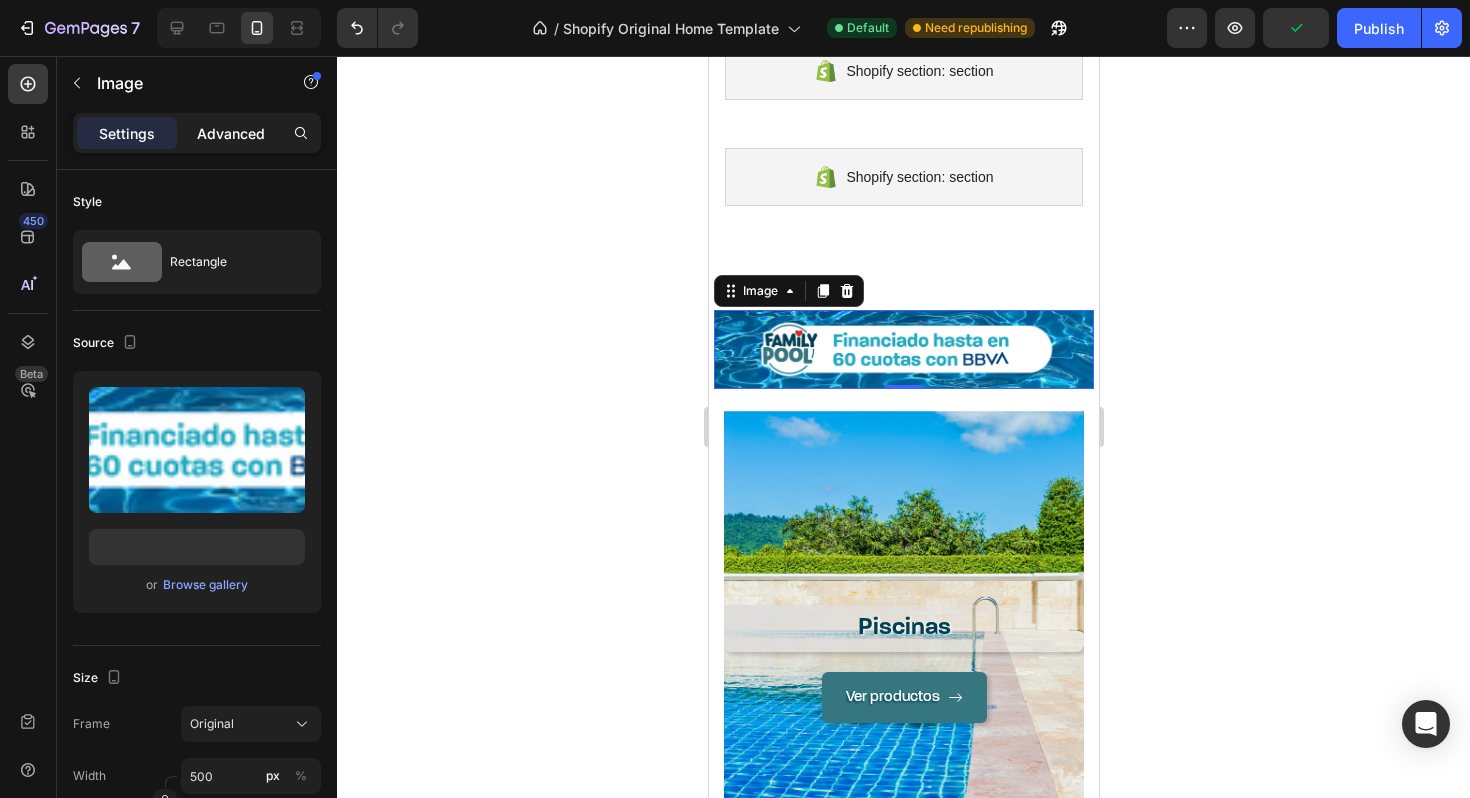 scroll, scrollTop: 0, scrollLeft: 0, axis: both 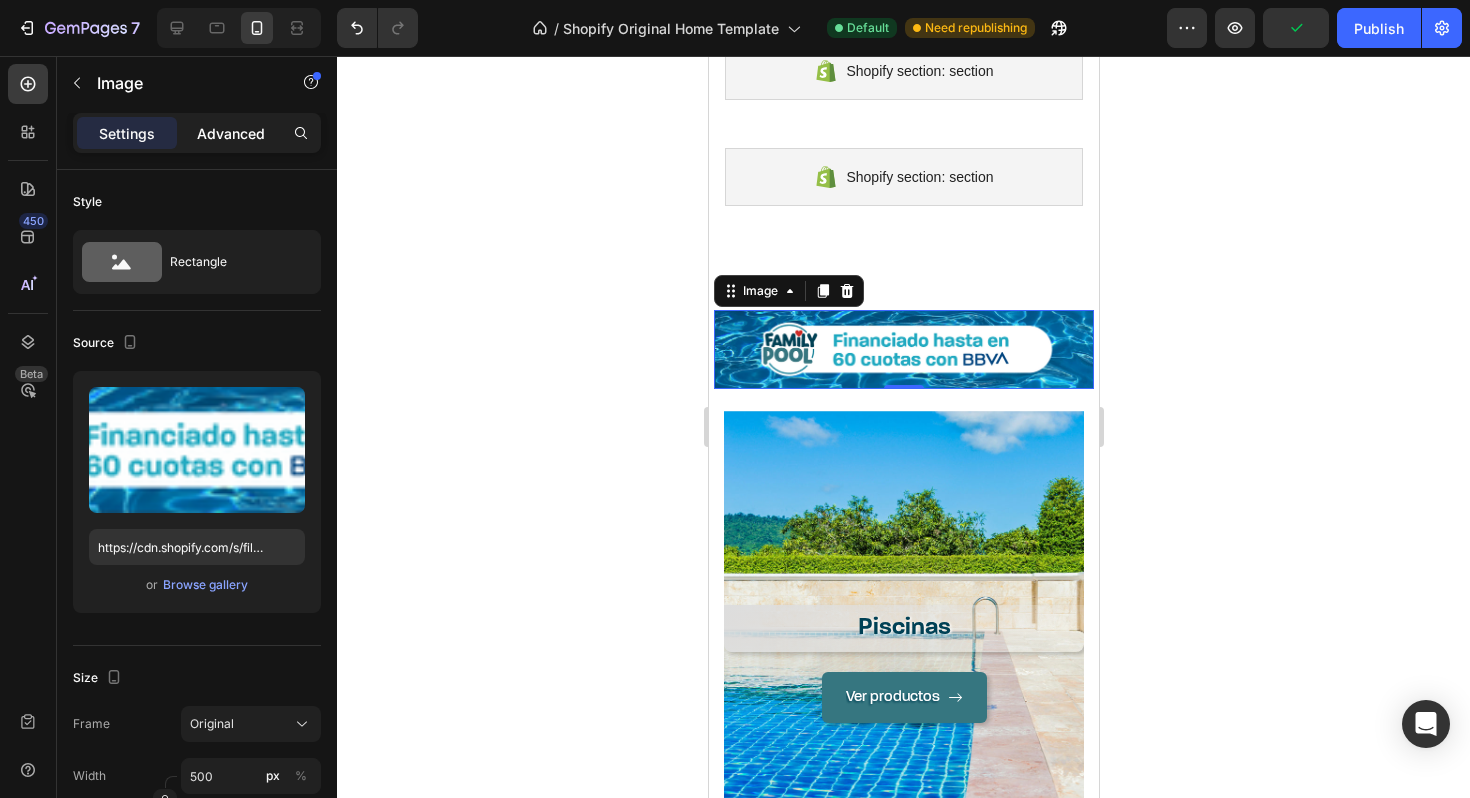 click on "Advanced" 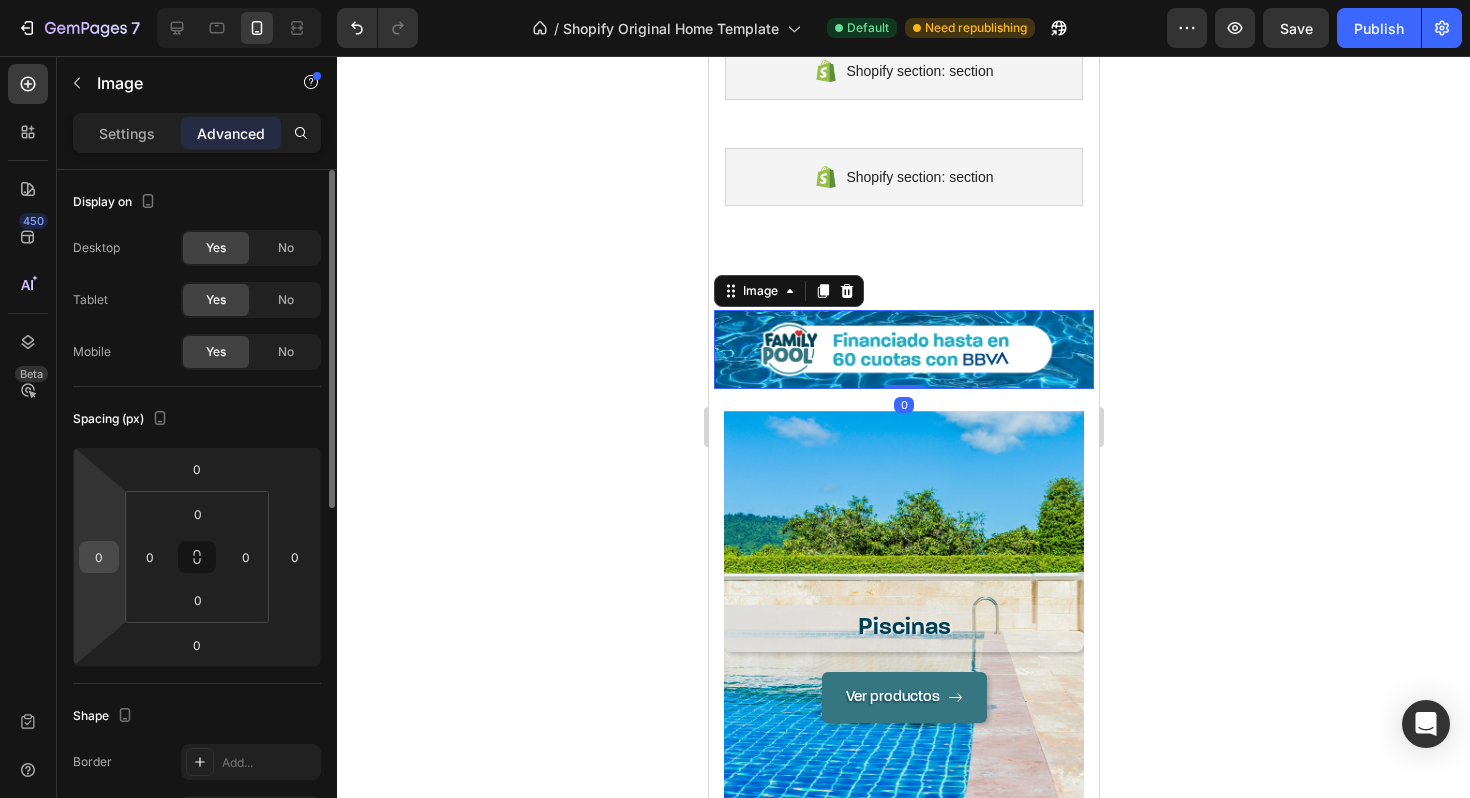 click on "0" at bounding box center [99, 557] 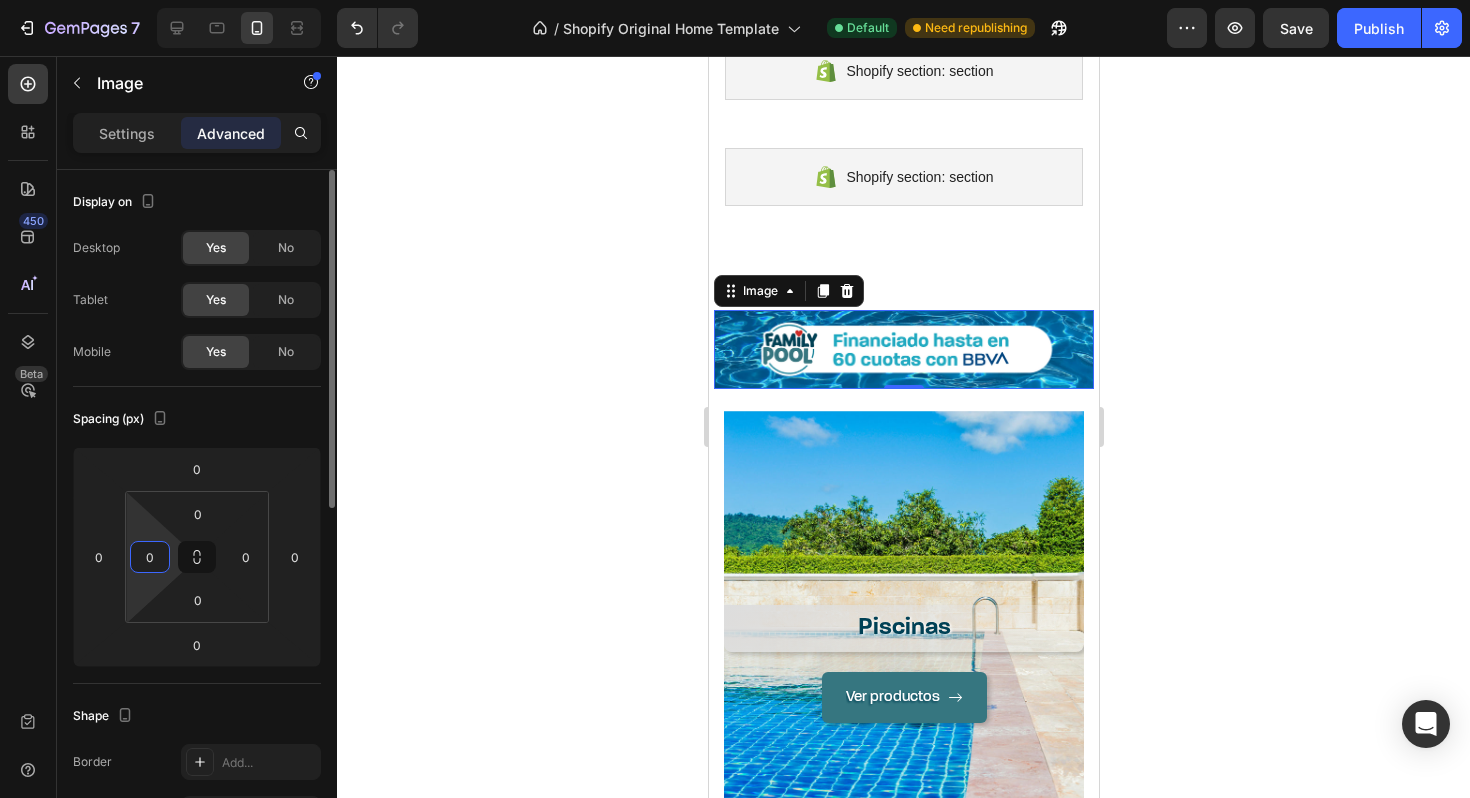 click on "0" at bounding box center (150, 557) 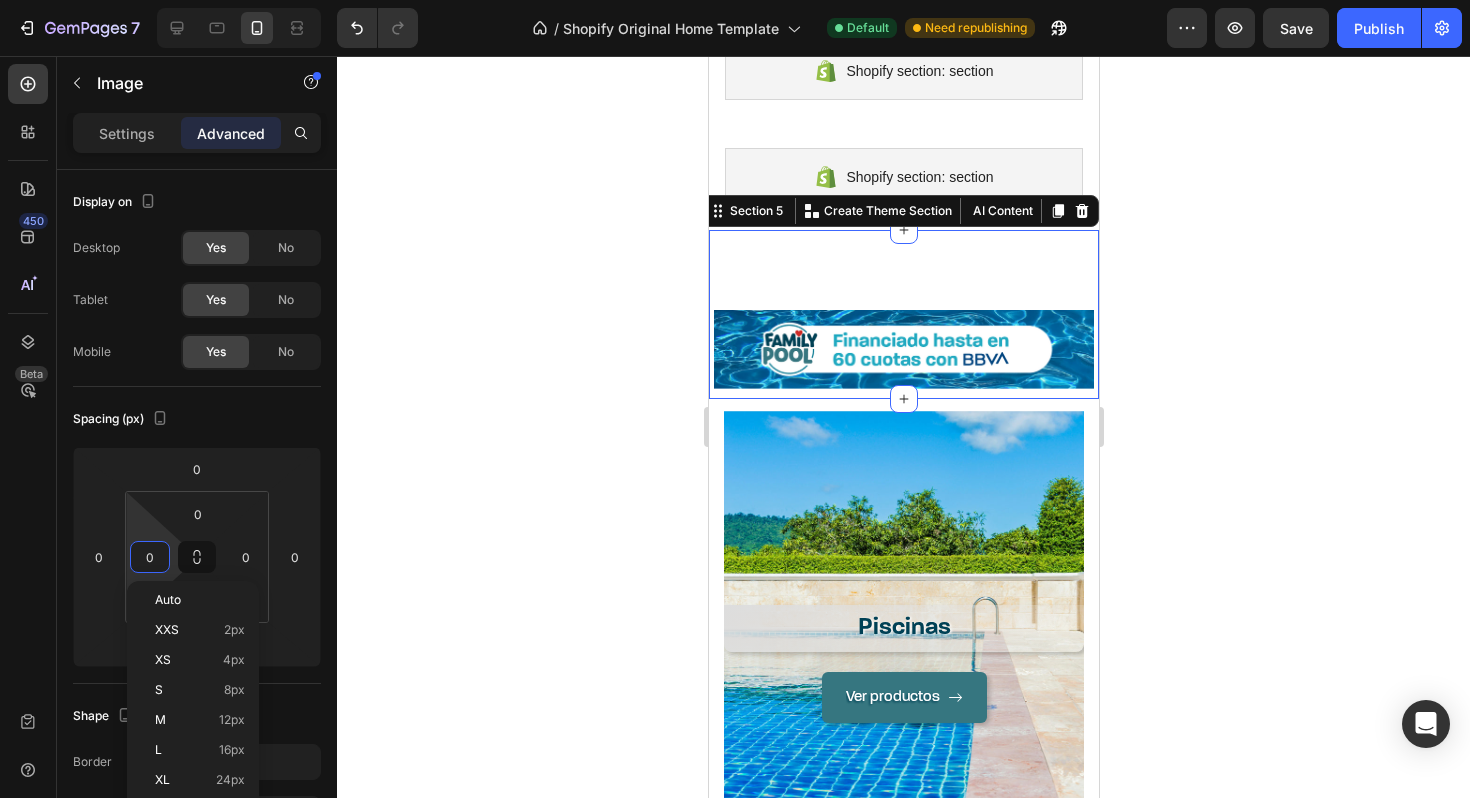 click on "Image Image Row Section 5   You can create reusable sections Create Theme Section AI Content Write with GemAI What would you like to describe here? Tone and Voice Persuasive Product UNION DOBLE PVC SD HH 90MM Show more Generate" at bounding box center (903, 315) 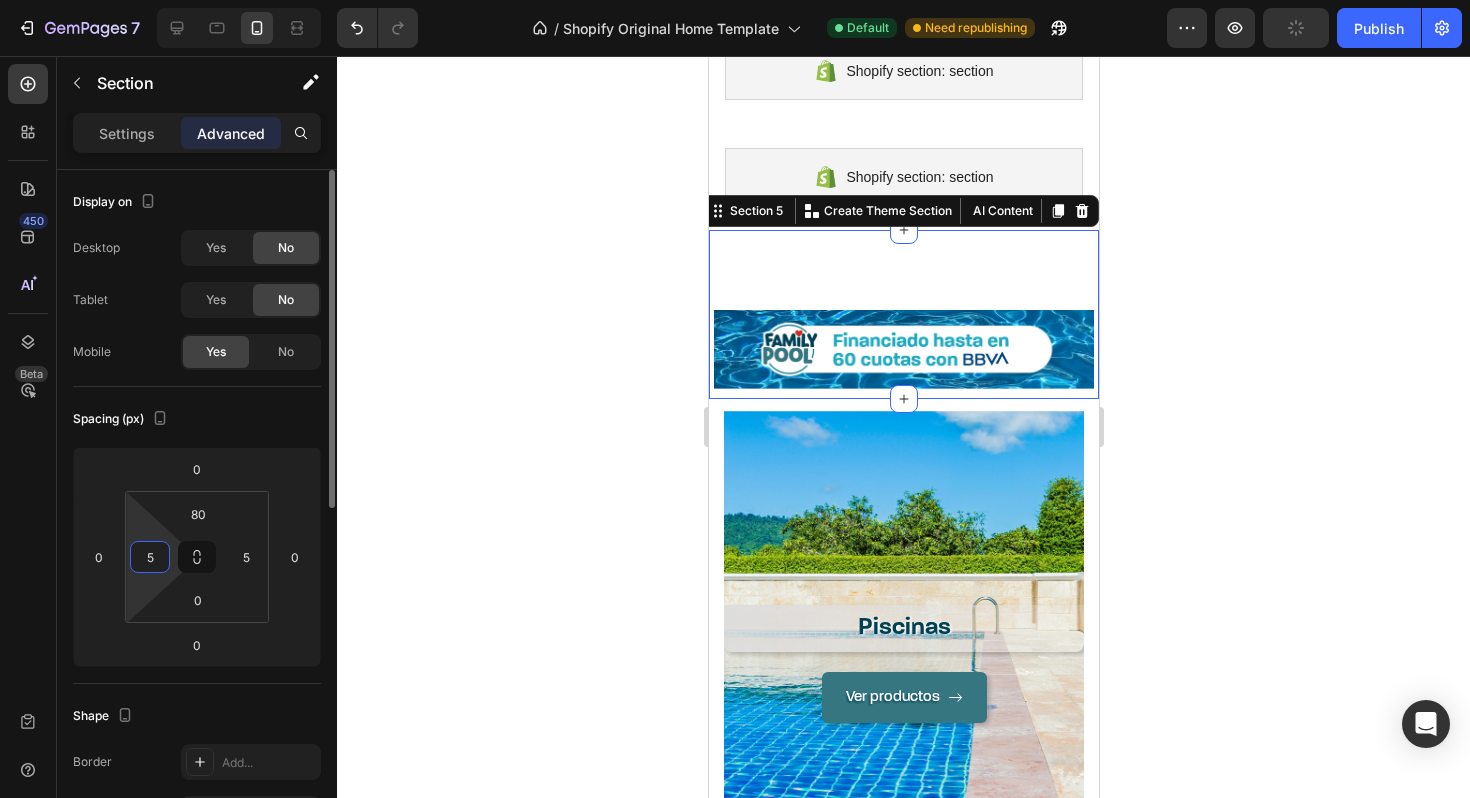 click on "5" at bounding box center [150, 557] 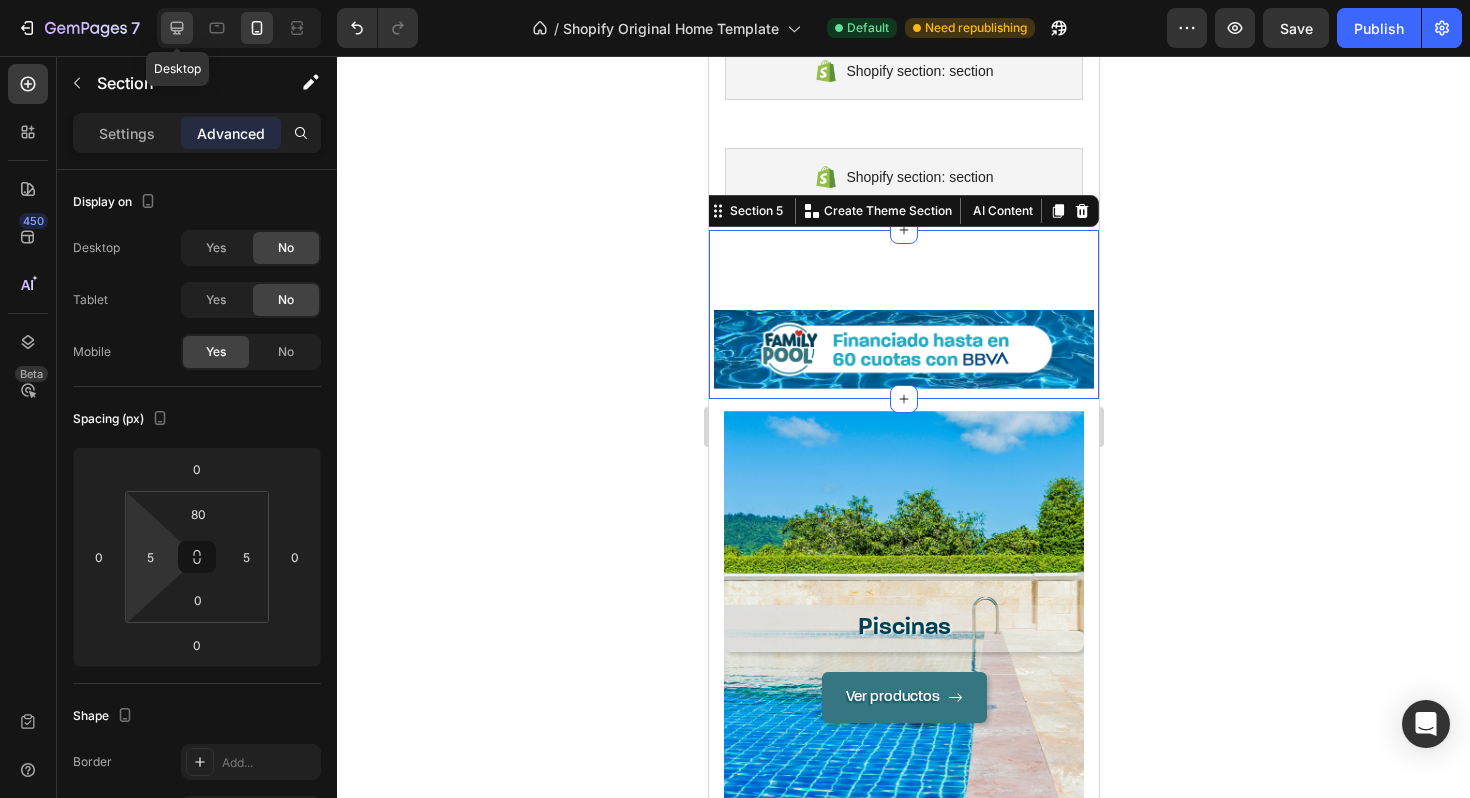 click 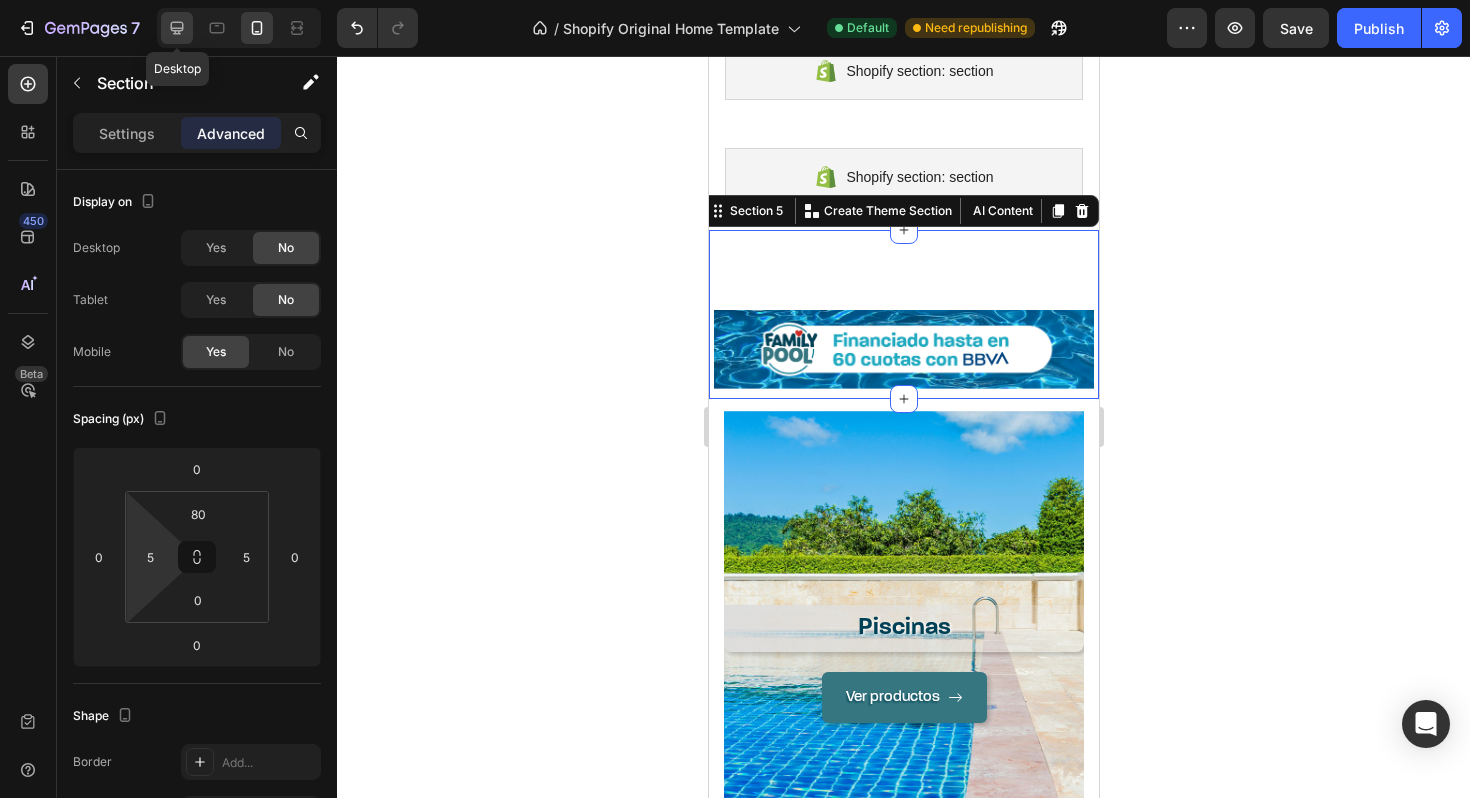 type on "160" 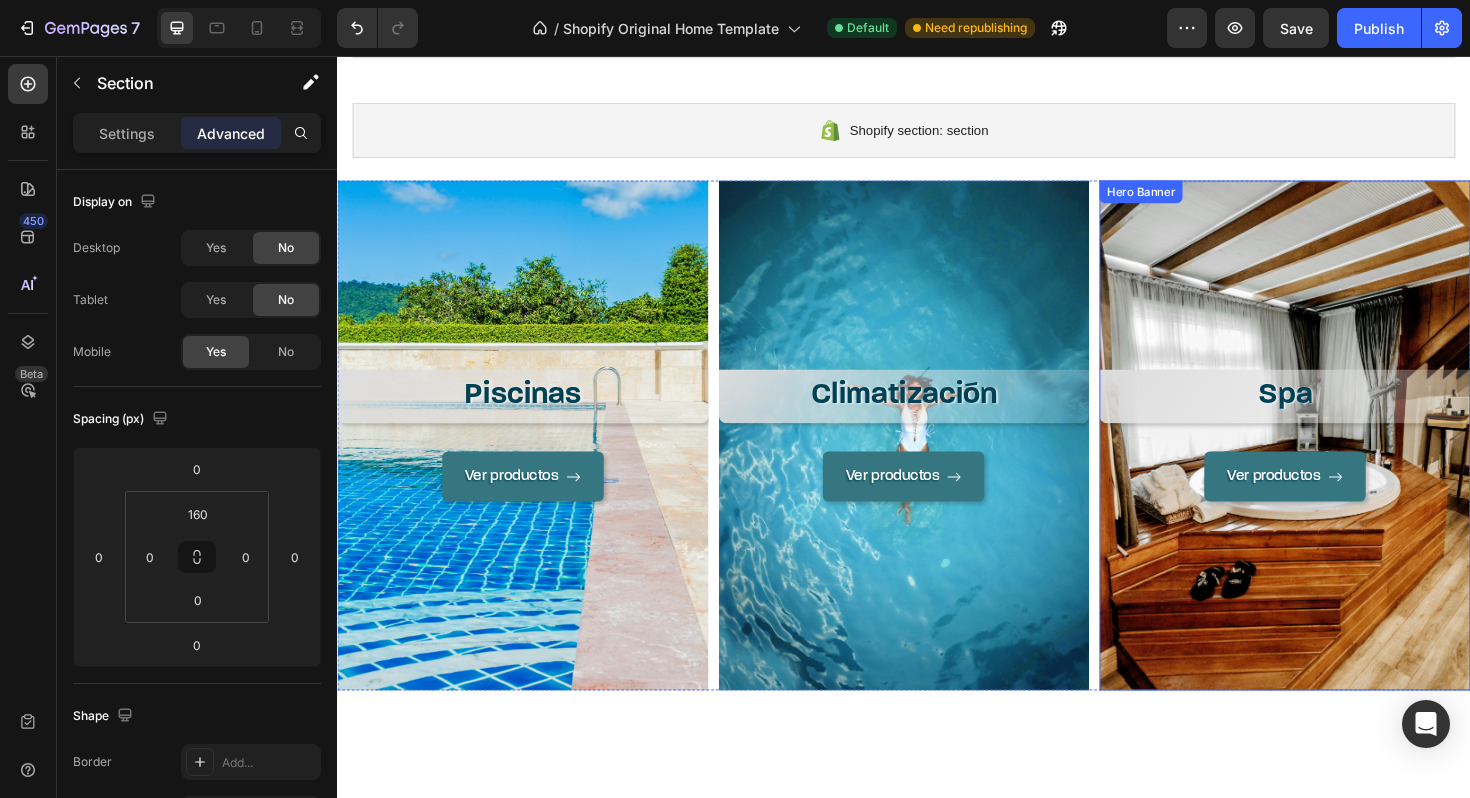 scroll, scrollTop: 1487, scrollLeft: 0, axis: vertical 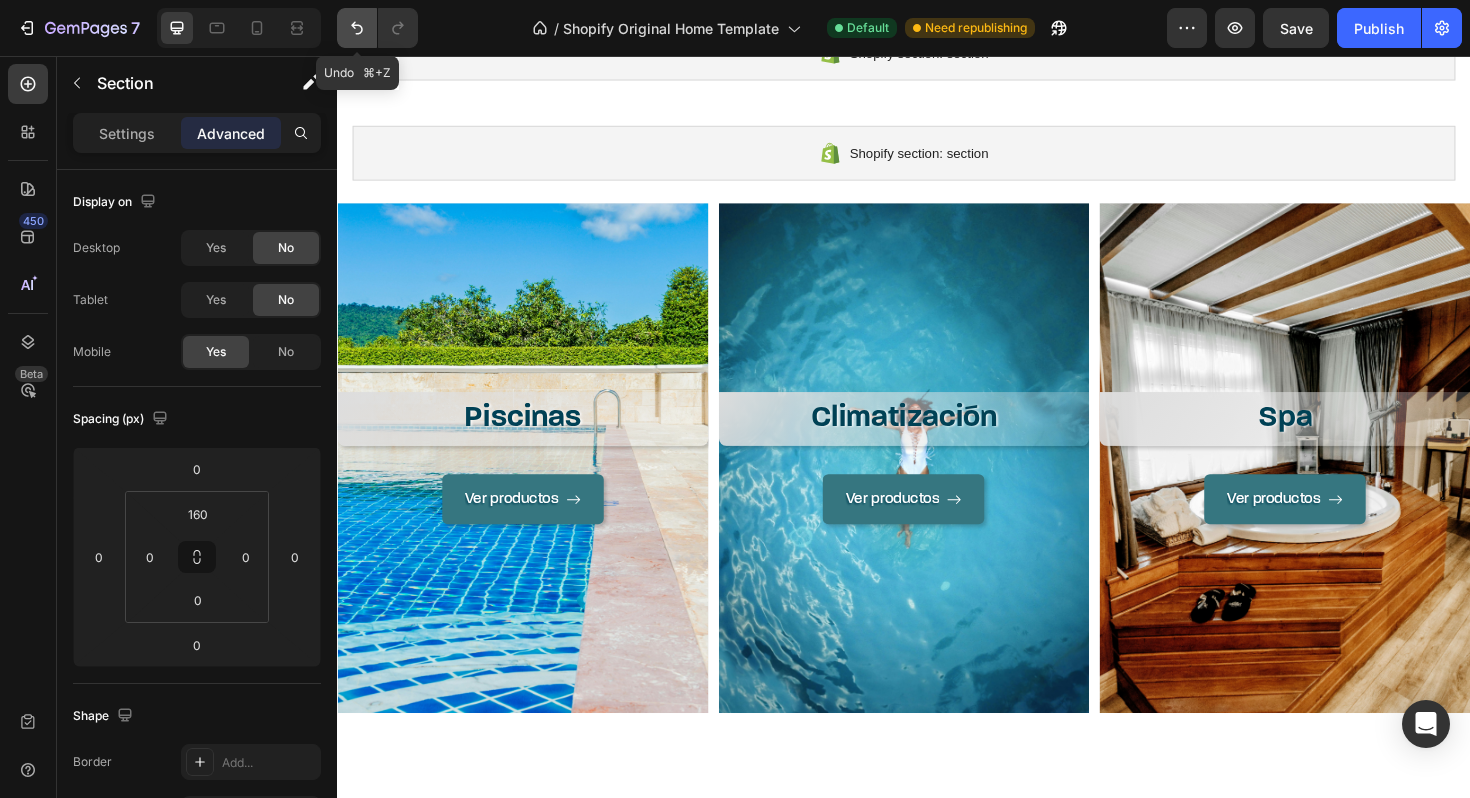 click 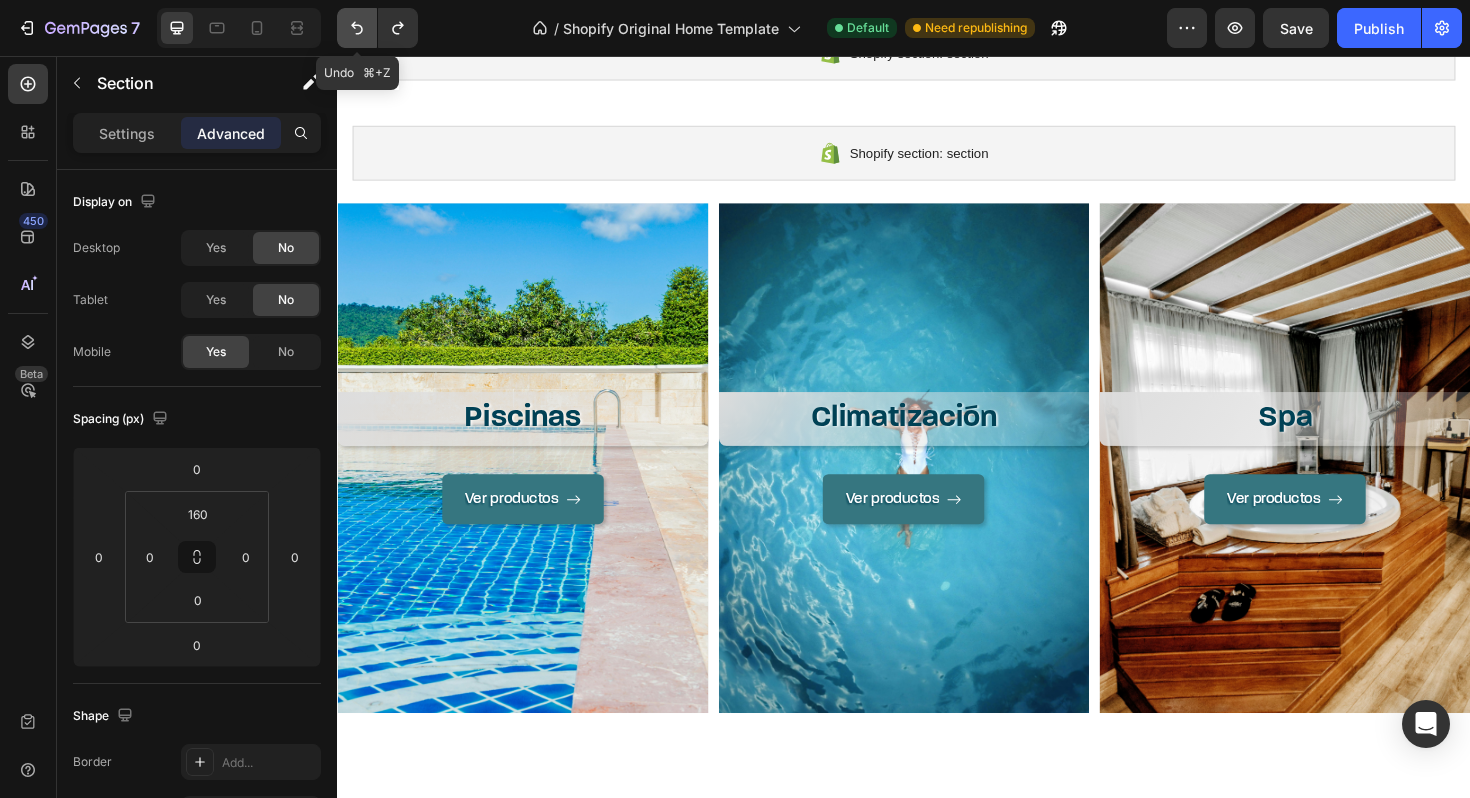click 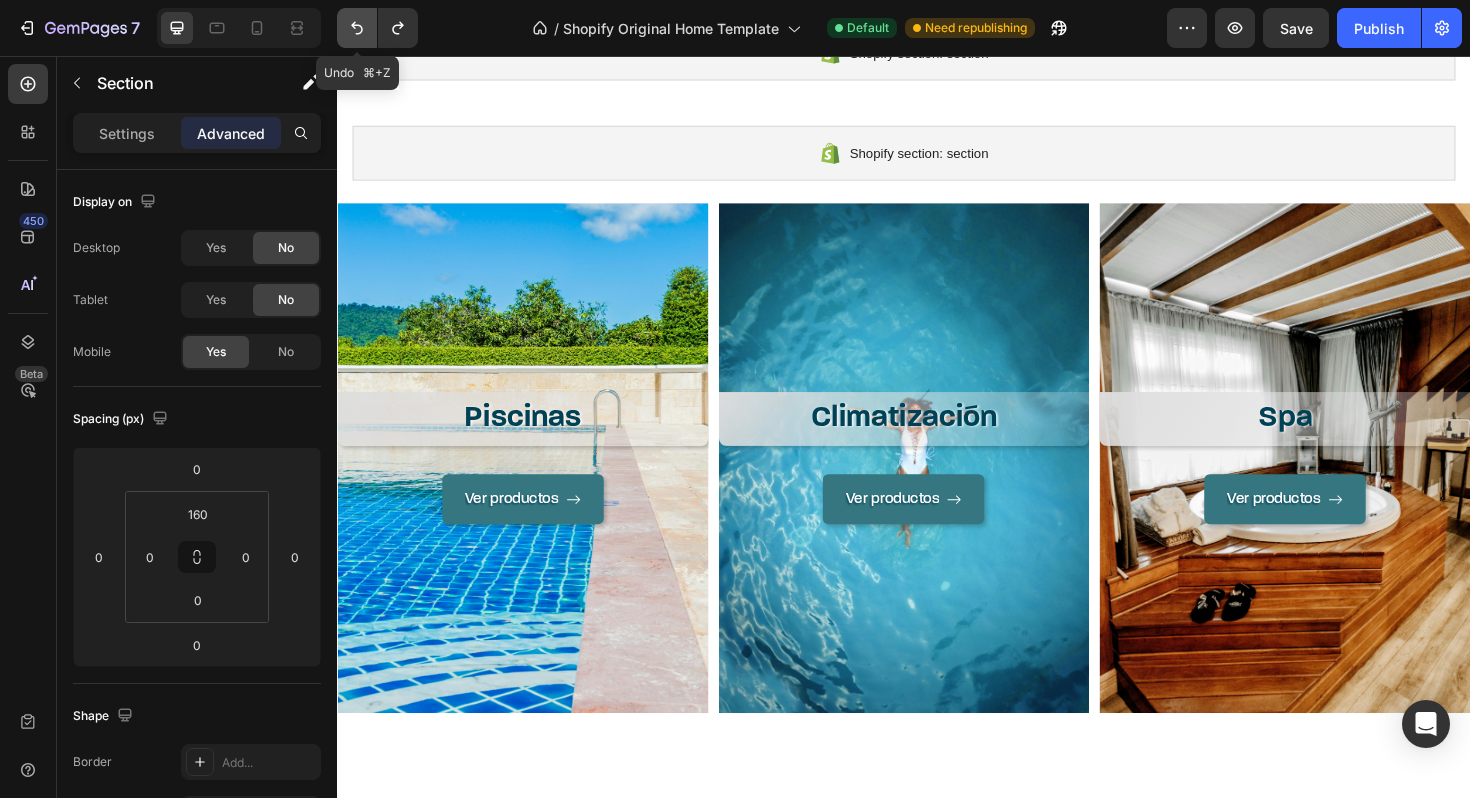 click 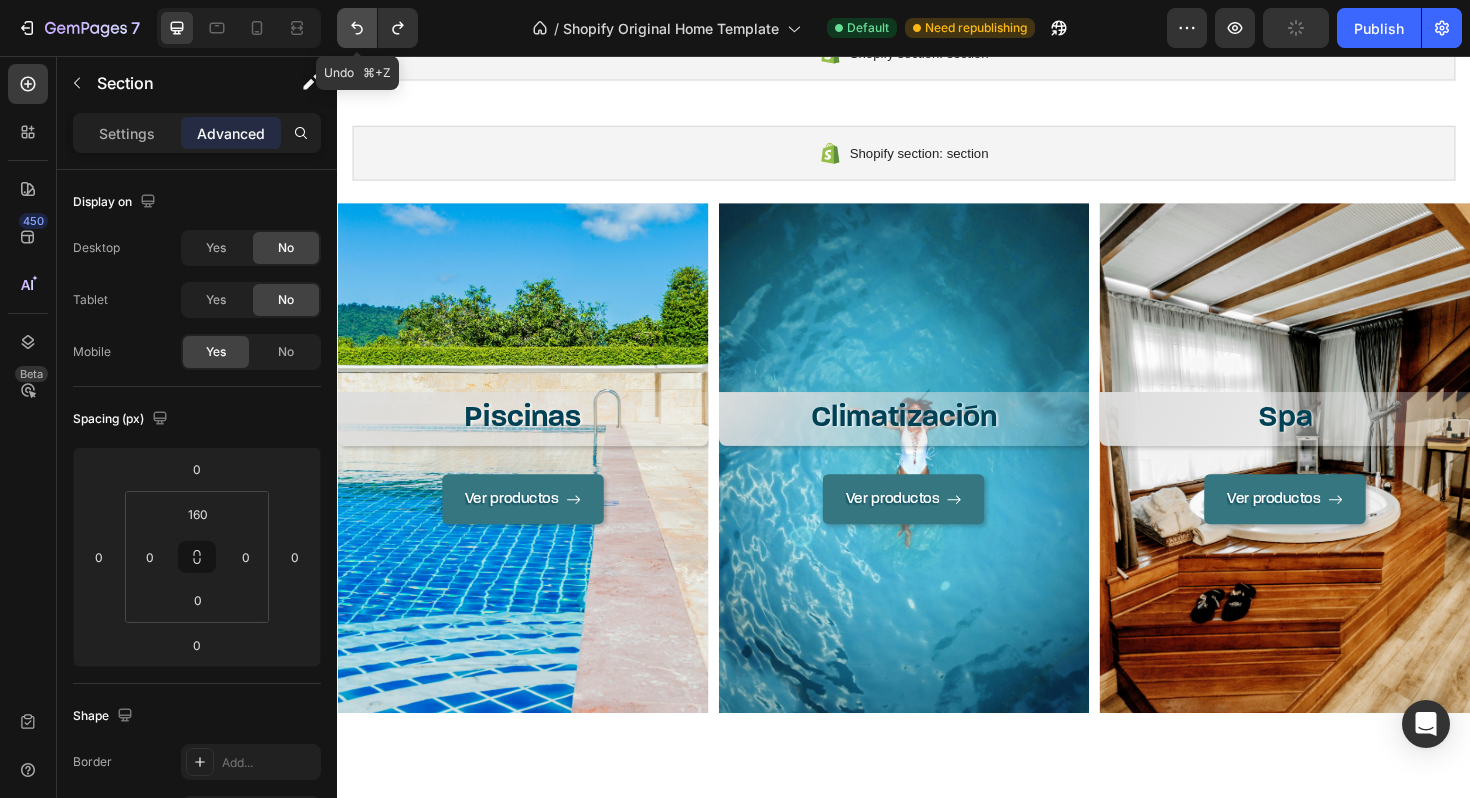 click 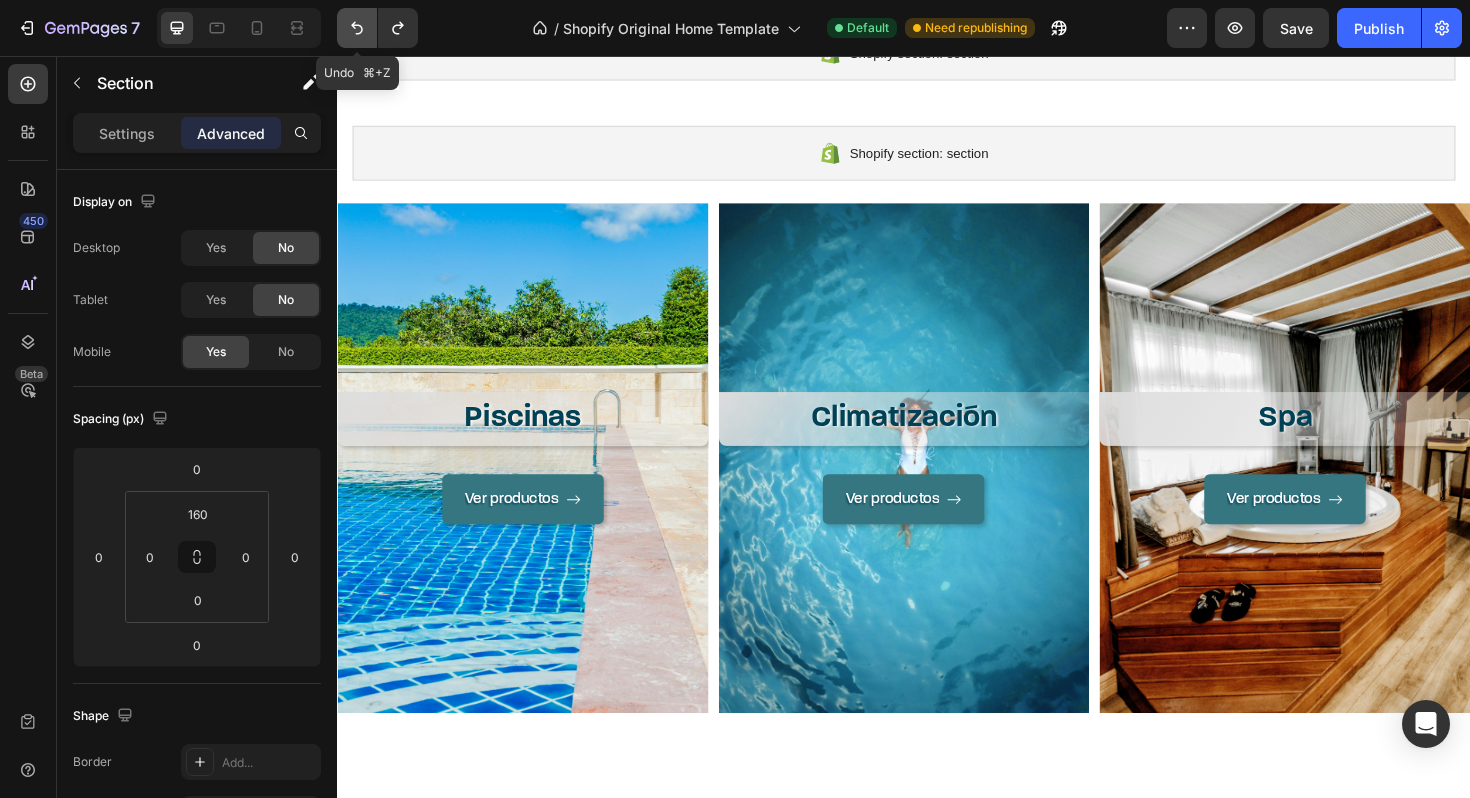 click 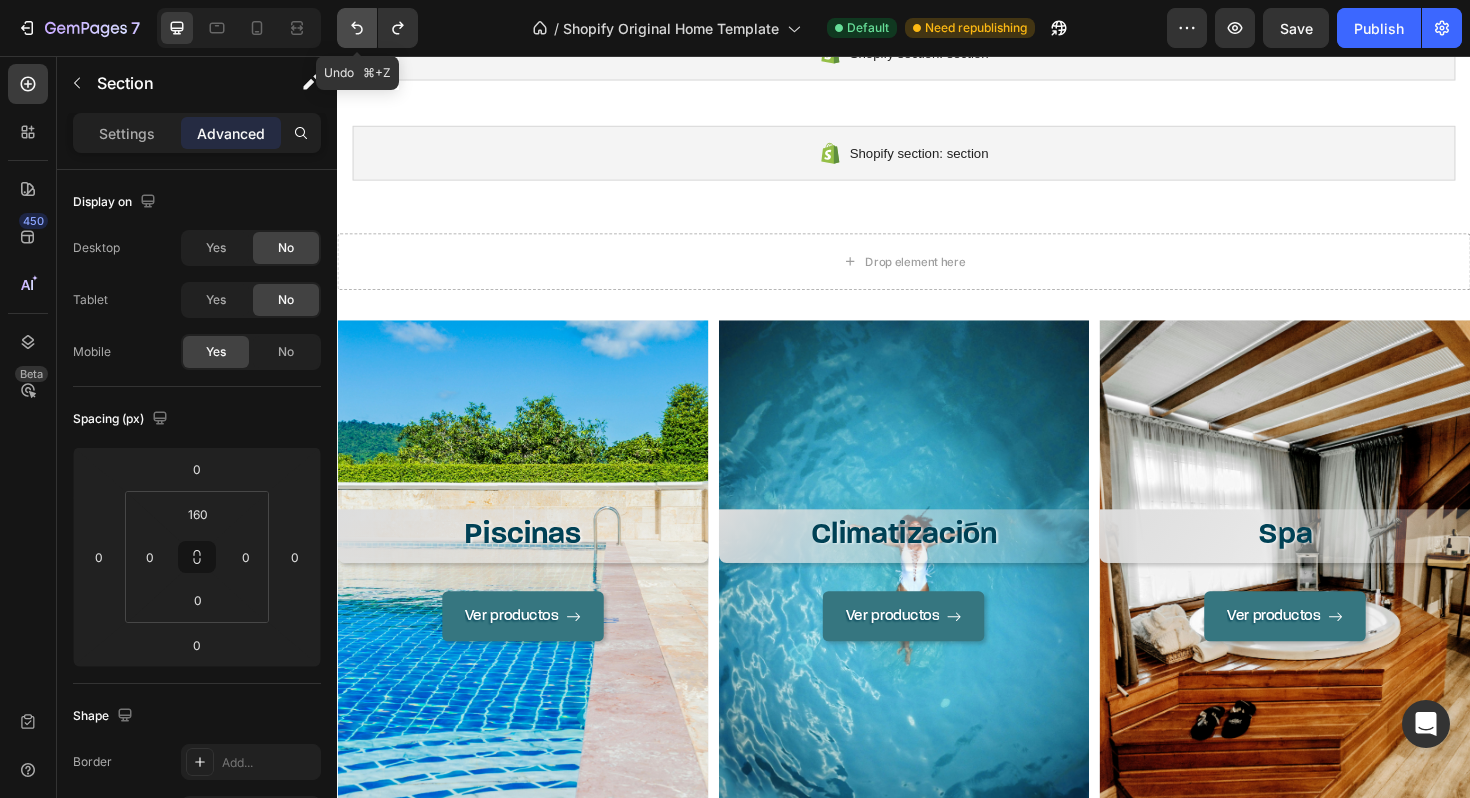 click 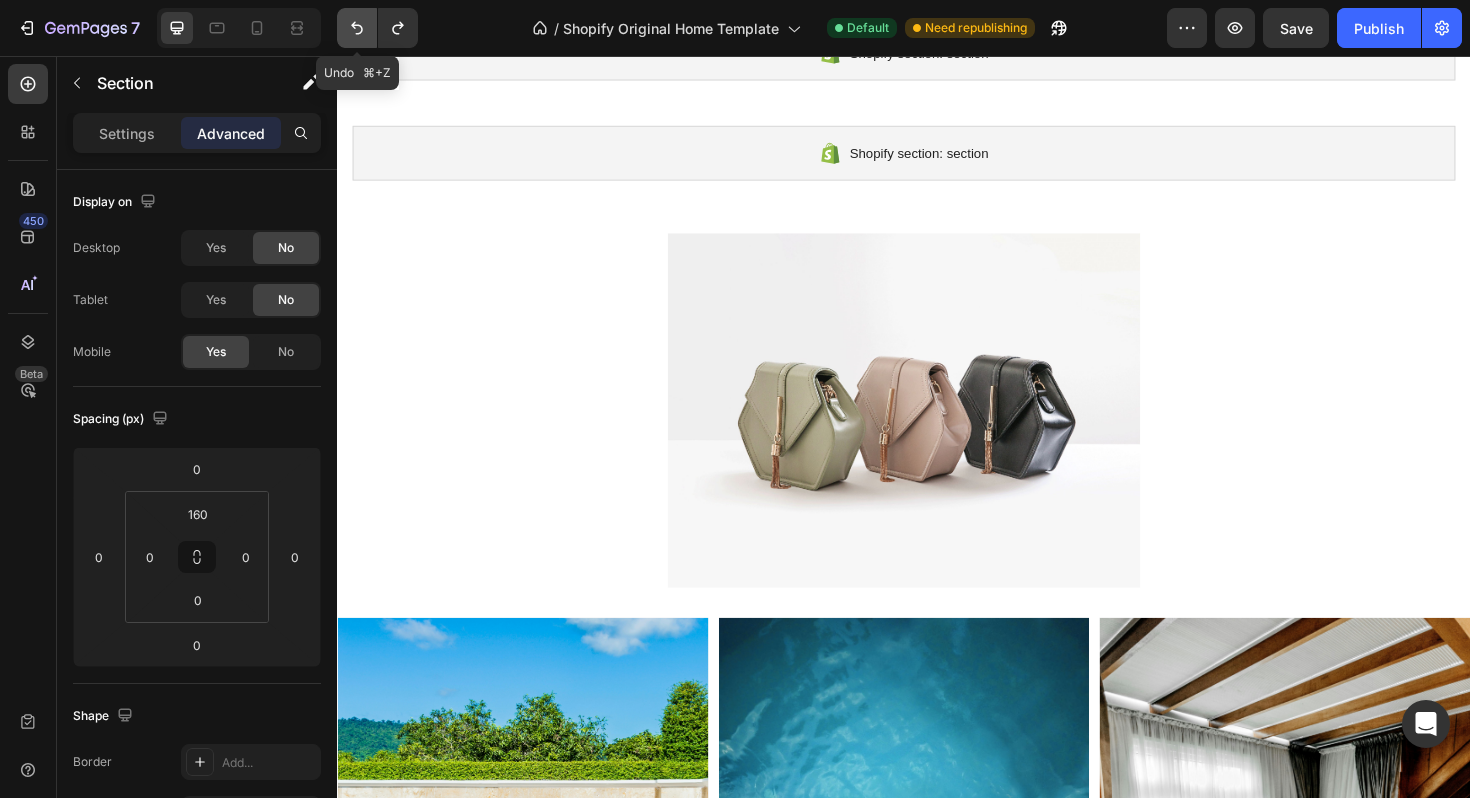 click 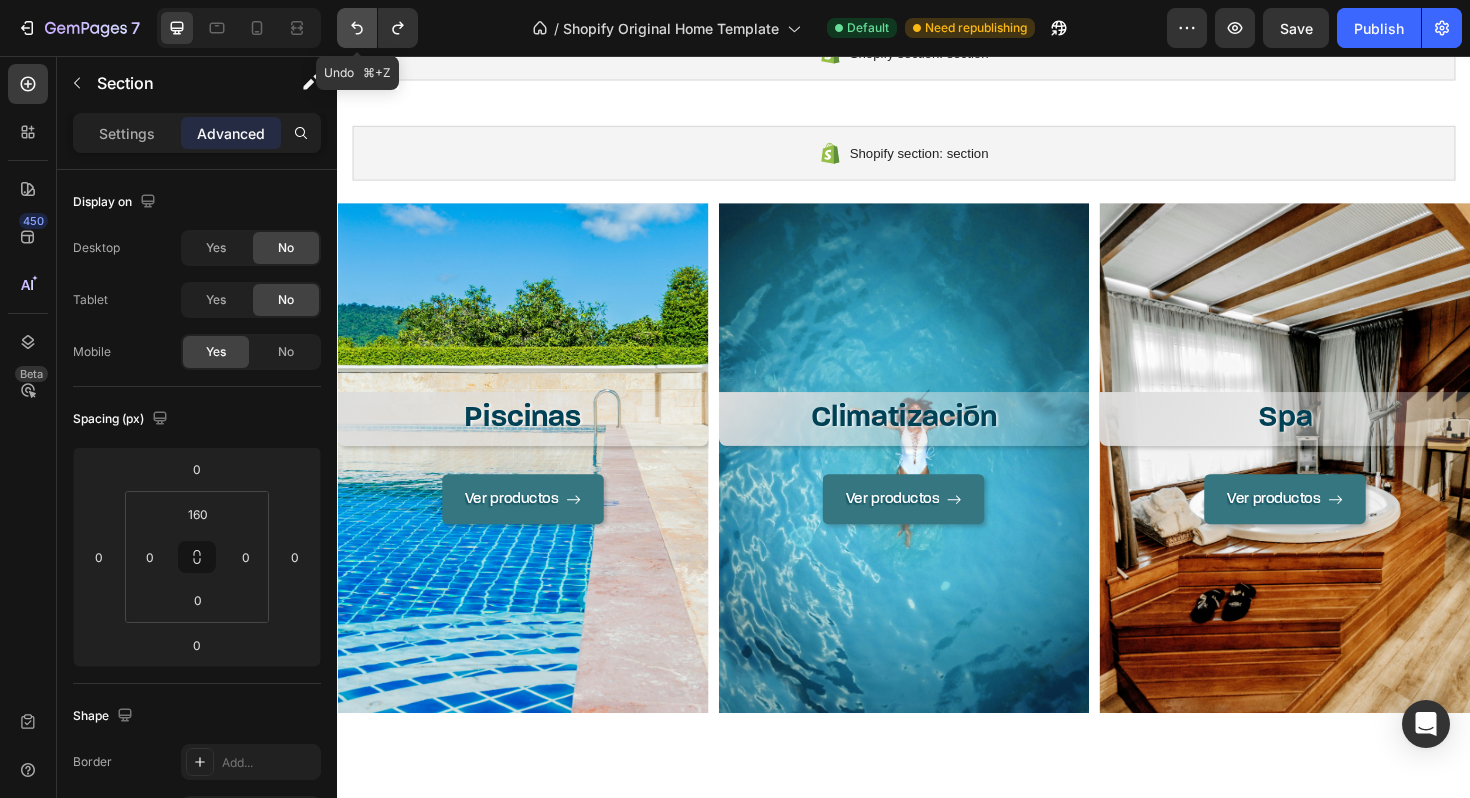 click 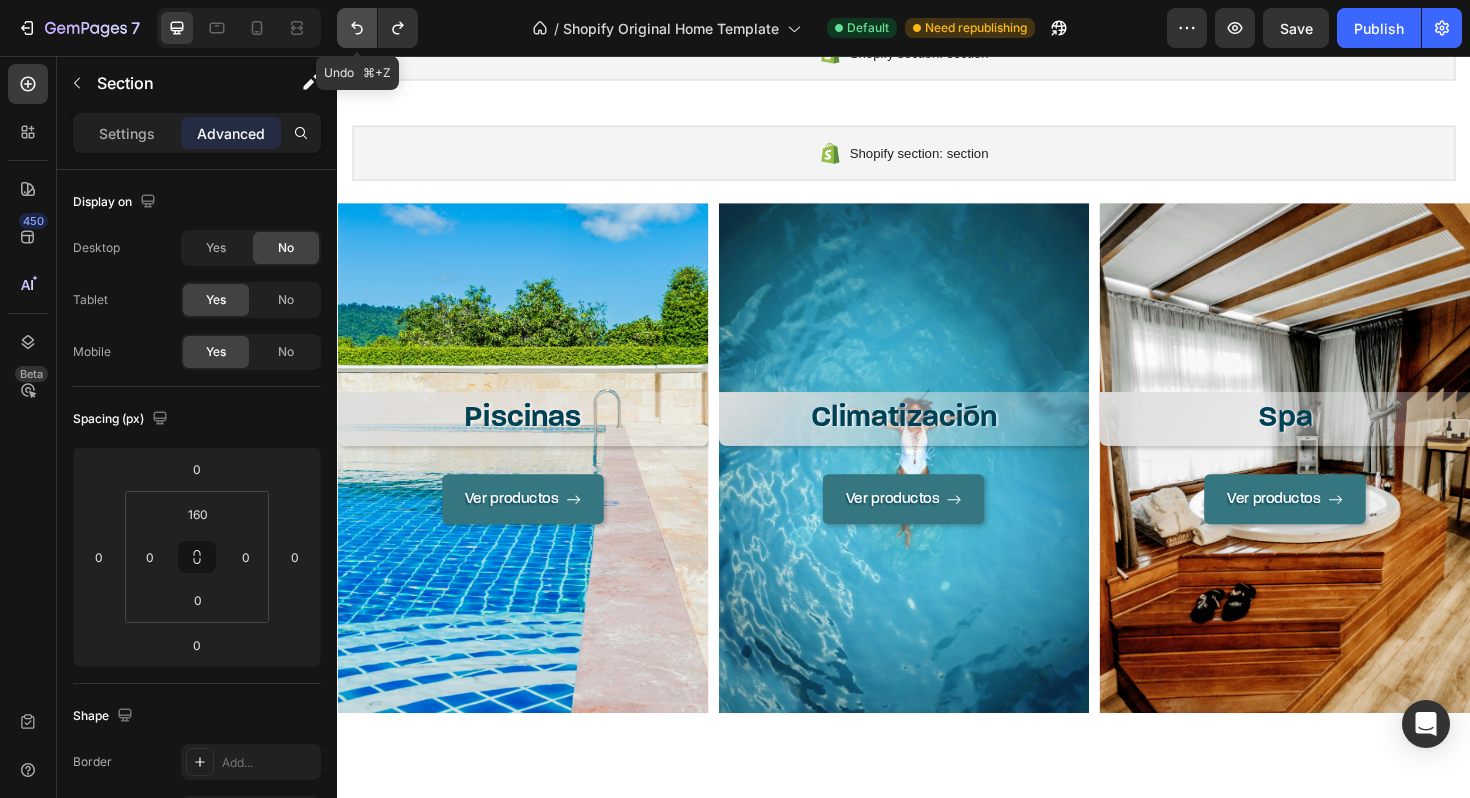 click 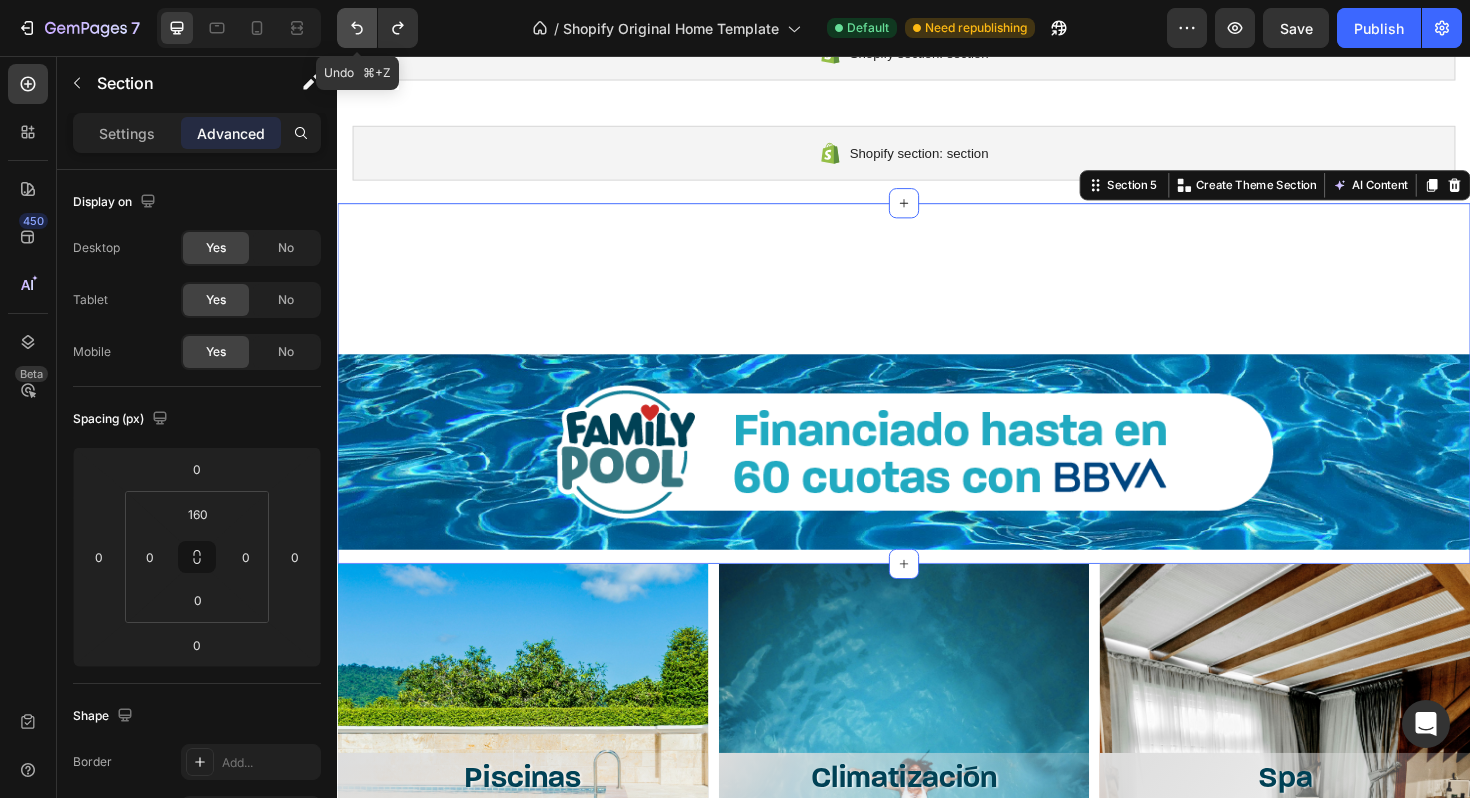 click 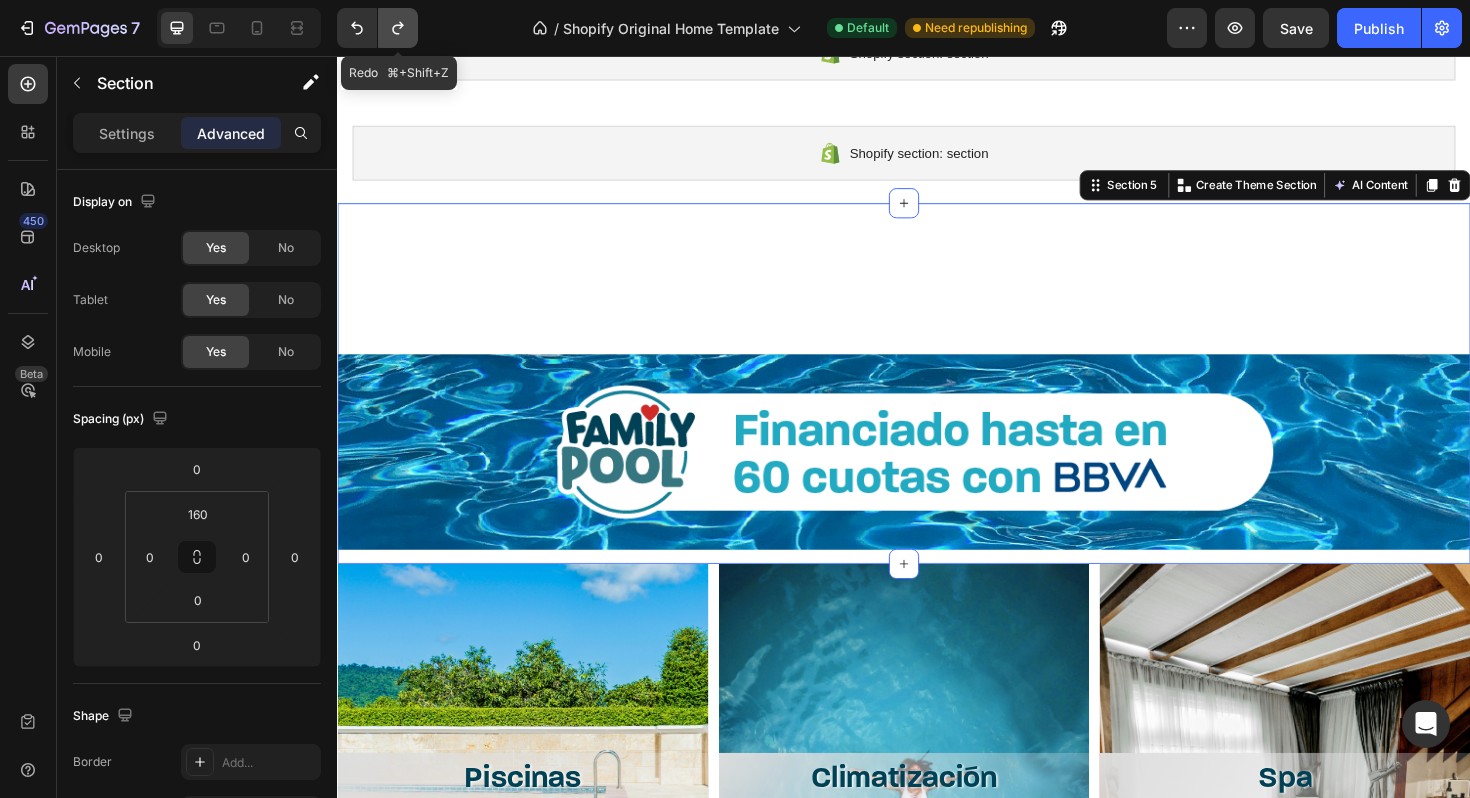 click 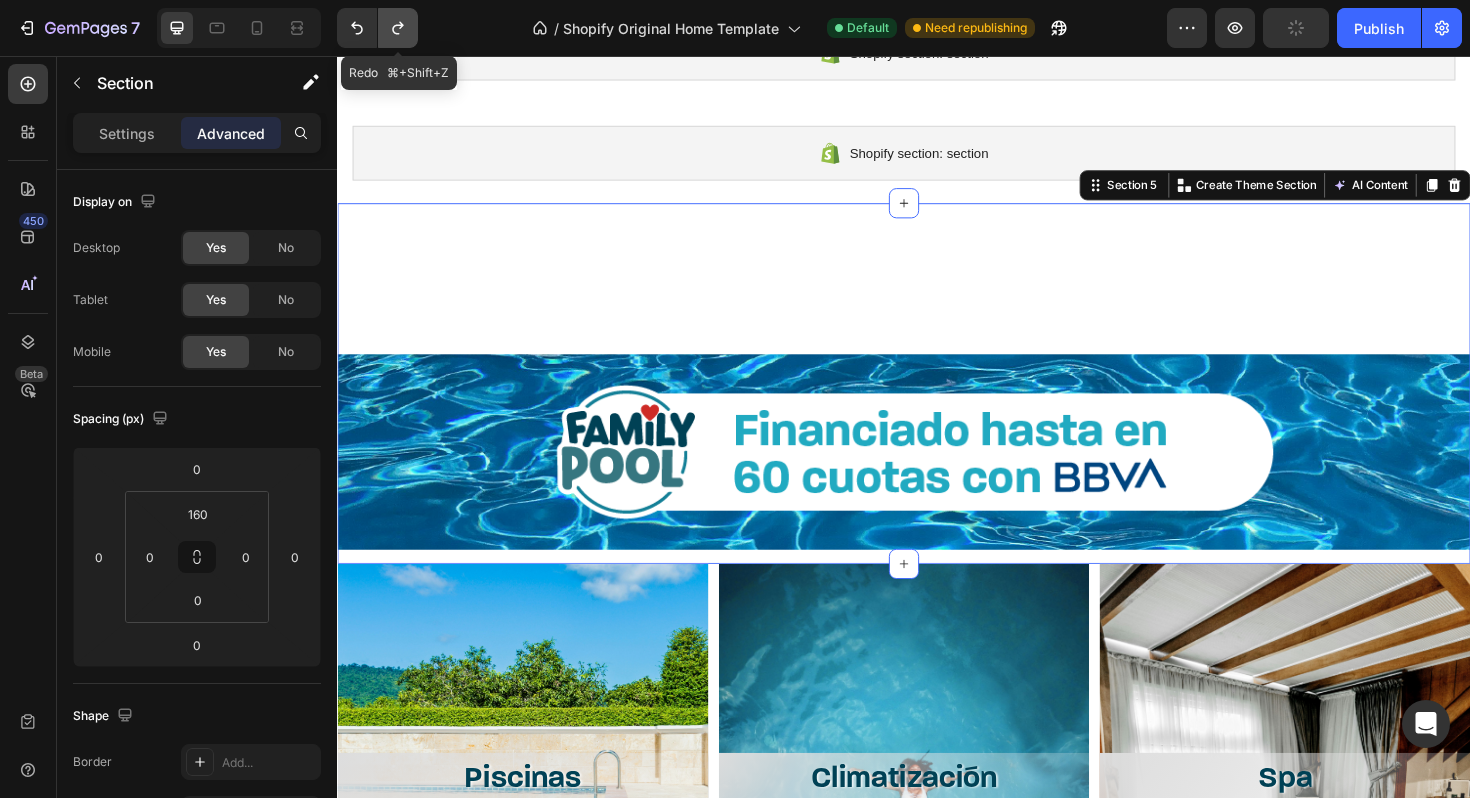 click 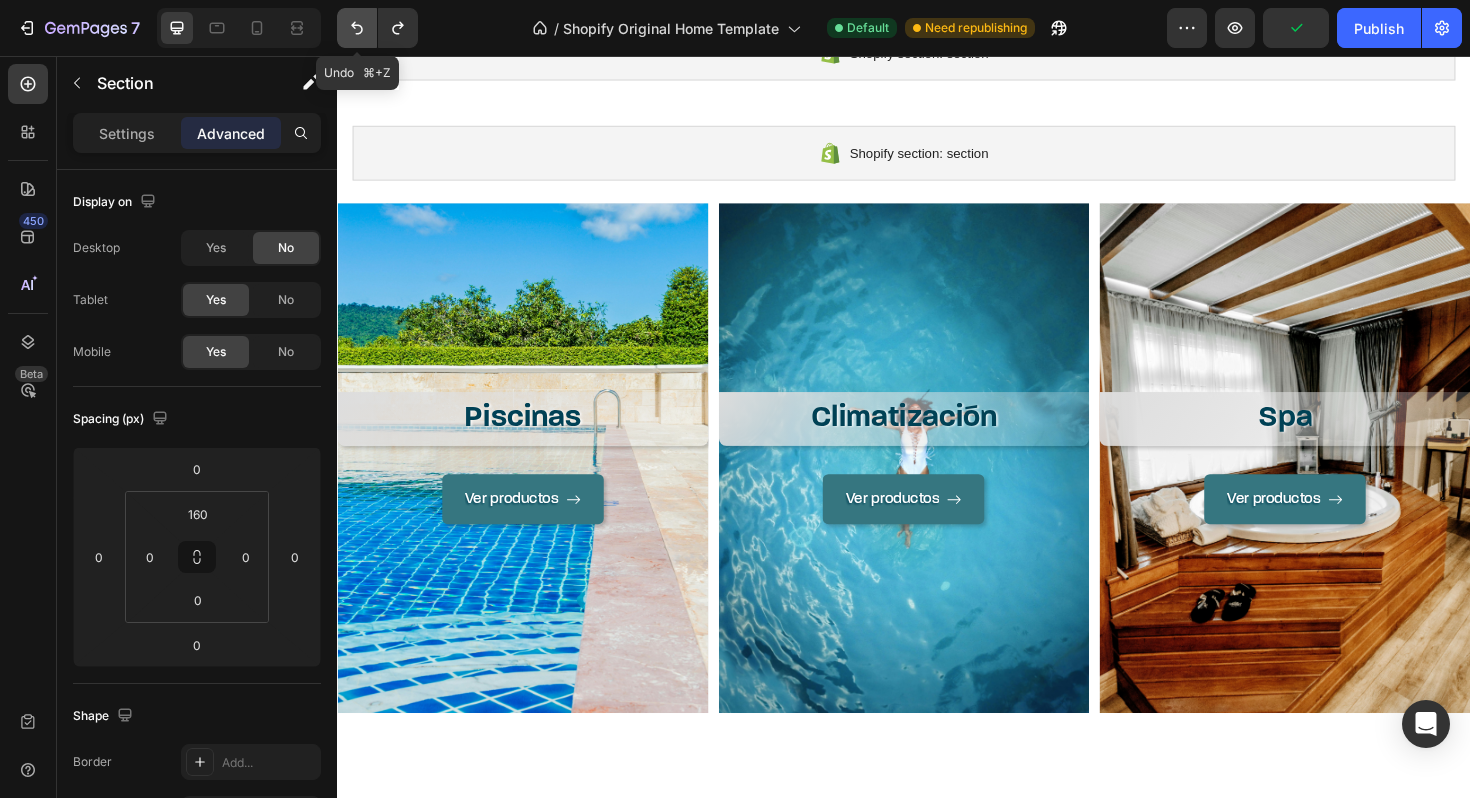 click 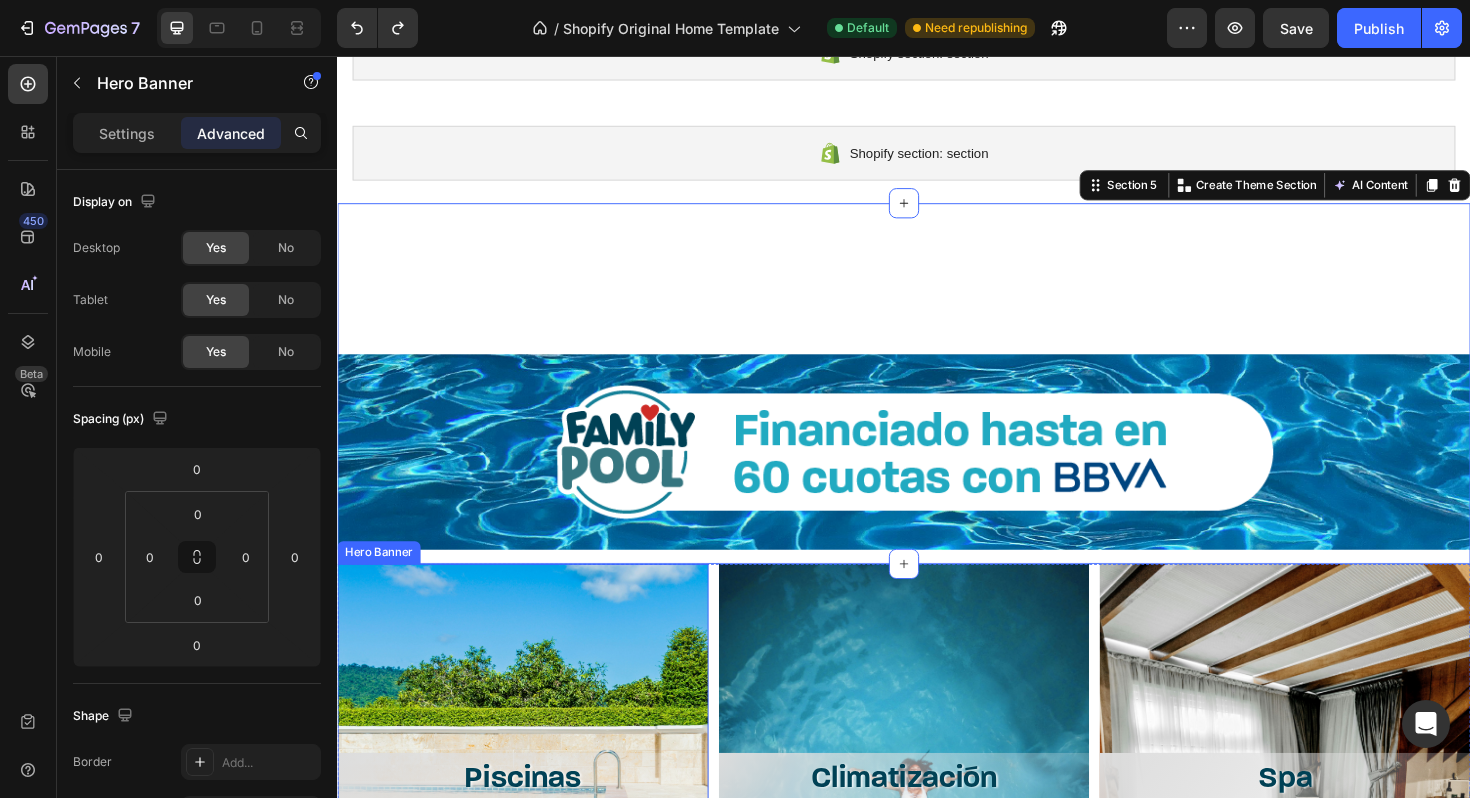click on "Piscinas Heading
Ver productos Button" at bounding box center (533, 864) 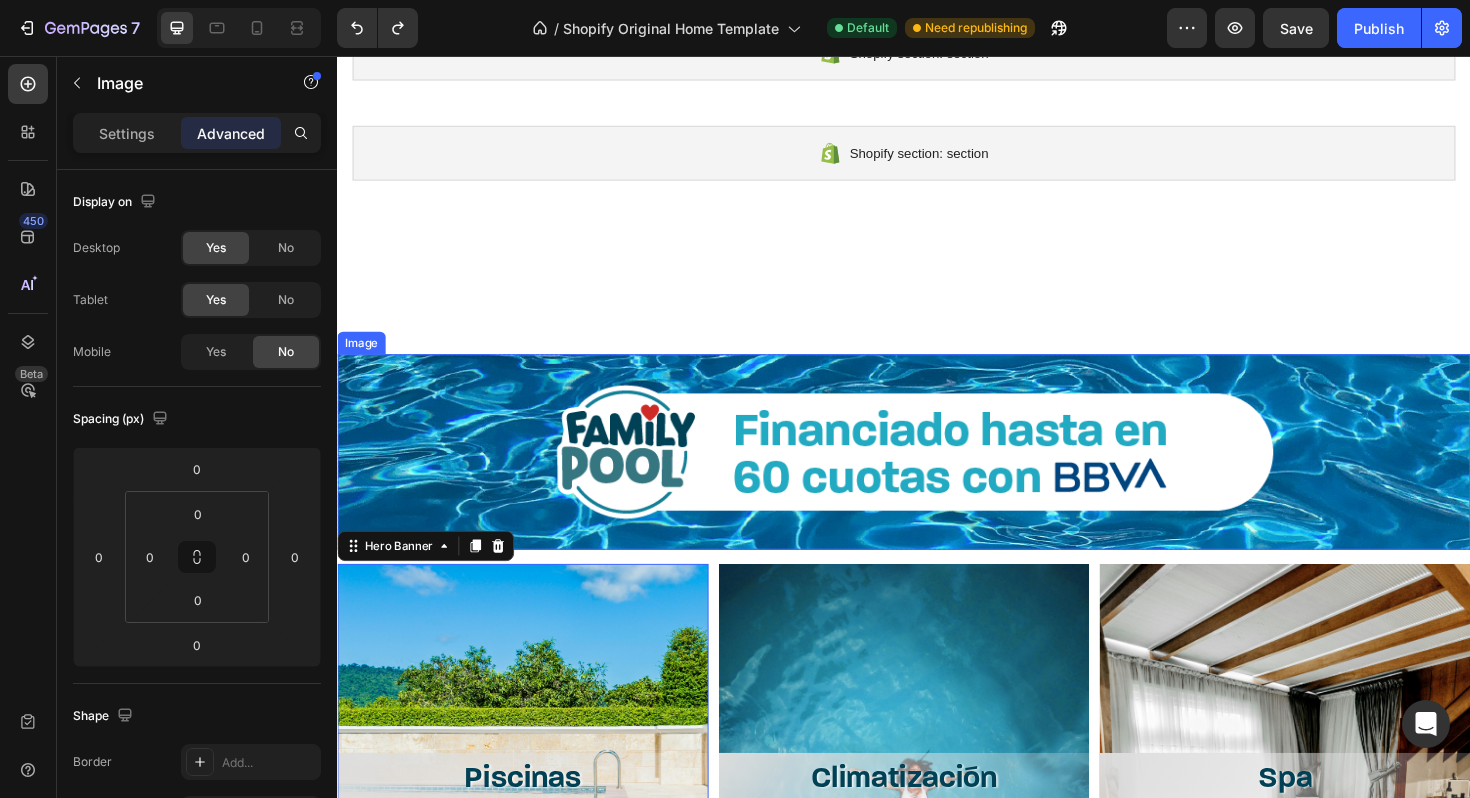 click at bounding box center [937, 475] 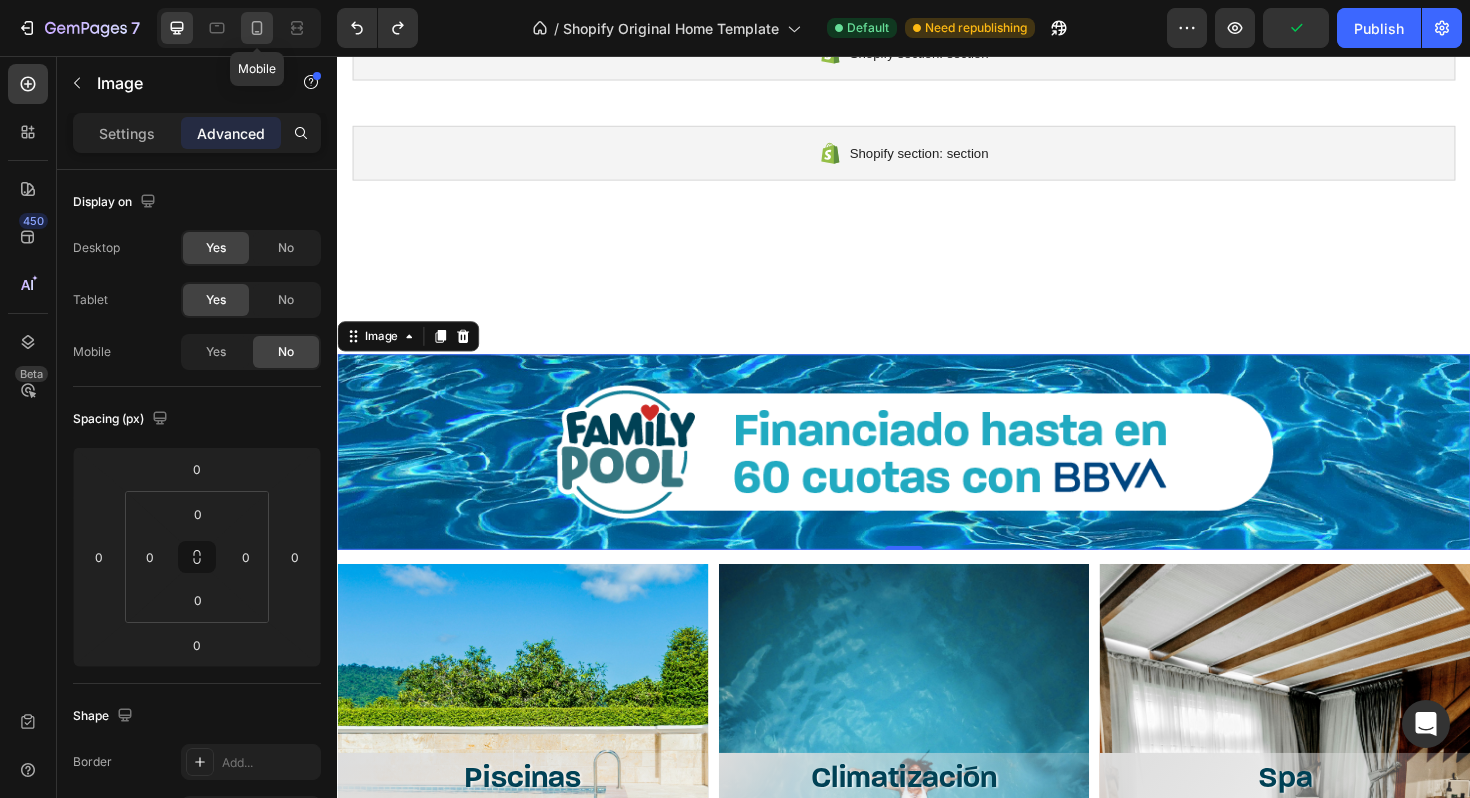 click 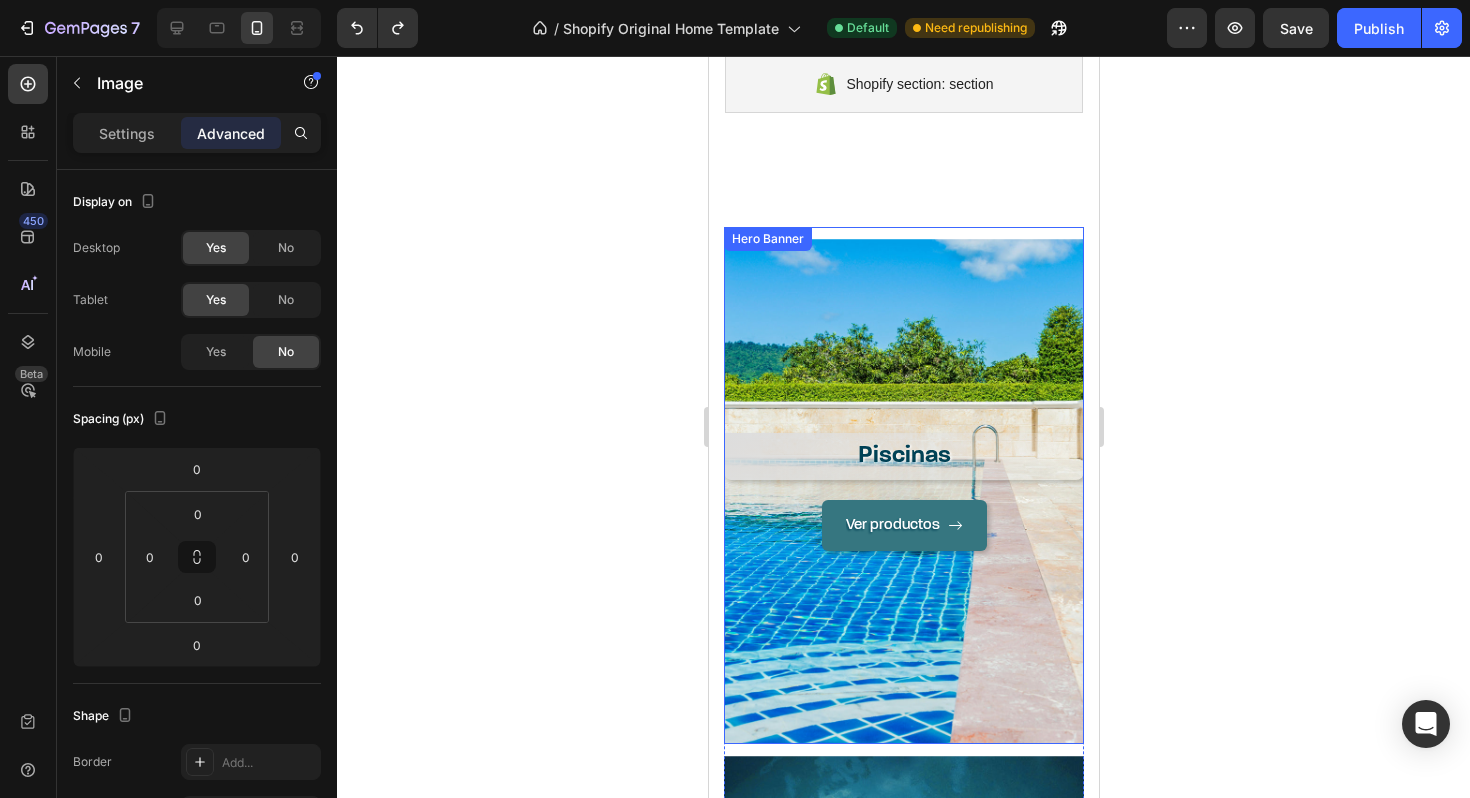 scroll, scrollTop: 1286, scrollLeft: 0, axis: vertical 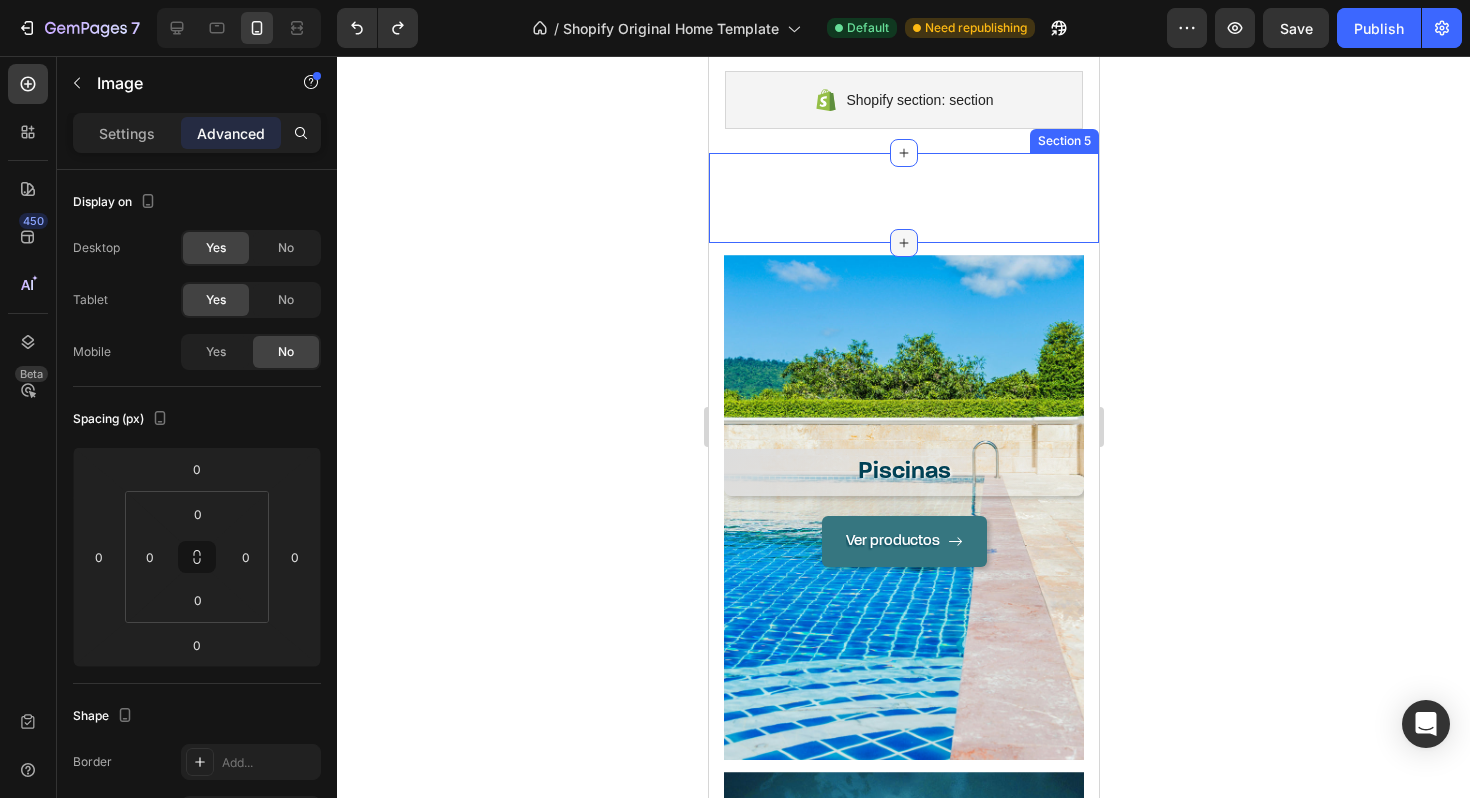 click 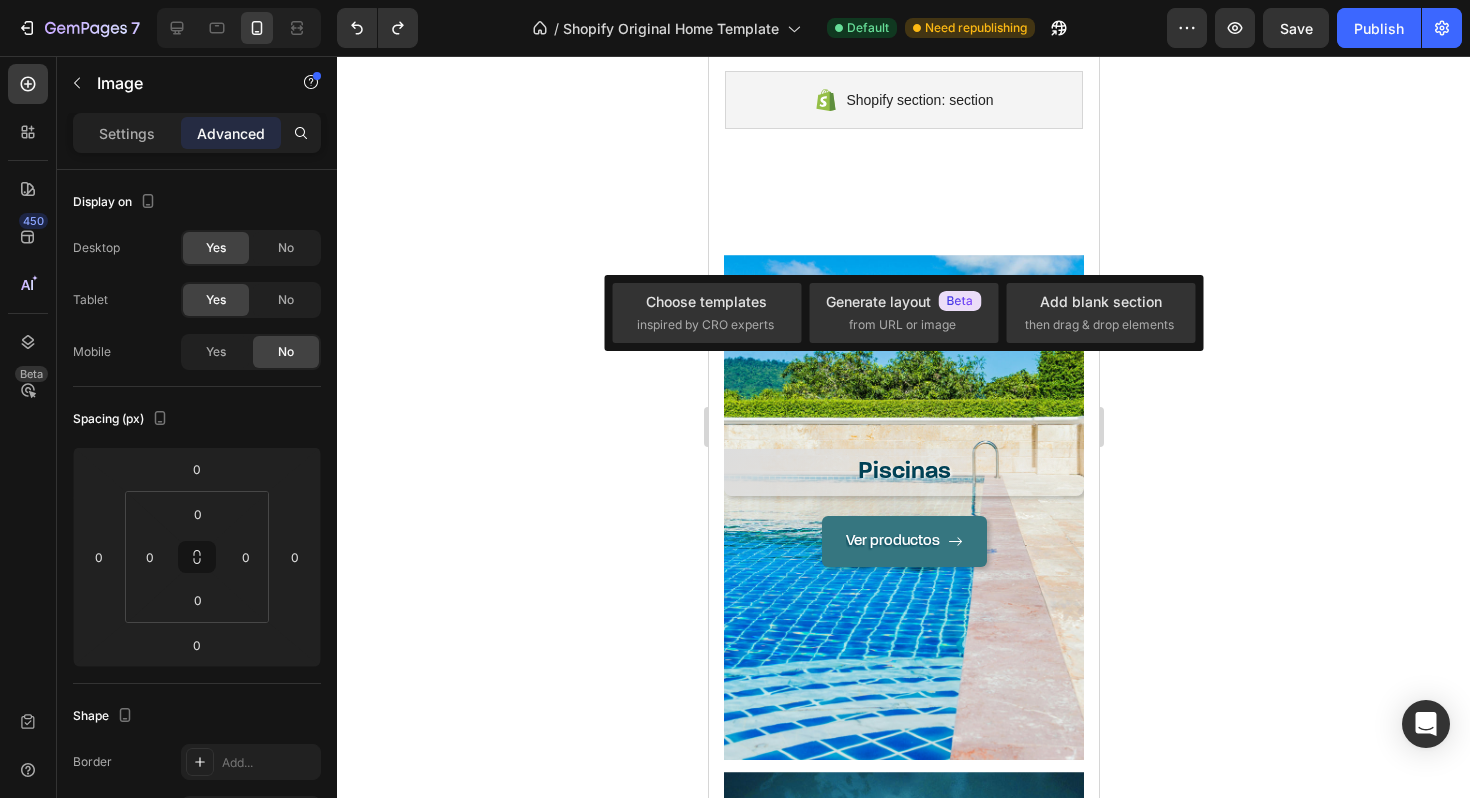 click 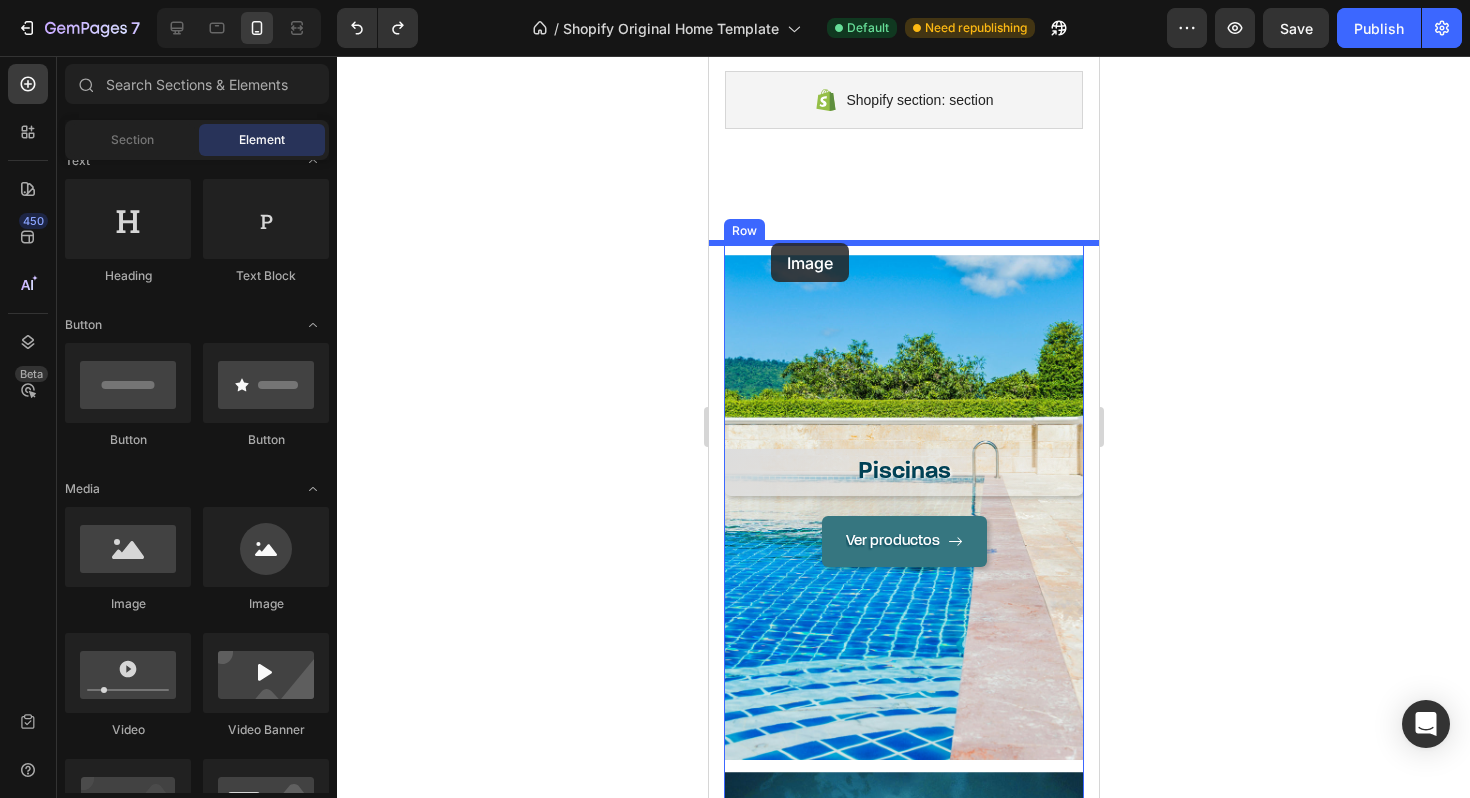 drag, startPoint x: 807, startPoint y: 628, endPoint x: 769, endPoint y: 238, distance: 391.84692 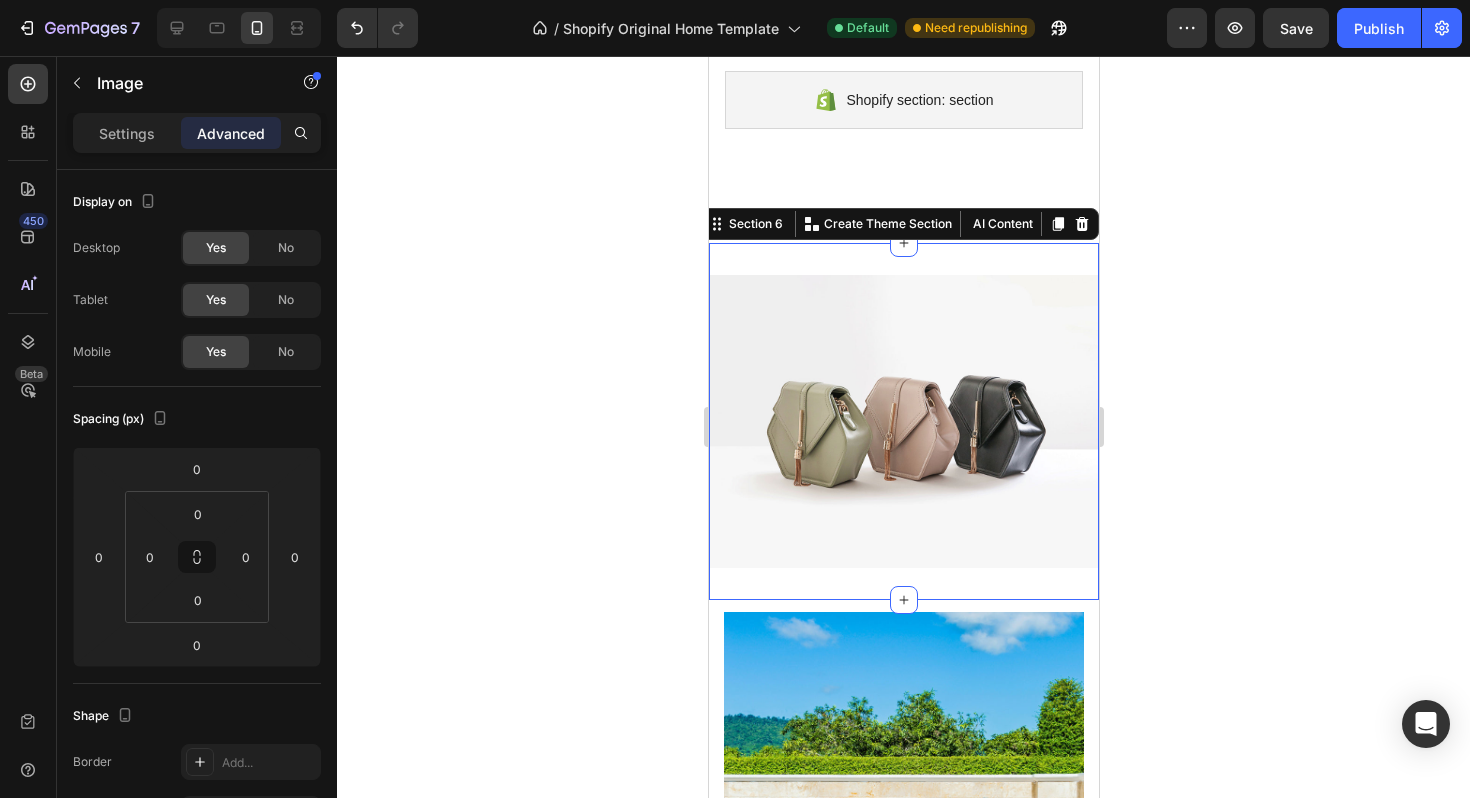 click on "Image Section 6   You can create reusable sections Create Theme Section AI Content Write with GemAI What would you like to describe here? Tone and Voice Persuasive Product UNION DOBLE PVC SD HH 90MM Show more Generate" at bounding box center [903, 421] 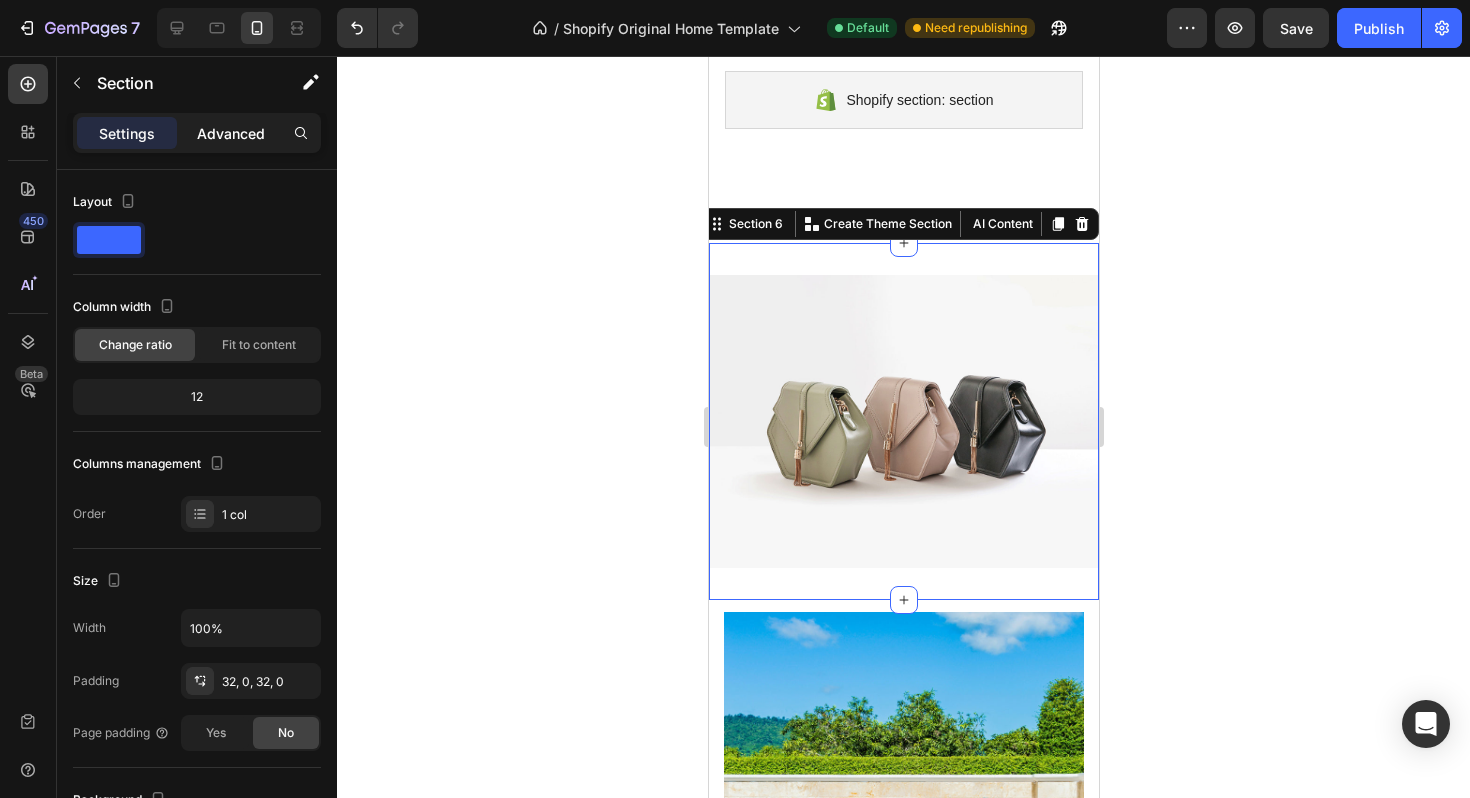 click on "Advanced" at bounding box center [231, 133] 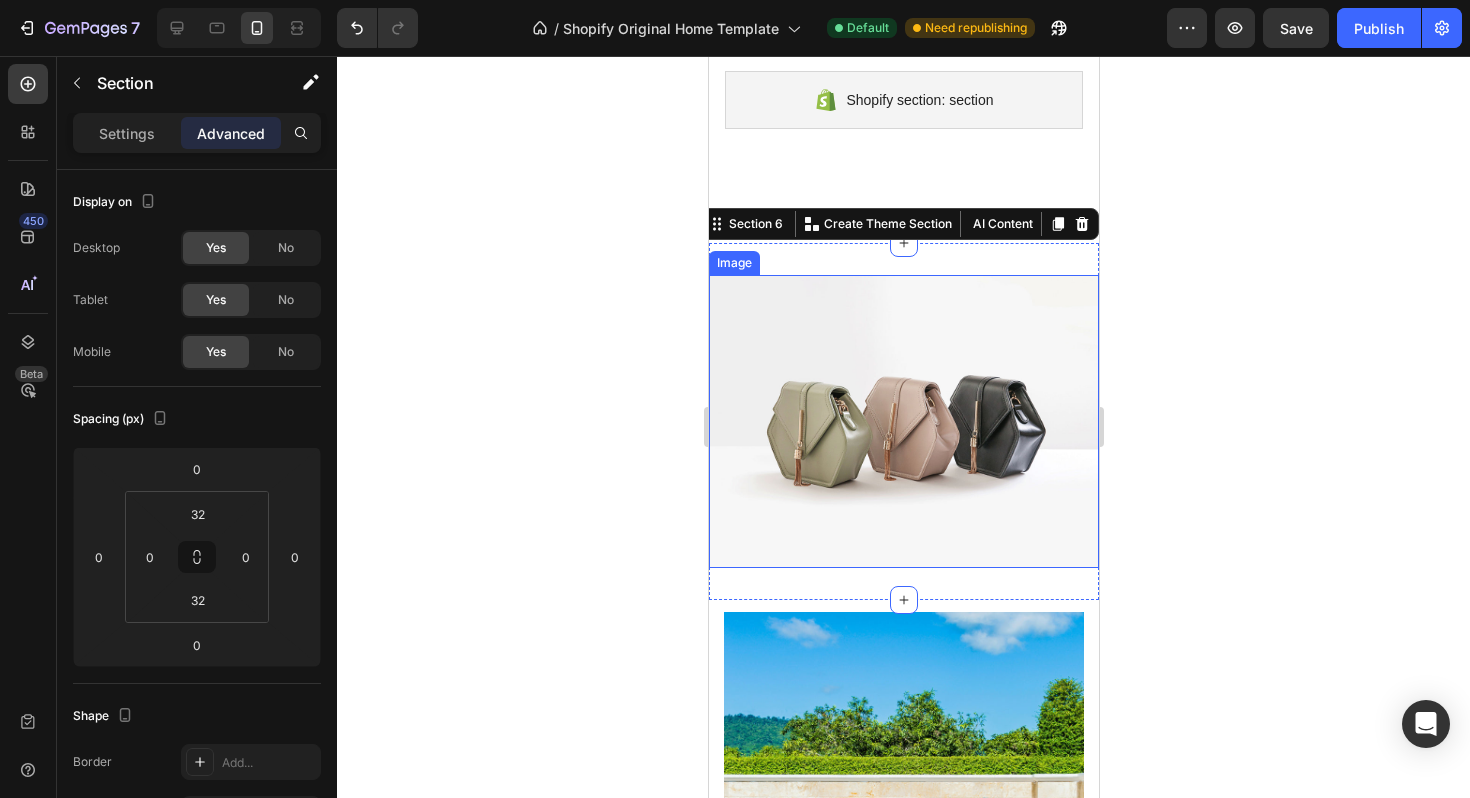 click 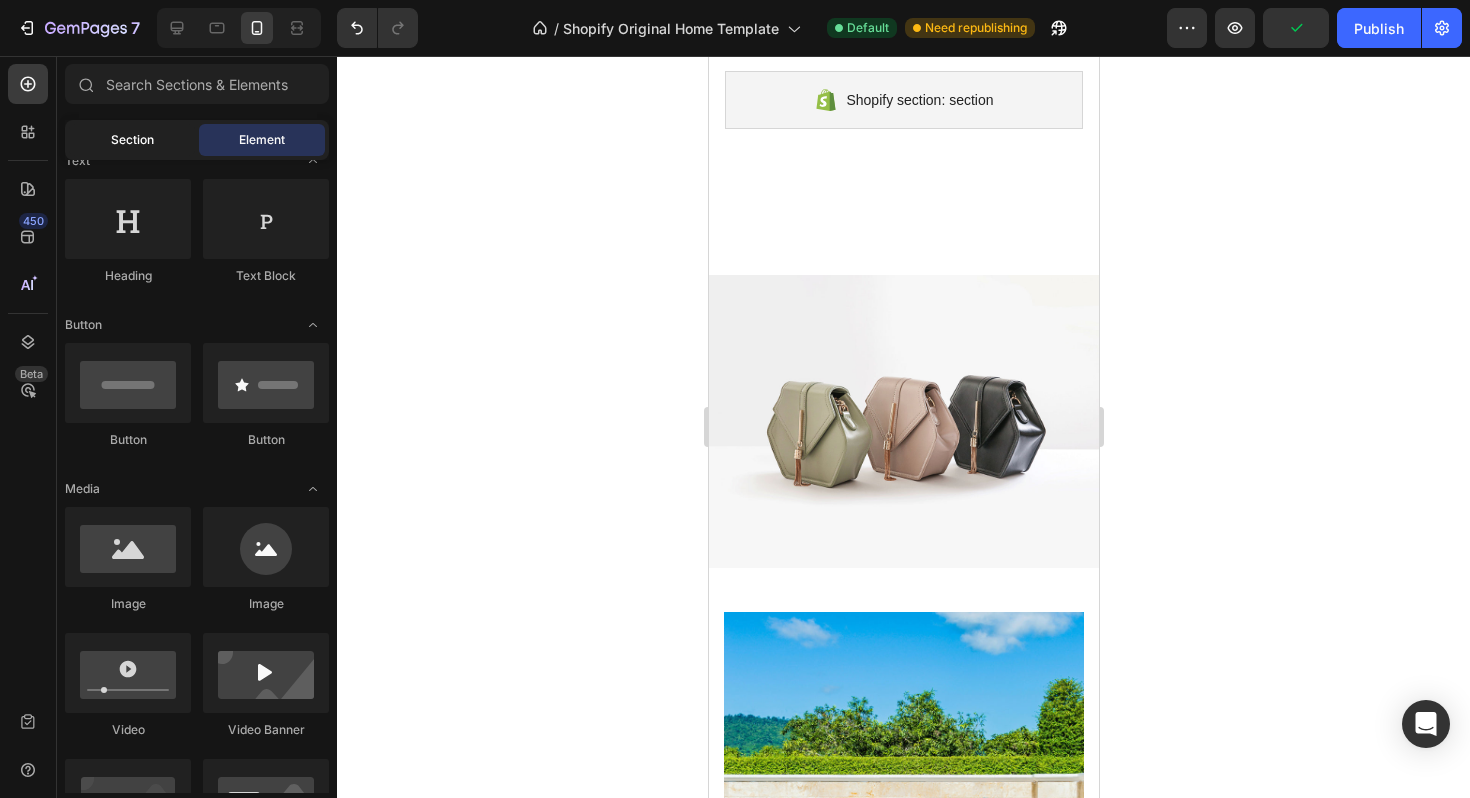 click on "Section" at bounding box center (132, 140) 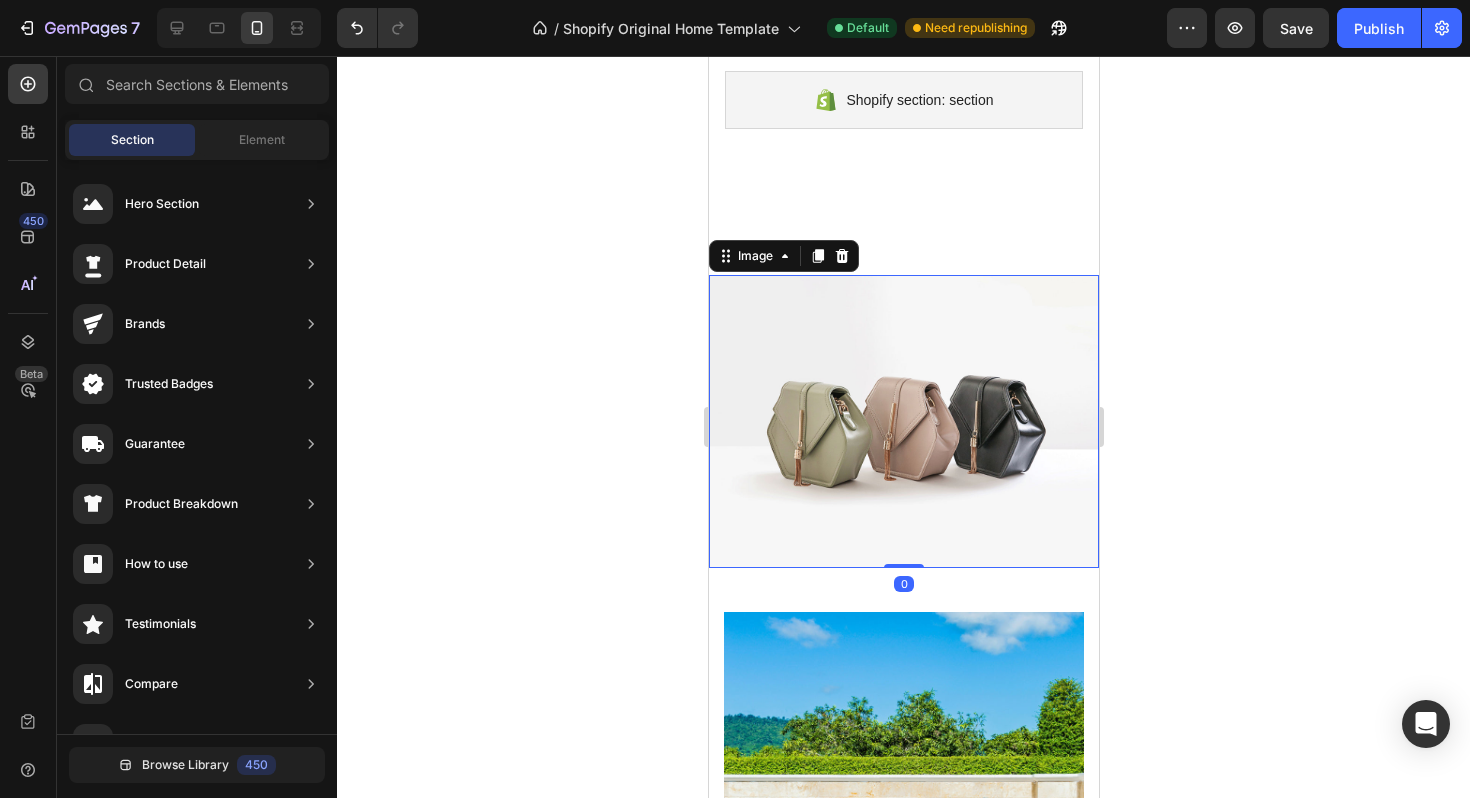 click at bounding box center (903, 421) 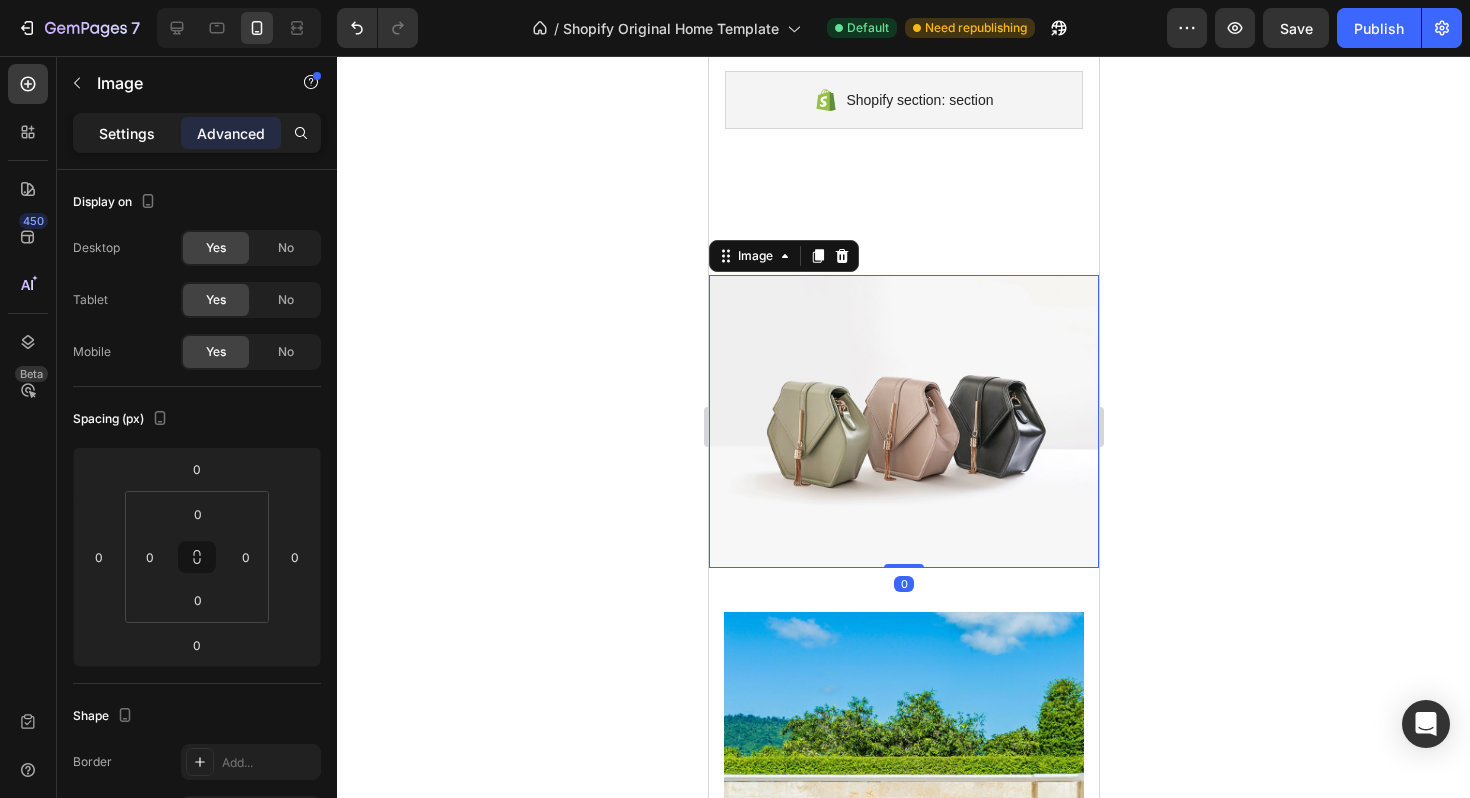 click on "Settings" at bounding box center [127, 133] 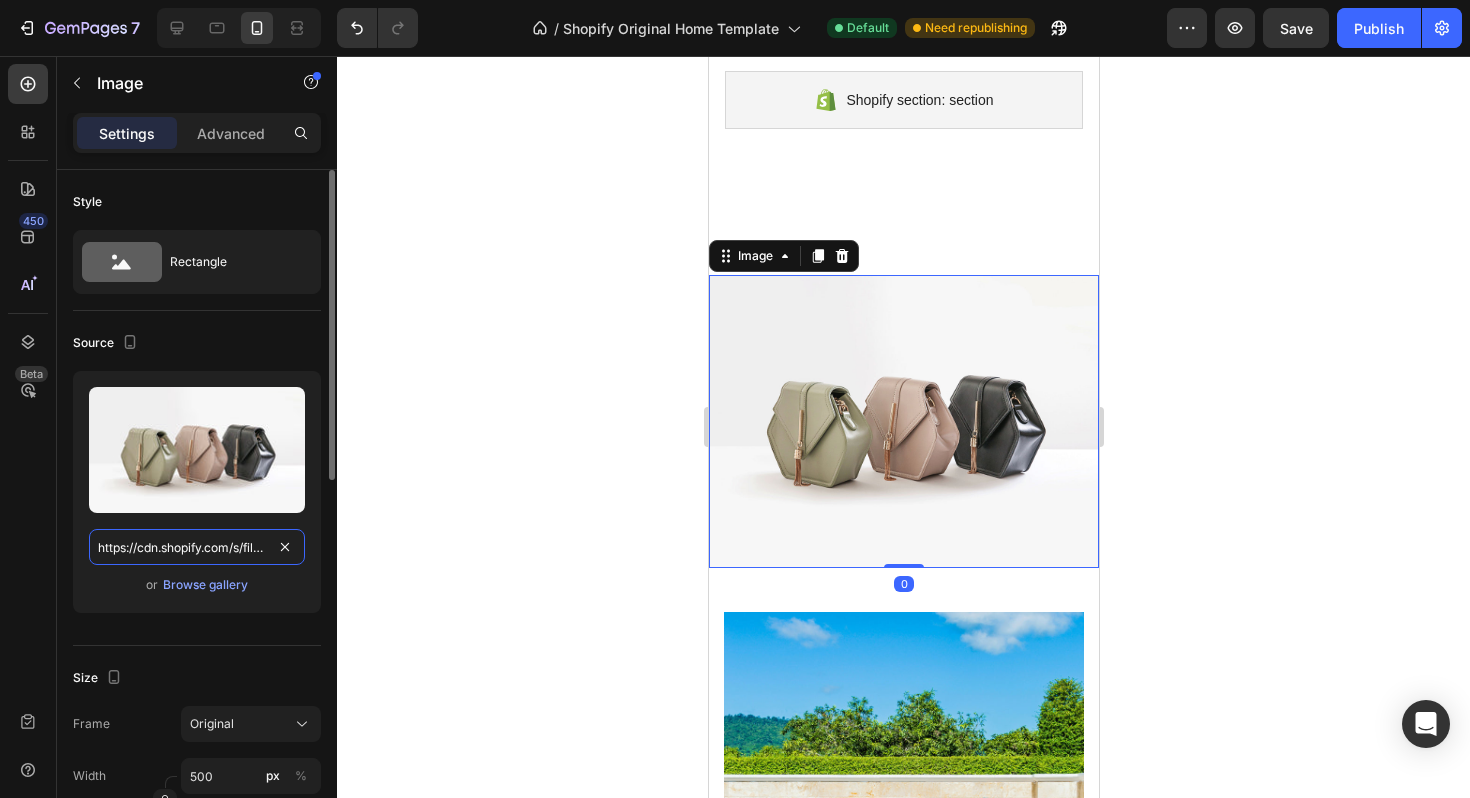 click on "https://cdn.shopify.com/s/files/1/2005/9307/files/image_demo.jpg" at bounding box center [197, 547] 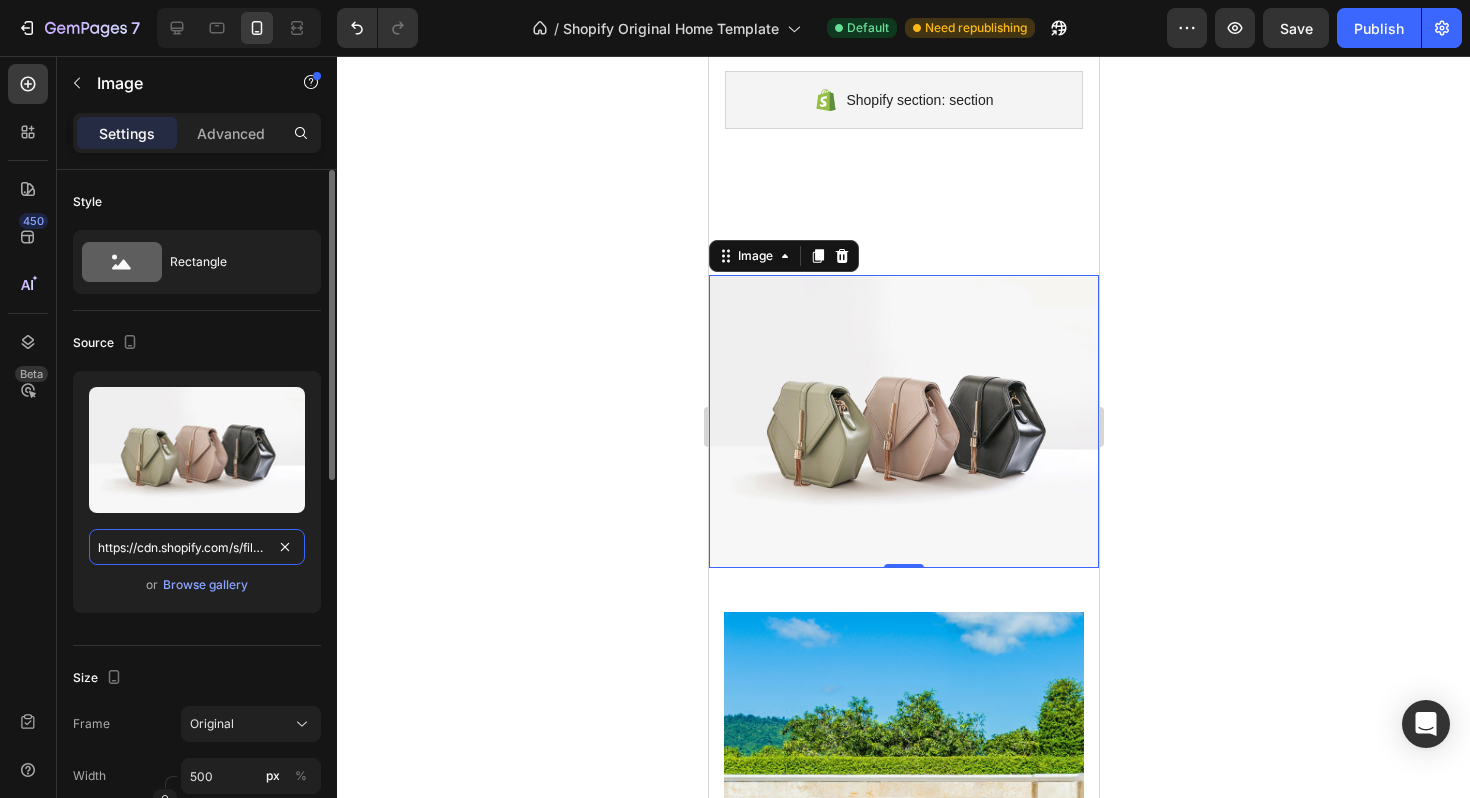 type on "√" 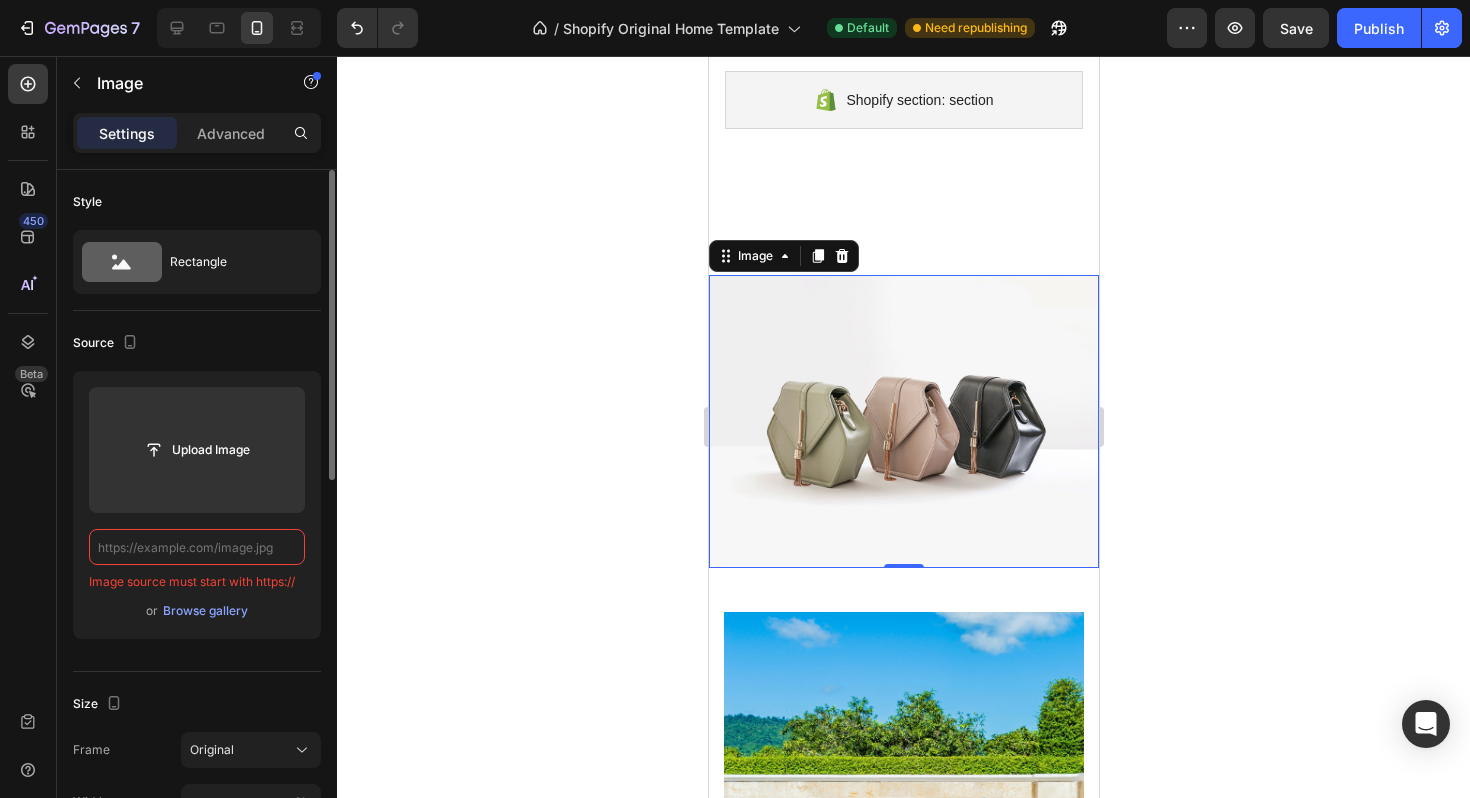 paste on "https://cdn.shopify.com/s/files/1/0679/0240/6850/files/Banner_BBVA_6d981818-317e-43ed-afa3-c5469241d0da.png?v=1754274470" 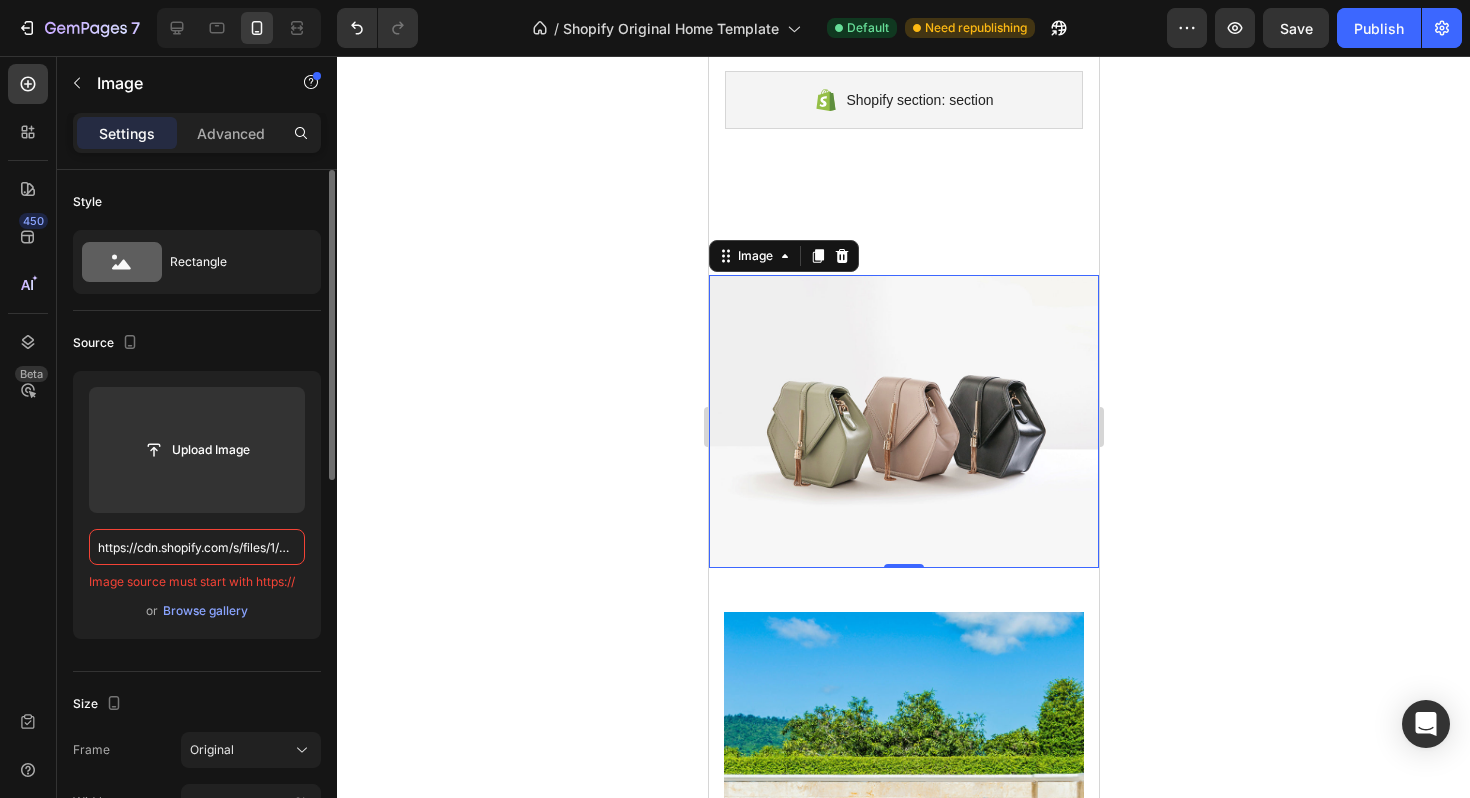 scroll, scrollTop: 0, scrollLeft: 589, axis: horizontal 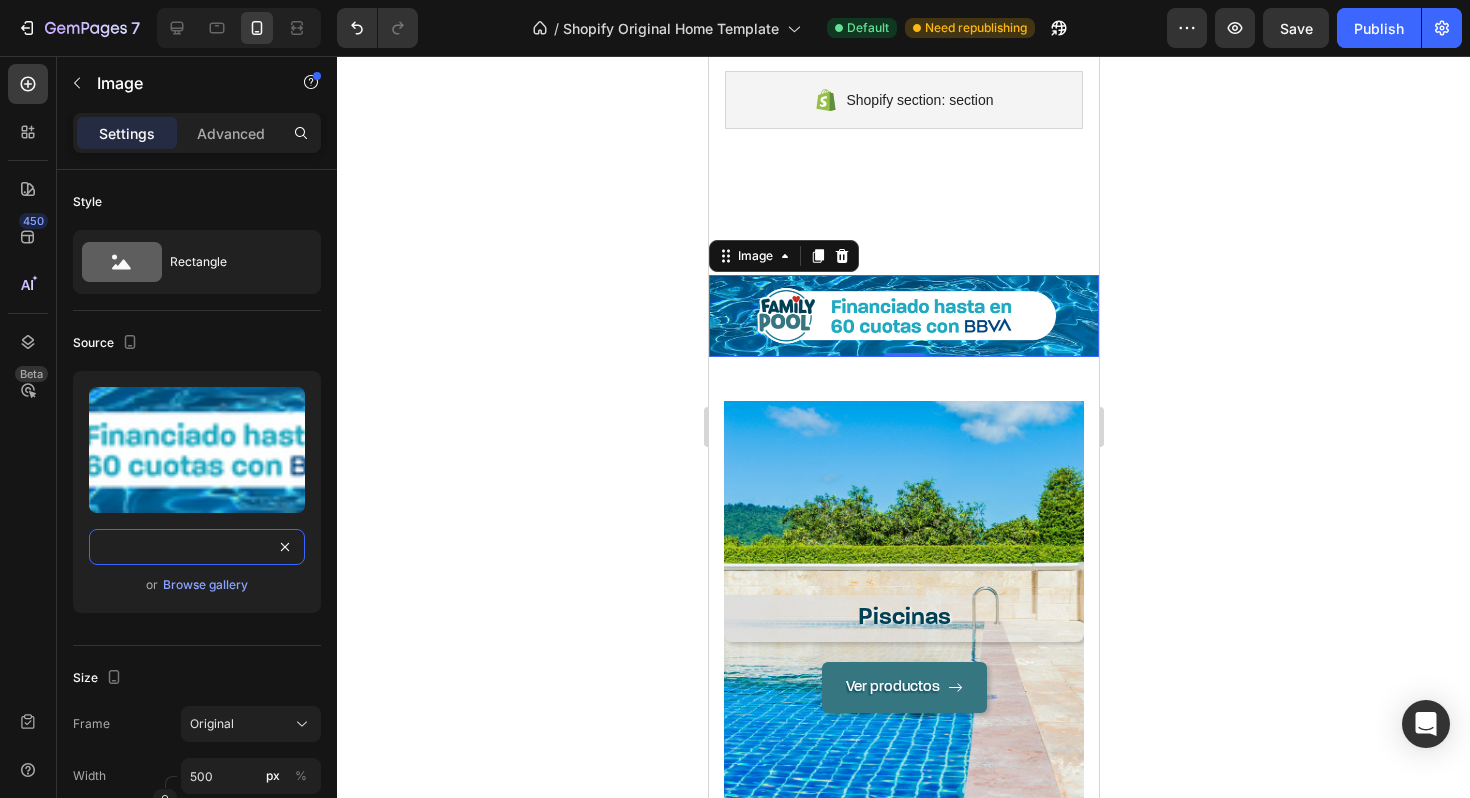 type on "https://cdn.shopify.com/s/files/1/0679/0240/6850/files/Banner_BBVA_6d981818-317e-43ed-afa3-c5469241d0da.png?v=1754274470" 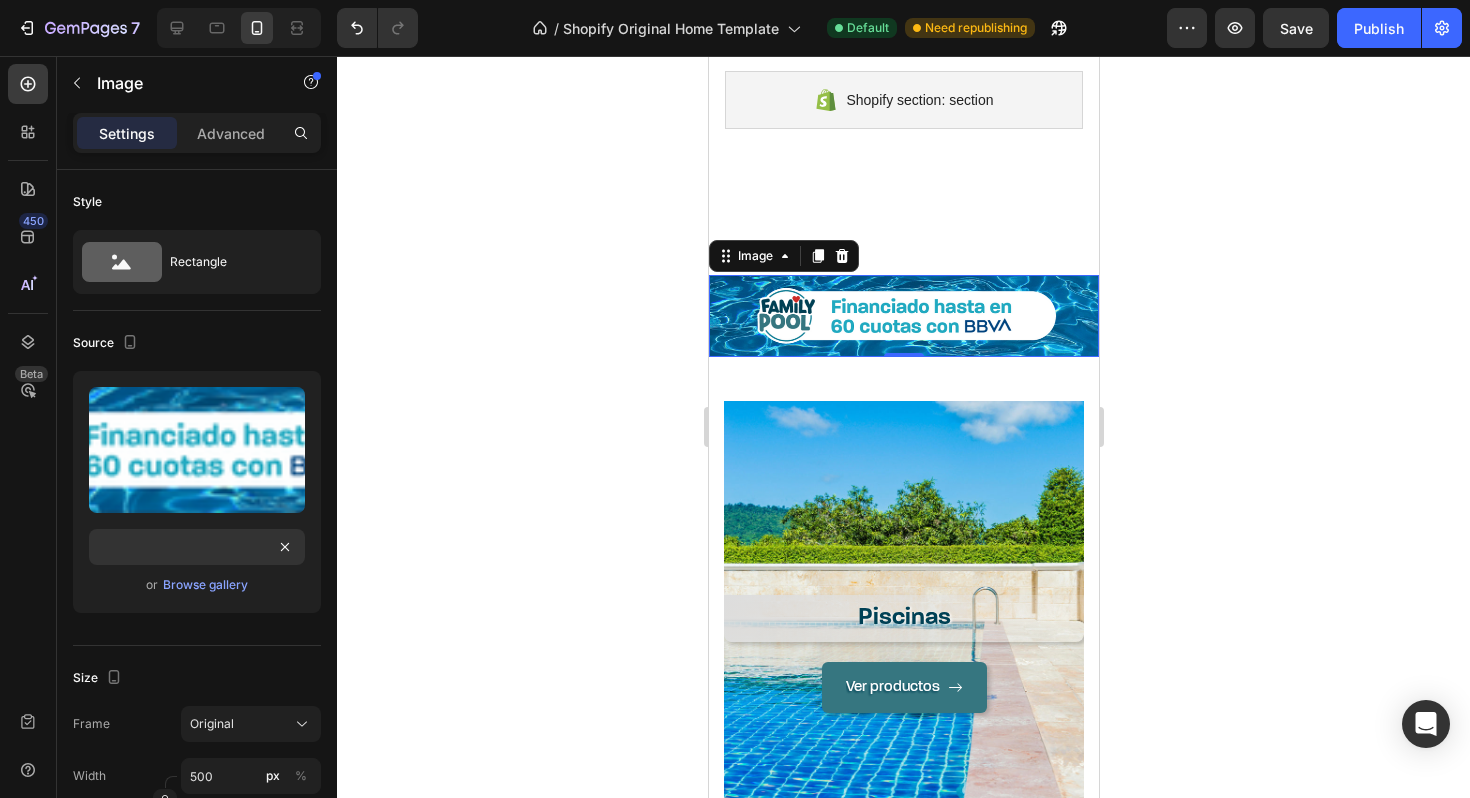 scroll, scrollTop: 0, scrollLeft: 0, axis: both 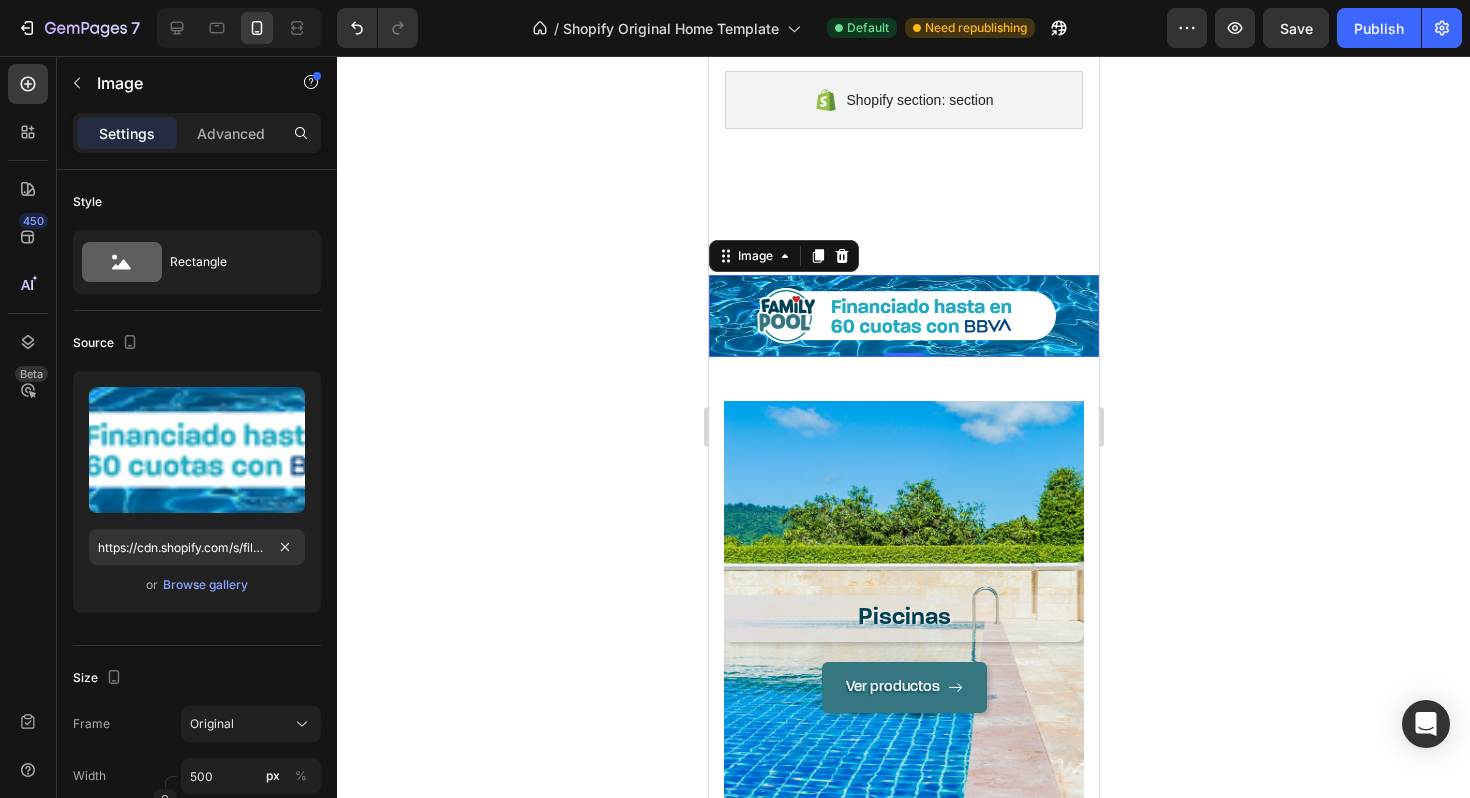 click on "Settings Advanced" at bounding box center [197, 133] 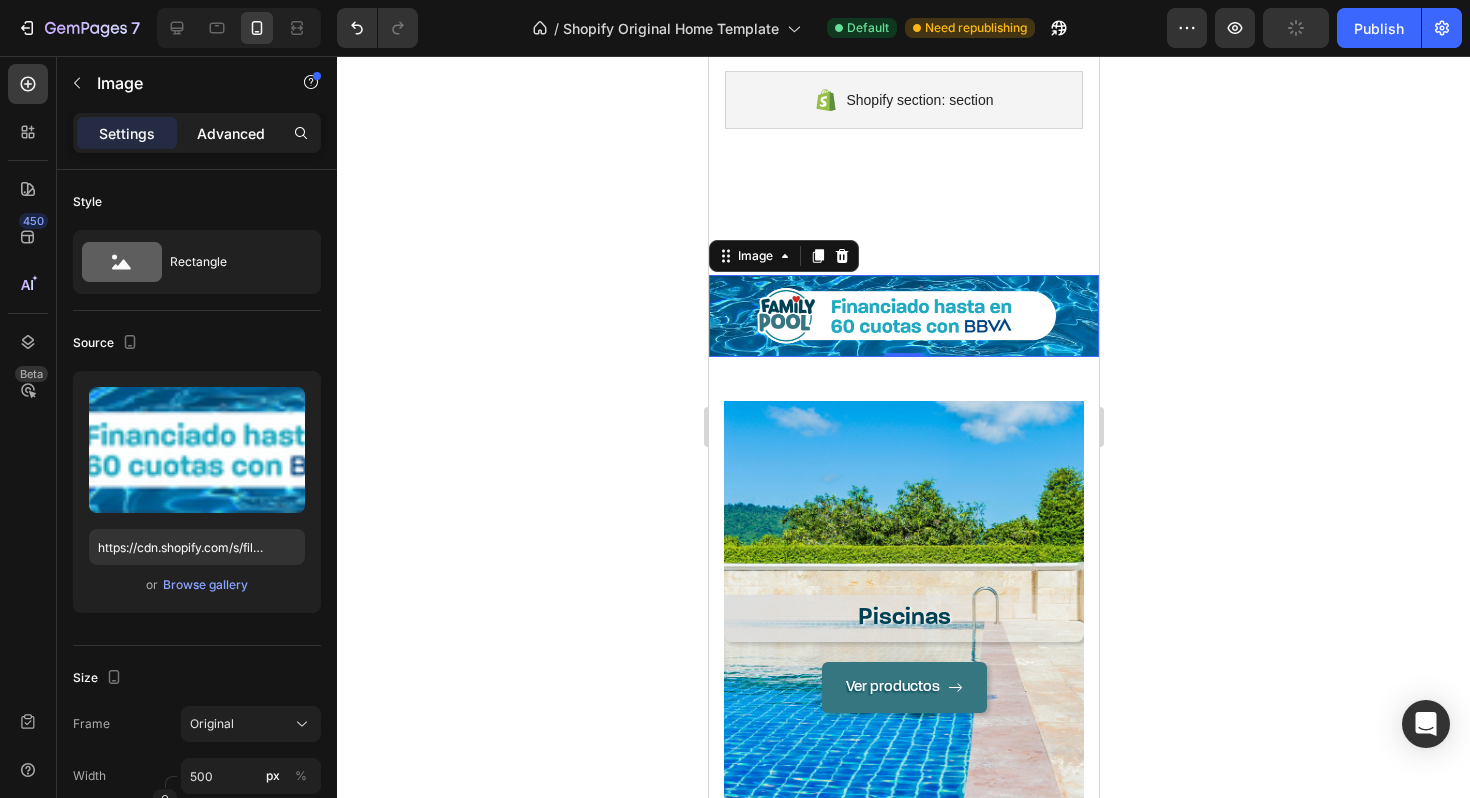 click on "Advanced" at bounding box center [231, 133] 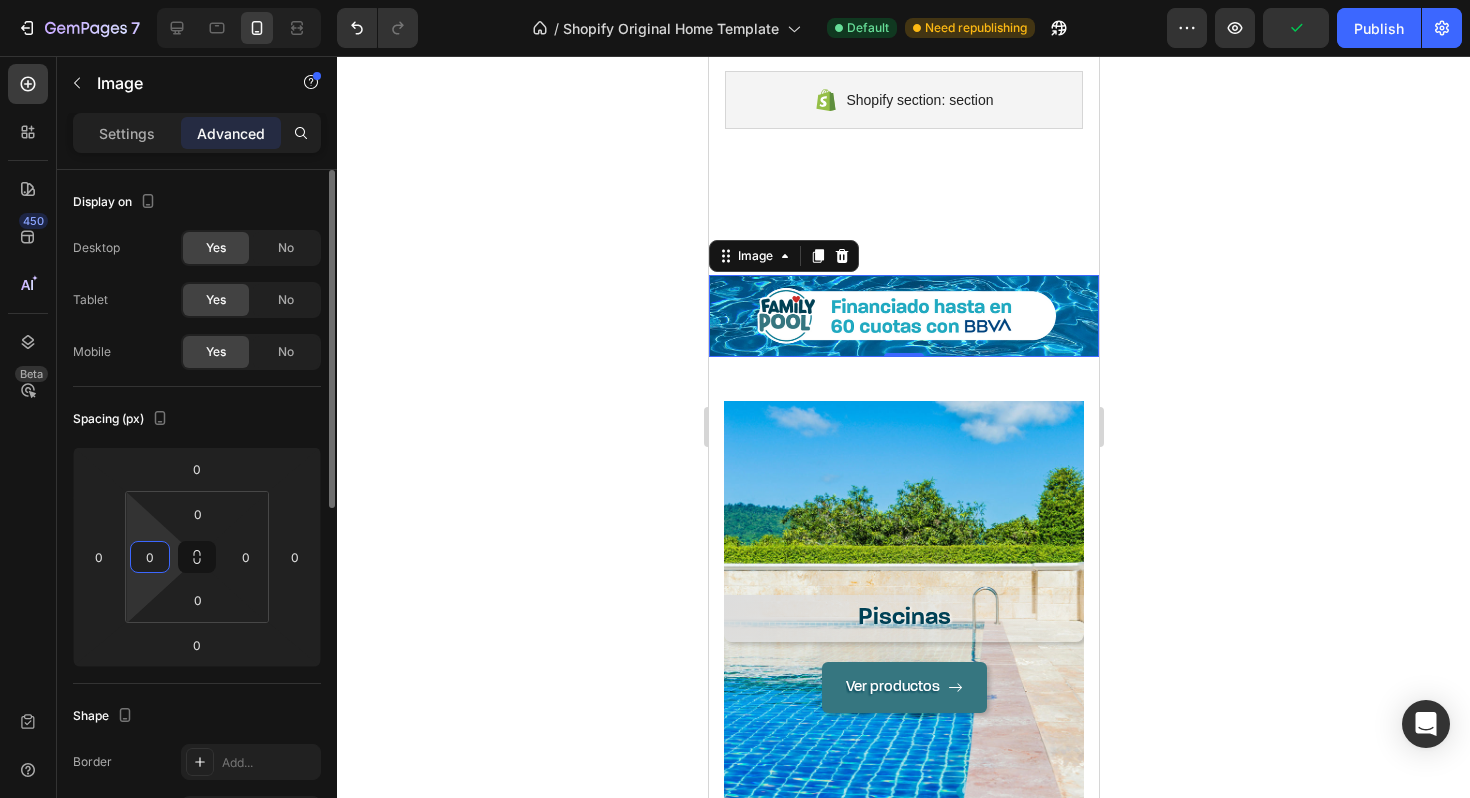 click on "0" at bounding box center (150, 557) 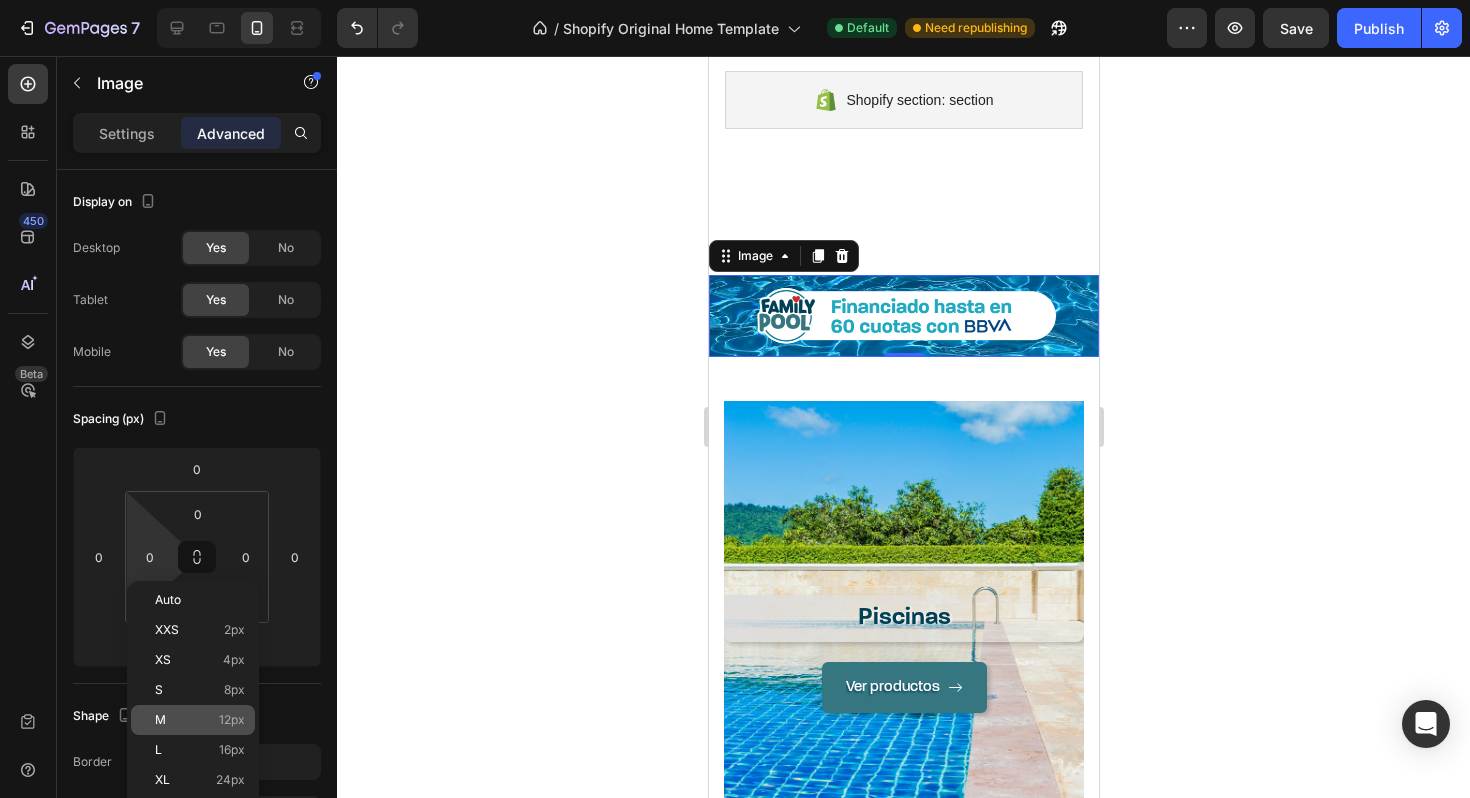 click on "M 12px" 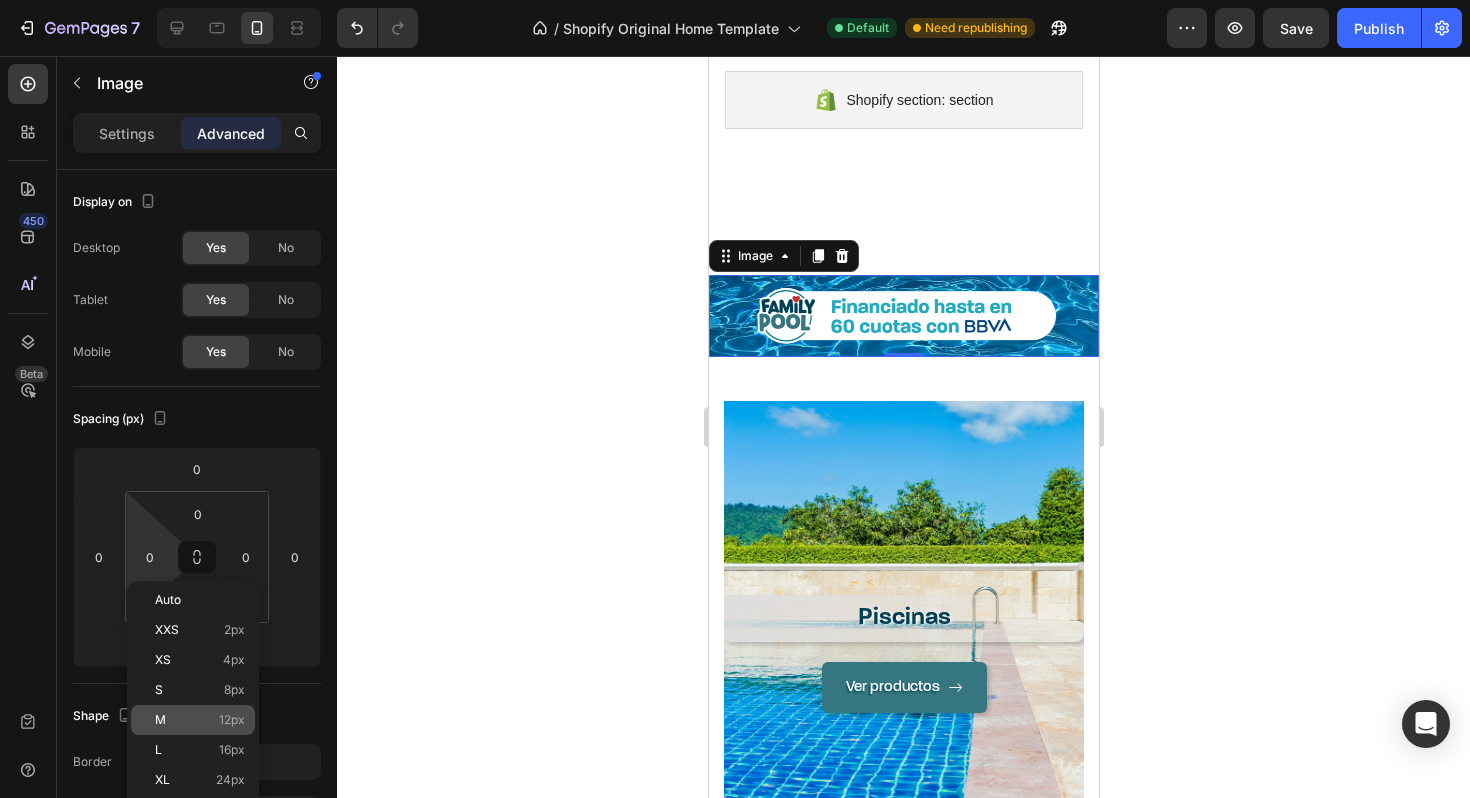 type on "12" 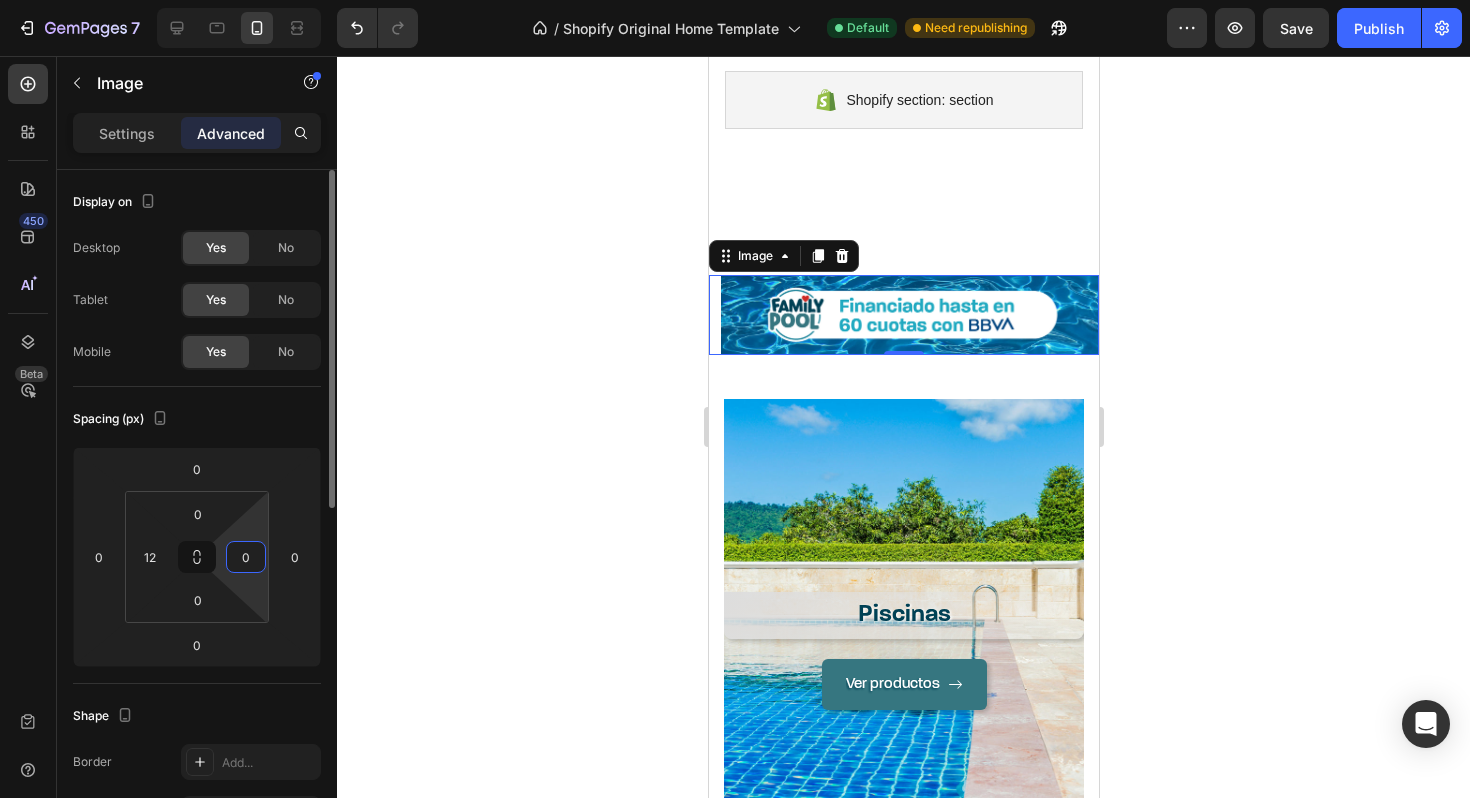 click on "0" at bounding box center (246, 557) 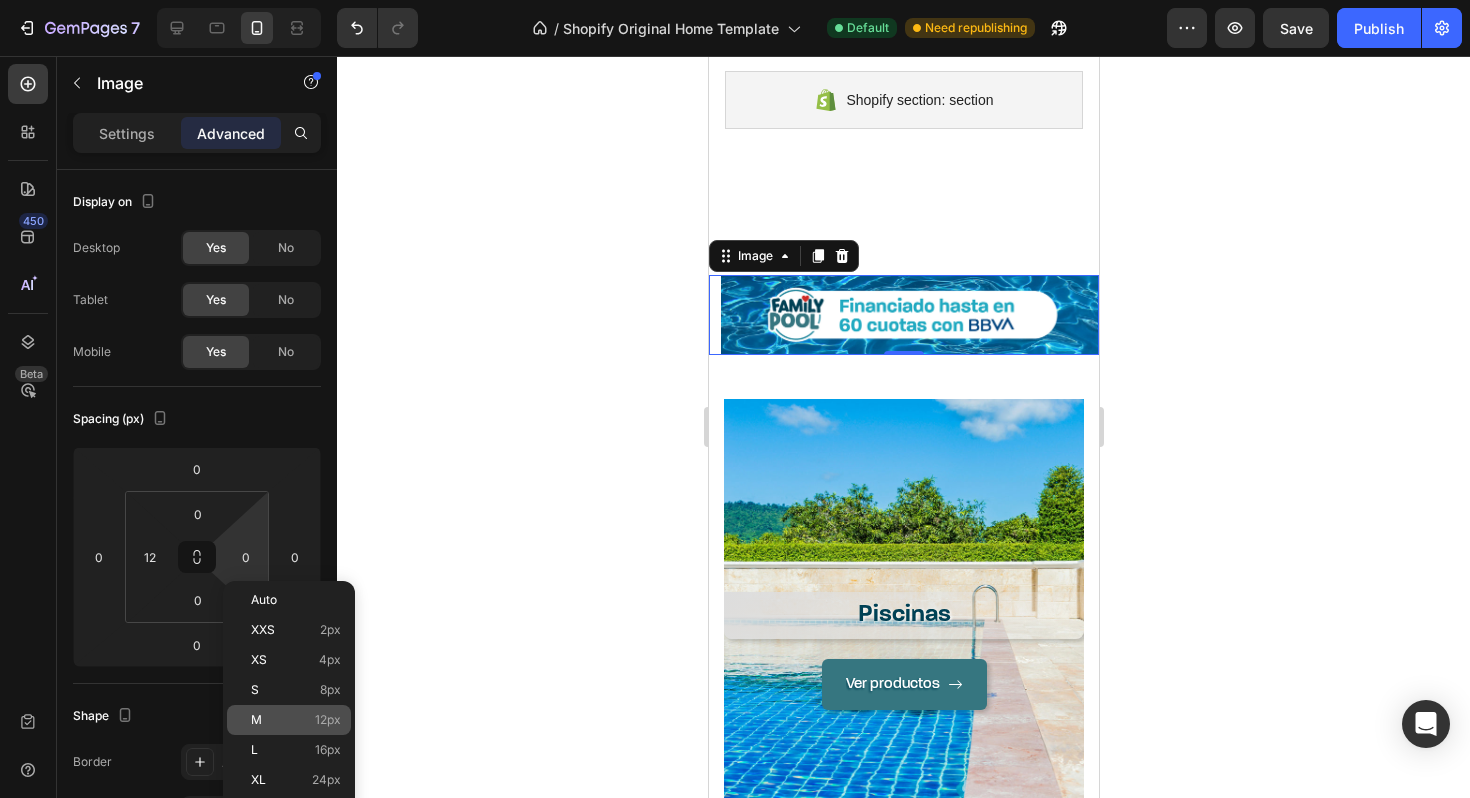 click on "M 12px" 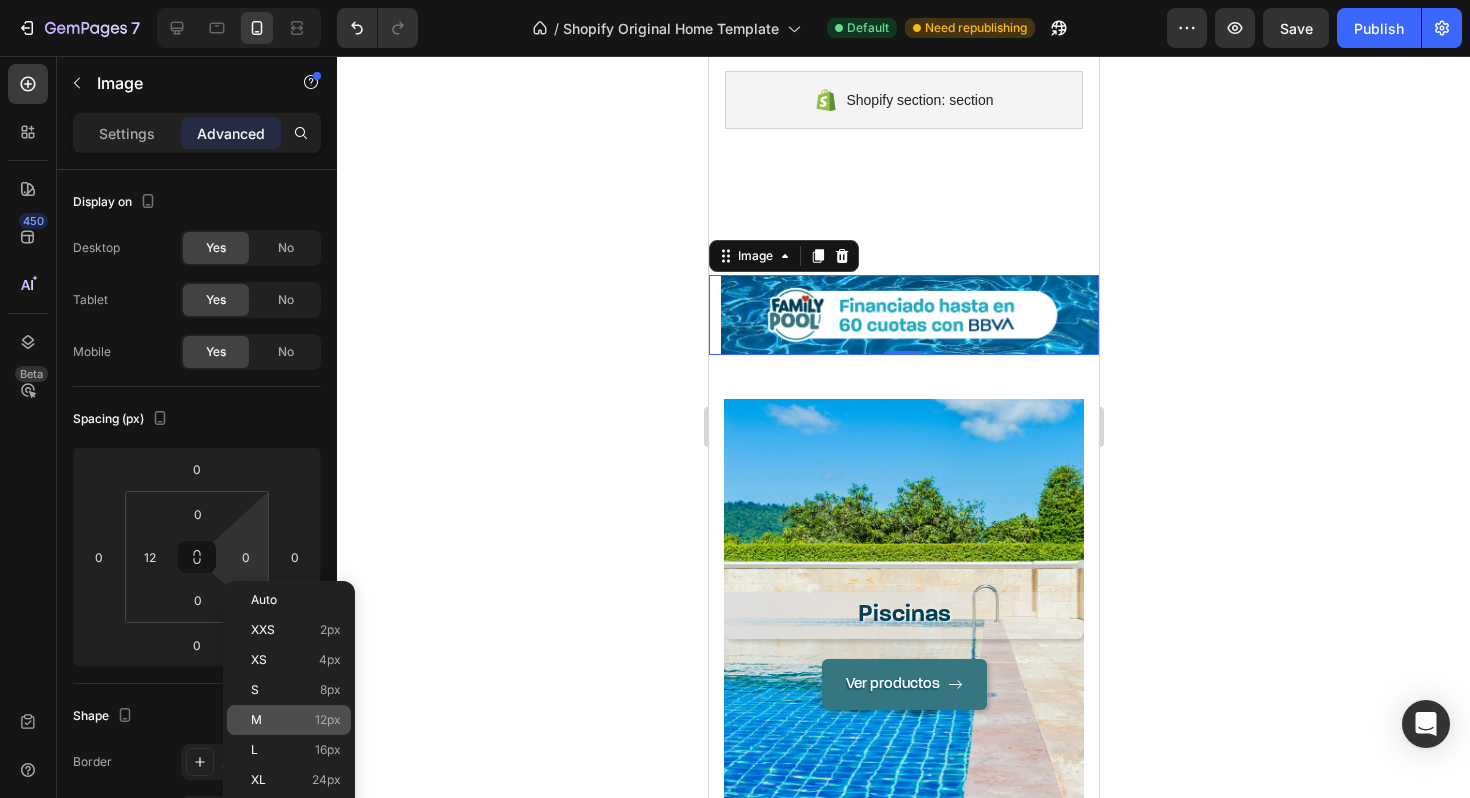 type on "12" 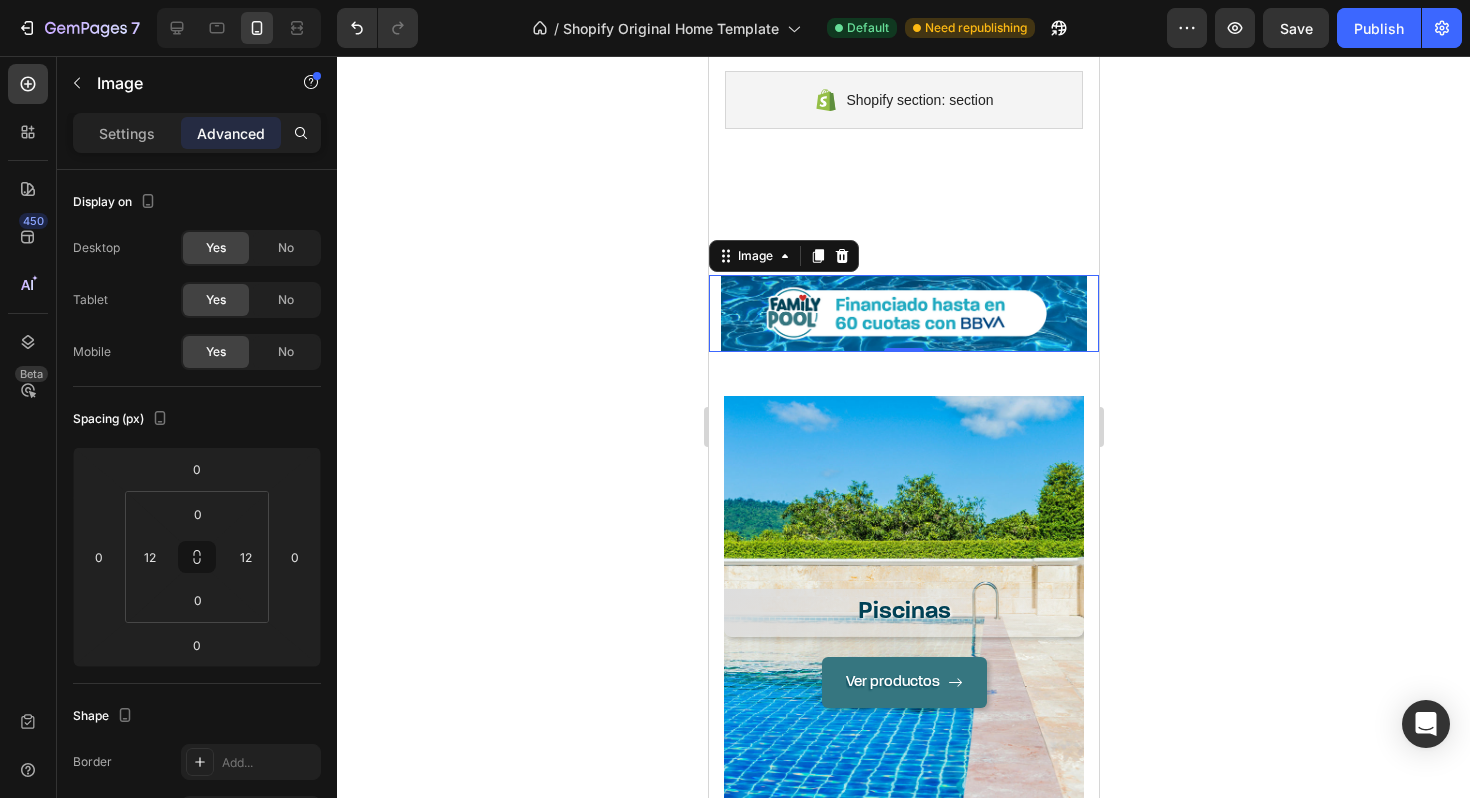 click 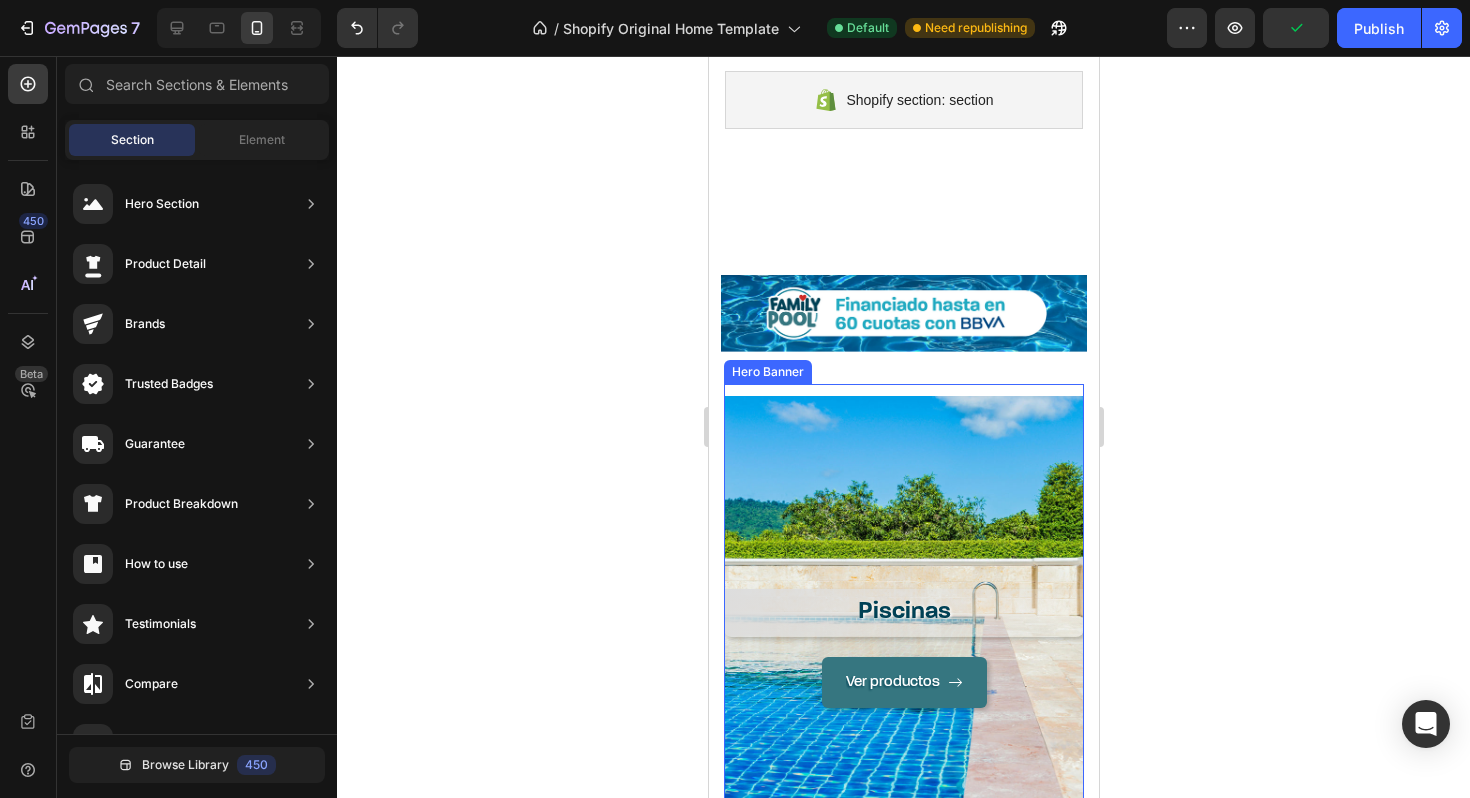 click on "Piscinas Heading
Ver productos Button" at bounding box center [903, 648] 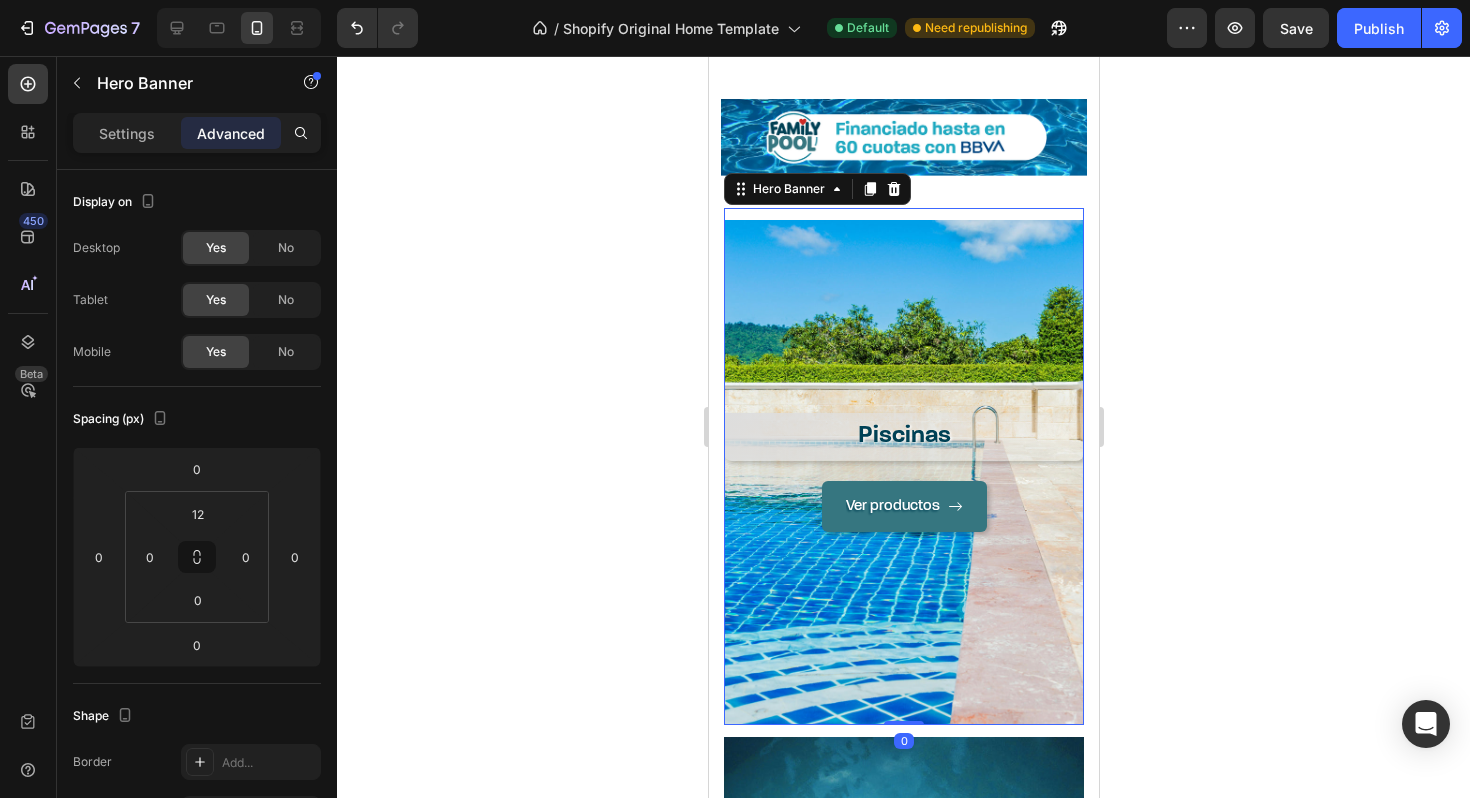 scroll, scrollTop: 1524, scrollLeft: 0, axis: vertical 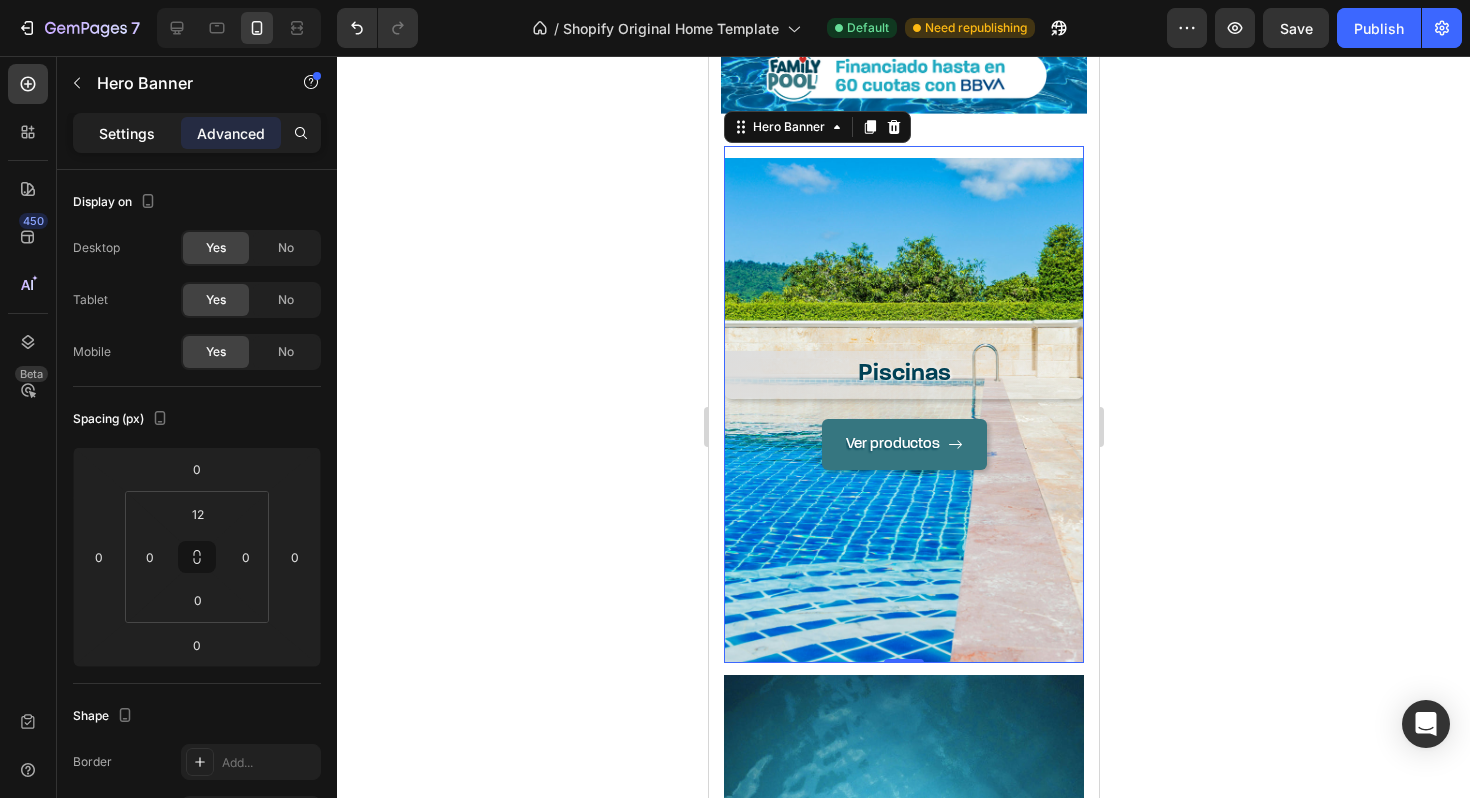 click on "Settings" at bounding box center (127, 133) 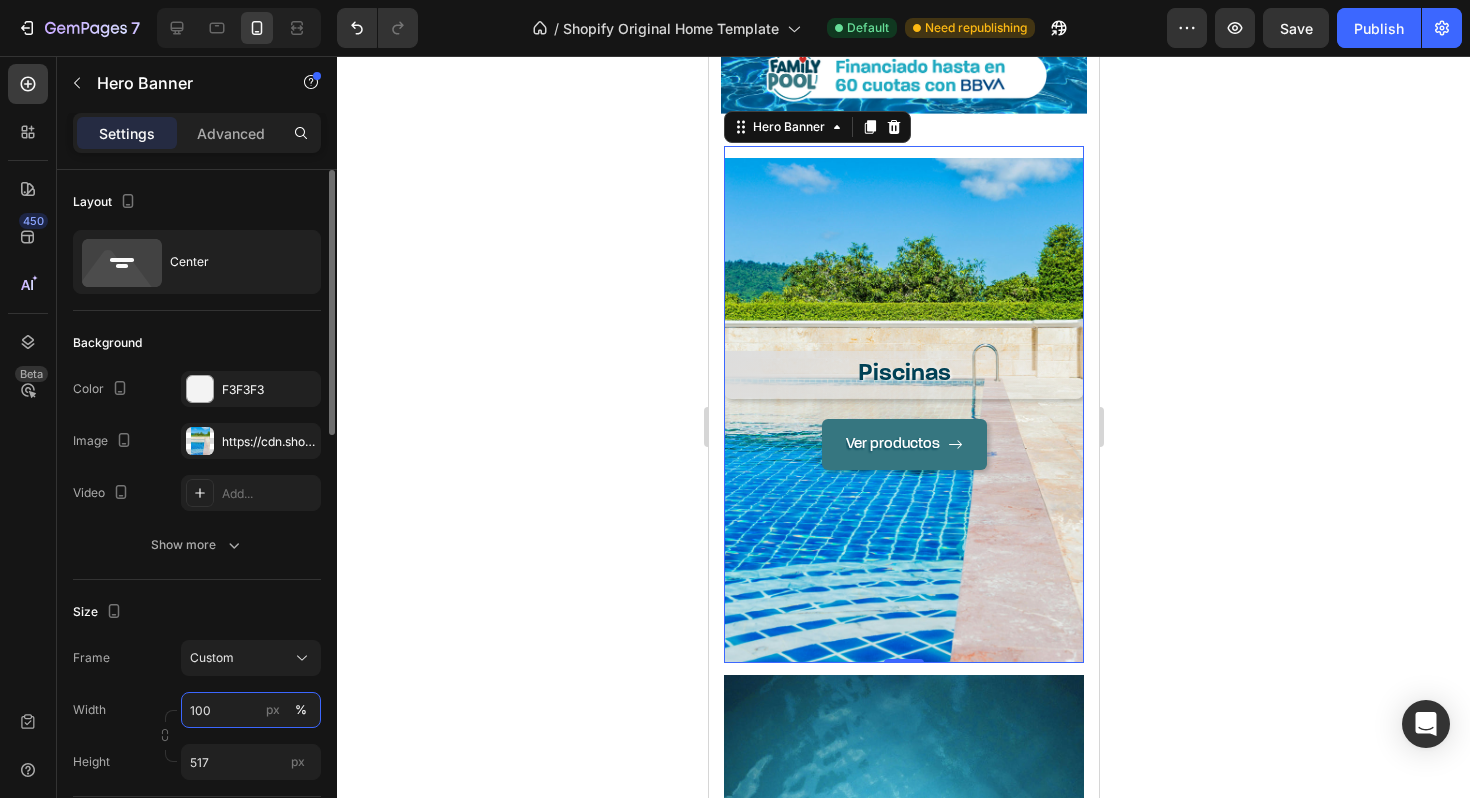 click on "100" at bounding box center [251, 710] 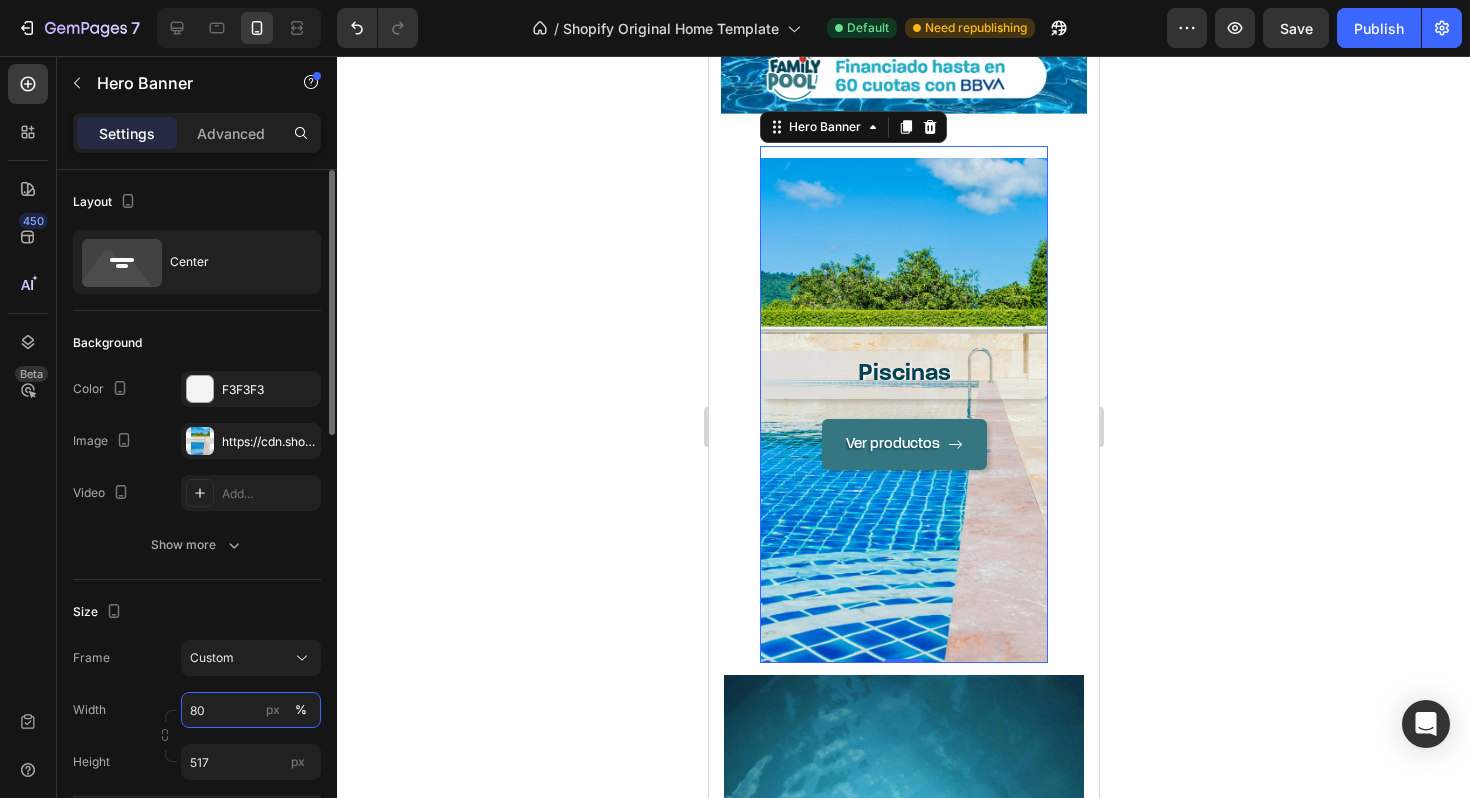 type on "8" 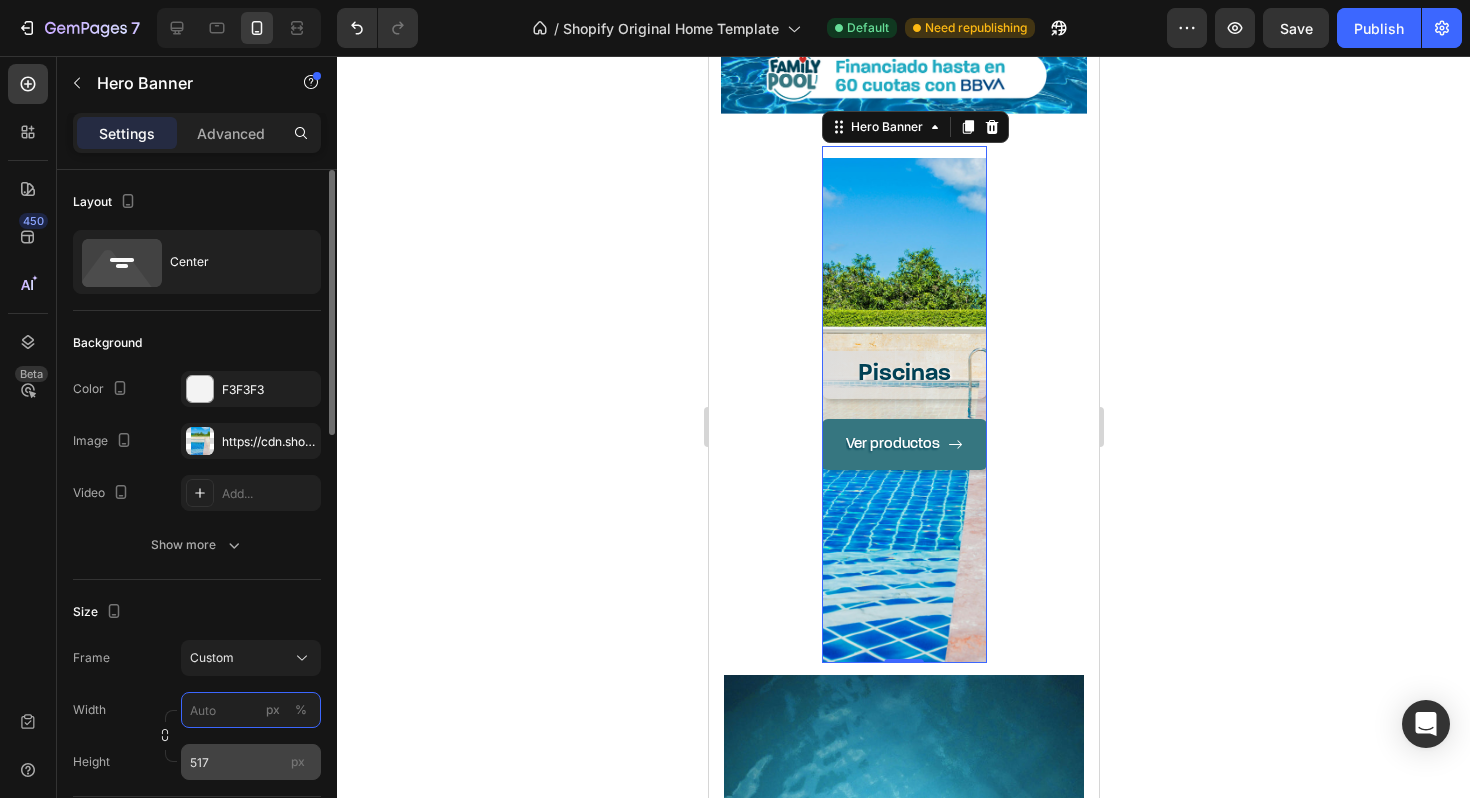 type 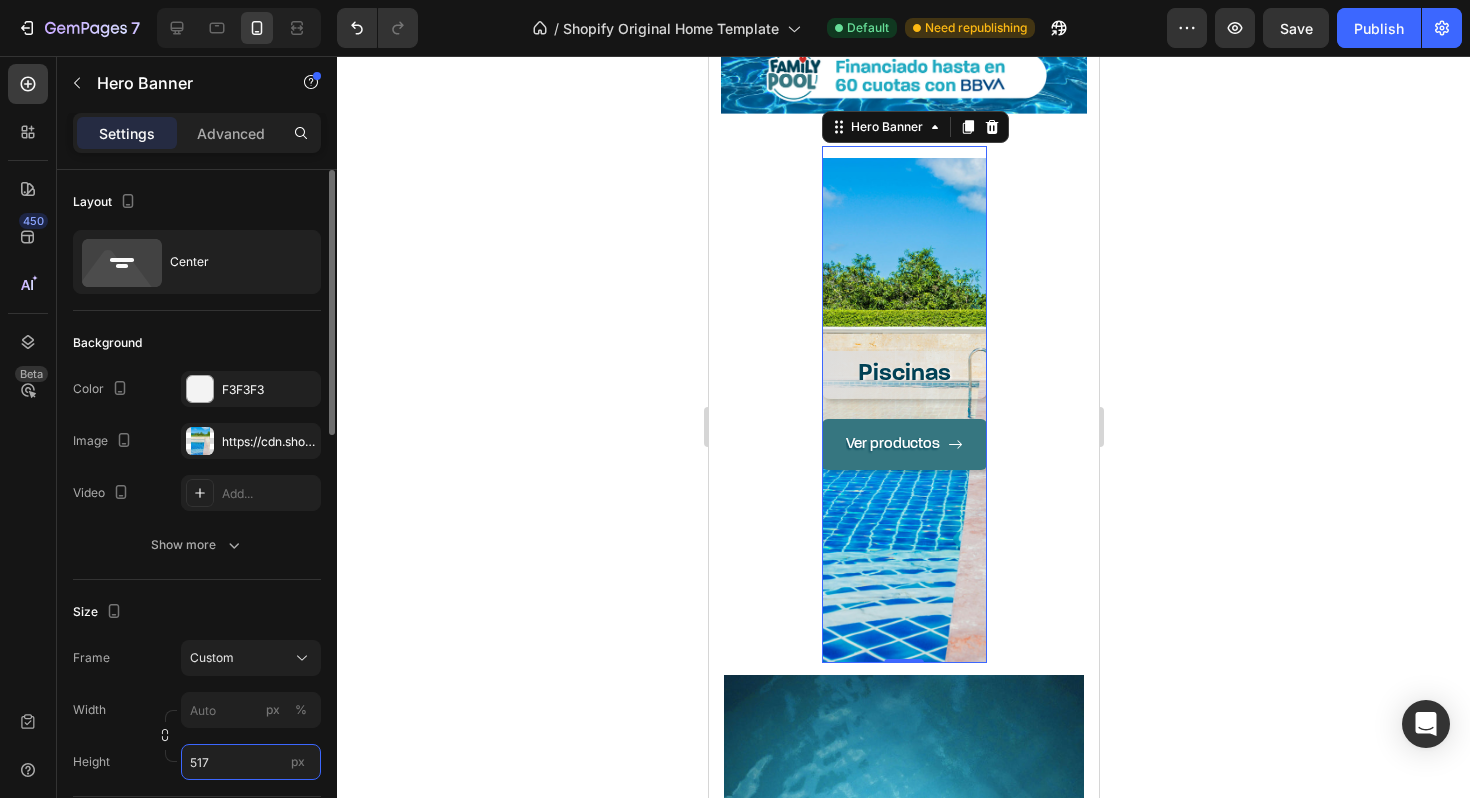 click on "517" at bounding box center [251, 762] 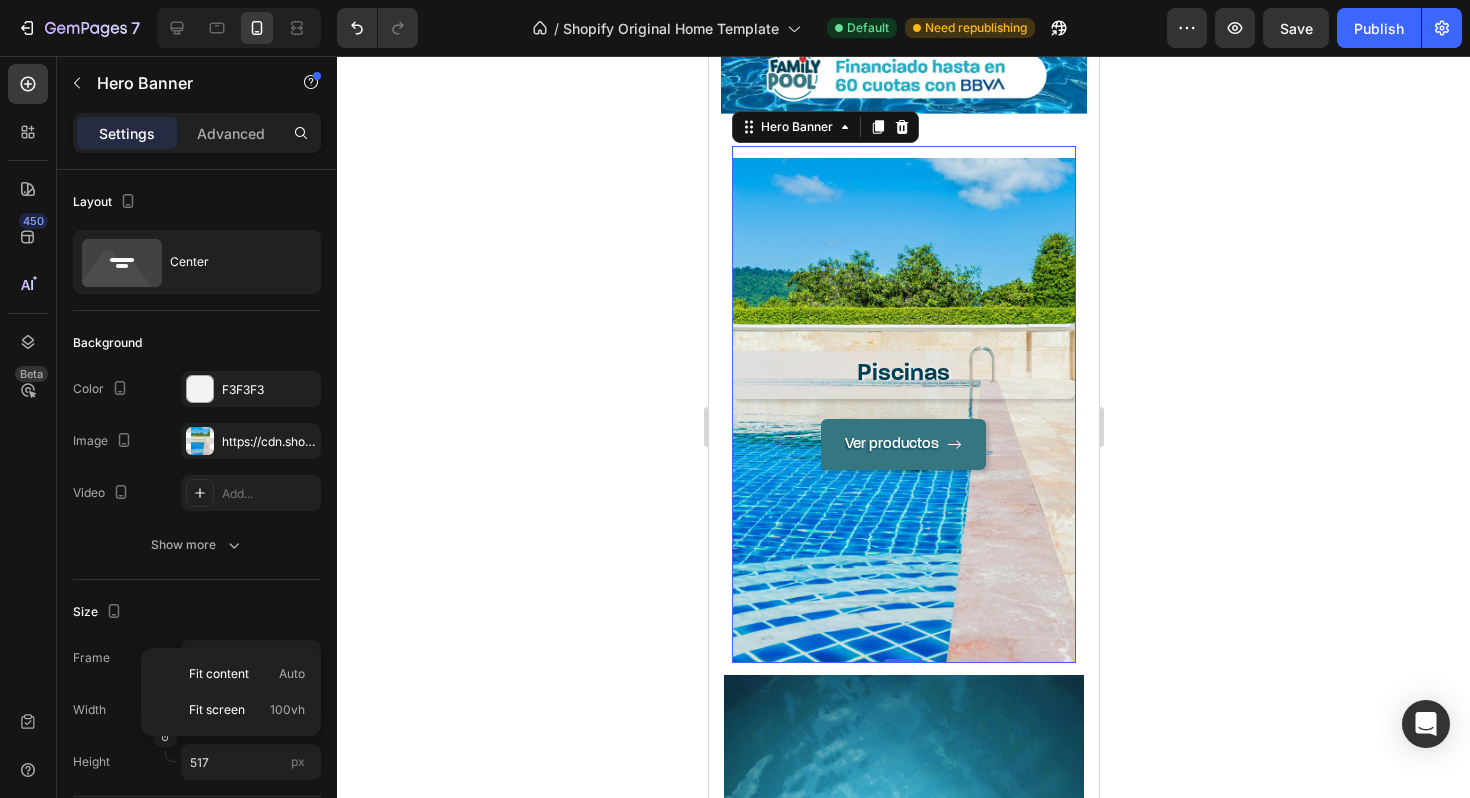 click 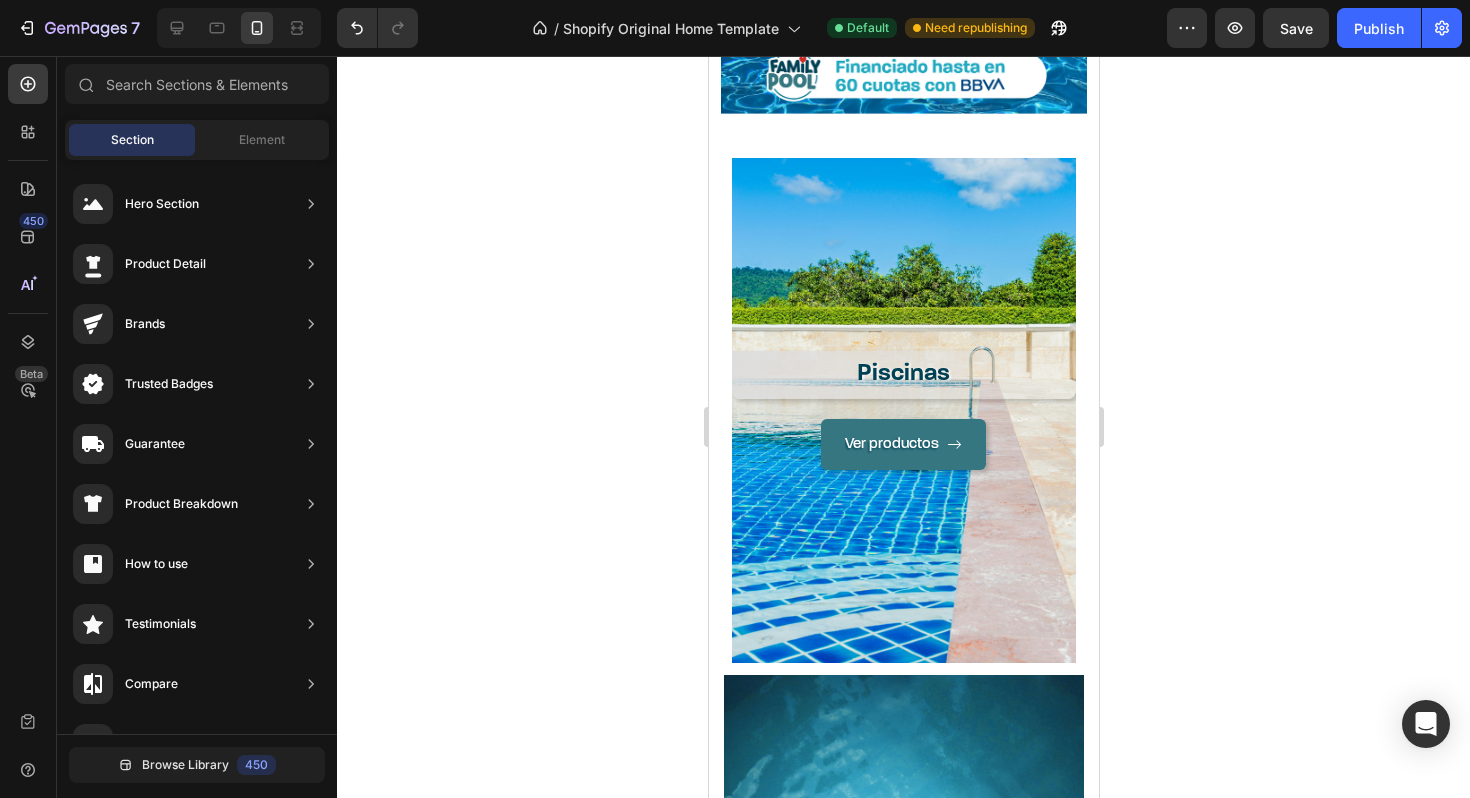 click 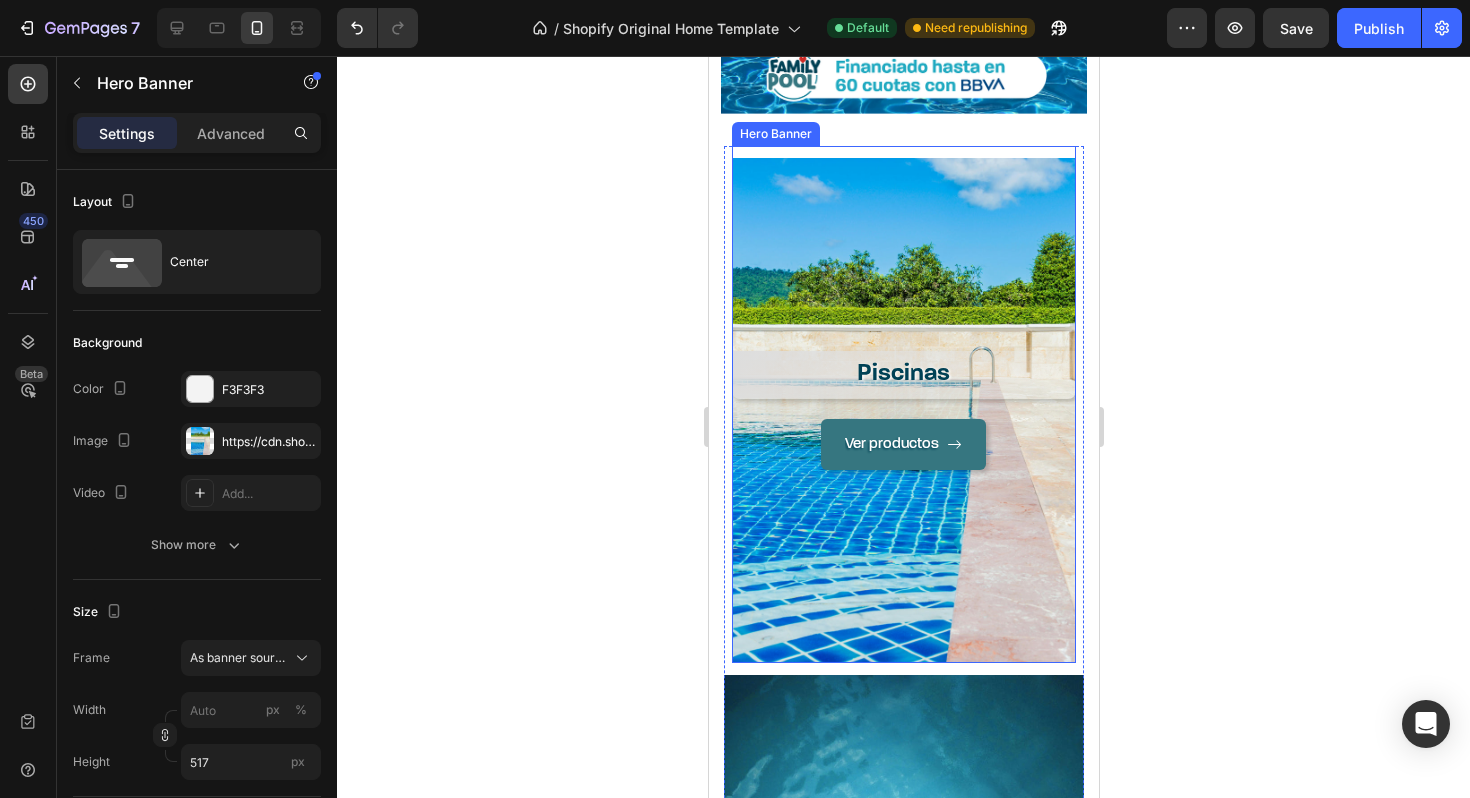 click on "Ver productos Button" at bounding box center (903, 534) 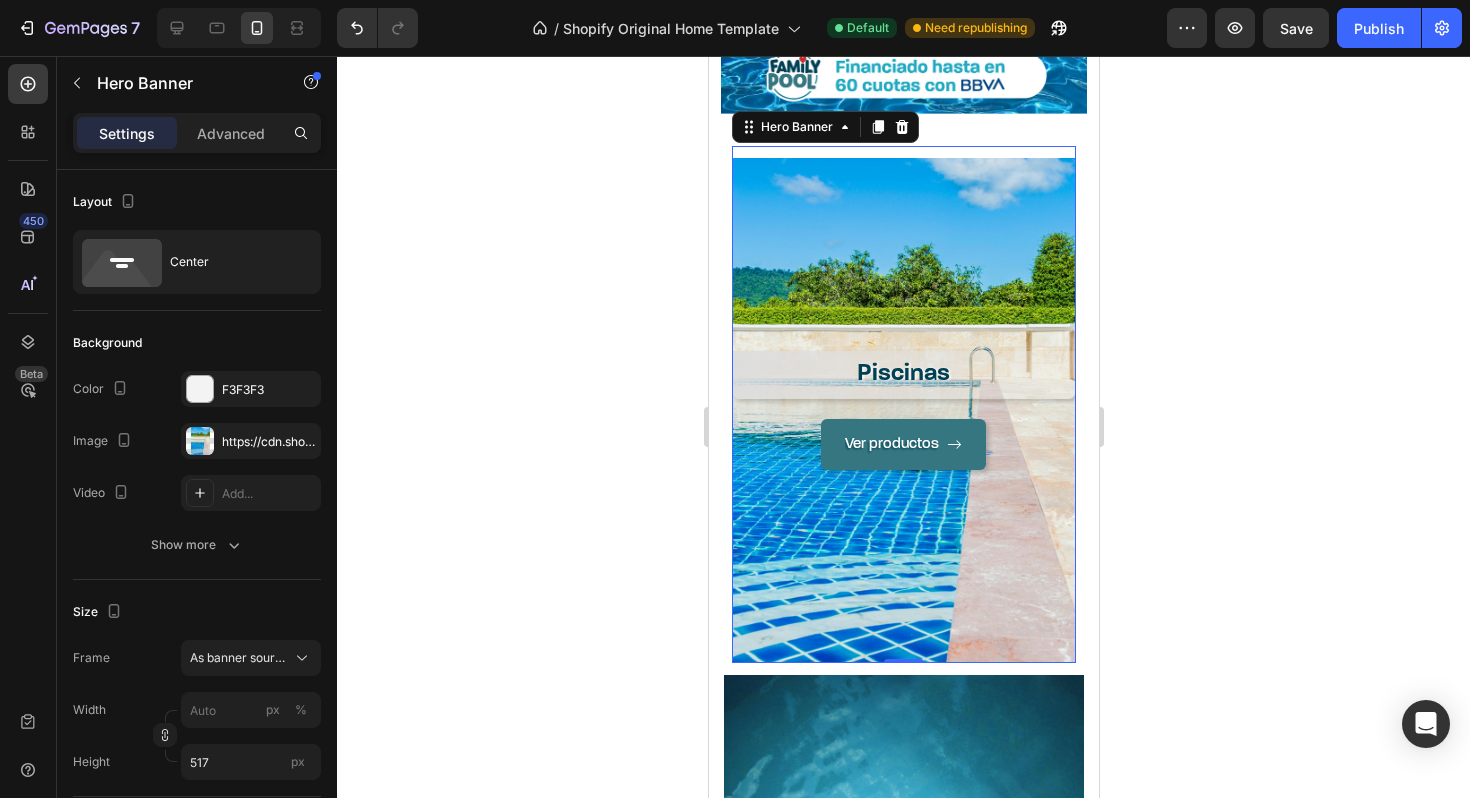 click 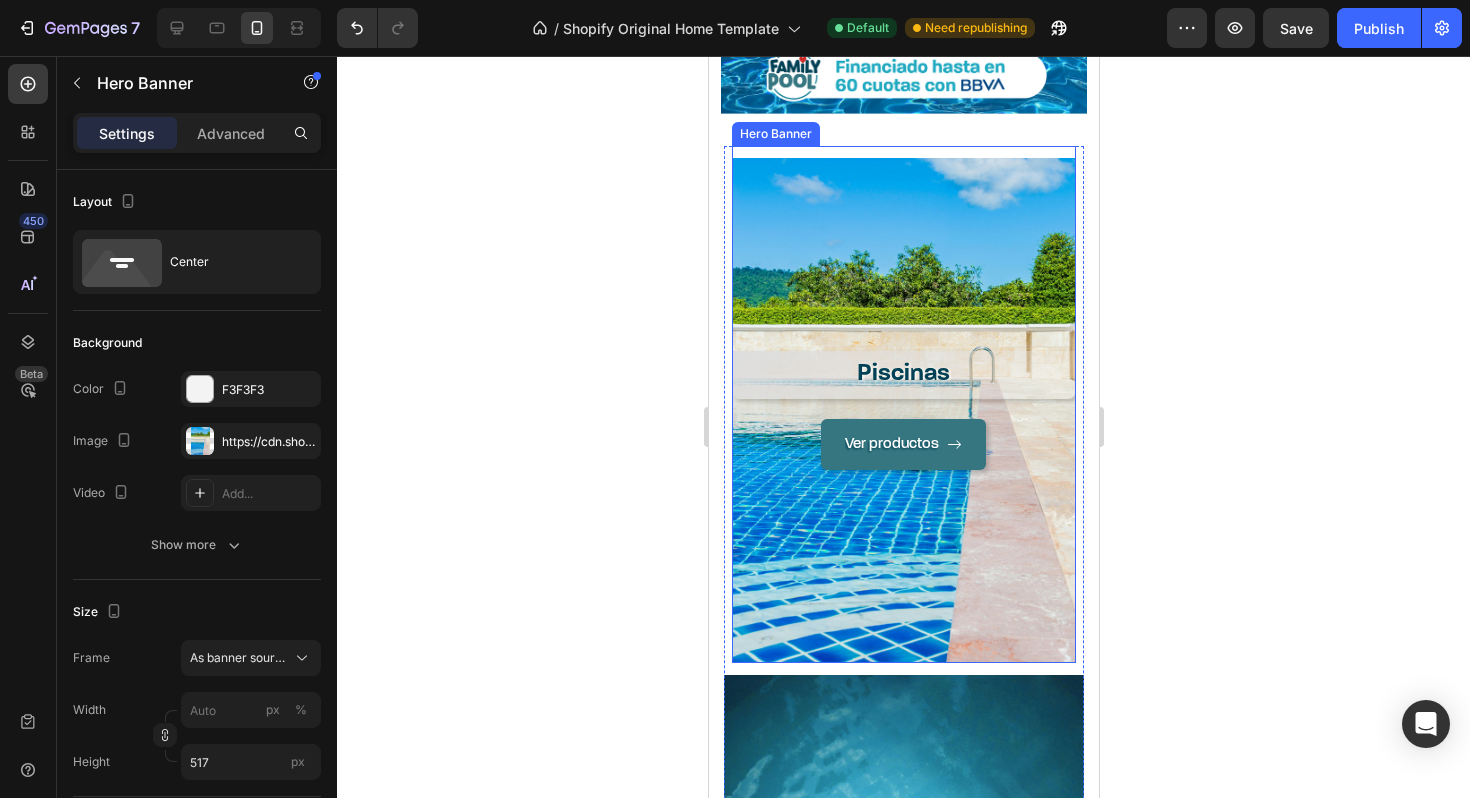 click on "Piscinas Heading
Ver productos Button" at bounding box center (903, 410) 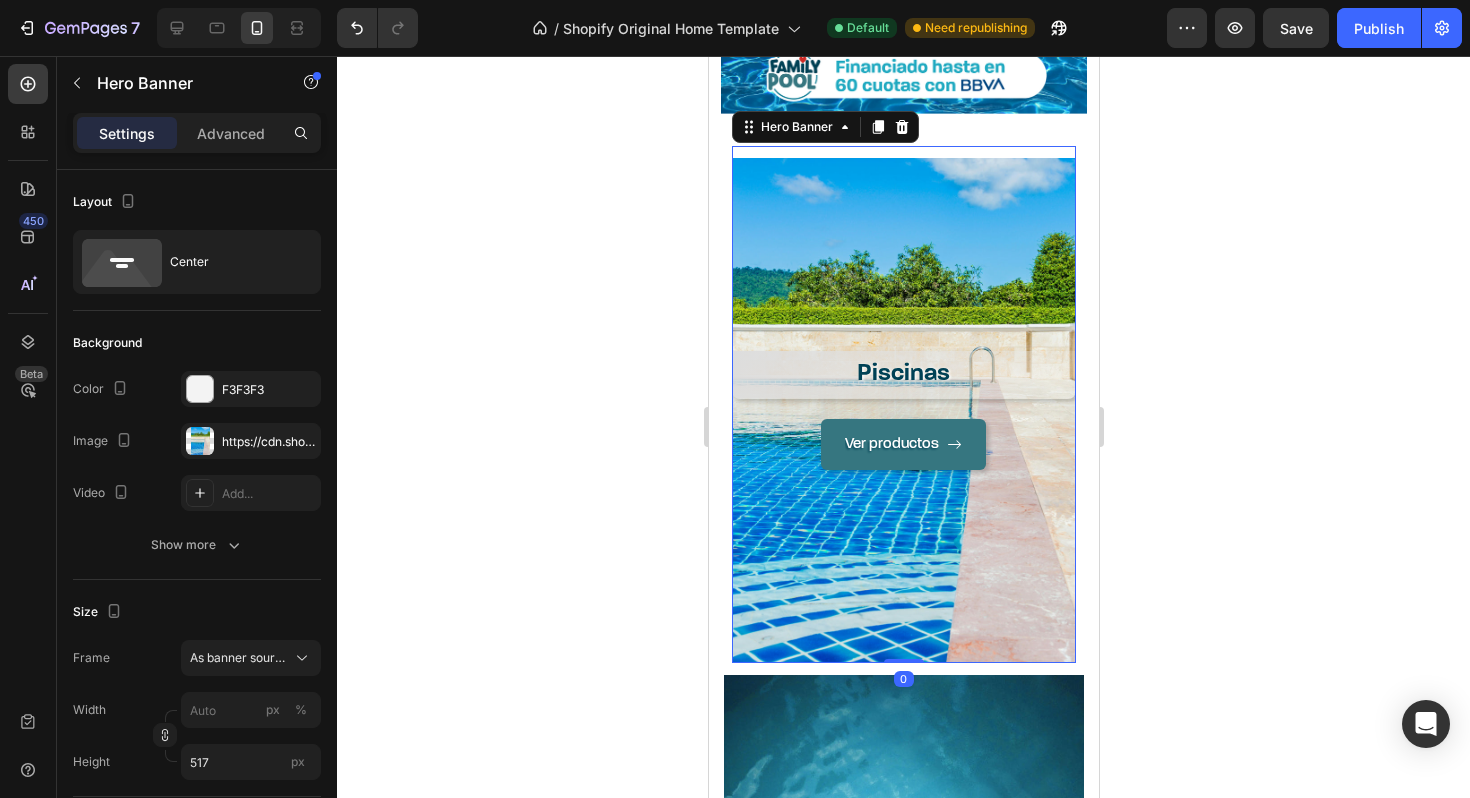 type on "100" 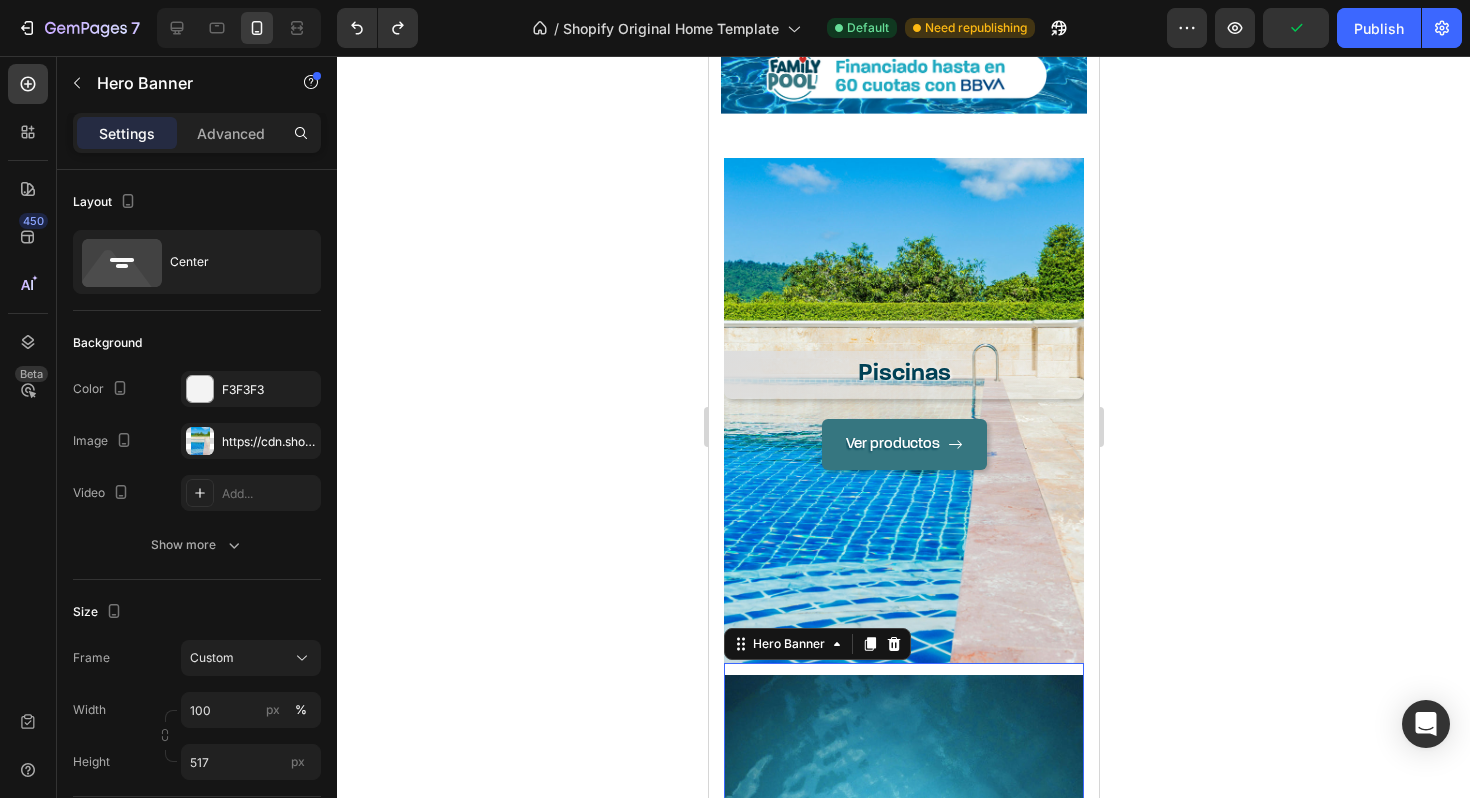 click on "Climatización Heading
Ver productos Button" at bounding box center [903, 927] 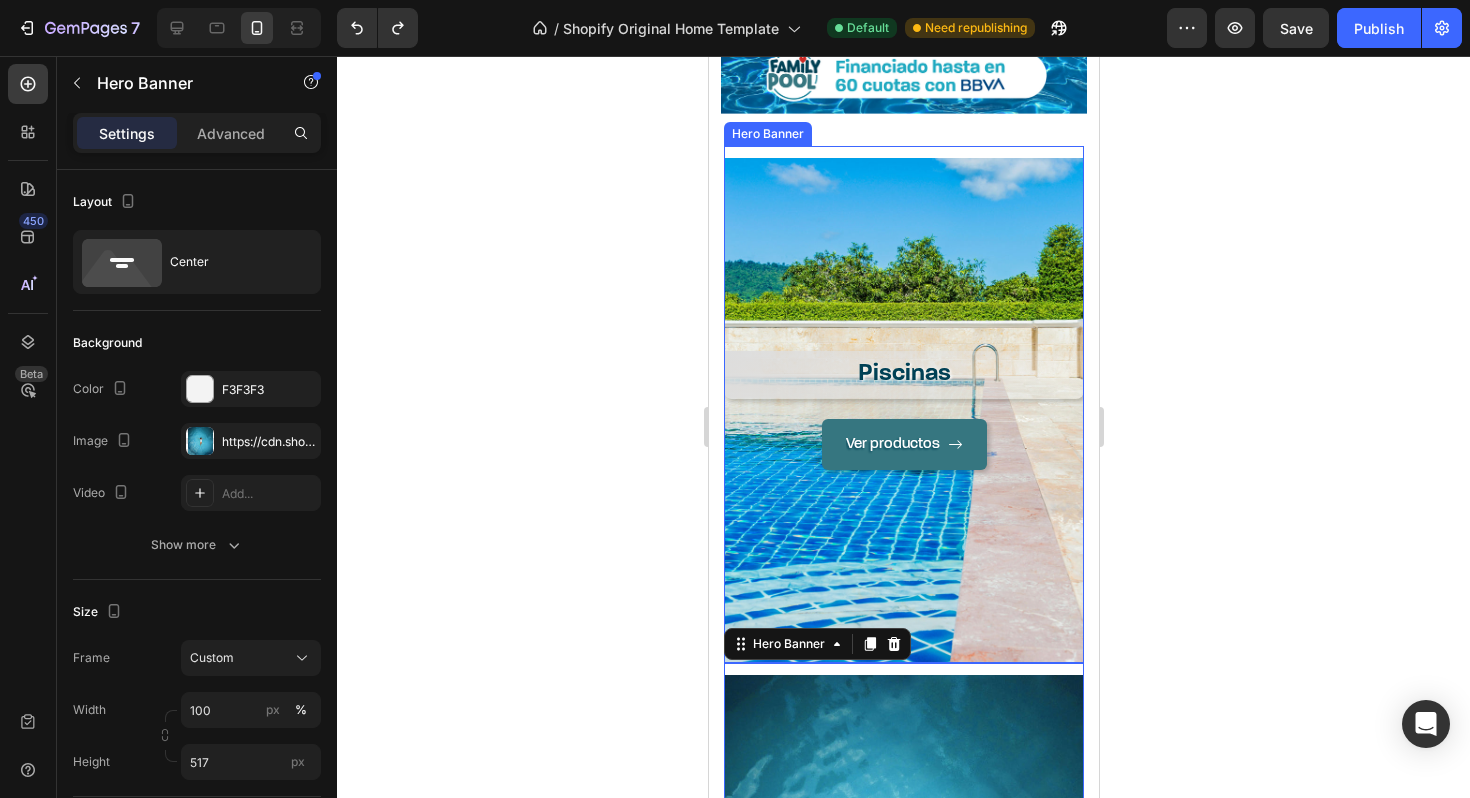 click on "Ver productos Button" at bounding box center (903, 534) 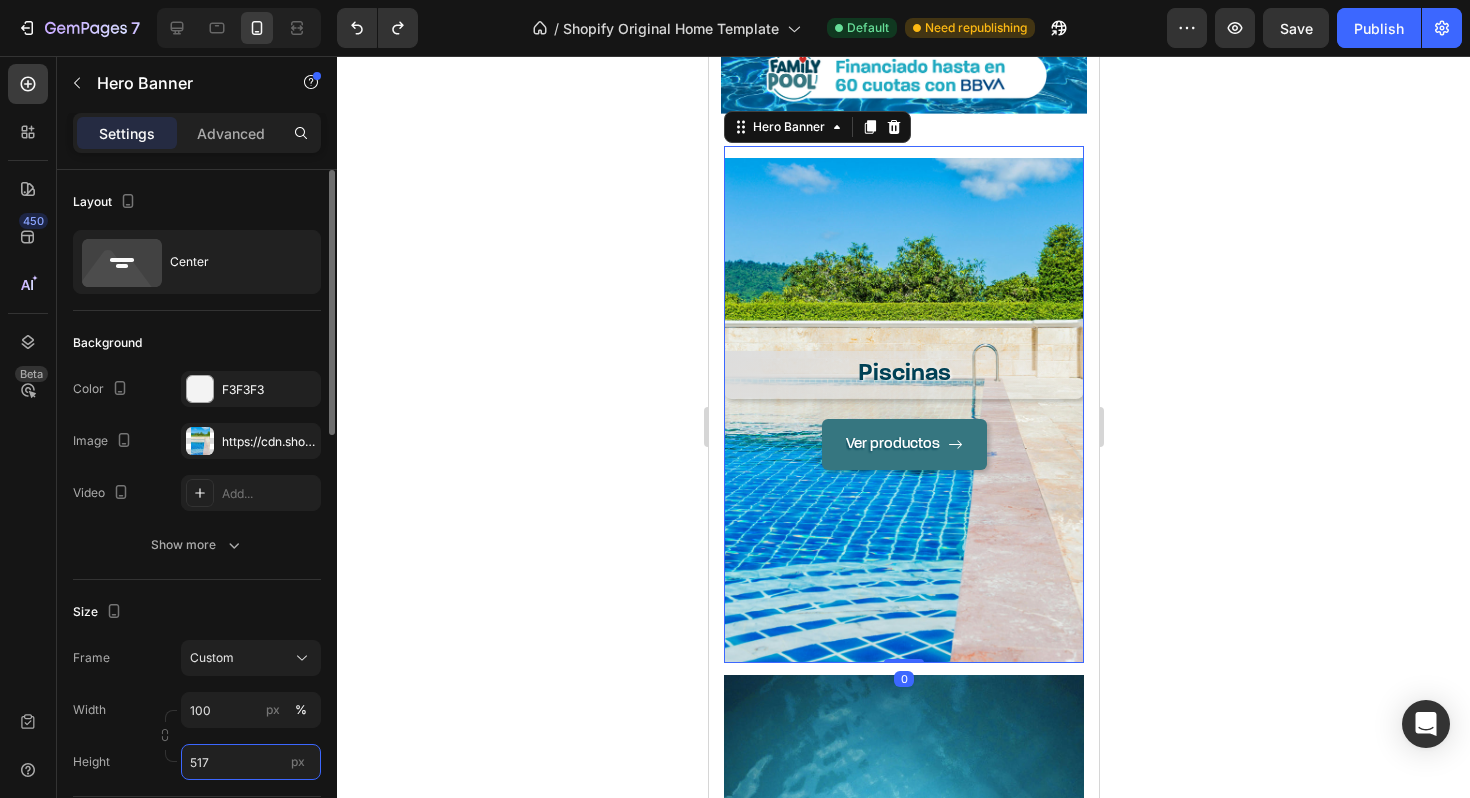 click on "517" at bounding box center [251, 762] 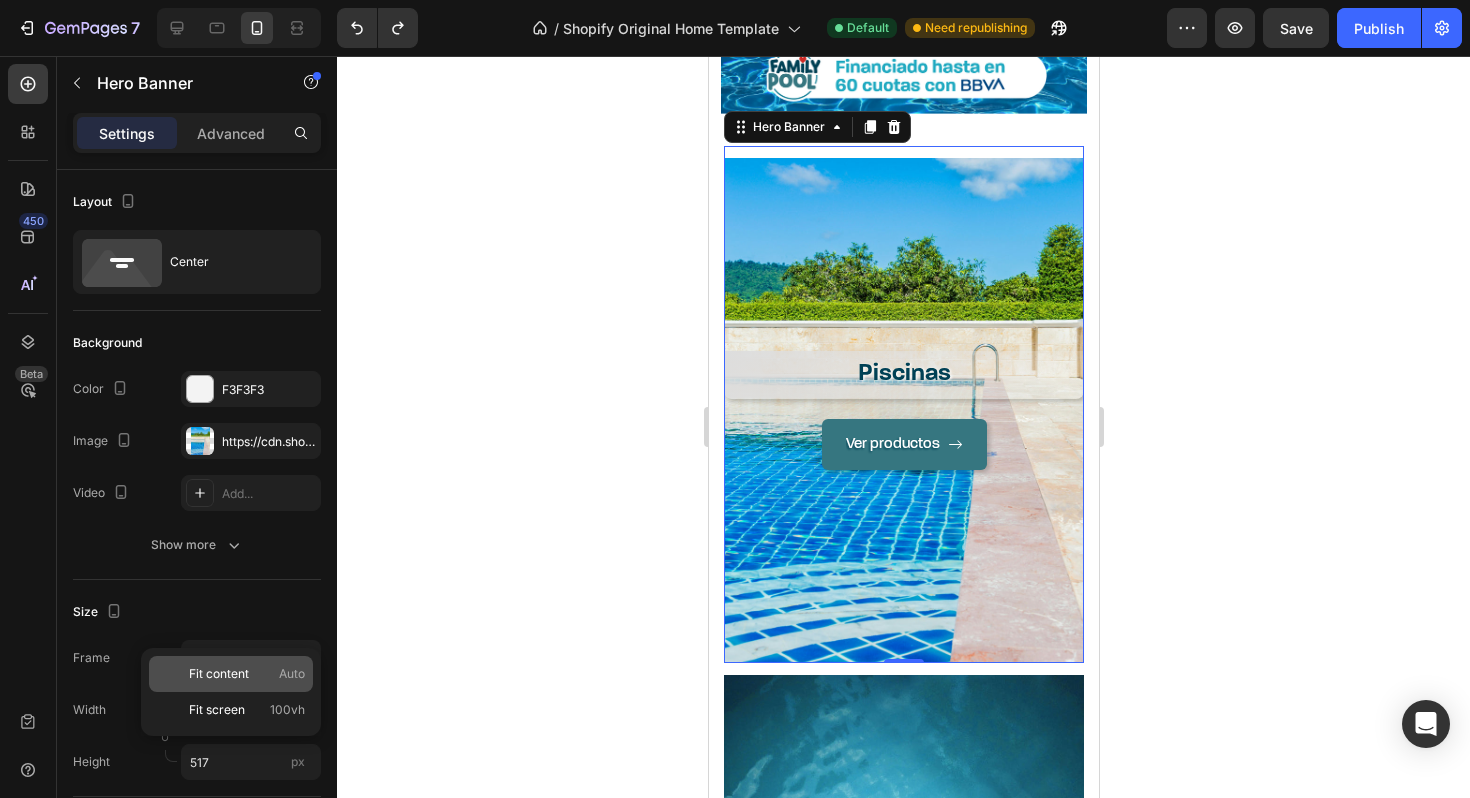 click on "Auto" at bounding box center [292, 674] 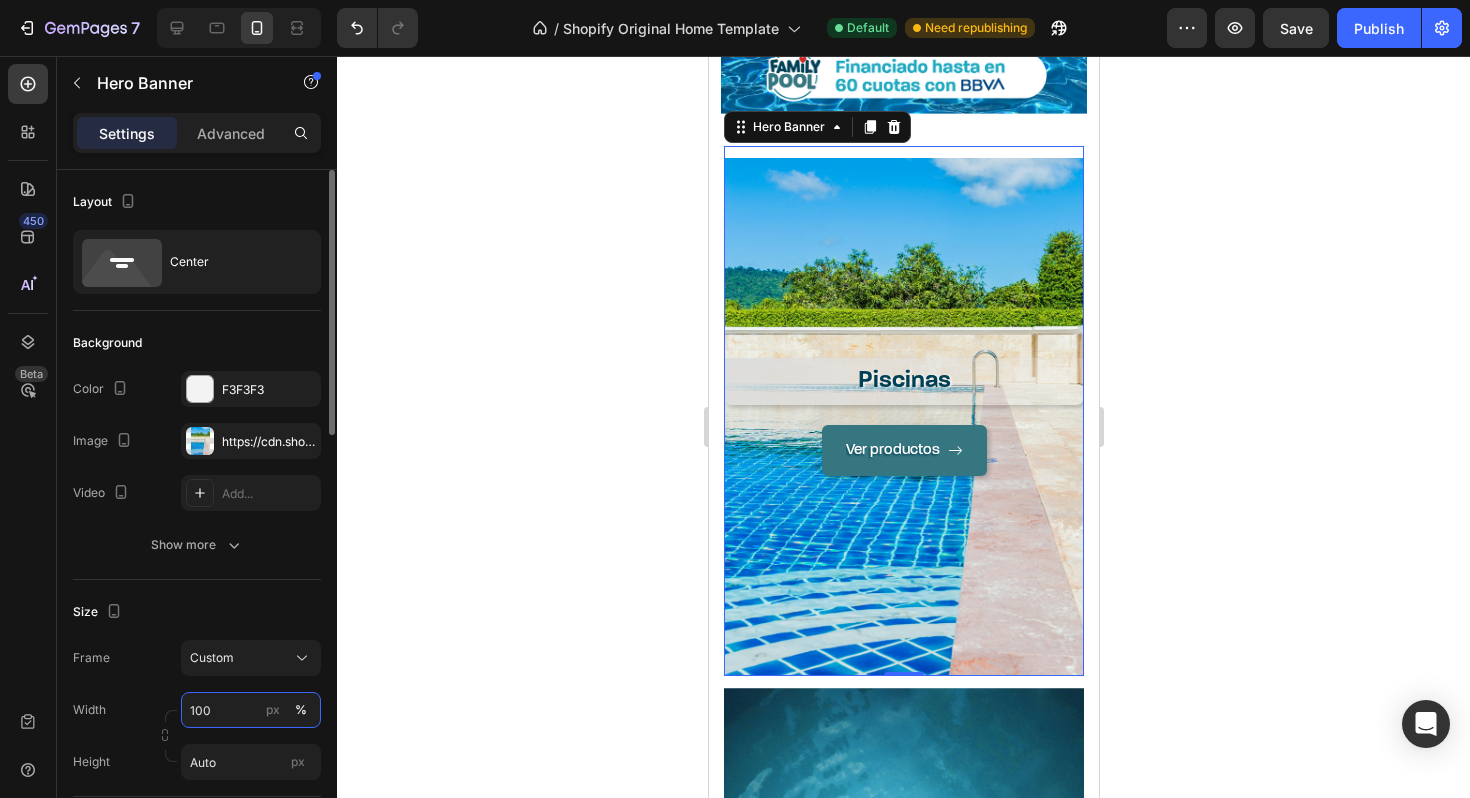 click on "100" at bounding box center (251, 710) 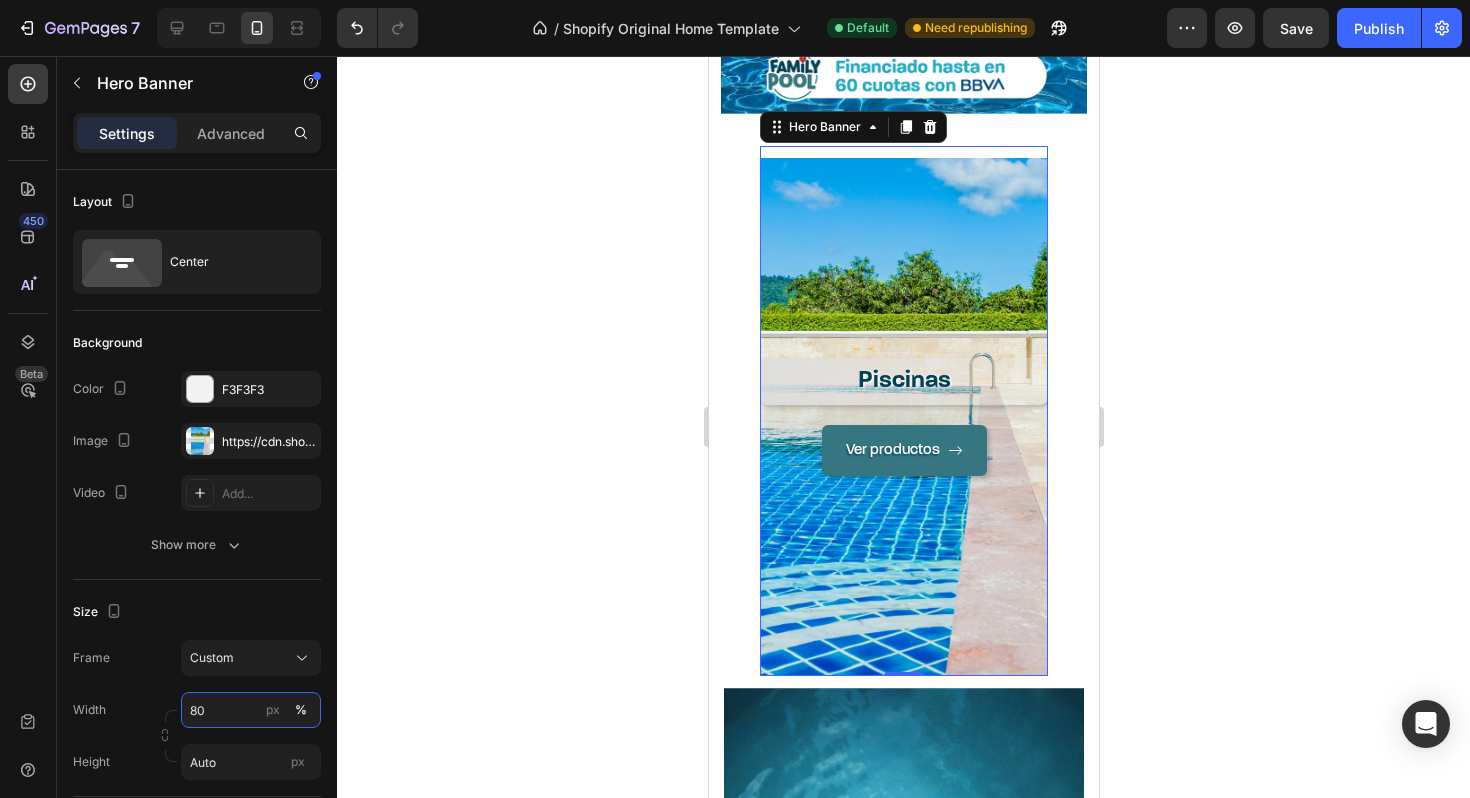 type on "80" 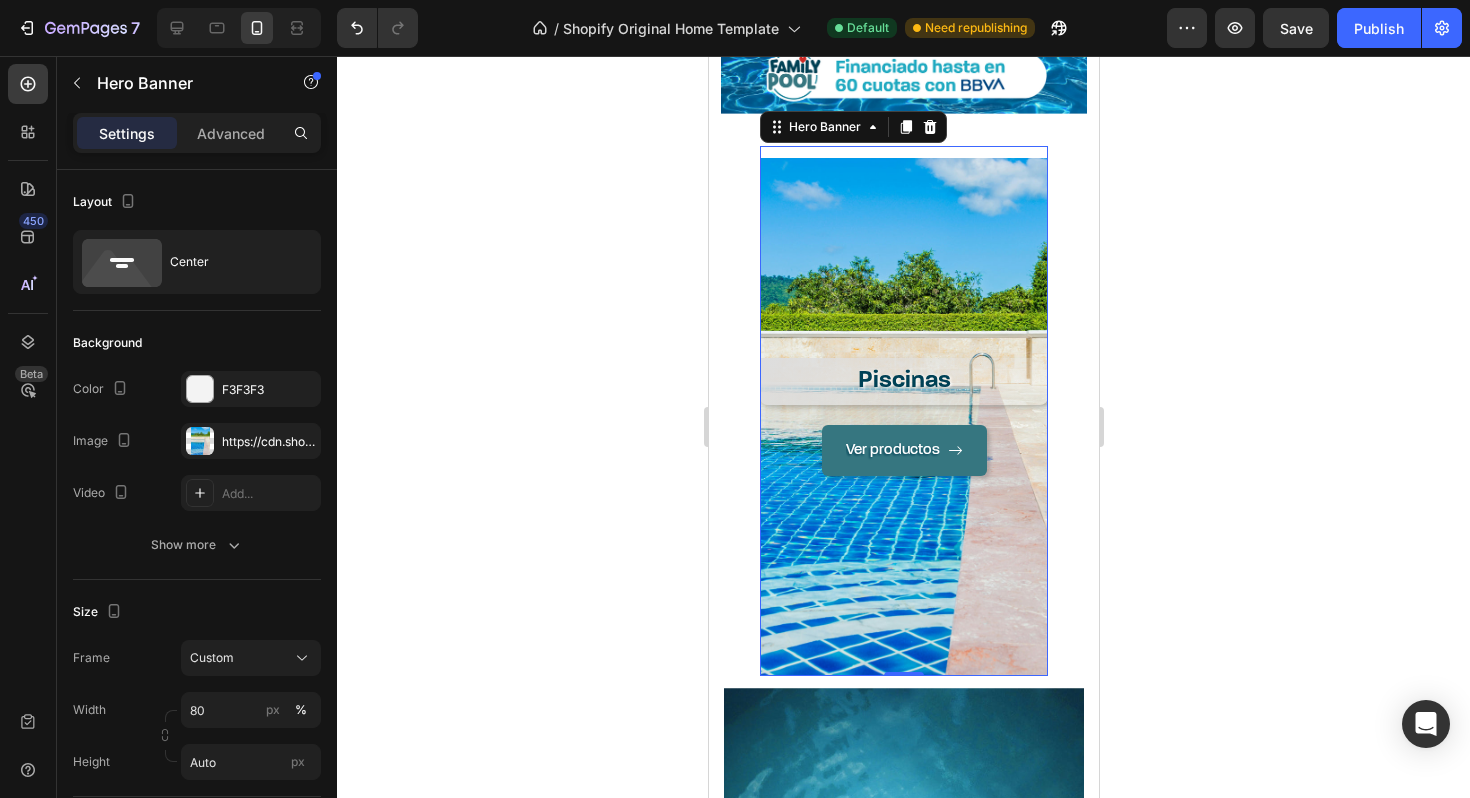 click 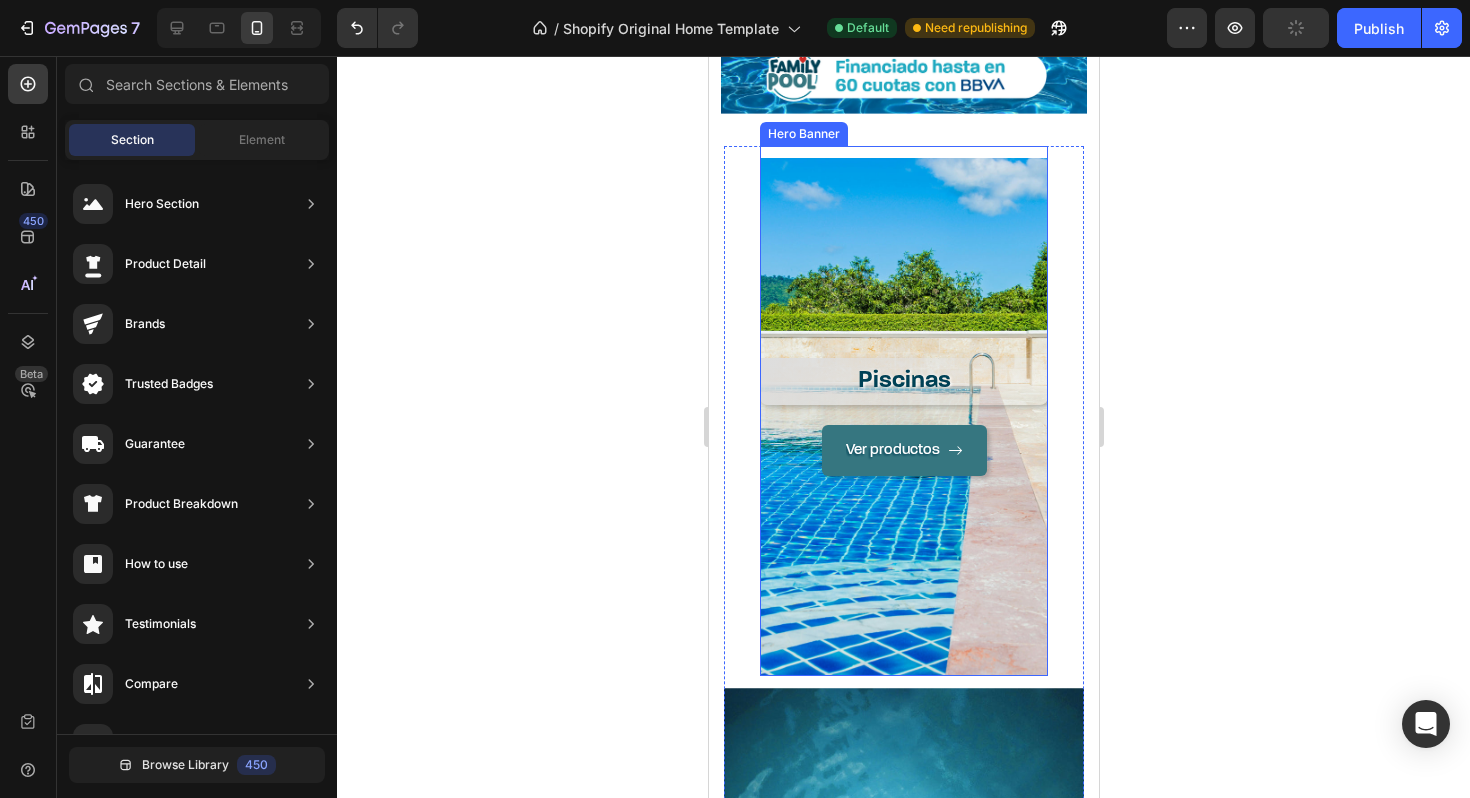 click on "Ver productos Button" at bounding box center [903, 540] 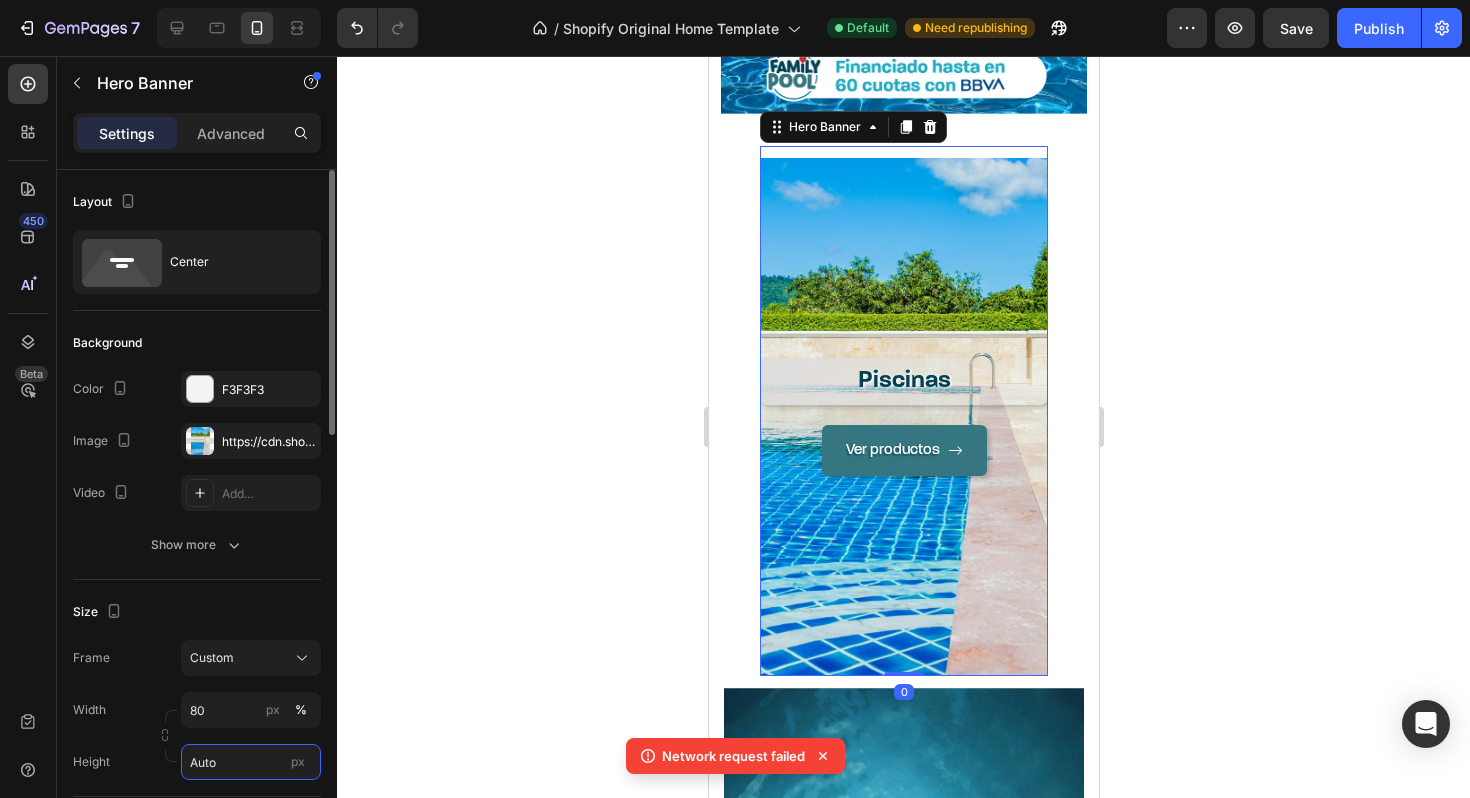 click on "Auto" at bounding box center (251, 762) 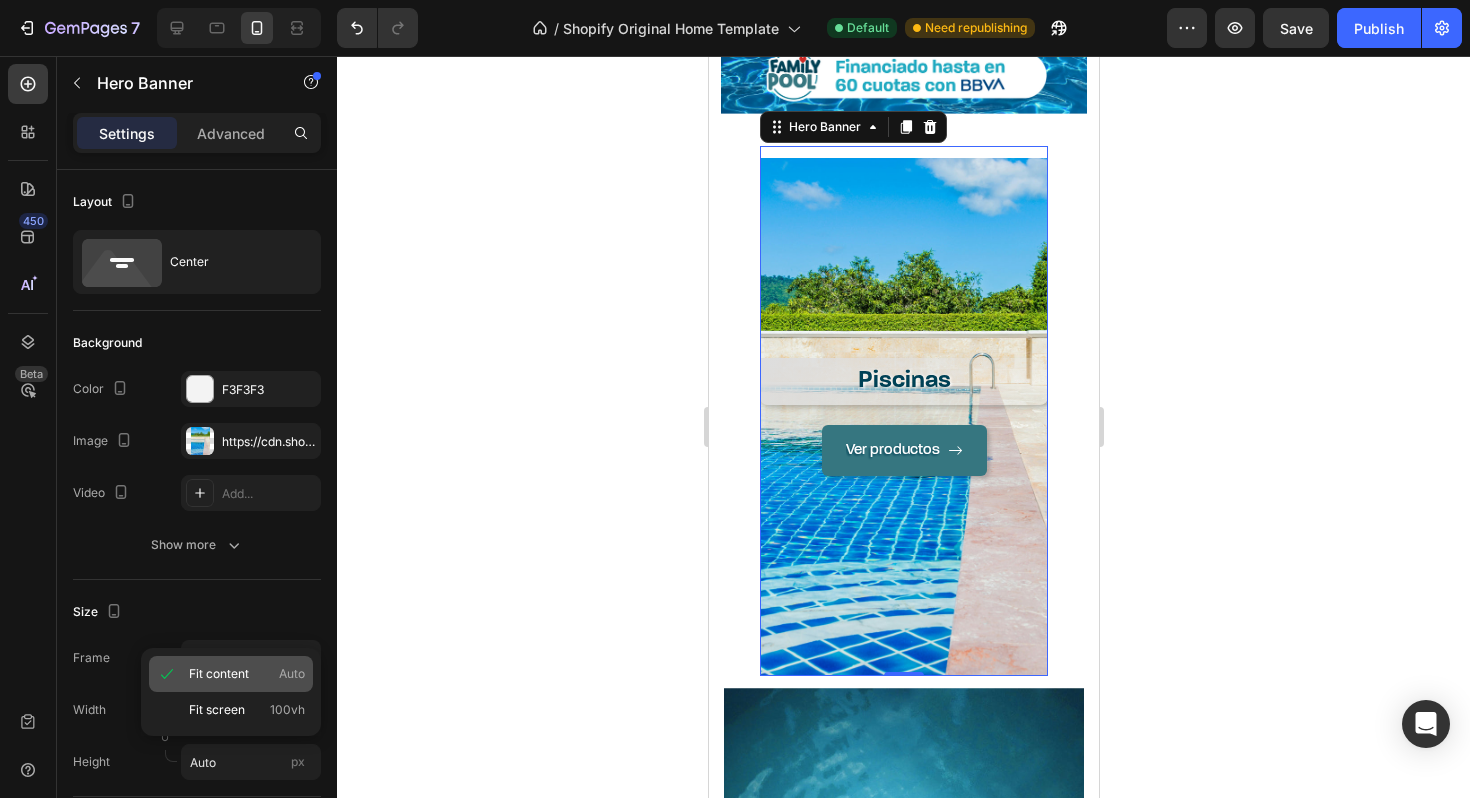 click on "Fit content Auto" at bounding box center (247, 674) 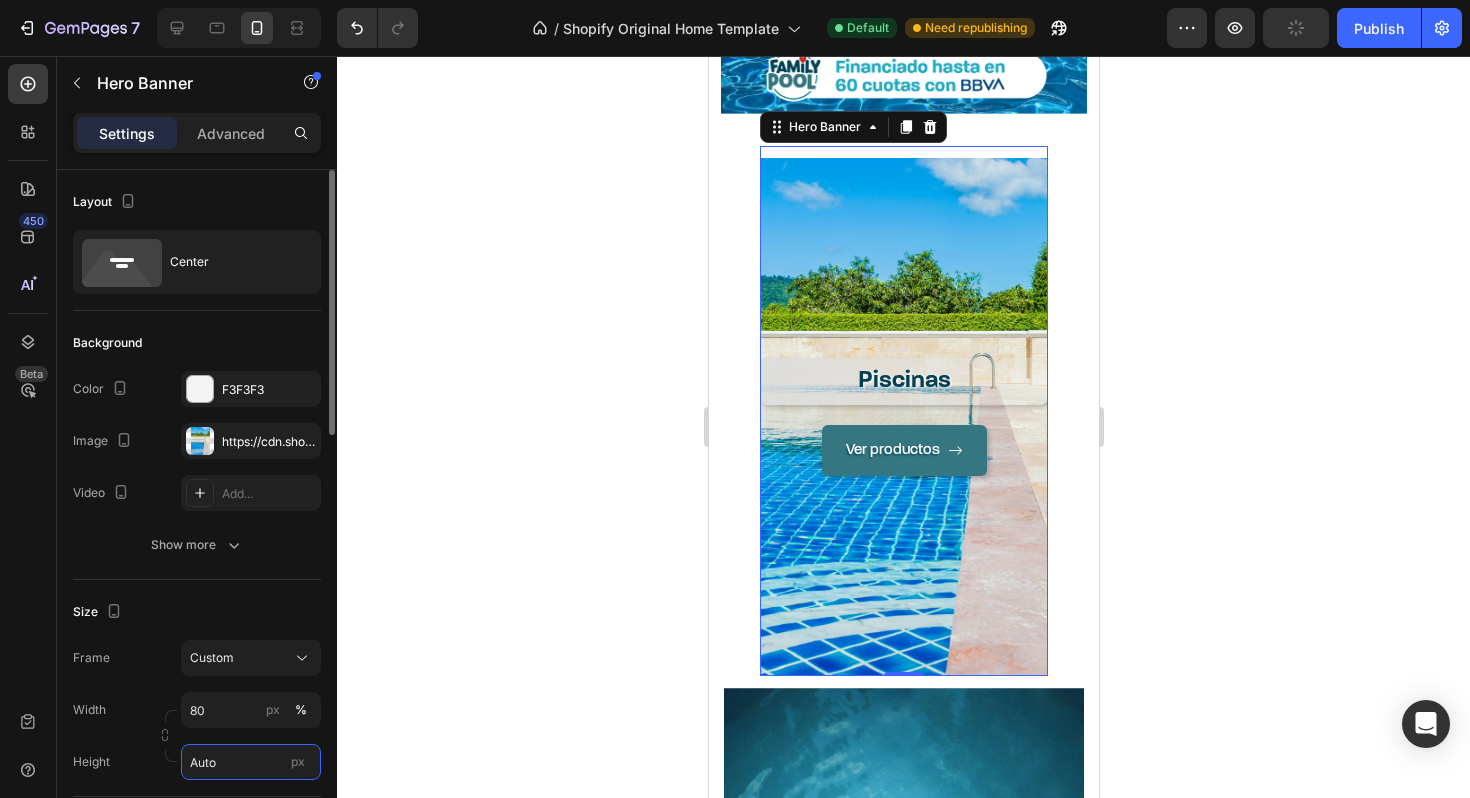 click on "Auto" at bounding box center (251, 762) 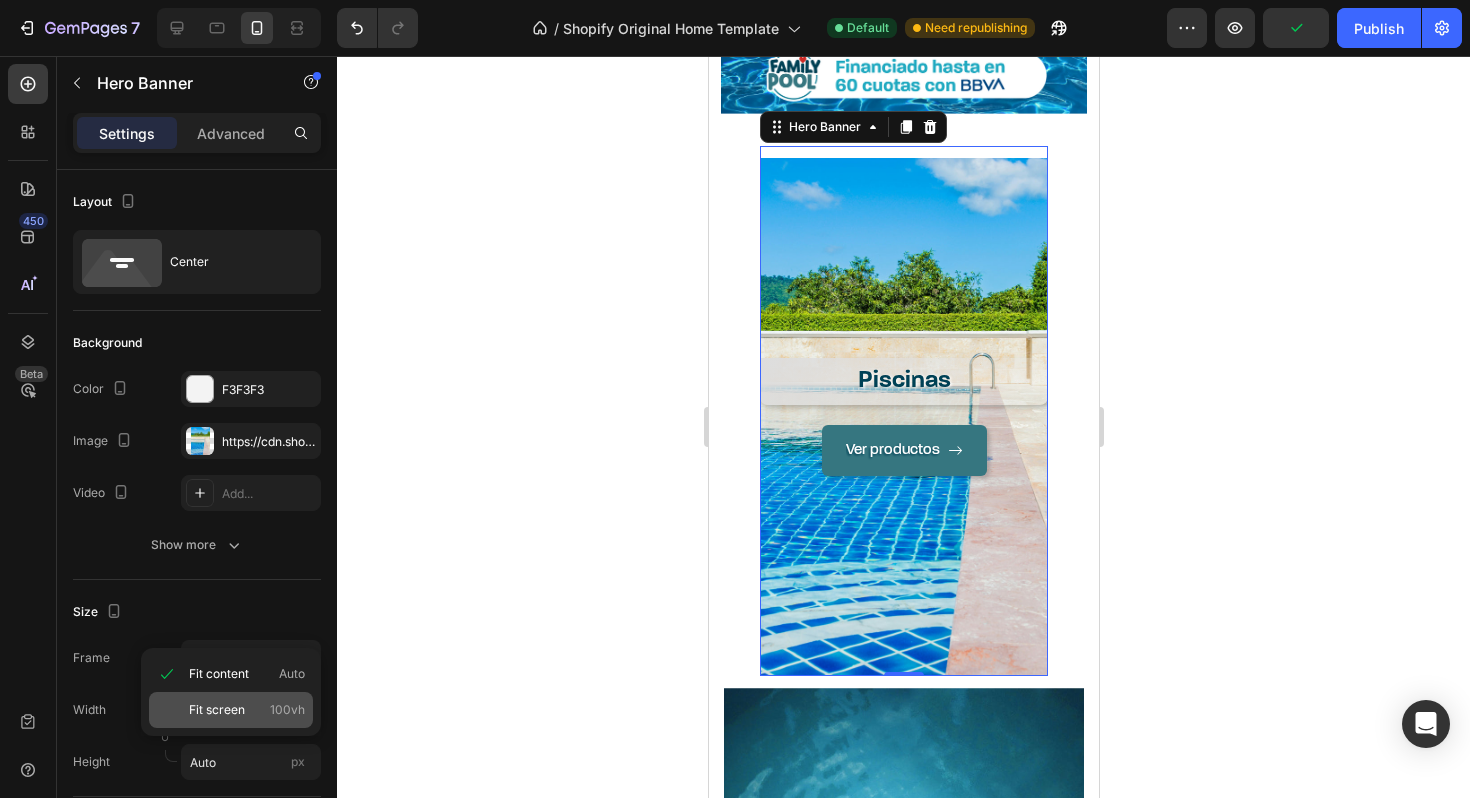 click on "Fit screen 100vh" at bounding box center (247, 710) 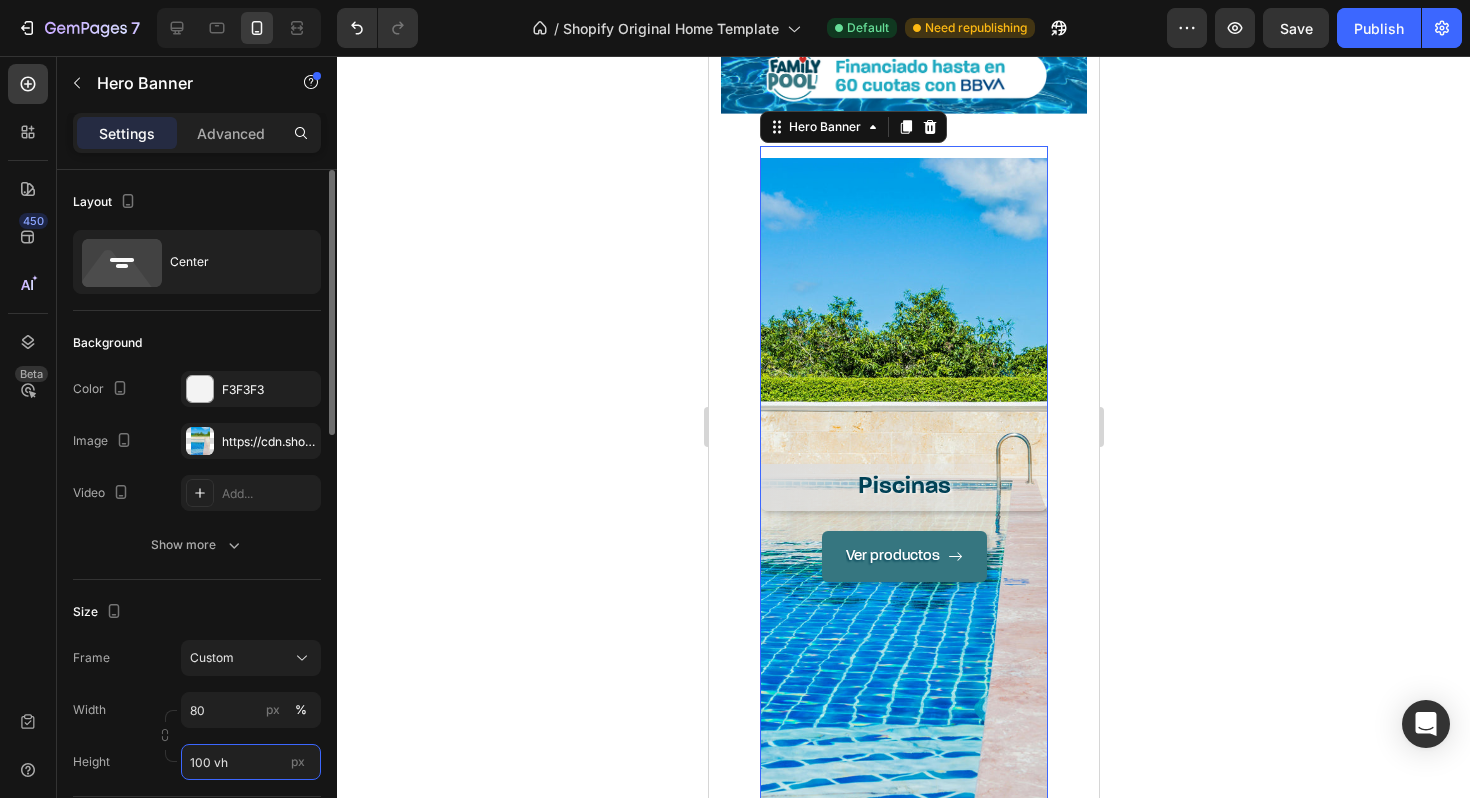 click on "100 vh" at bounding box center [251, 762] 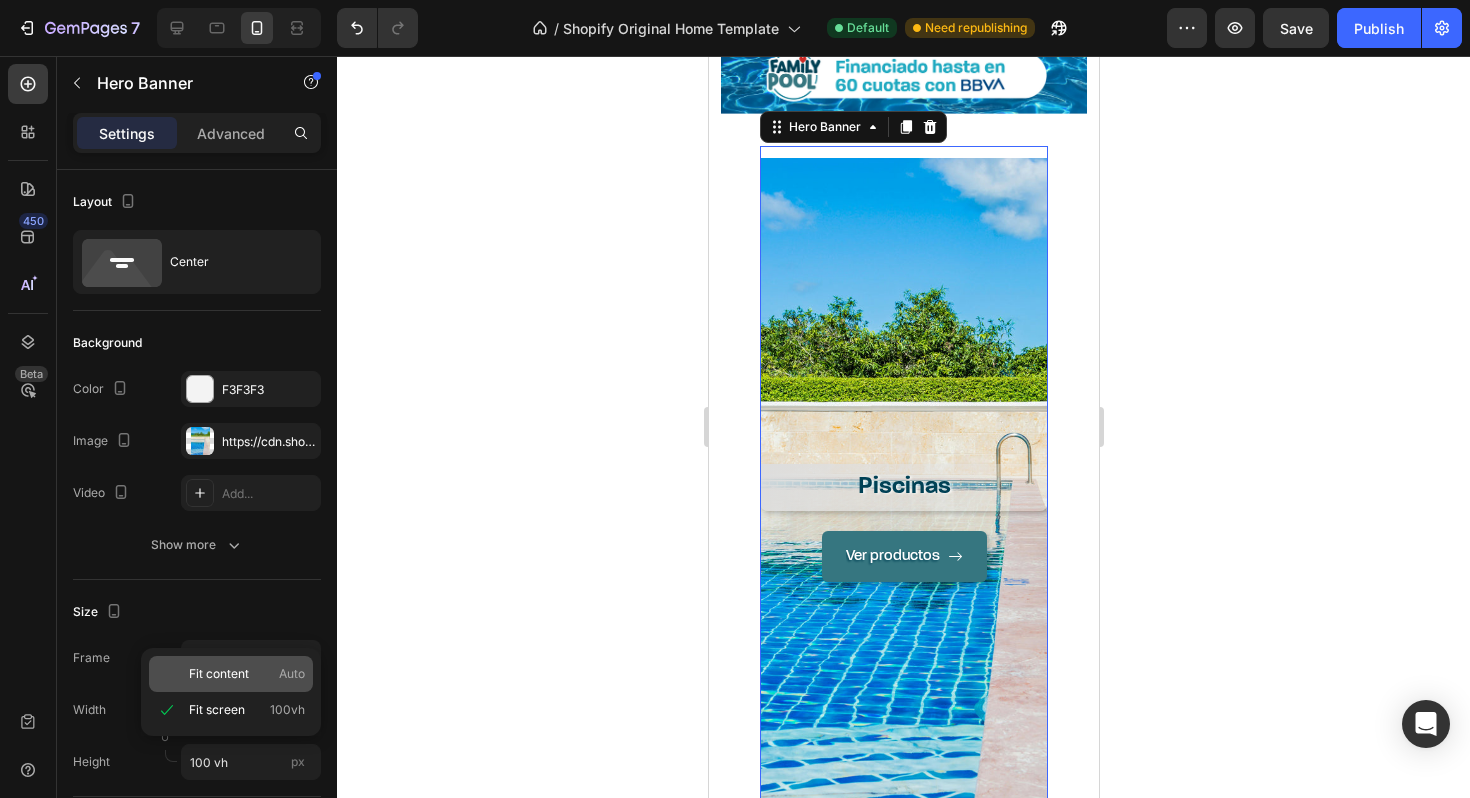 click on "Fit content" at bounding box center (219, 674) 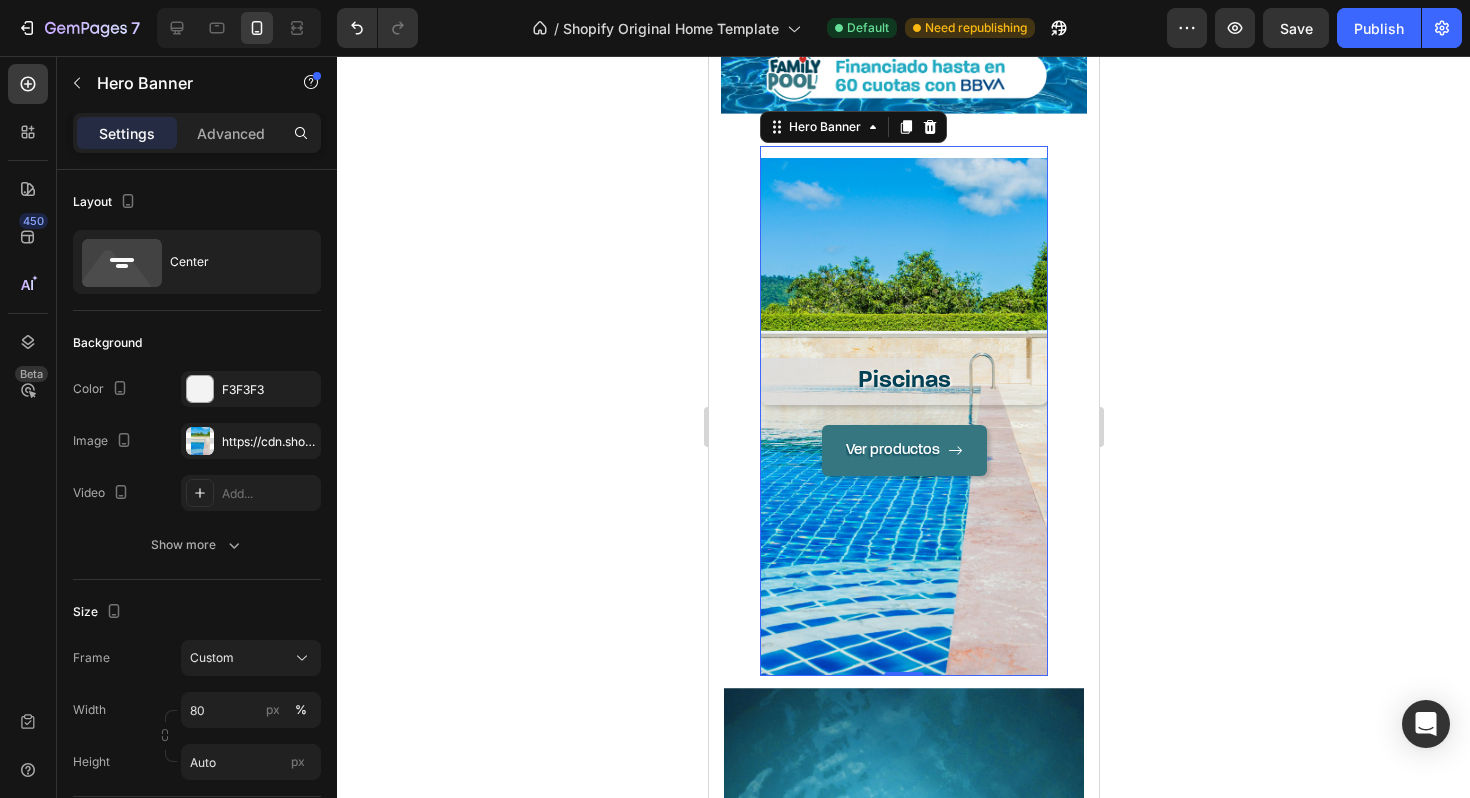 click 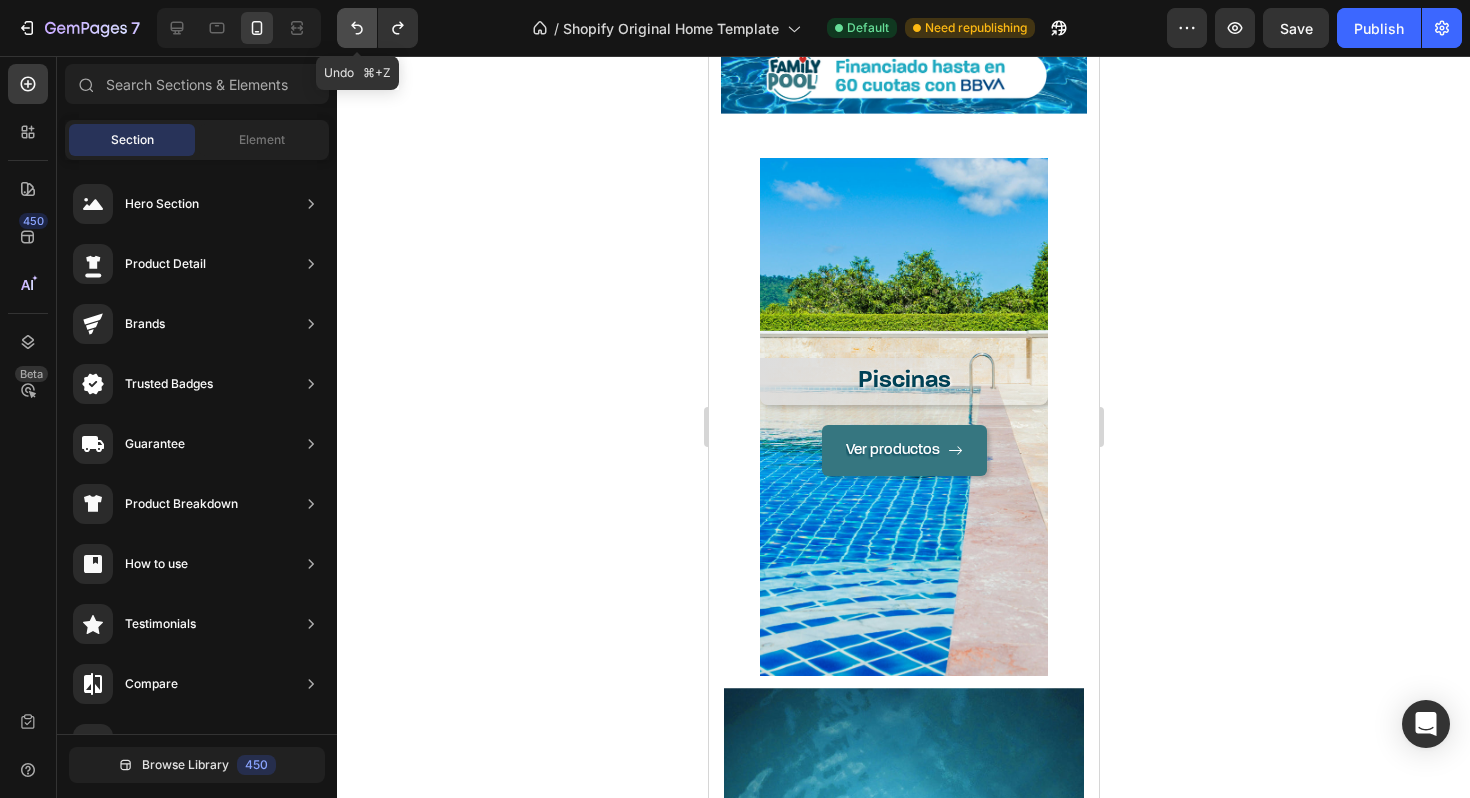 click 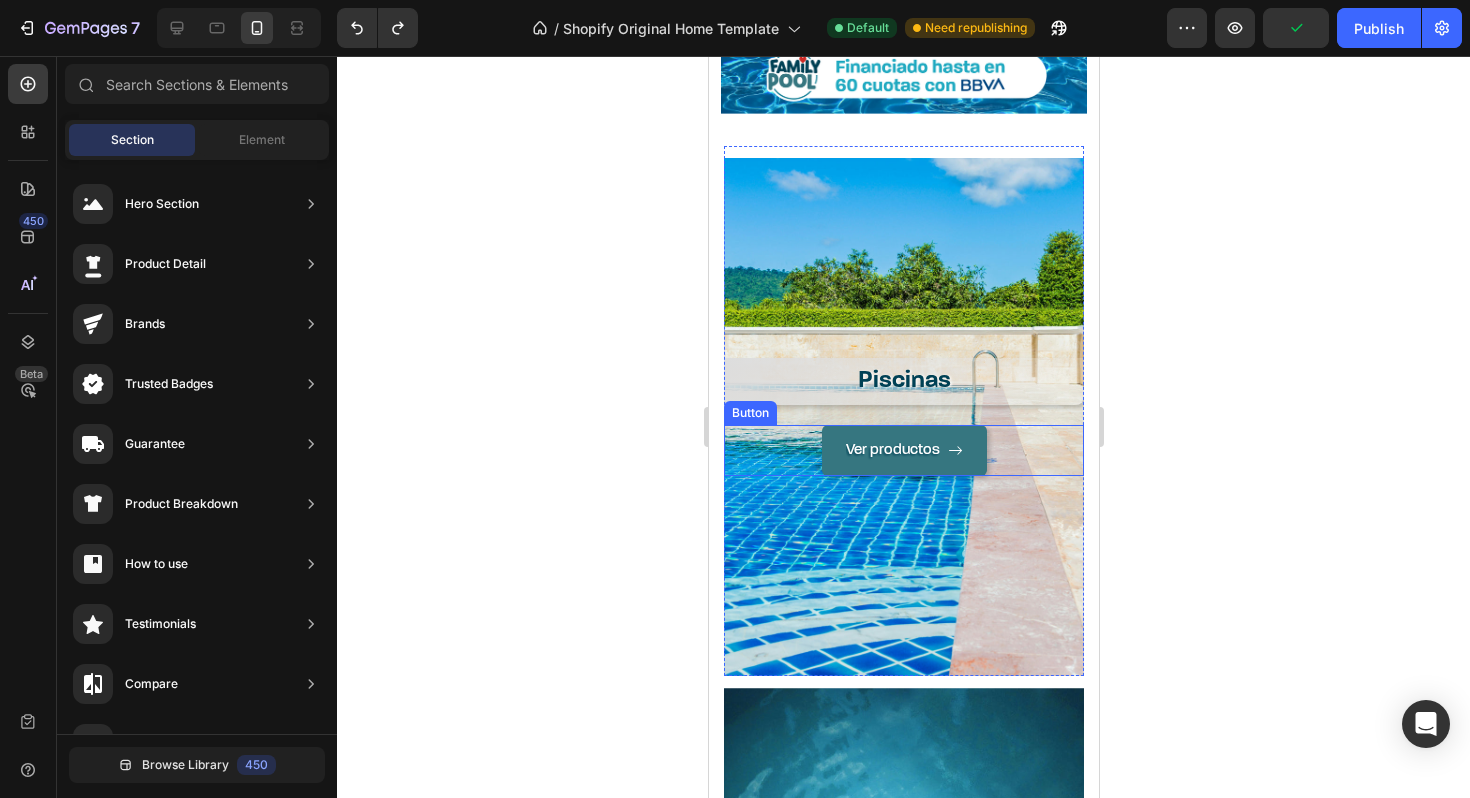click on "Ver productos Button" at bounding box center [903, 450] 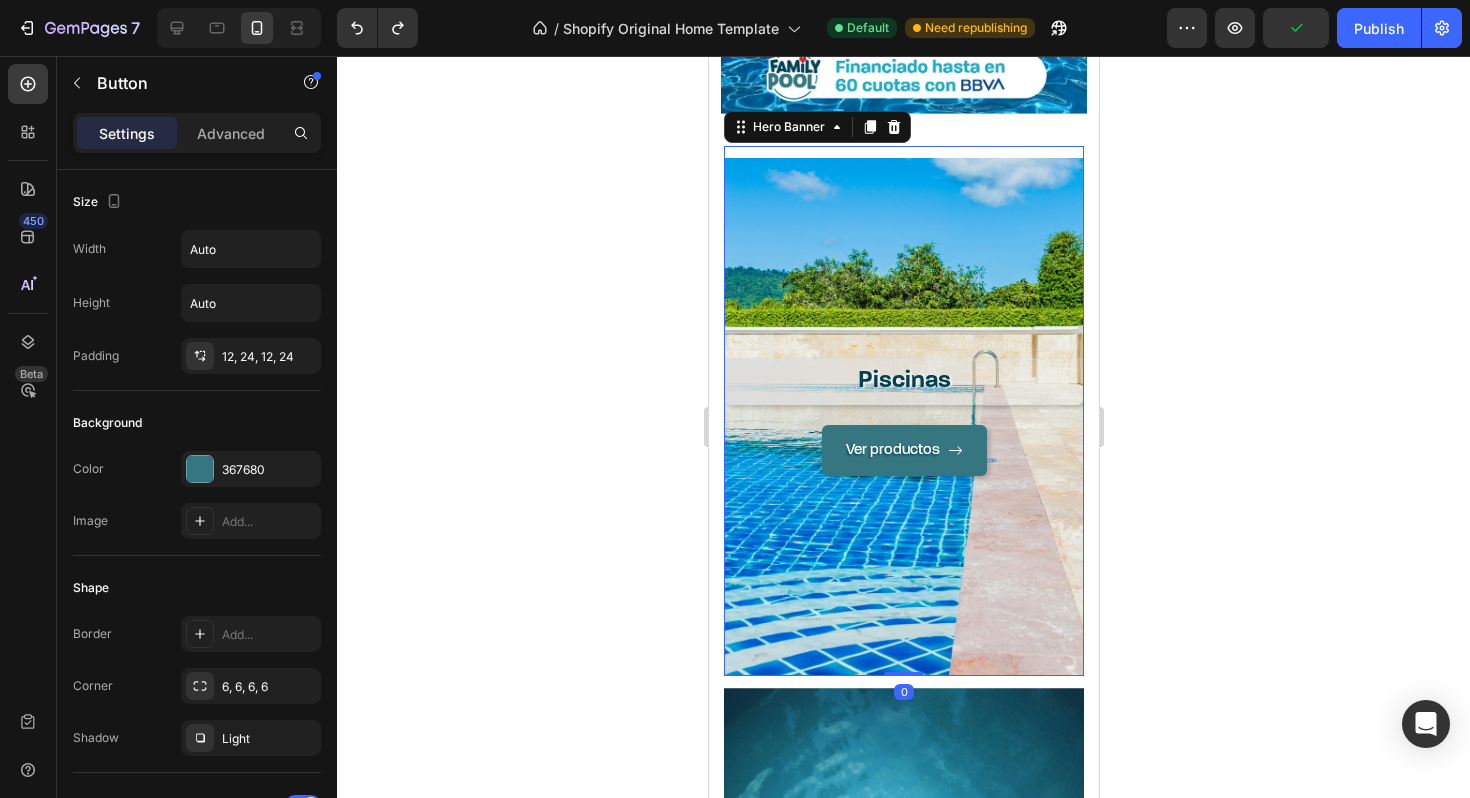 click on "Piscinas Heading
Ver productos Button" at bounding box center (903, 417) 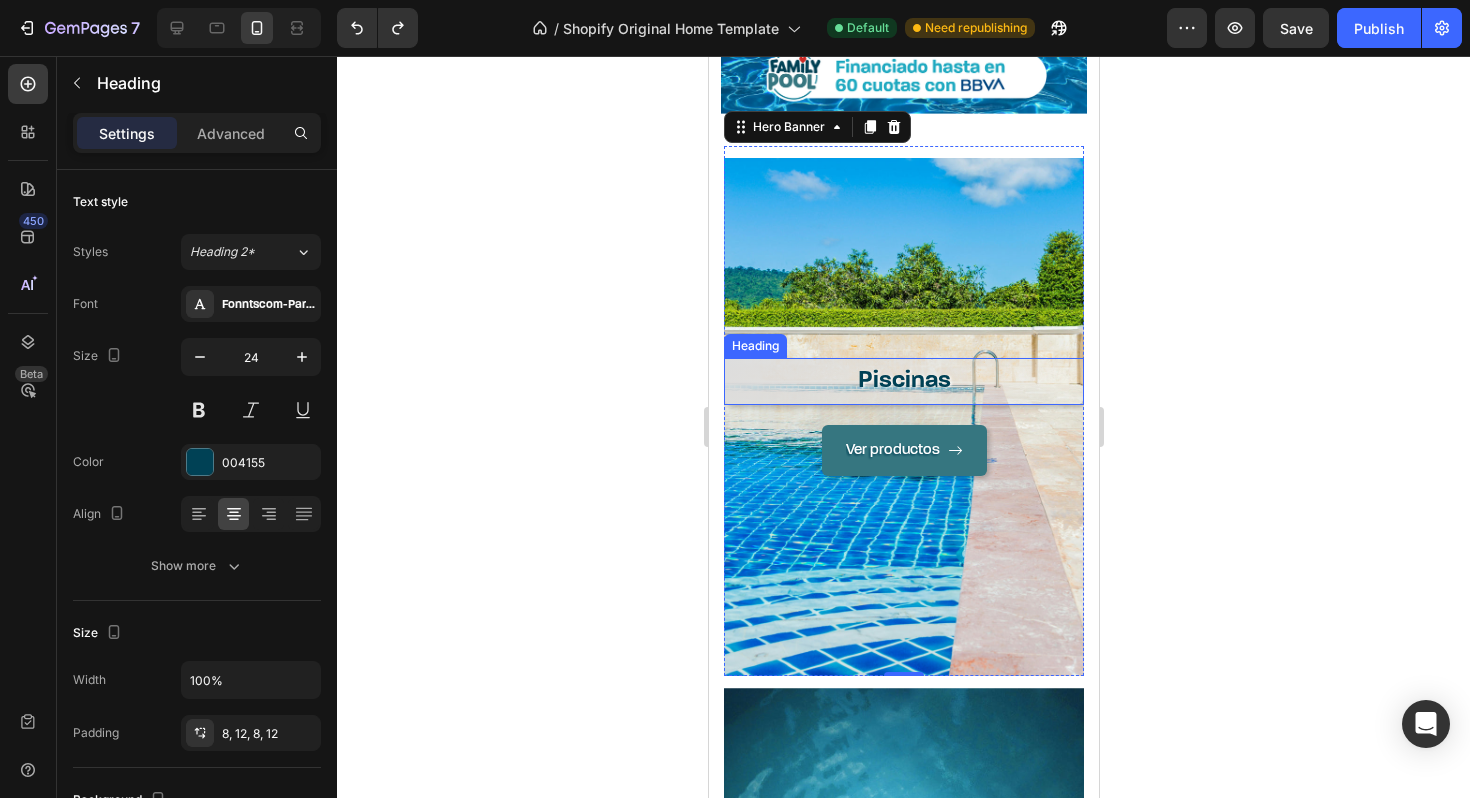 click on "Piscinas" at bounding box center (903, 381) 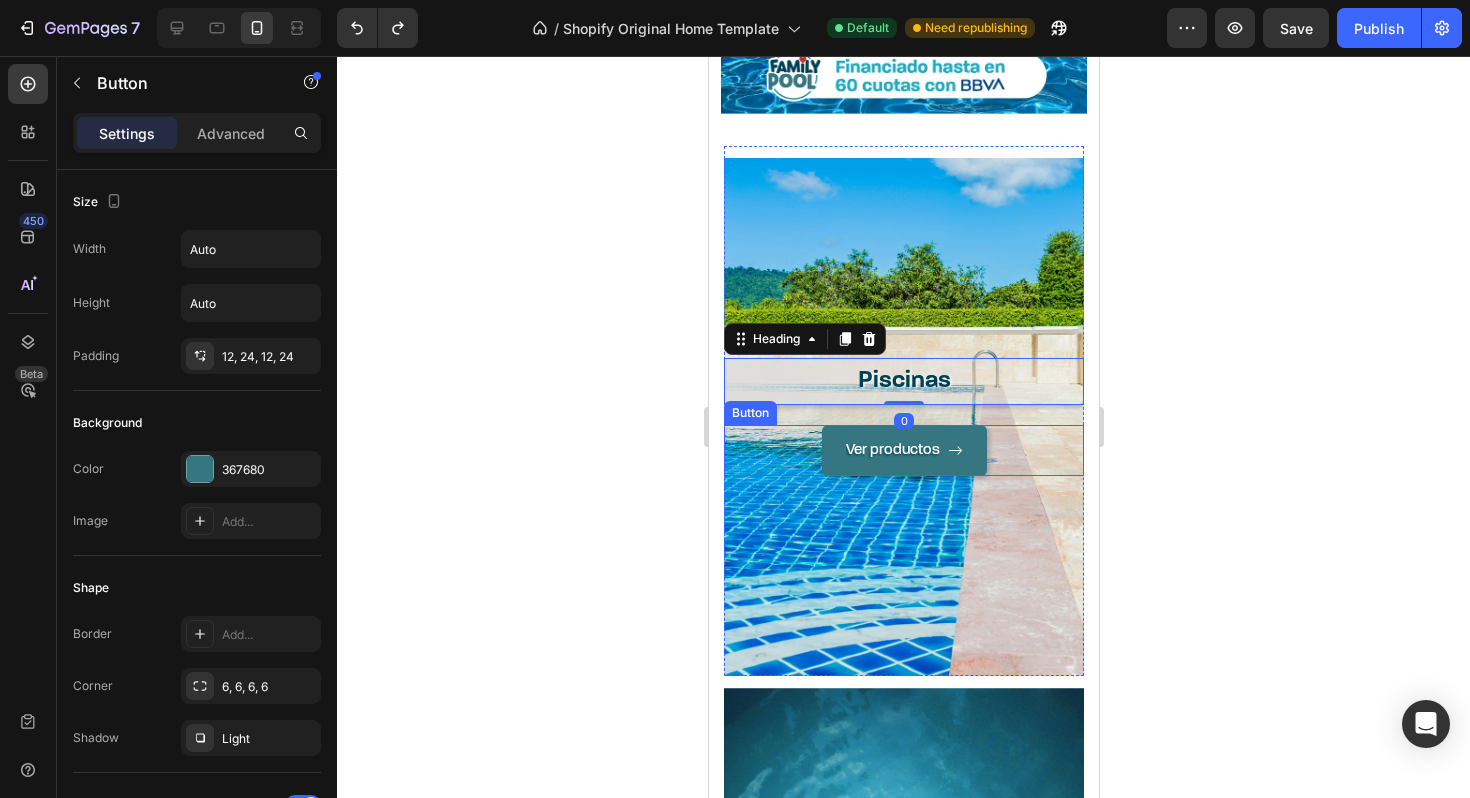 click on "Ver productos Button" at bounding box center (903, 450) 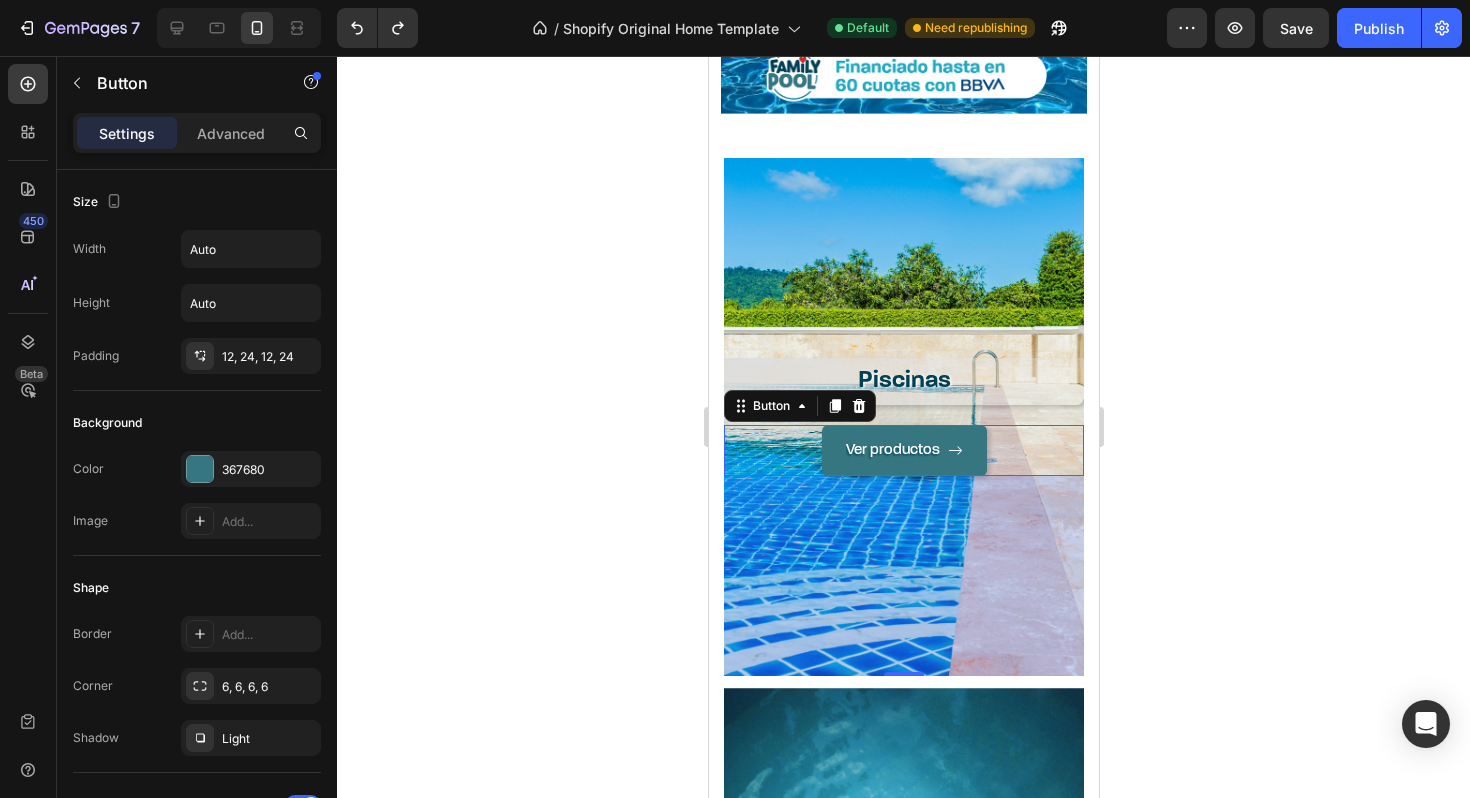 click on "200" at bounding box center [903, 576] 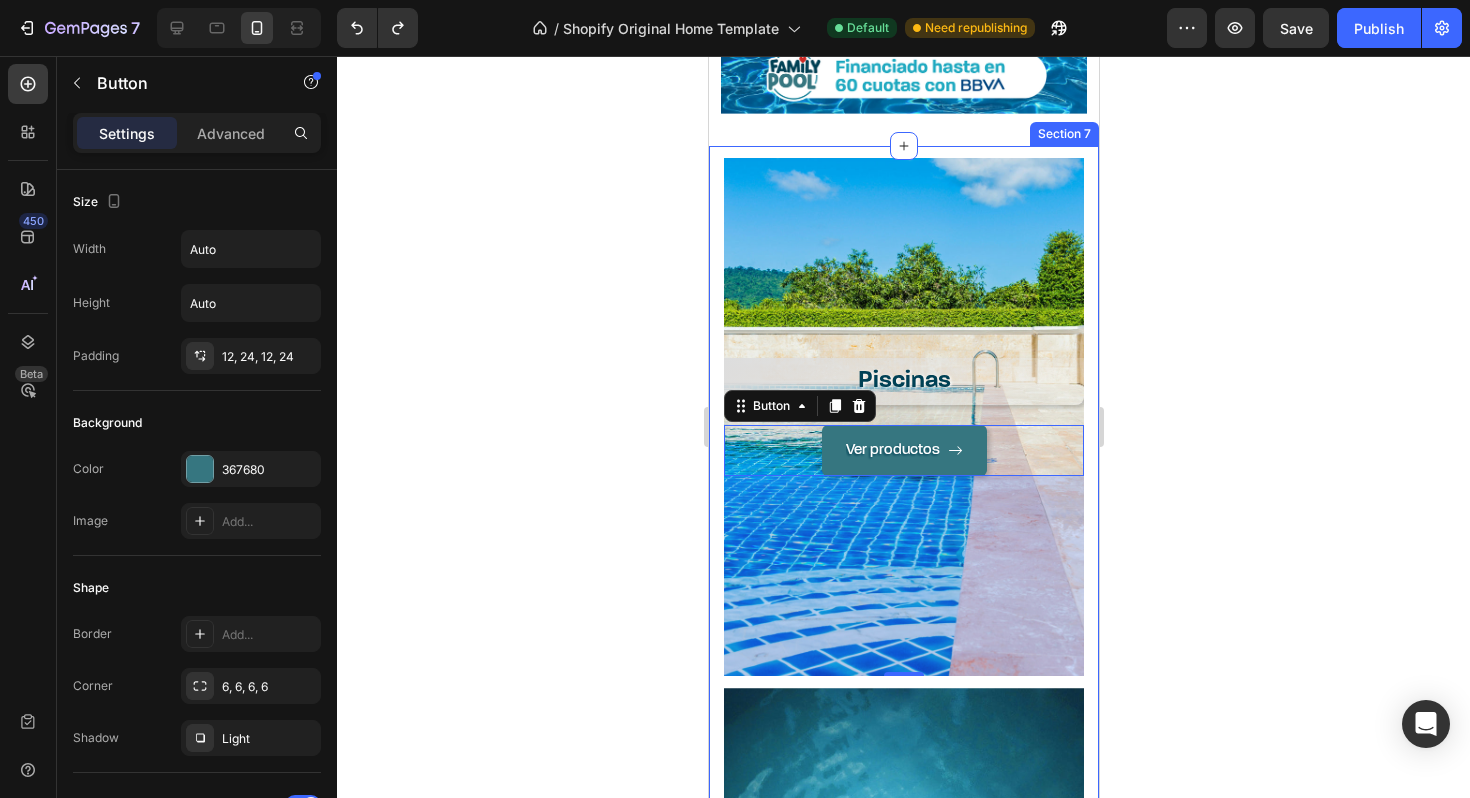 click 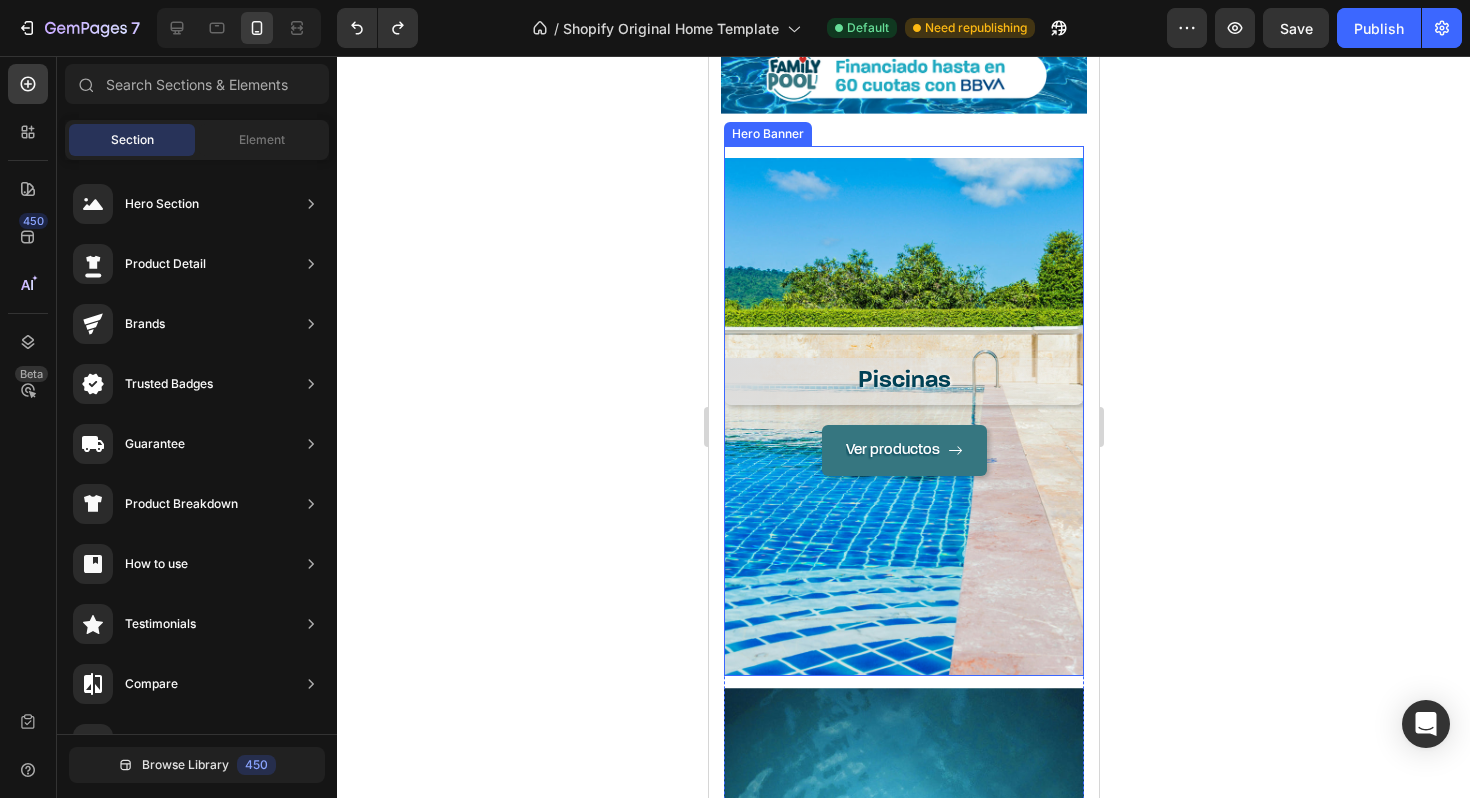 click on "Ver productos Button" at bounding box center [903, 540] 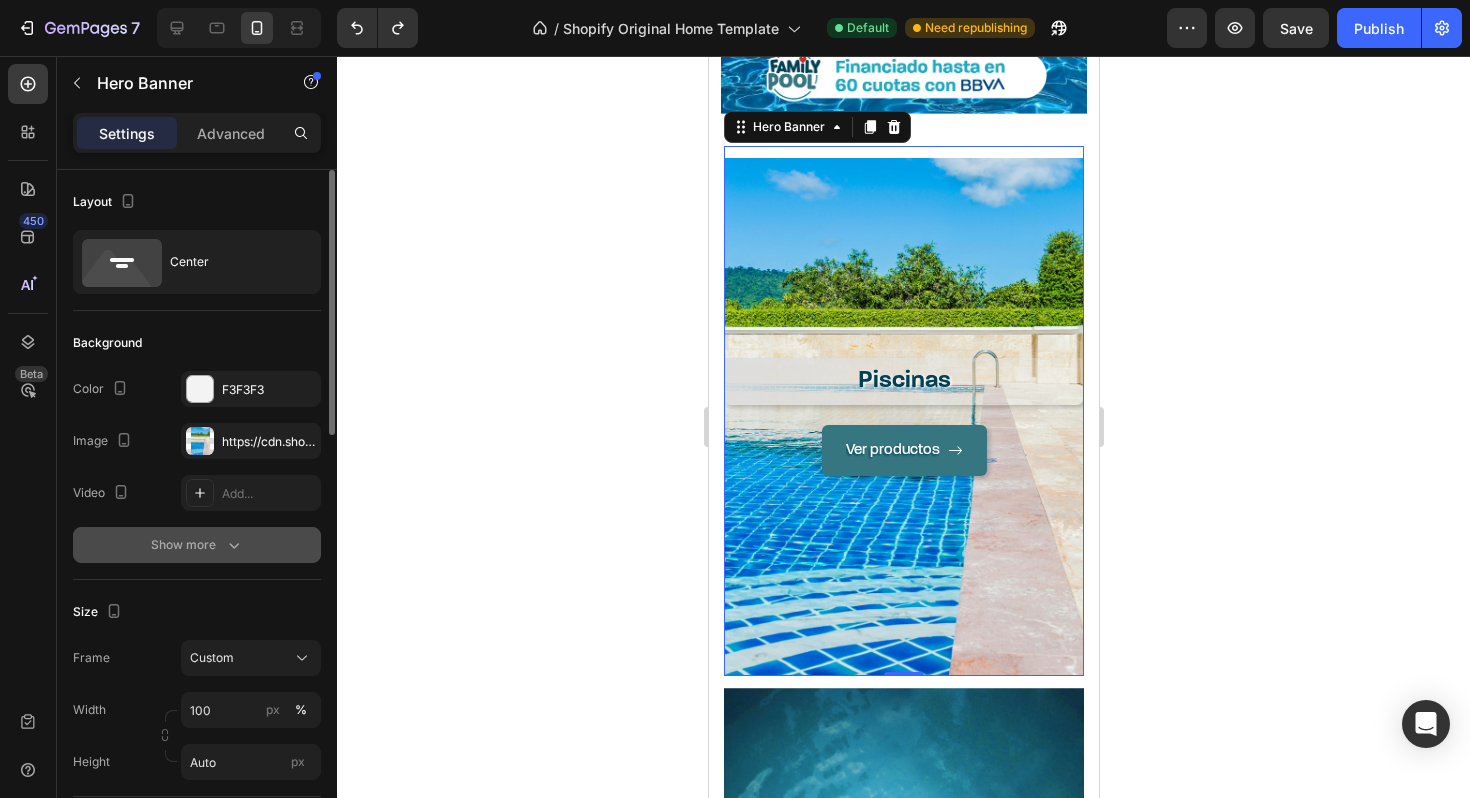 click on "Show more" at bounding box center (197, 545) 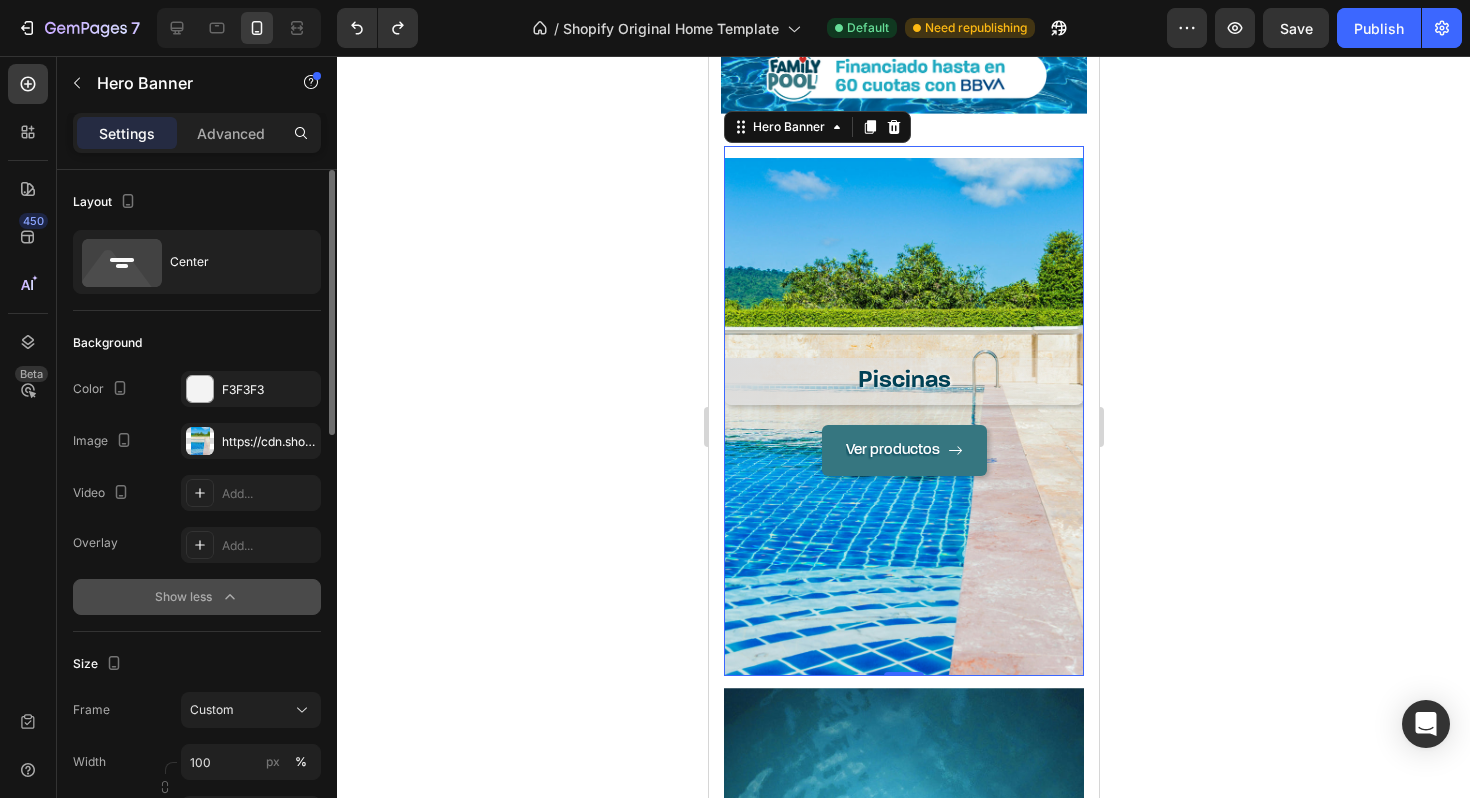 click on "Show less" at bounding box center (197, 597) 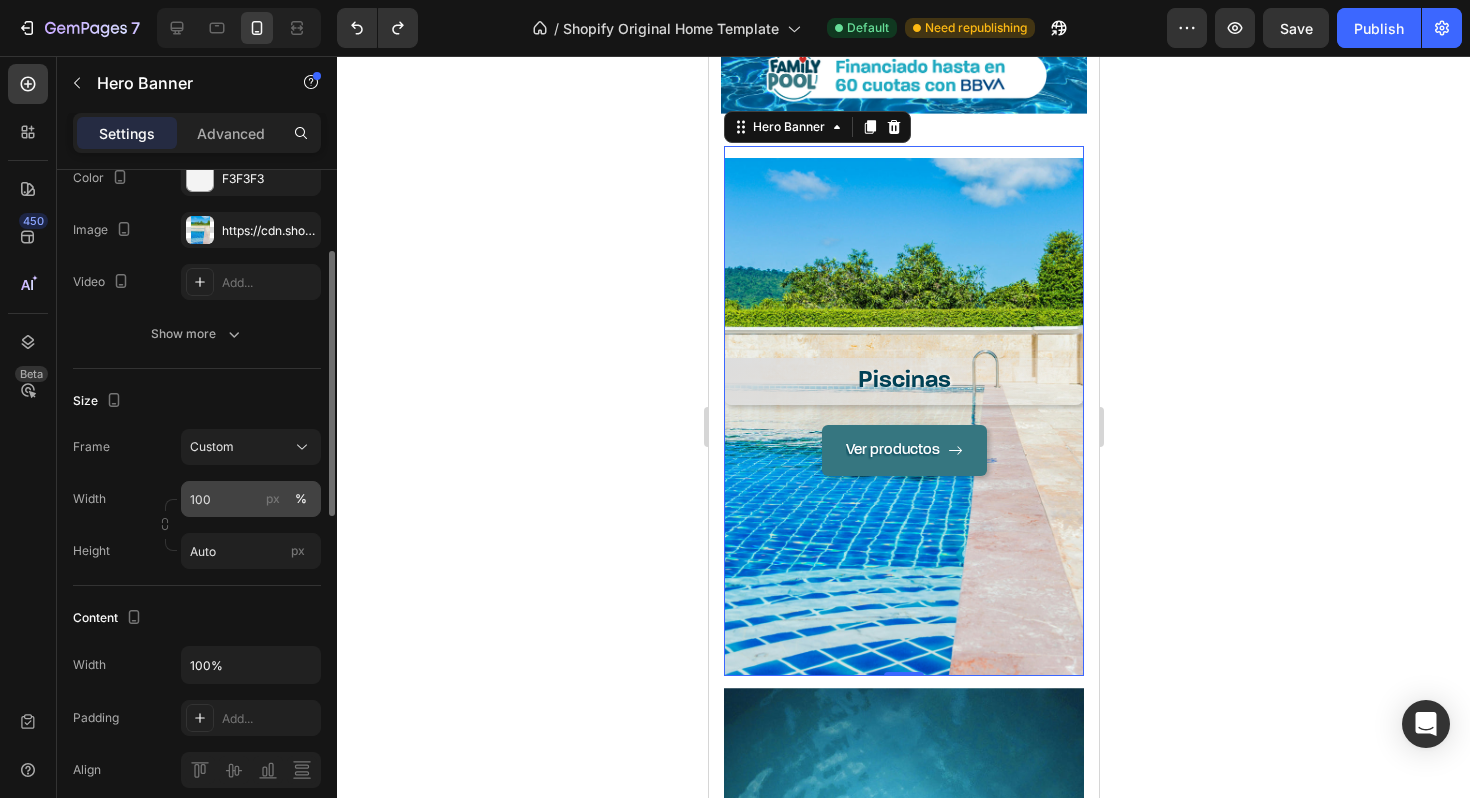 scroll, scrollTop: 207, scrollLeft: 0, axis: vertical 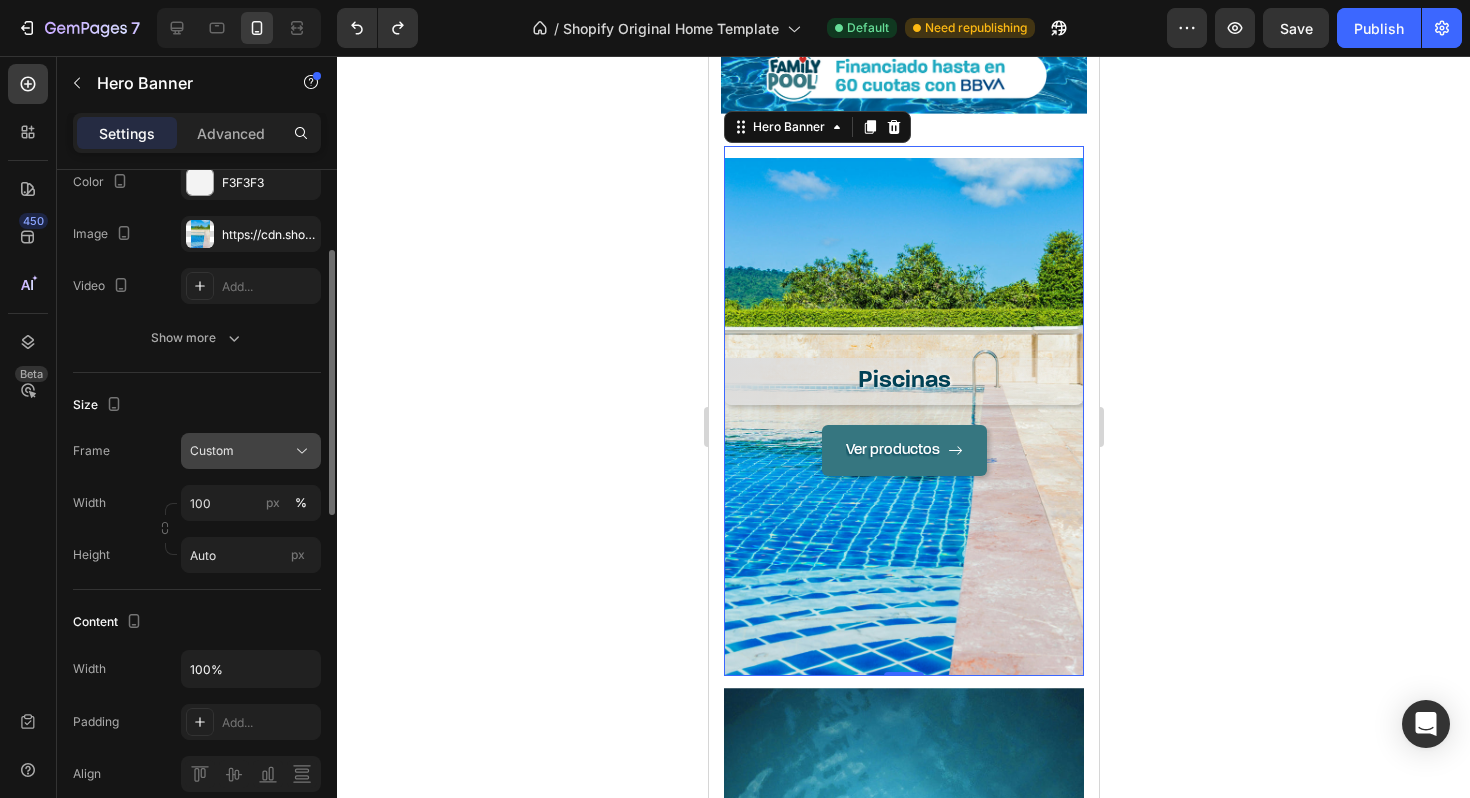 click on "Custom" at bounding box center [251, 451] 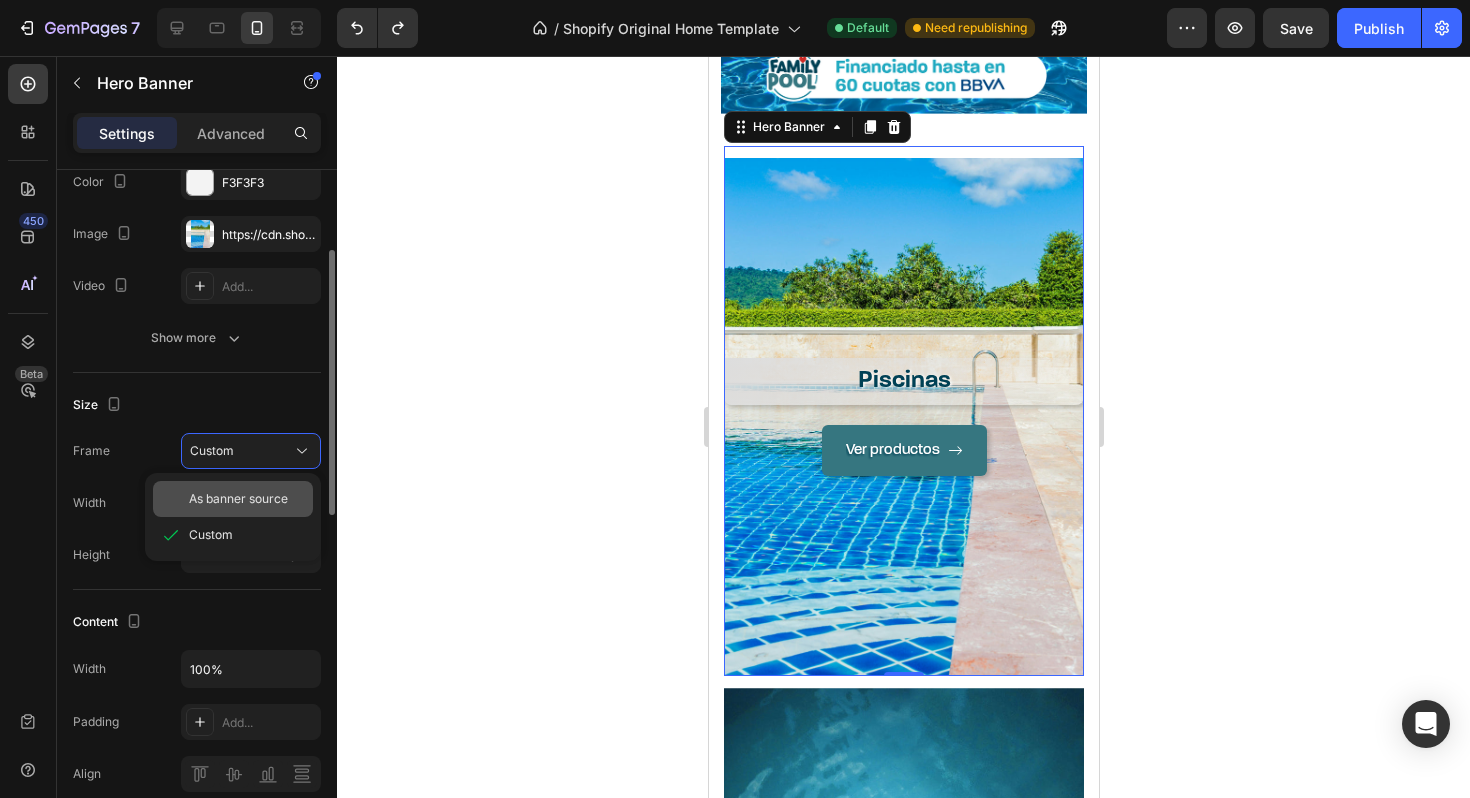 click on "As banner source" 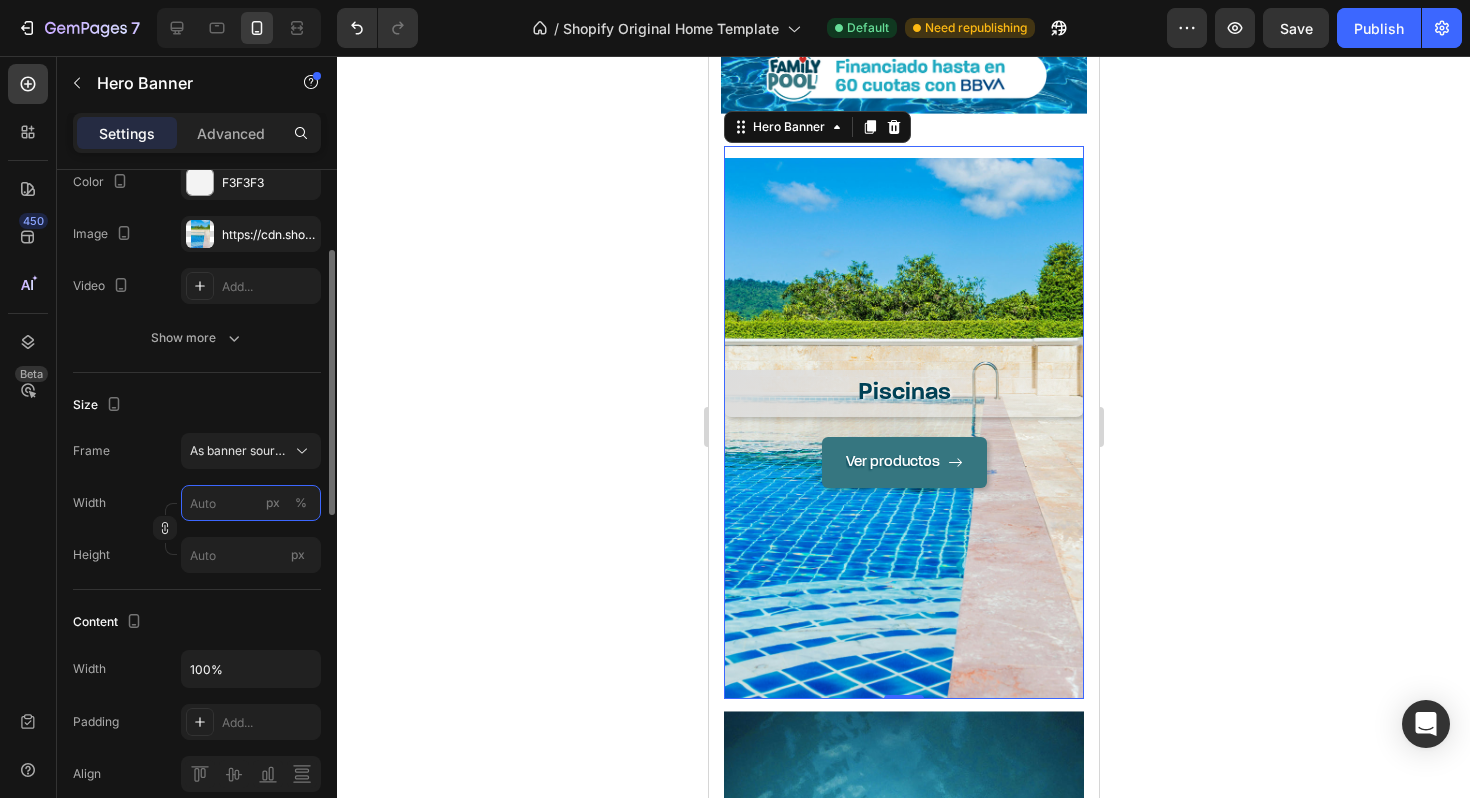 click on "px %" at bounding box center (251, 503) 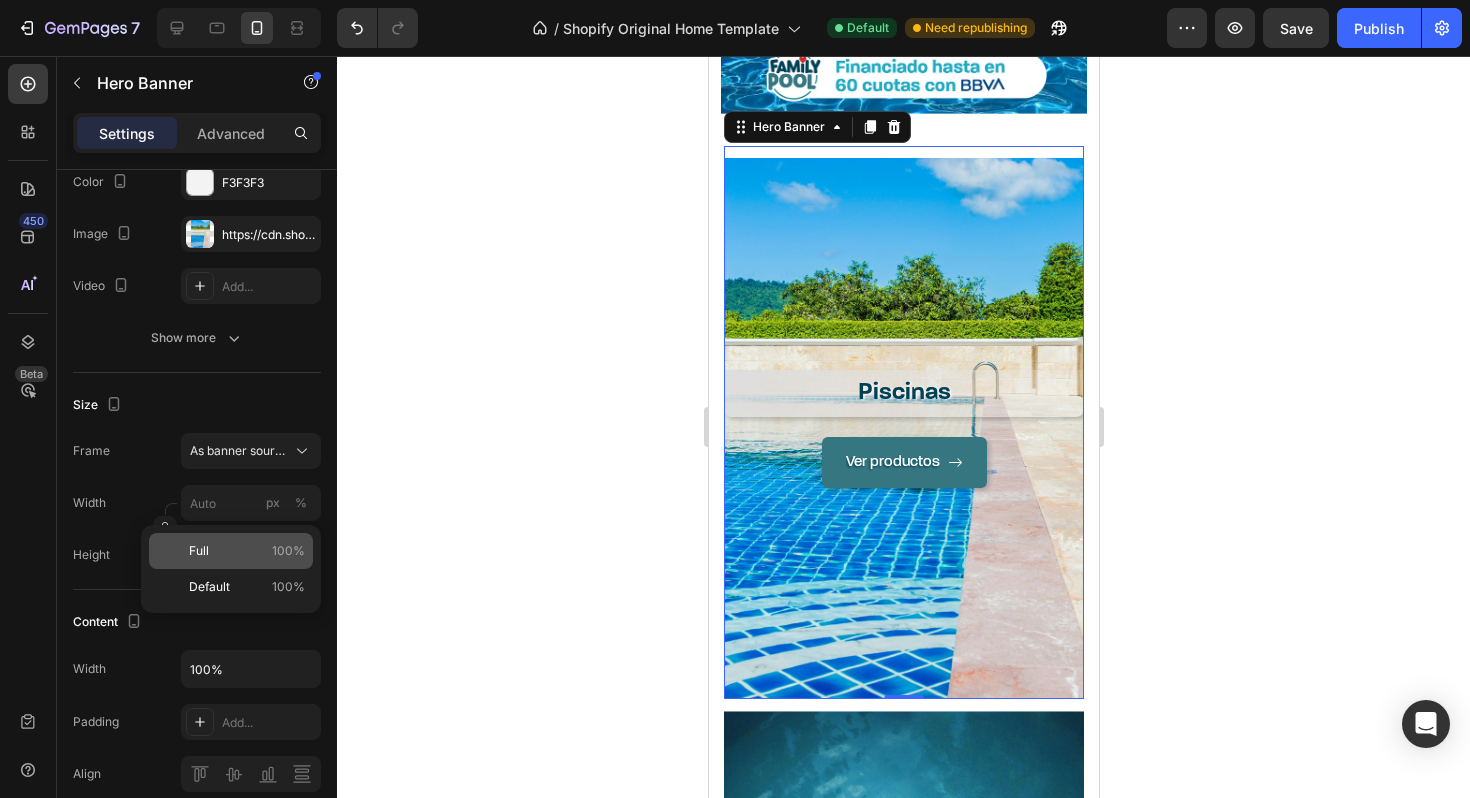 click on "Full 100%" at bounding box center [247, 551] 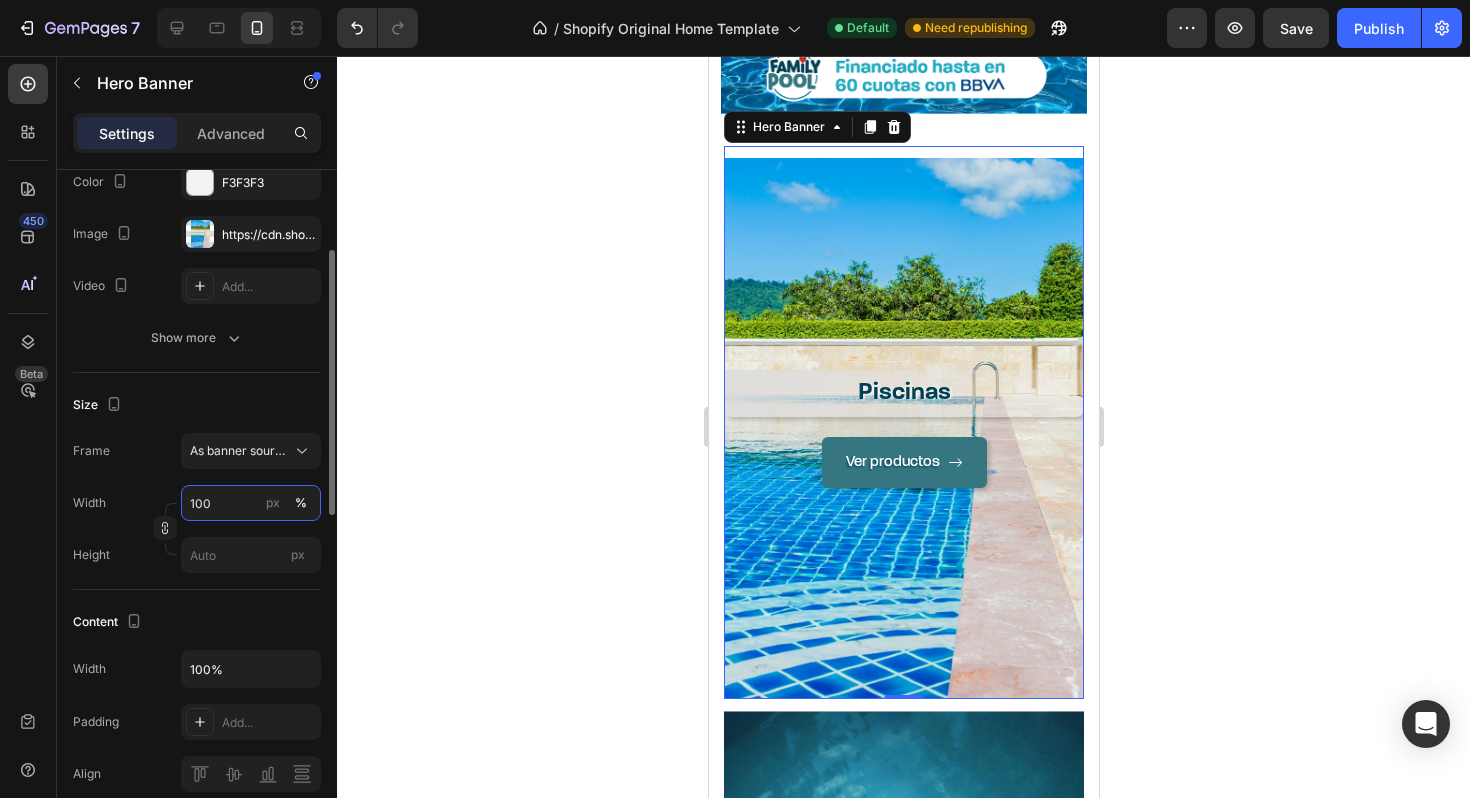 click on "100" at bounding box center [251, 503] 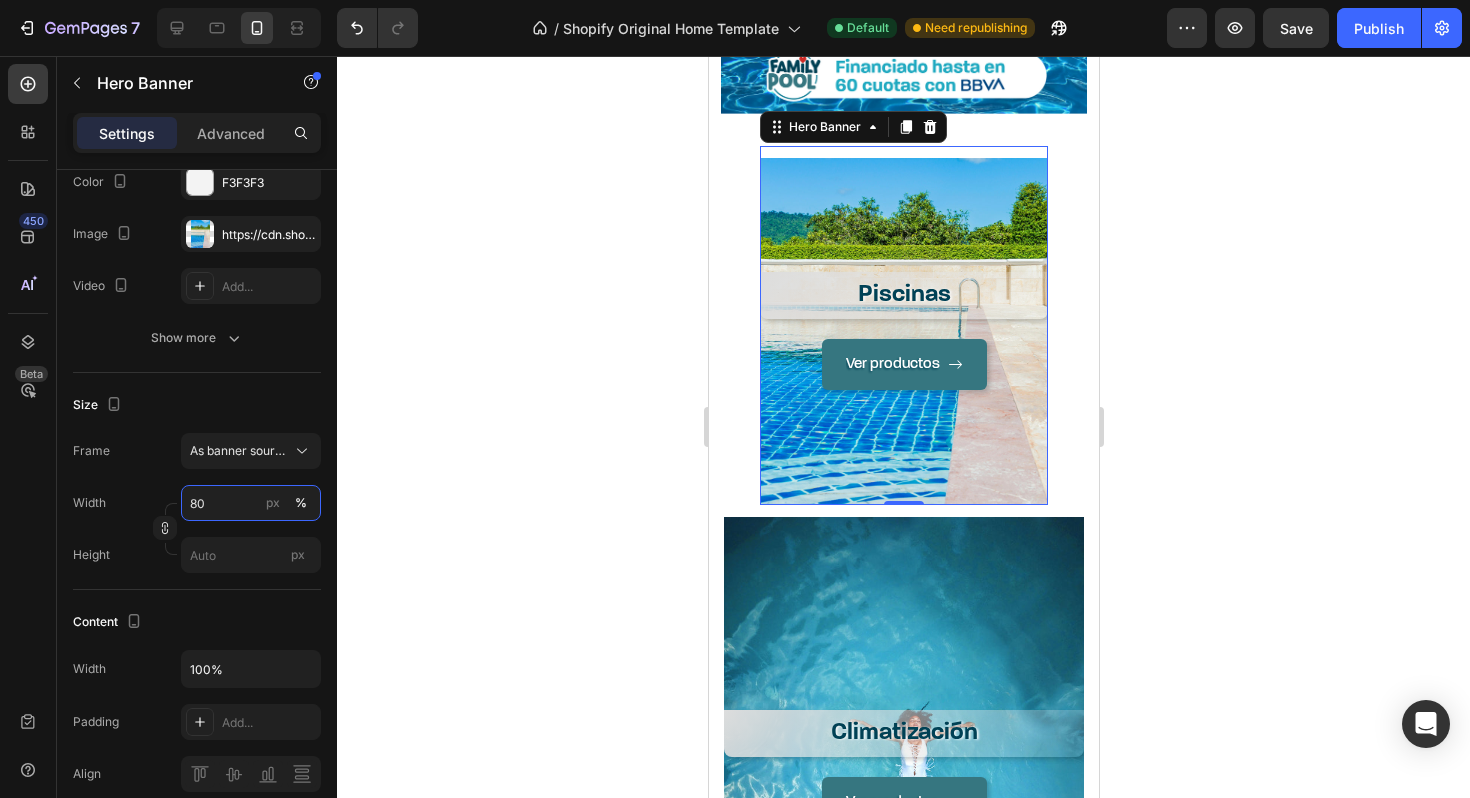 type on "80" 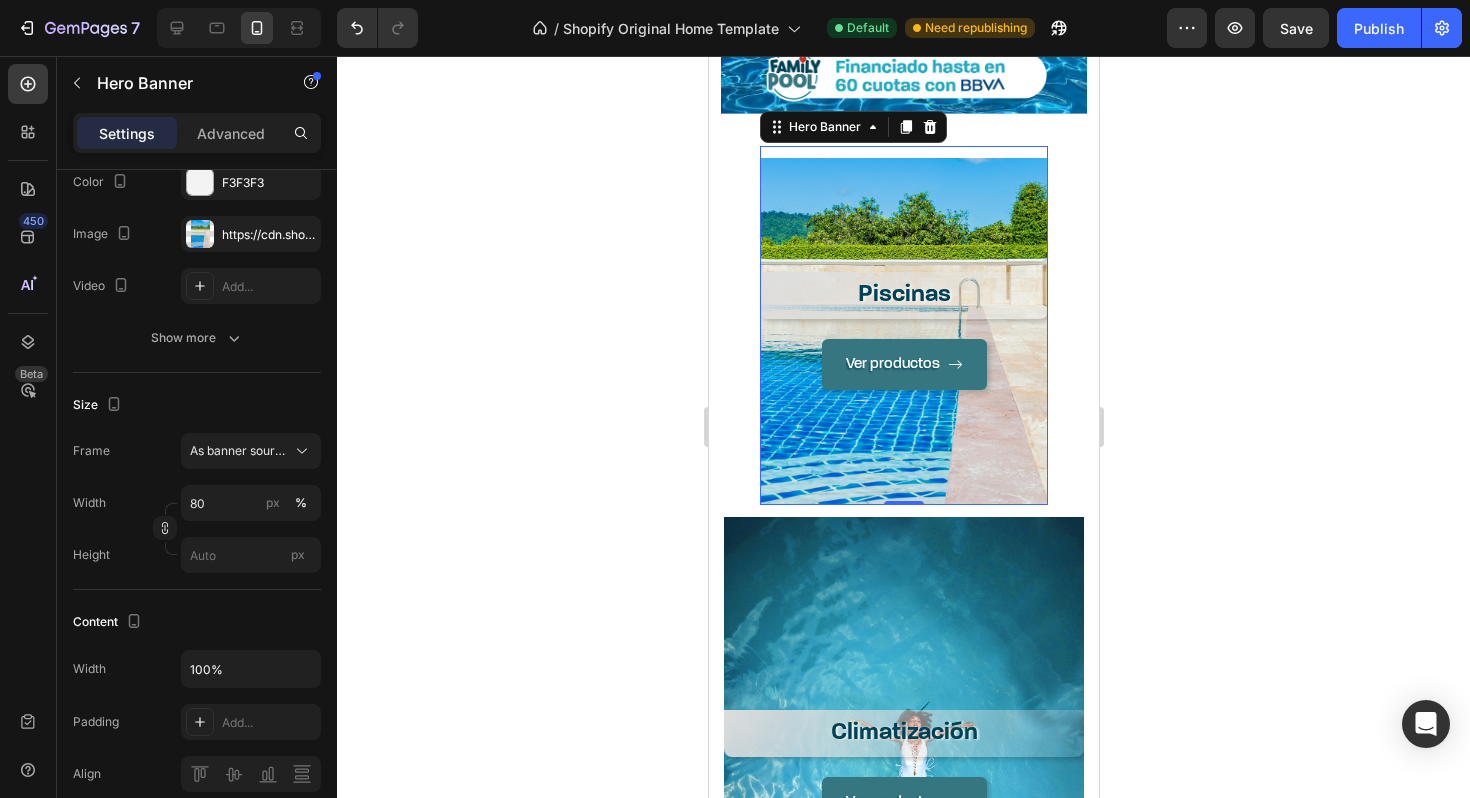 click 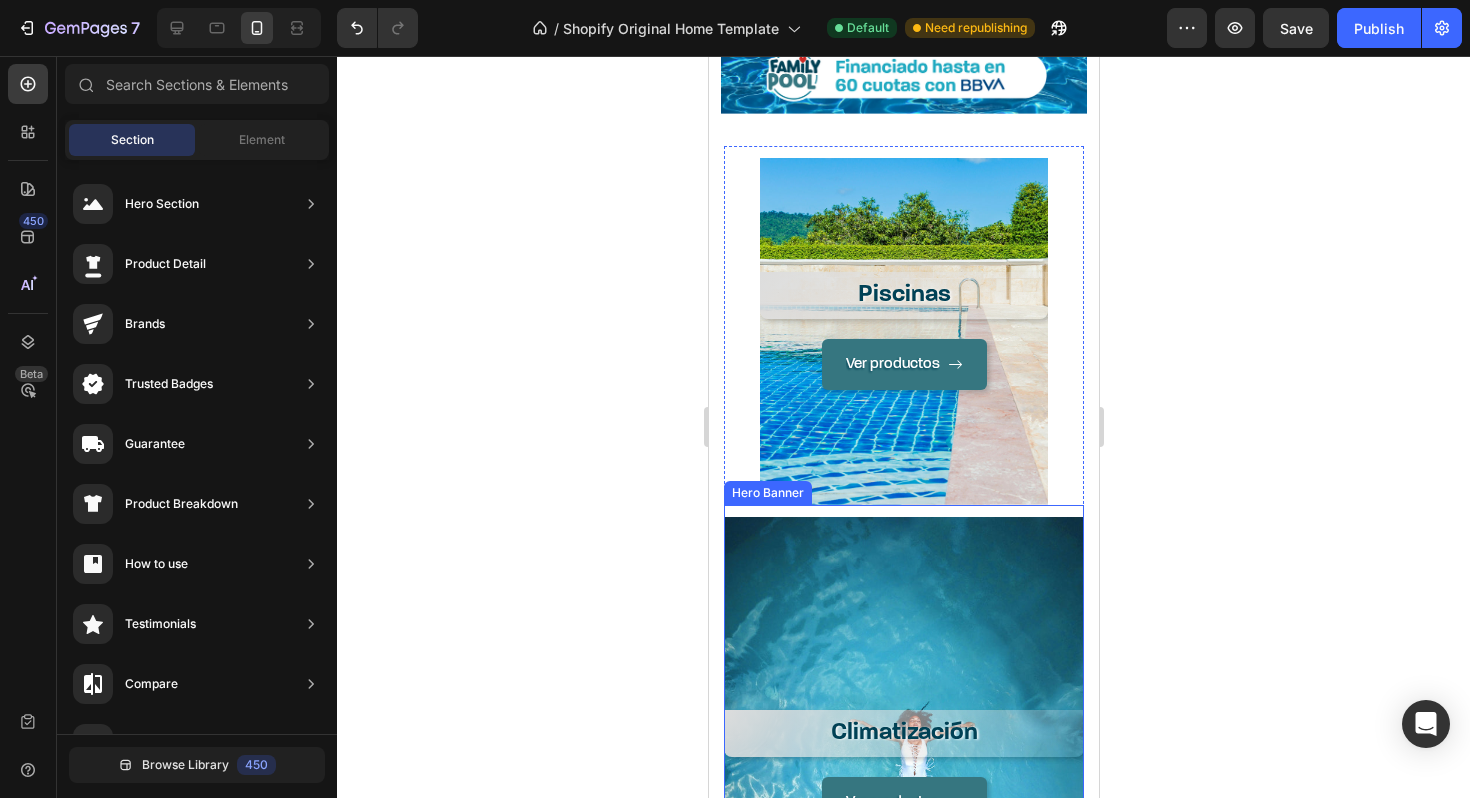 click on "Climatización Heading
Ver productos Button" at bounding box center (903, 769) 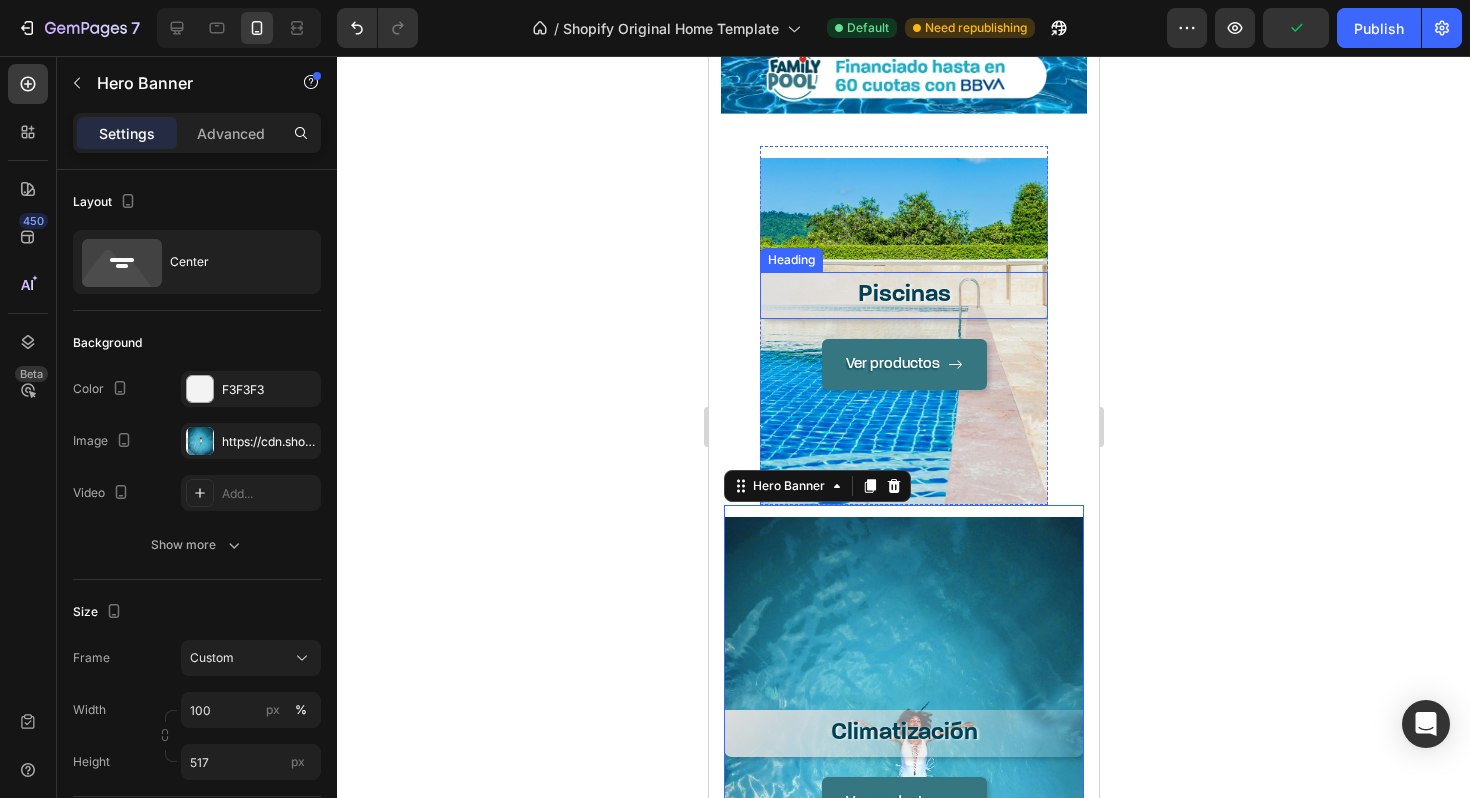 click on "Piscinas" at bounding box center (903, 295) 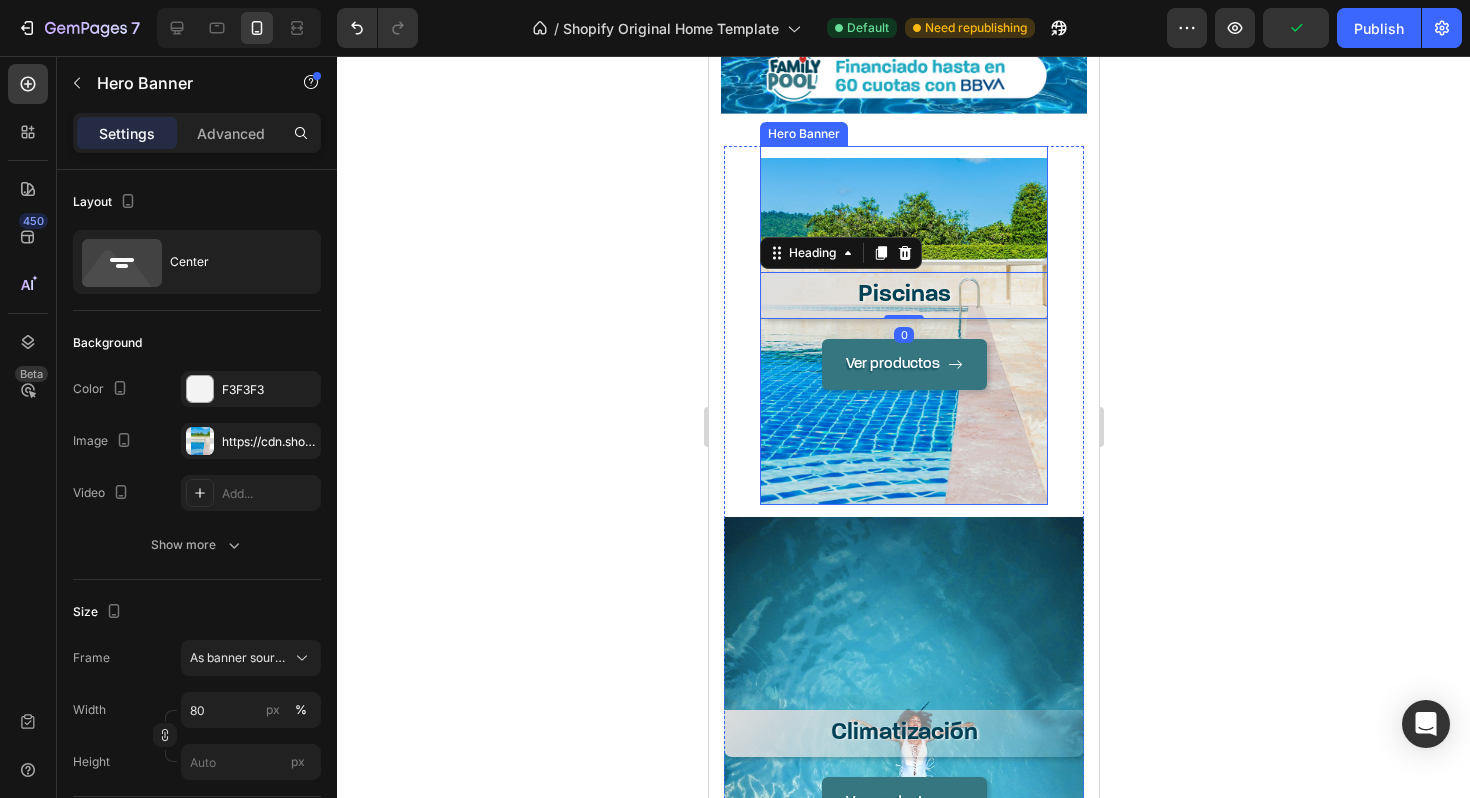 click on "Ver productos Button" at bounding box center [903, 454] 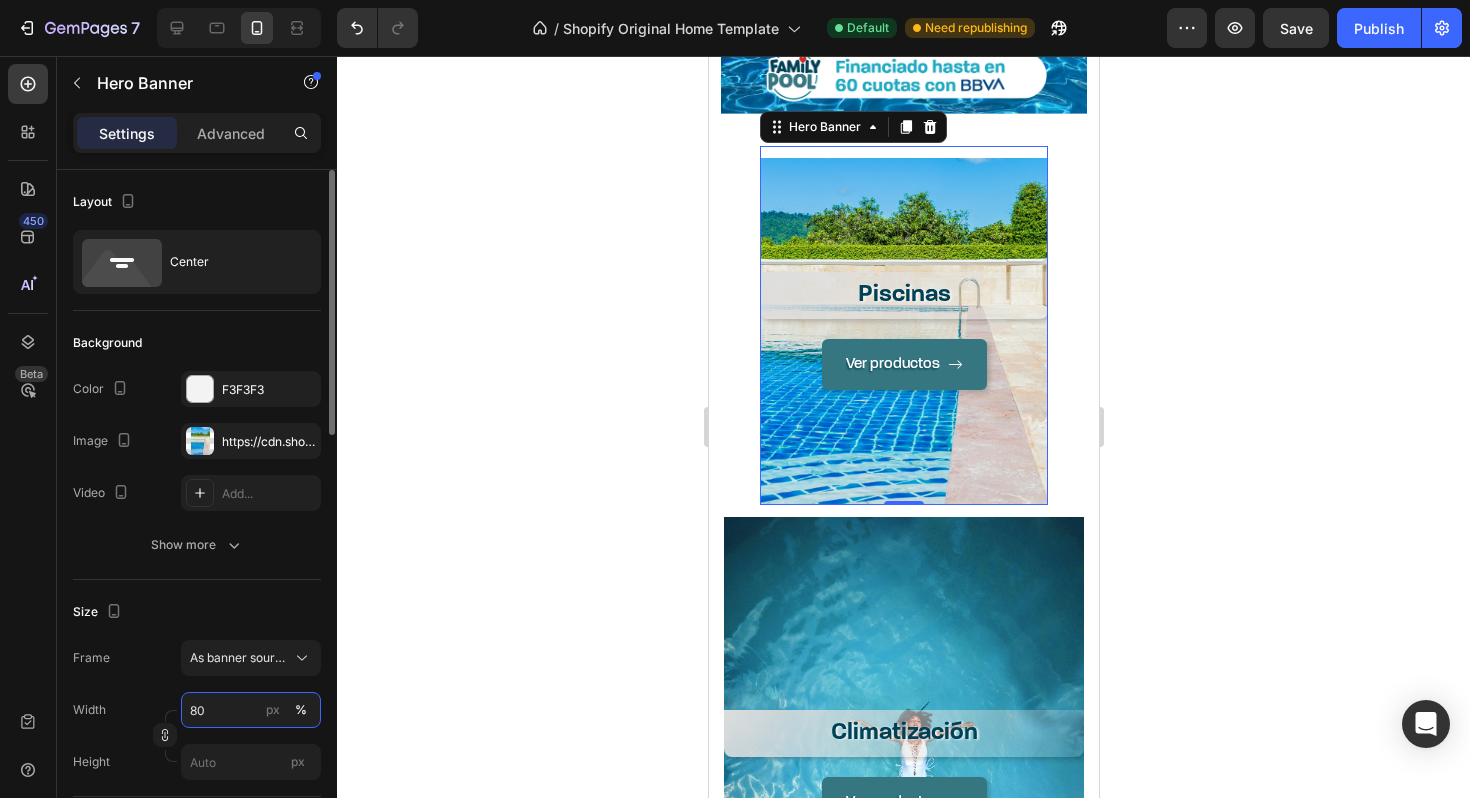 click on "80" at bounding box center (251, 710) 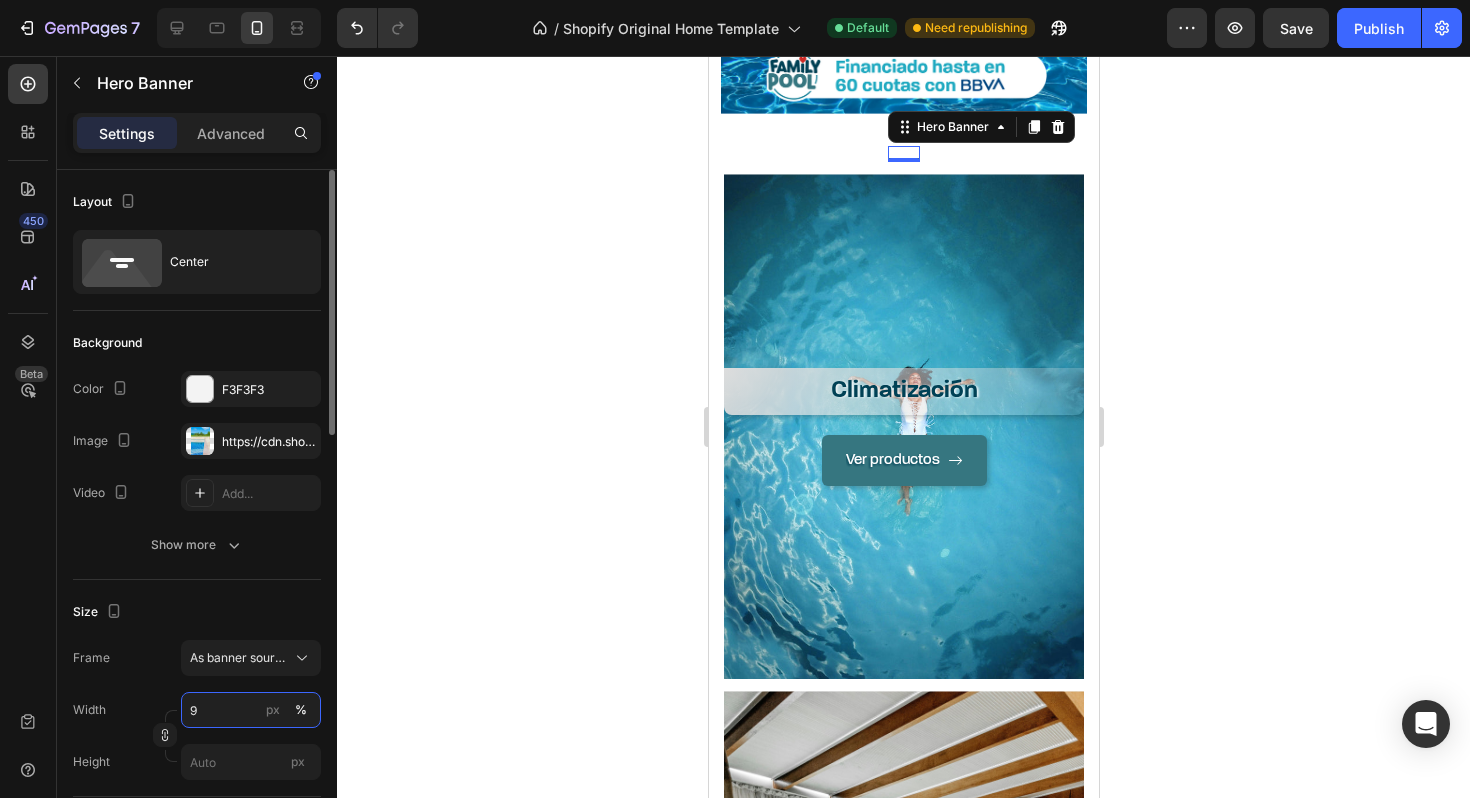 type on "90" 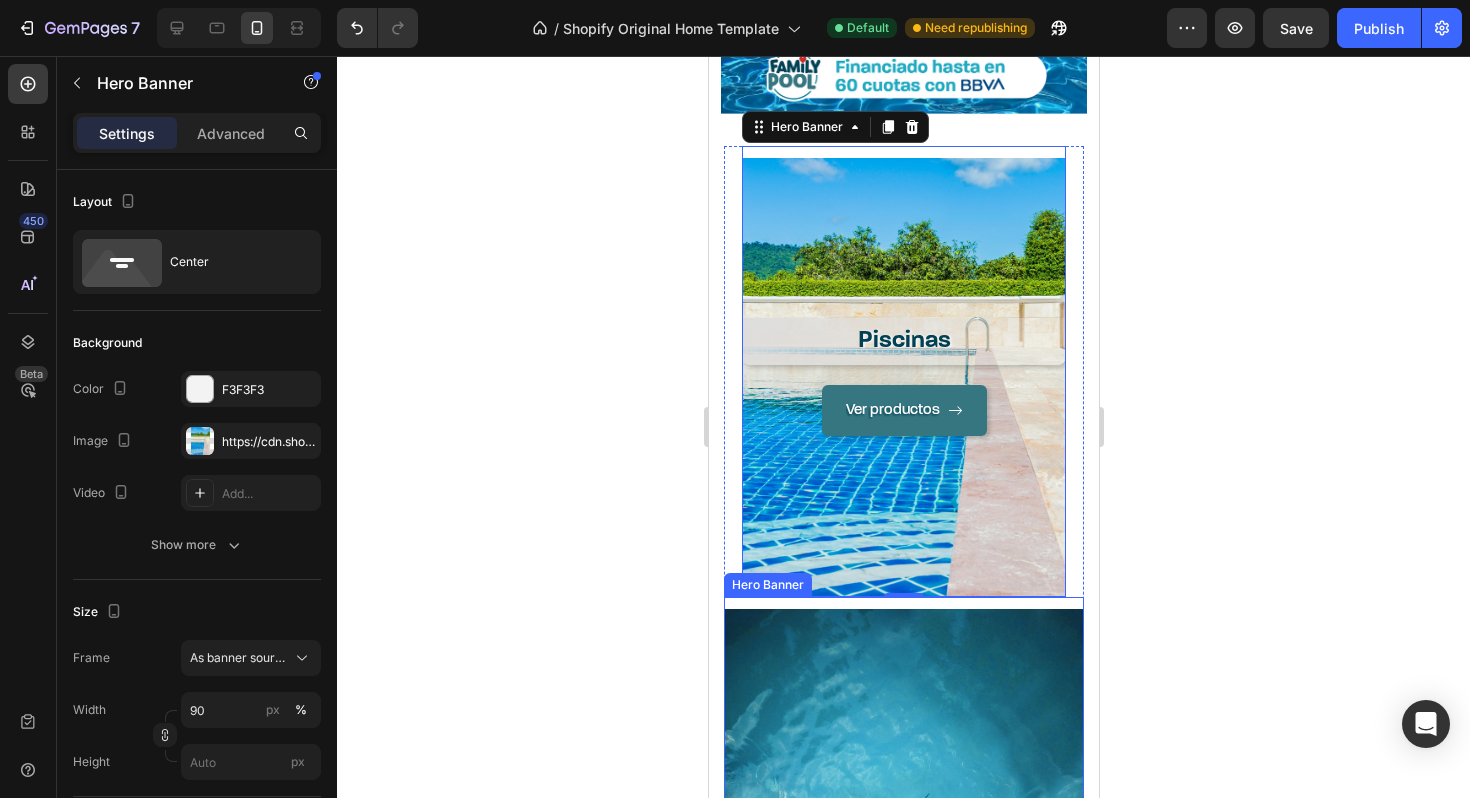 click on "Climatización Heading
Ver productos Button" at bounding box center (903, 861) 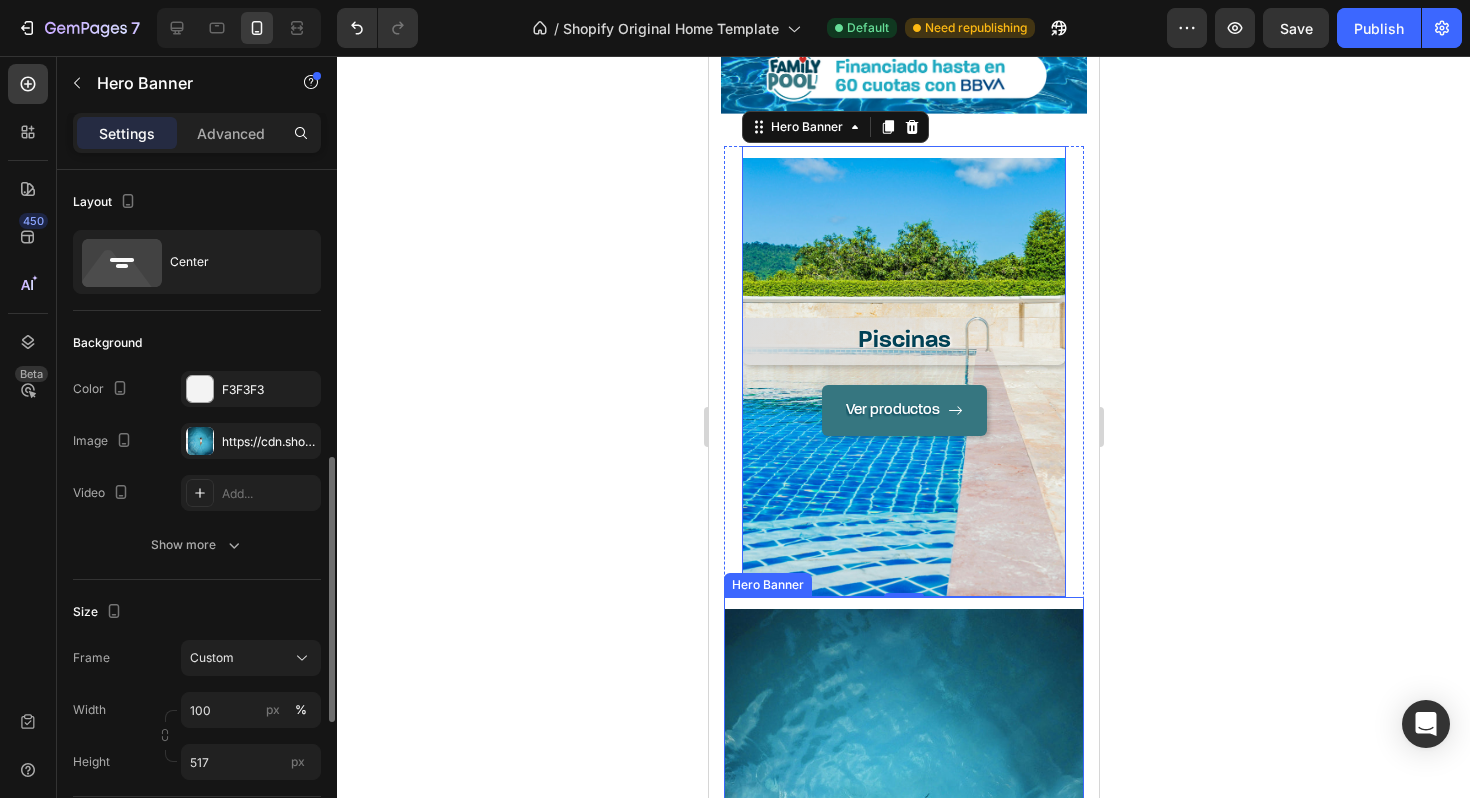 scroll, scrollTop: 207, scrollLeft: 0, axis: vertical 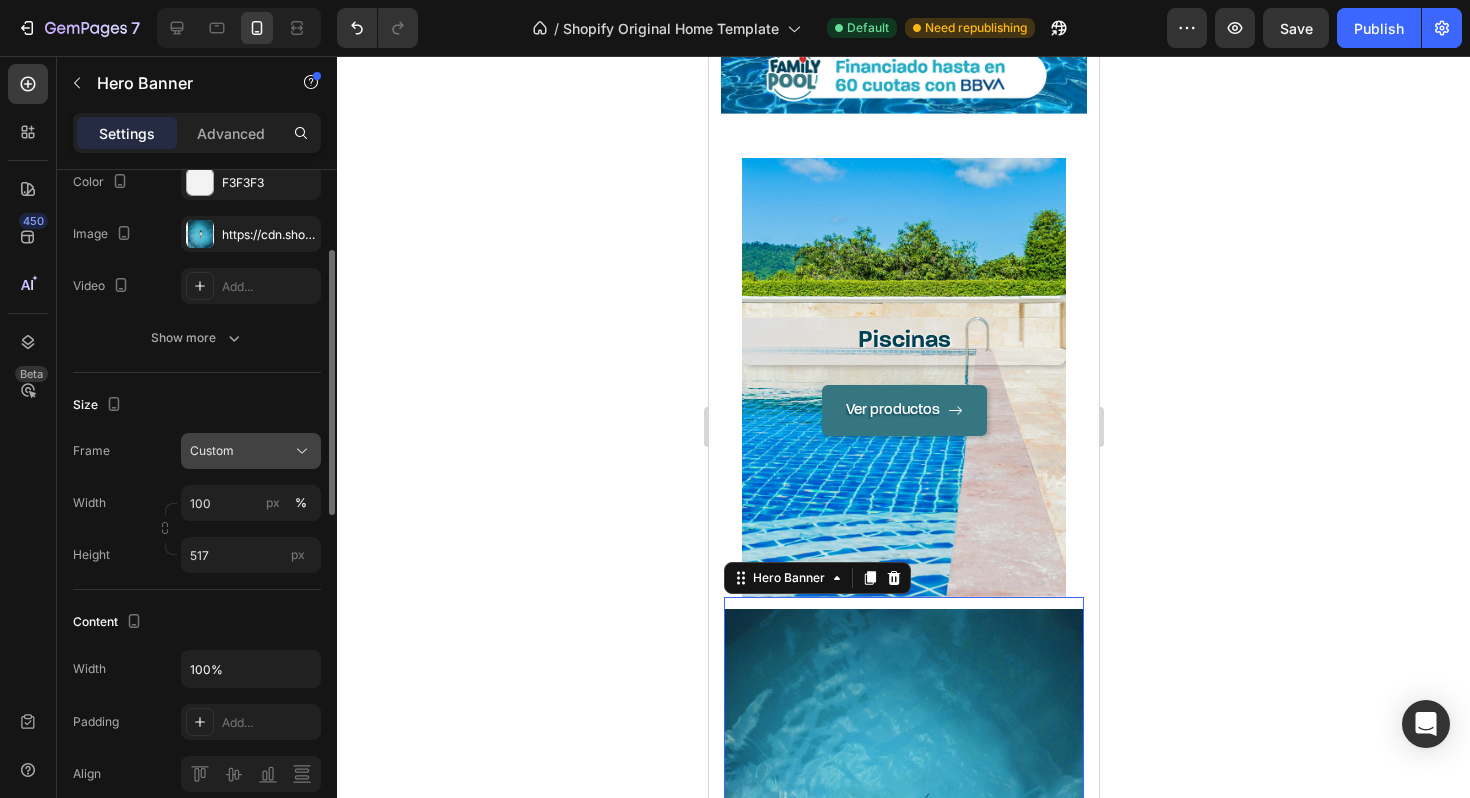 click on "Custom" 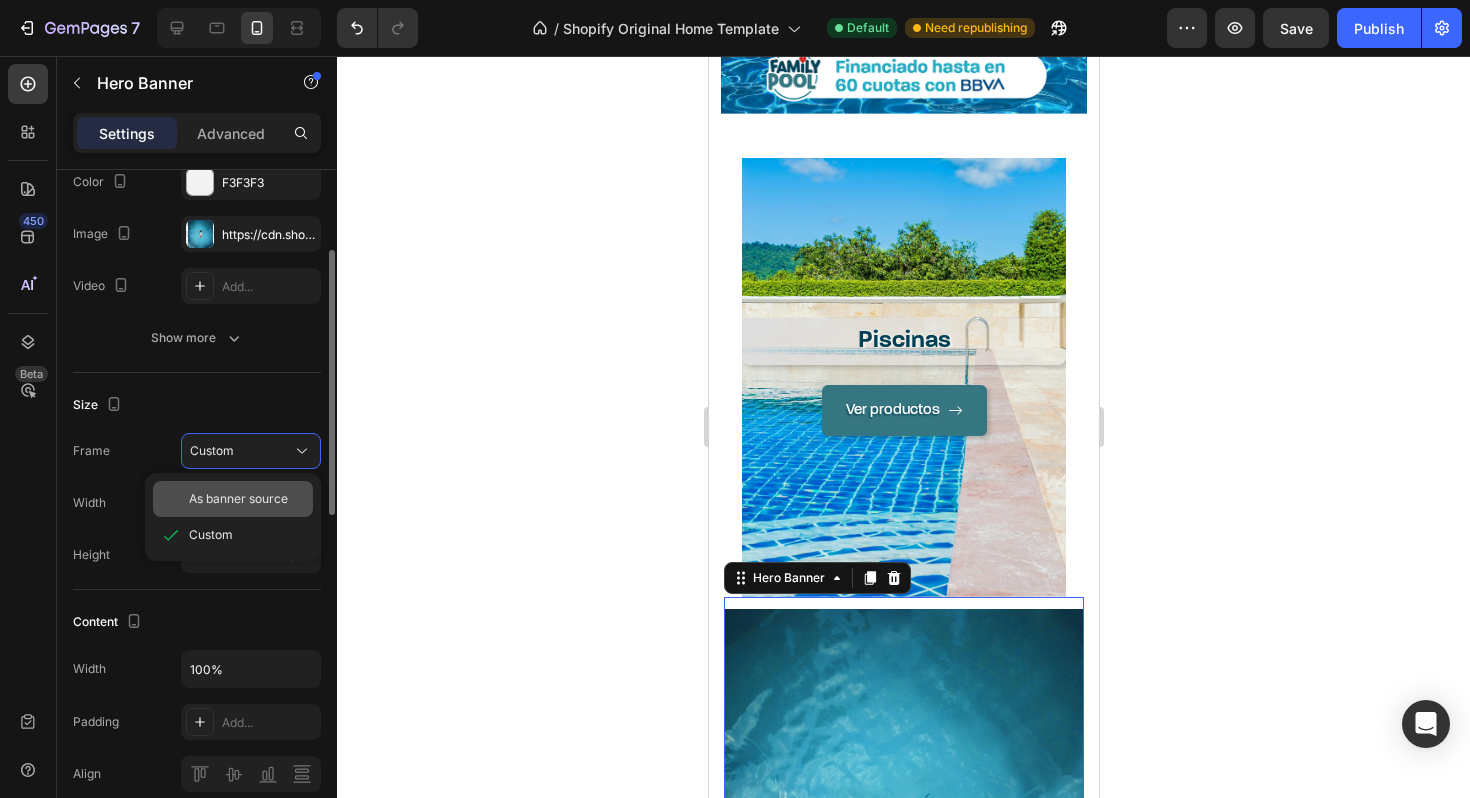 click on "As banner source" at bounding box center [238, 499] 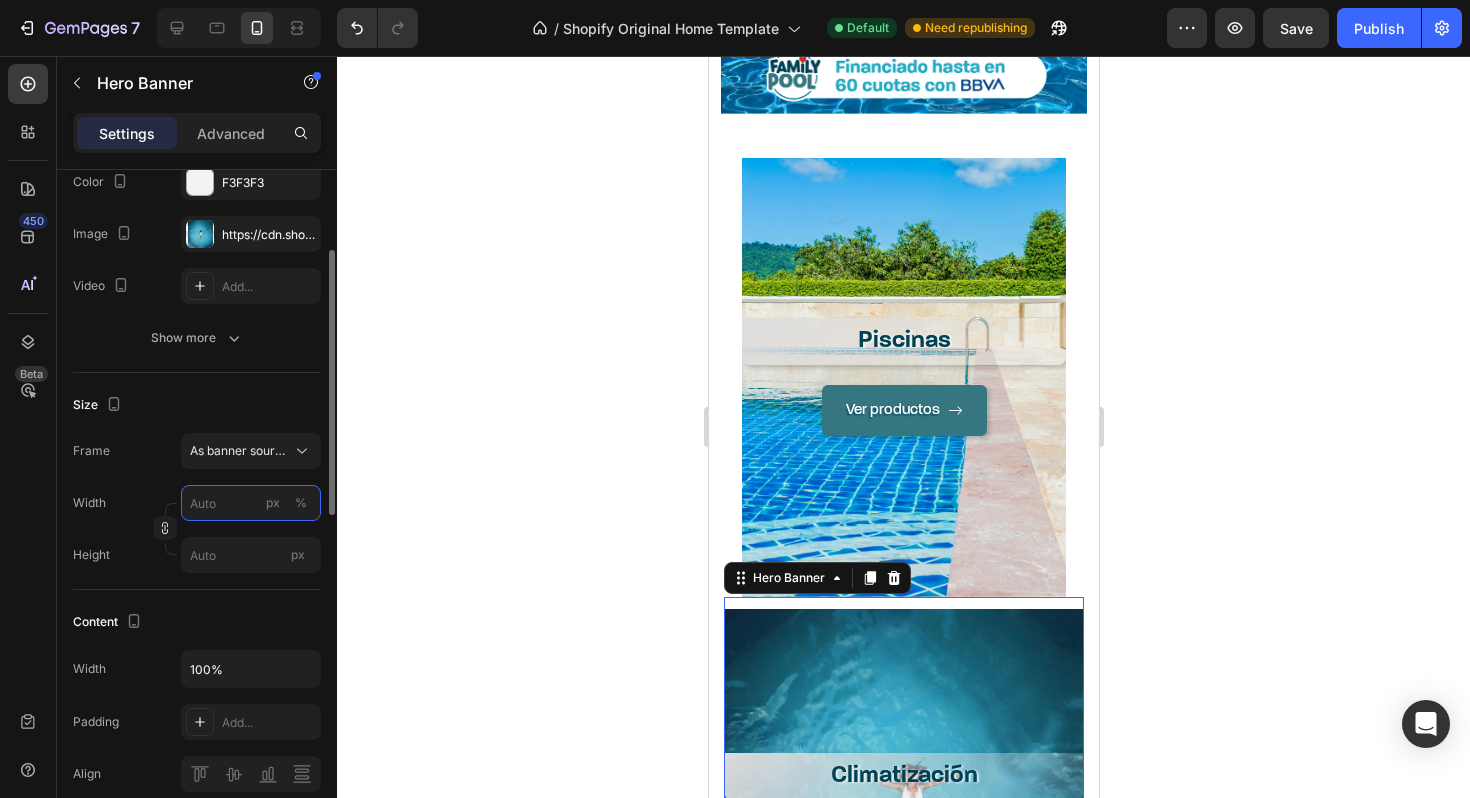 click on "px %" at bounding box center [251, 503] 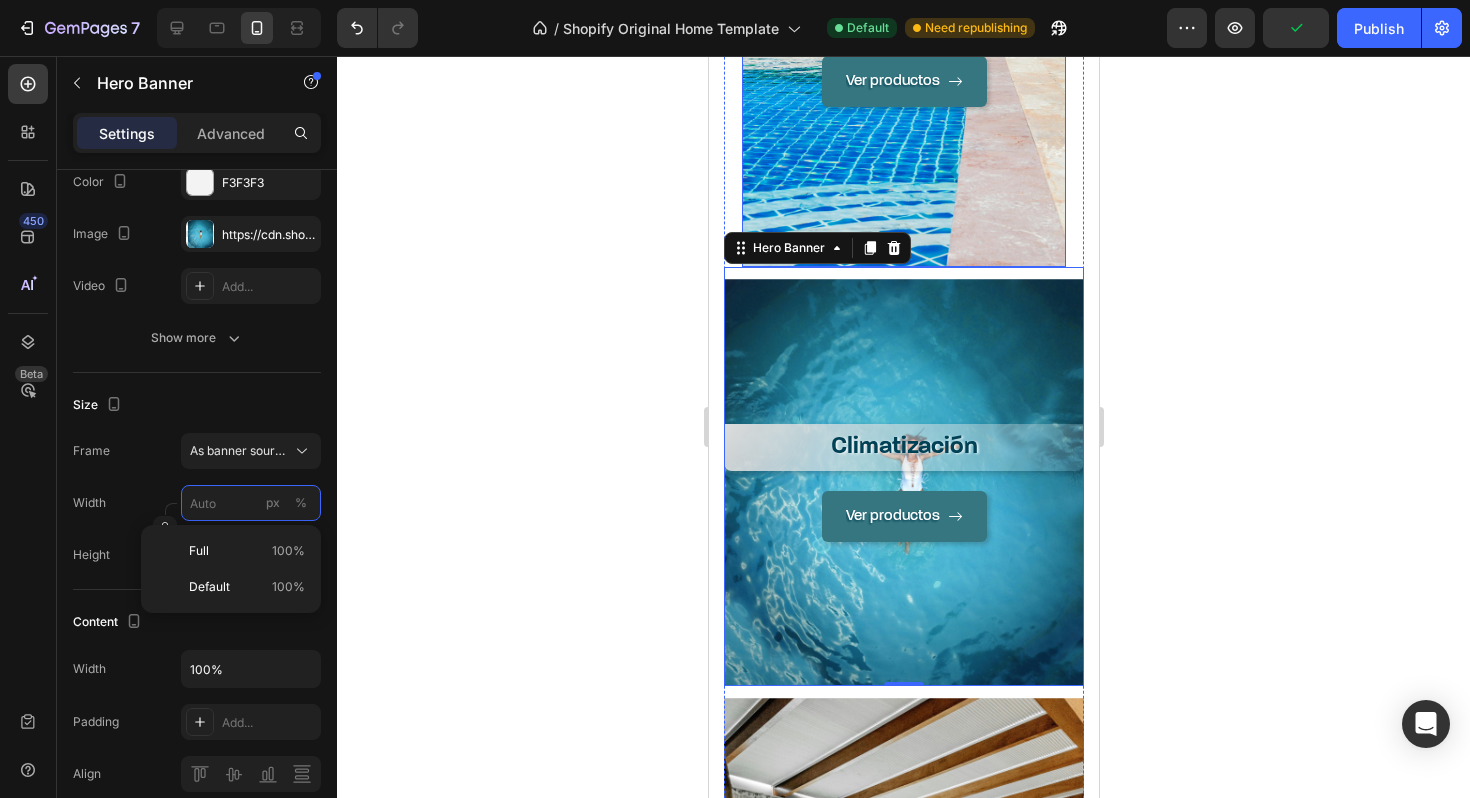 scroll, scrollTop: 1880, scrollLeft: 0, axis: vertical 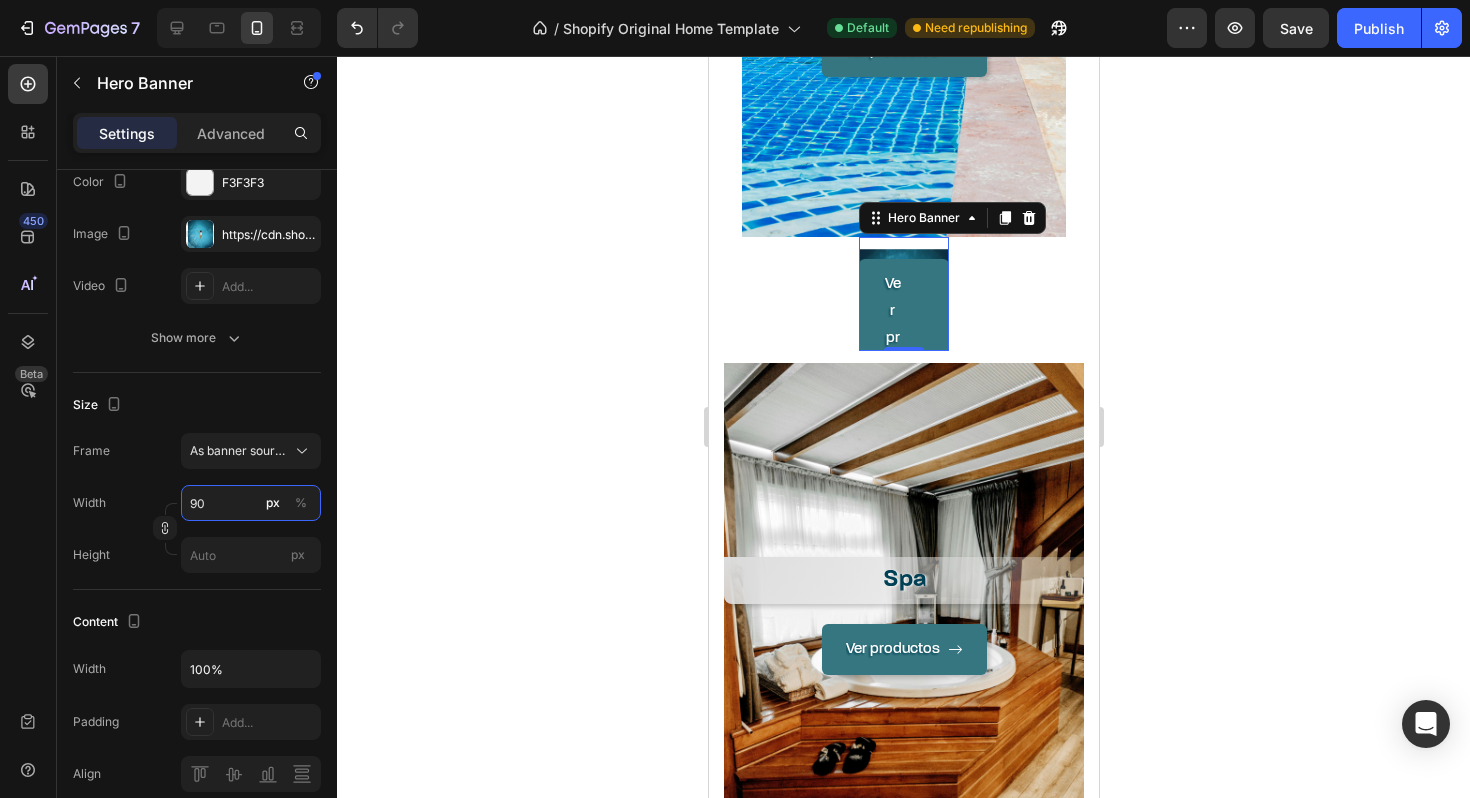 type on "9" 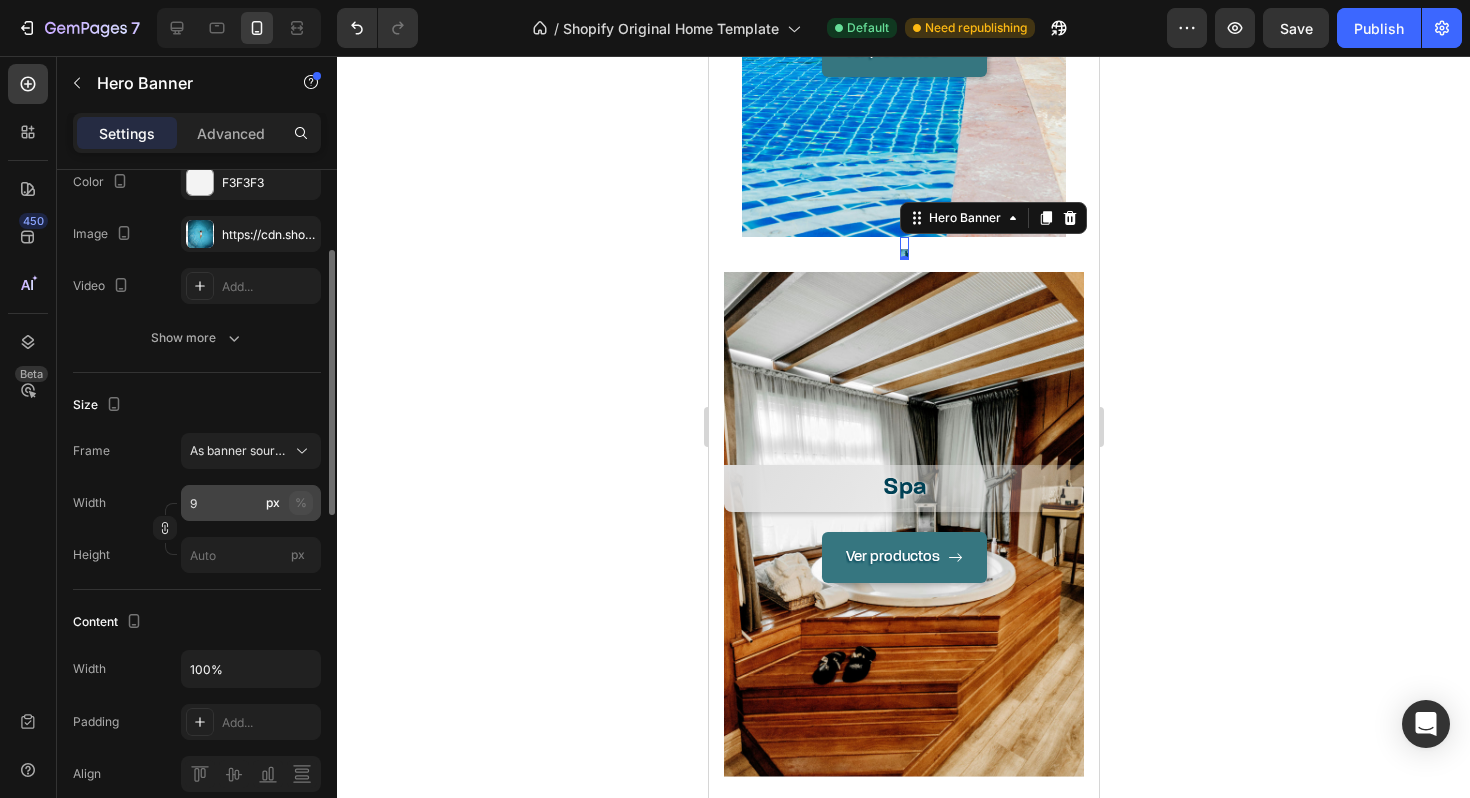 click on "%" at bounding box center [301, 503] 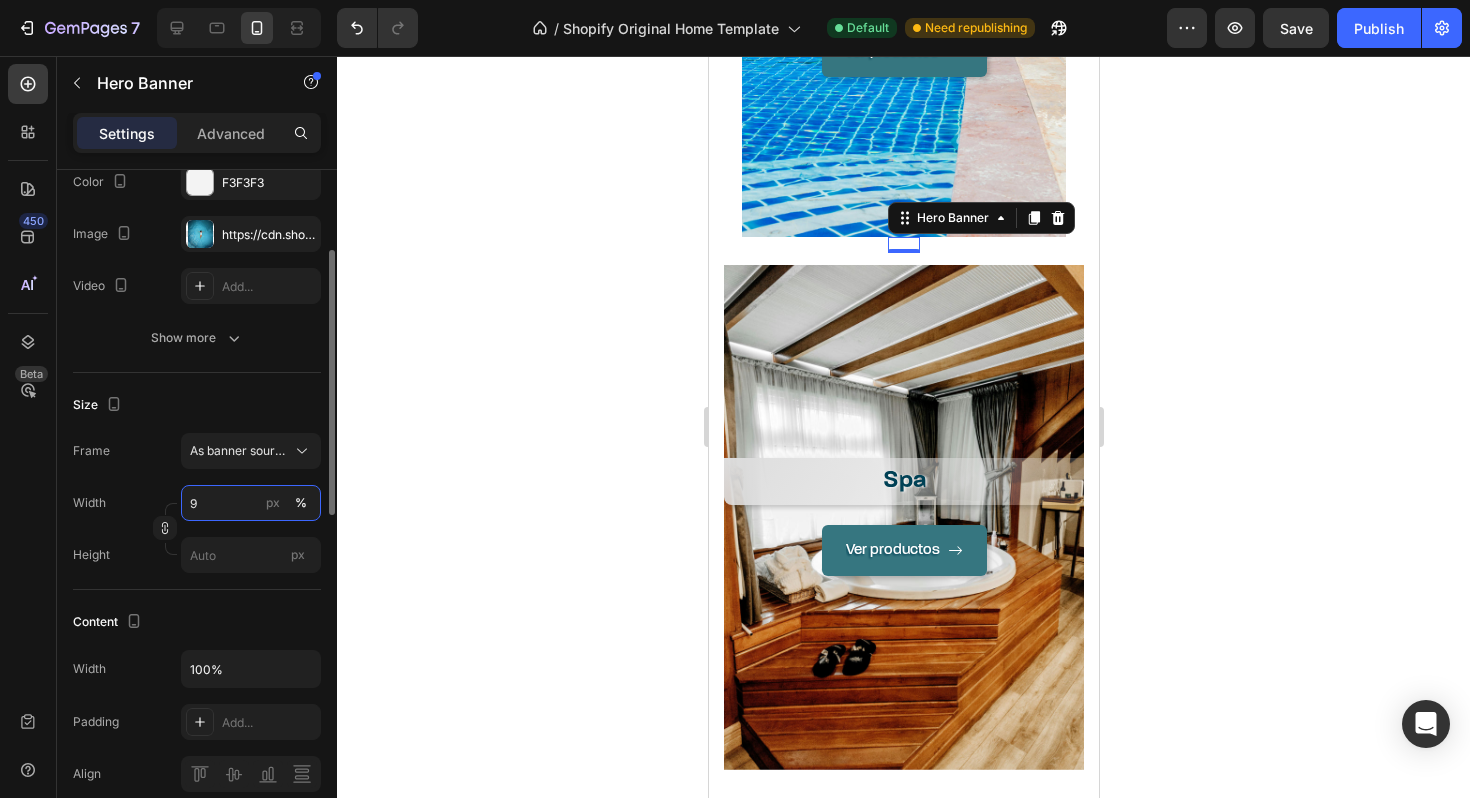 click on "9" at bounding box center [251, 503] 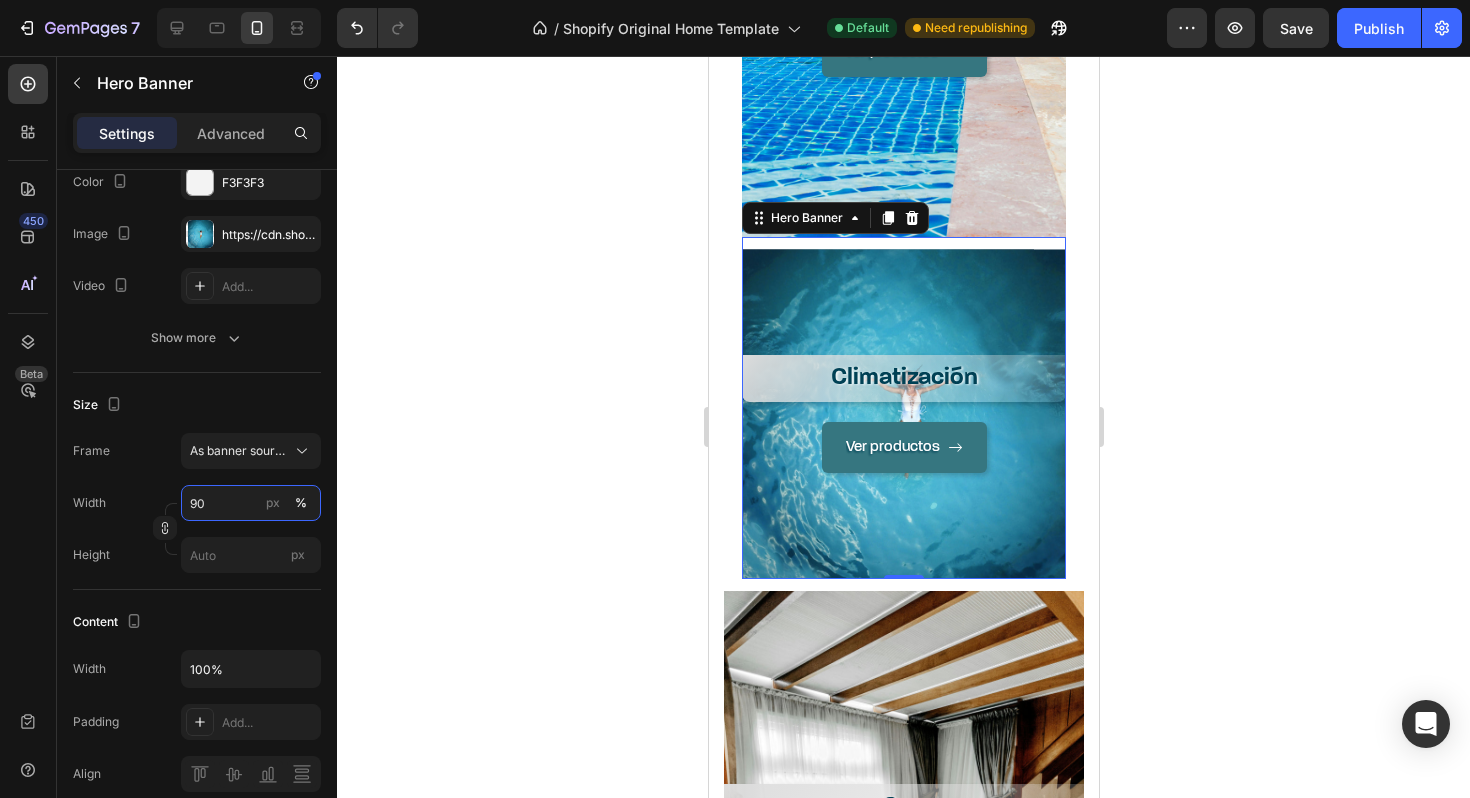 type on "90" 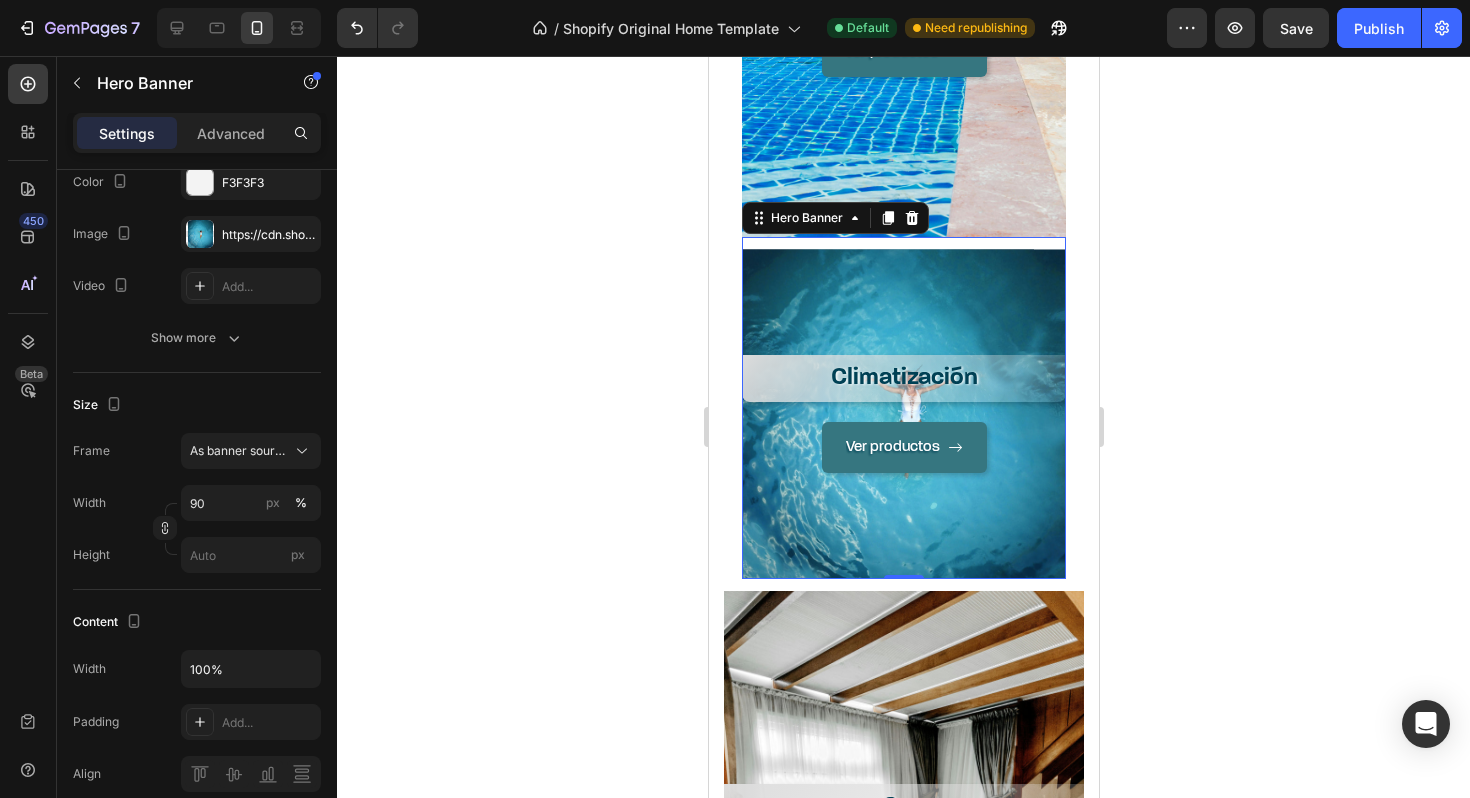 click 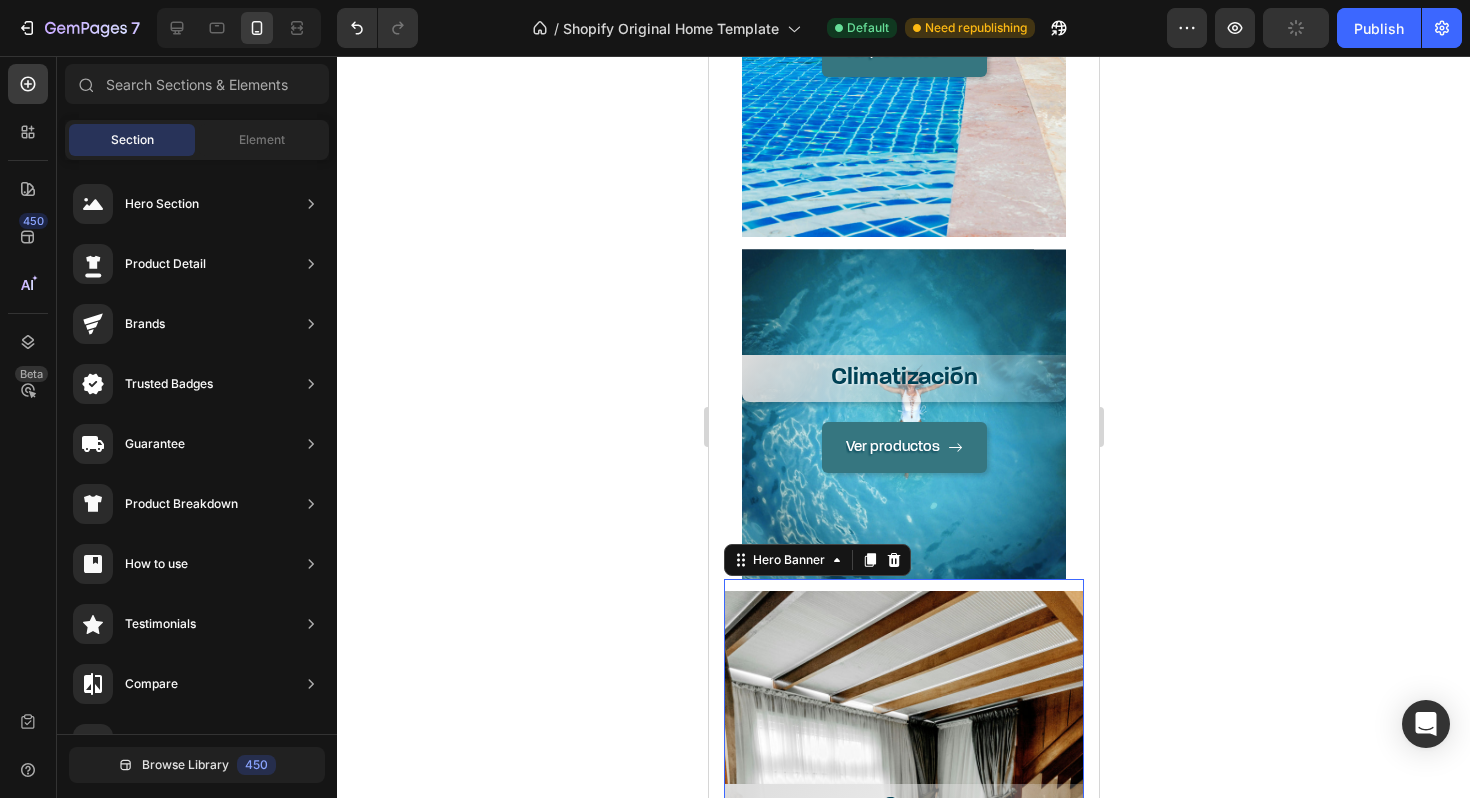 click on "Spa Heading
Ver productos Button" at bounding box center [903, 843] 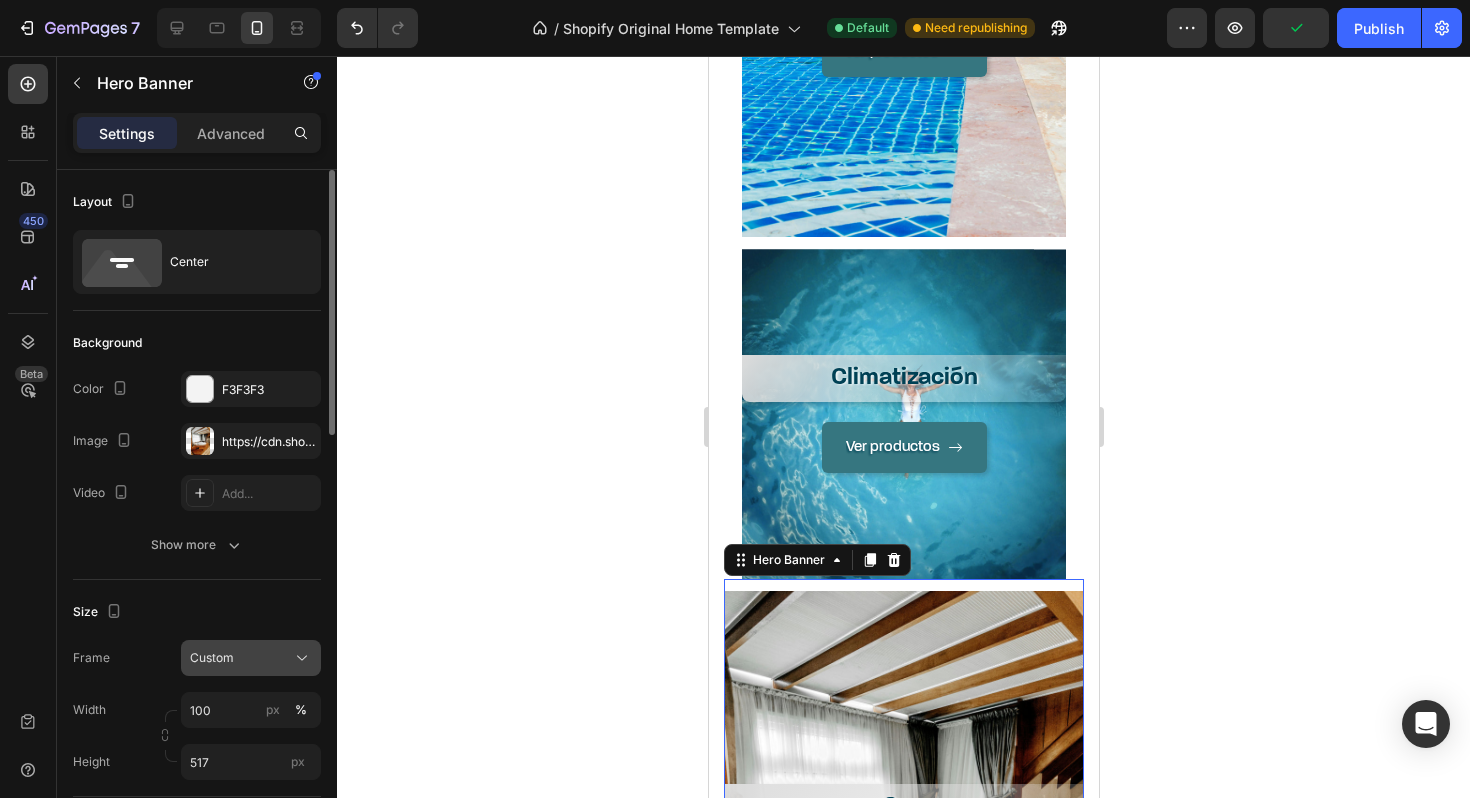 click on "Custom" 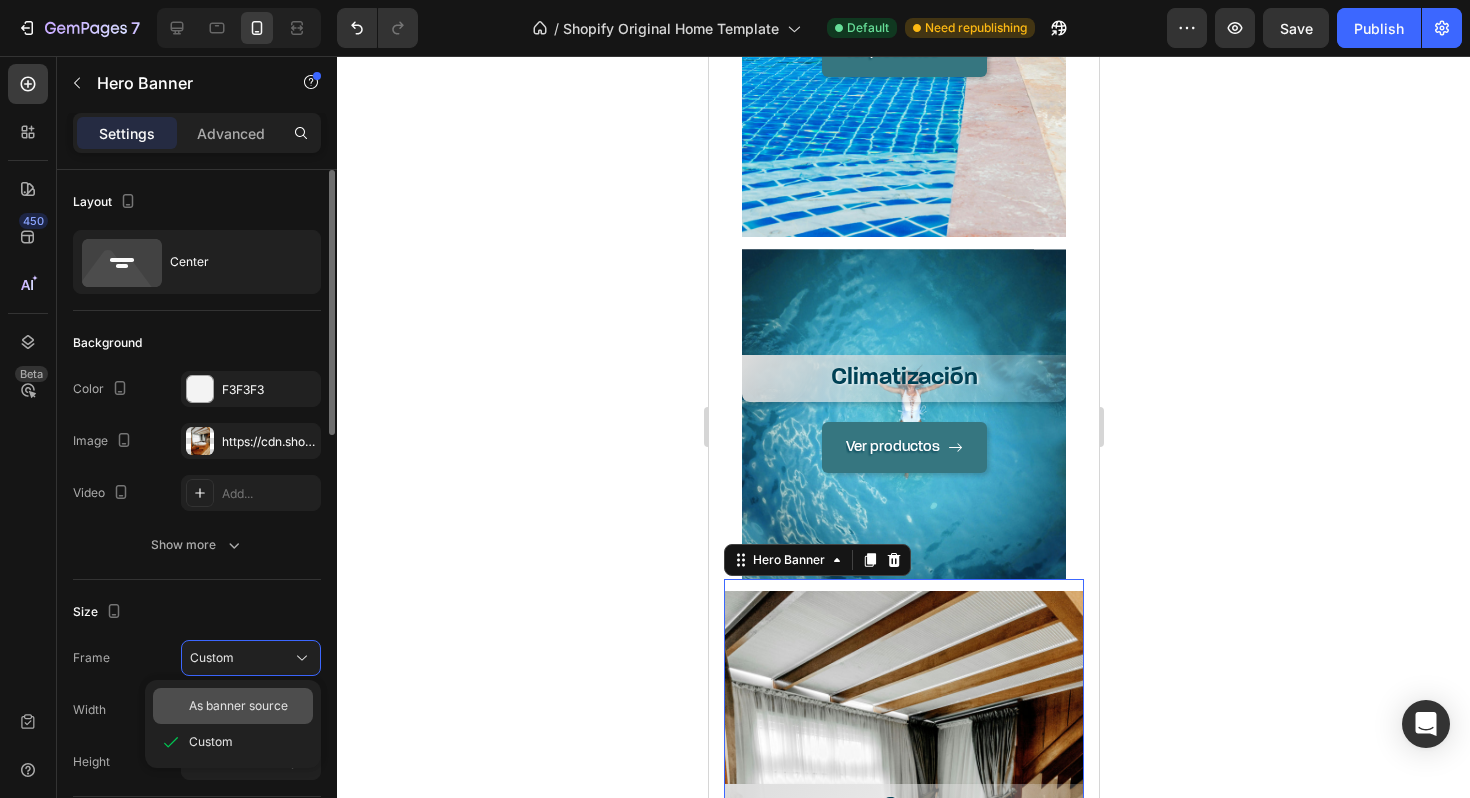 click on "As banner source" at bounding box center [238, 706] 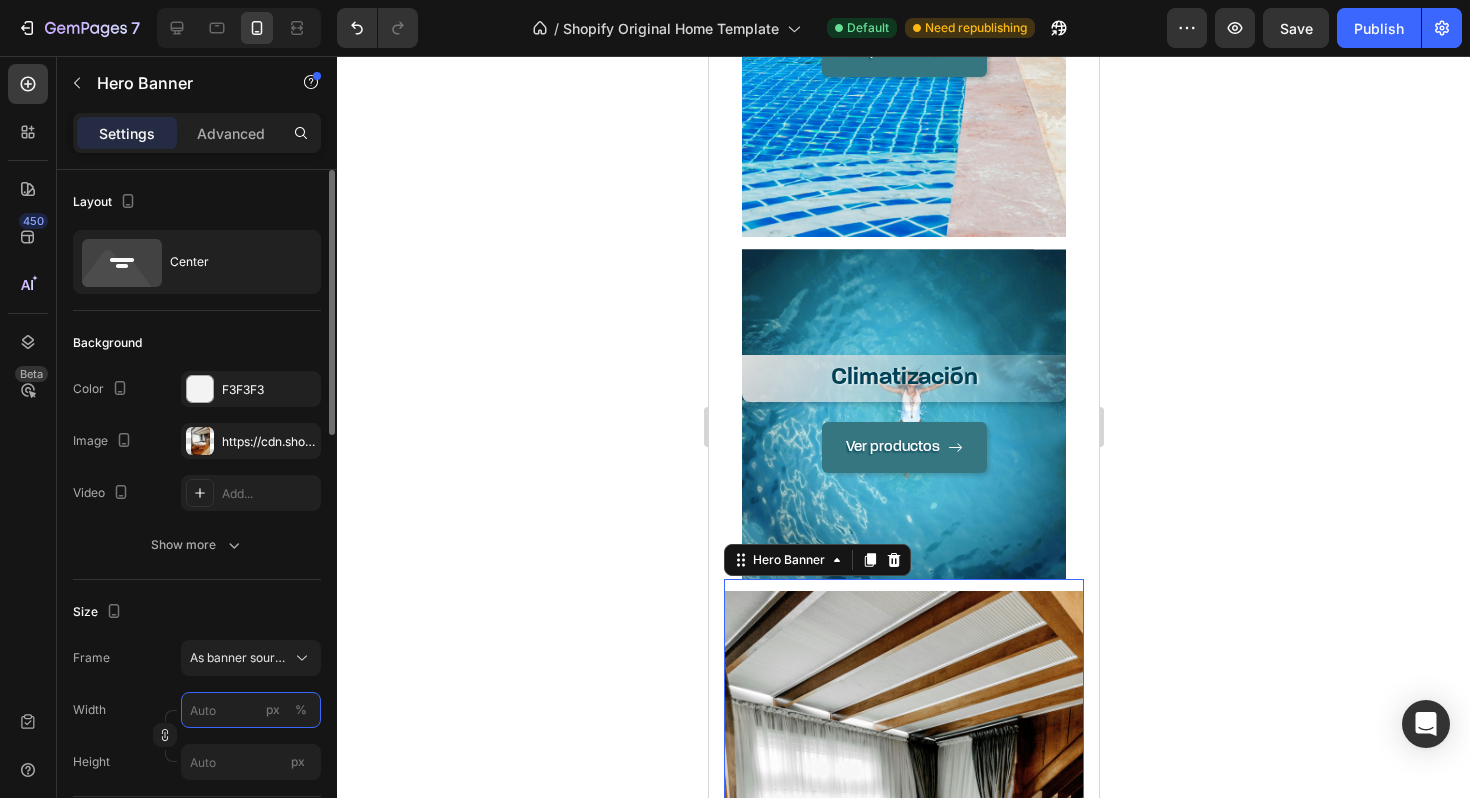 click on "px %" at bounding box center (251, 710) 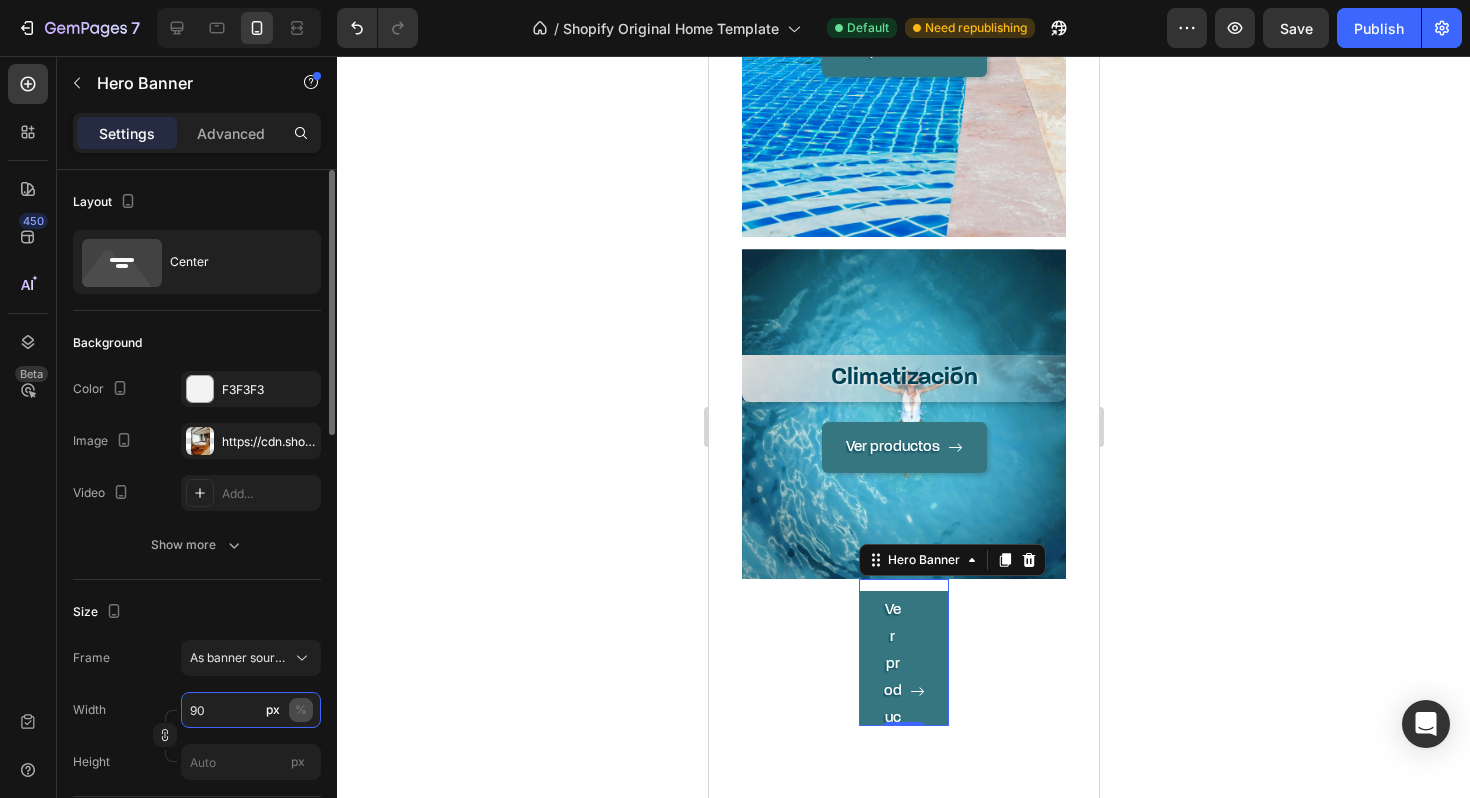 type on "90" 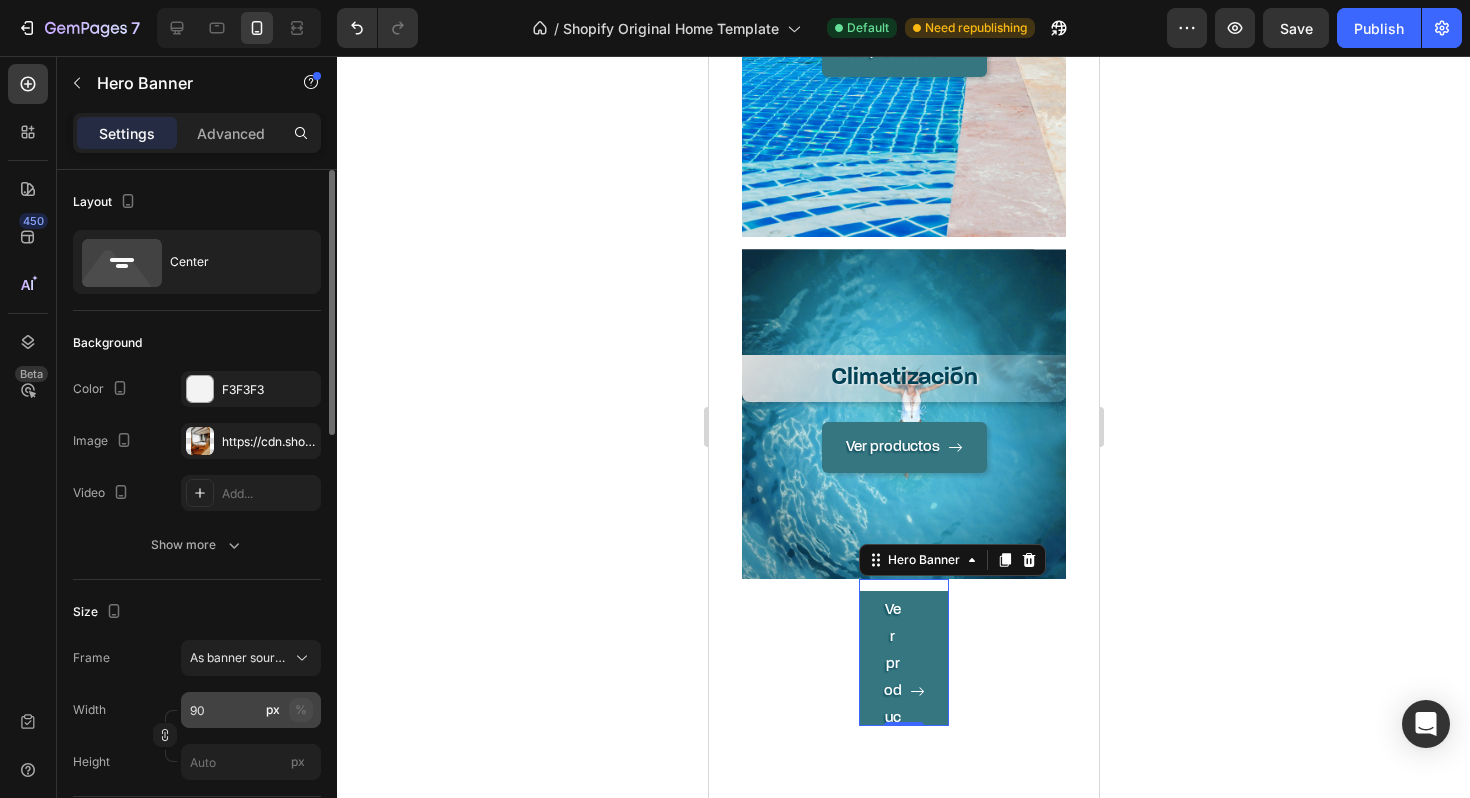 click on "%" at bounding box center [301, 710] 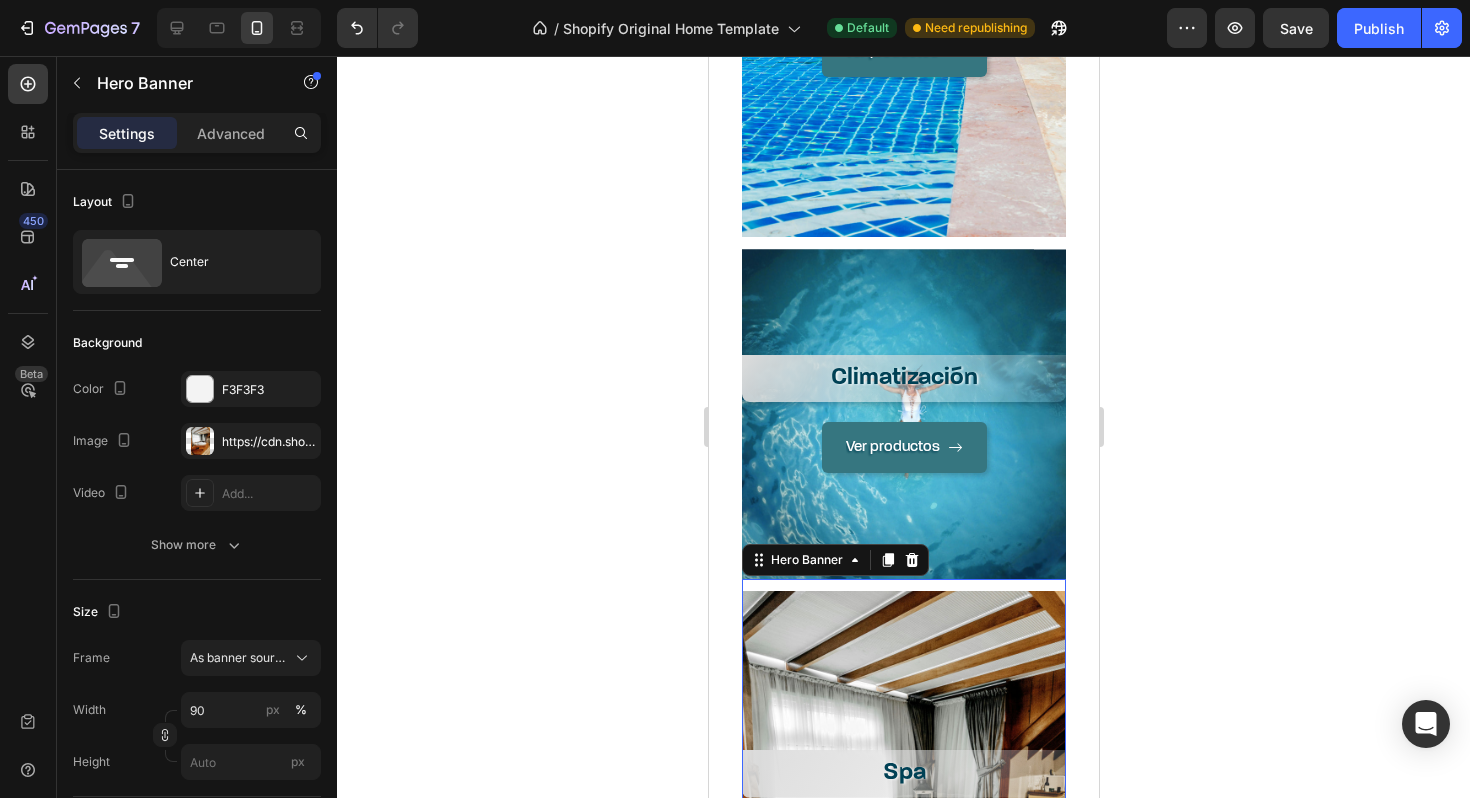 click 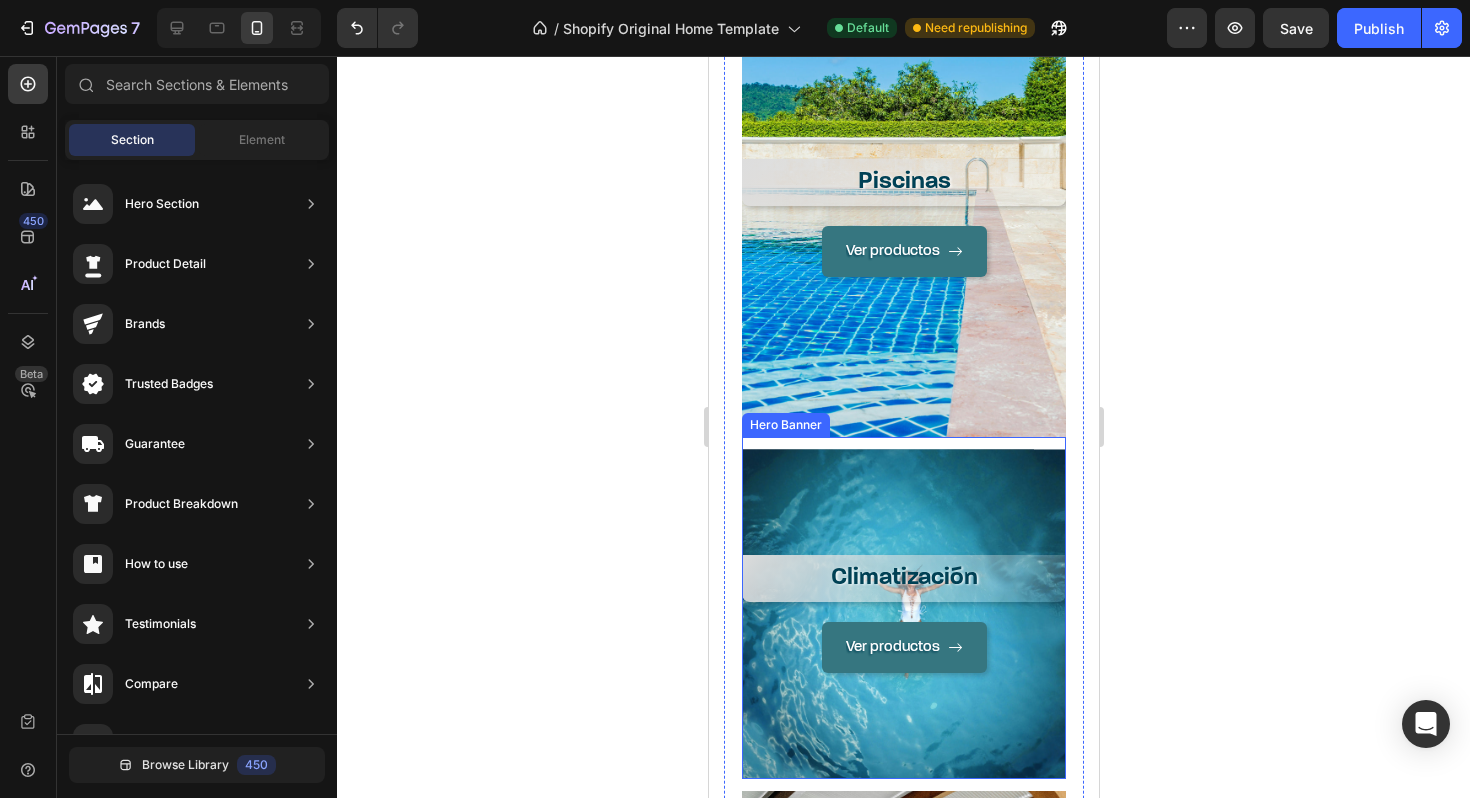 scroll, scrollTop: 1707, scrollLeft: 0, axis: vertical 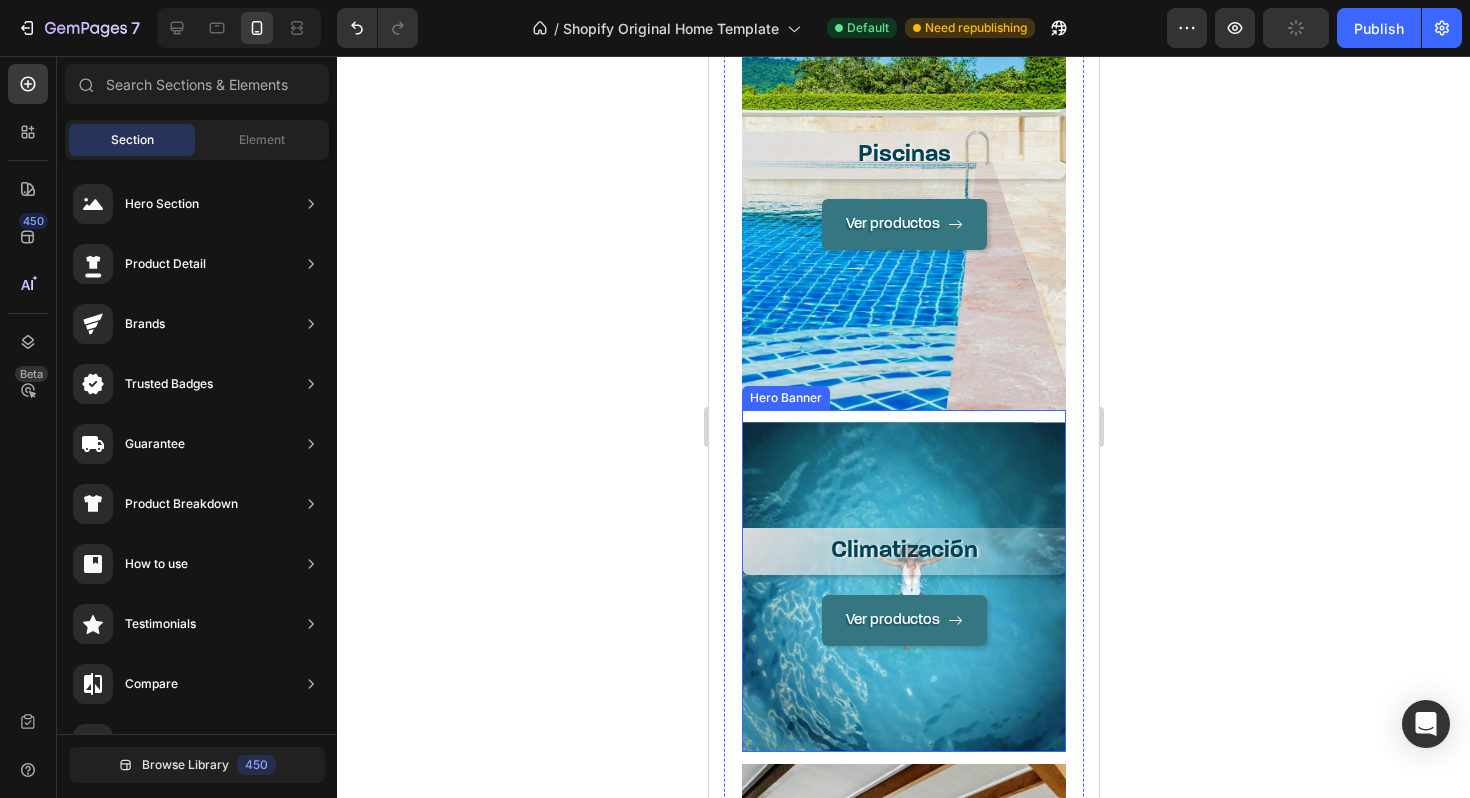 click on "Climatización Heading
Ver productos Button" at bounding box center (903, 587) 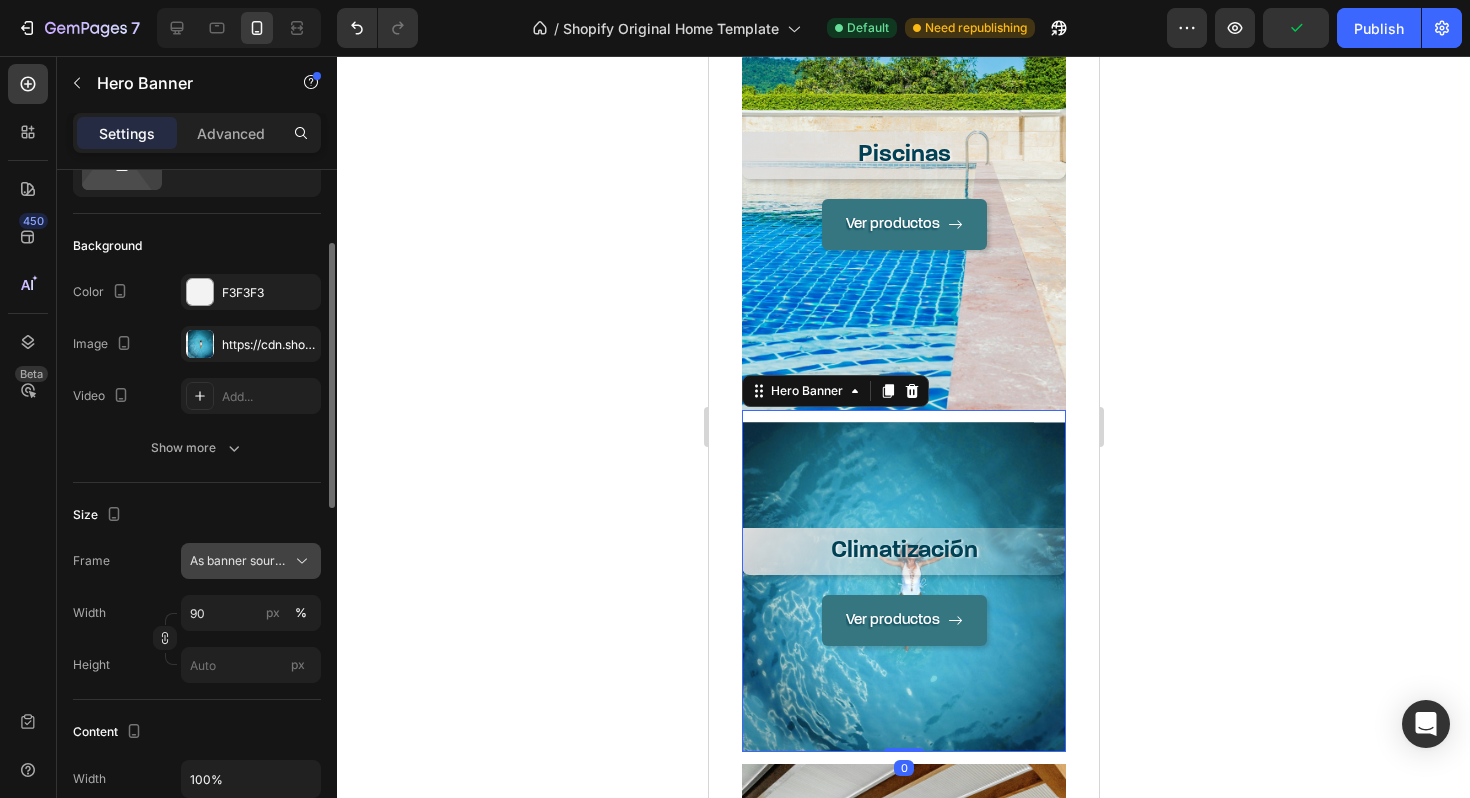 scroll, scrollTop: 148, scrollLeft: 0, axis: vertical 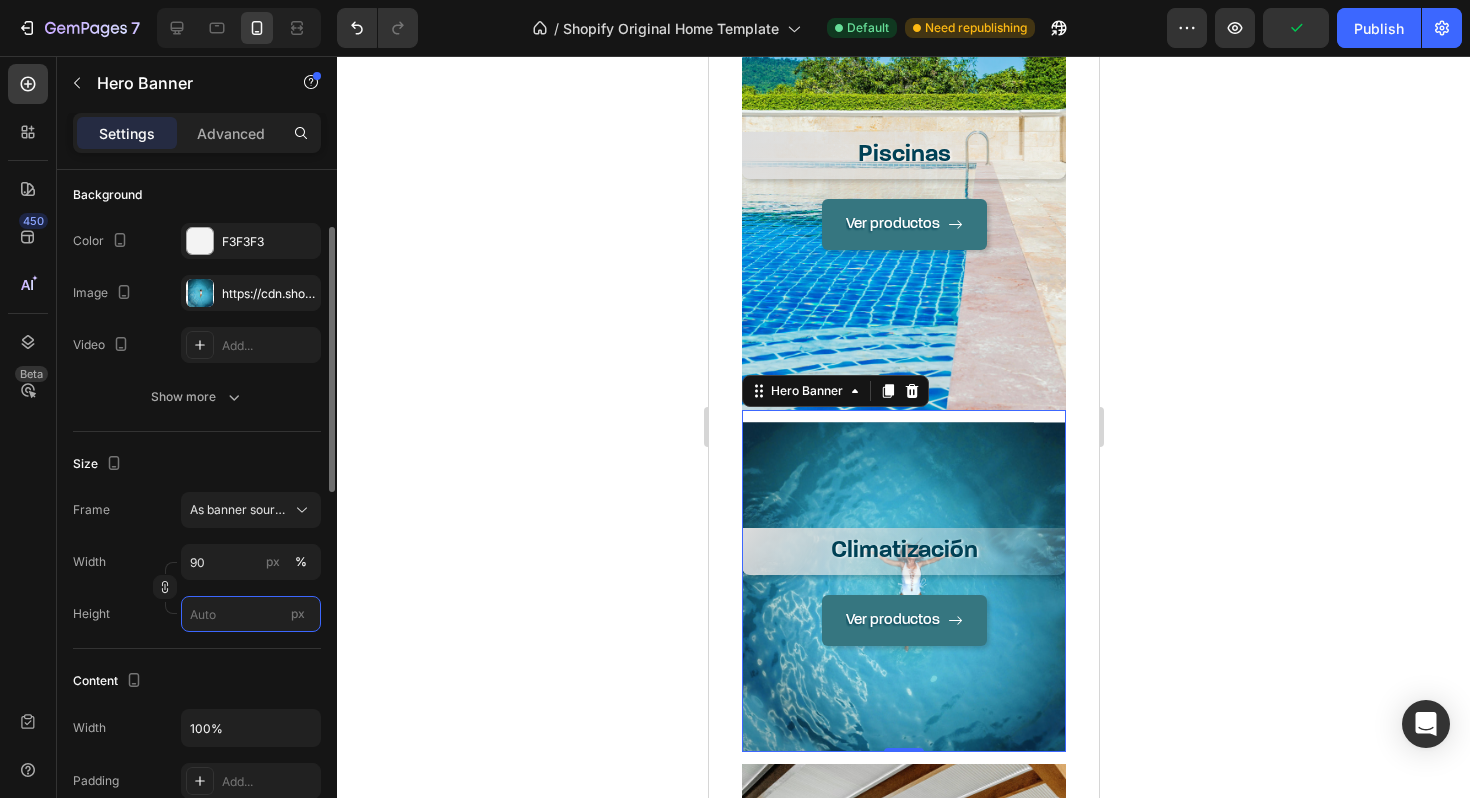 click on "px" at bounding box center [251, 614] 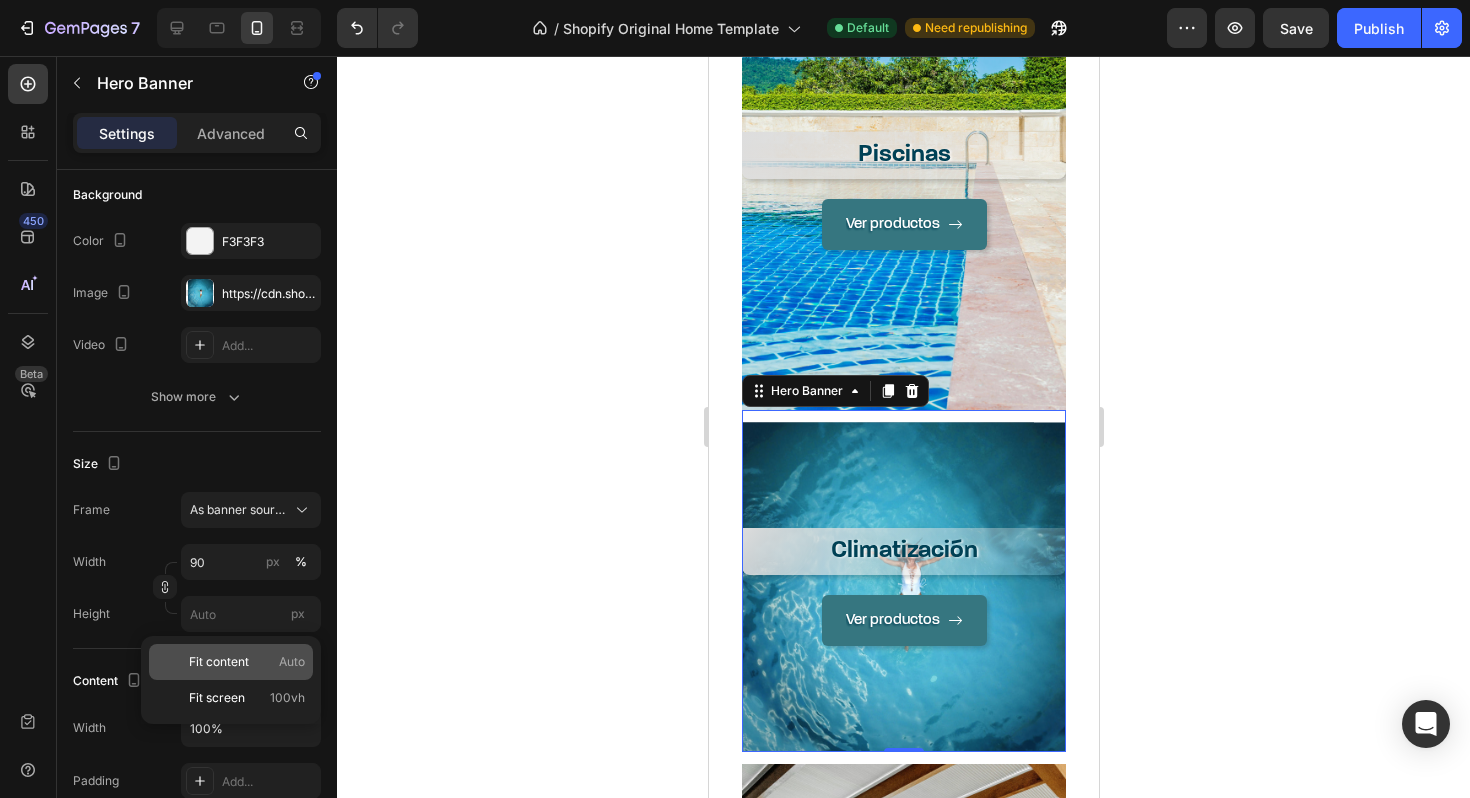click on "Fit content" at bounding box center [219, 662] 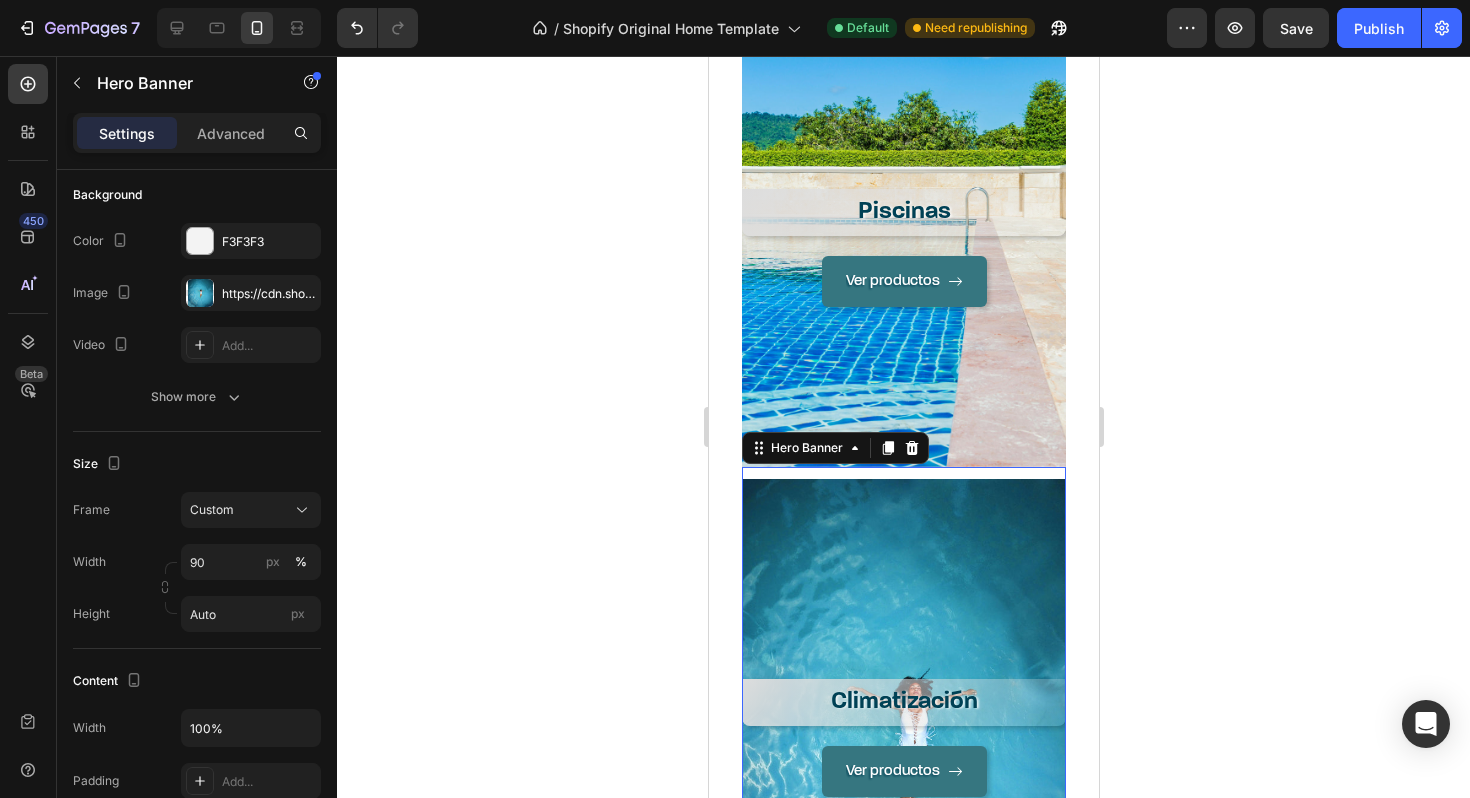 scroll, scrollTop: 1551, scrollLeft: 0, axis: vertical 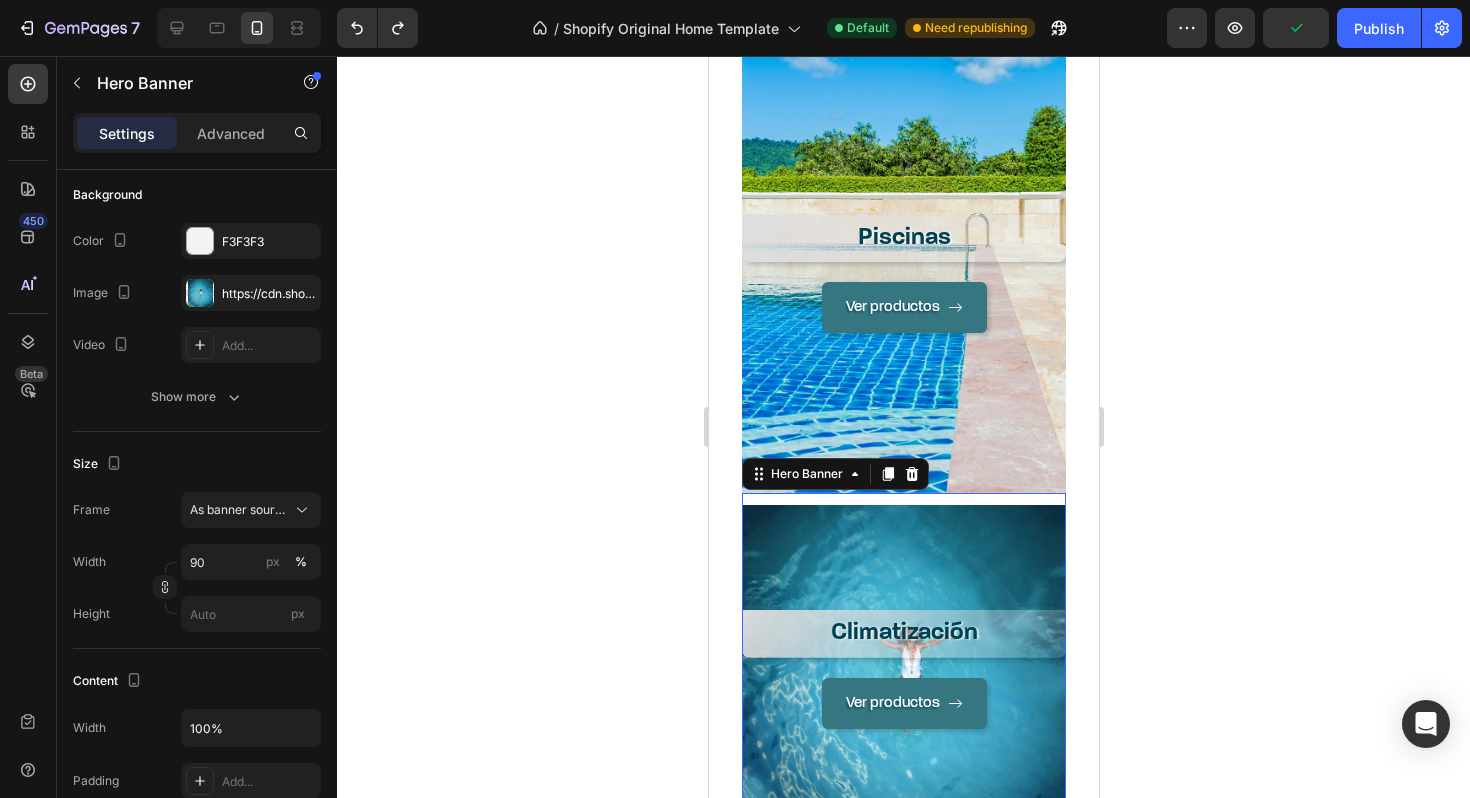 type on "Auto" 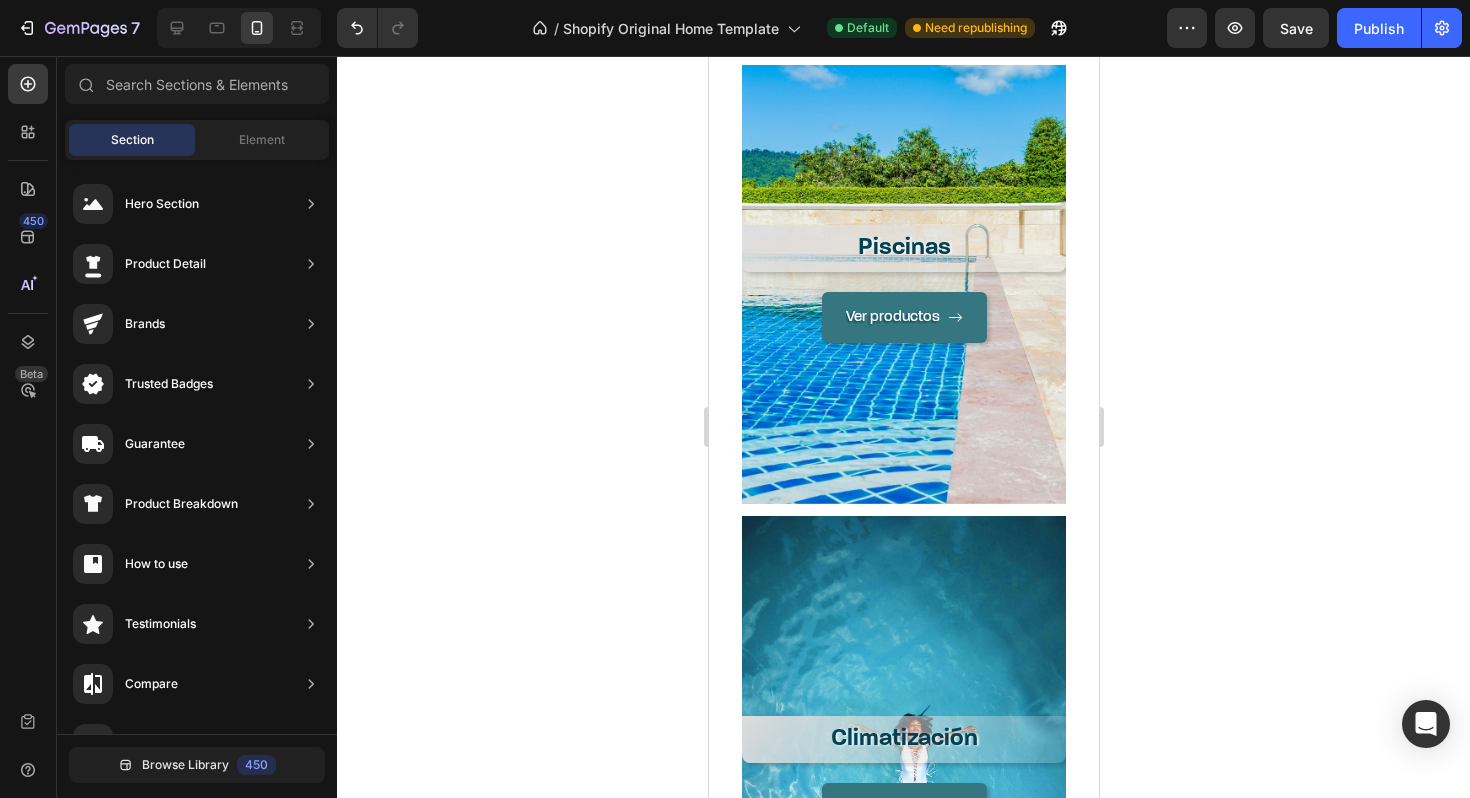 scroll, scrollTop: 1404, scrollLeft: 0, axis: vertical 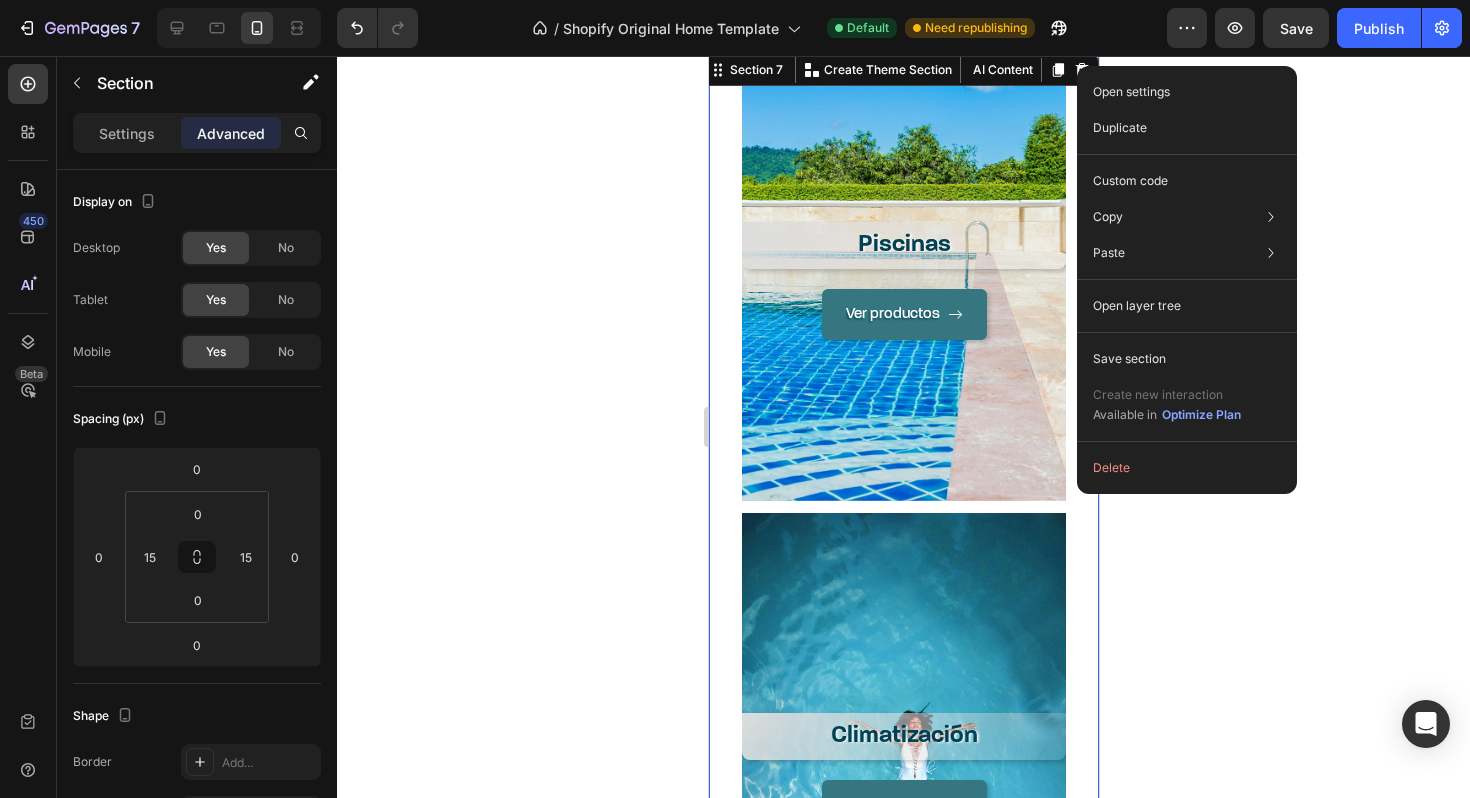 click 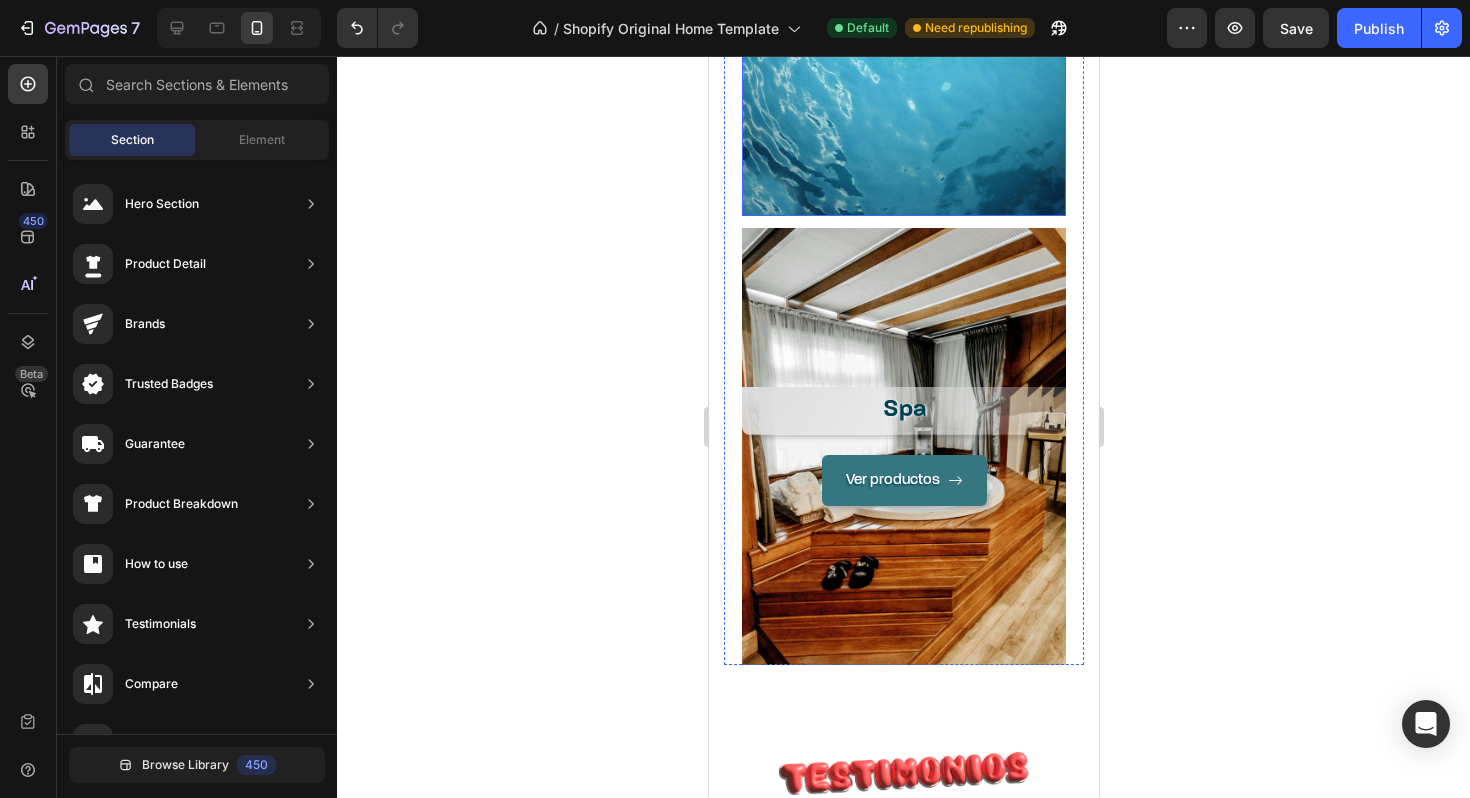scroll, scrollTop: 2221, scrollLeft: 0, axis: vertical 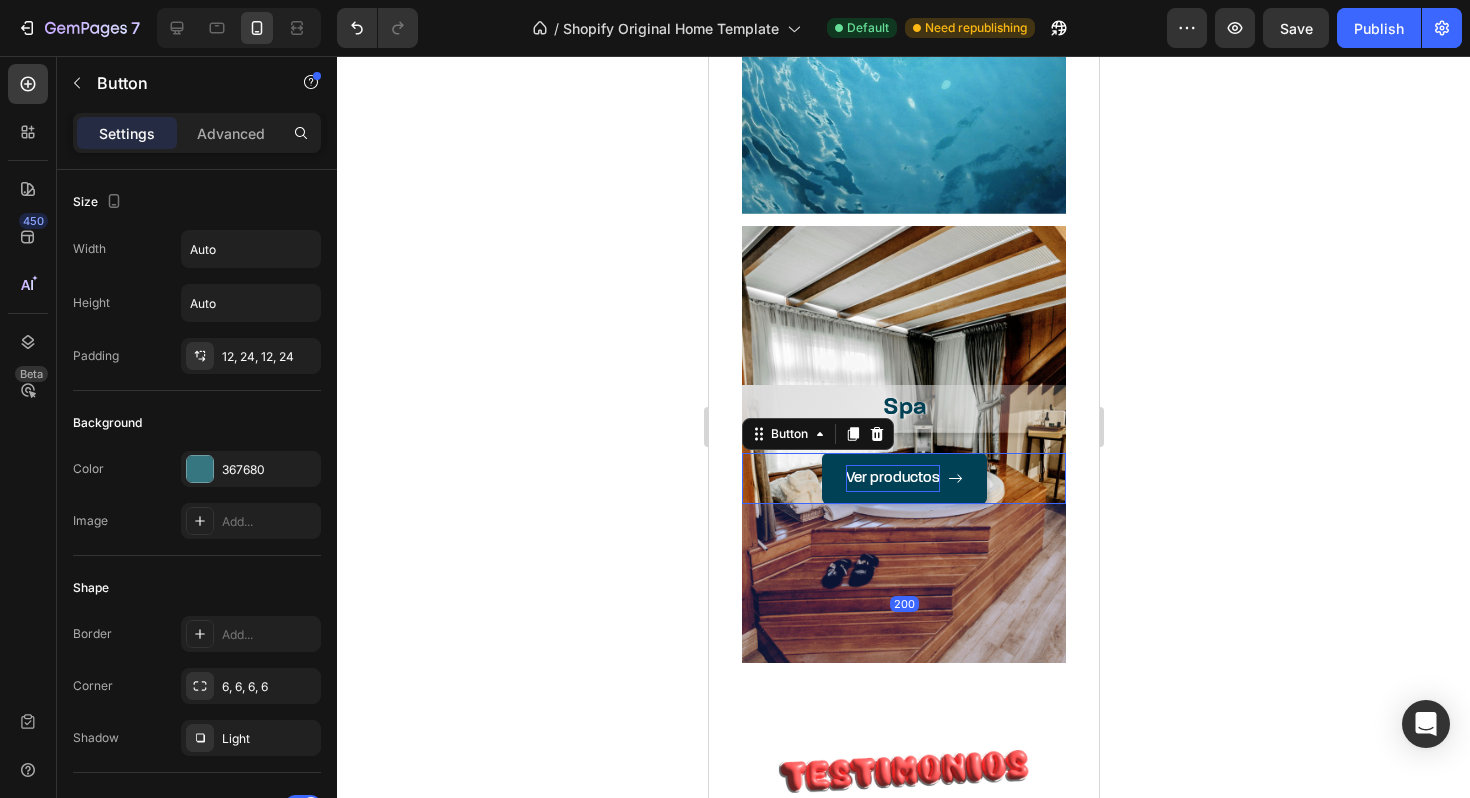 click on "Ver productos" at bounding box center [892, 478] 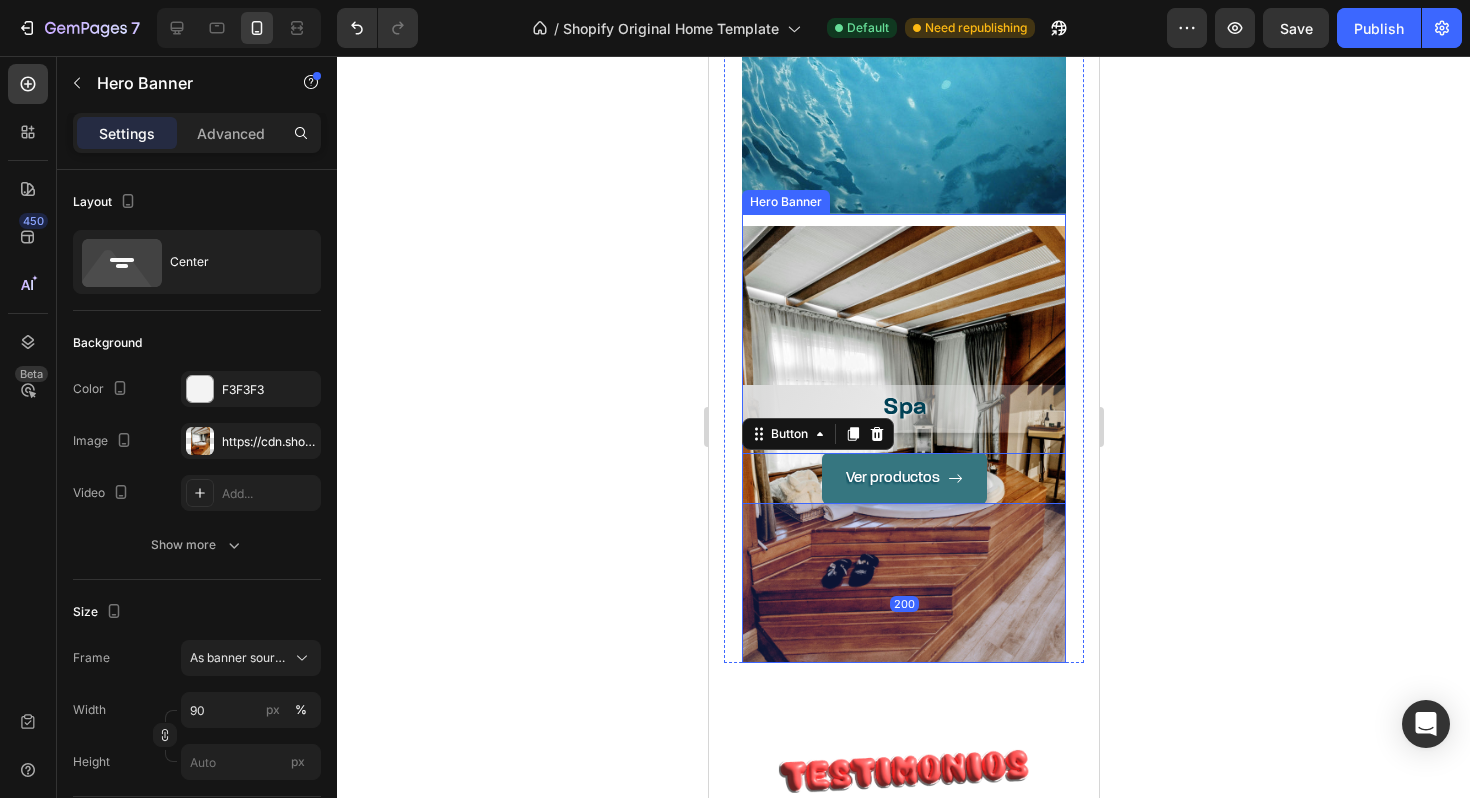 click on "Spa Heading
Ver productos Button   200" at bounding box center [903, 444] 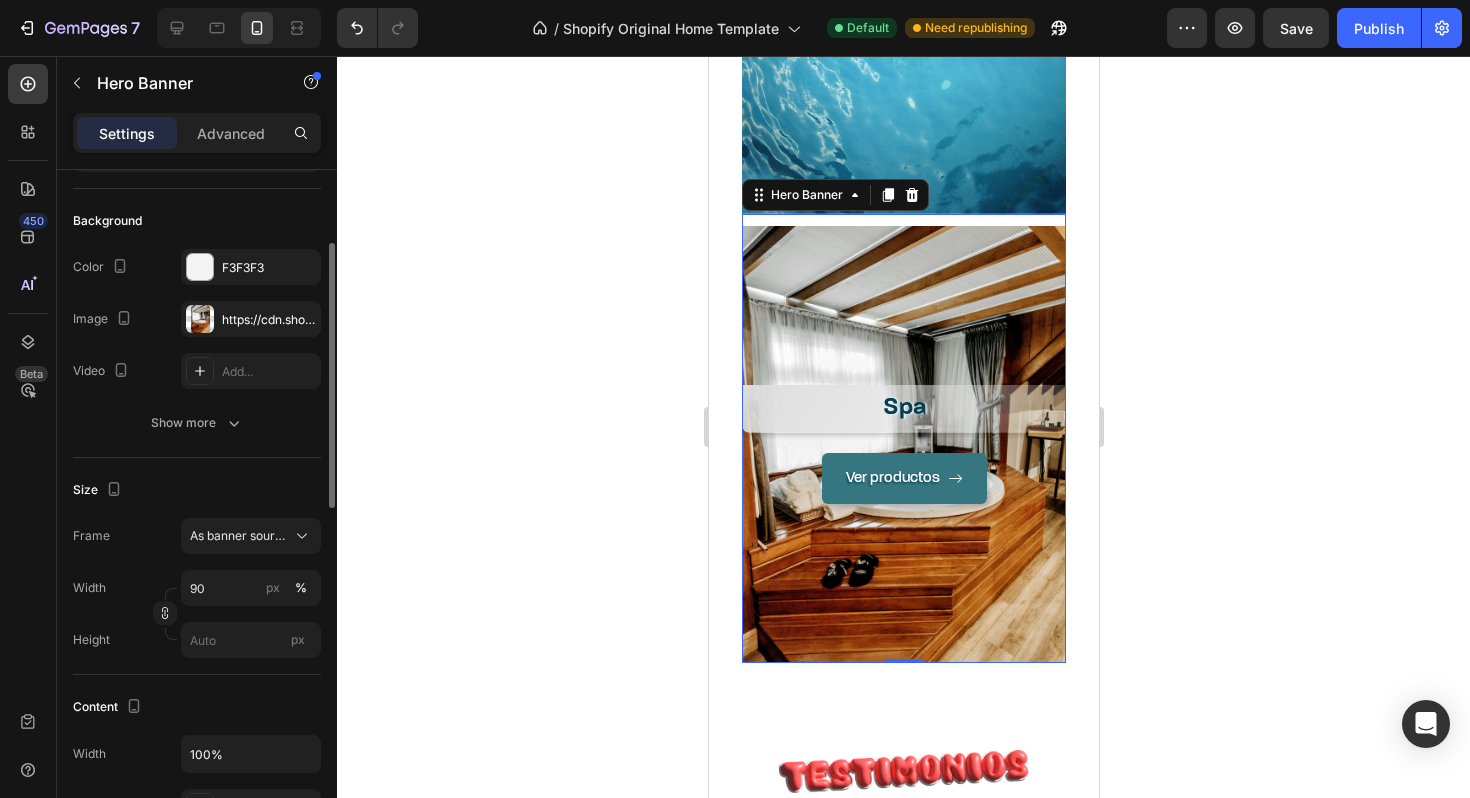 scroll, scrollTop: 141, scrollLeft: 0, axis: vertical 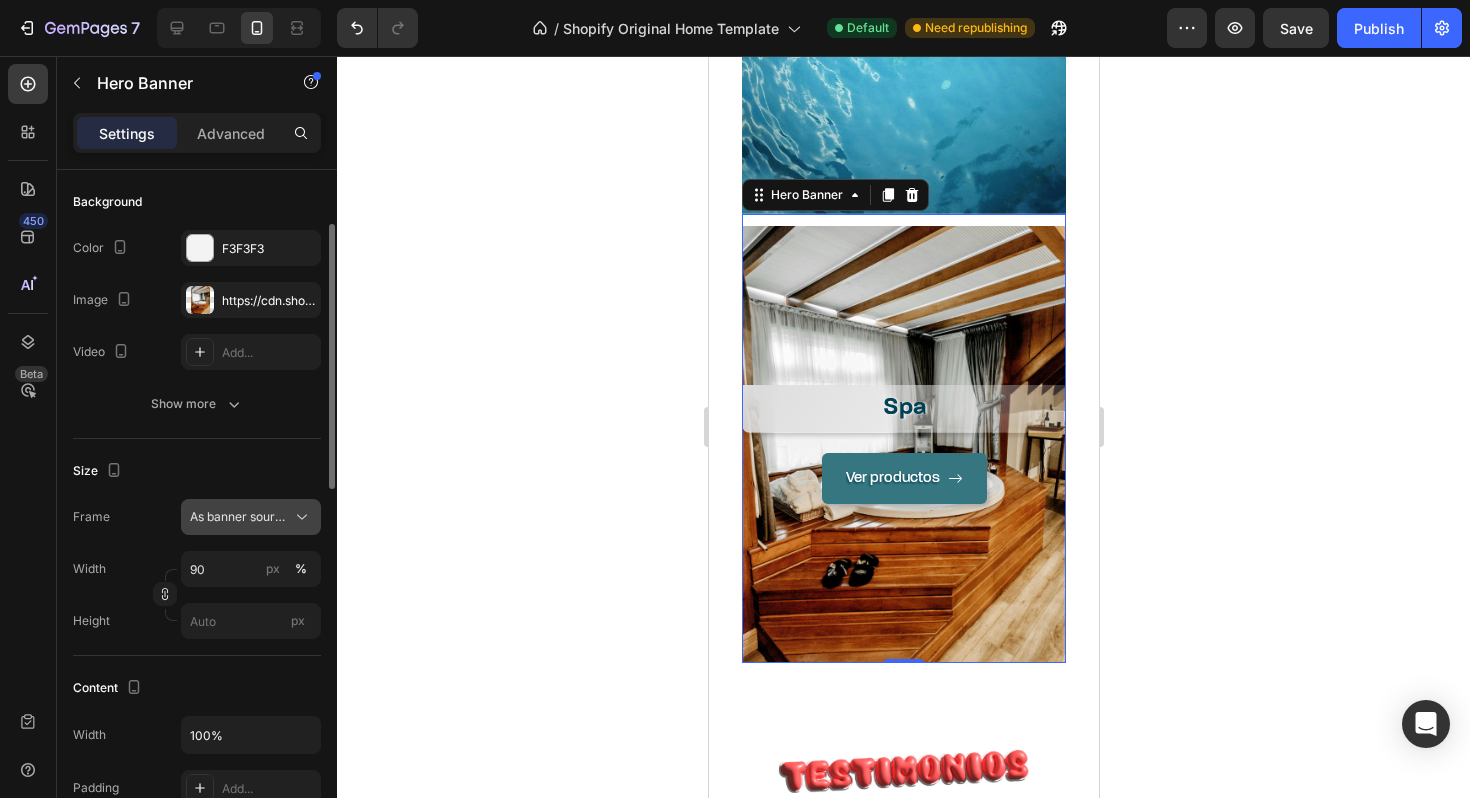 click on "As banner source" at bounding box center (239, 517) 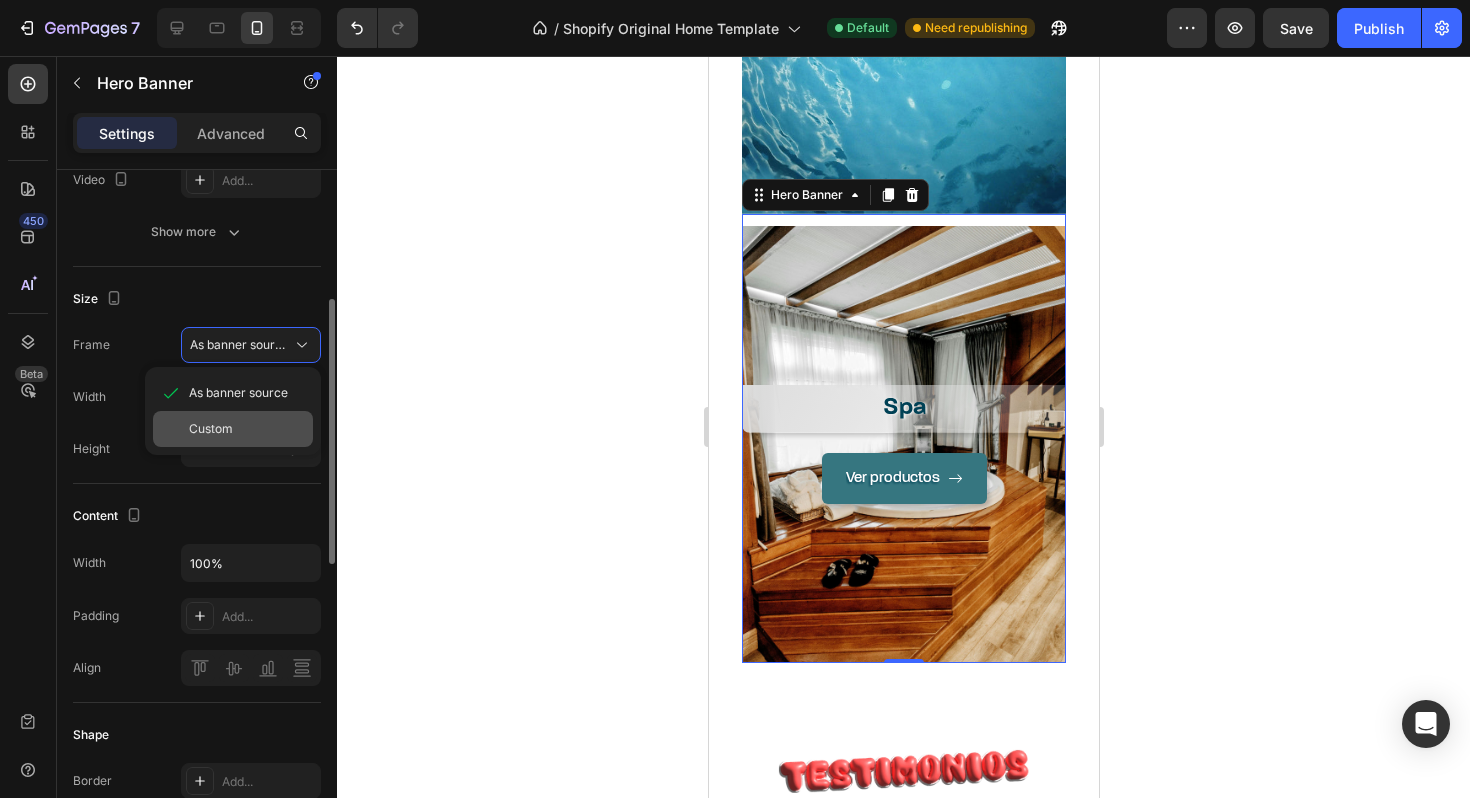 scroll, scrollTop: 319, scrollLeft: 0, axis: vertical 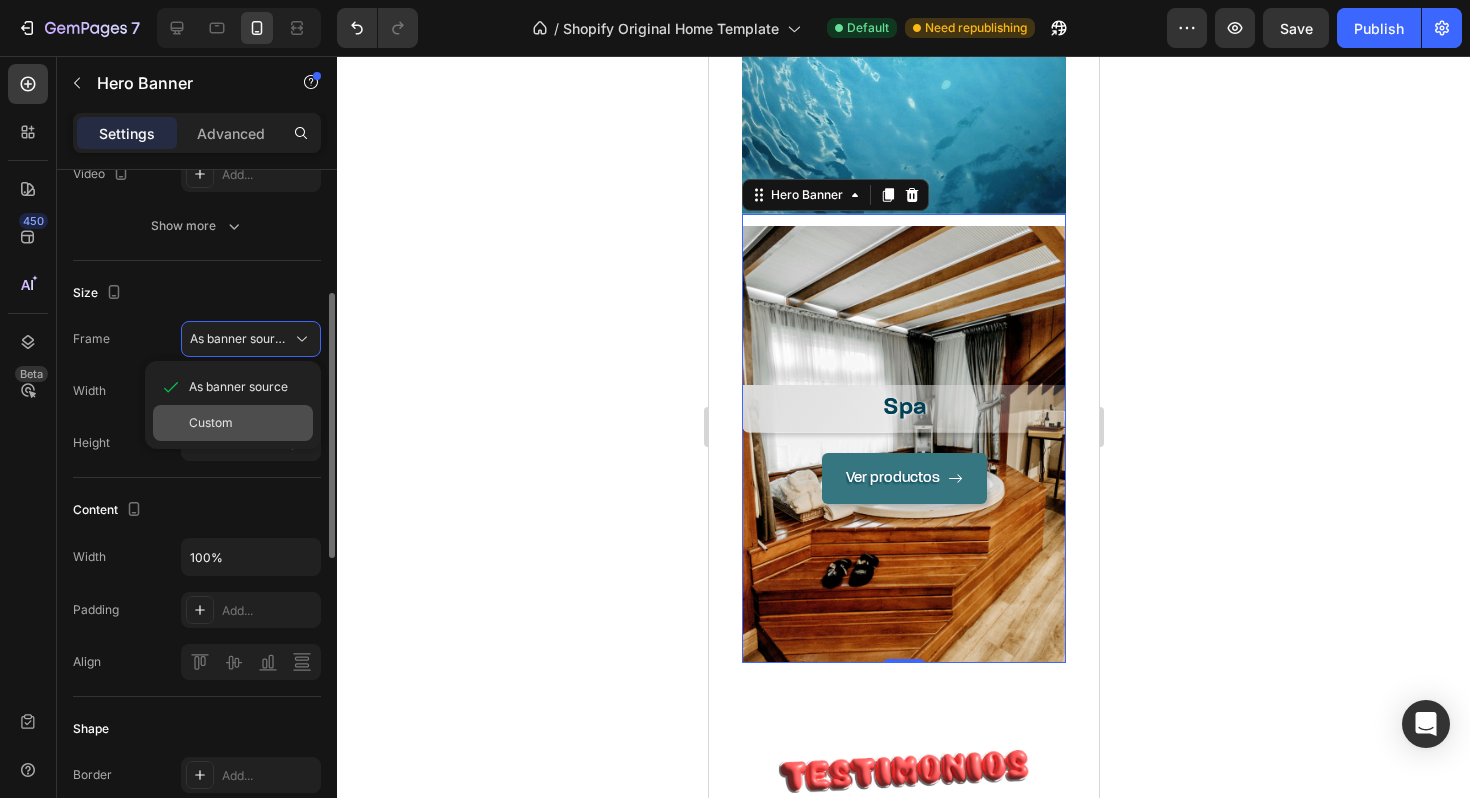 click on "Custom" at bounding box center [247, 423] 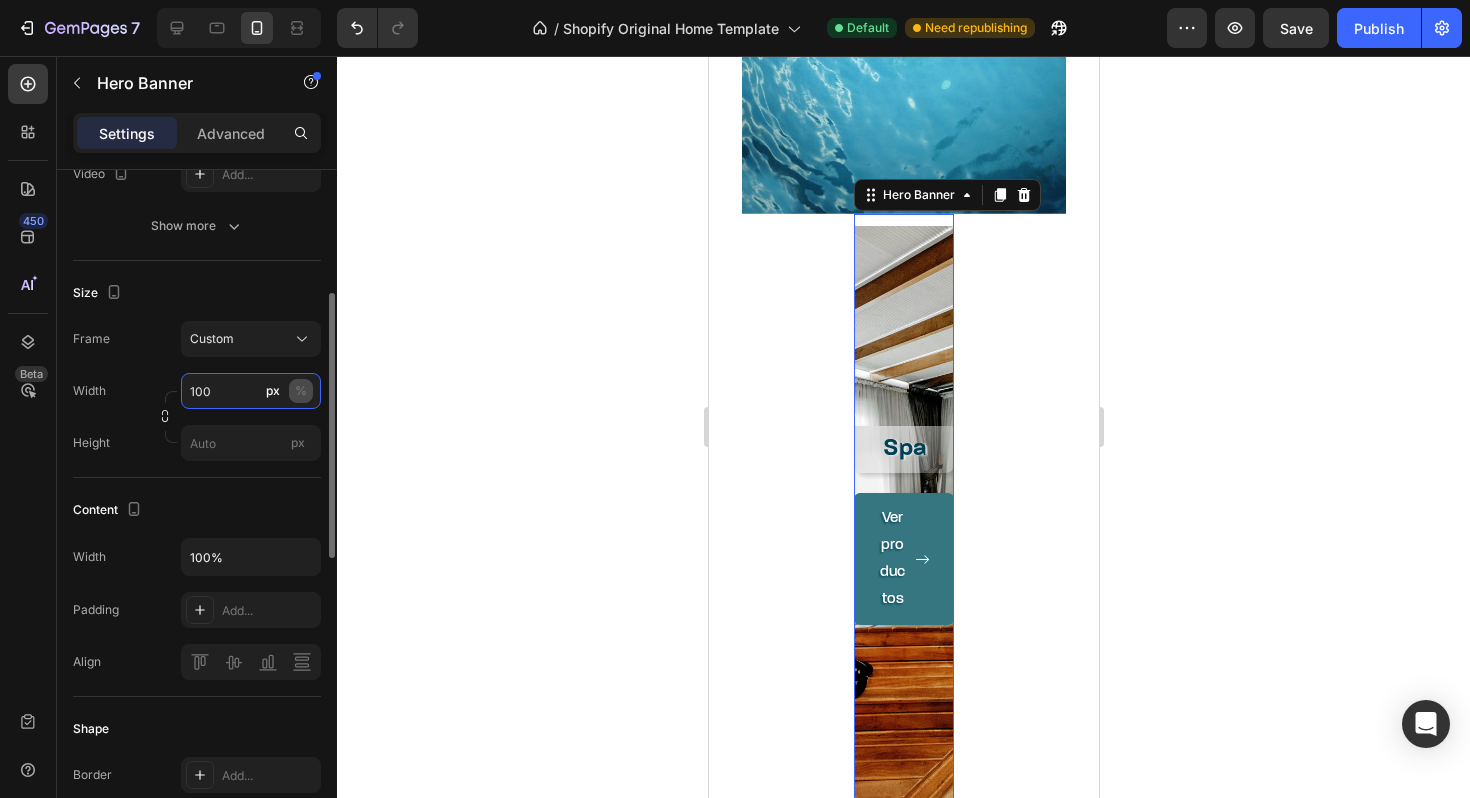type on "100" 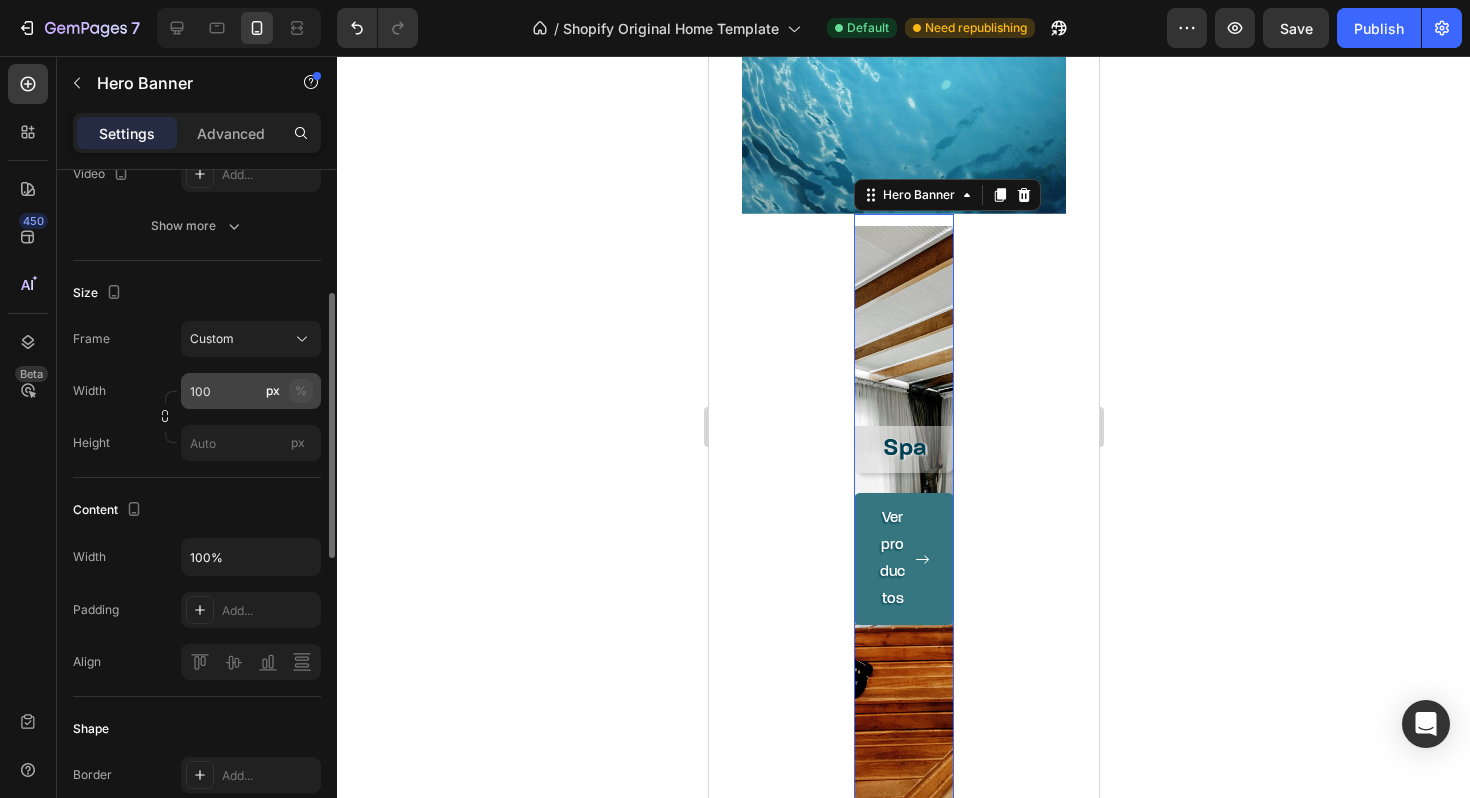 click on "%" 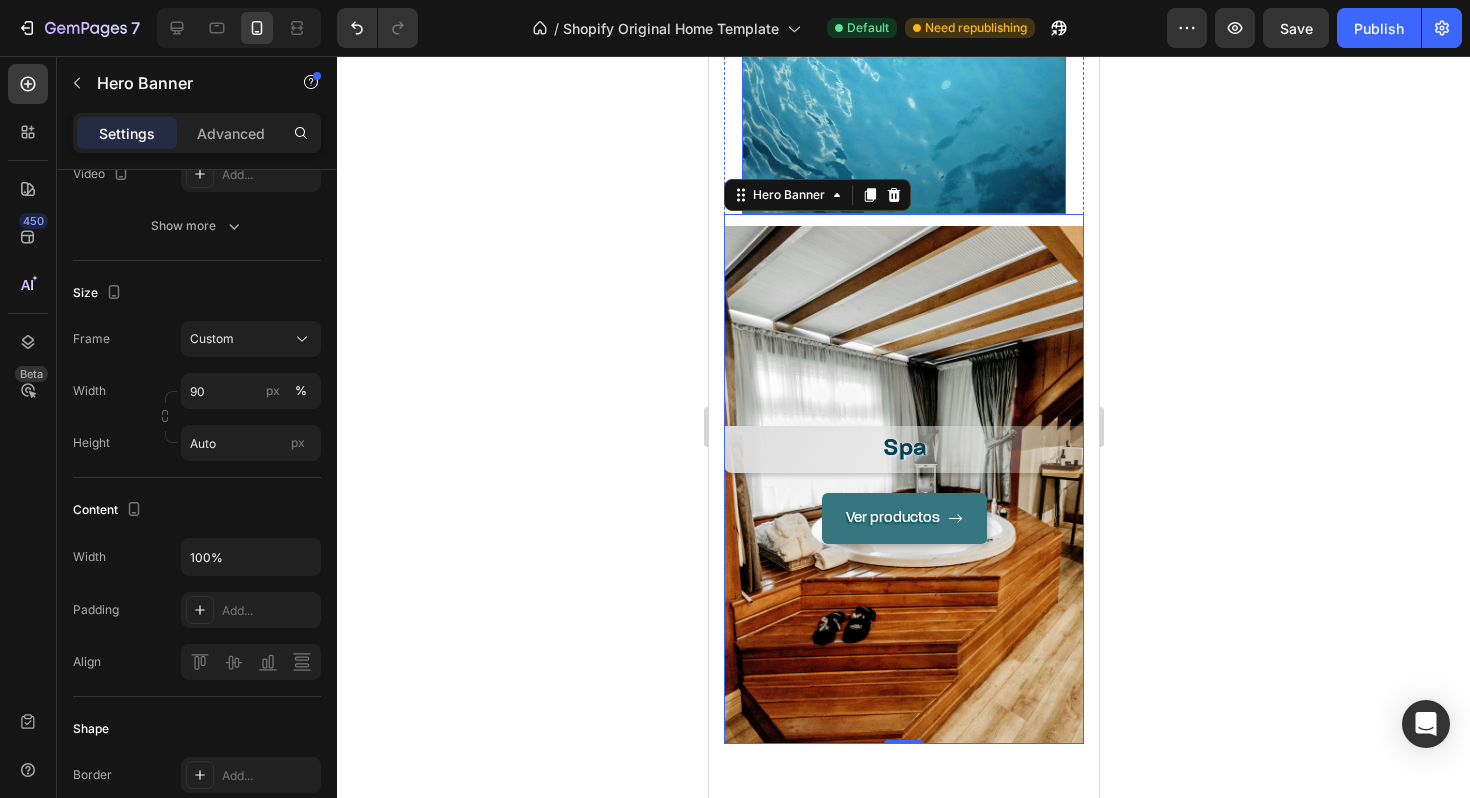 click on "Ver productos Button" at bounding box center (903, 78) 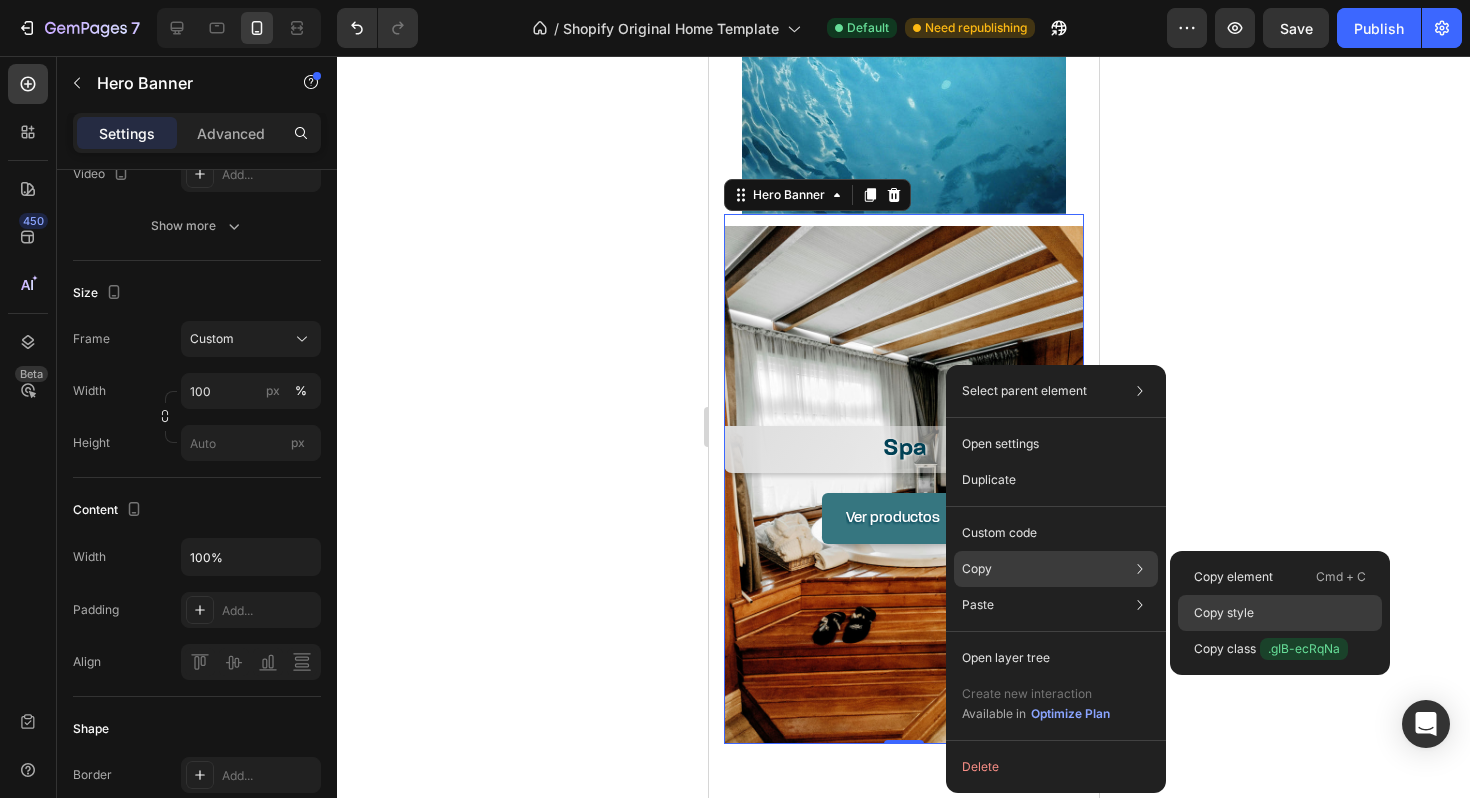 click on "Copy style" 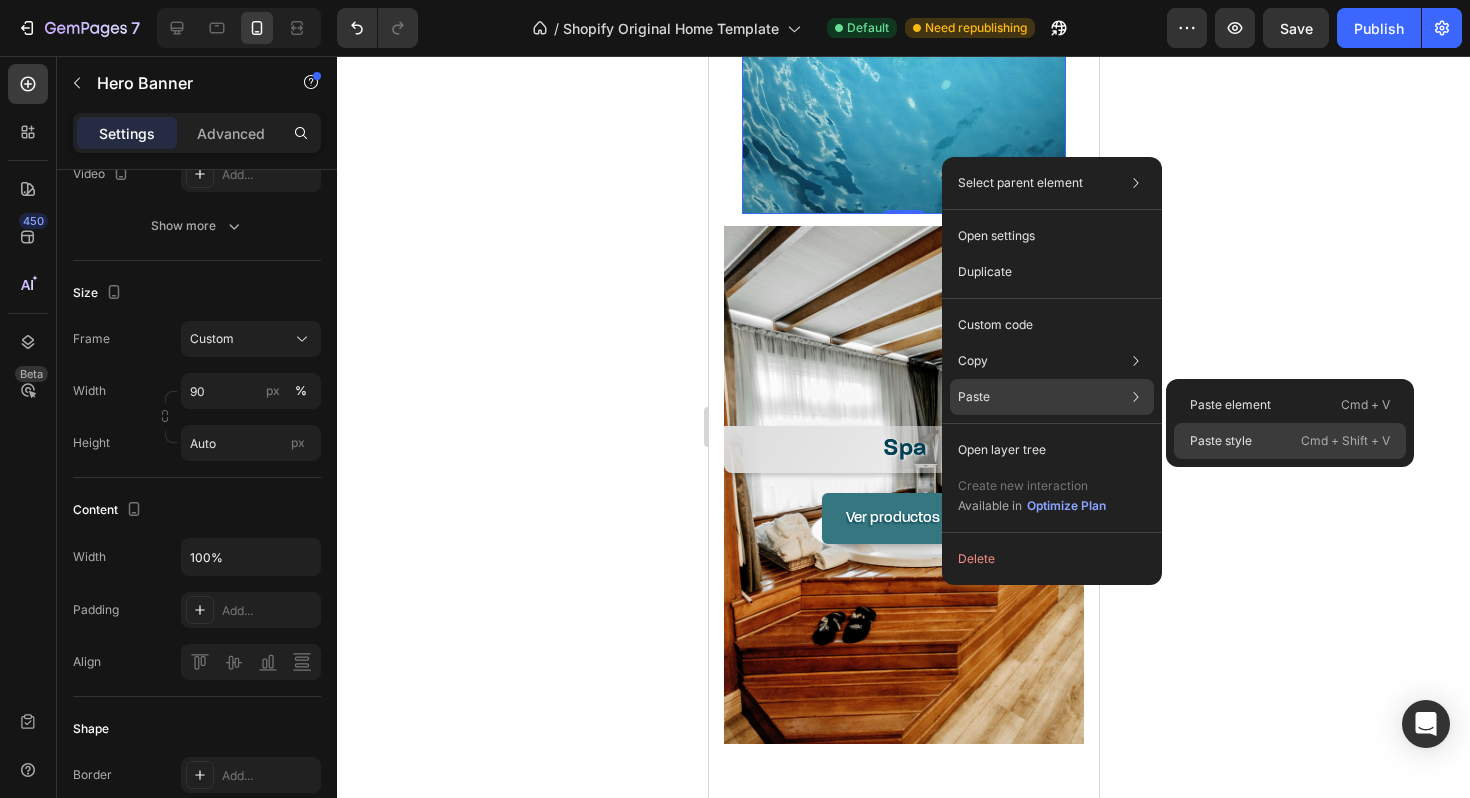 click on "Paste style" at bounding box center (1221, 441) 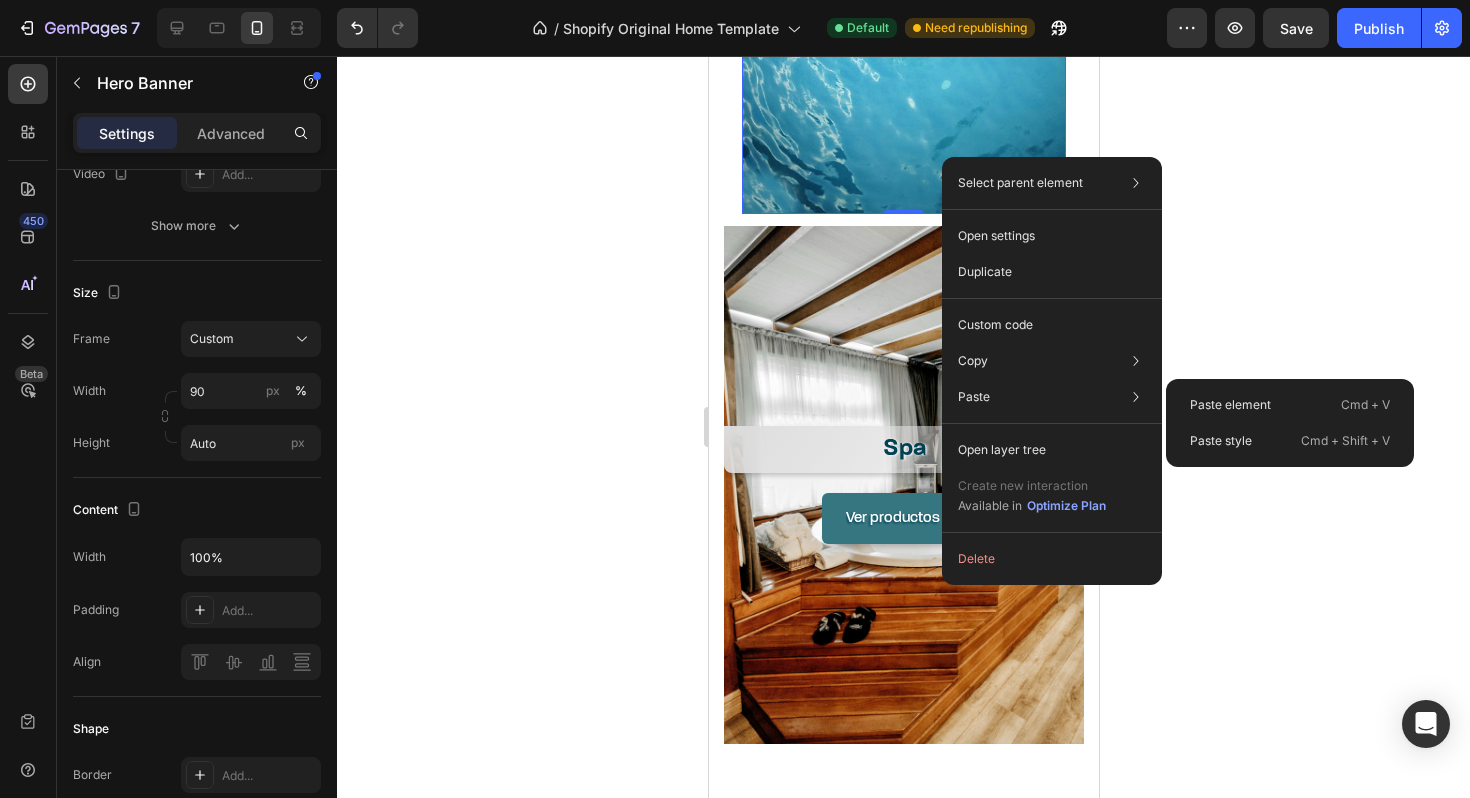 type on "100" 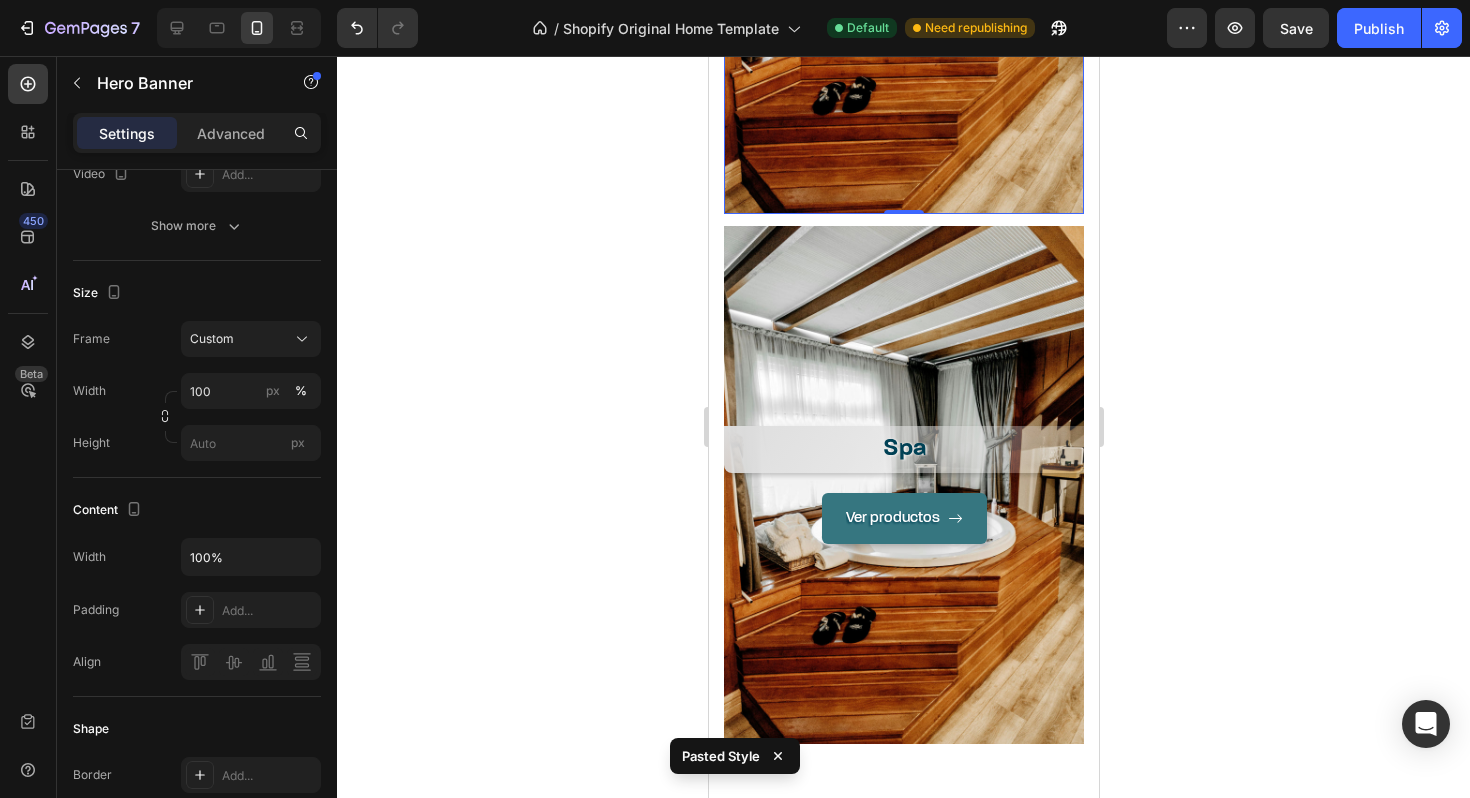 type on "90" 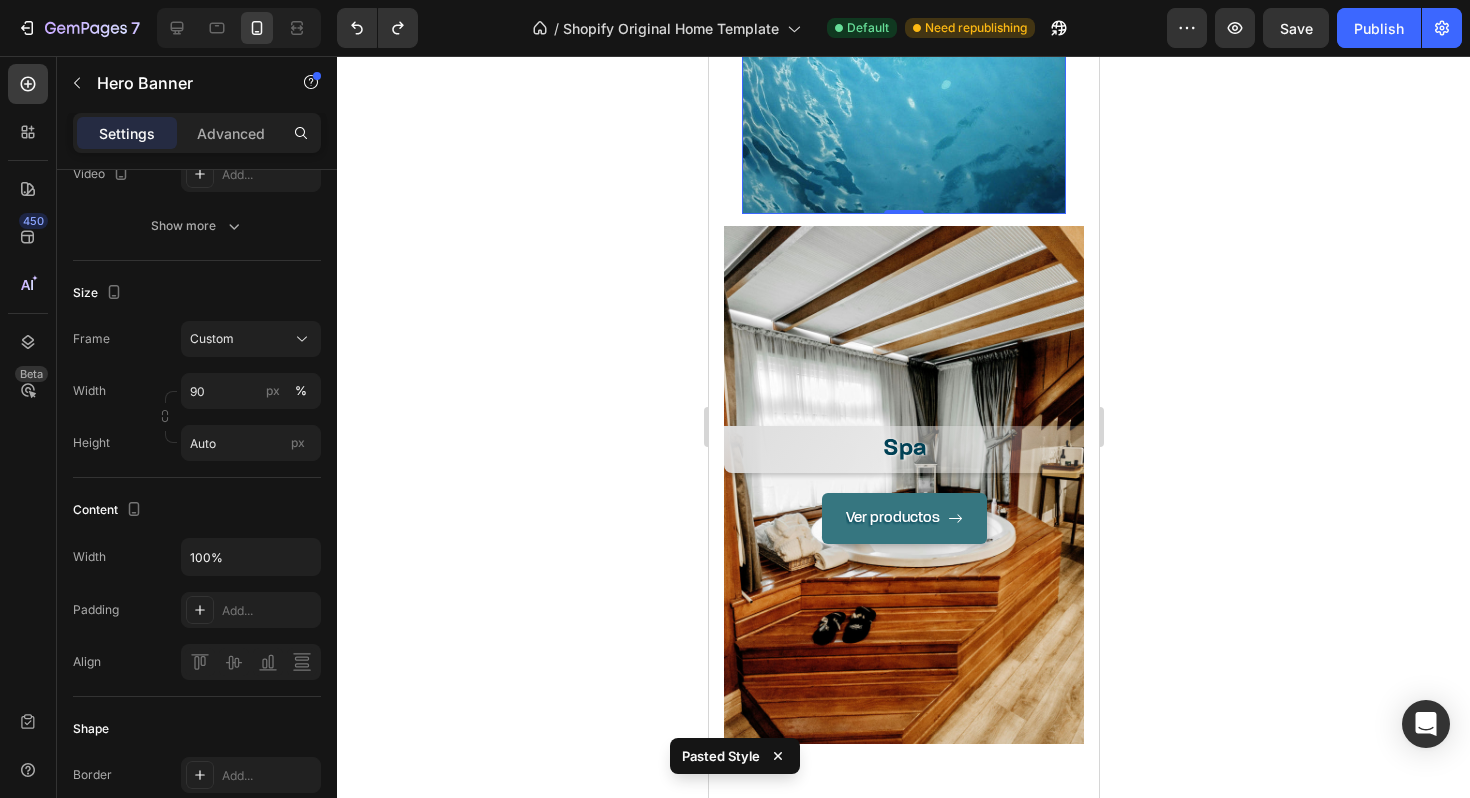 click on "Ver productos Button" at bounding box center (903, 78) 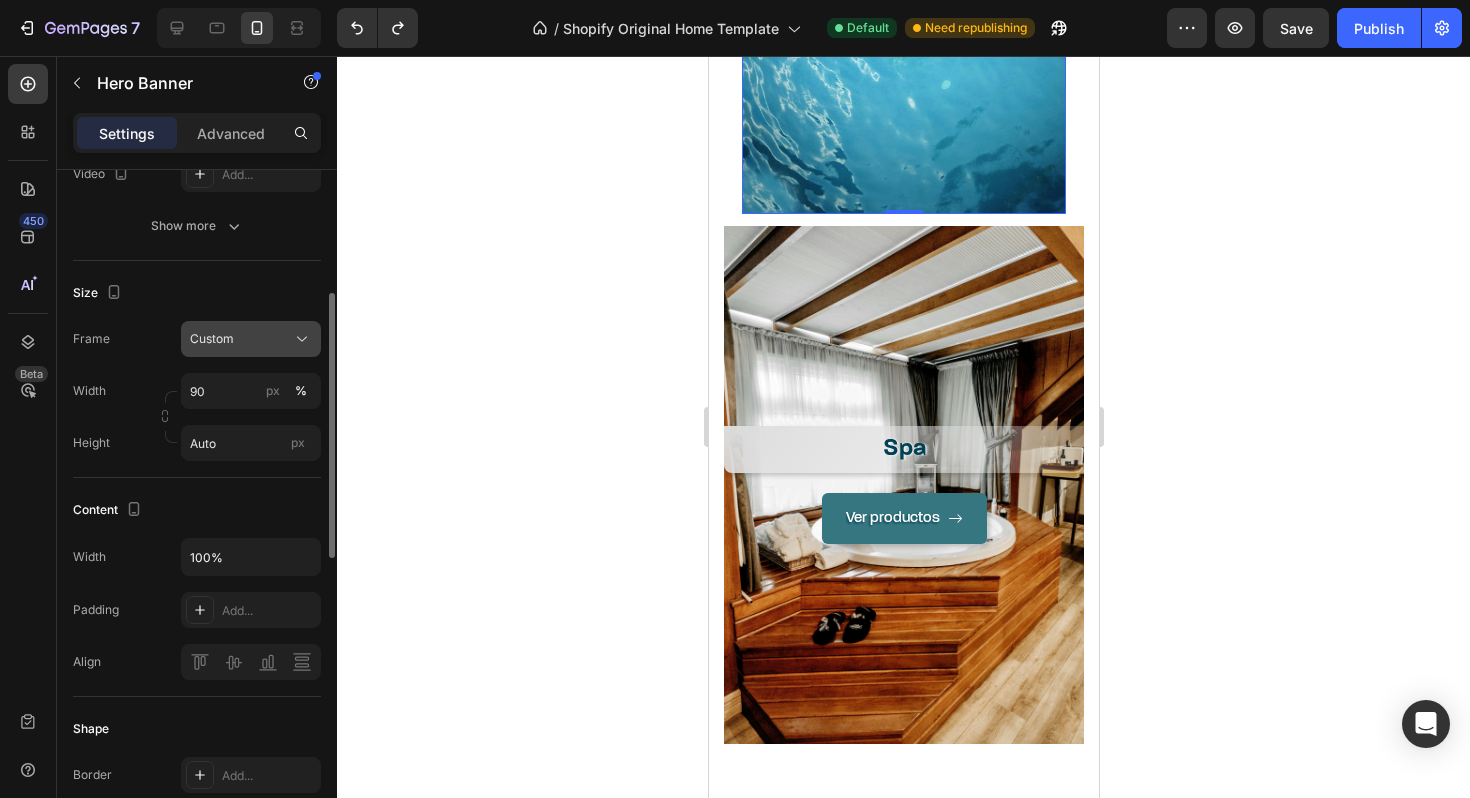 click on "Custom" at bounding box center (251, 339) 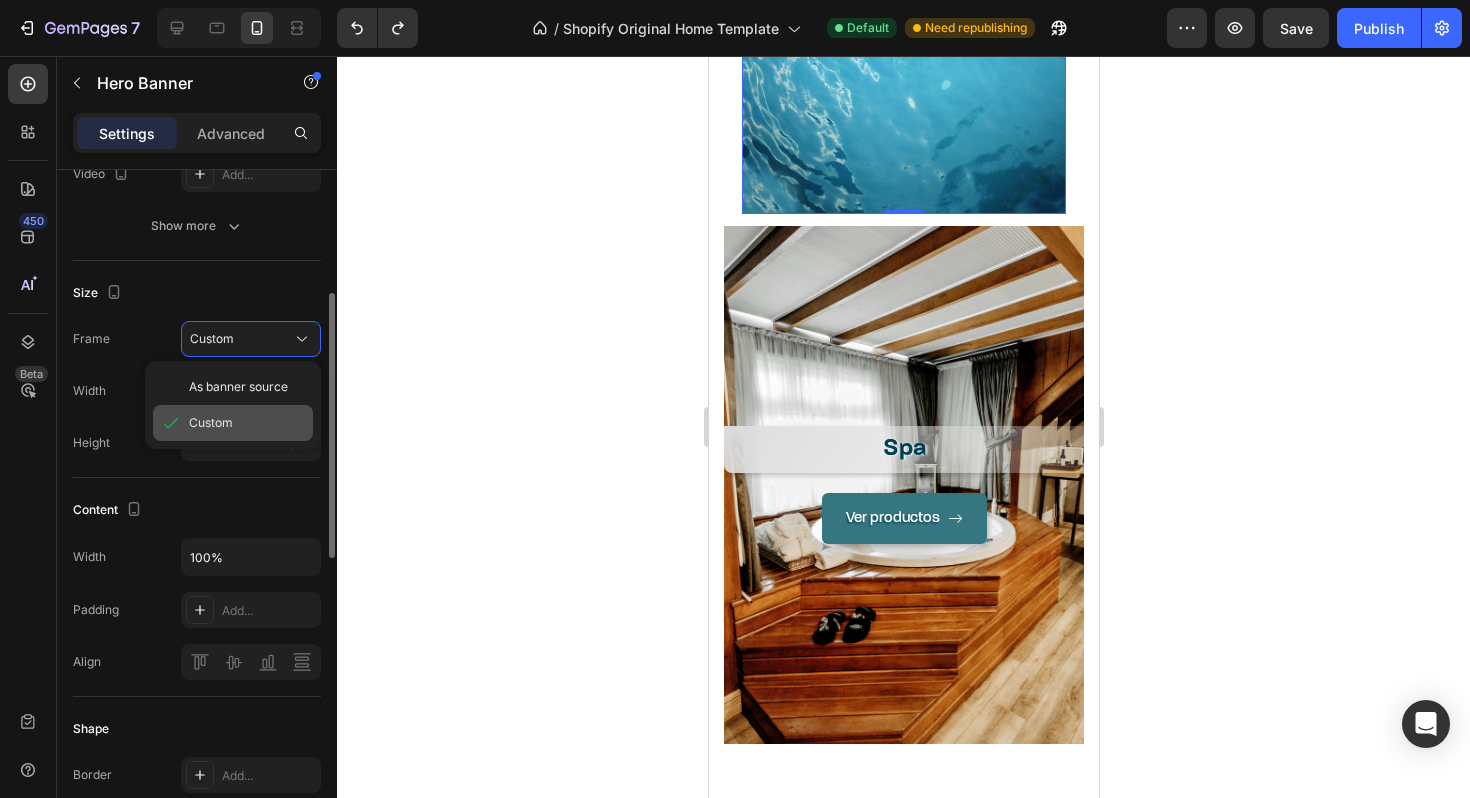 click on "Custom" 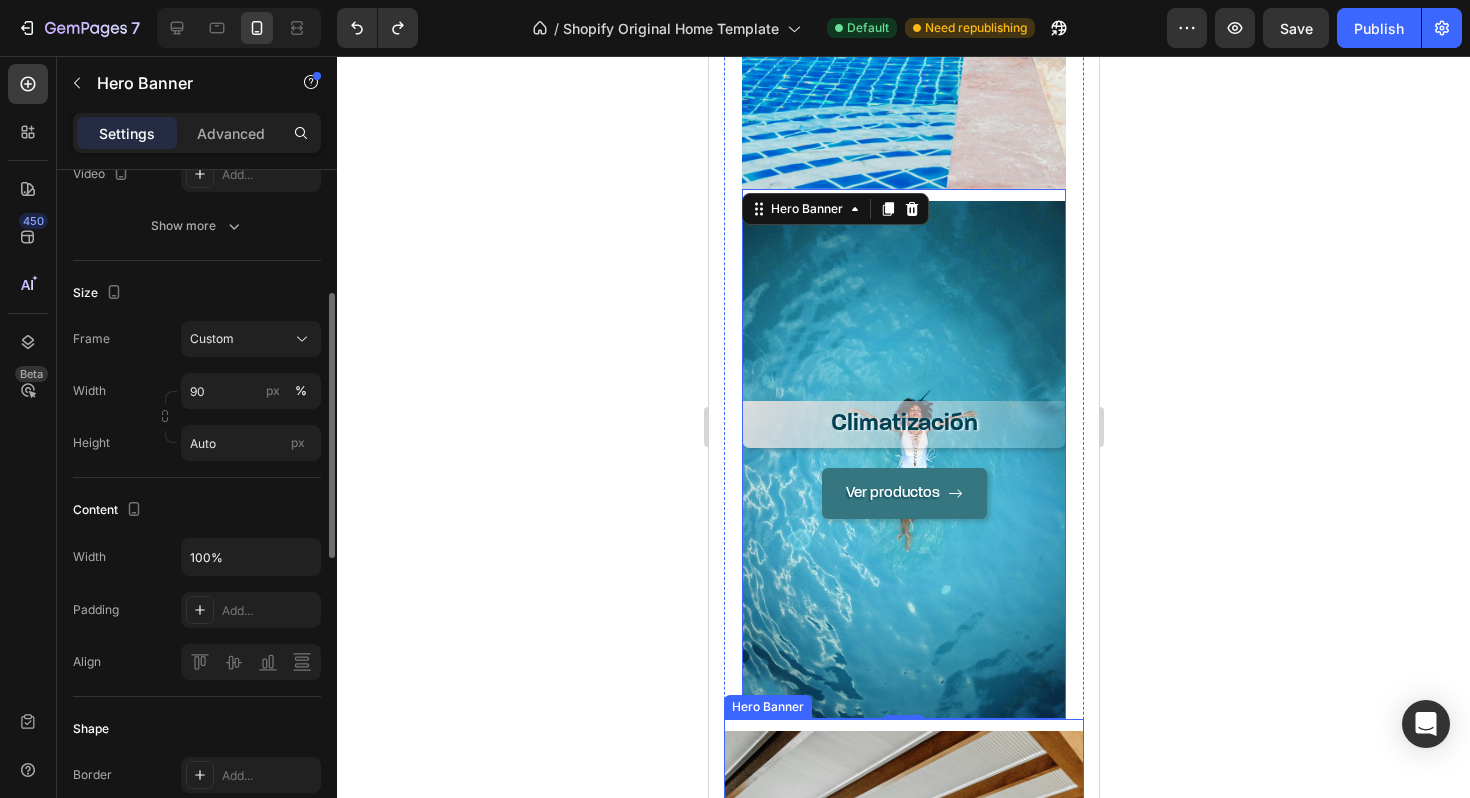scroll, scrollTop: 1704, scrollLeft: 0, axis: vertical 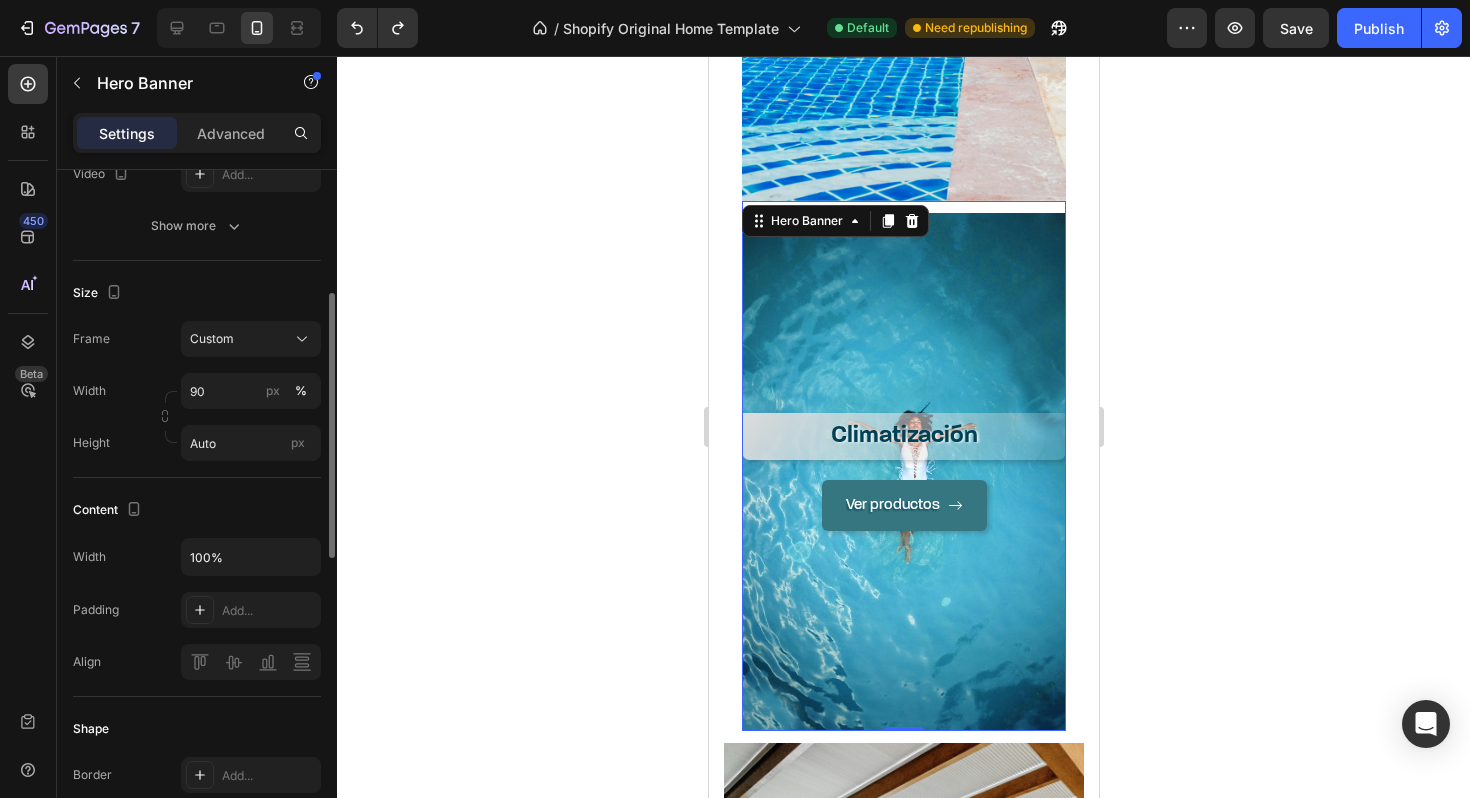 click on "Frame Custom Width 90 px % Height Auto px" 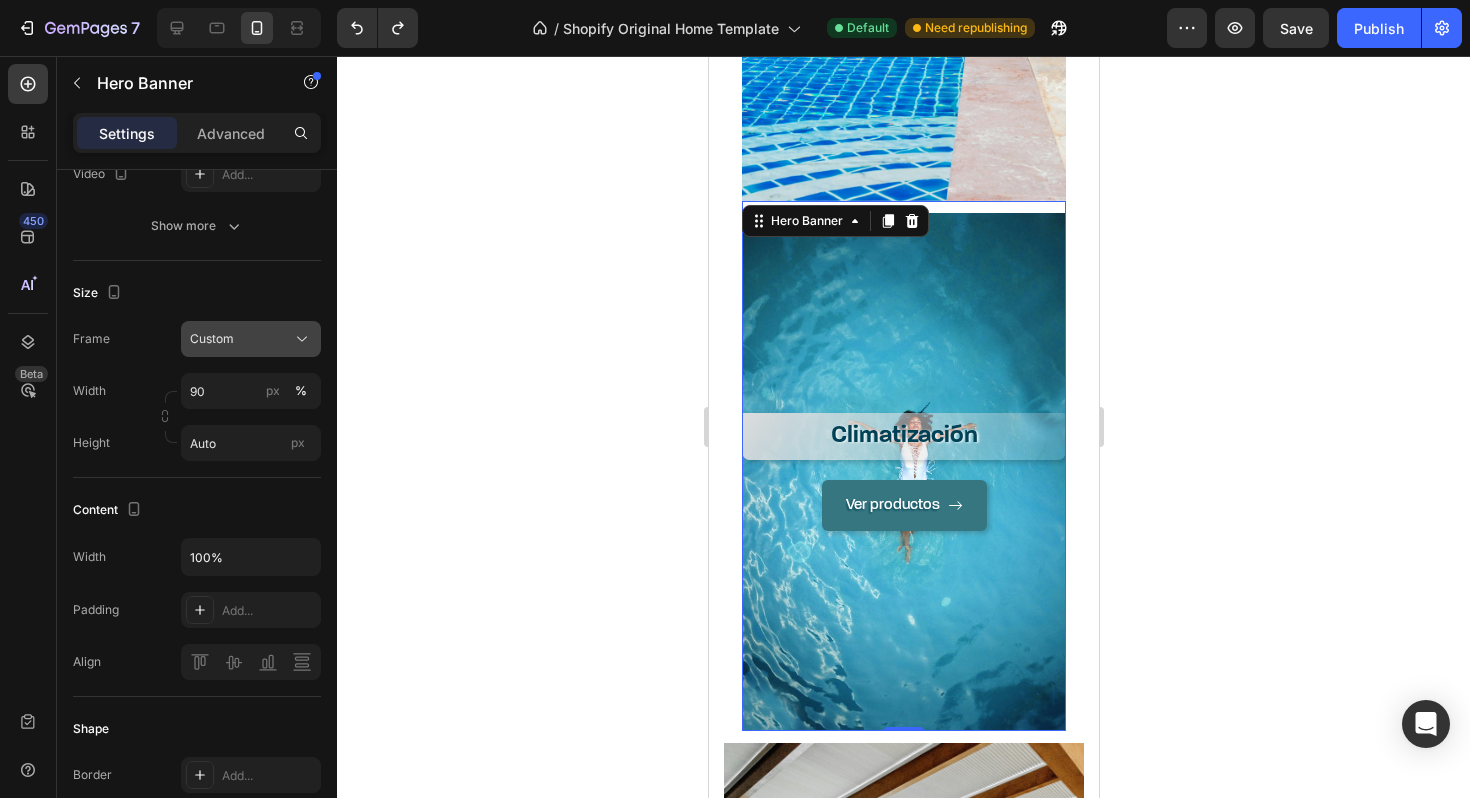 click on "Custom" at bounding box center (251, 339) 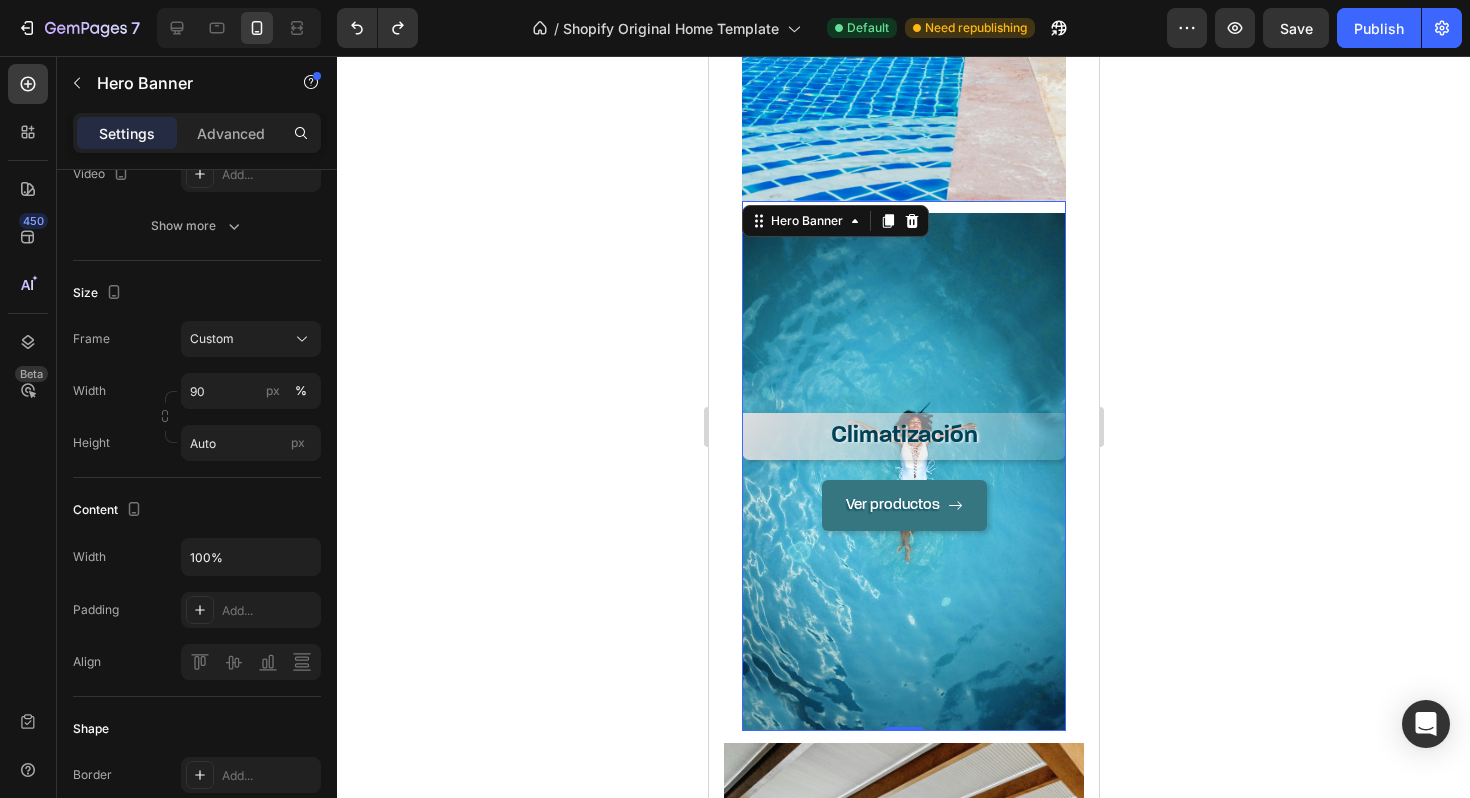 click on "Size" at bounding box center [197, 293] 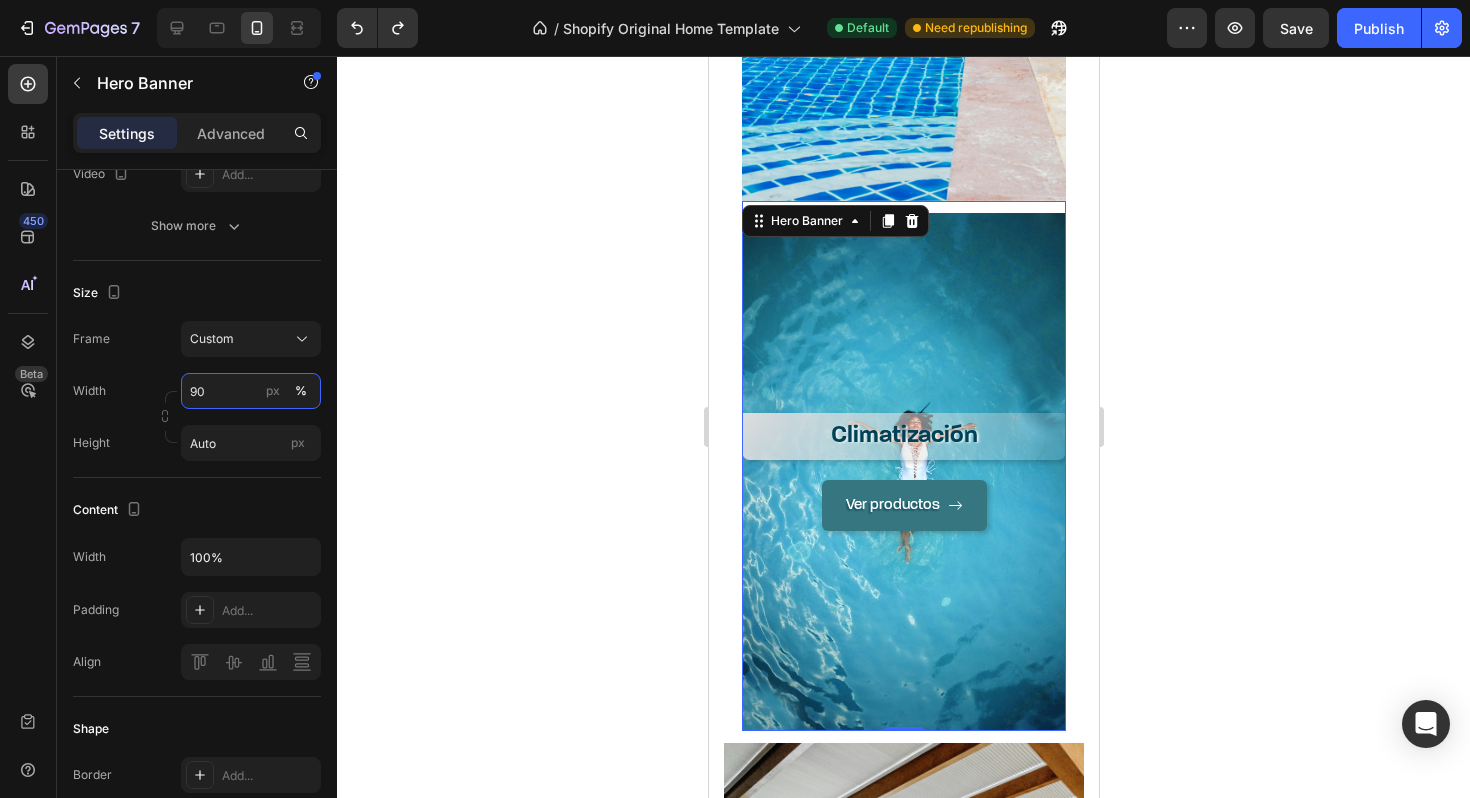 click on "90" at bounding box center (251, 391) 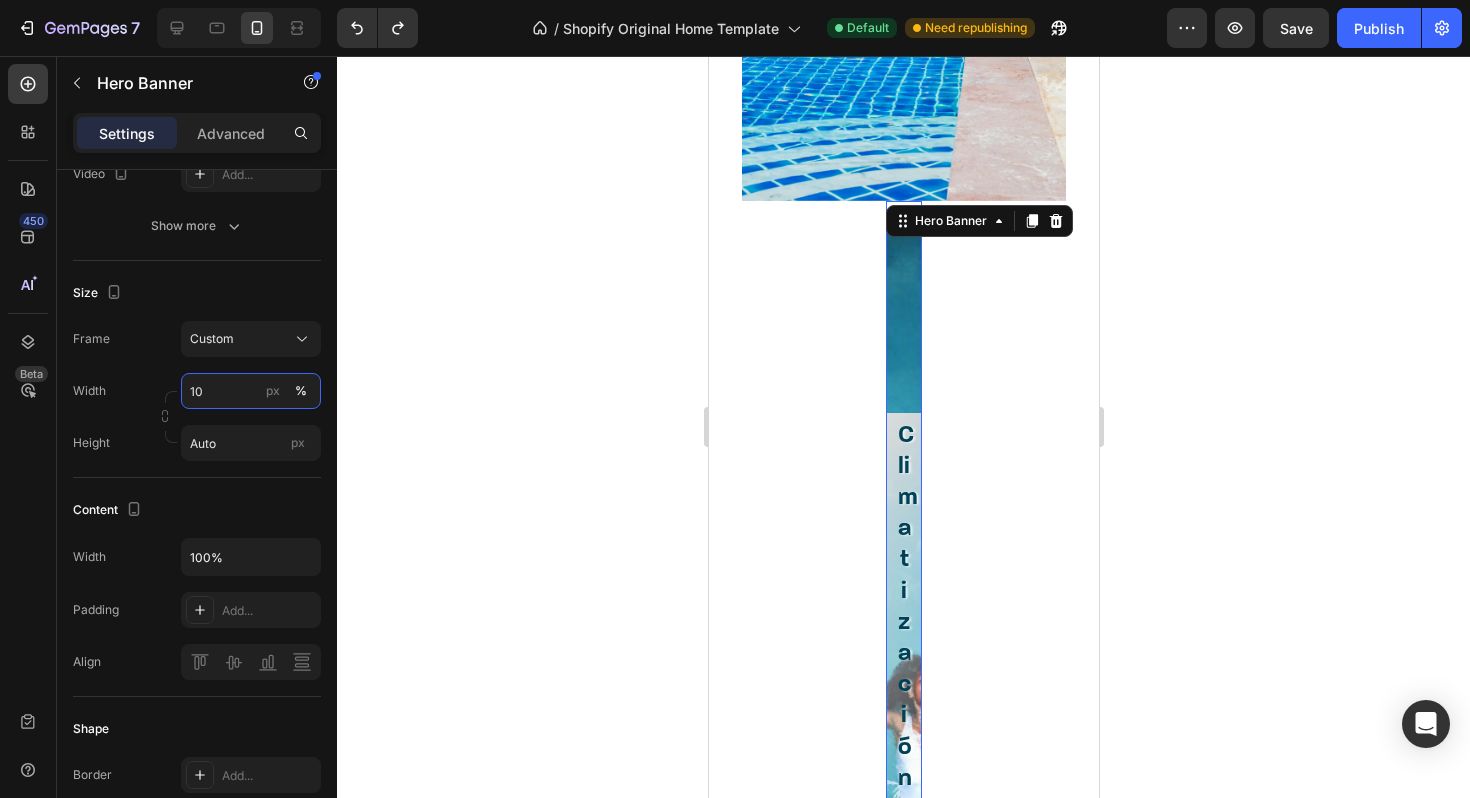 type on "100" 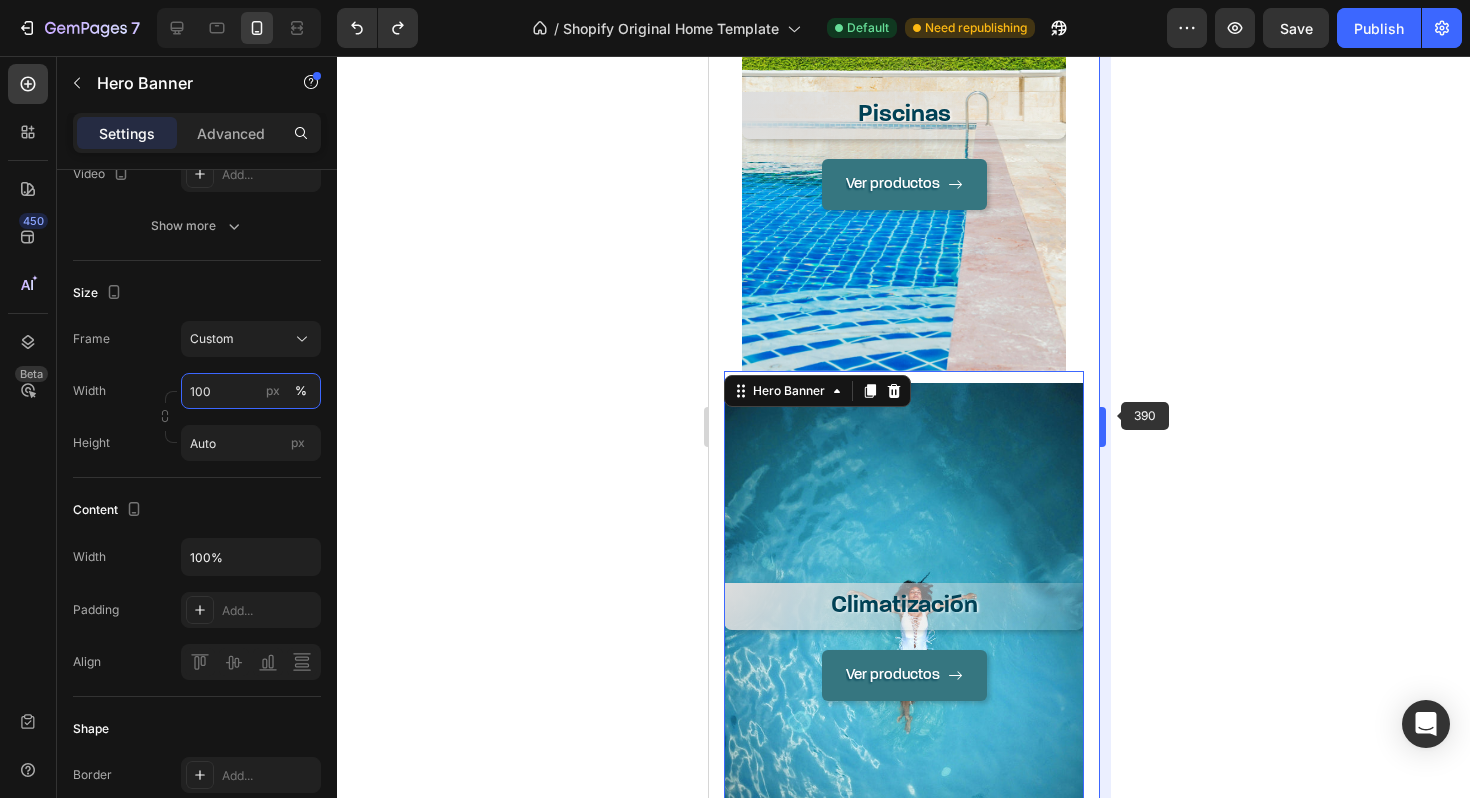 scroll, scrollTop: 1497, scrollLeft: 0, axis: vertical 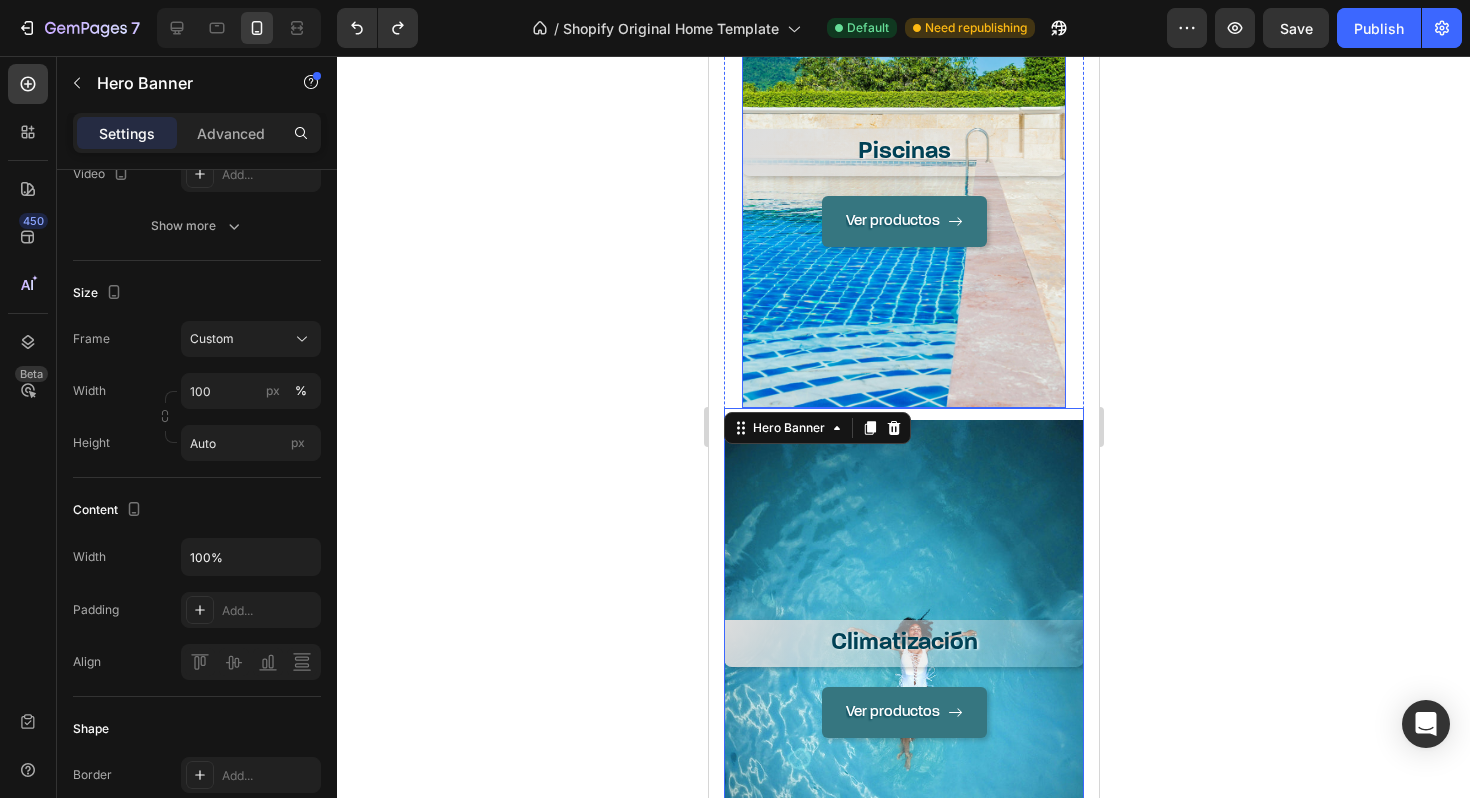 click on "Ver productos Button" at bounding box center [903, 311] 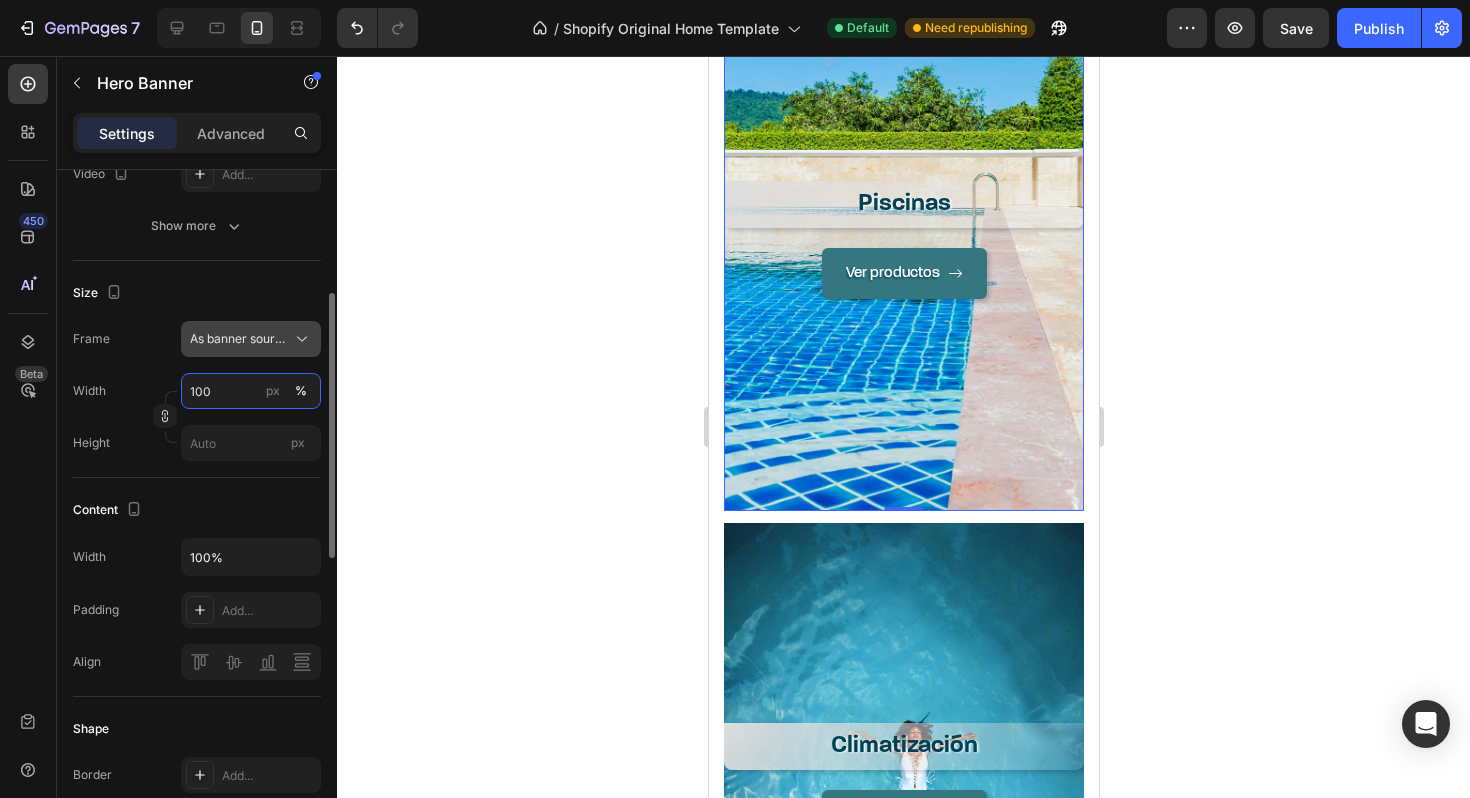 type on "100" 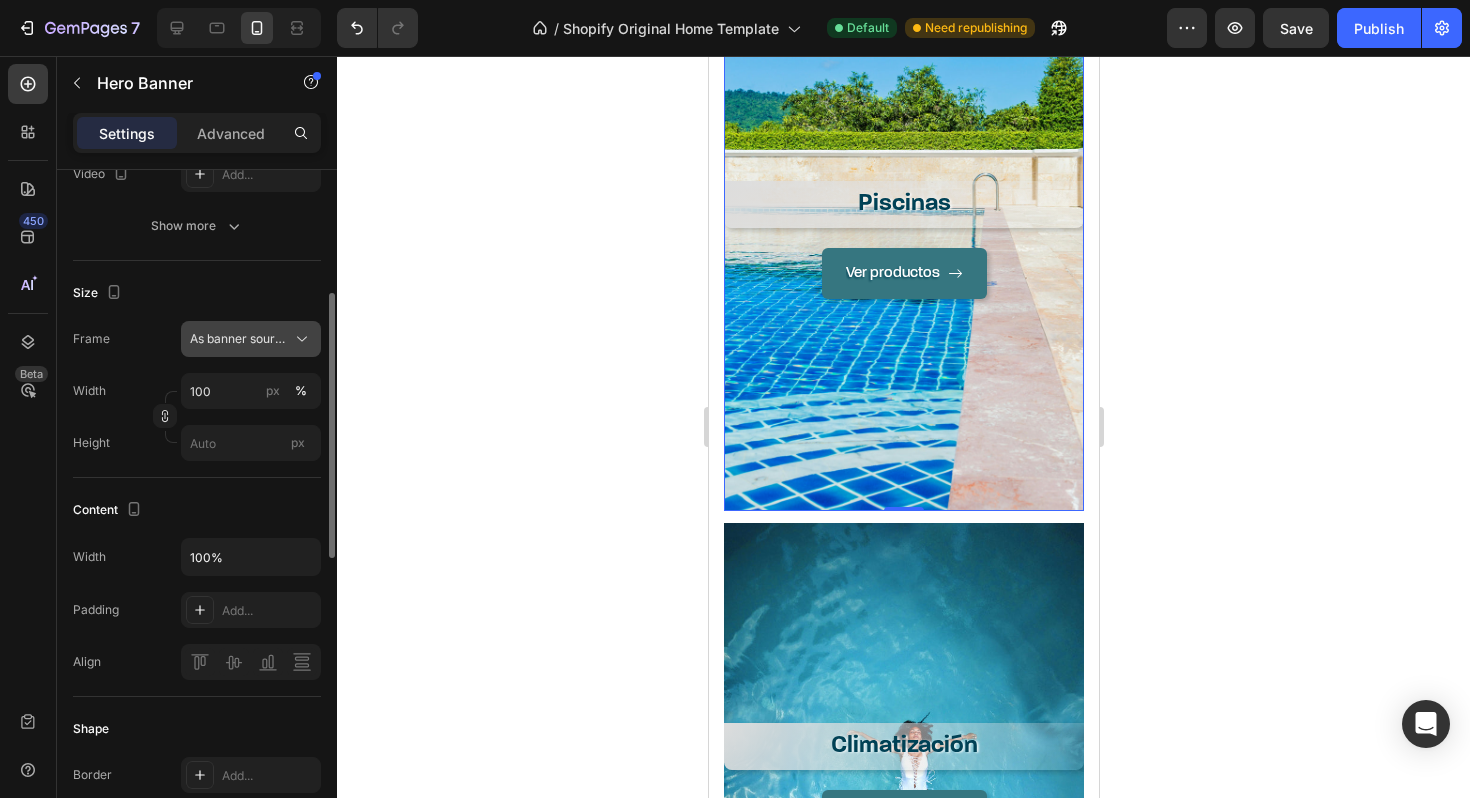 click on "As banner source" at bounding box center [239, 339] 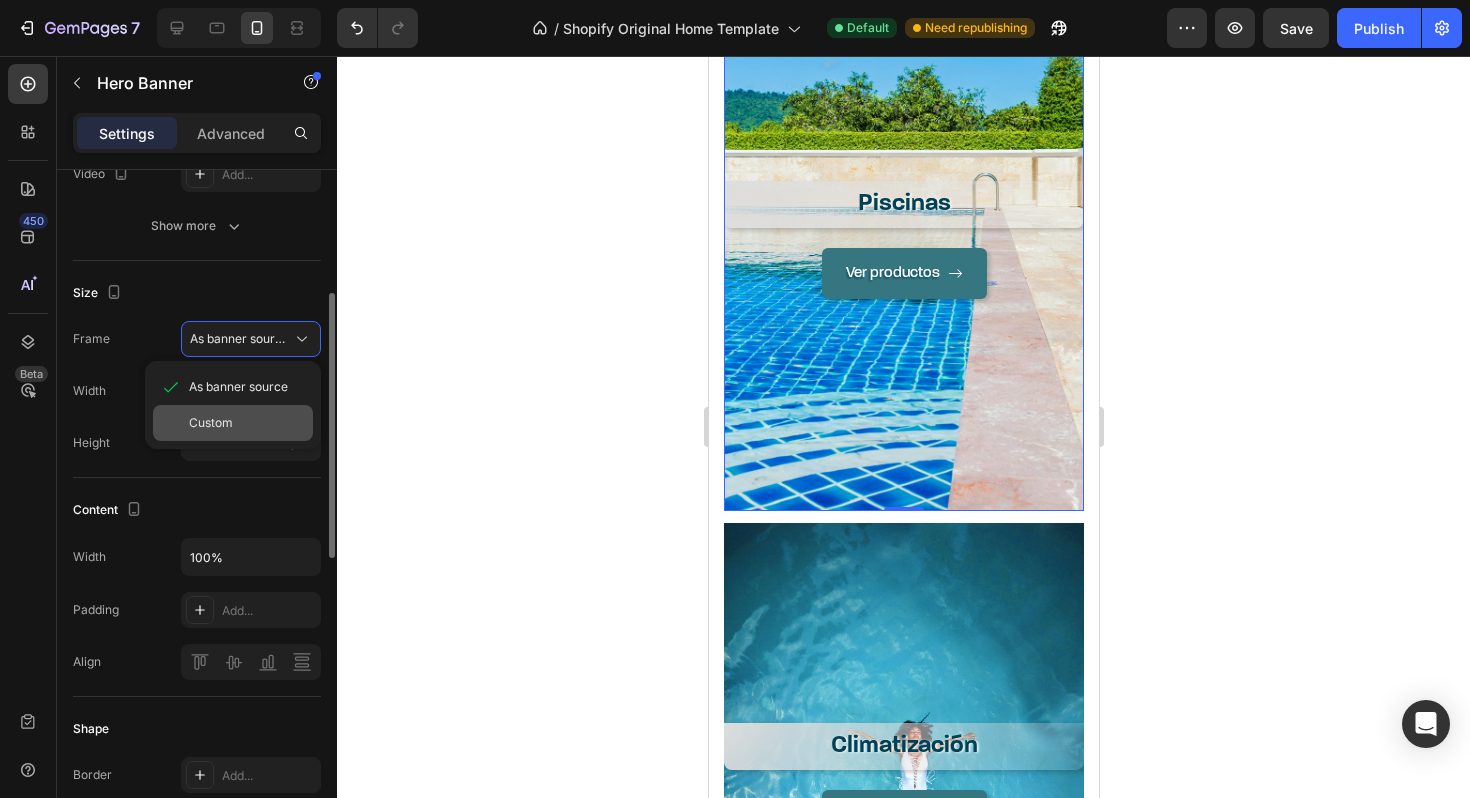 click on "Custom" at bounding box center (247, 423) 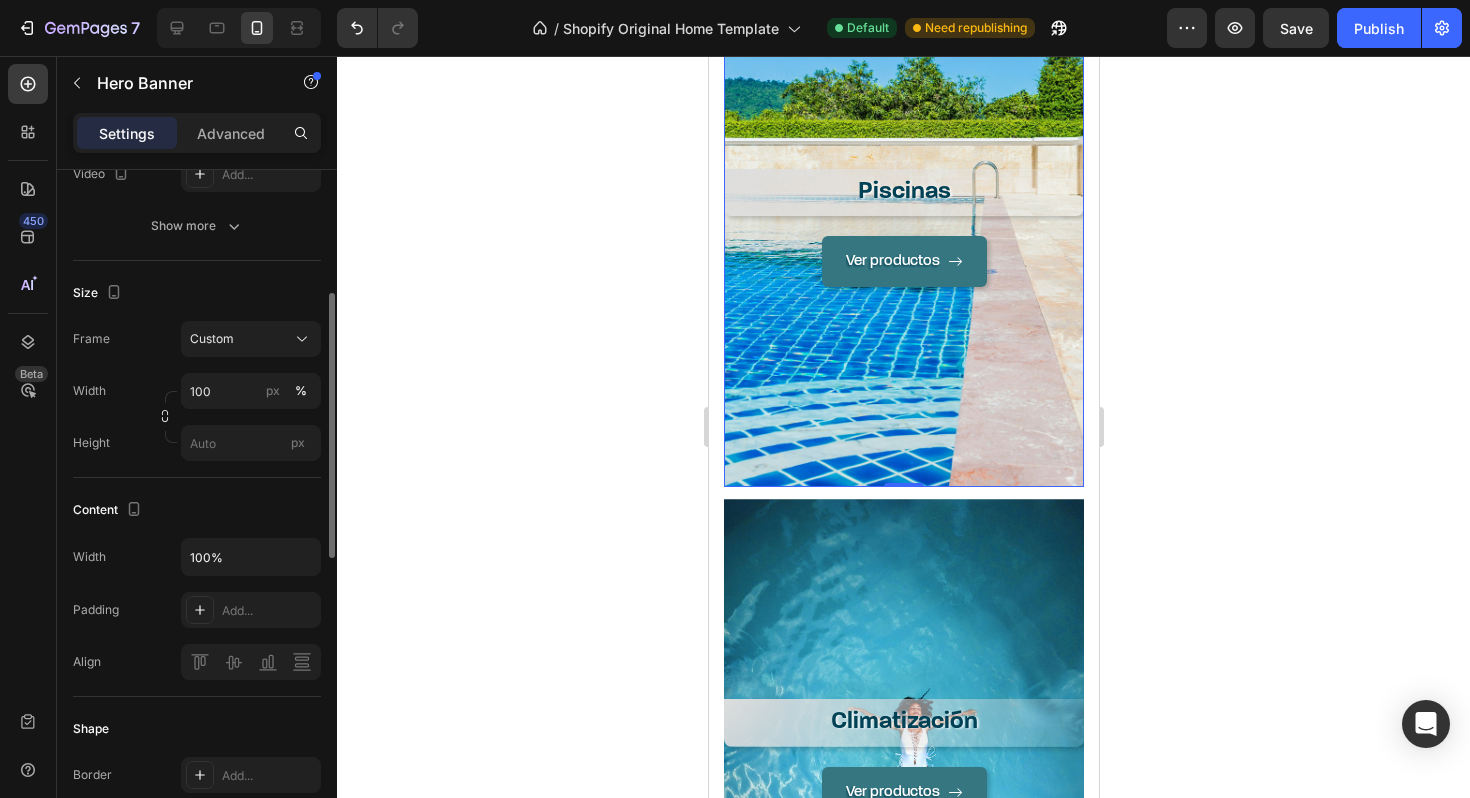 click 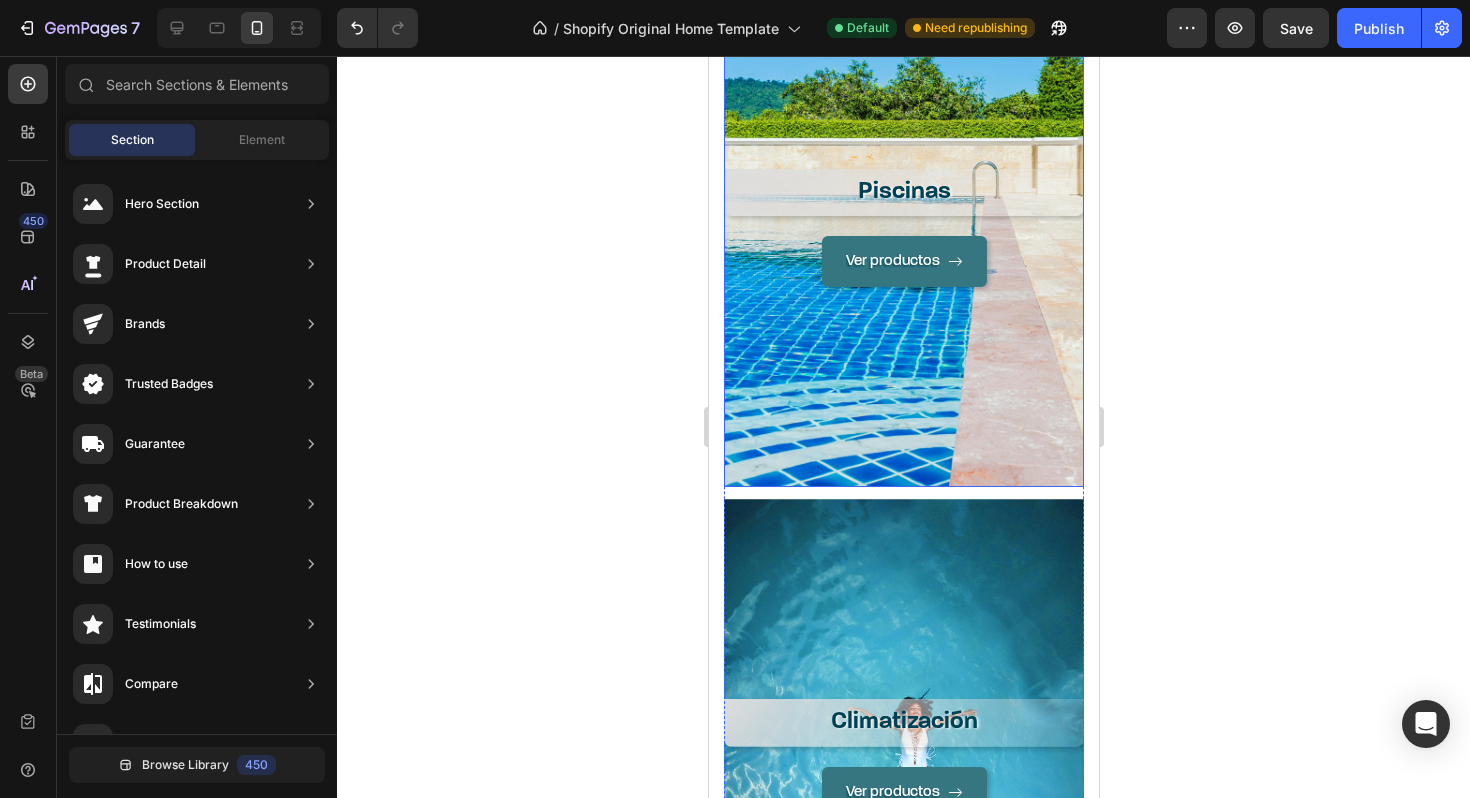click on "Ver productos Button" at bounding box center (903, 351) 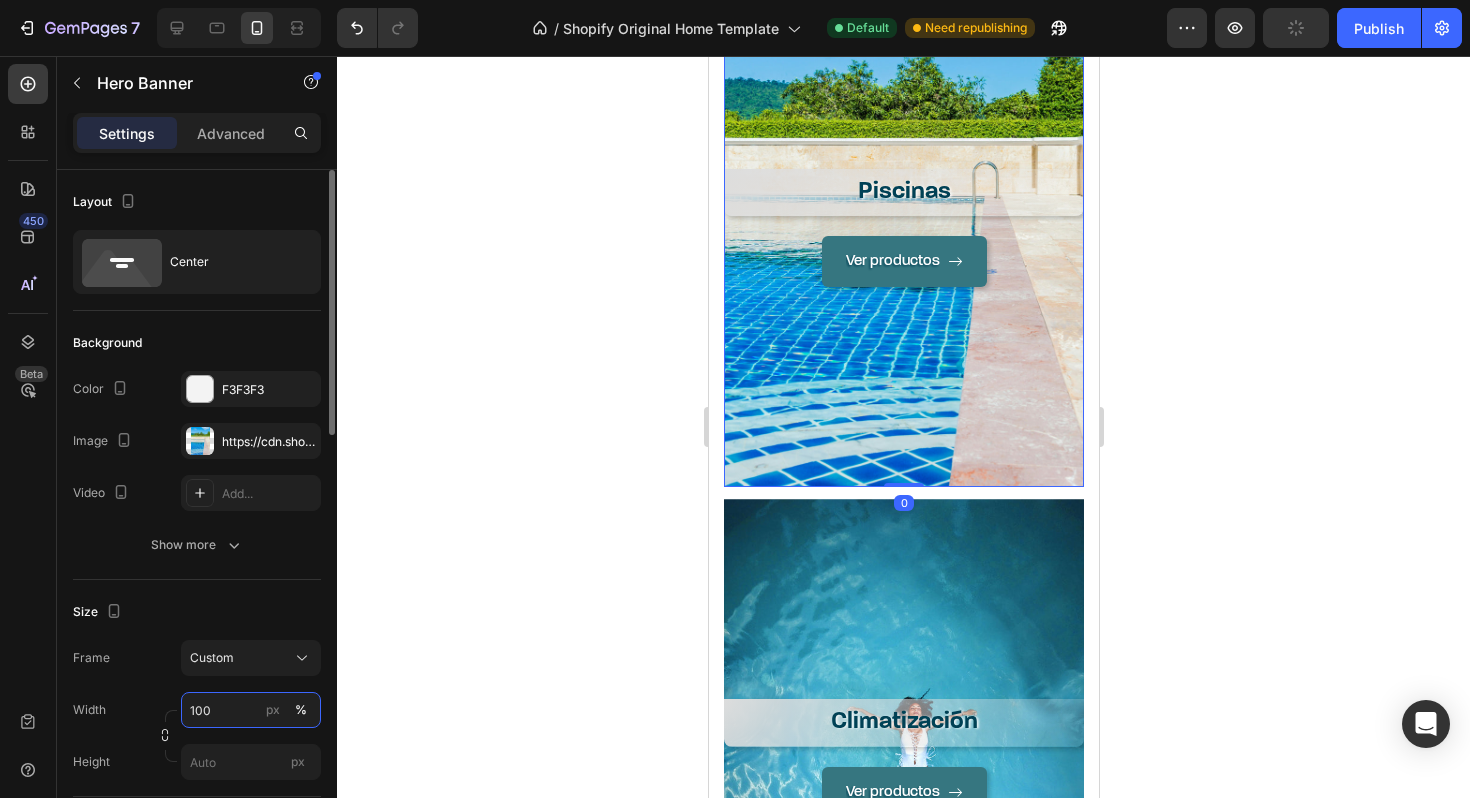 click on "100" at bounding box center (251, 710) 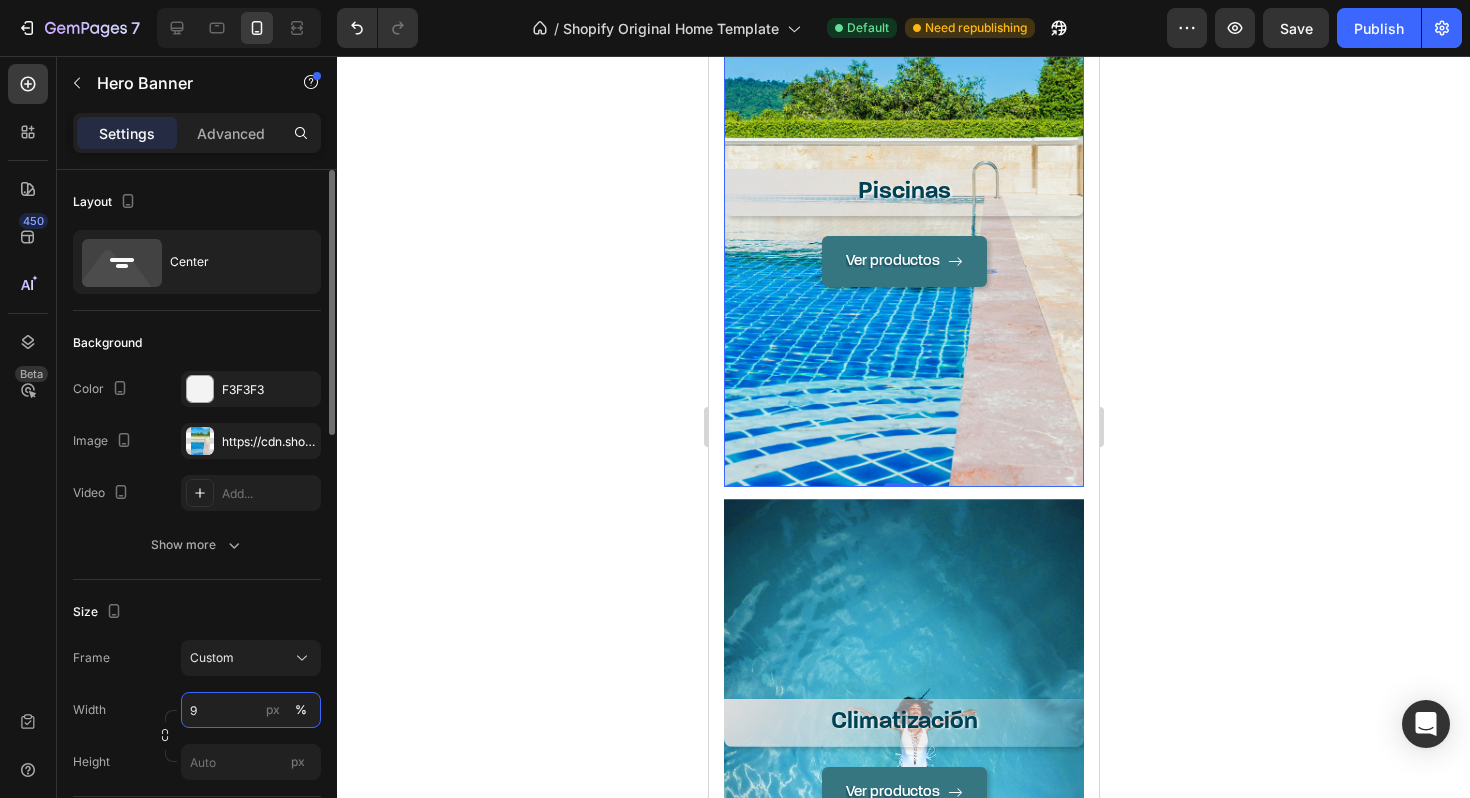 type on "90" 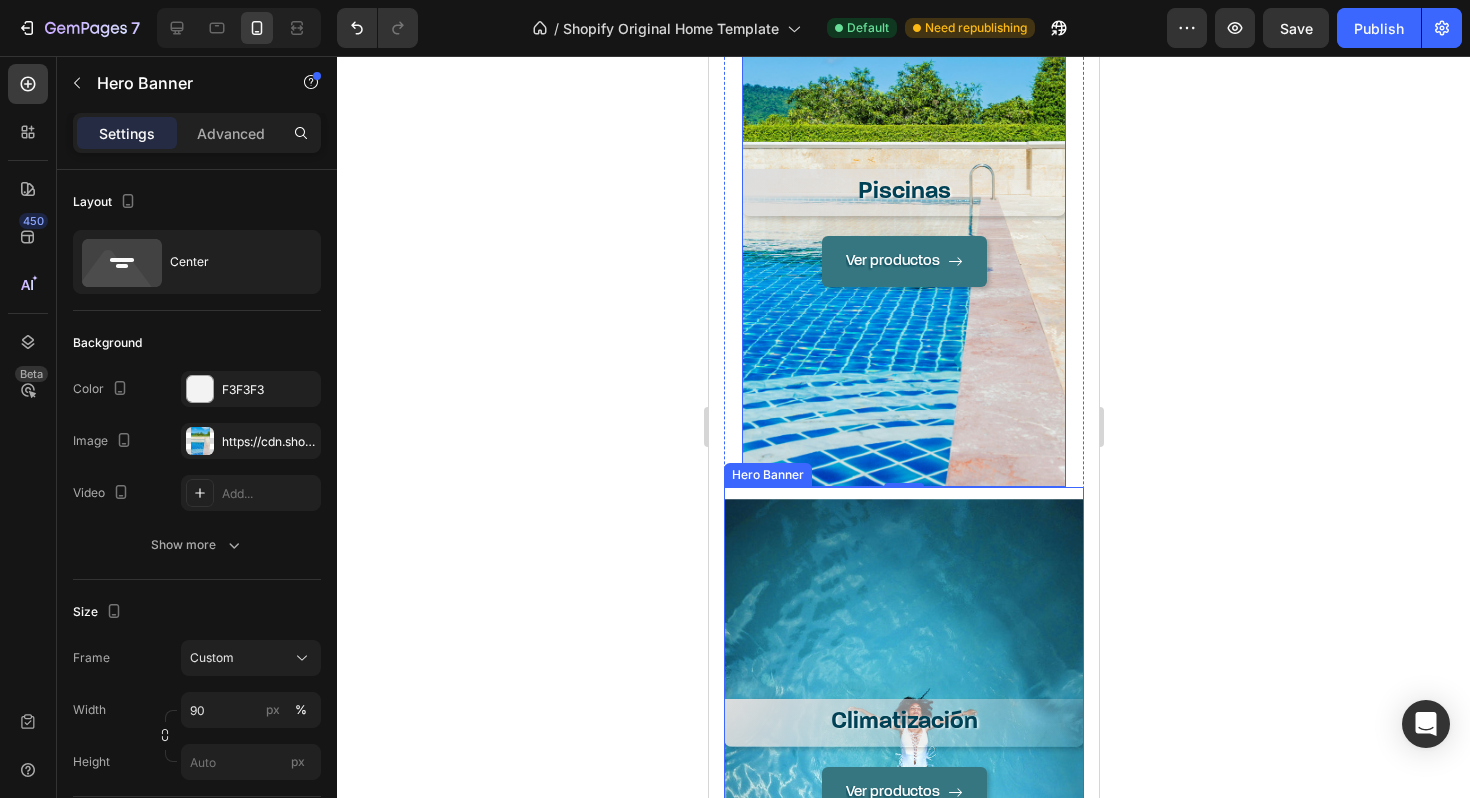 click on "Climatización Heading
Ver productos Button" at bounding box center (903, 758) 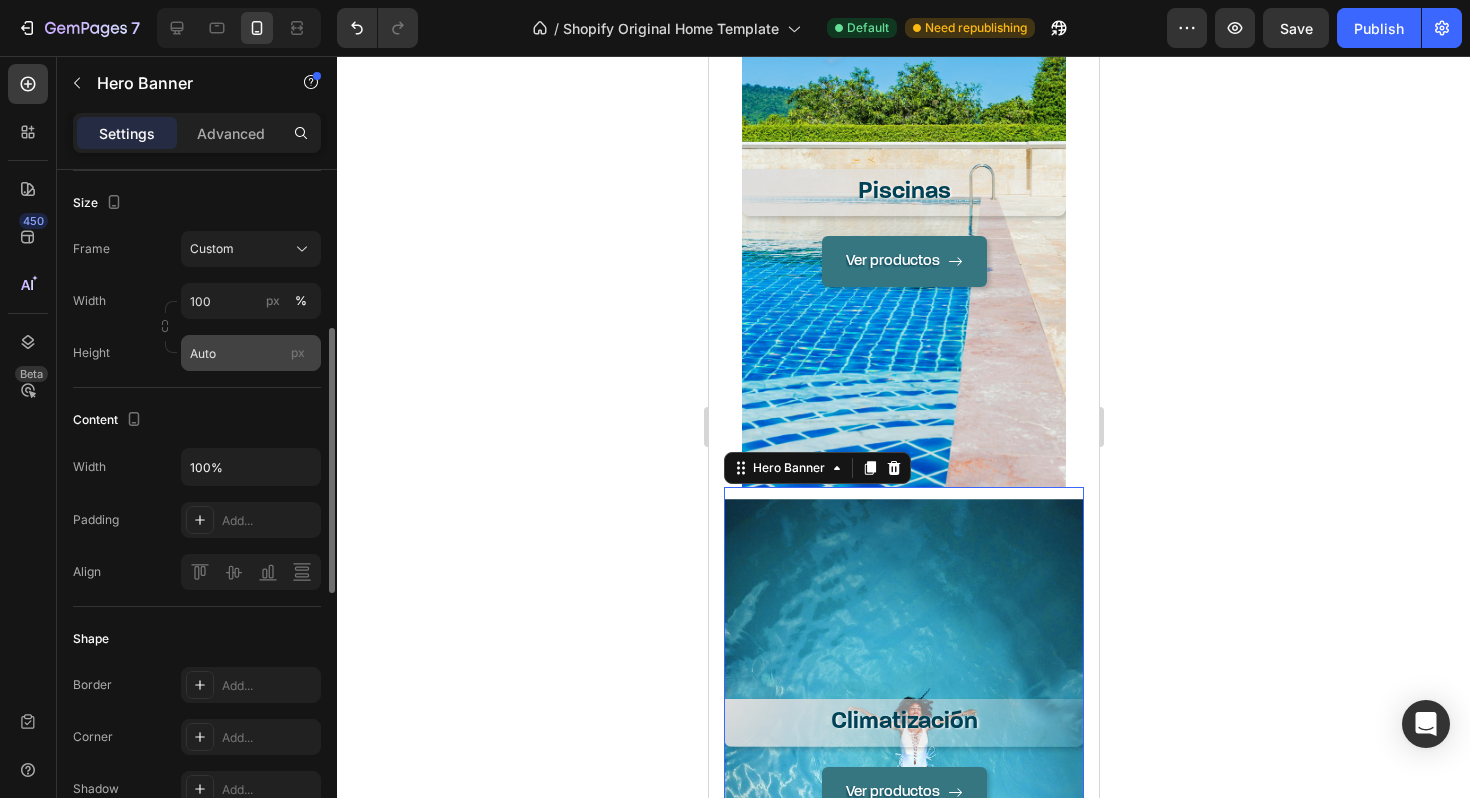 scroll, scrollTop: 410, scrollLeft: 0, axis: vertical 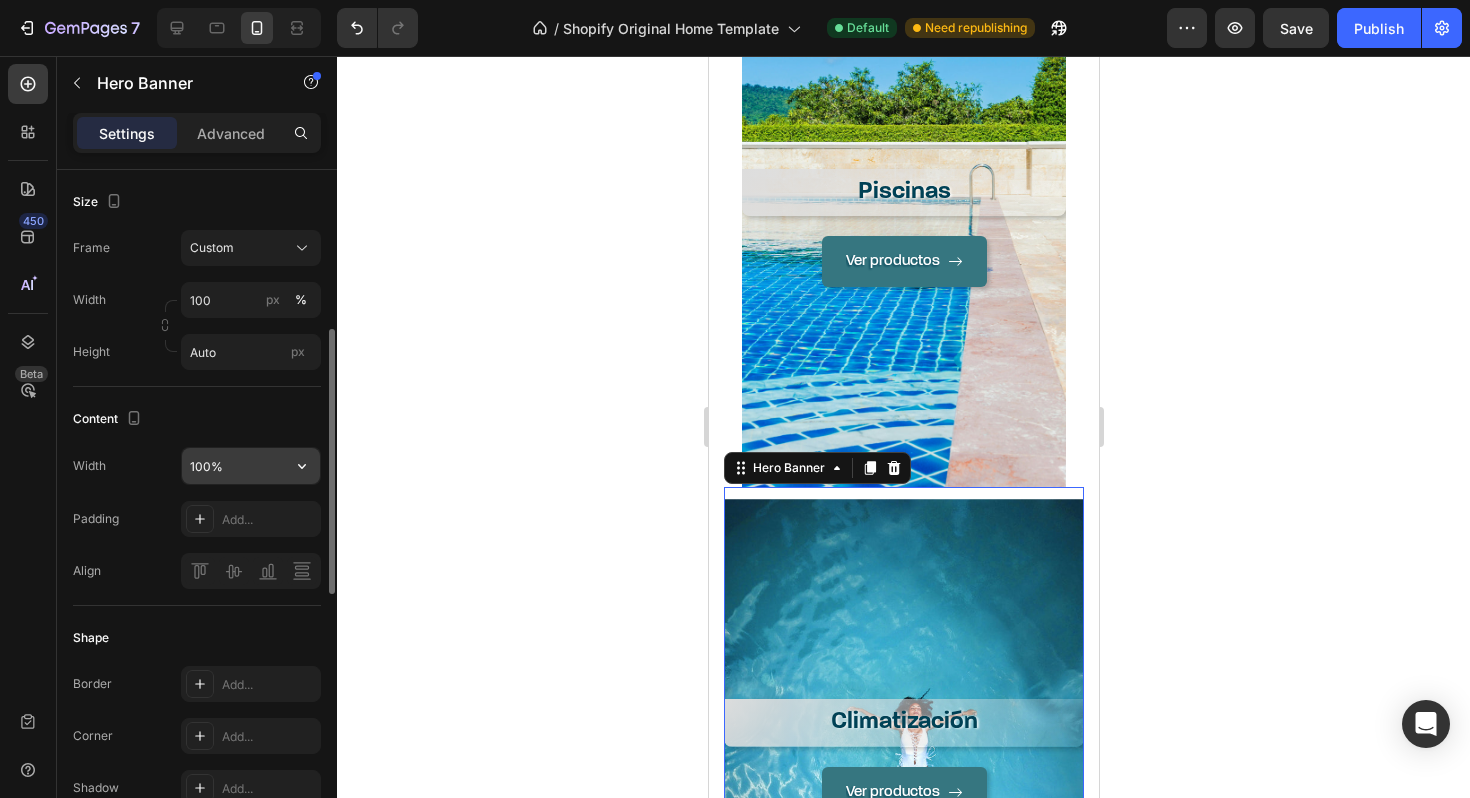 click on "100%" at bounding box center (251, 466) 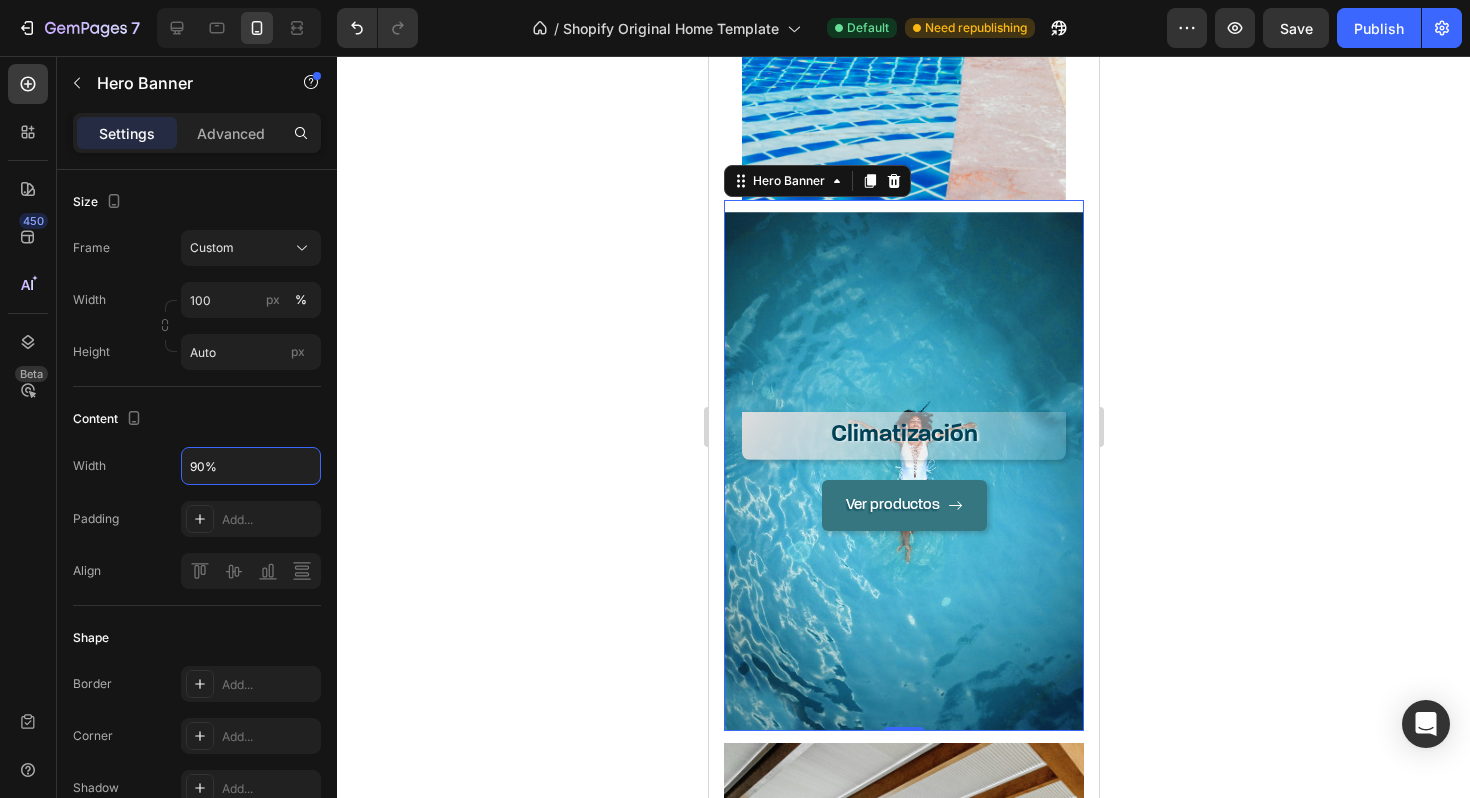 scroll, scrollTop: 1783, scrollLeft: 0, axis: vertical 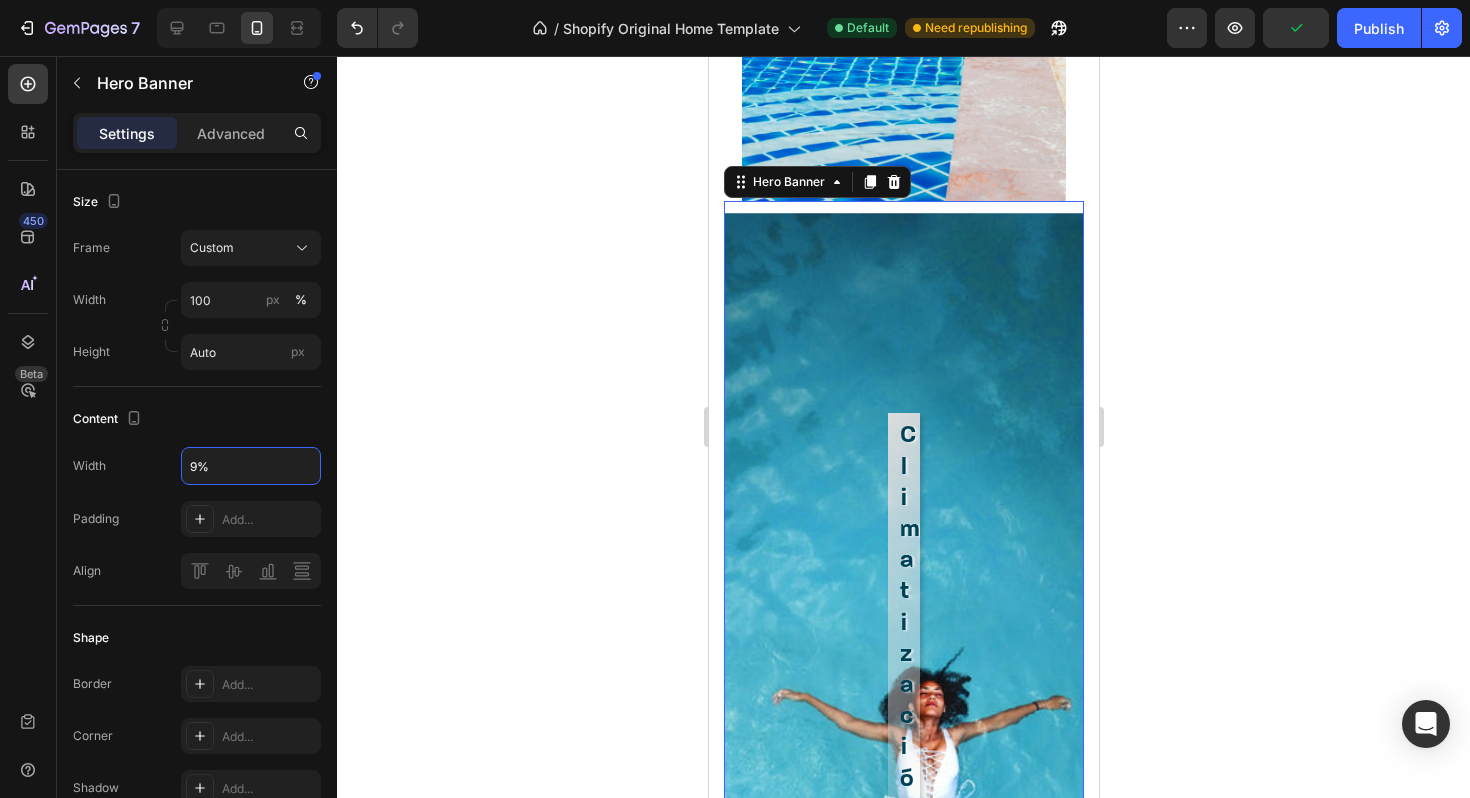 type on "%" 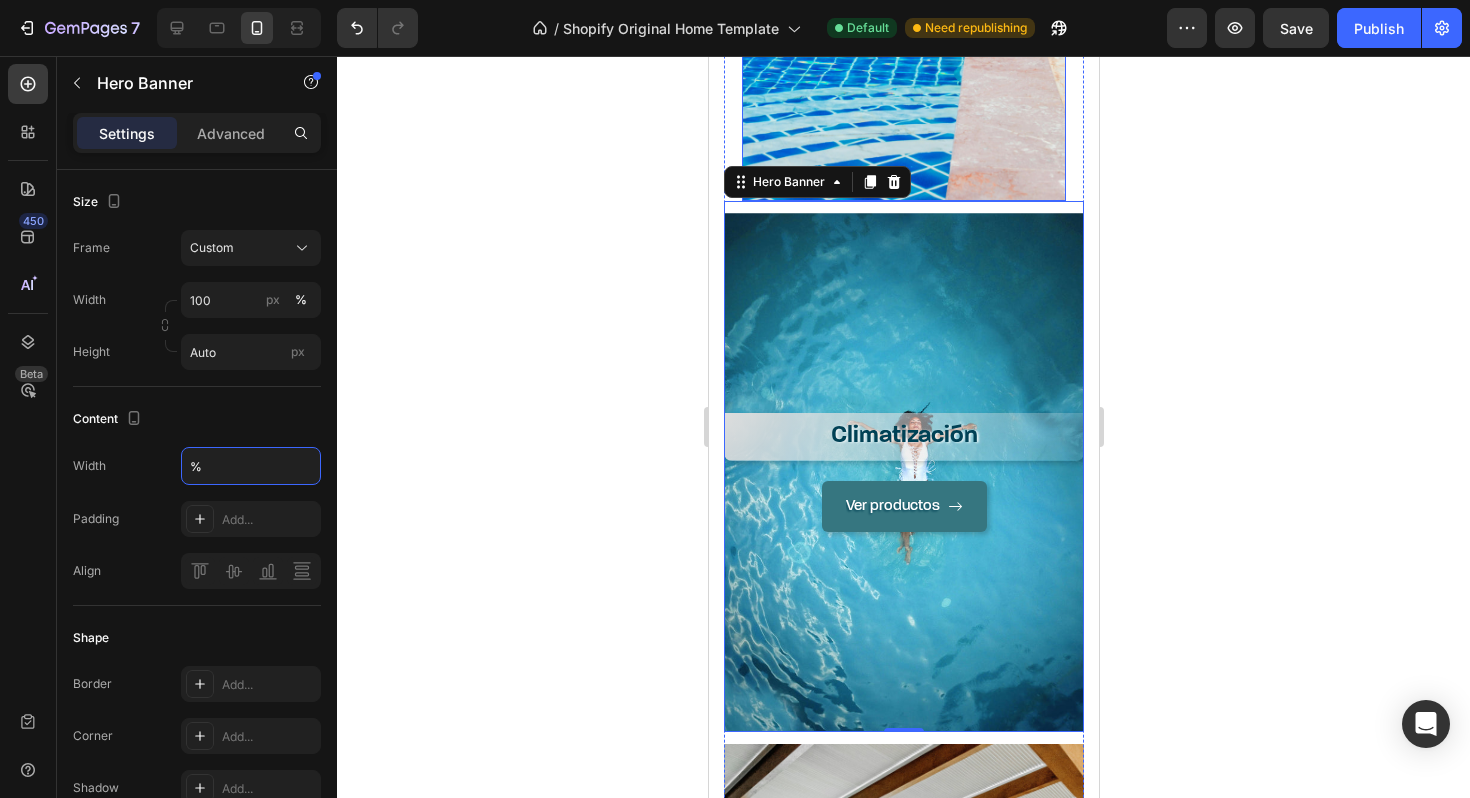 click on "Ver productos Button" at bounding box center [903, 65] 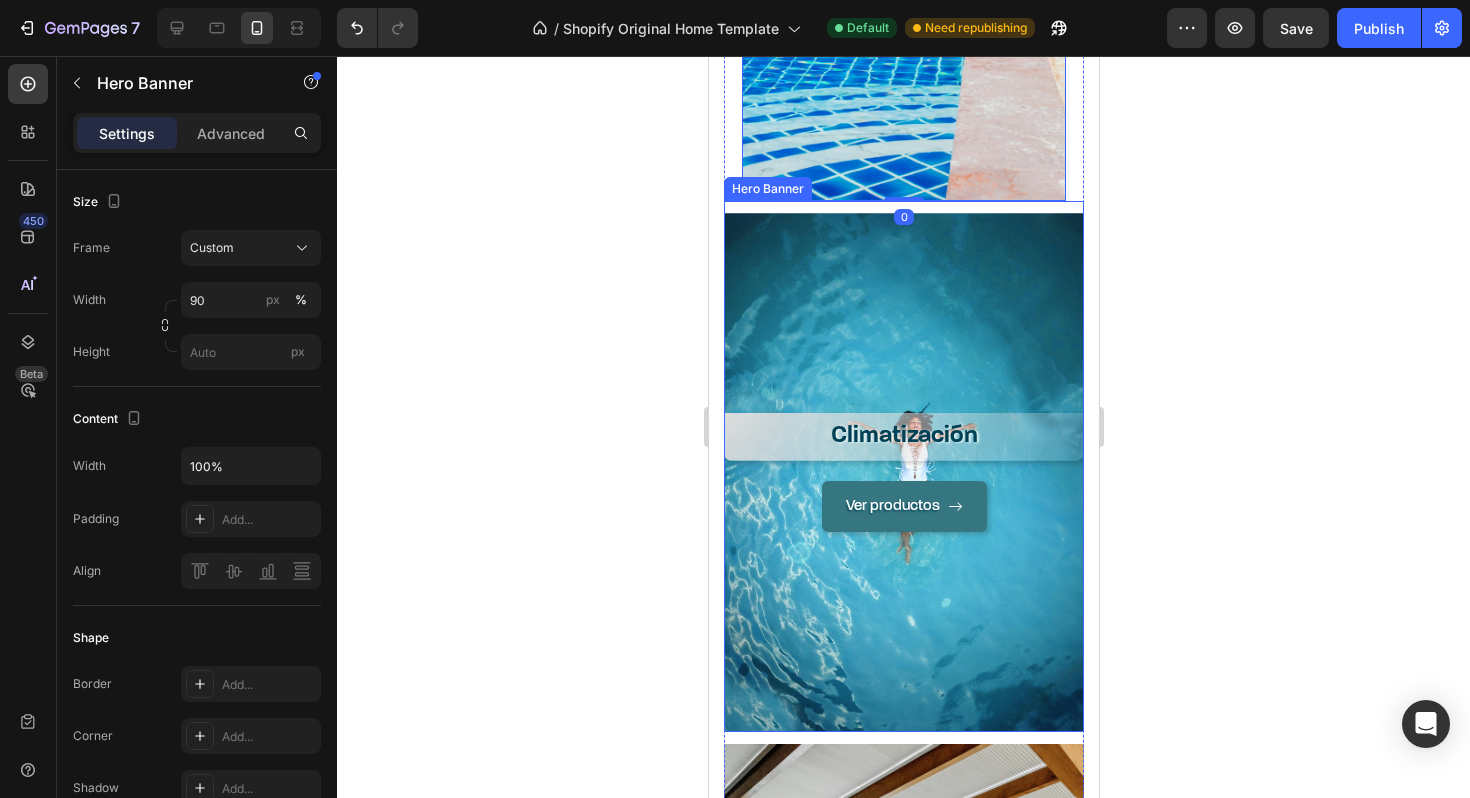 click on "Climatización Heading
Ver productos Button" at bounding box center (903, 472) 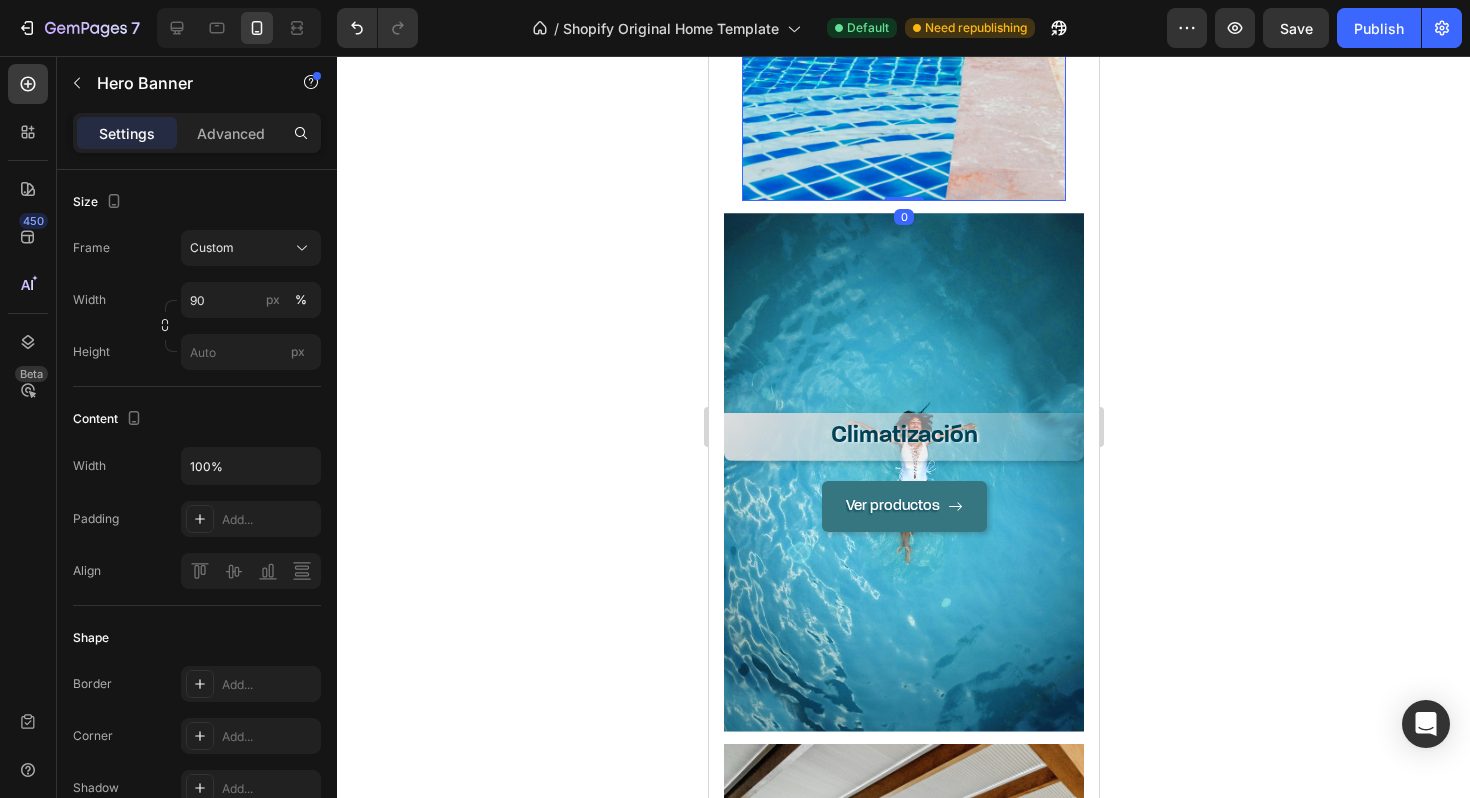 click on "Ver productos Button" at bounding box center (903, 65) 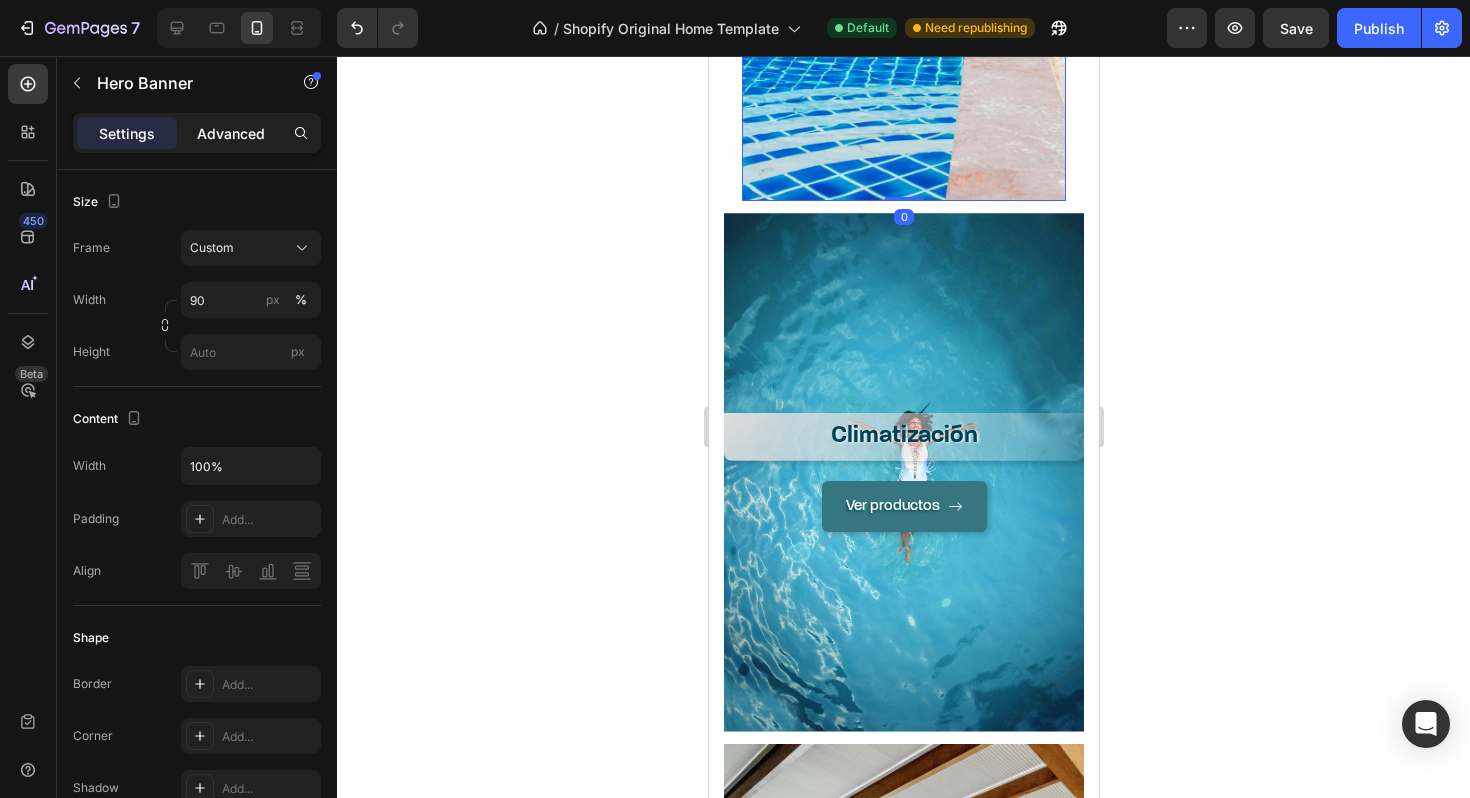 click on "Advanced" at bounding box center (231, 133) 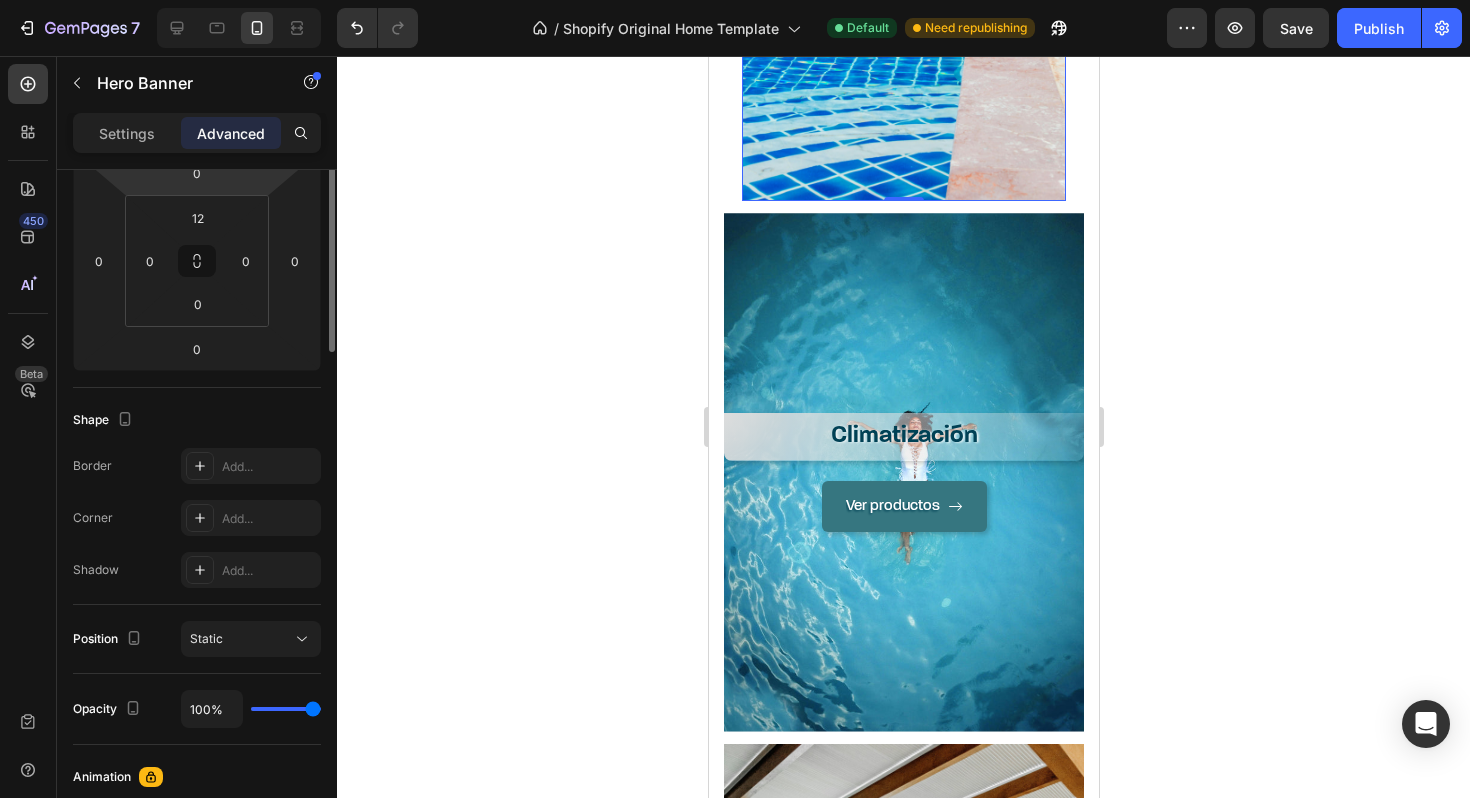 scroll, scrollTop: 0, scrollLeft: 0, axis: both 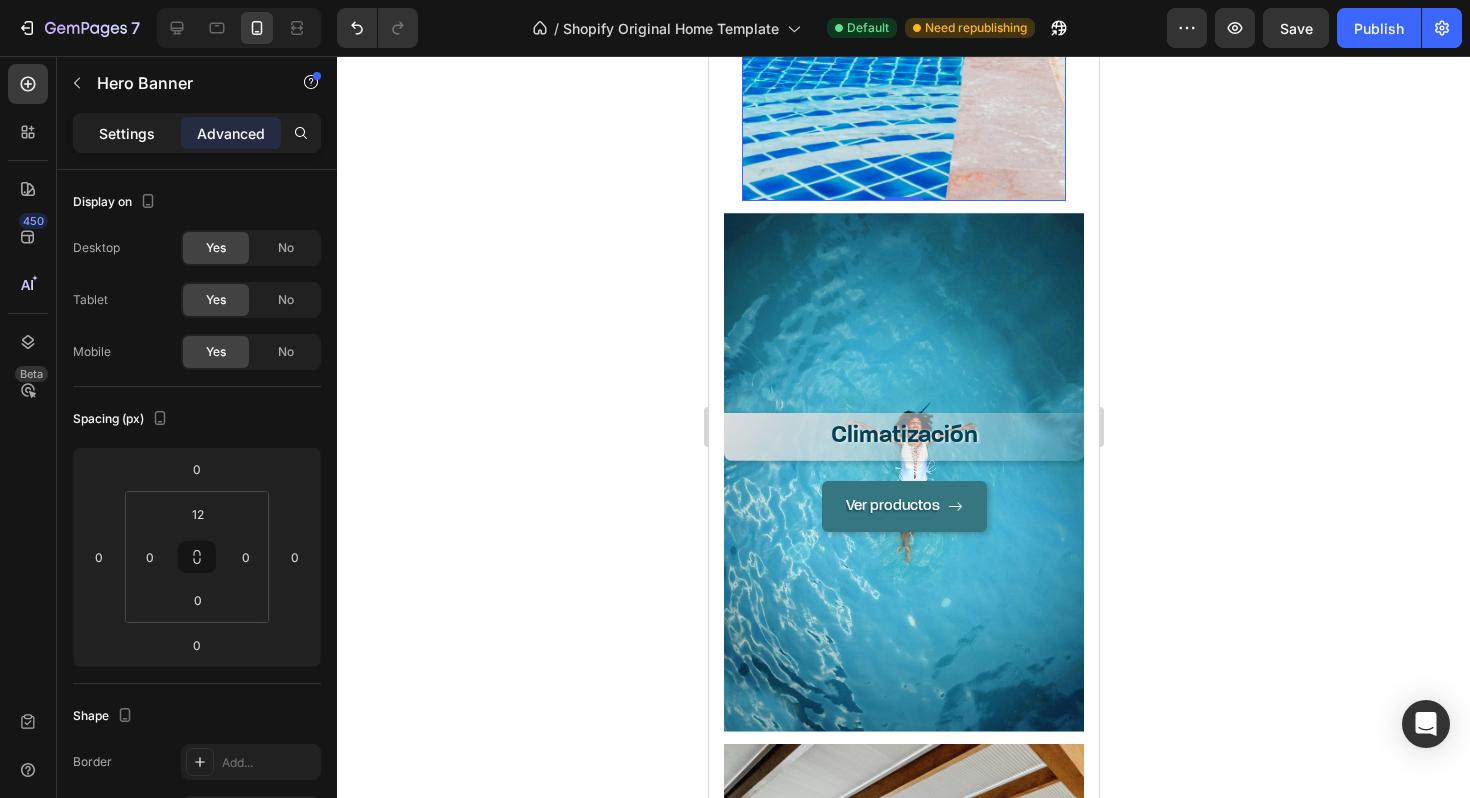 click on "Settings" at bounding box center [127, 133] 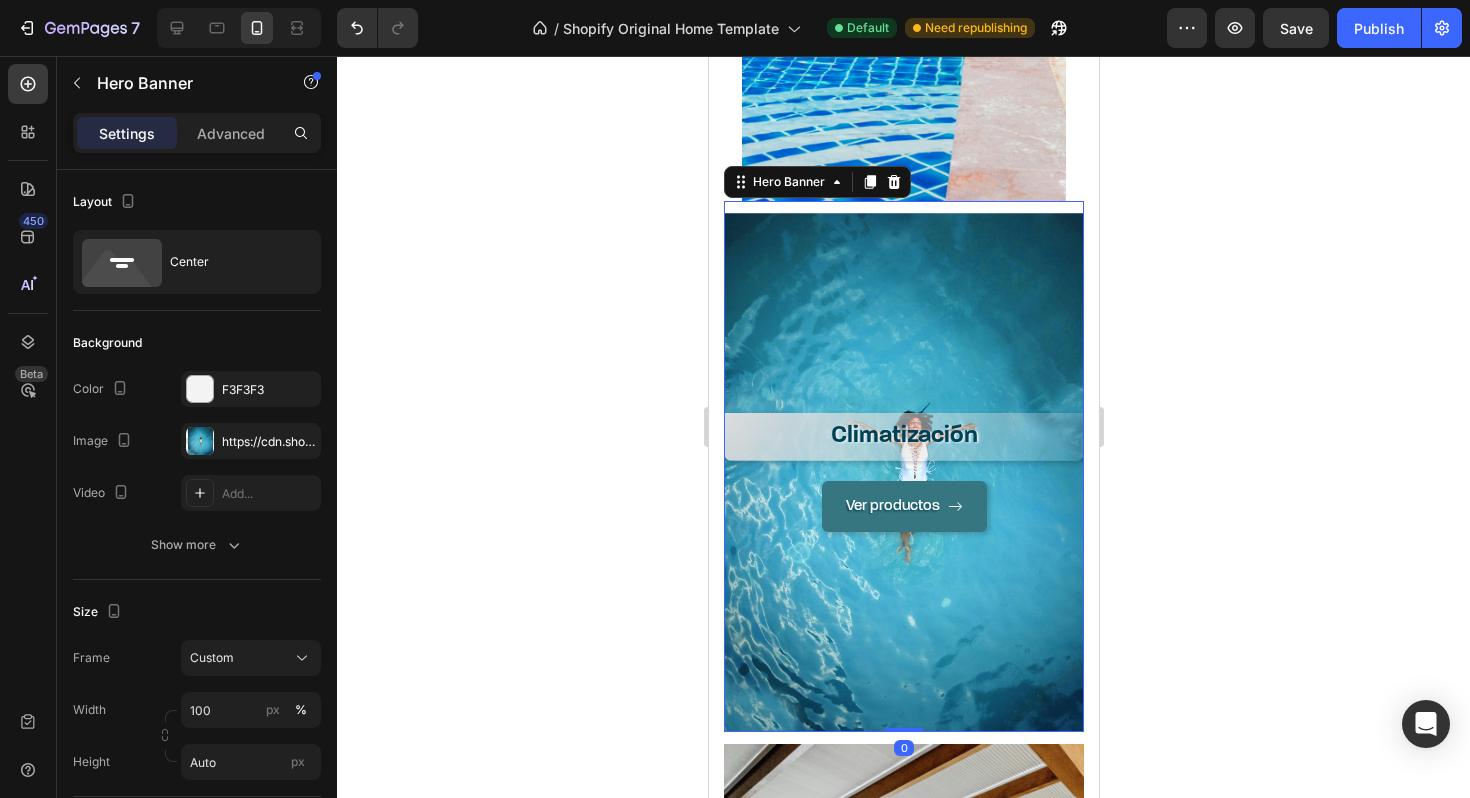 click on "Climatización Heading
Ver productos Button" at bounding box center (903, 472) 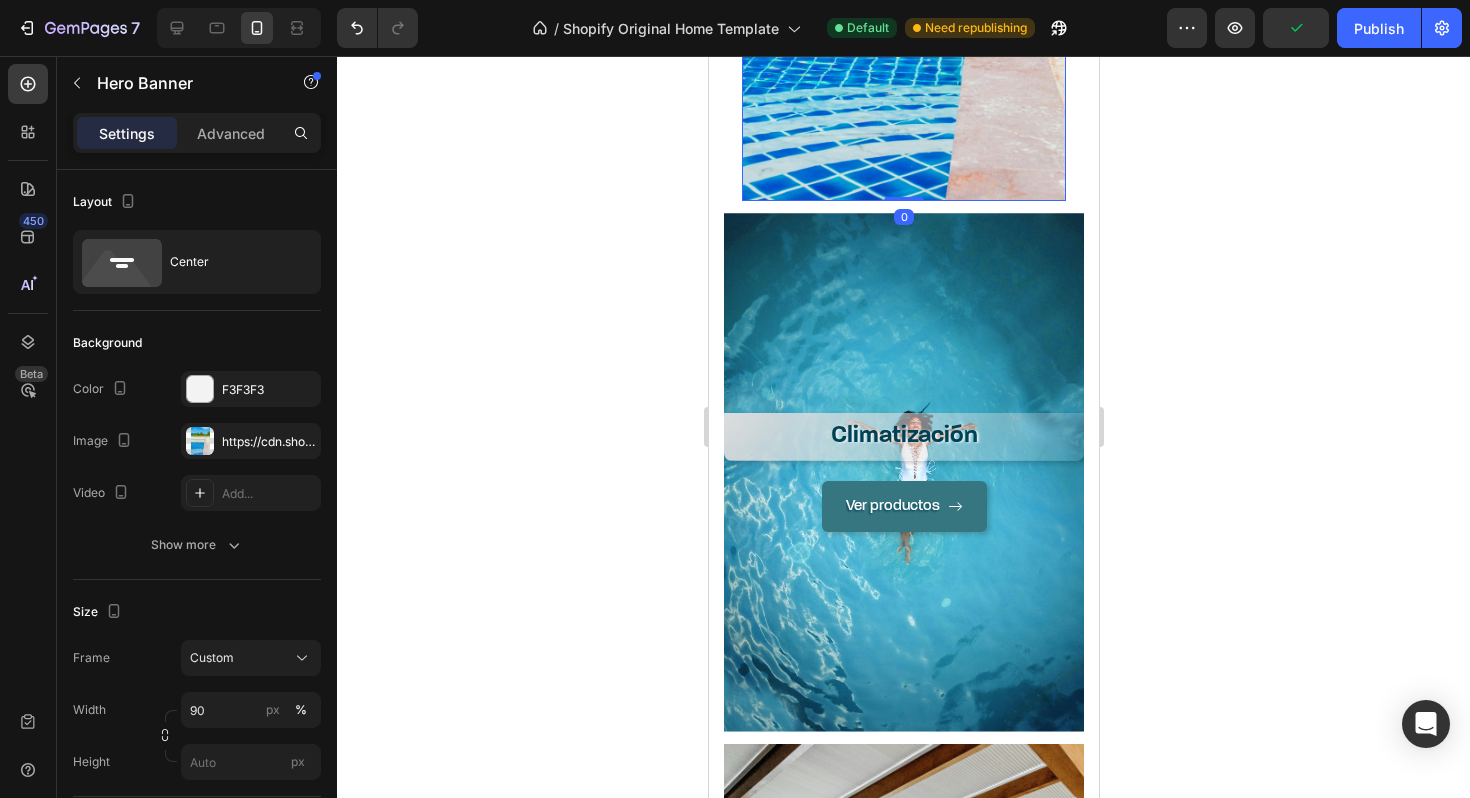 click on "Ver productos Button" at bounding box center (903, 65) 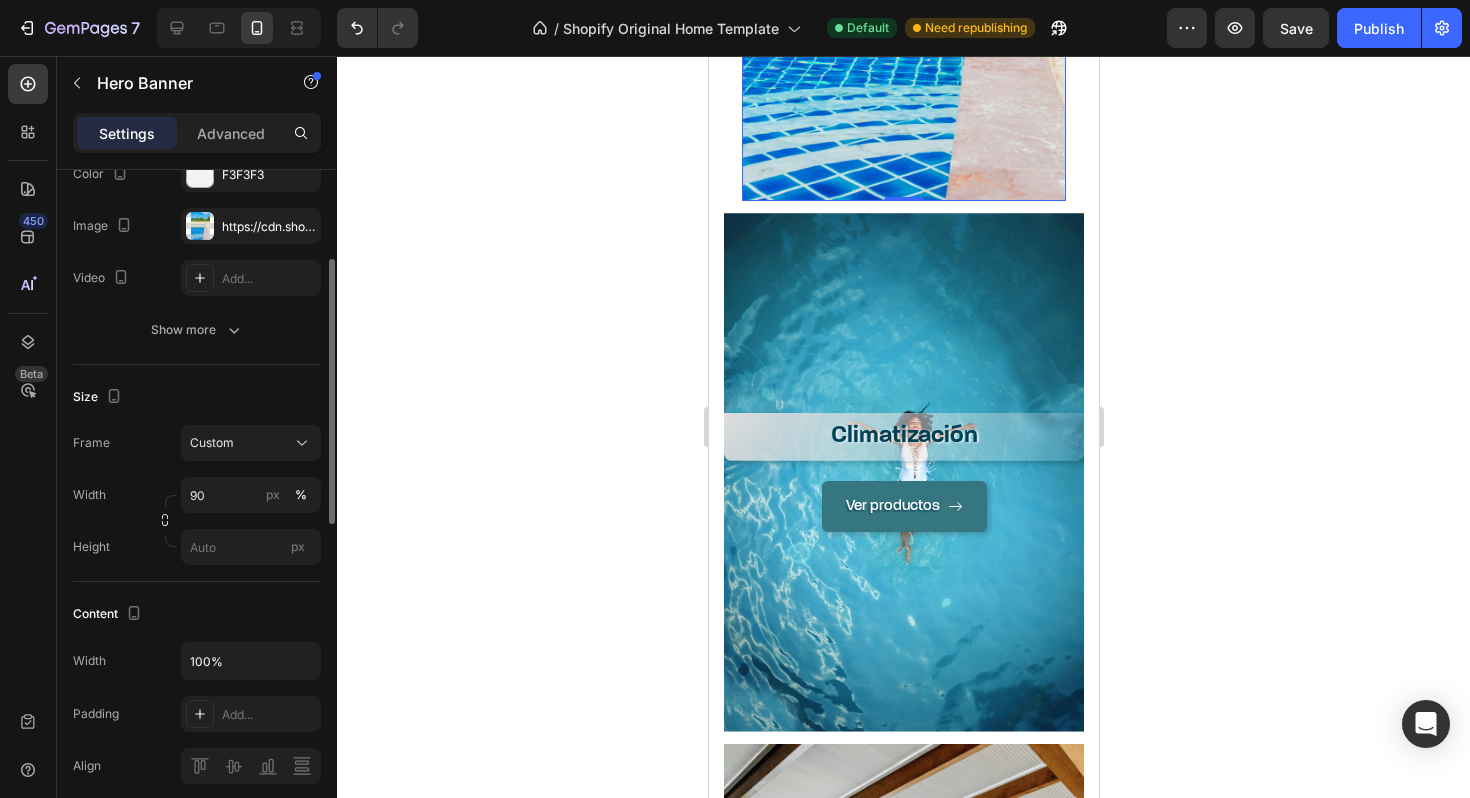 scroll, scrollTop: 221, scrollLeft: 0, axis: vertical 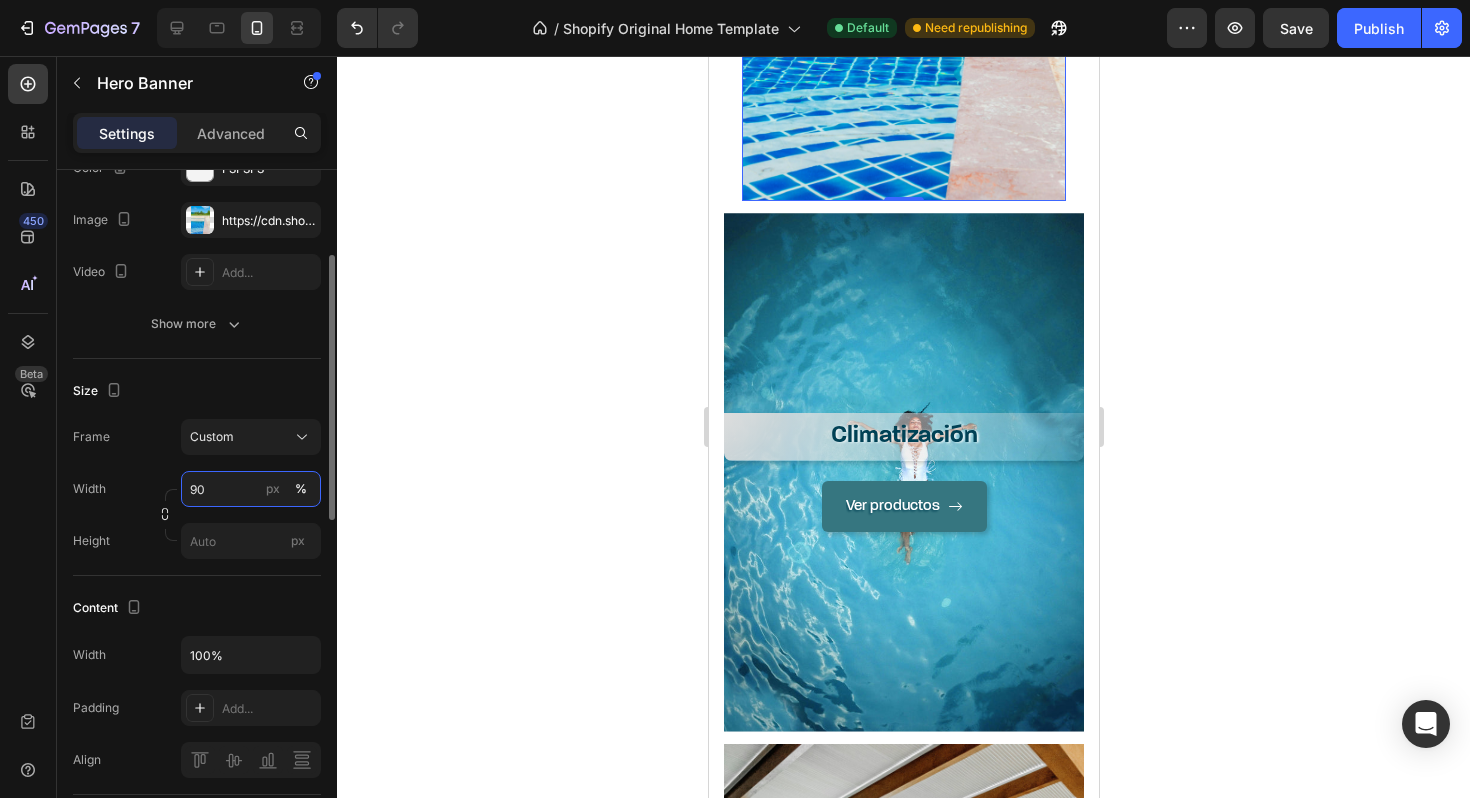 click on "90" at bounding box center [251, 489] 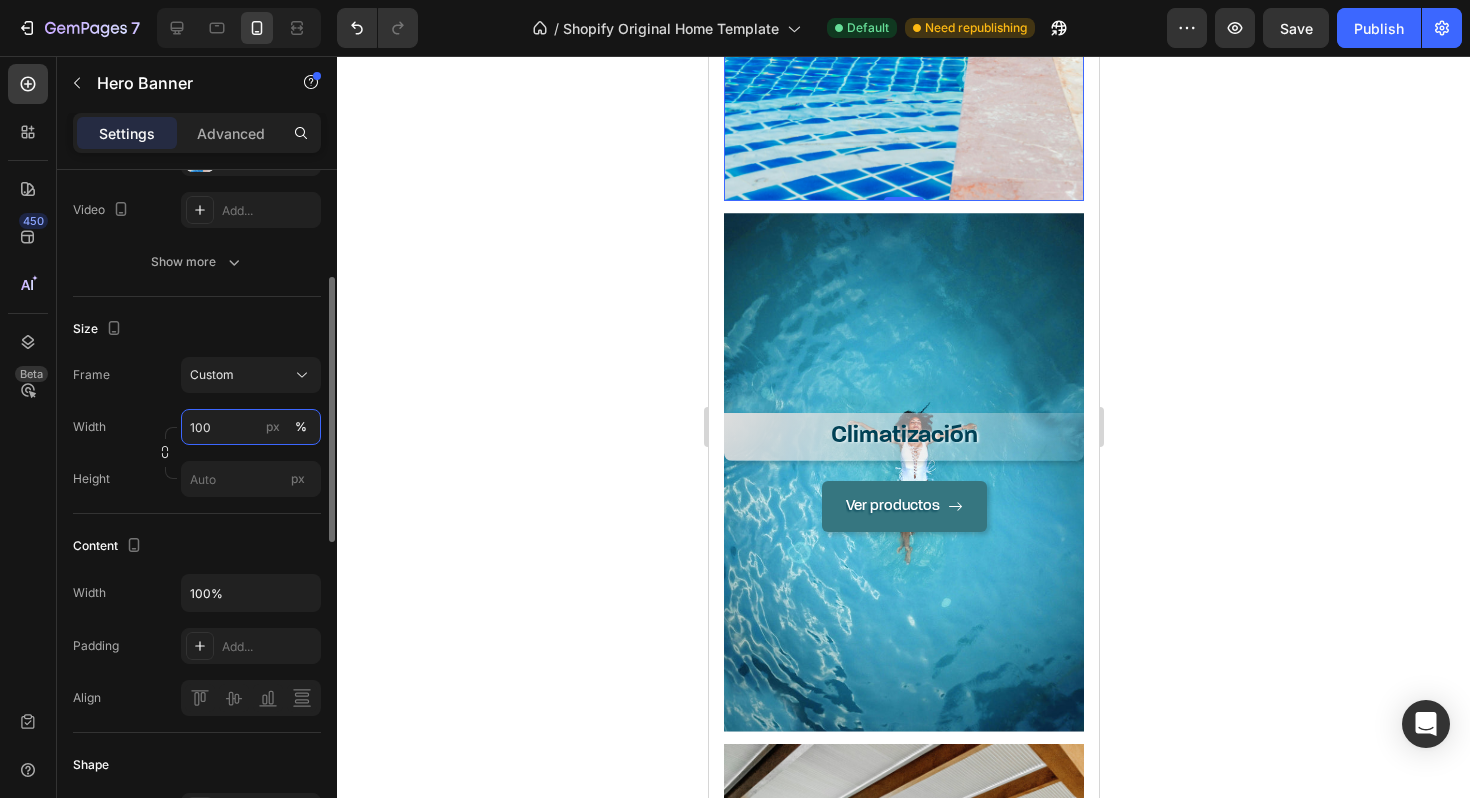 scroll, scrollTop: 285, scrollLeft: 0, axis: vertical 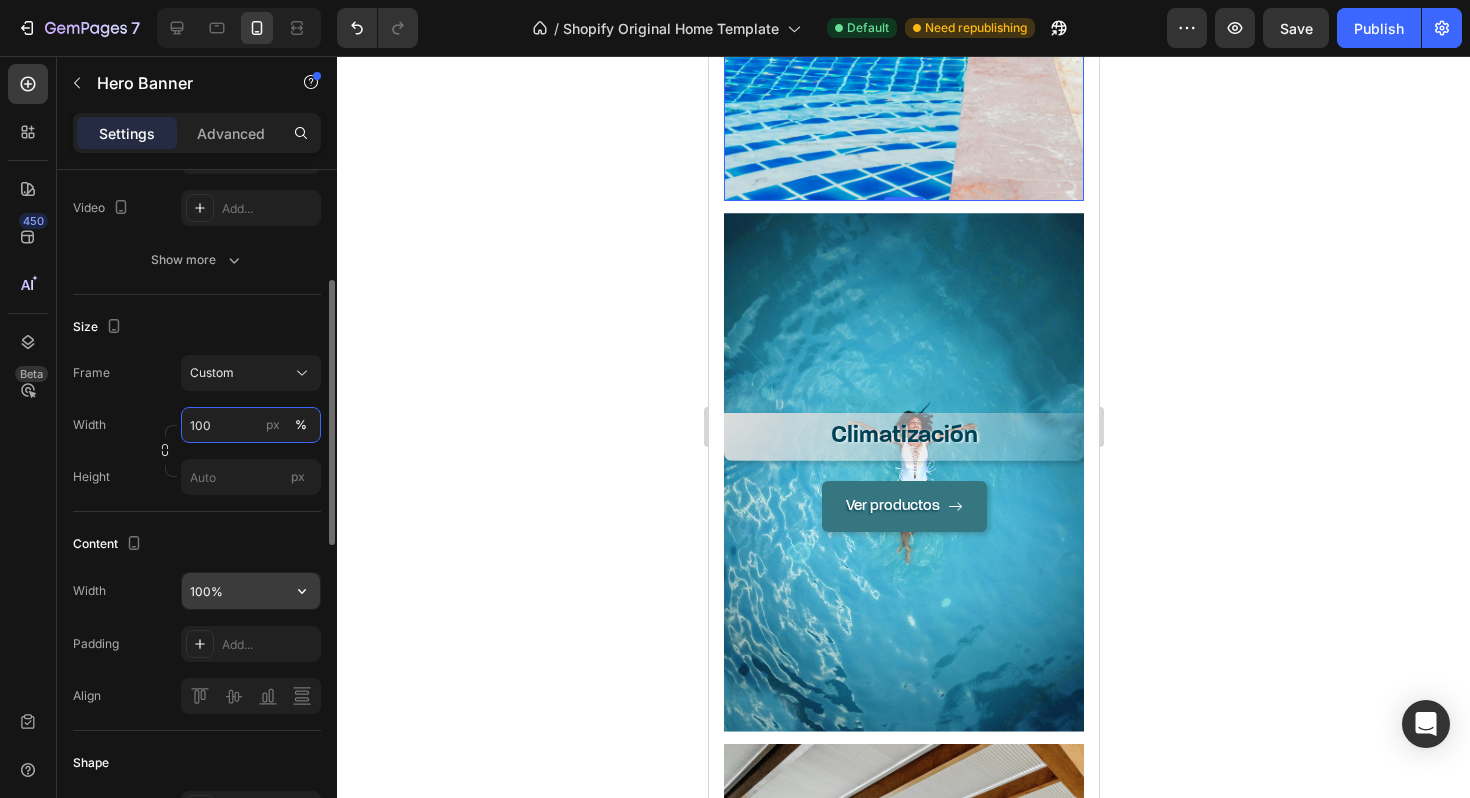 type on "100" 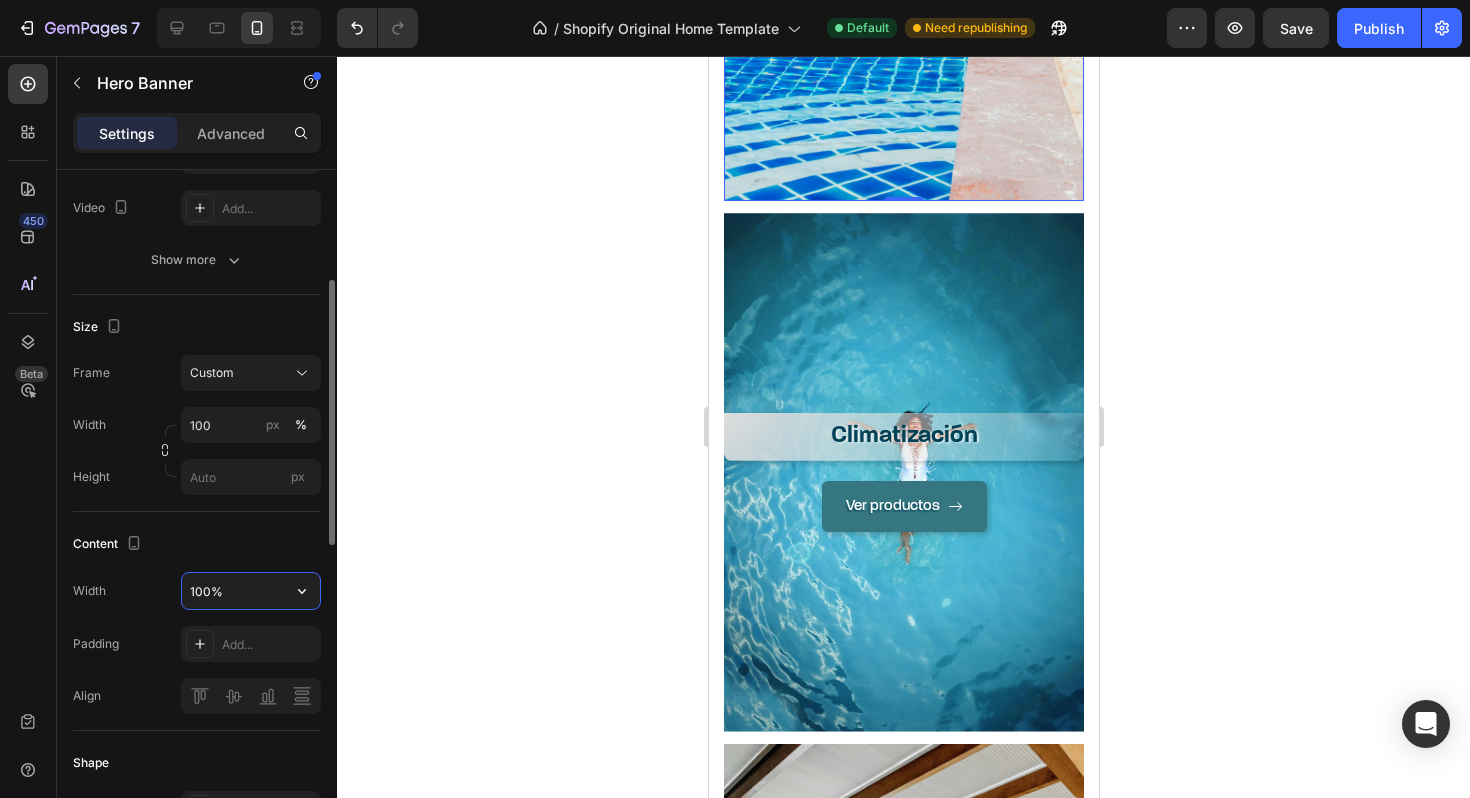 click on "100%" at bounding box center (251, 591) 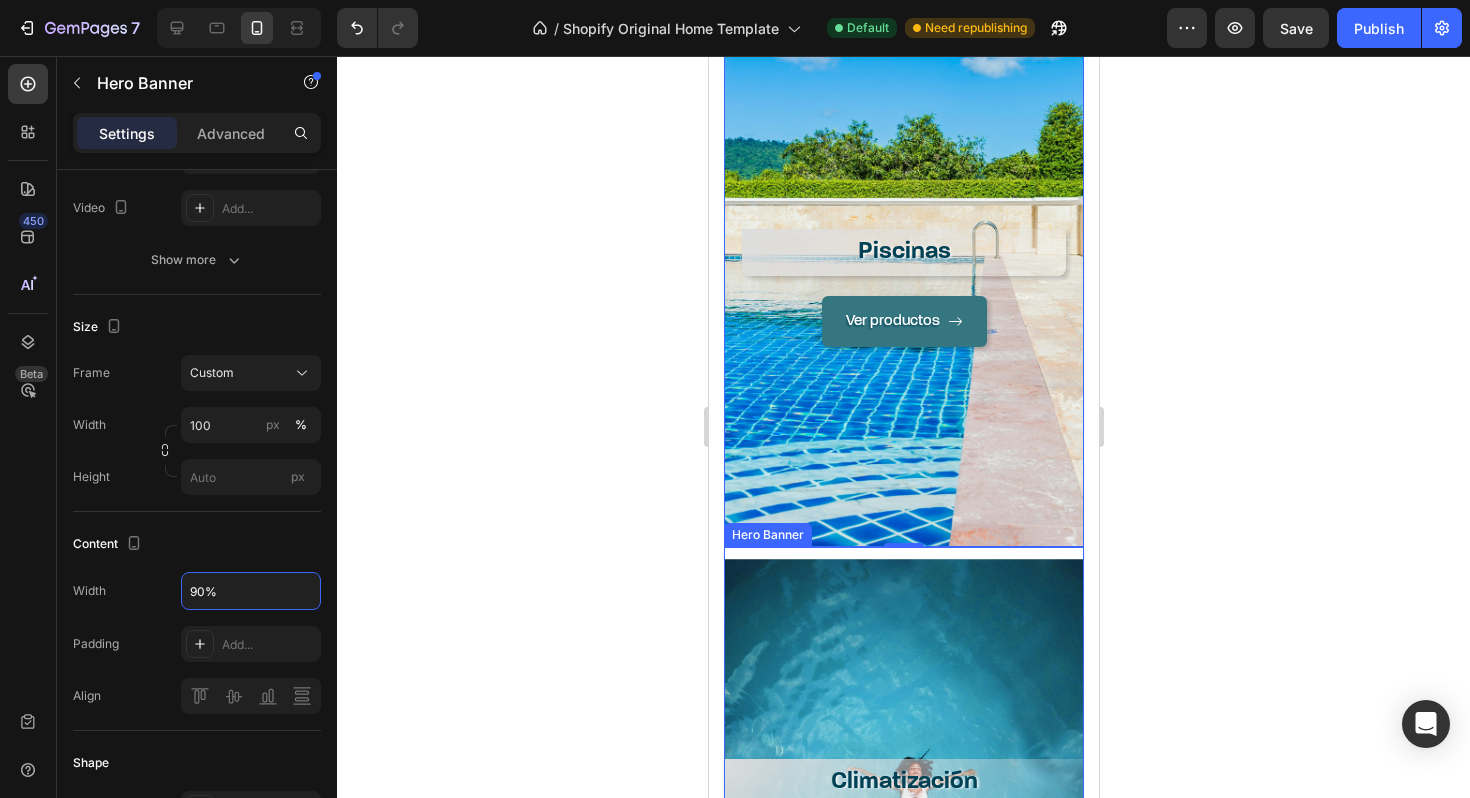 scroll, scrollTop: 1471, scrollLeft: 0, axis: vertical 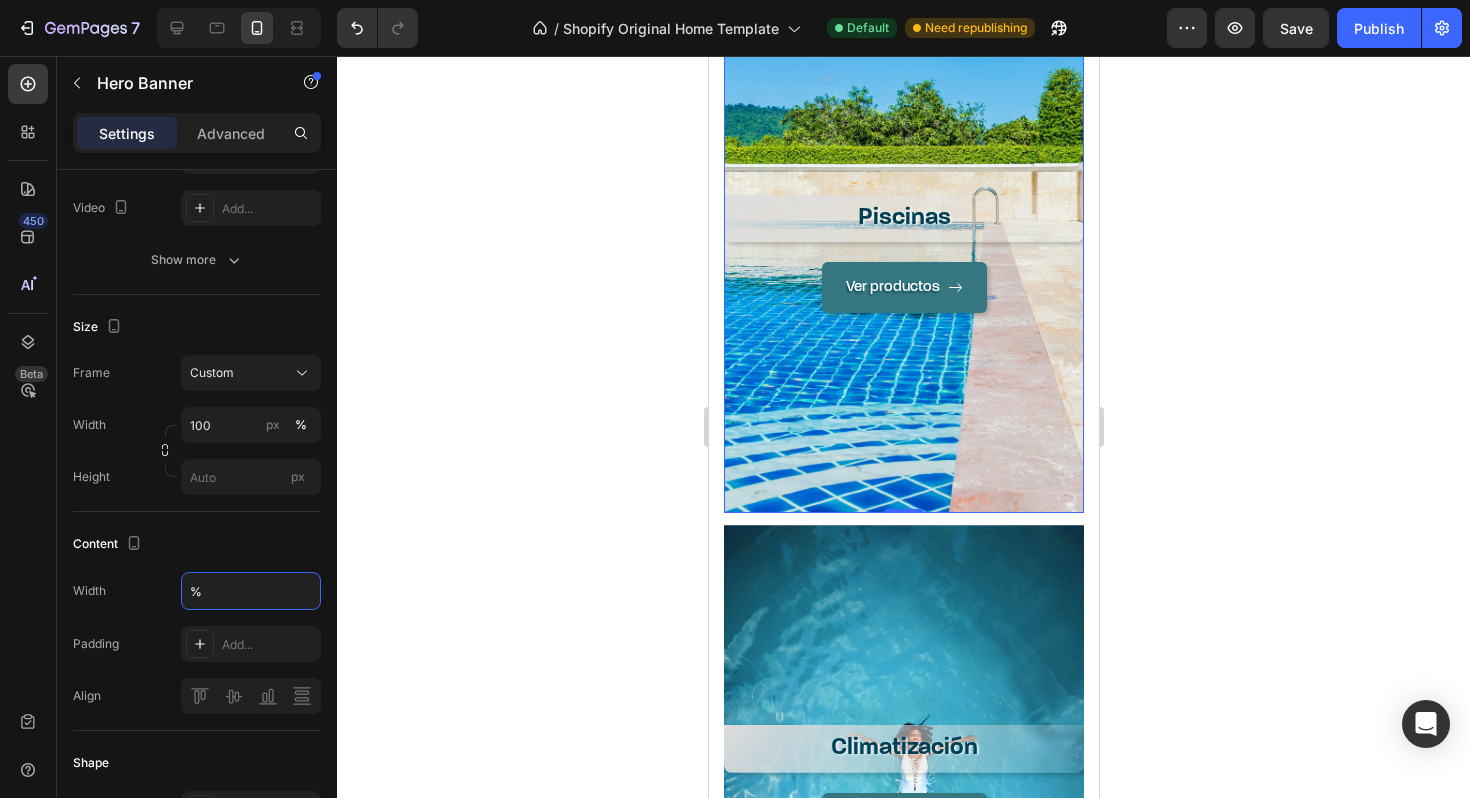 type on "100%" 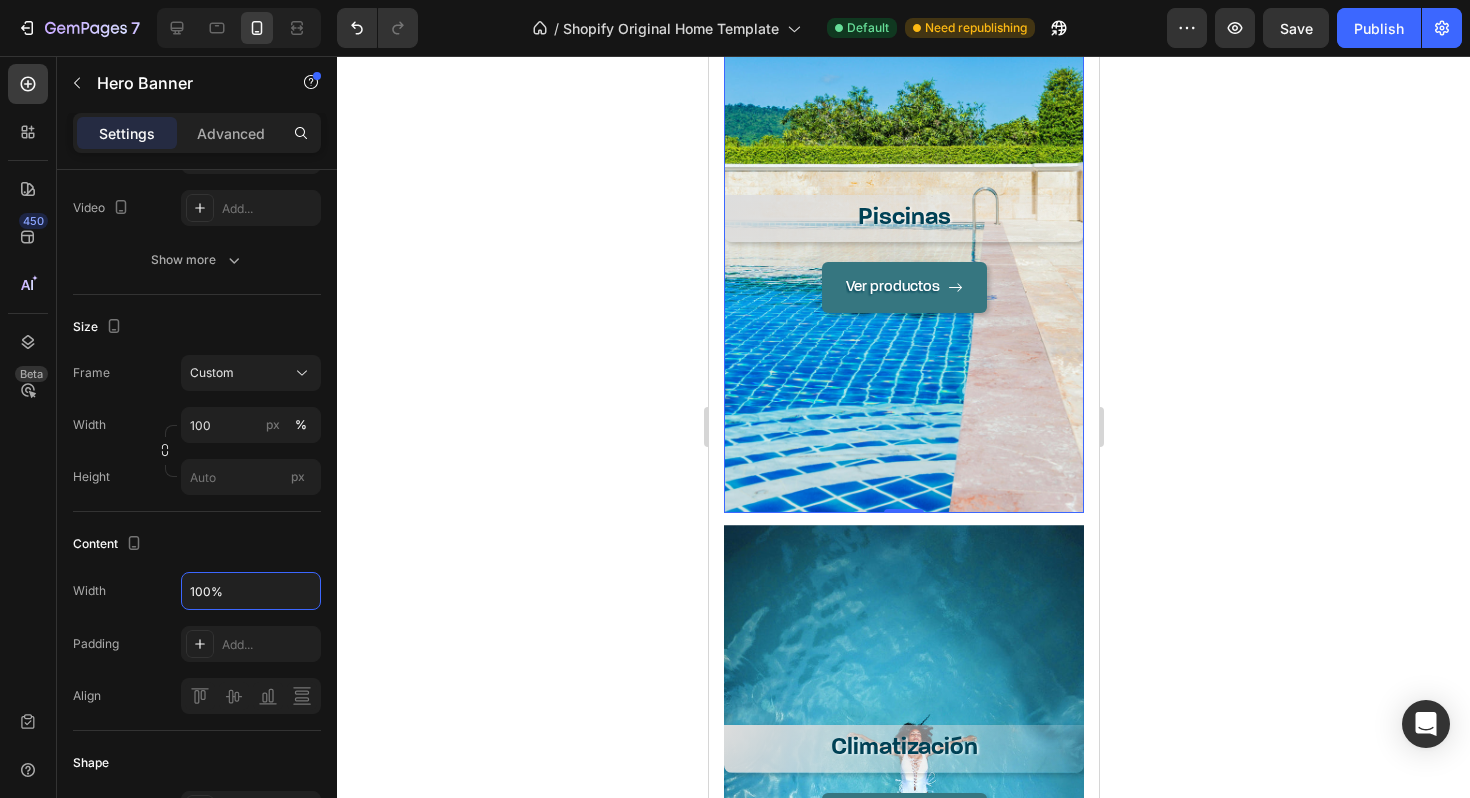 click 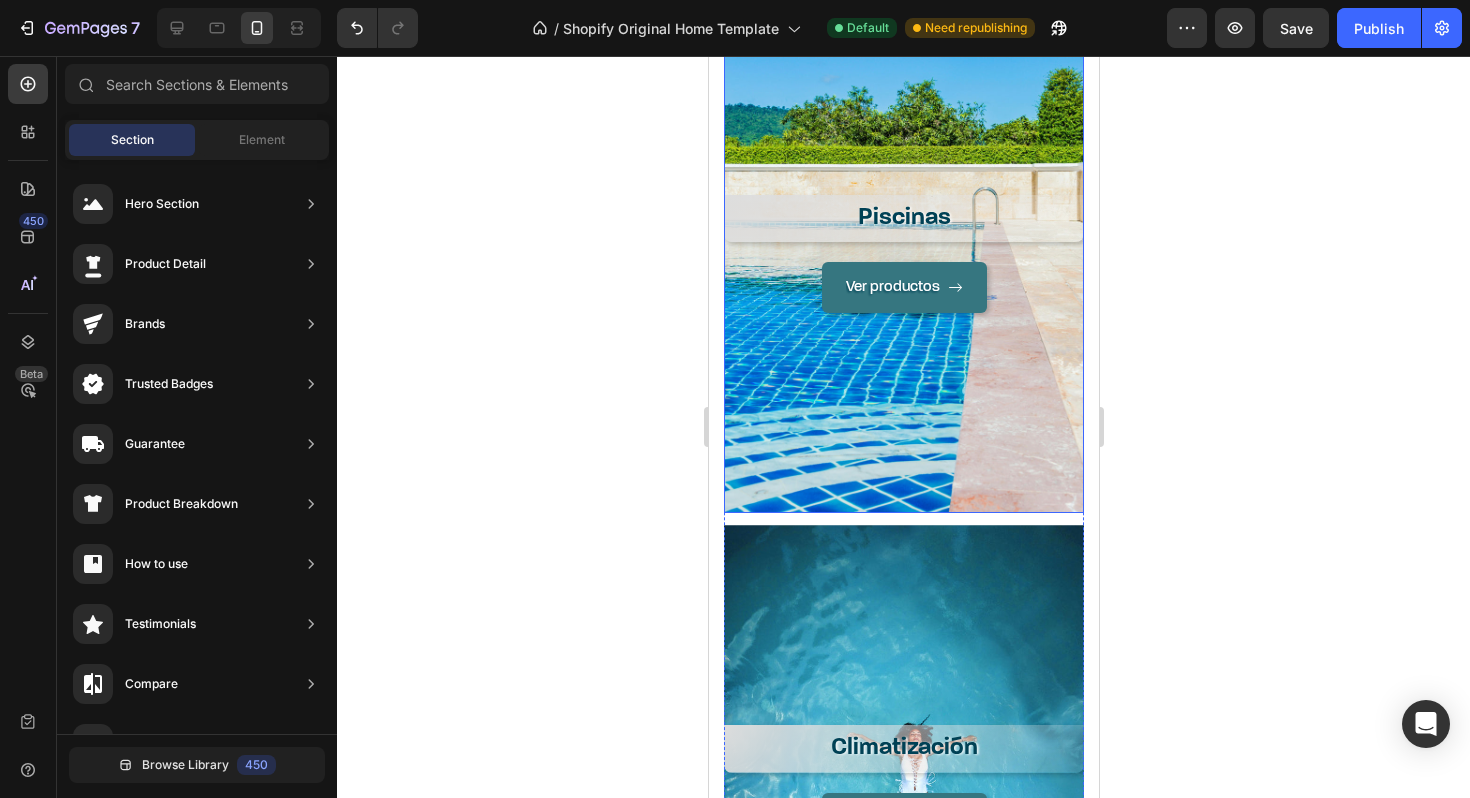 click on "Ver productos Button" at bounding box center [903, 377] 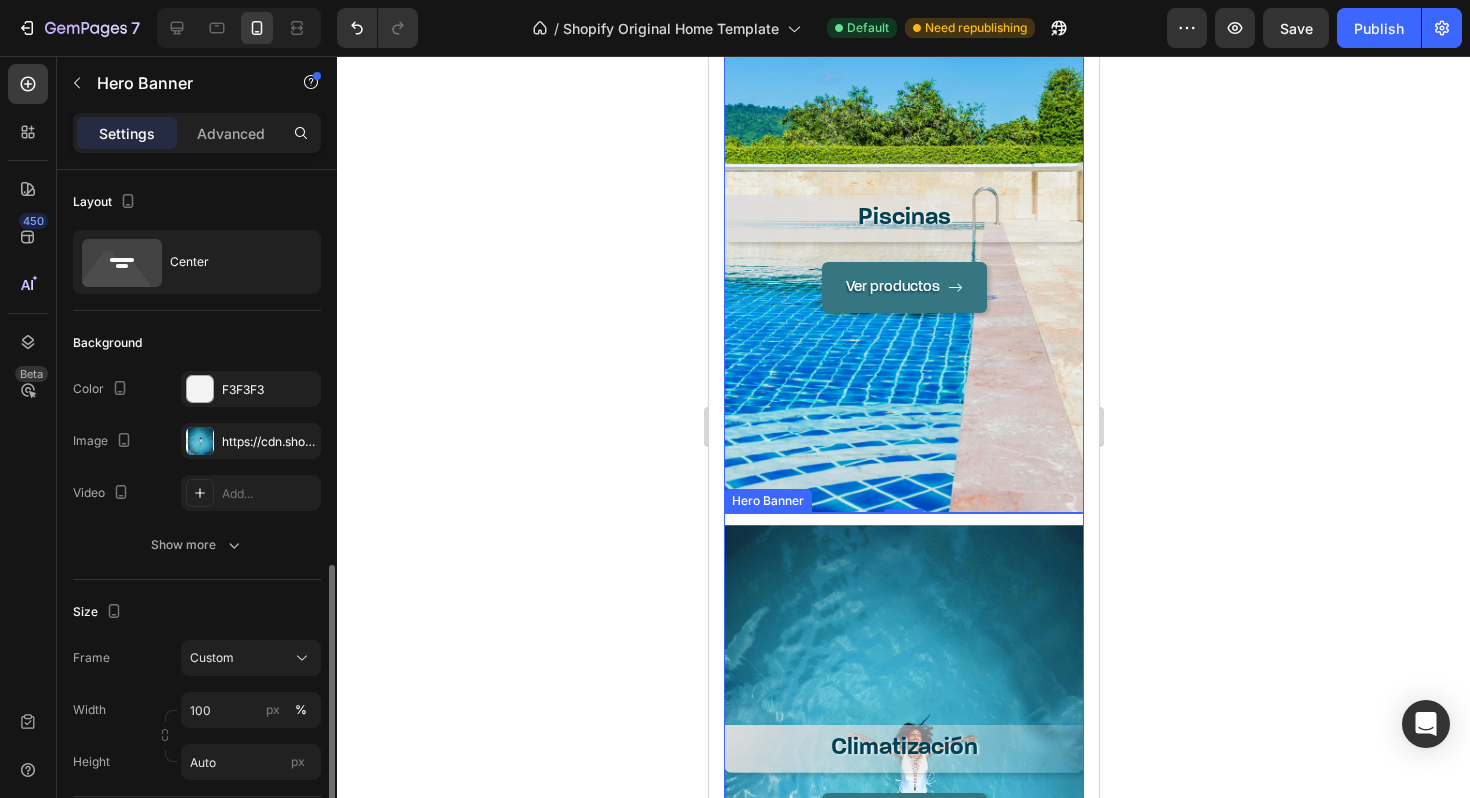 scroll, scrollTop: 285, scrollLeft: 0, axis: vertical 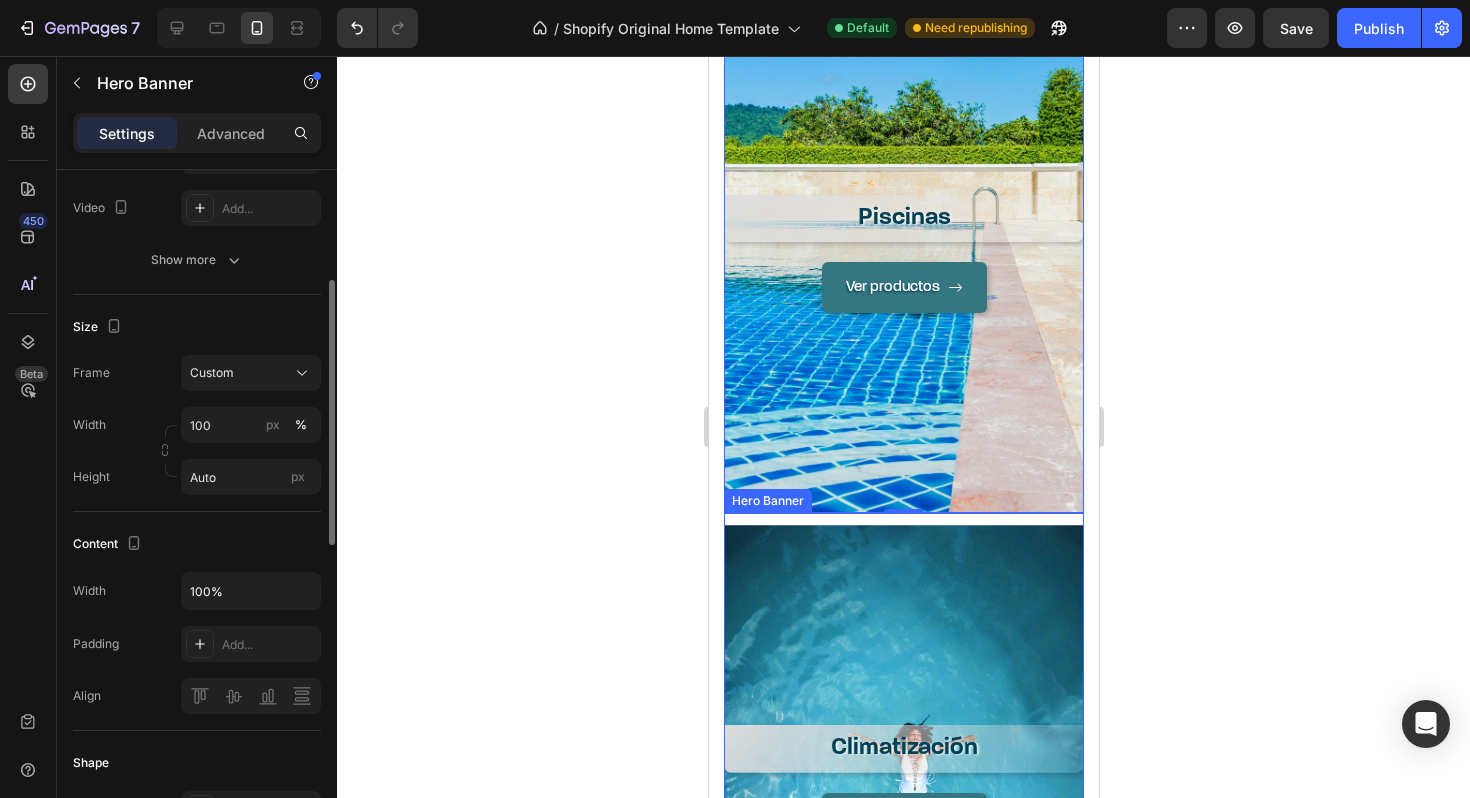 click on "Climatización Heading
Ver productos Button Hero Banner" at bounding box center (903, 778) 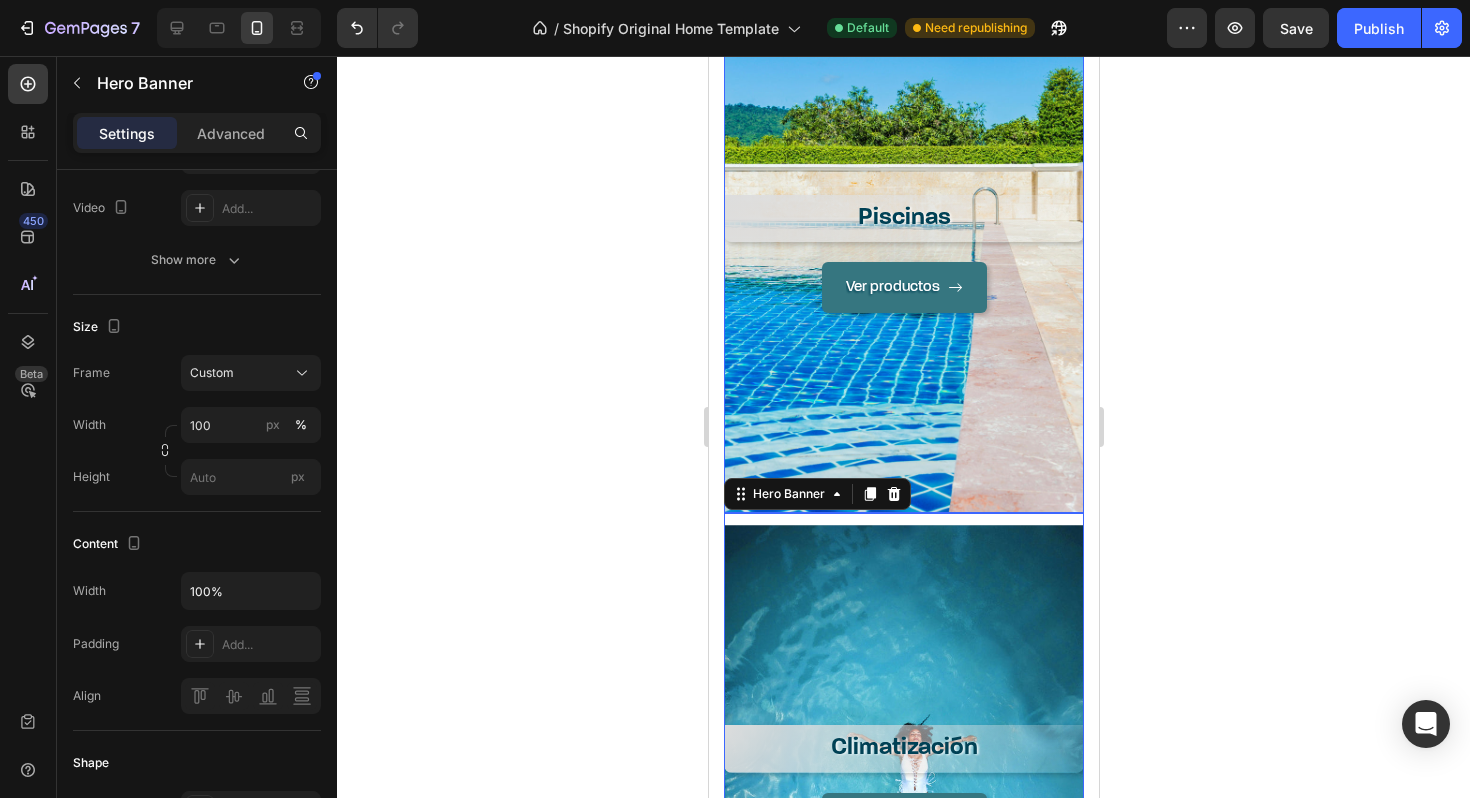 click on "Ver productos Button" at bounding box center (903, 377) 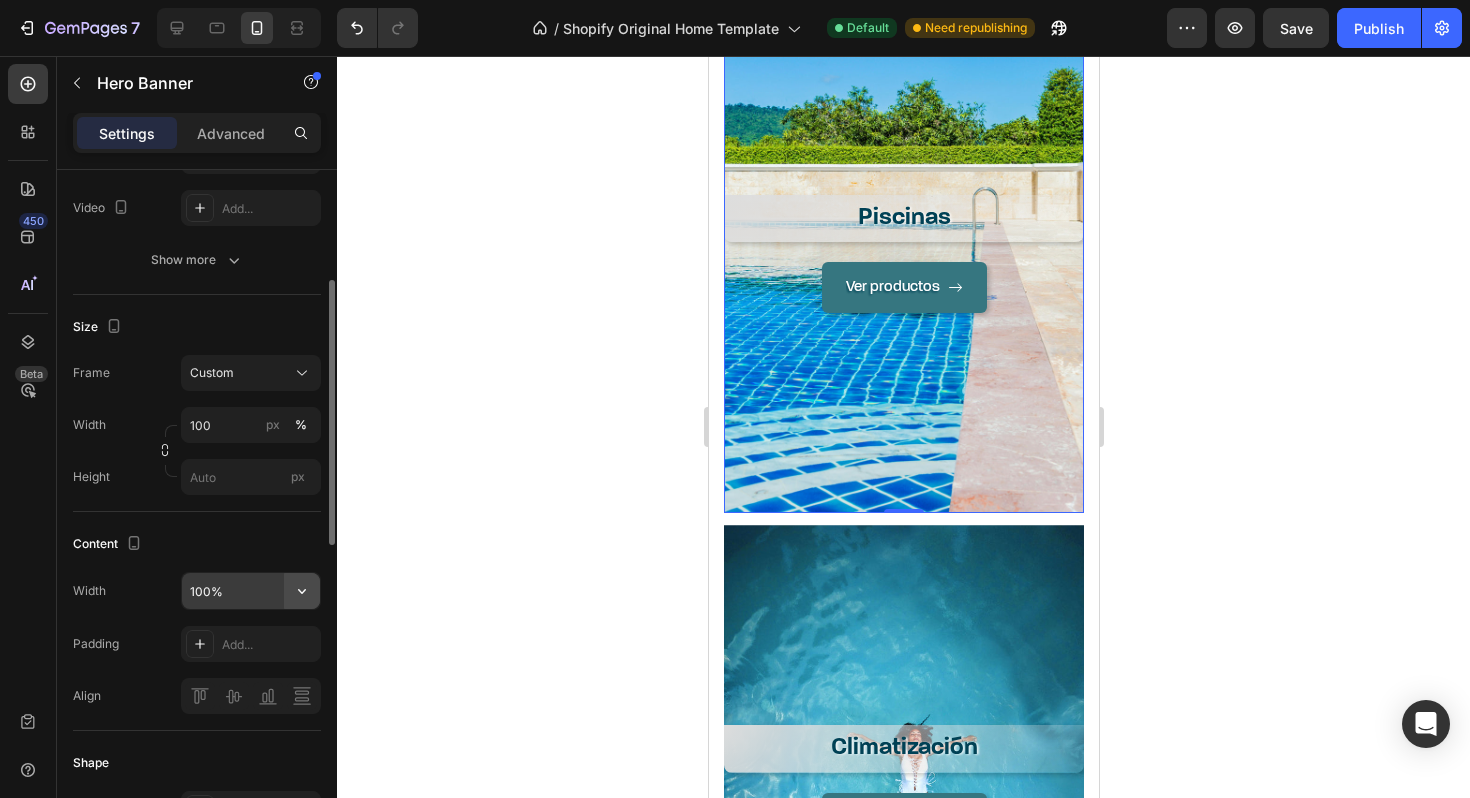 drag, startPoint x: 301, startPoint y: 600, endPoint x: 319, endPoint y: 600, distance: 18 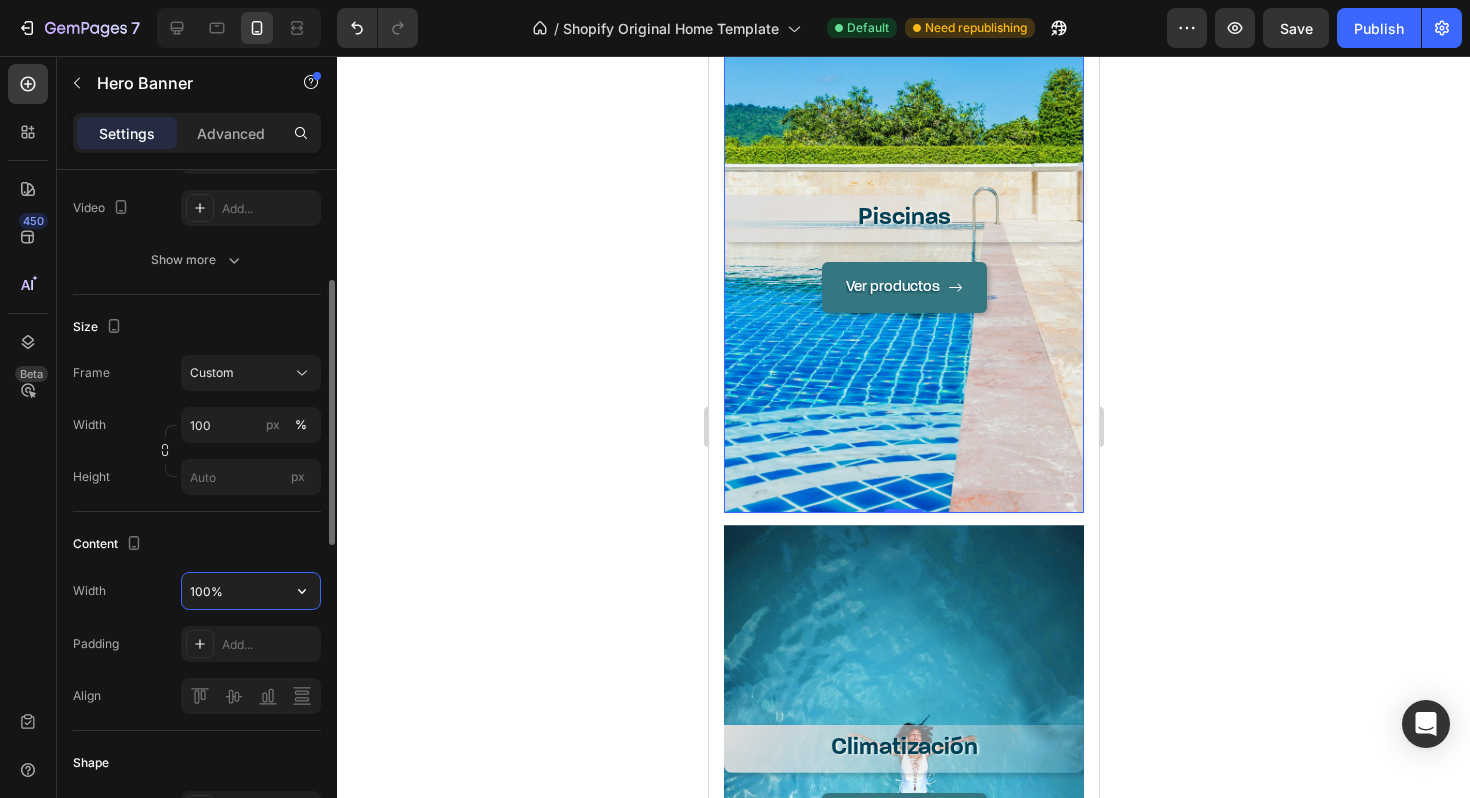 click on "100%" at bounding box center (251, 591) 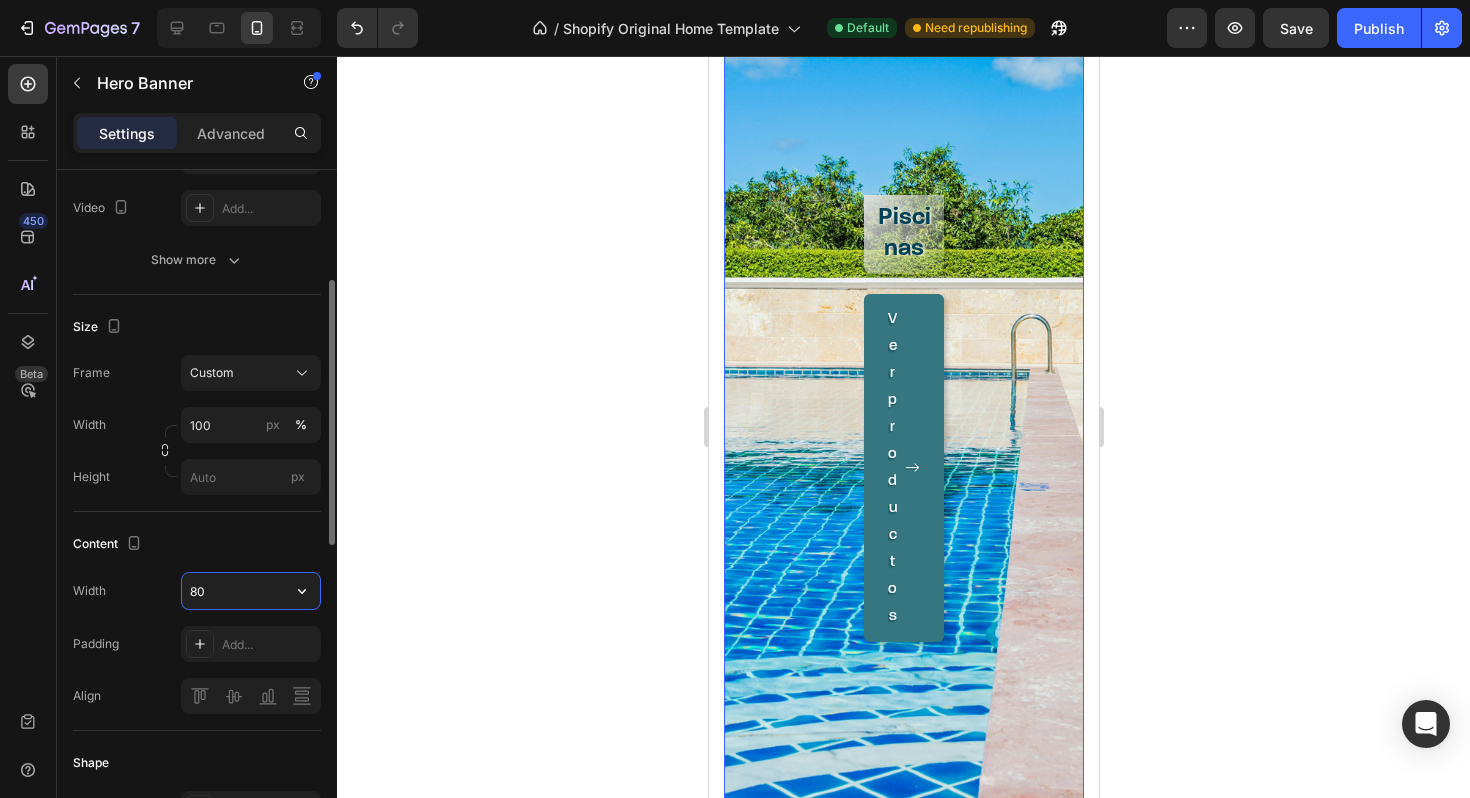 type on "8" 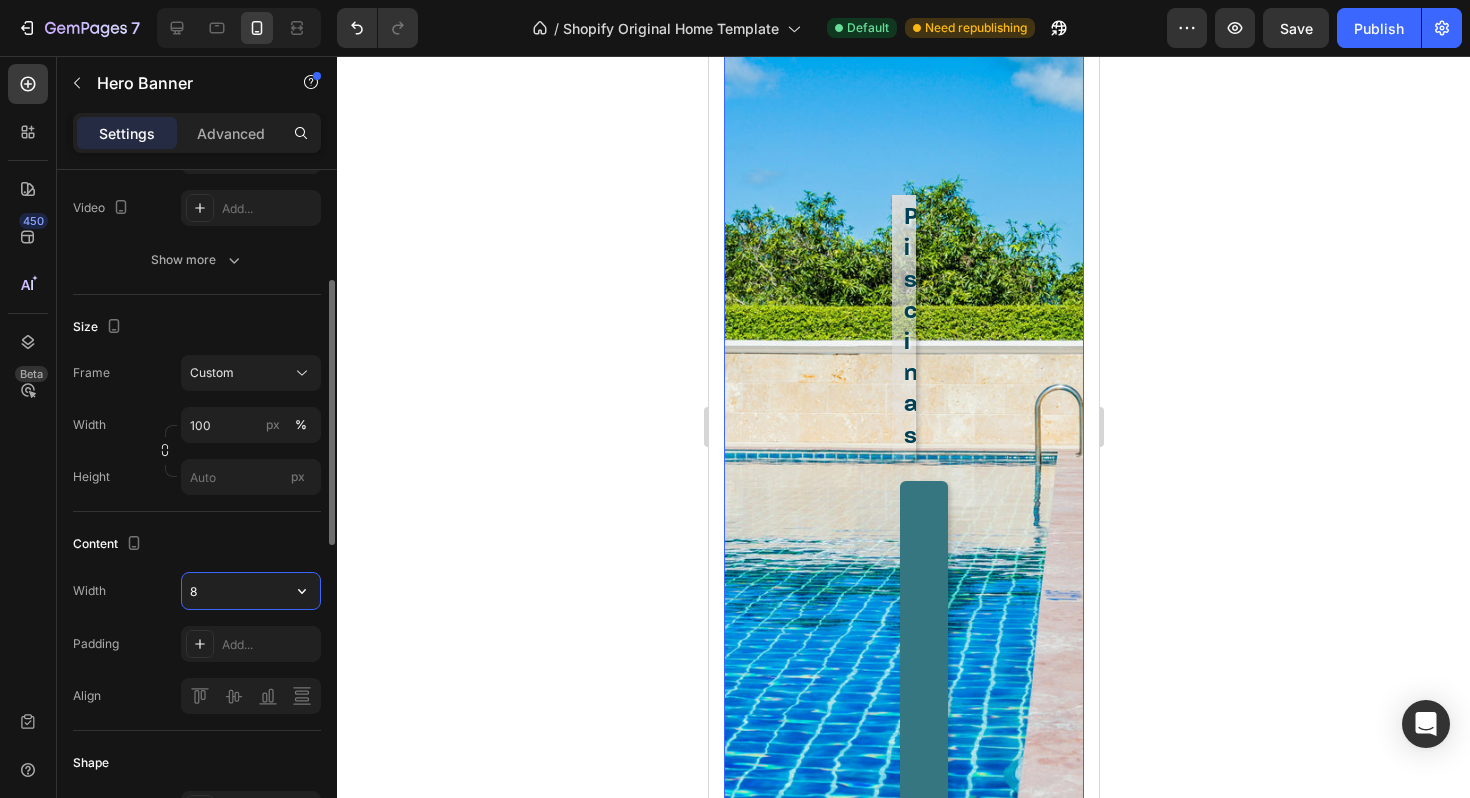 type 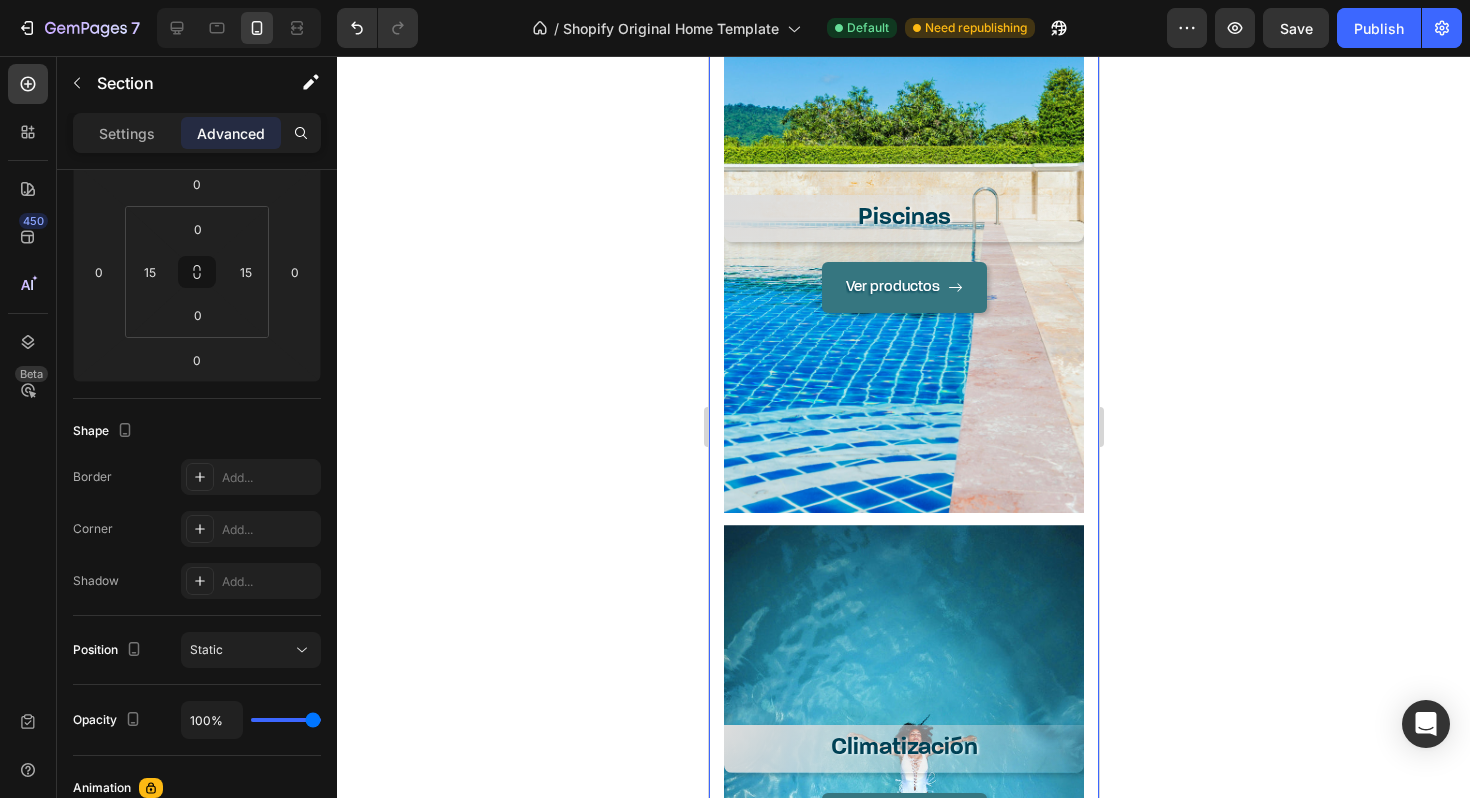 click on "Piscinas Heading
Ver productos Button Hero Banner Climatización Heading
Ver productos Button Hero Banner Spa Heading
Ver productos Button Hero Banner Row Section 7   You can create reusable sections Create Theme Section AI Content Write with GemAI What would you like to describe here? Tone and Voice Persuasive Product UNION DOBLE PVC SD HH 90MM Show more Generate" at bounding box center [903, 786] 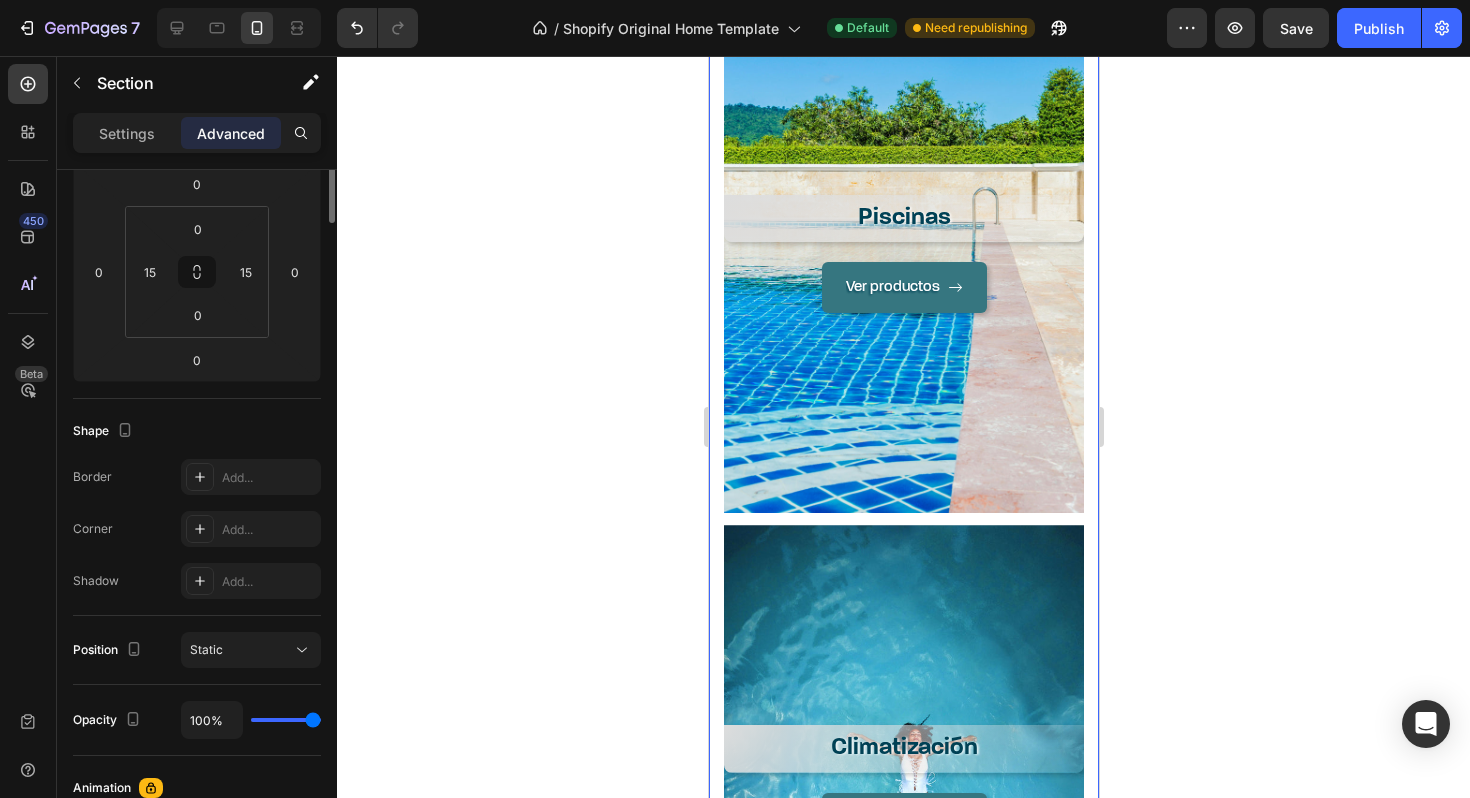 scroll, scrollTop: 0, scrollLeft: 0, axis: both 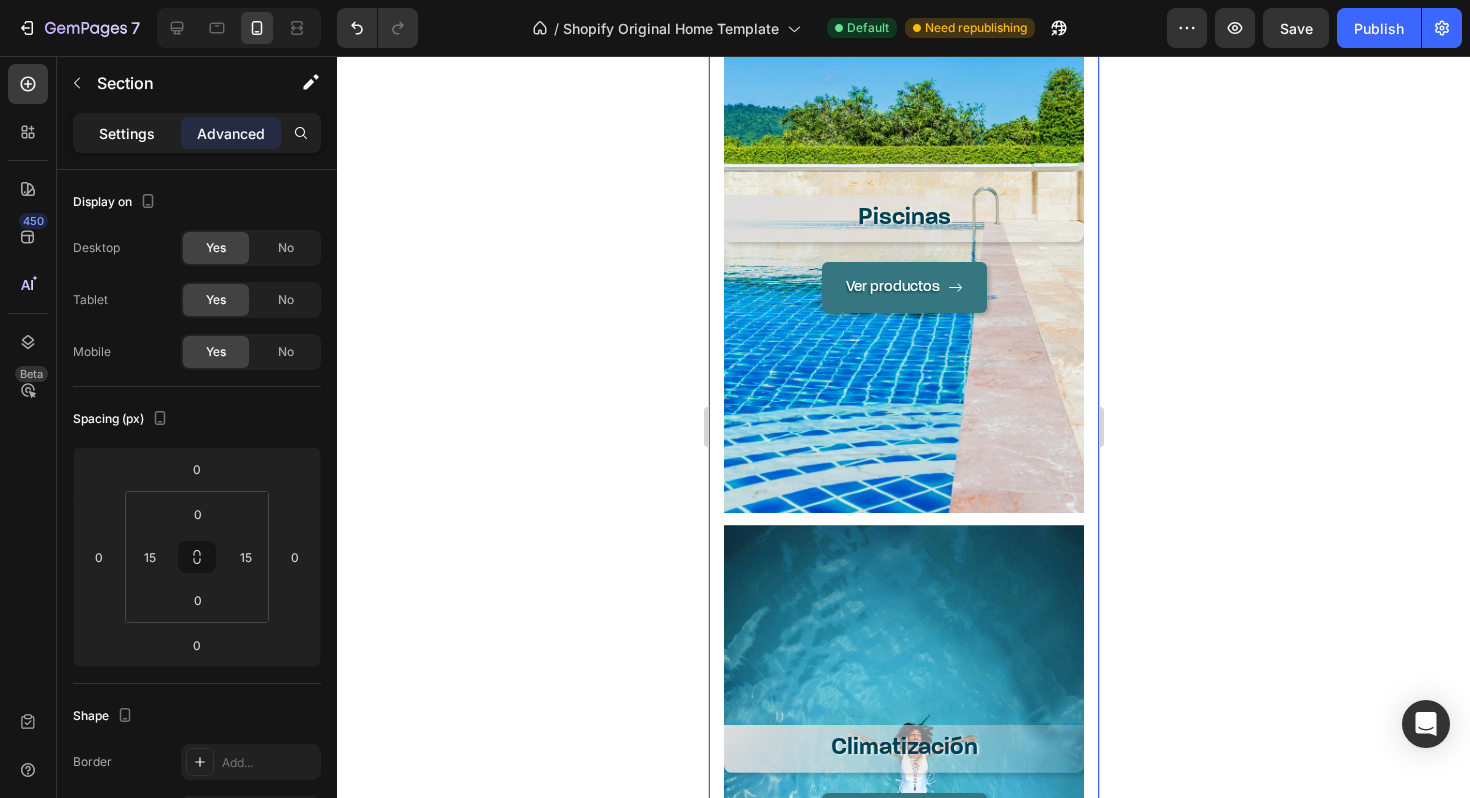 drag, startPoint x: 151, startPoint y: 147, endPoint x: 161, endPoint y: 146, distance: 10.049875 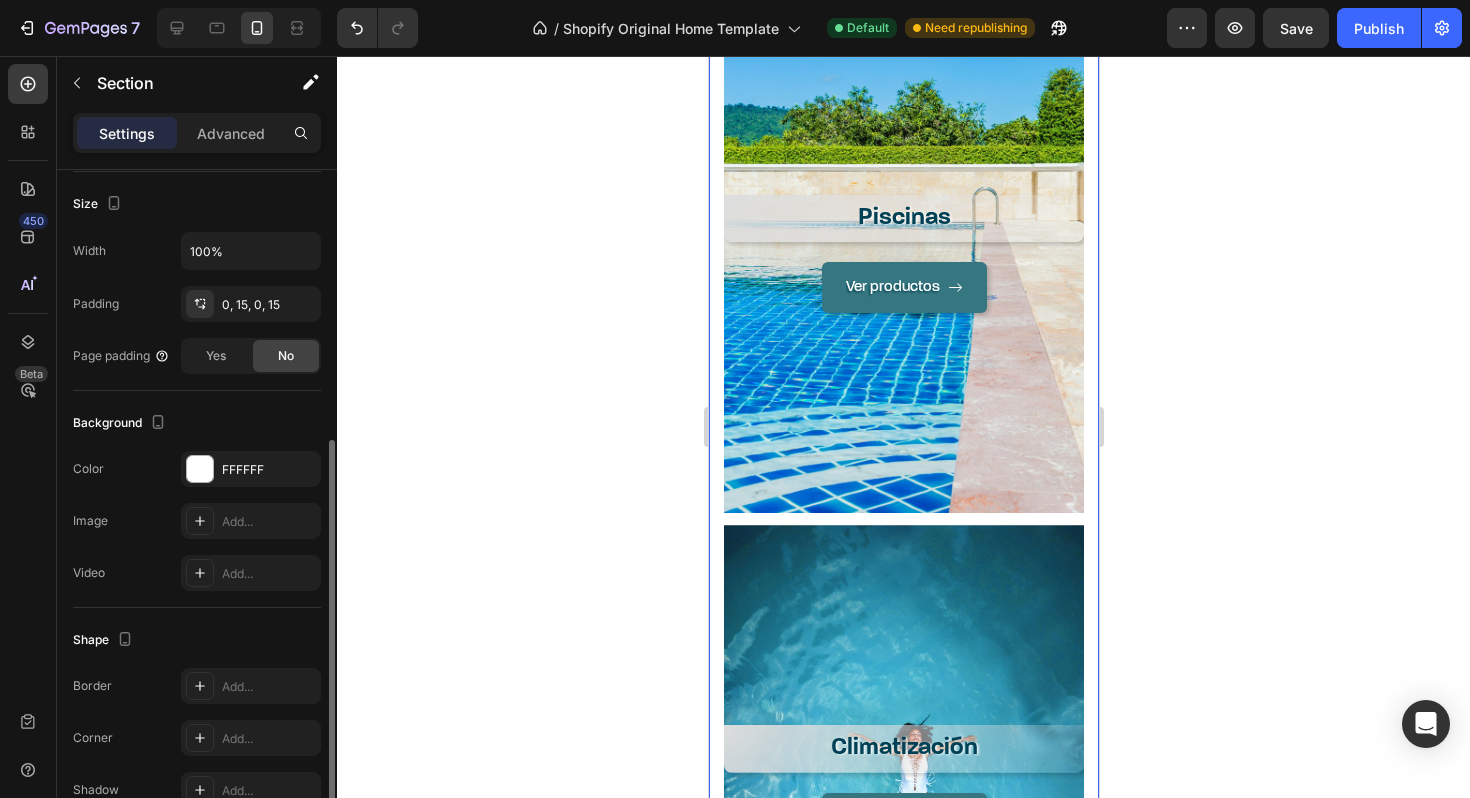 scroll, scrollTop: 333, scrollLeft: 0, axis: vertical 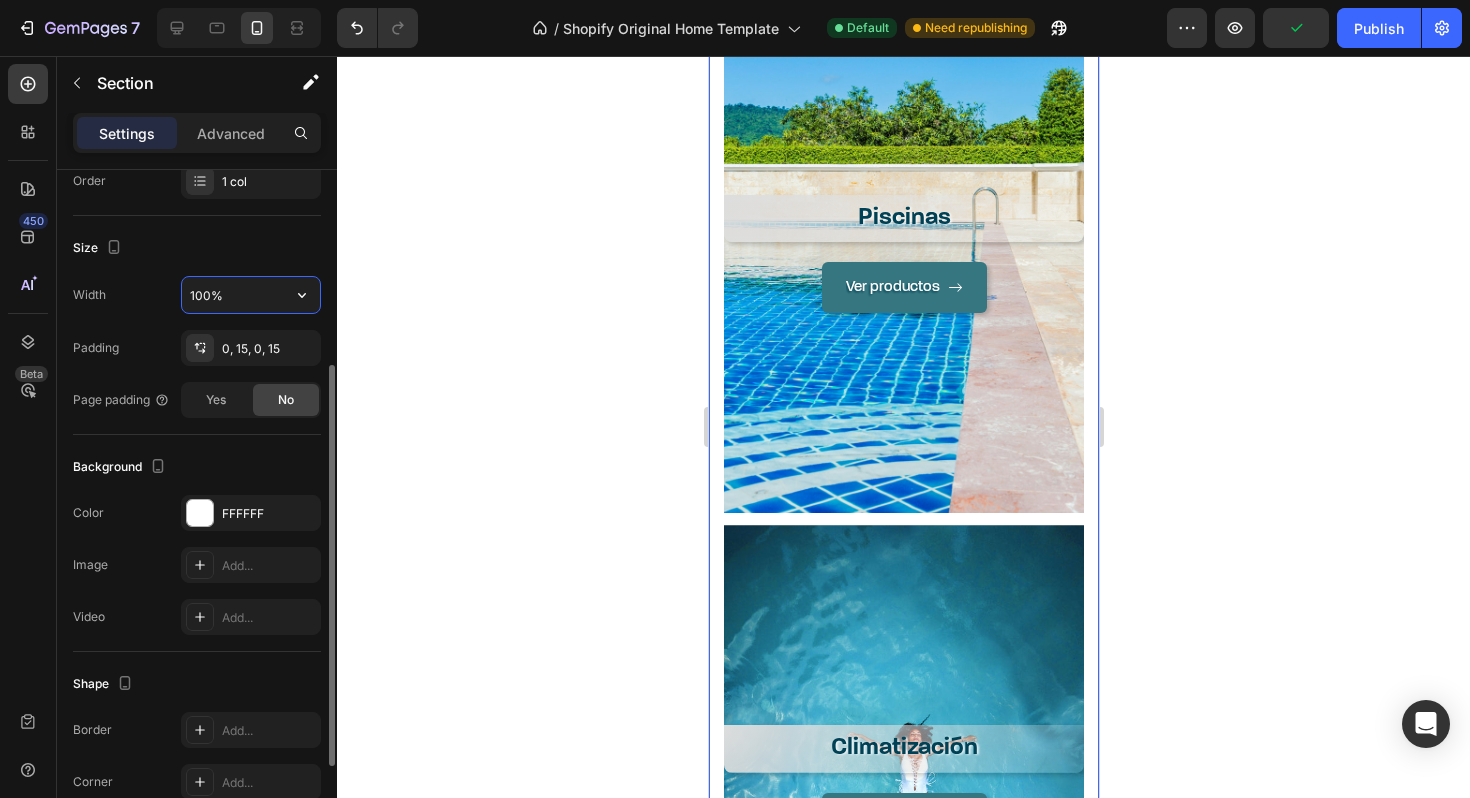 click on "100%" at bounding box center [251, 295] 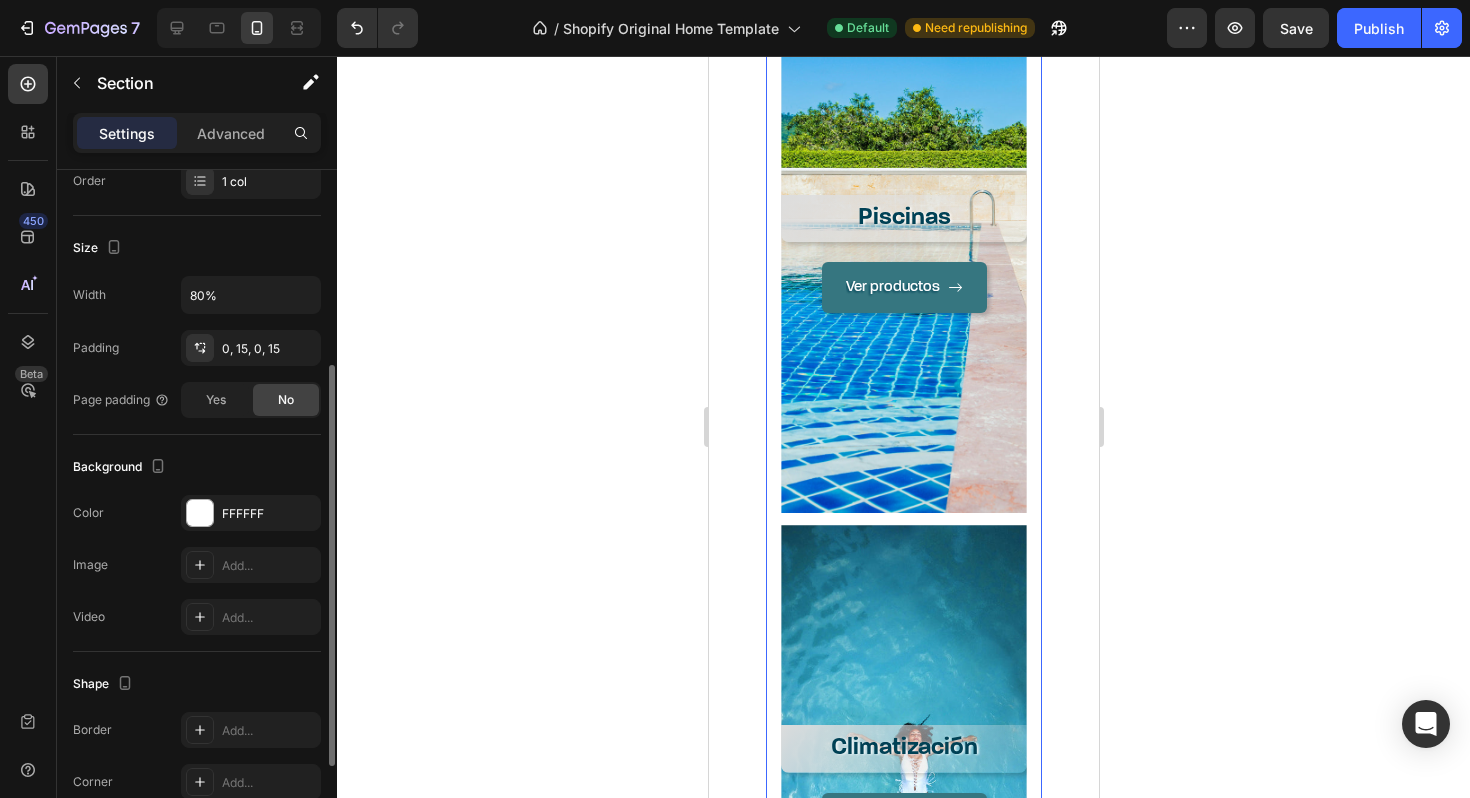 click on "Size" at bounding box center [197, 248] 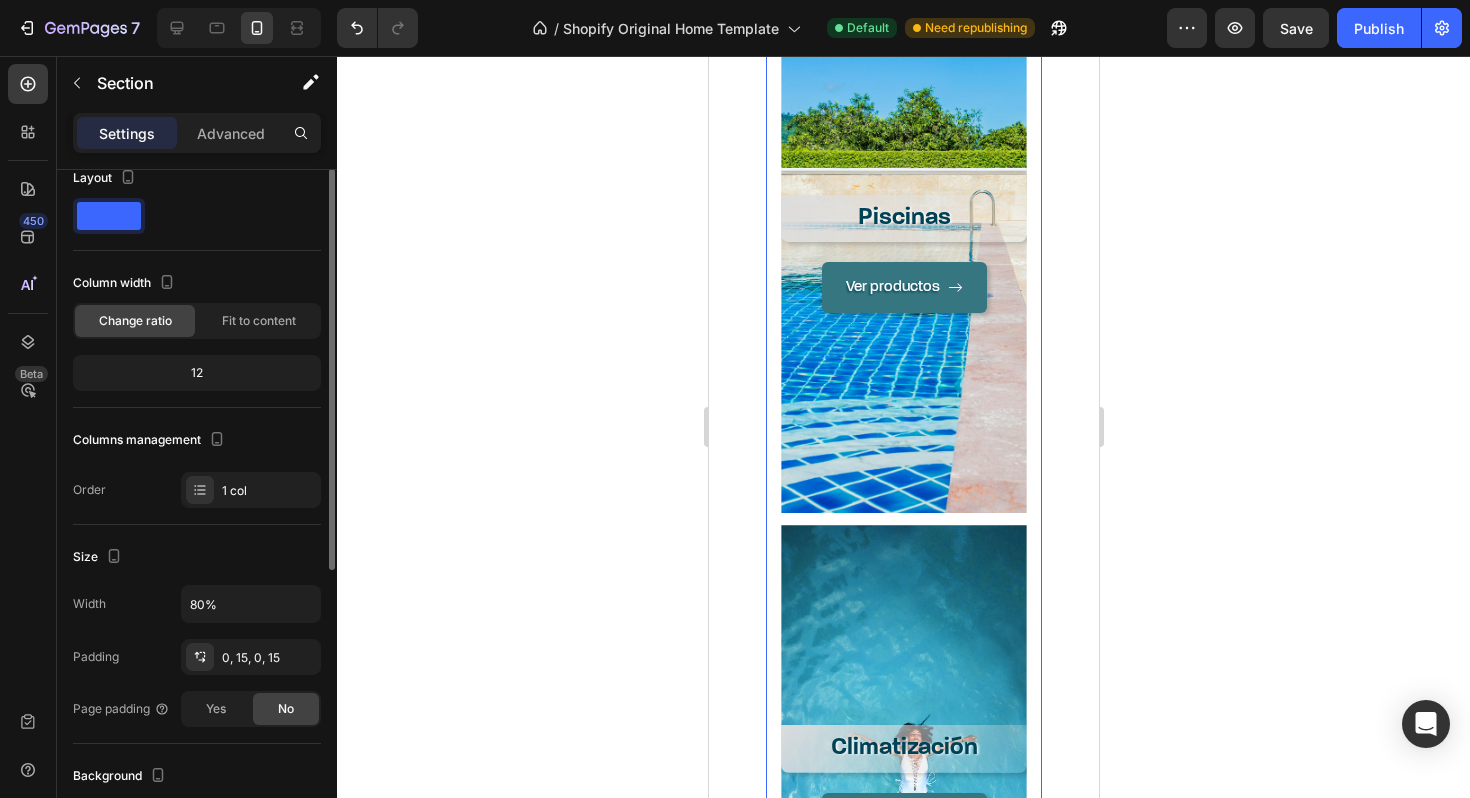 scroll, scrollTop: 15, scrollLeft: 0, axis: vertical 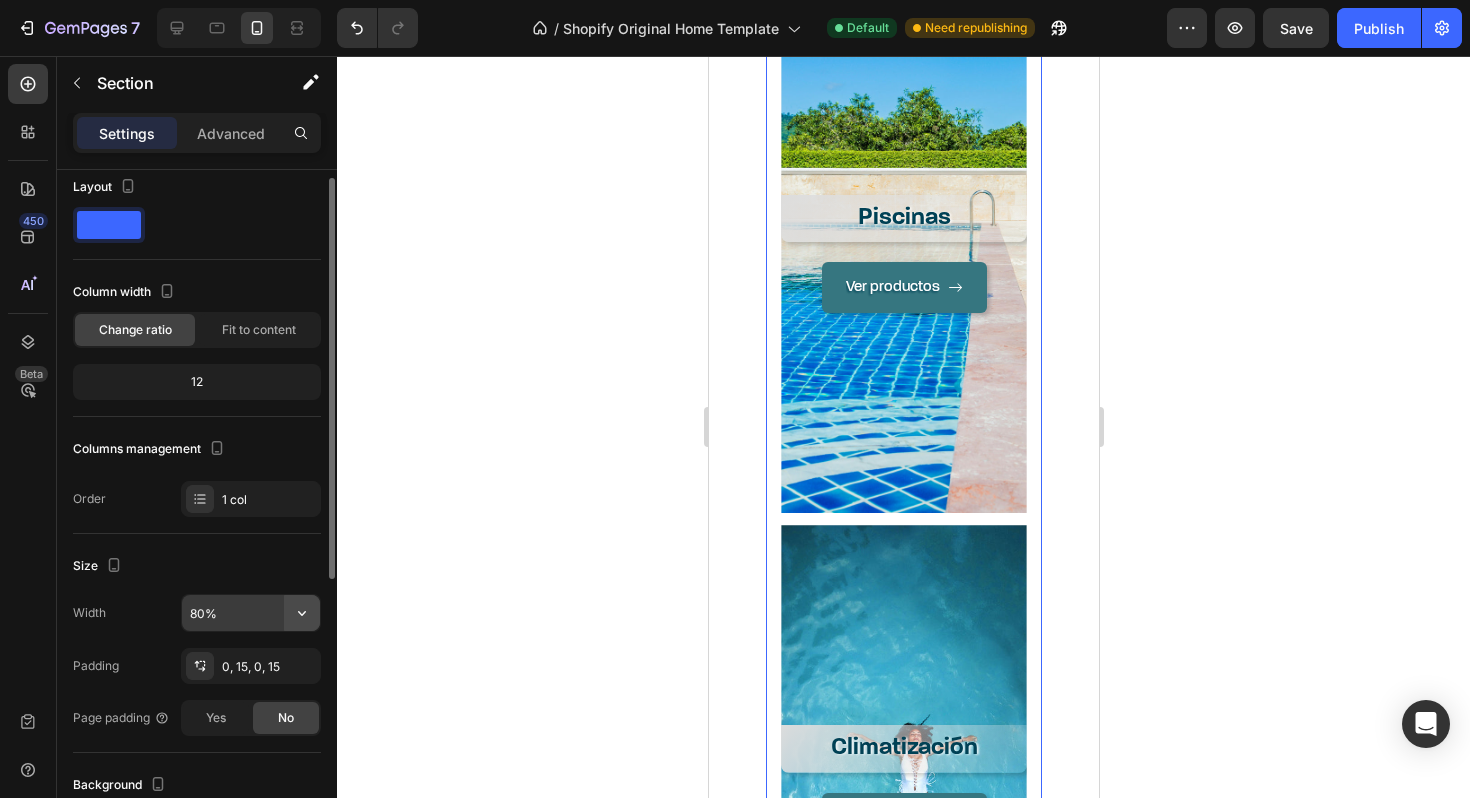 click 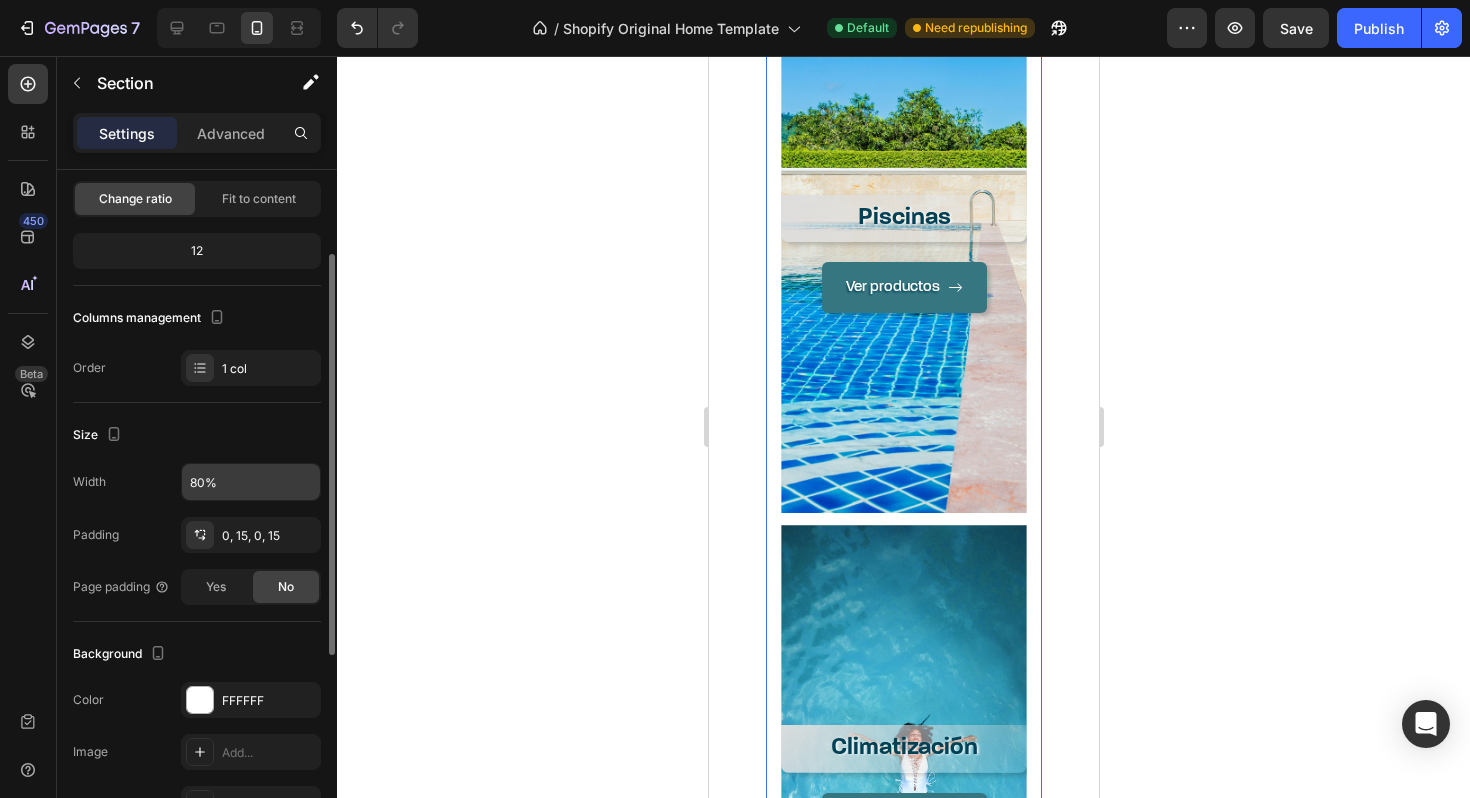 scroll, scrollTop: 142, scrollLeft: 0, axis: vertical 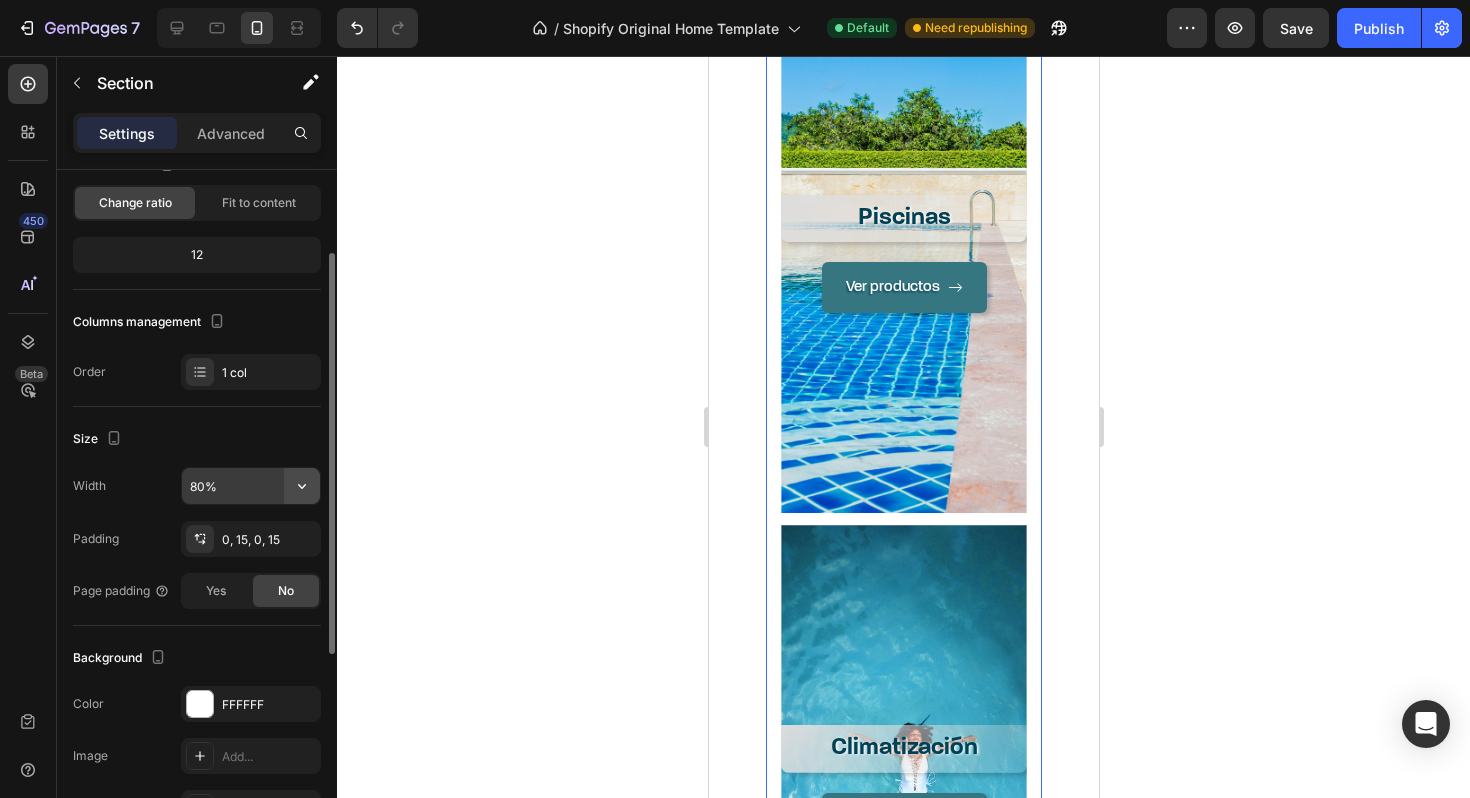 type on "100%" 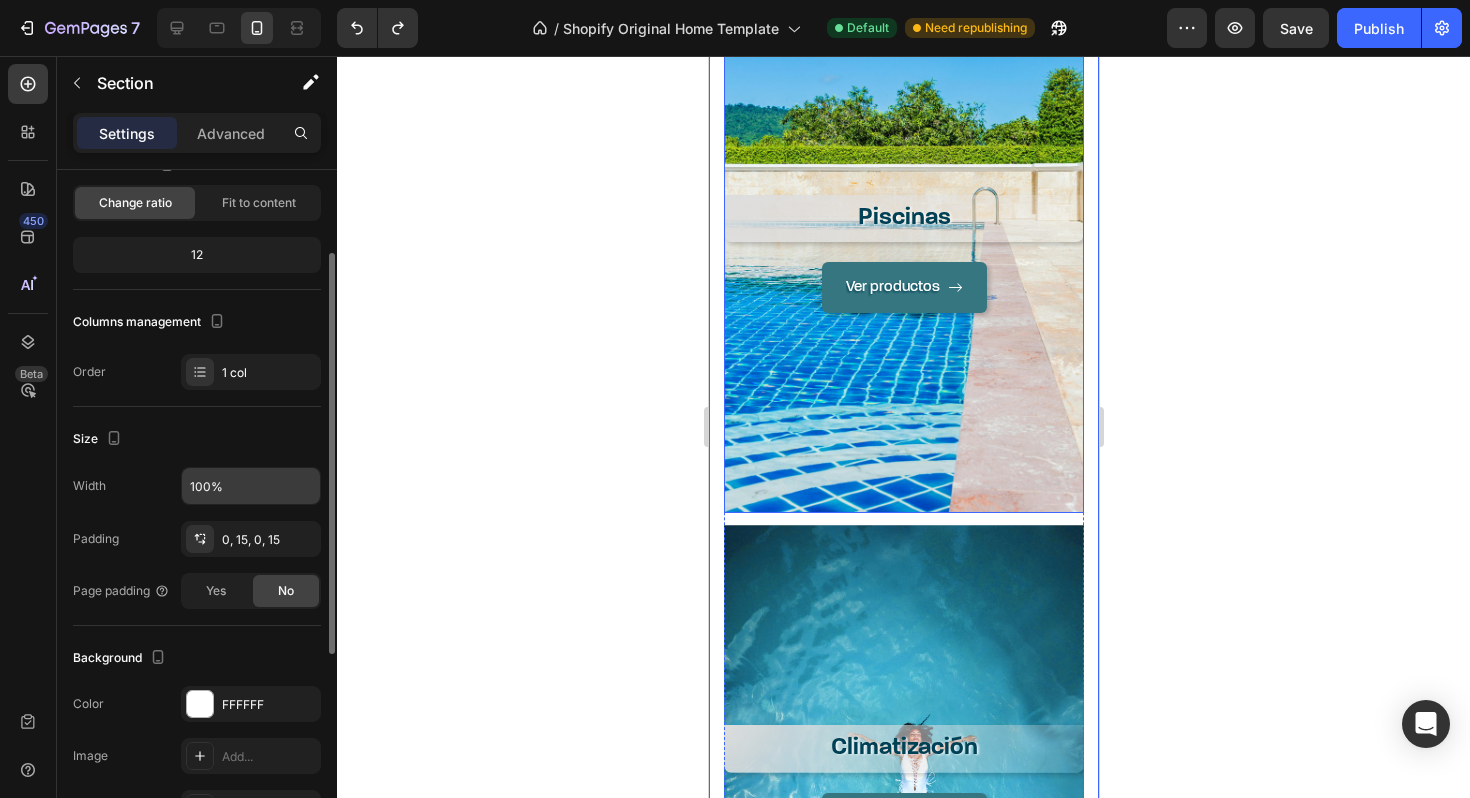 click on "Ver productos Button" at bounding box center (903, 377) 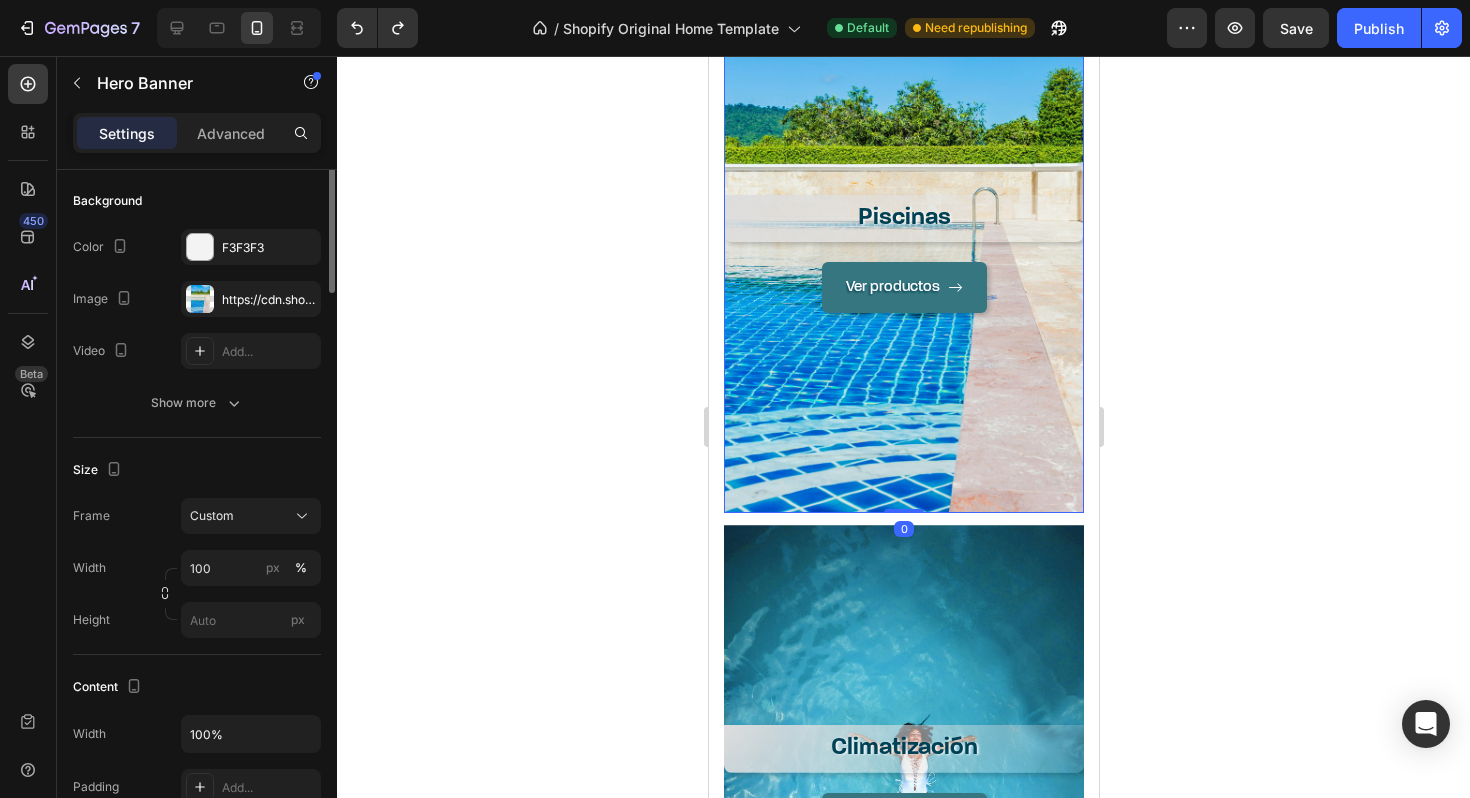 scroll, scrollTop: 0, scrollLeft: 0, axis: both 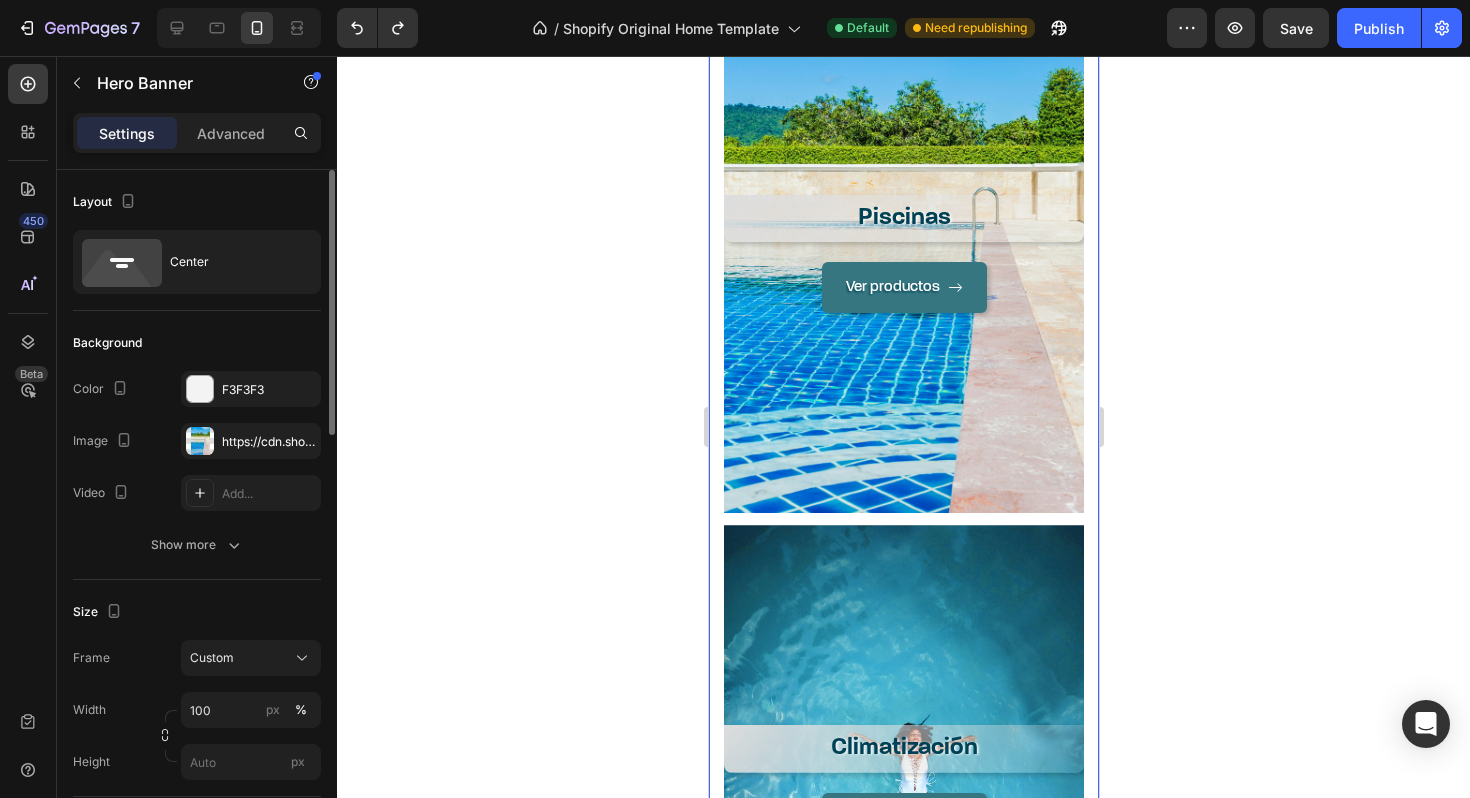 click on "Piscinas Heading
Ver productos Button Hero Banner Climatización Heading
Ver productos Button Hero Banner Spa Heading
Ver productos Button Hero Banner Row Section 7   You can create reusable sections Create Theme Section AI Content Write with GemAI What would you like to describe here? Tone and Voice Persuasive Product UNION DOBLE PVC SD HH 90MM Show more Generate" at bounding box center (903, 786) 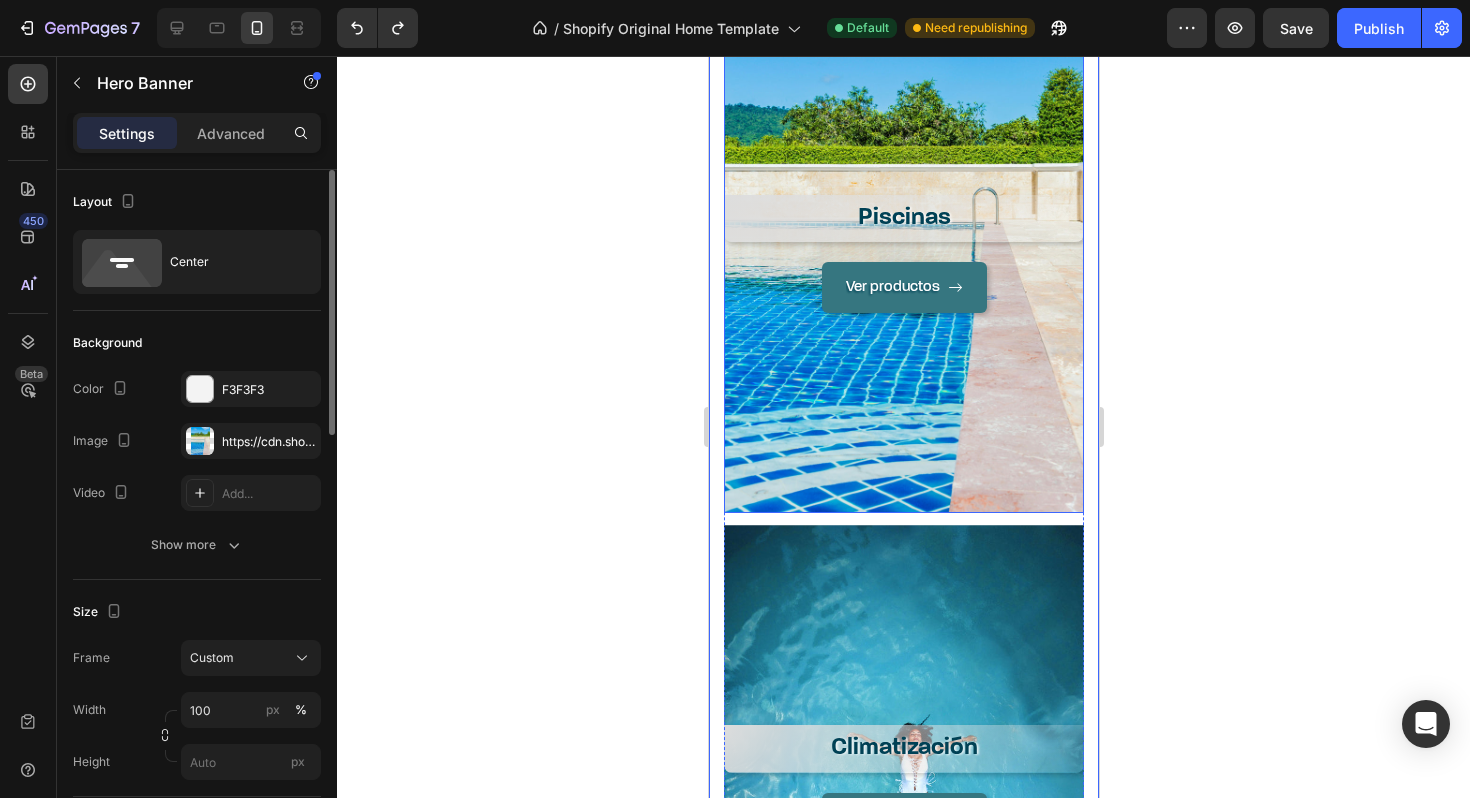 click on "Ver productos Button" at bounding box center (903, 377) 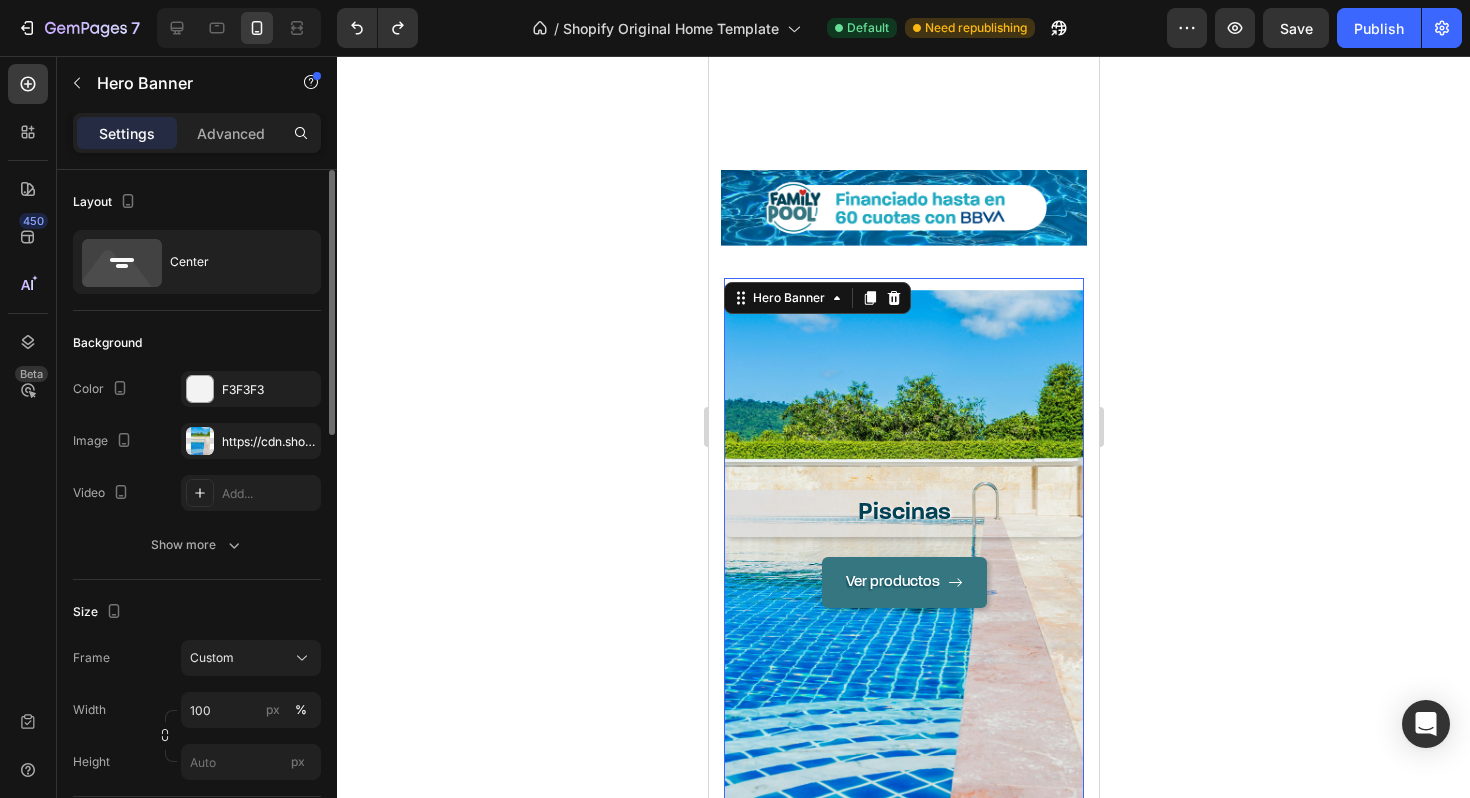 scroll, scrollTop: 1181, scrollLeft: 0, axis: vertical 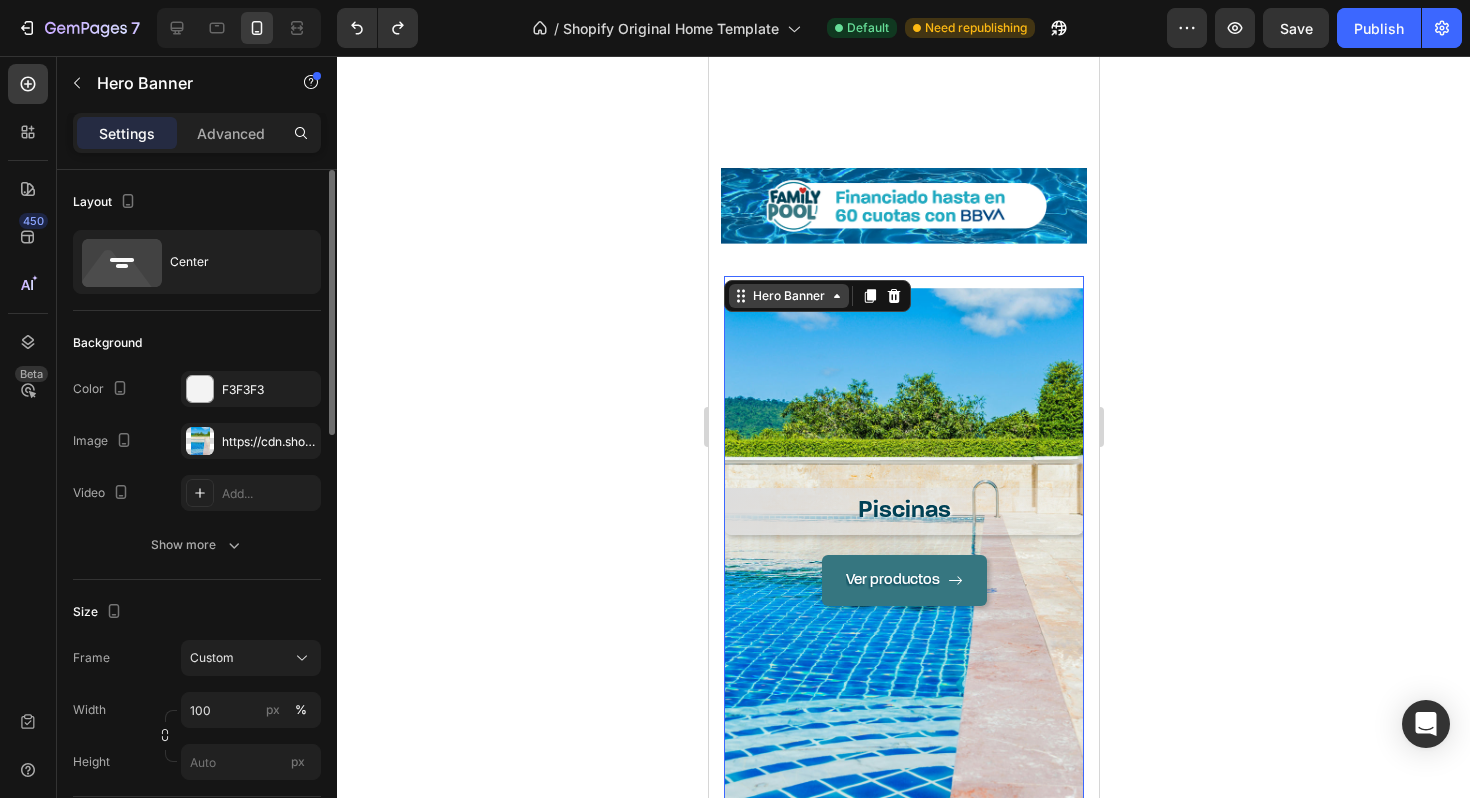 click on "Hero Banner" at bounding box center (788, 296) 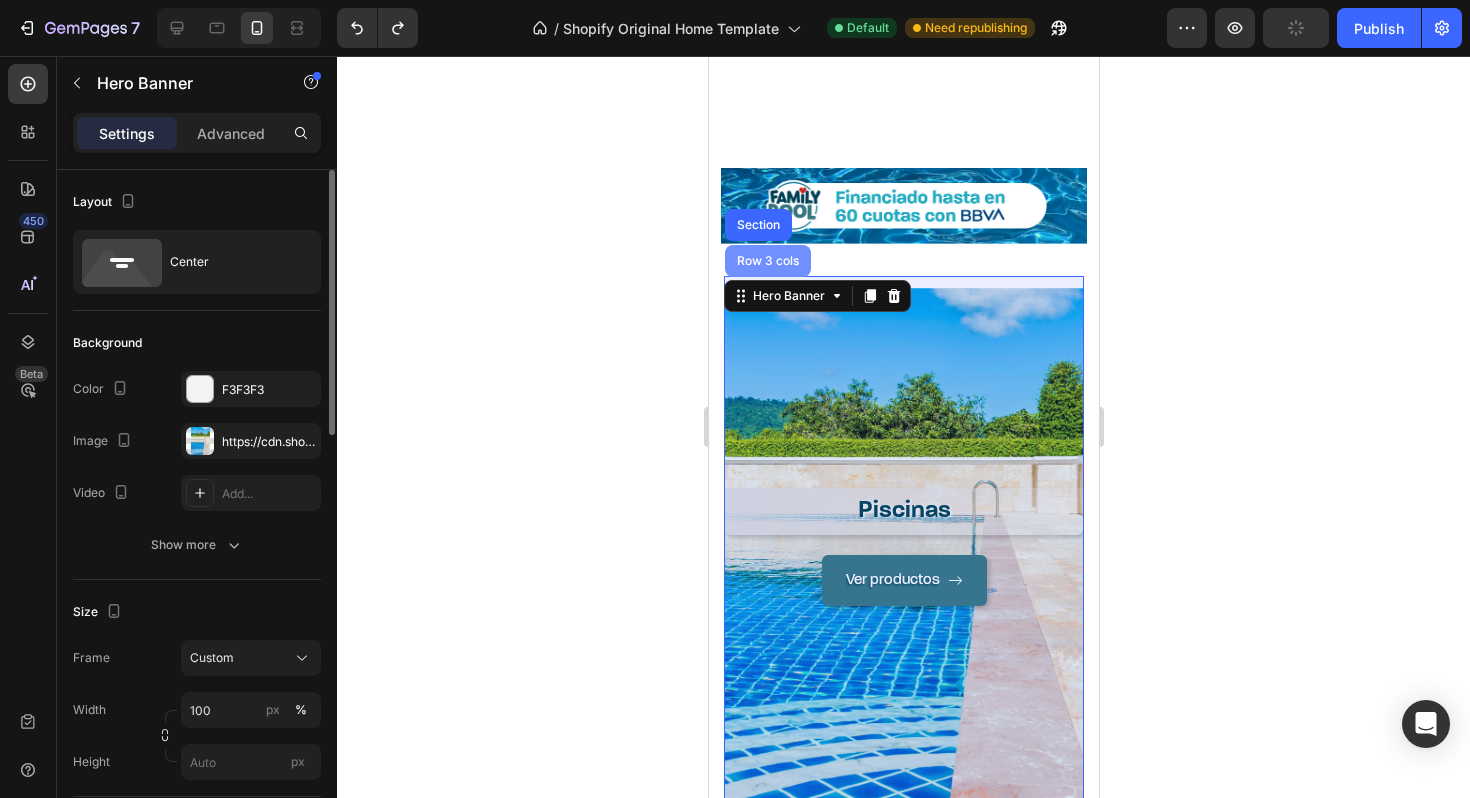 click on "Row 3 cols" at bounding box center (767, 261) 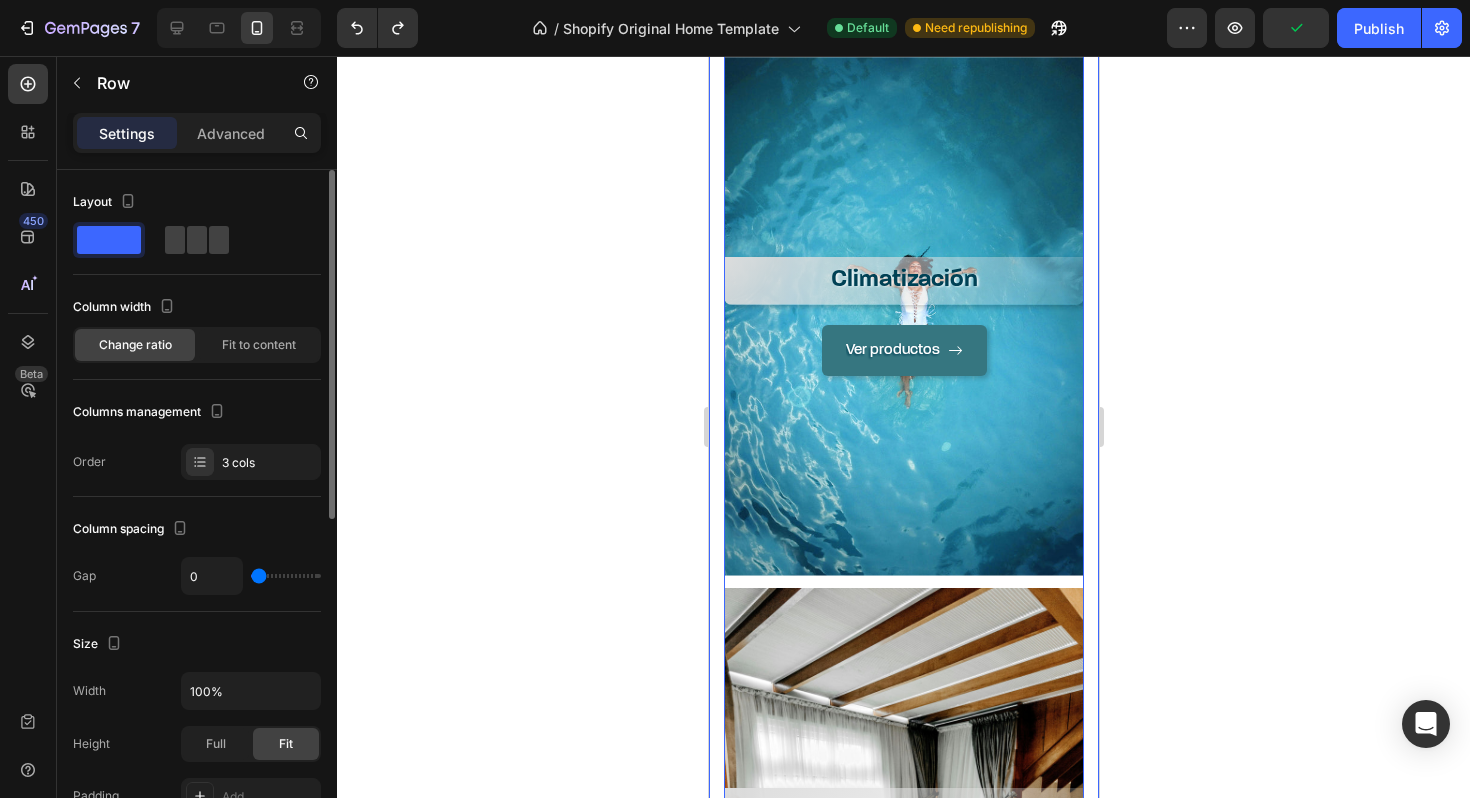 scroll, scrollTop: 1941, scrollLeft: 0, axis: vertical 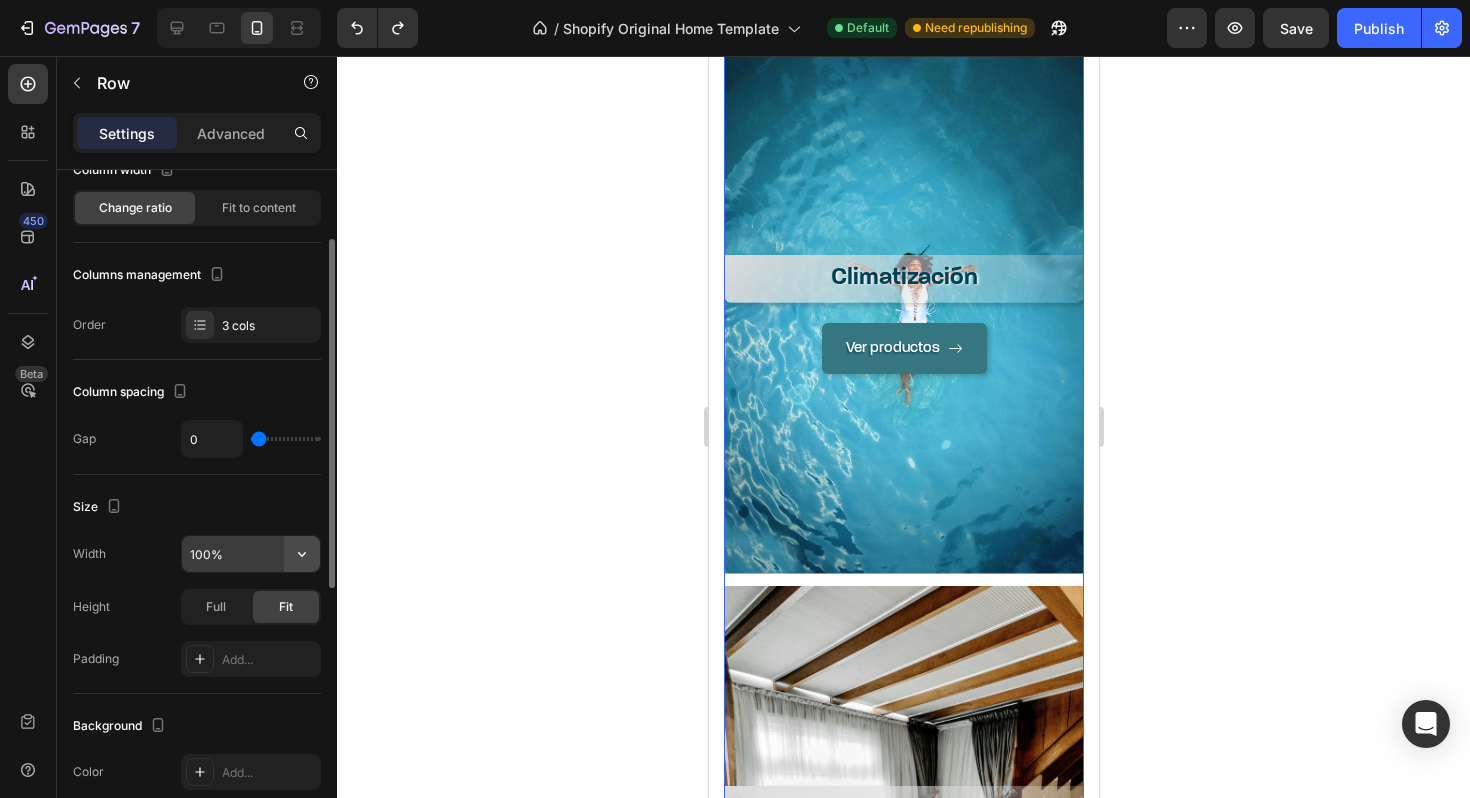 click 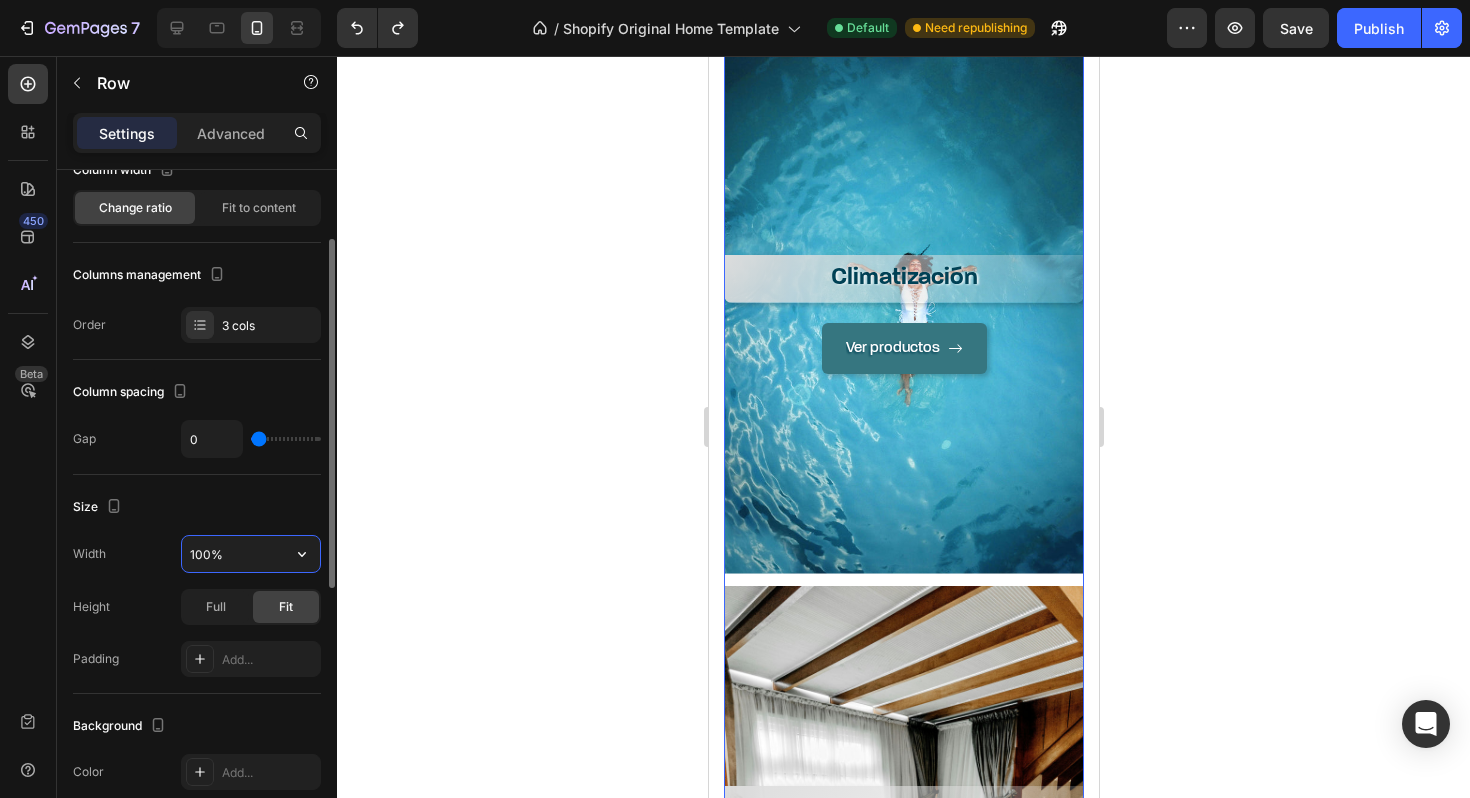 click on "100%" at bounding box center [251, 554] 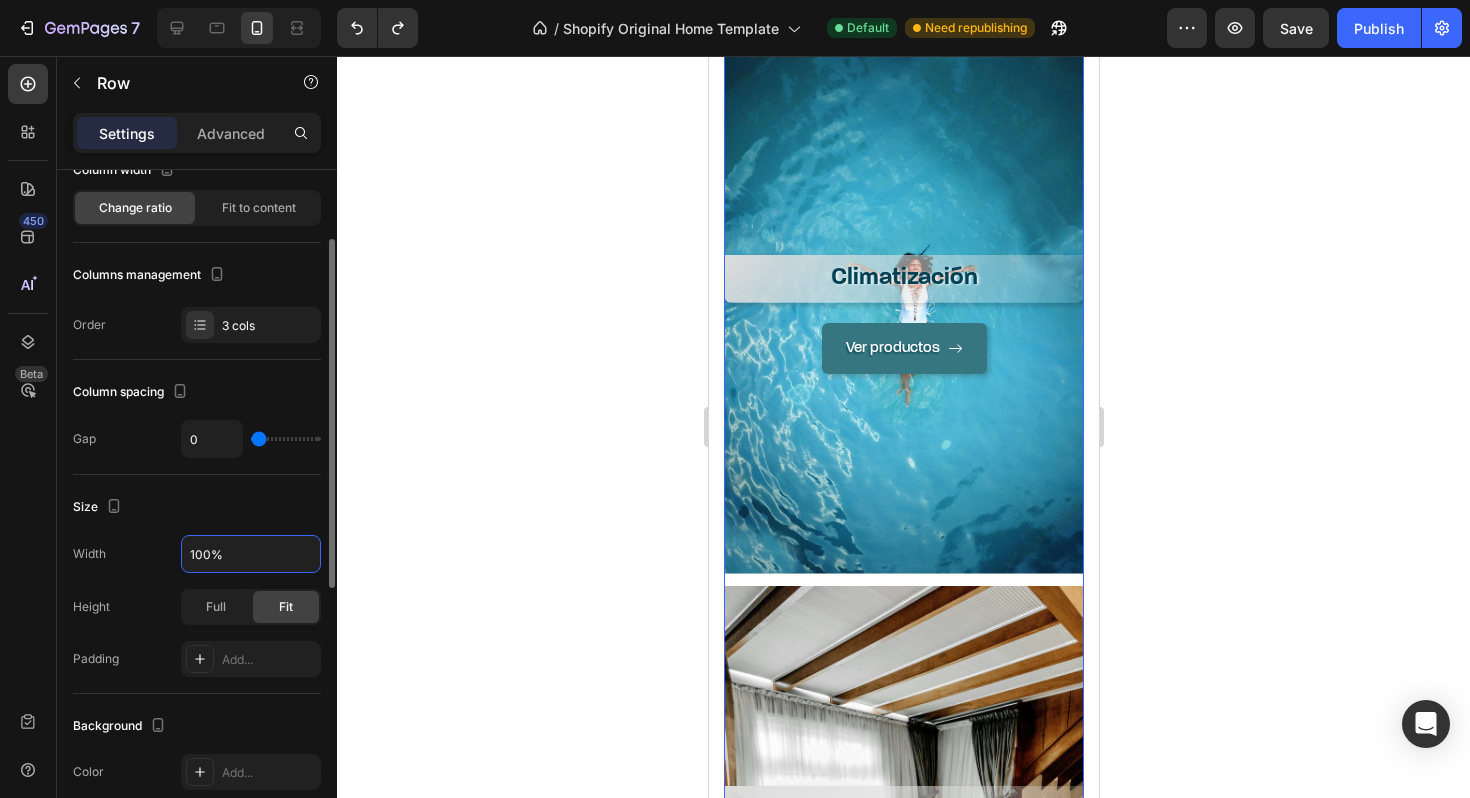 type on "80%" 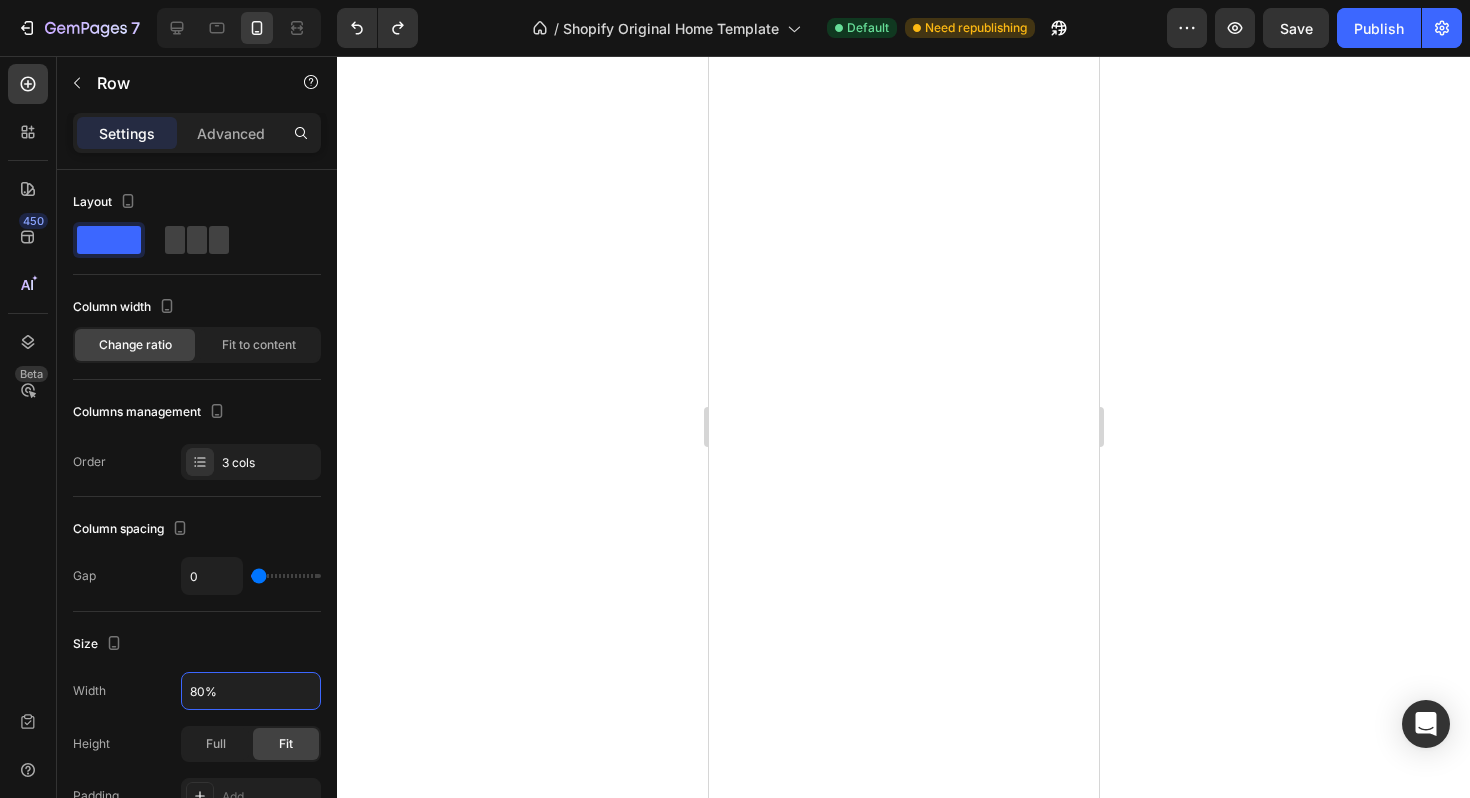 scroll, scrollTop: 0, scrollLeft: 0, axis: both 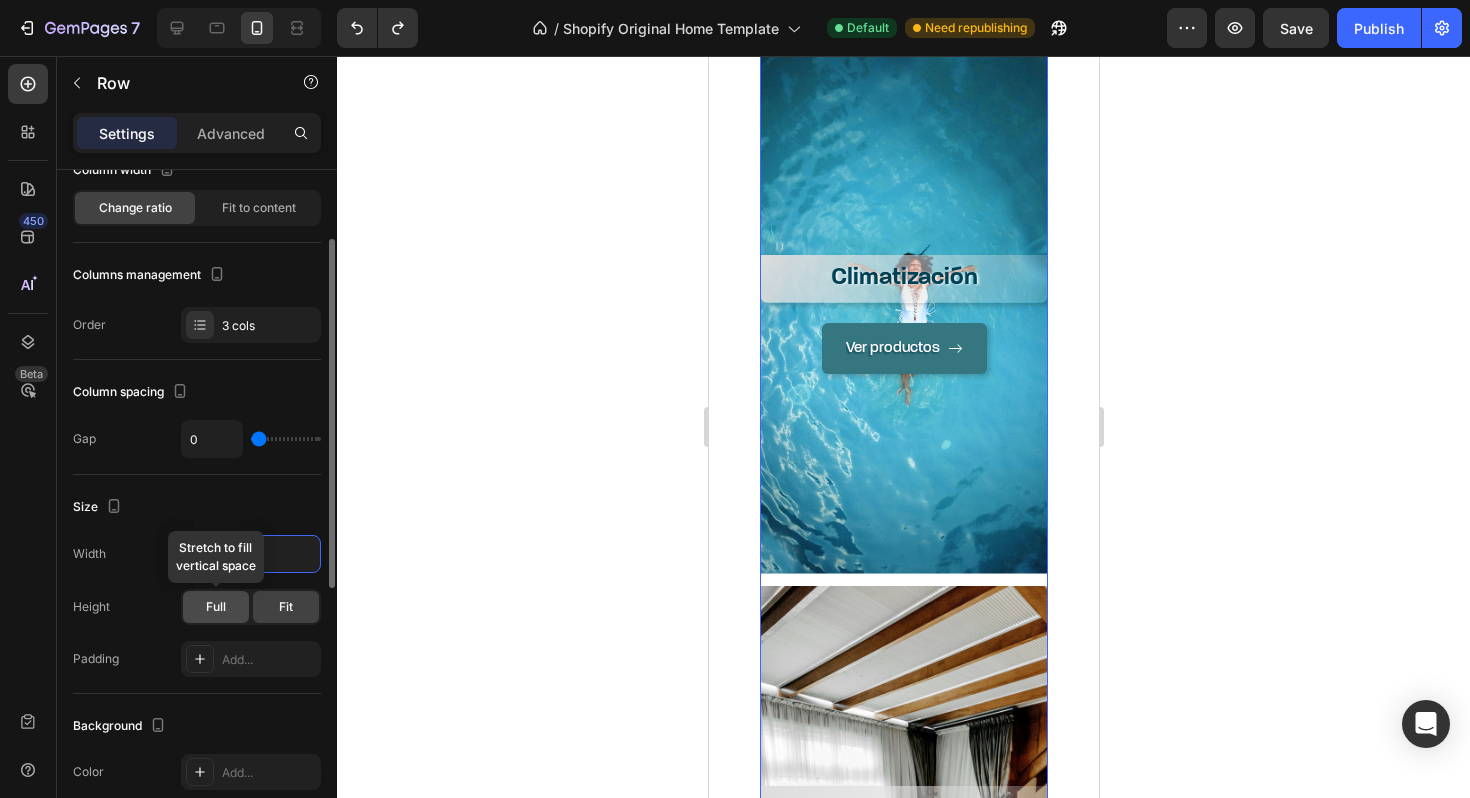 click on "Full" 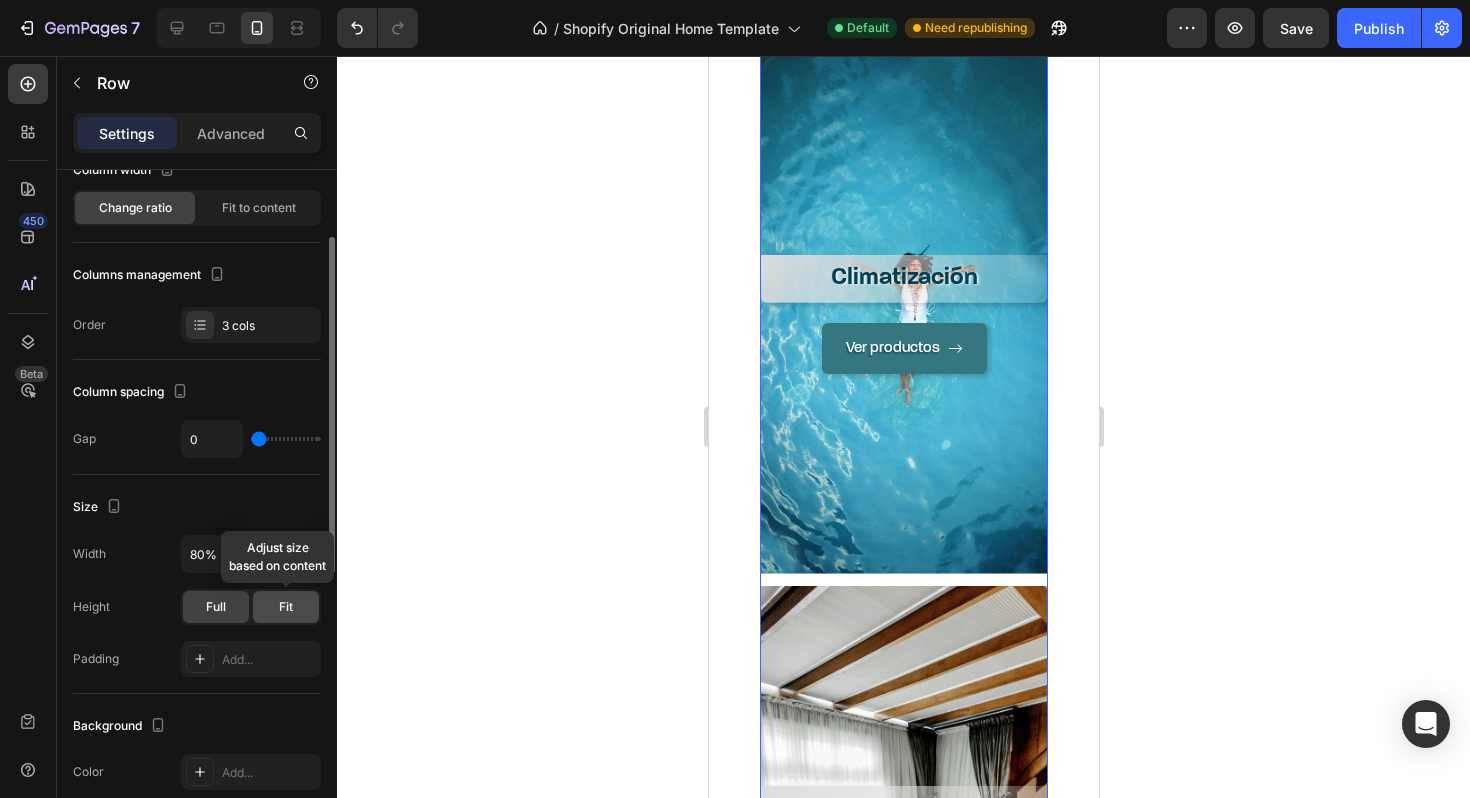 click on "Fit" 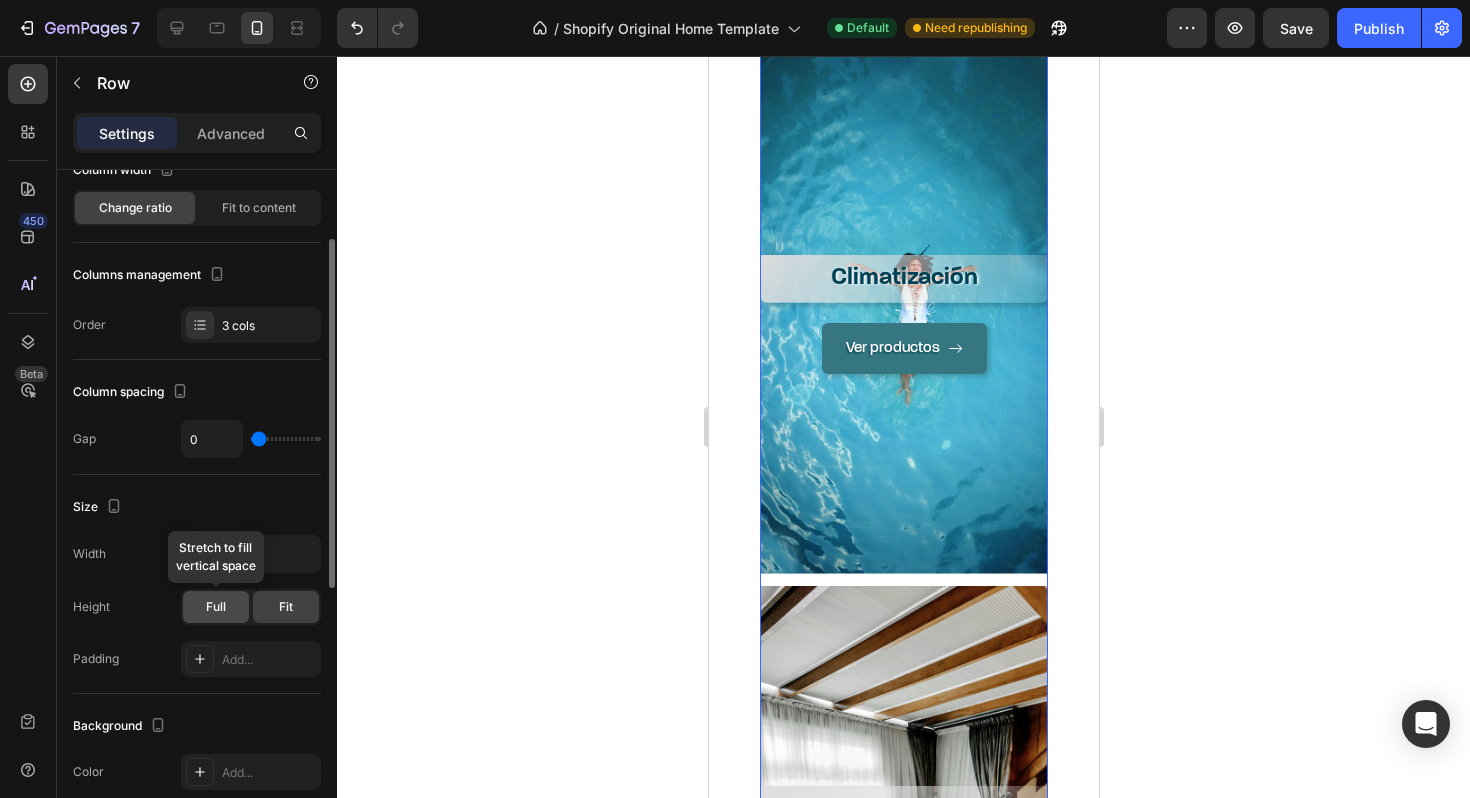 click on "Full" 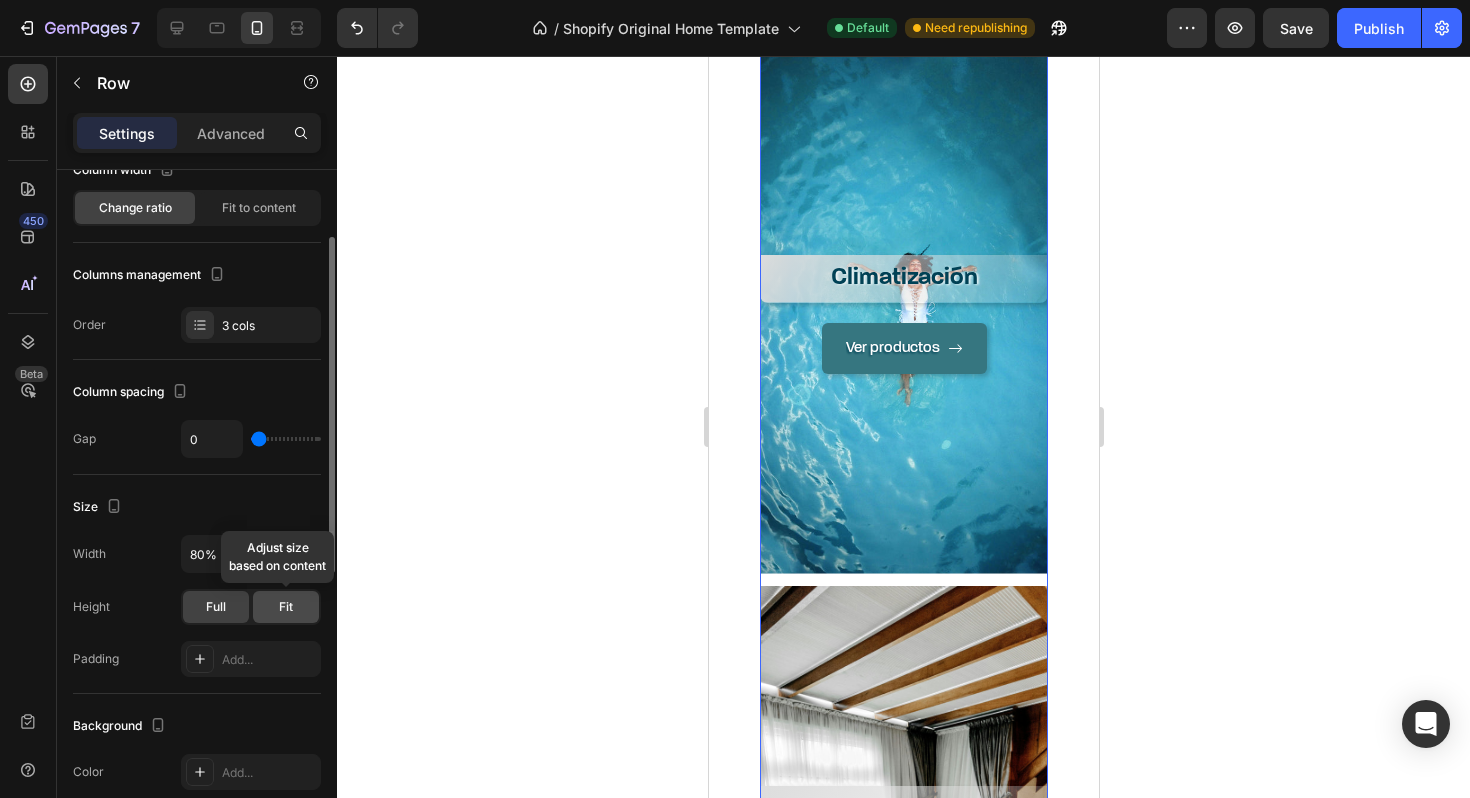 click on "Fit" 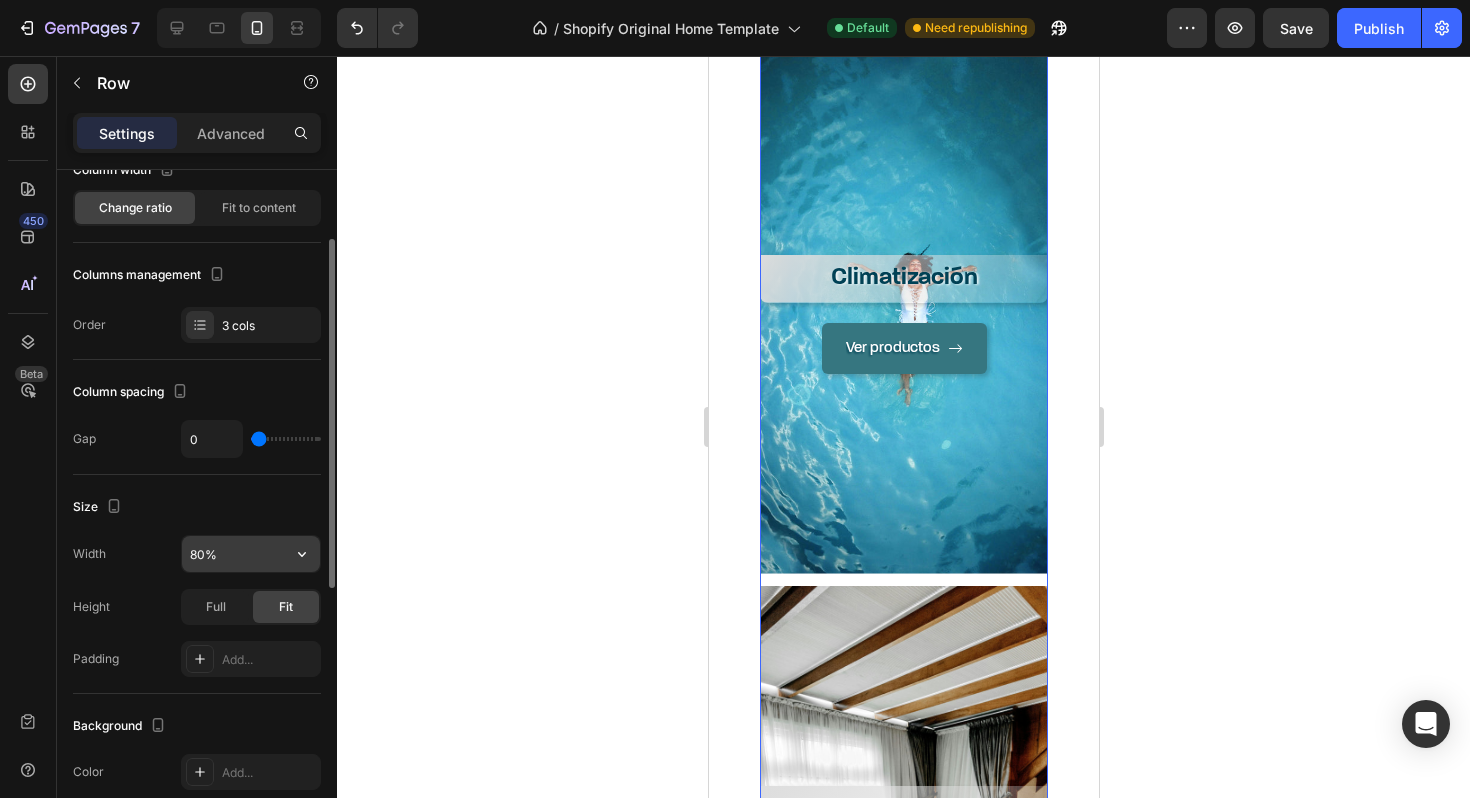 click on "80%" at bounding box center (251, 554) 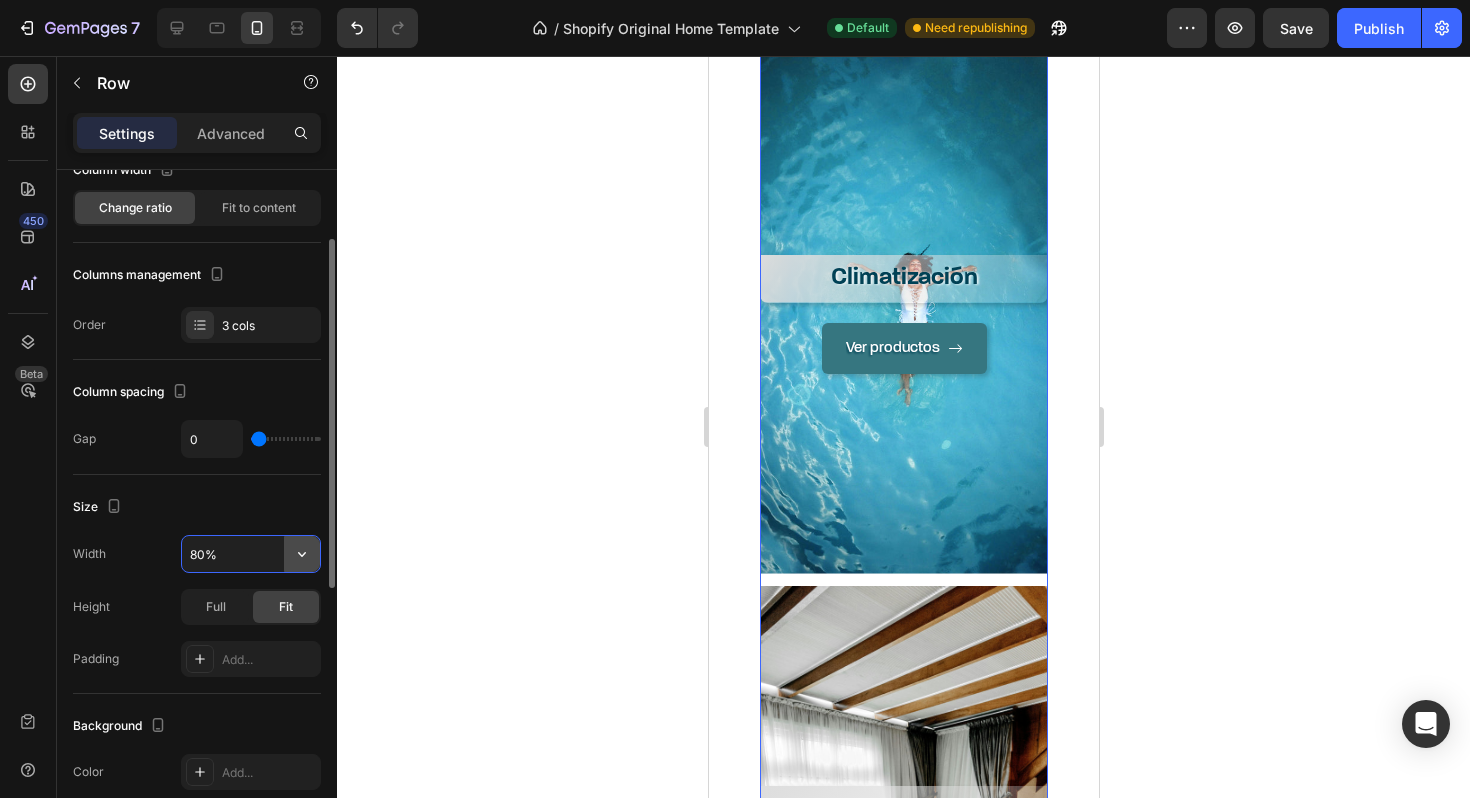 click 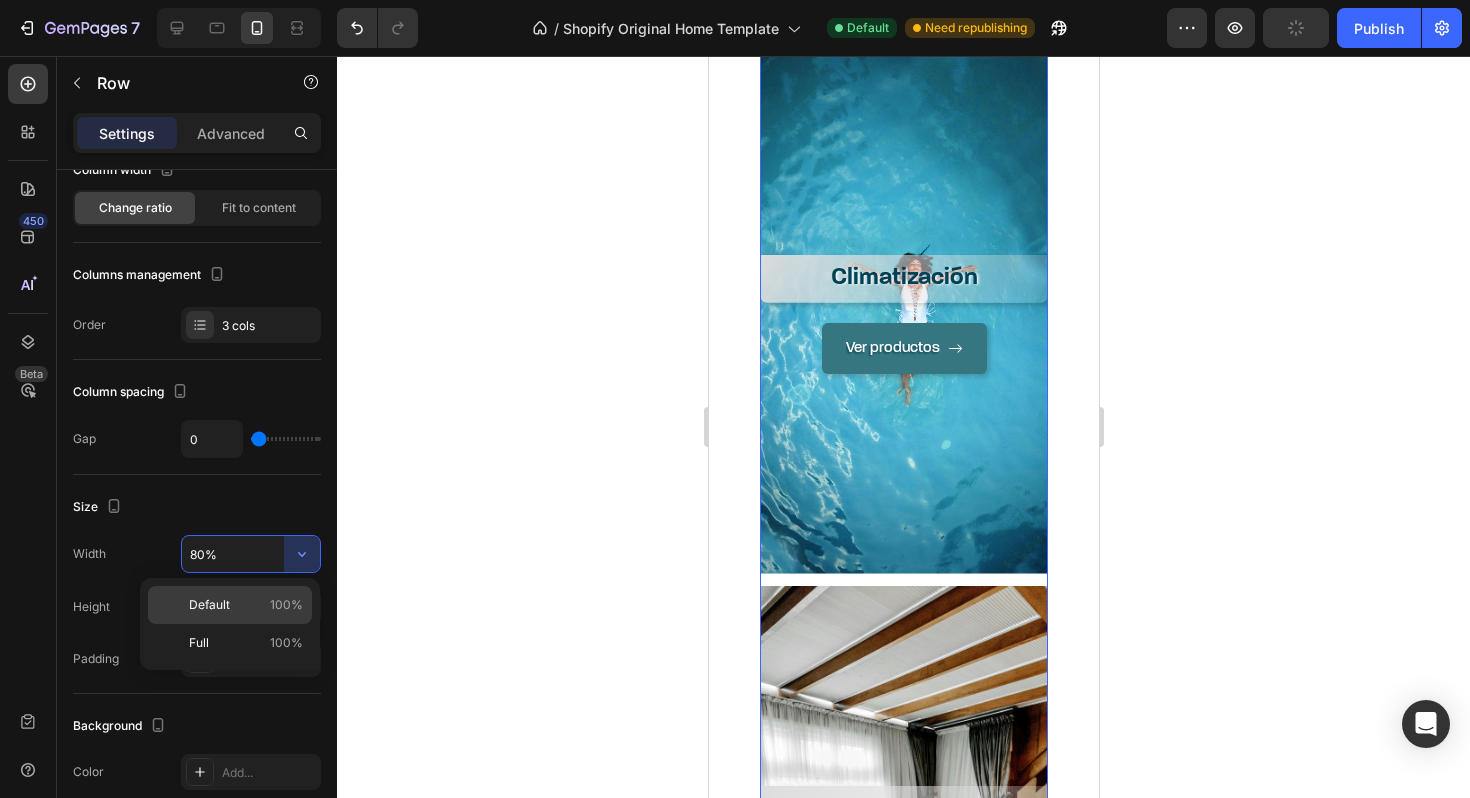 click on "Default 100%" 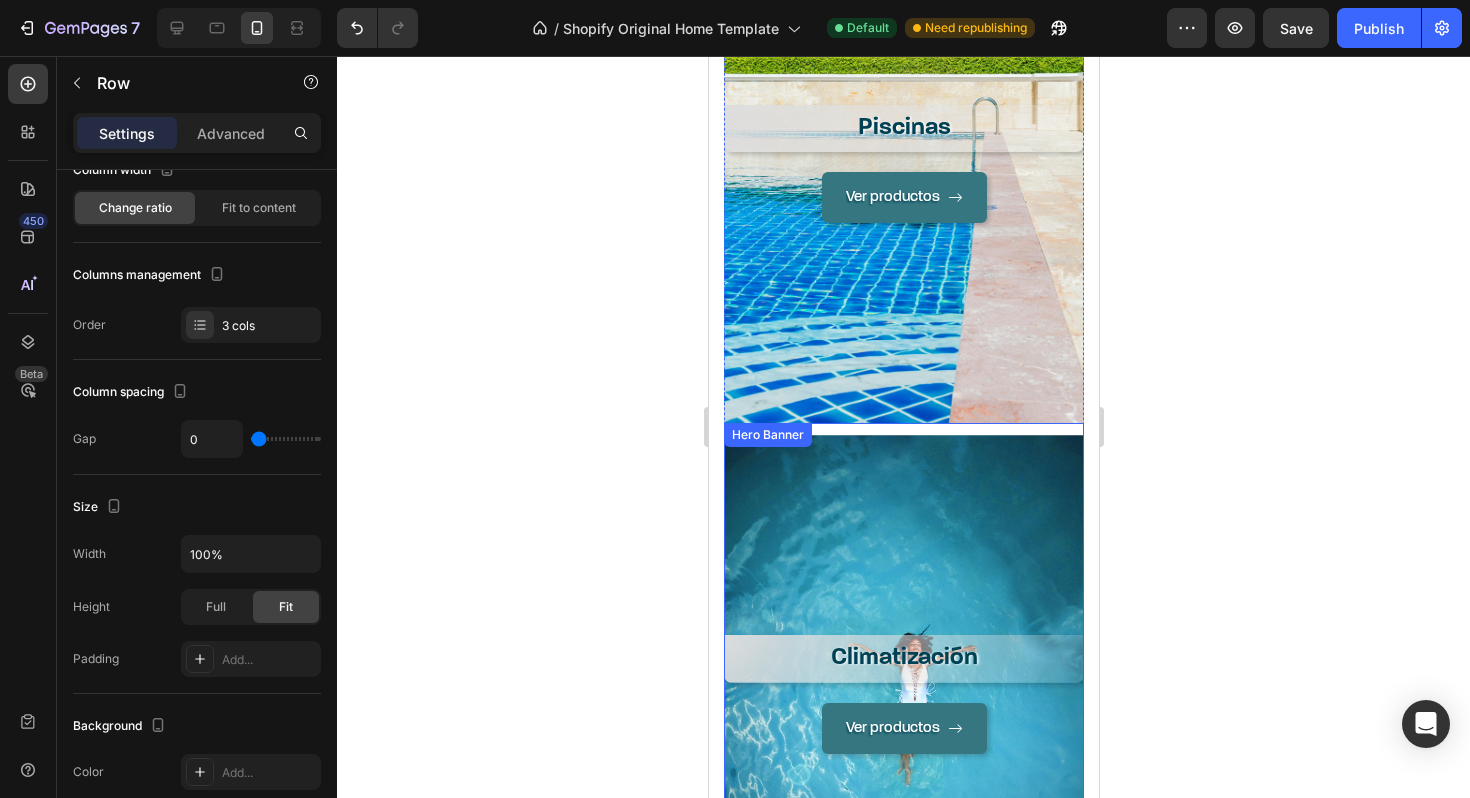 scroll, scrollTop: 1534, scrollLeft: 0, axis: vertical 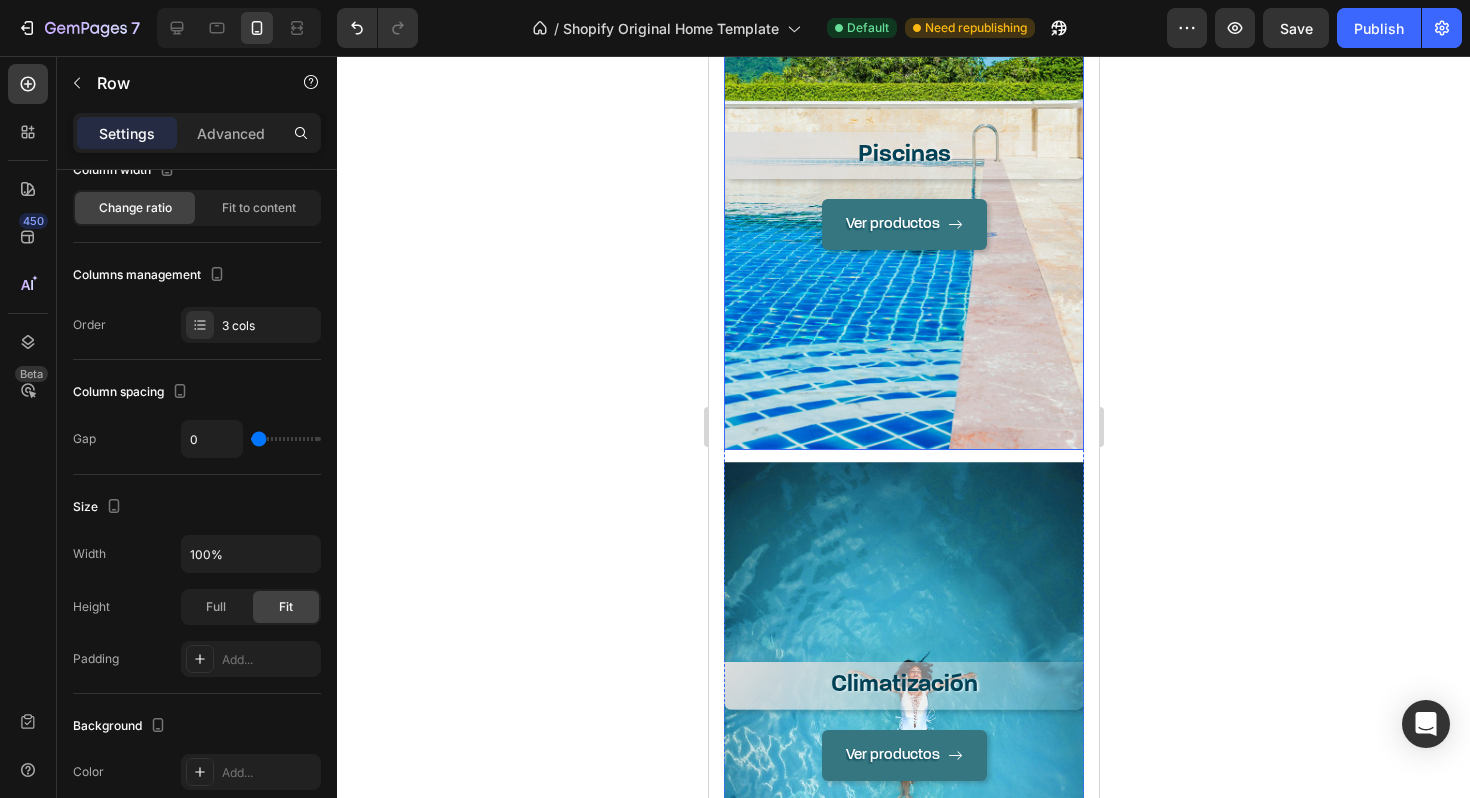 click on "Ver productos Button" at bounding box center [903, 314] 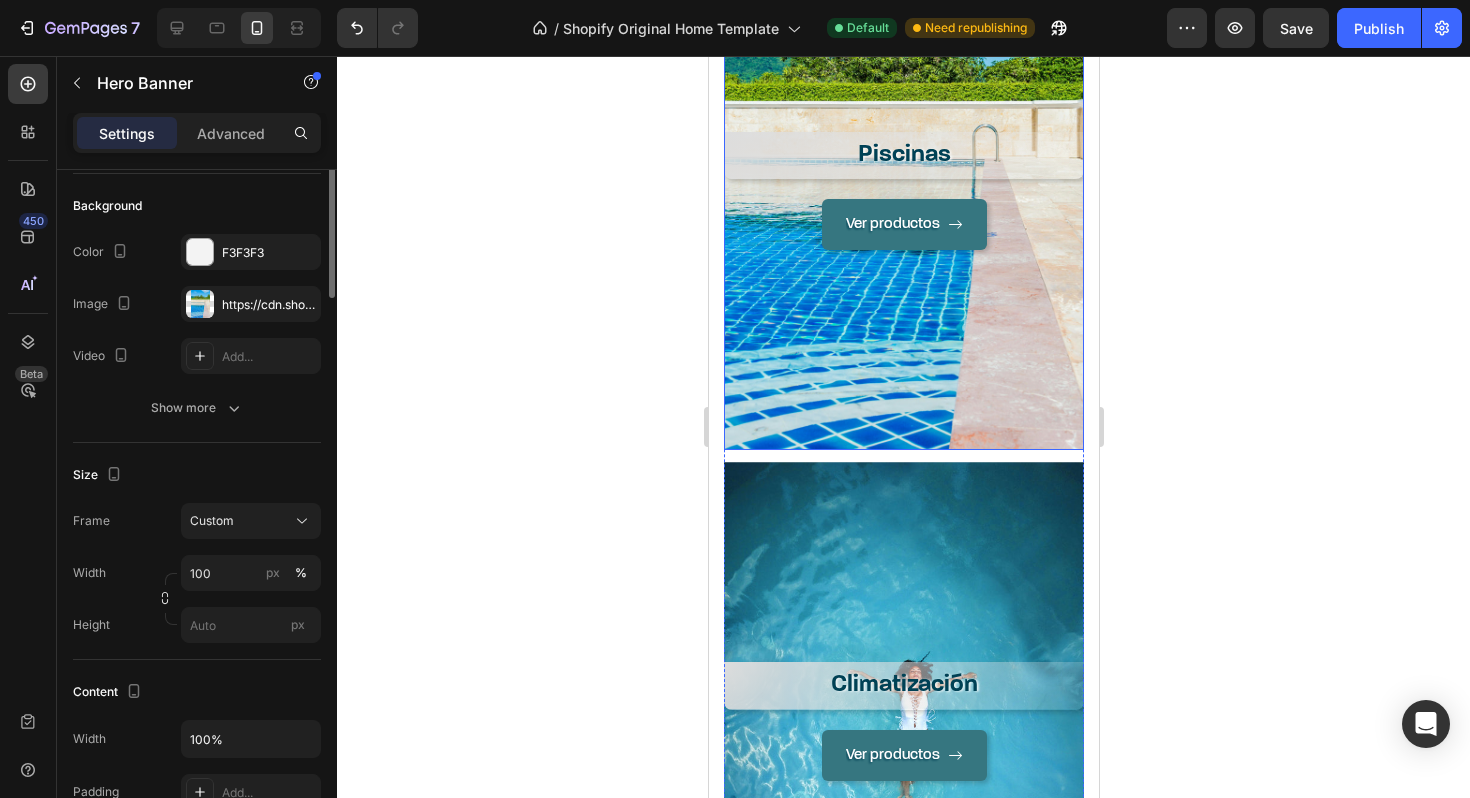 scroll, scrollTop: 0, scrollLeft: 0, axis: both 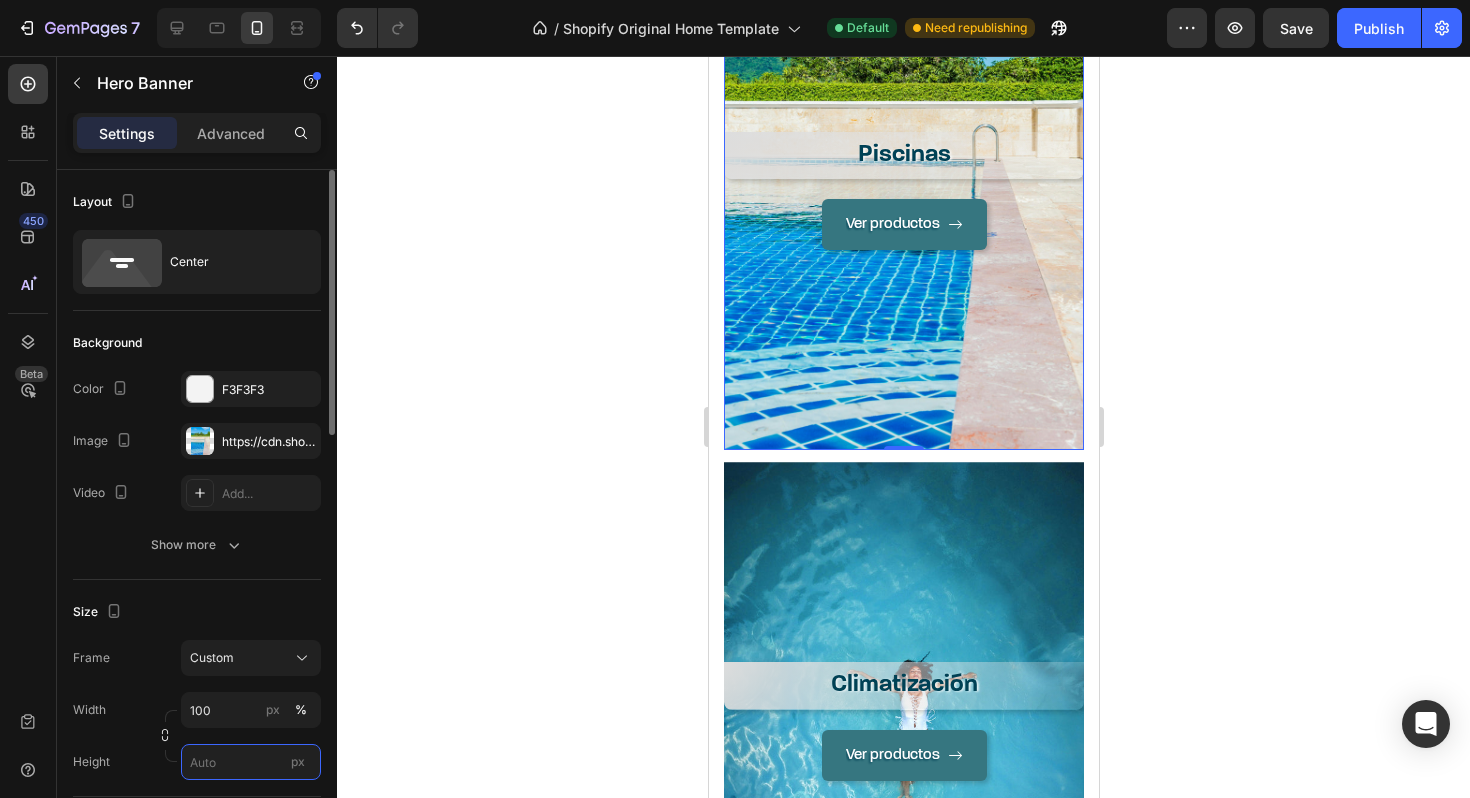 click on "px" at bounding box center [251, 762] 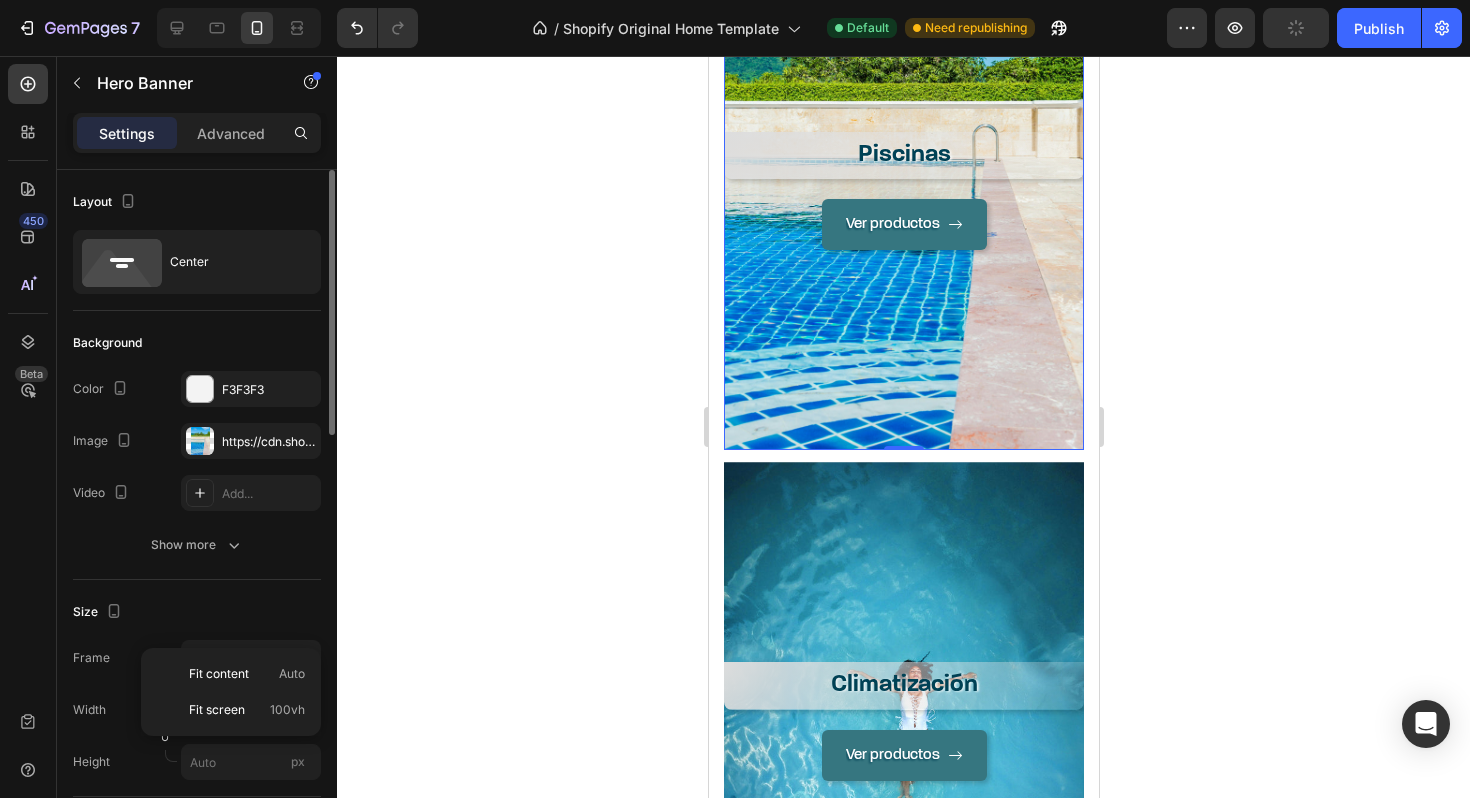 click on "Size Frame Custom Width 100 px % Height px" 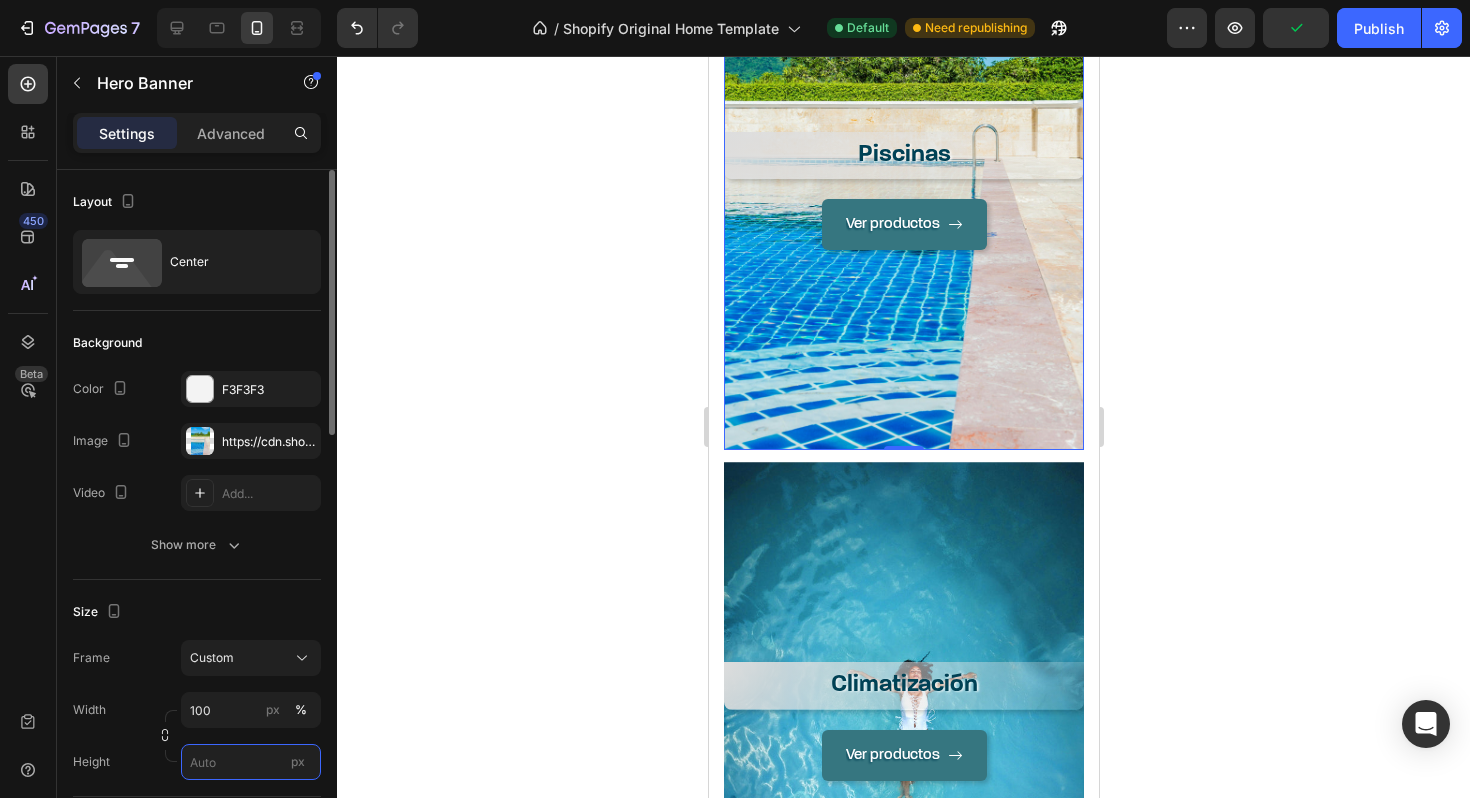 click on "px" at bounding box center (251, 762) 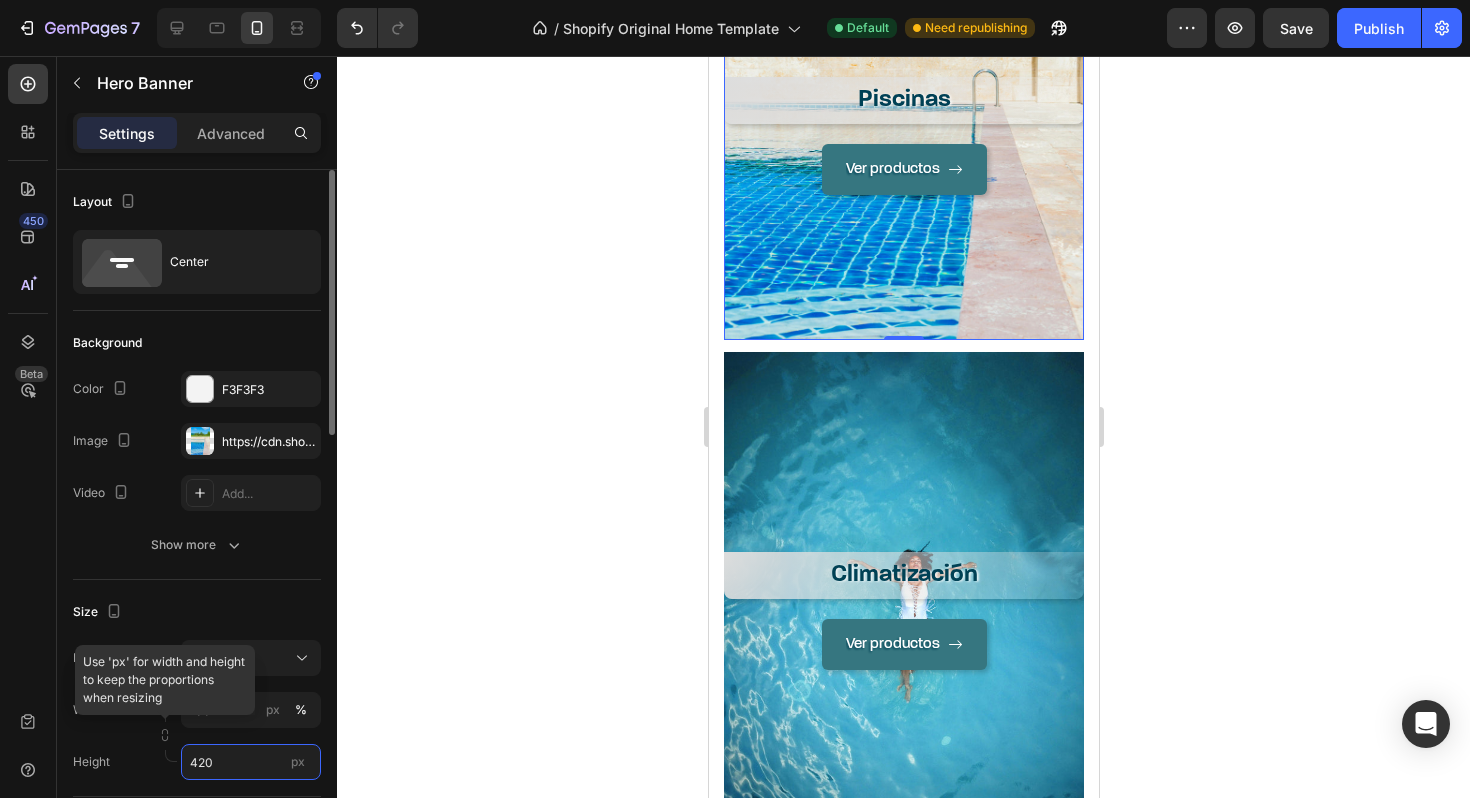 type on "420" 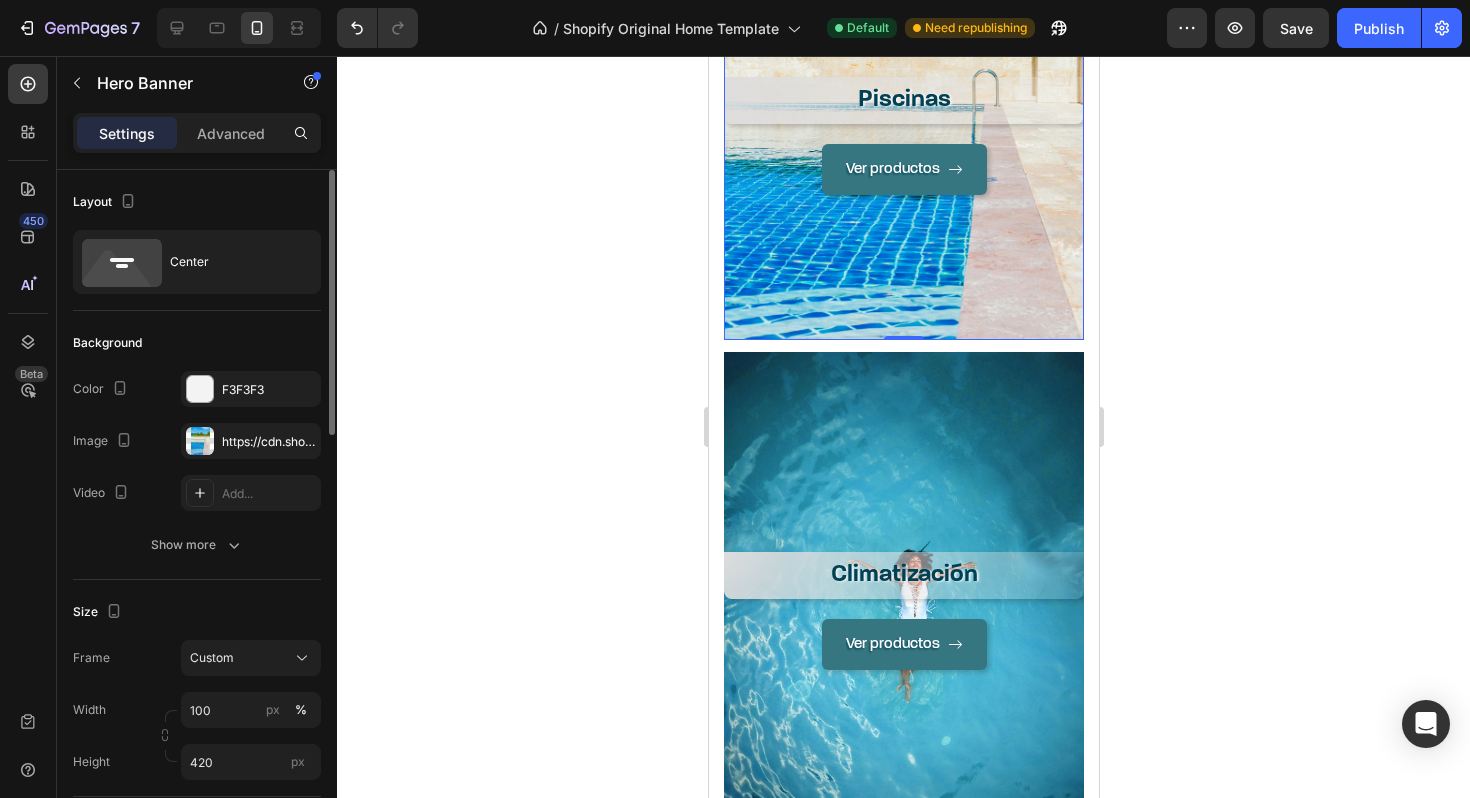 click on "Size Frame Custom Width 100 px % Height 420 px" 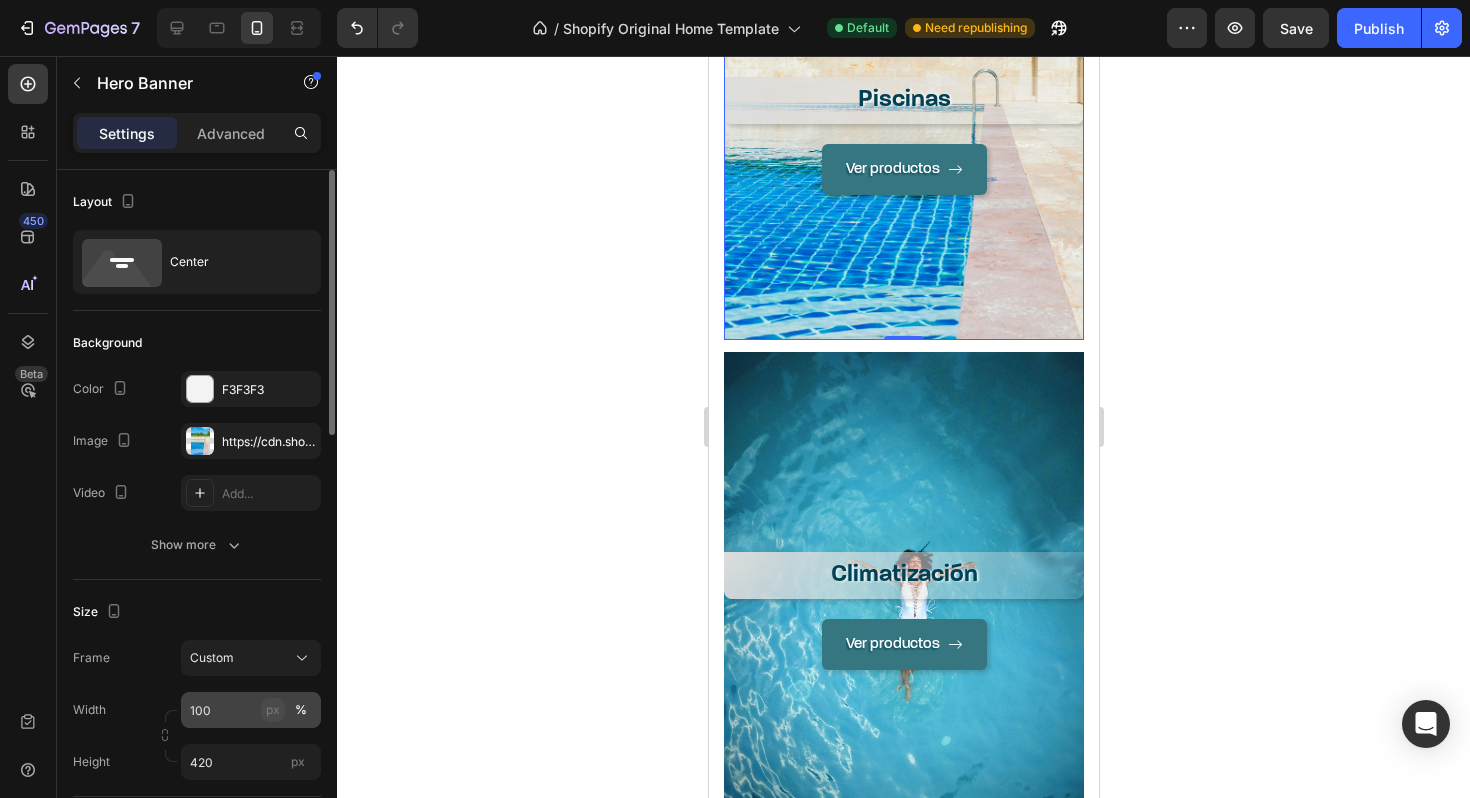 click on "px" at bounding box center [273, 710] 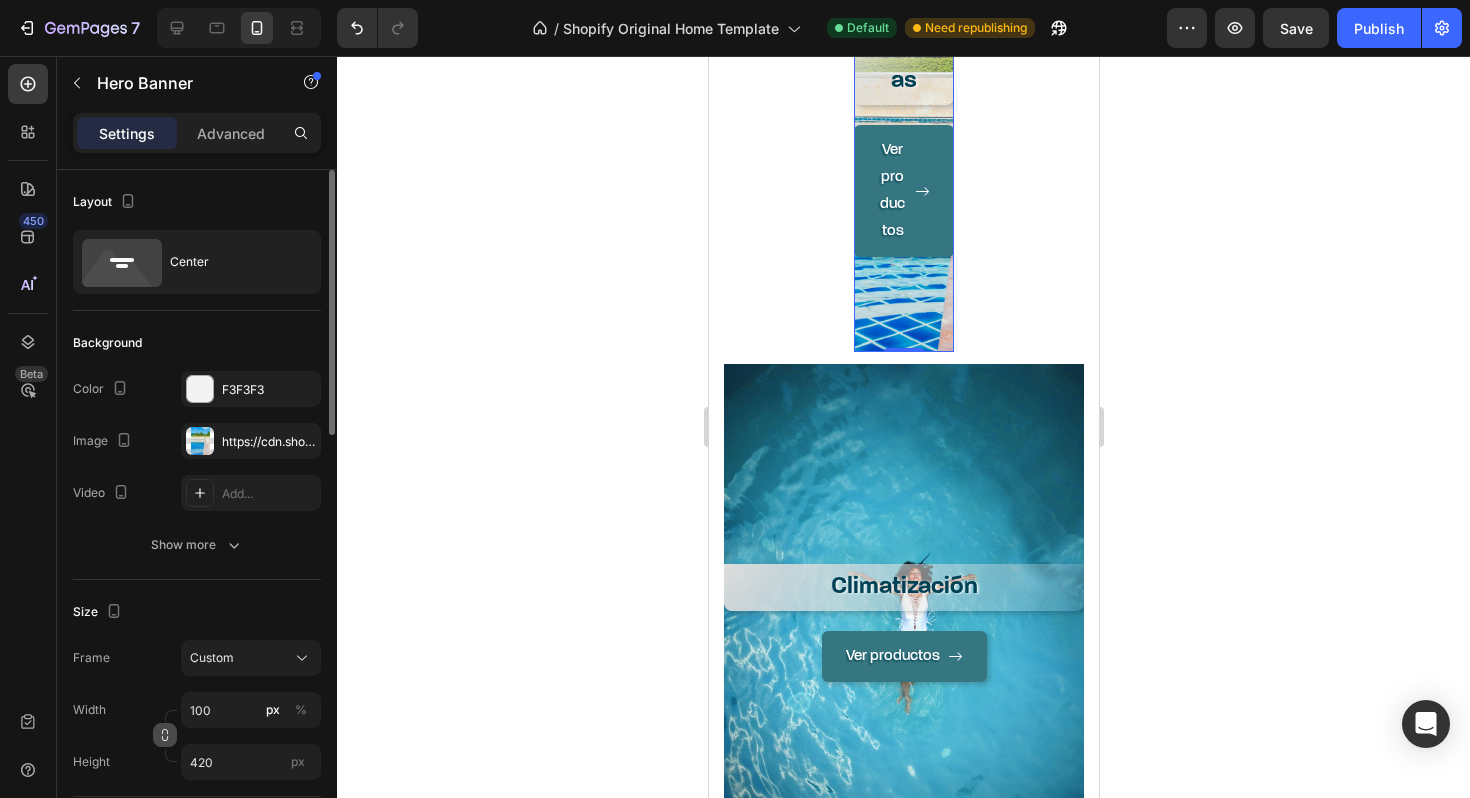 click 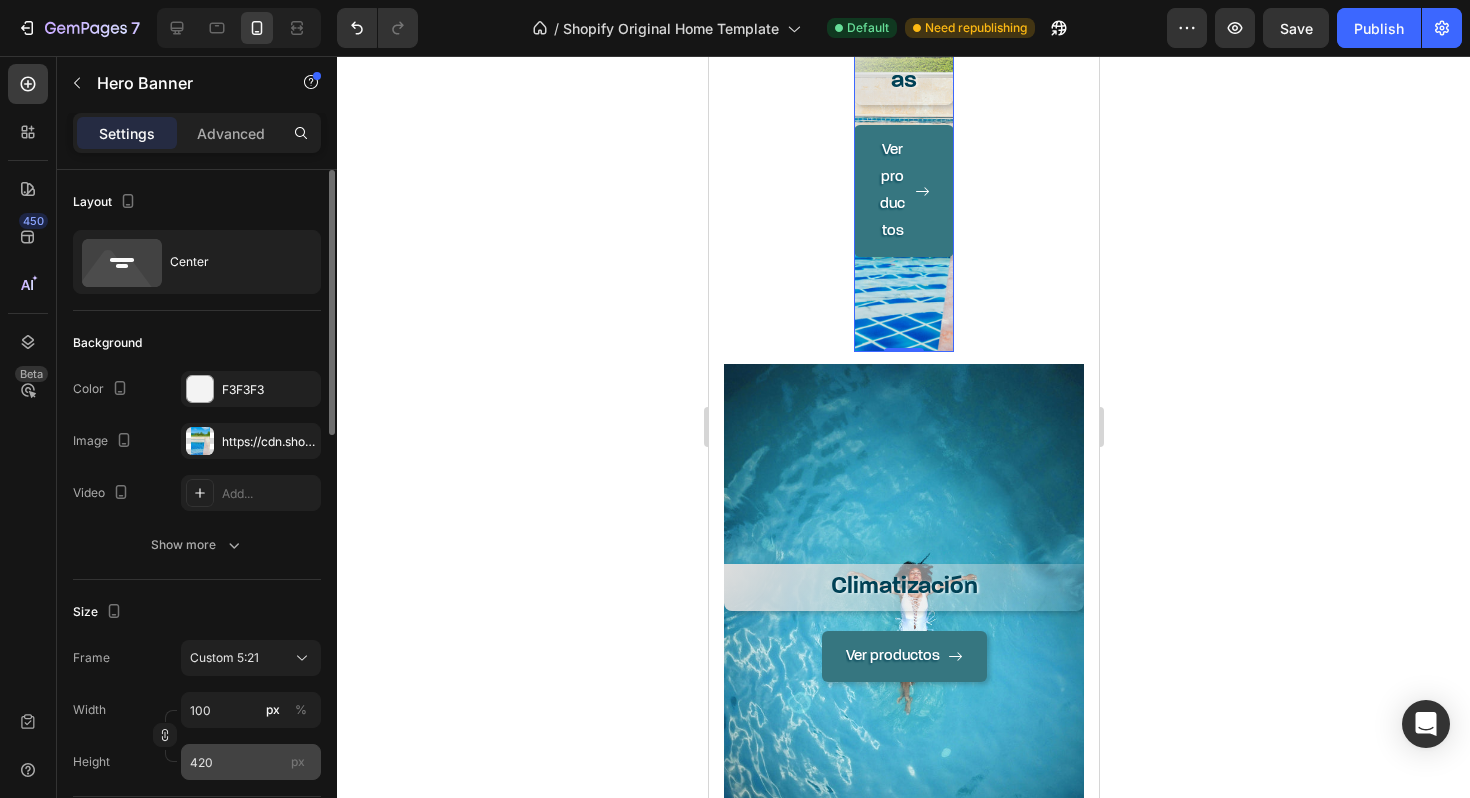 type 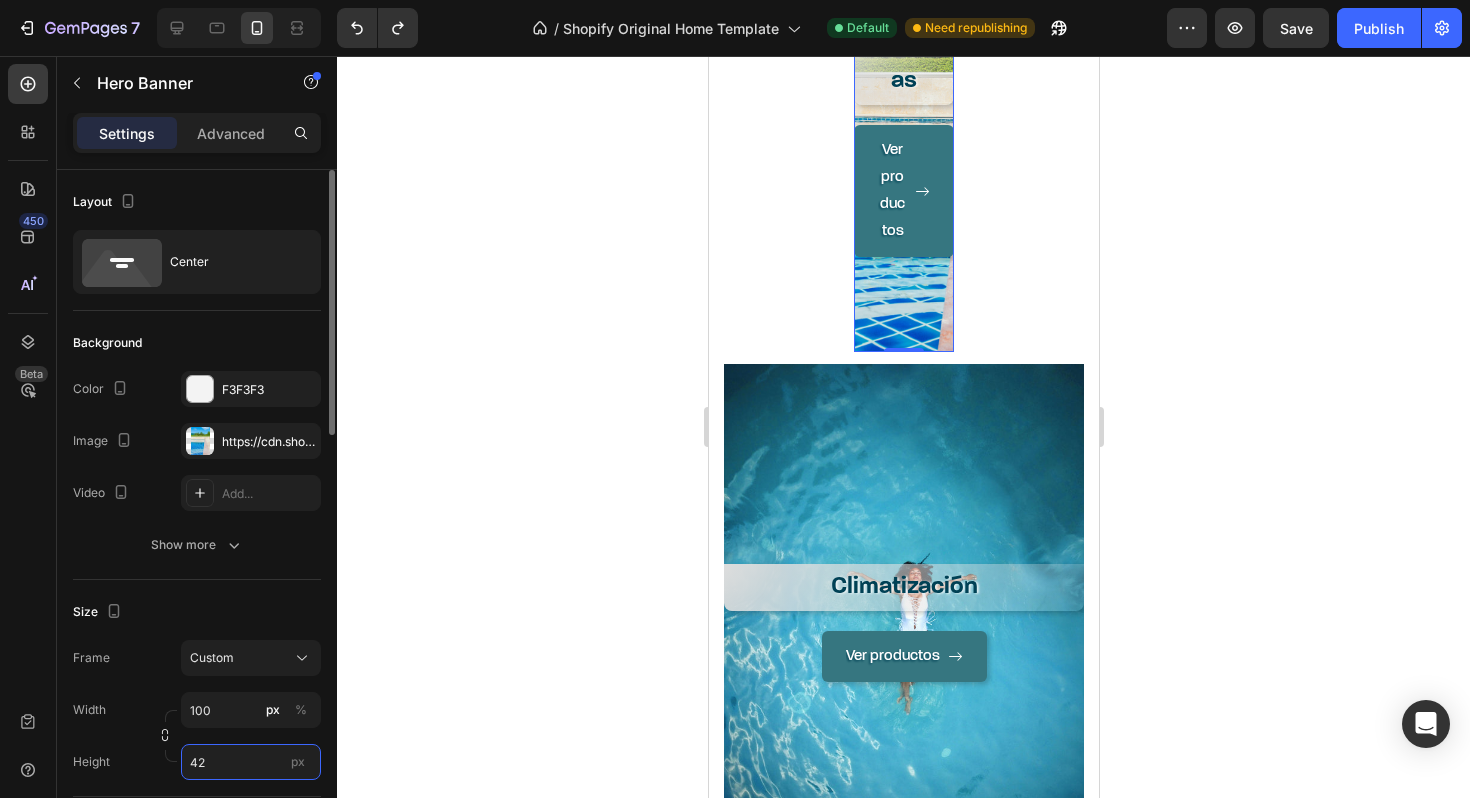 type on "420" 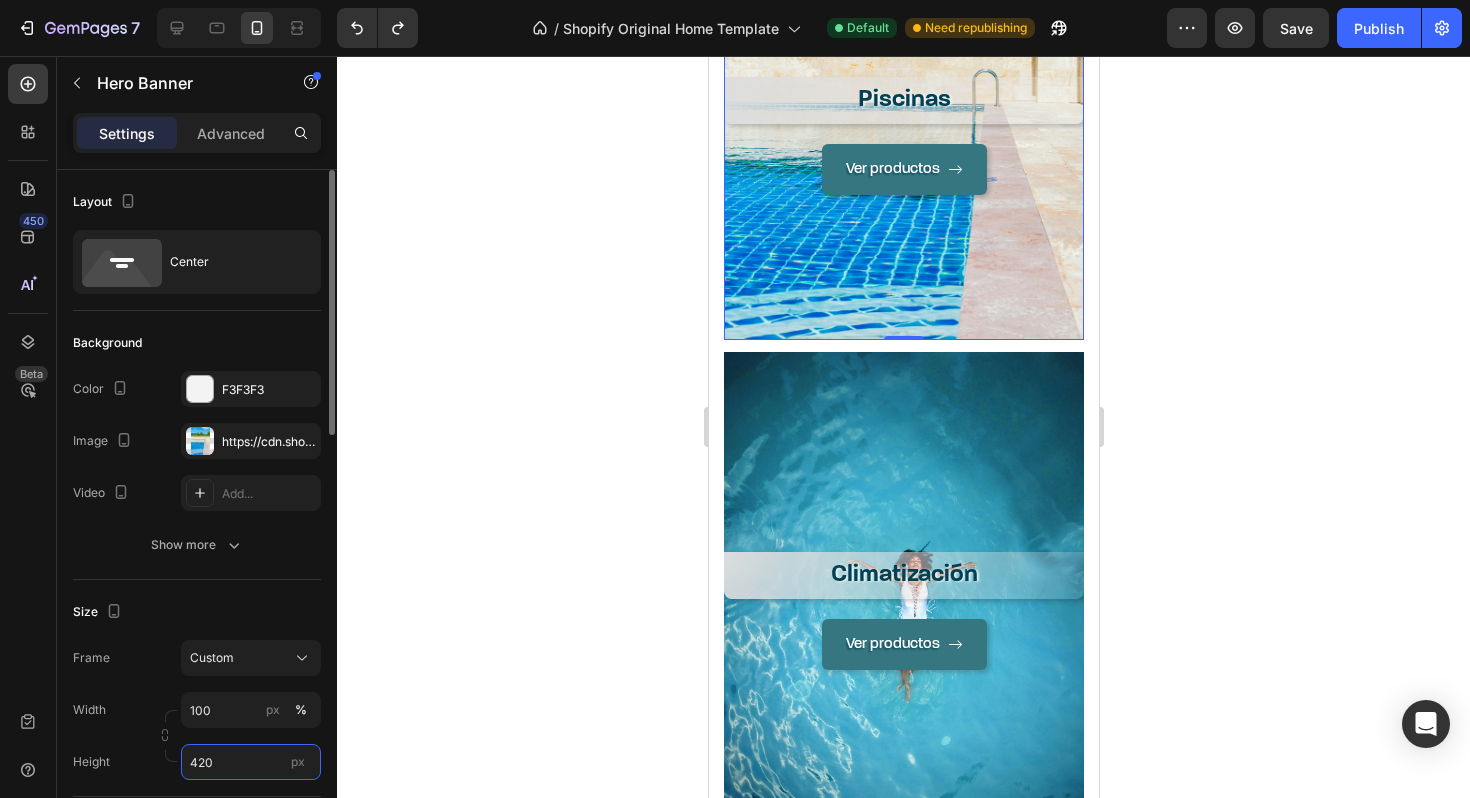 type 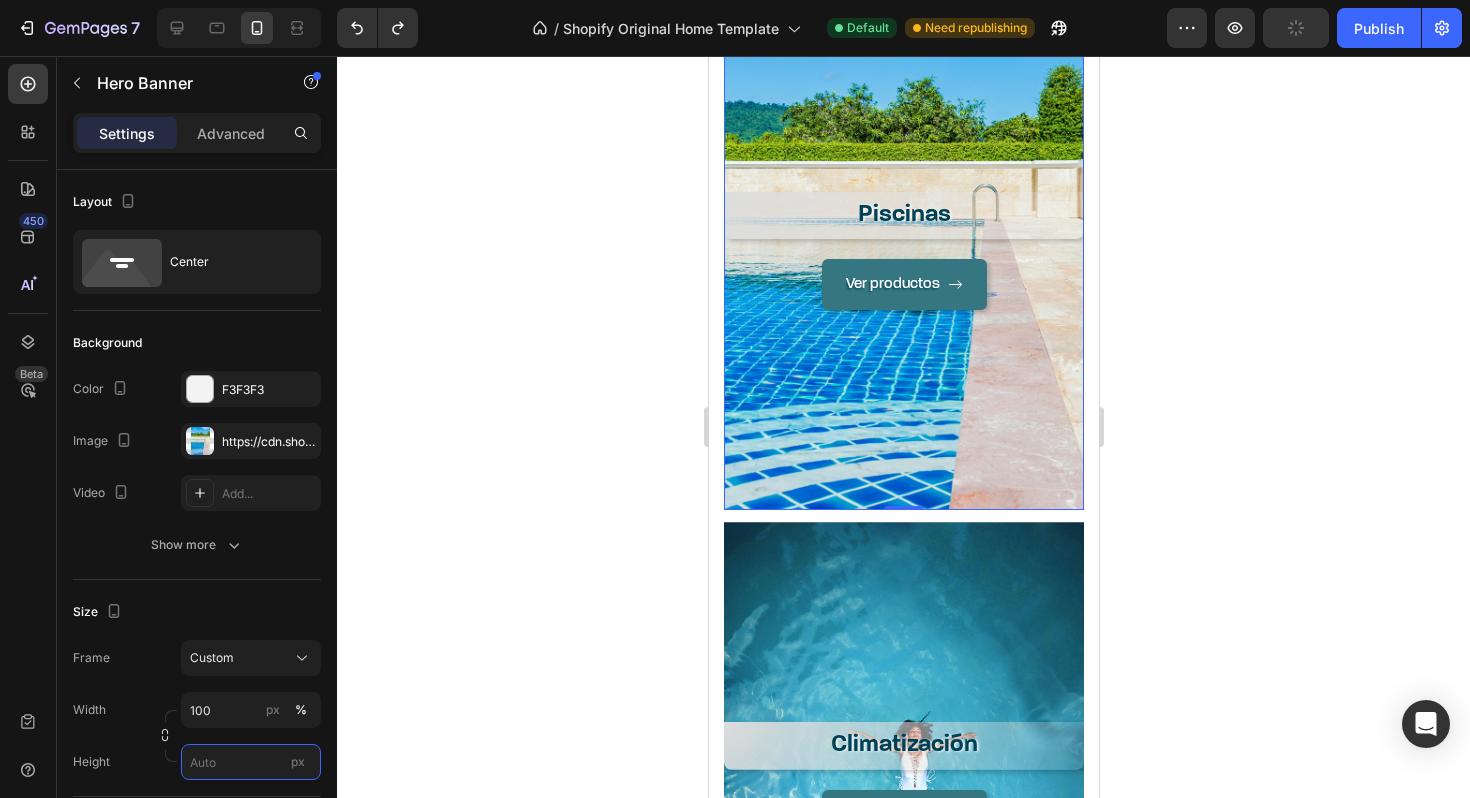 scroll, scrollTop: 1465, scrollLeft: 0, axis: vertical 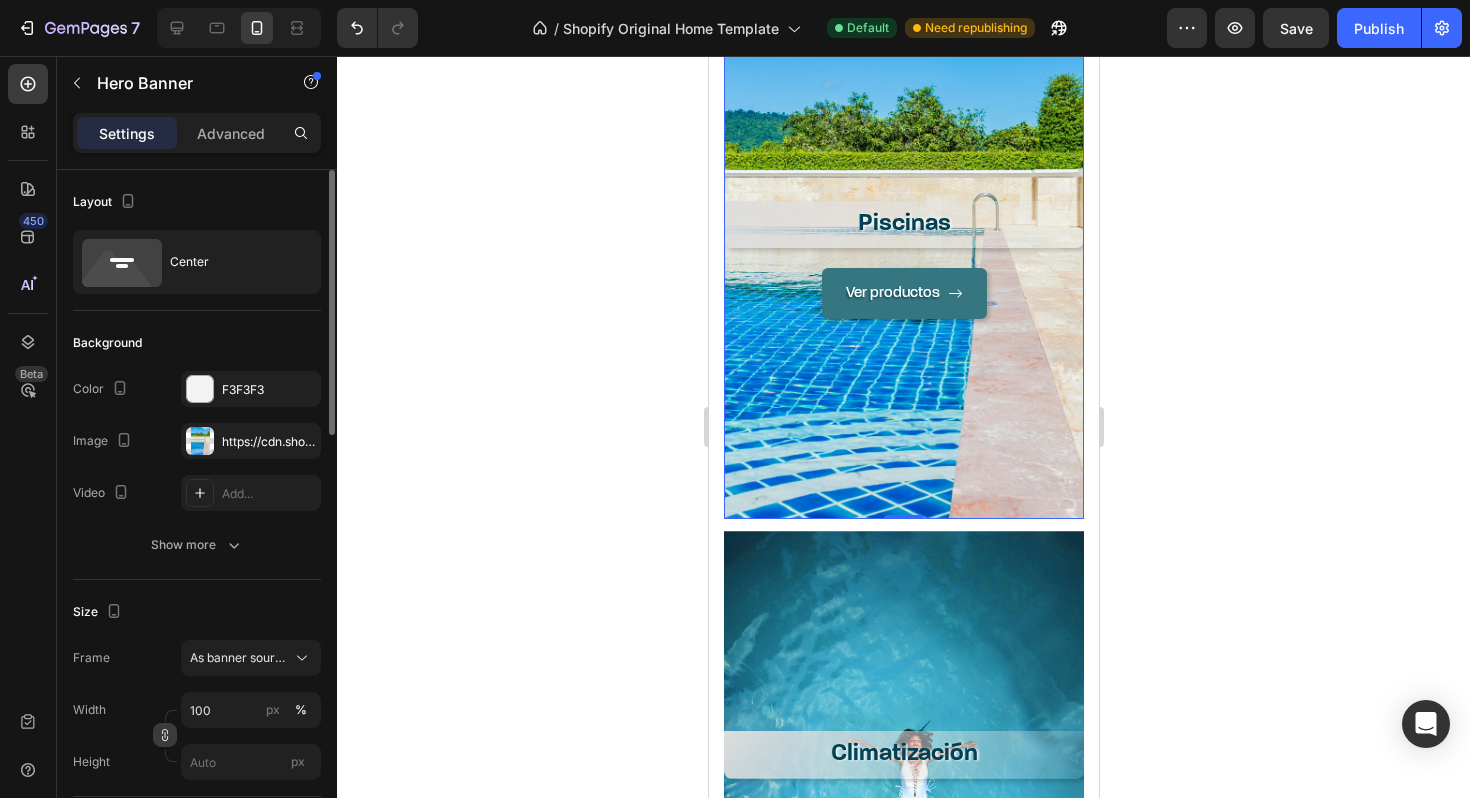 click 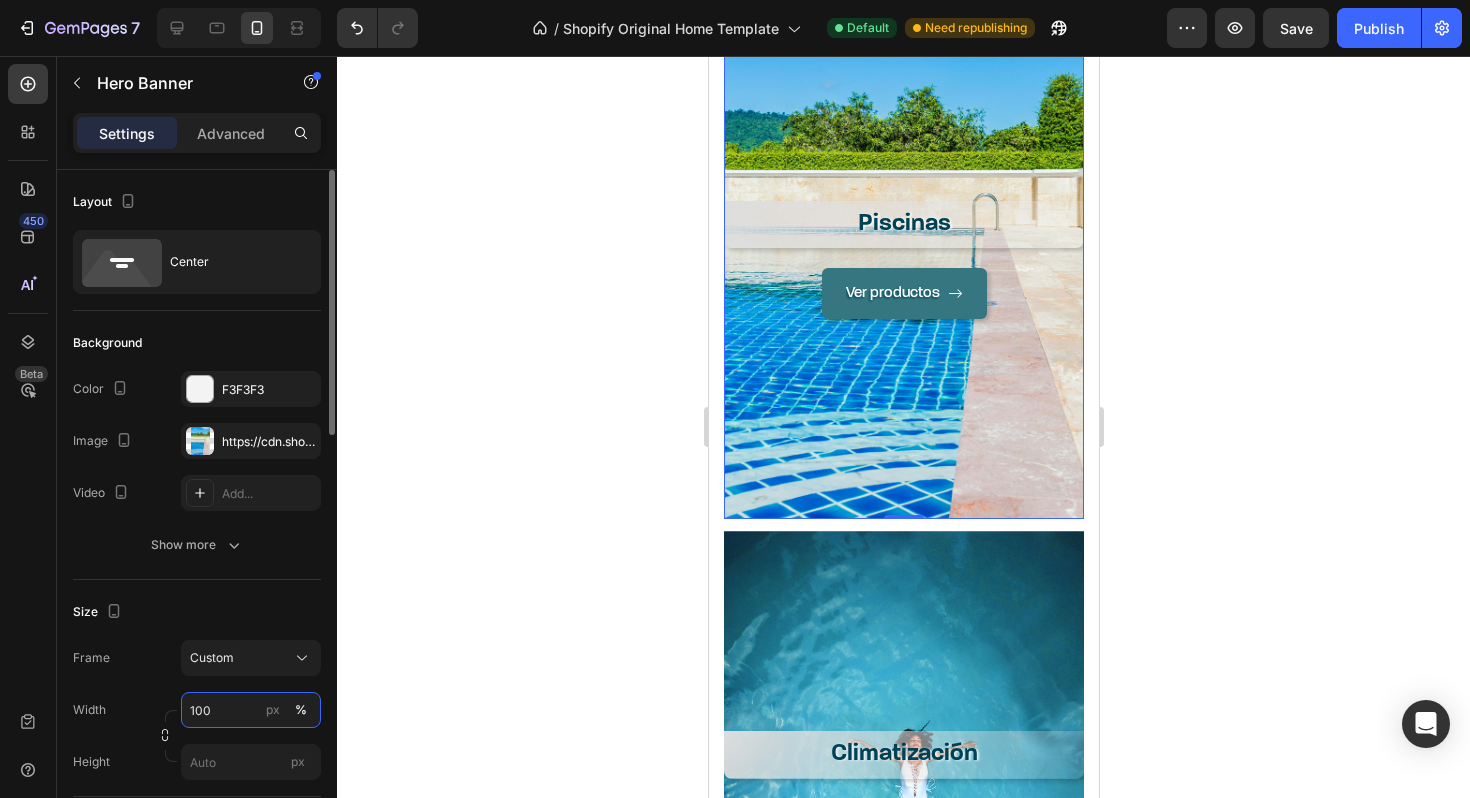 click on "100" at bounding box center (251, 710) 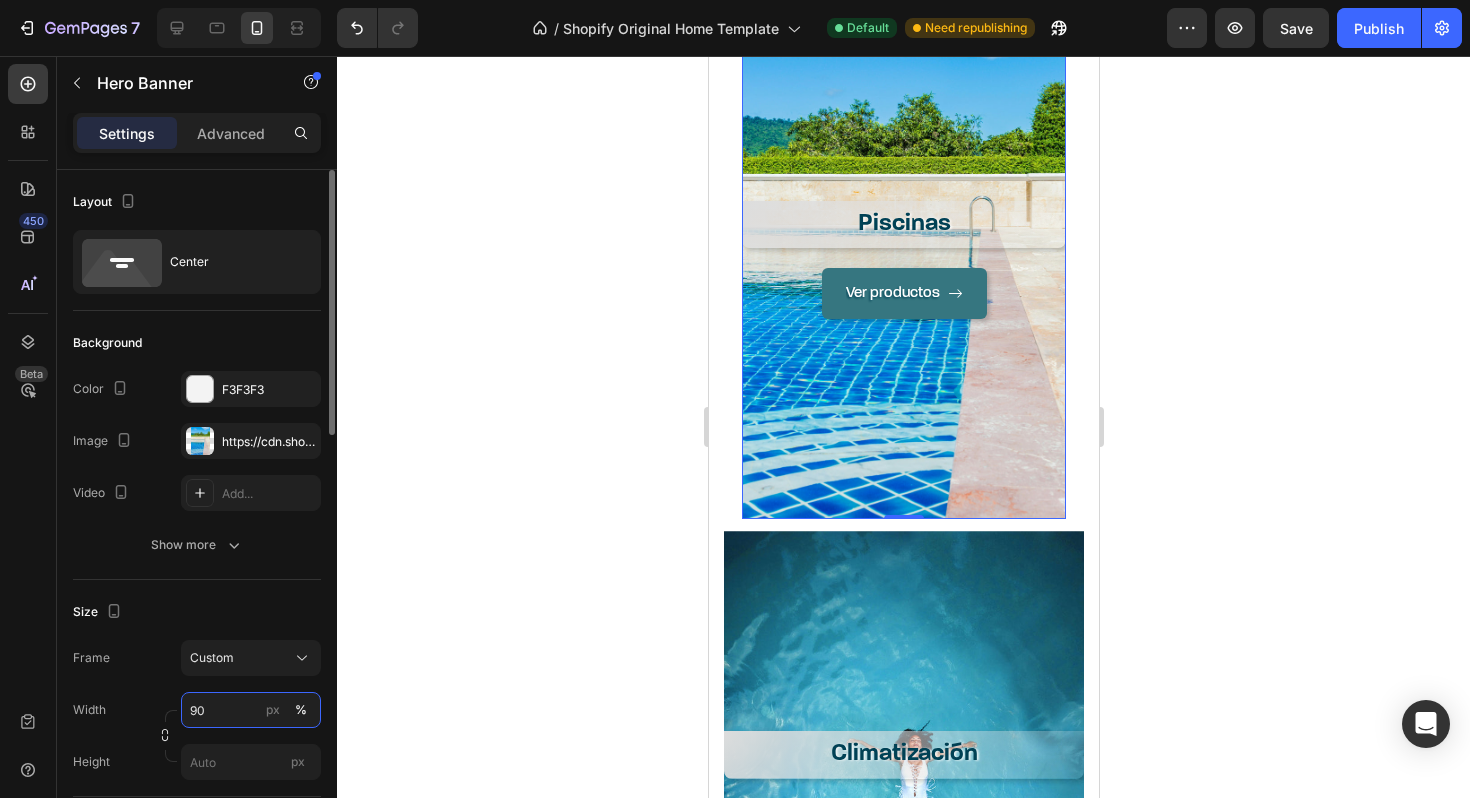 type on "9" 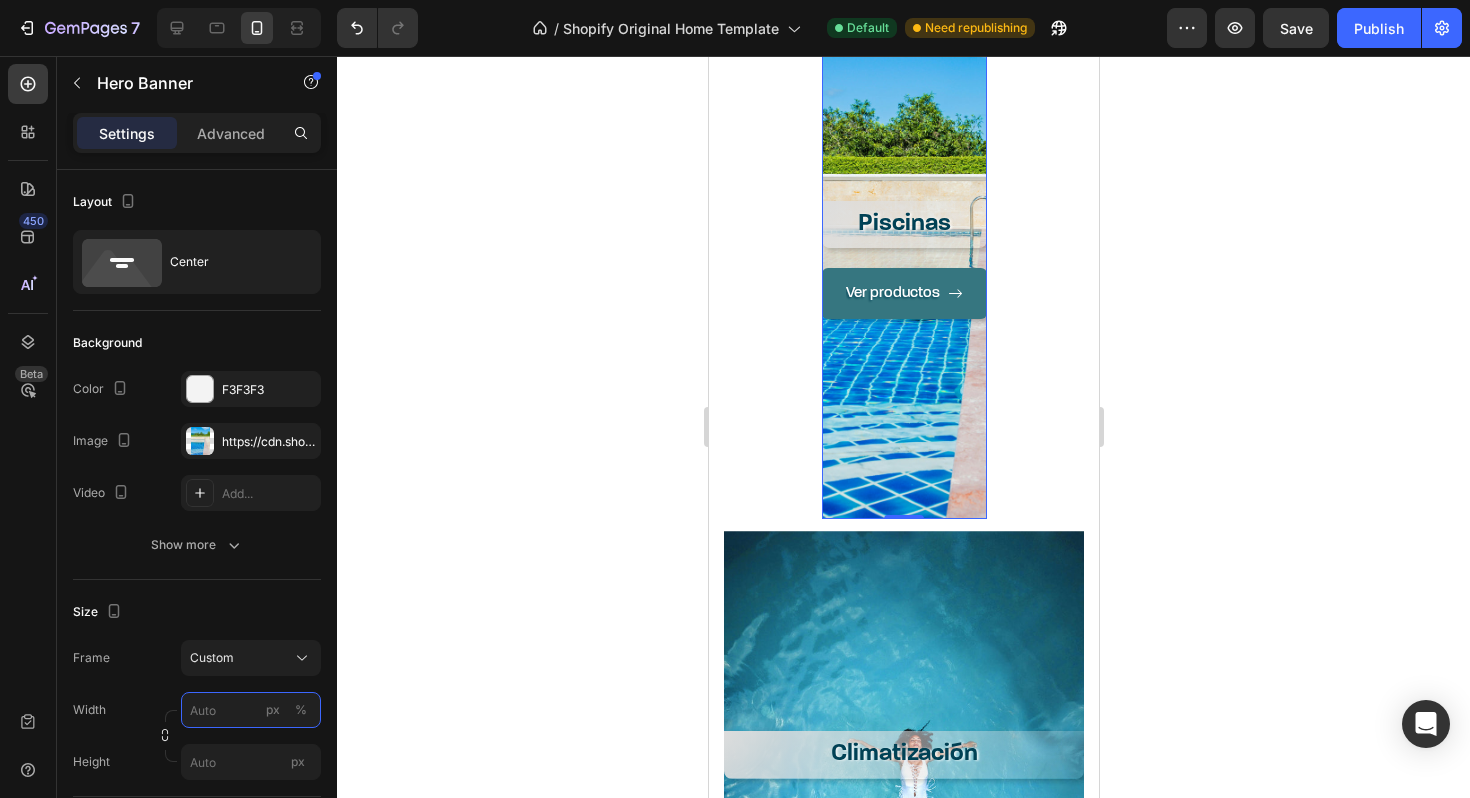 type 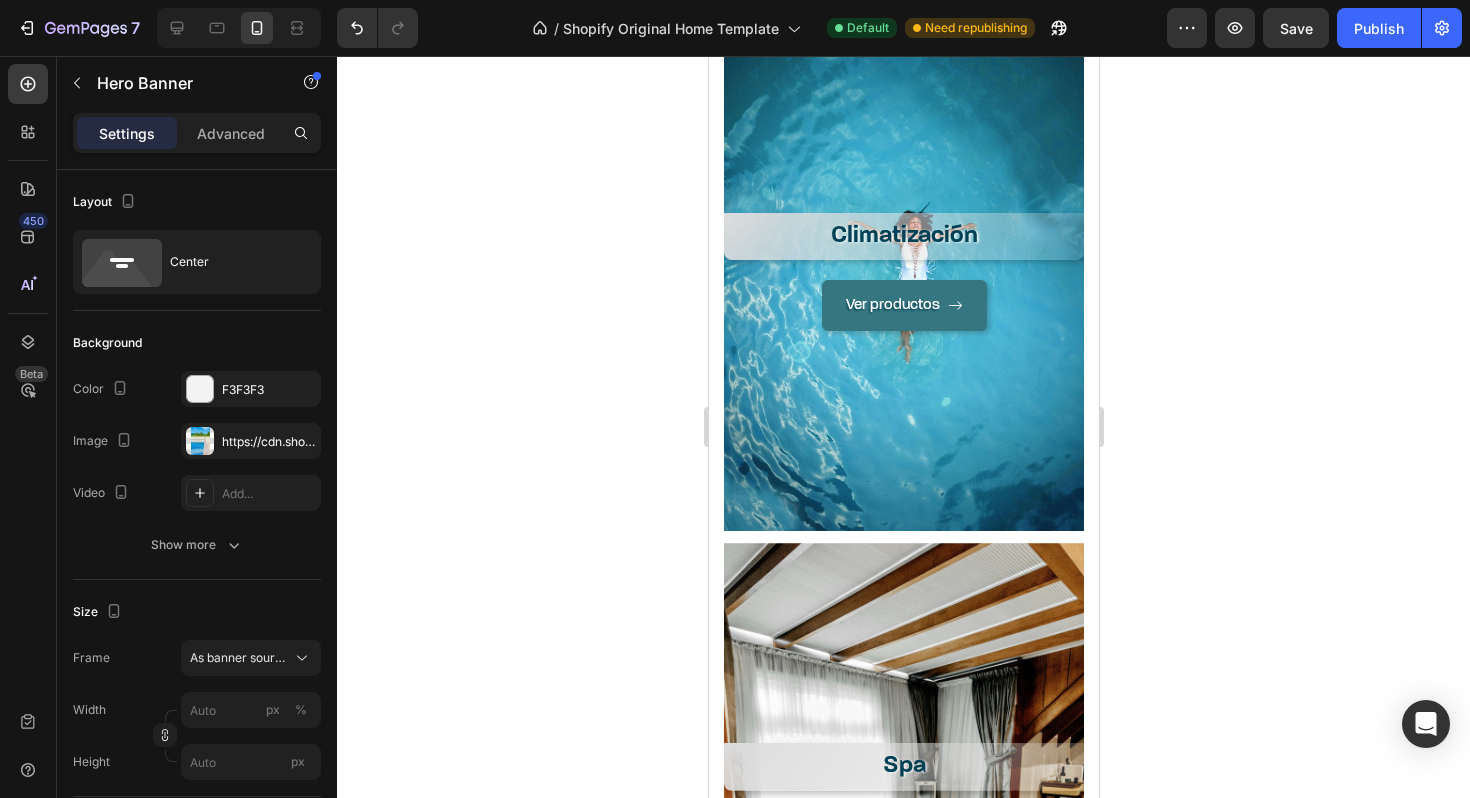 click 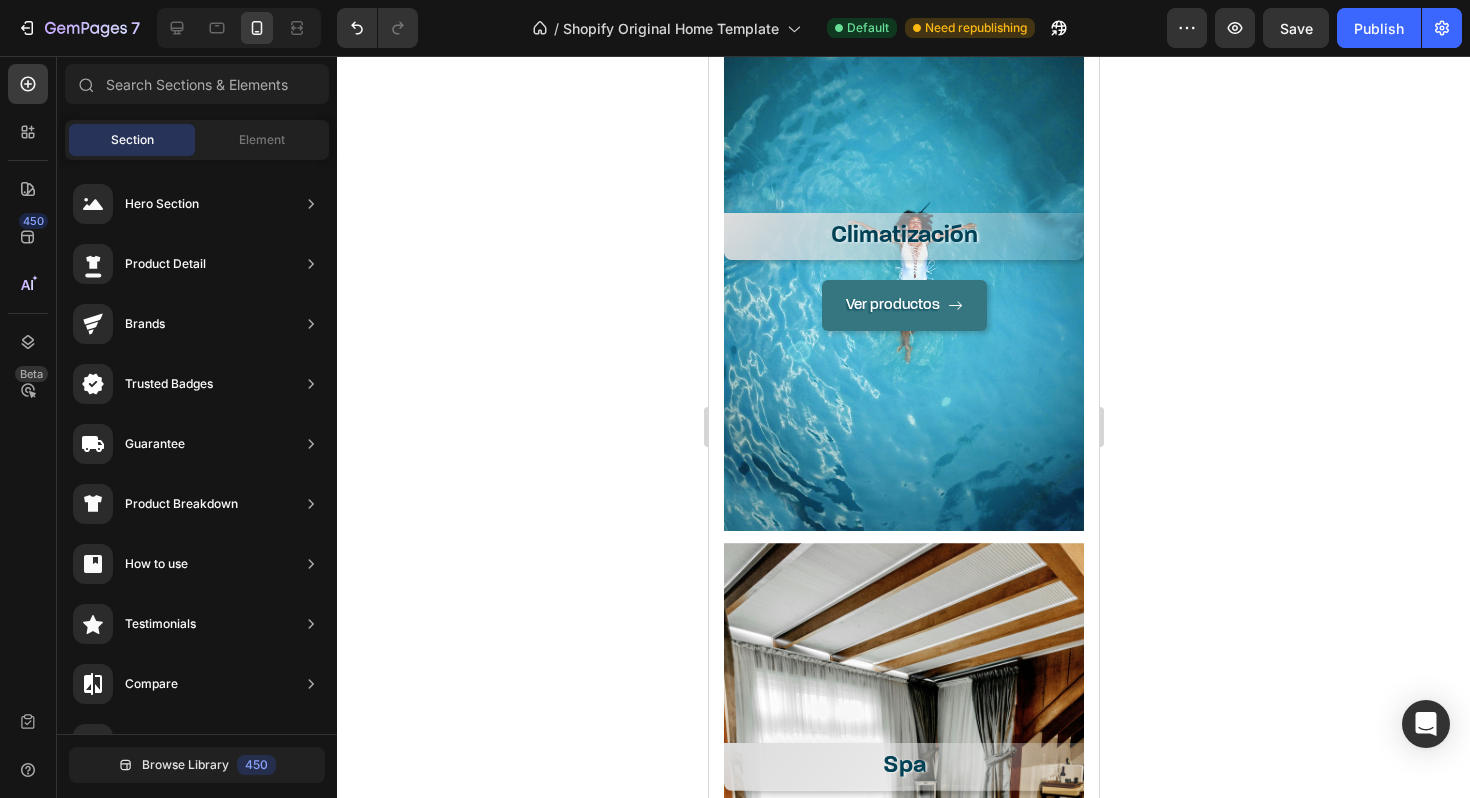 click on "Ver productos Button" at bounding box center (903, 234) 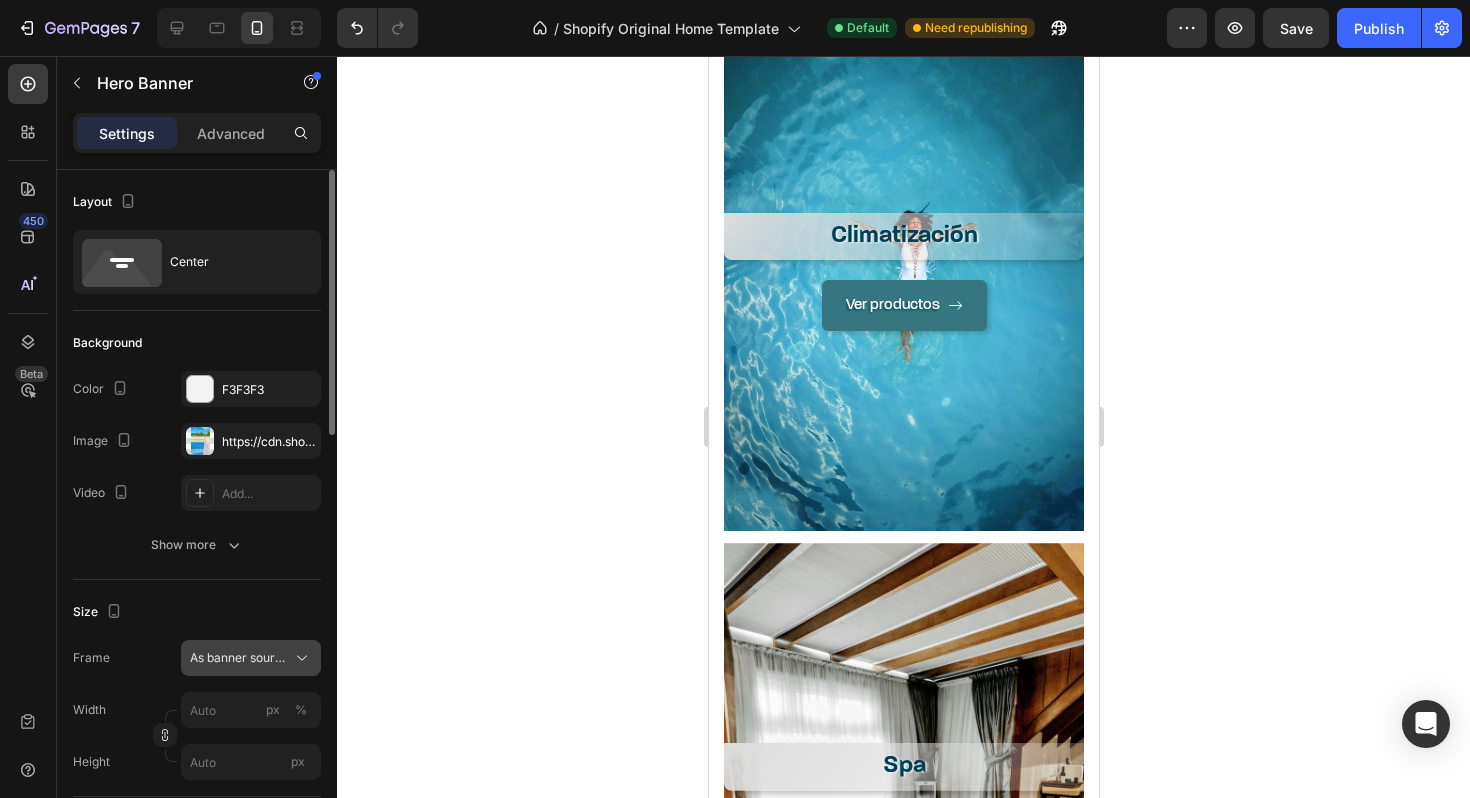 click 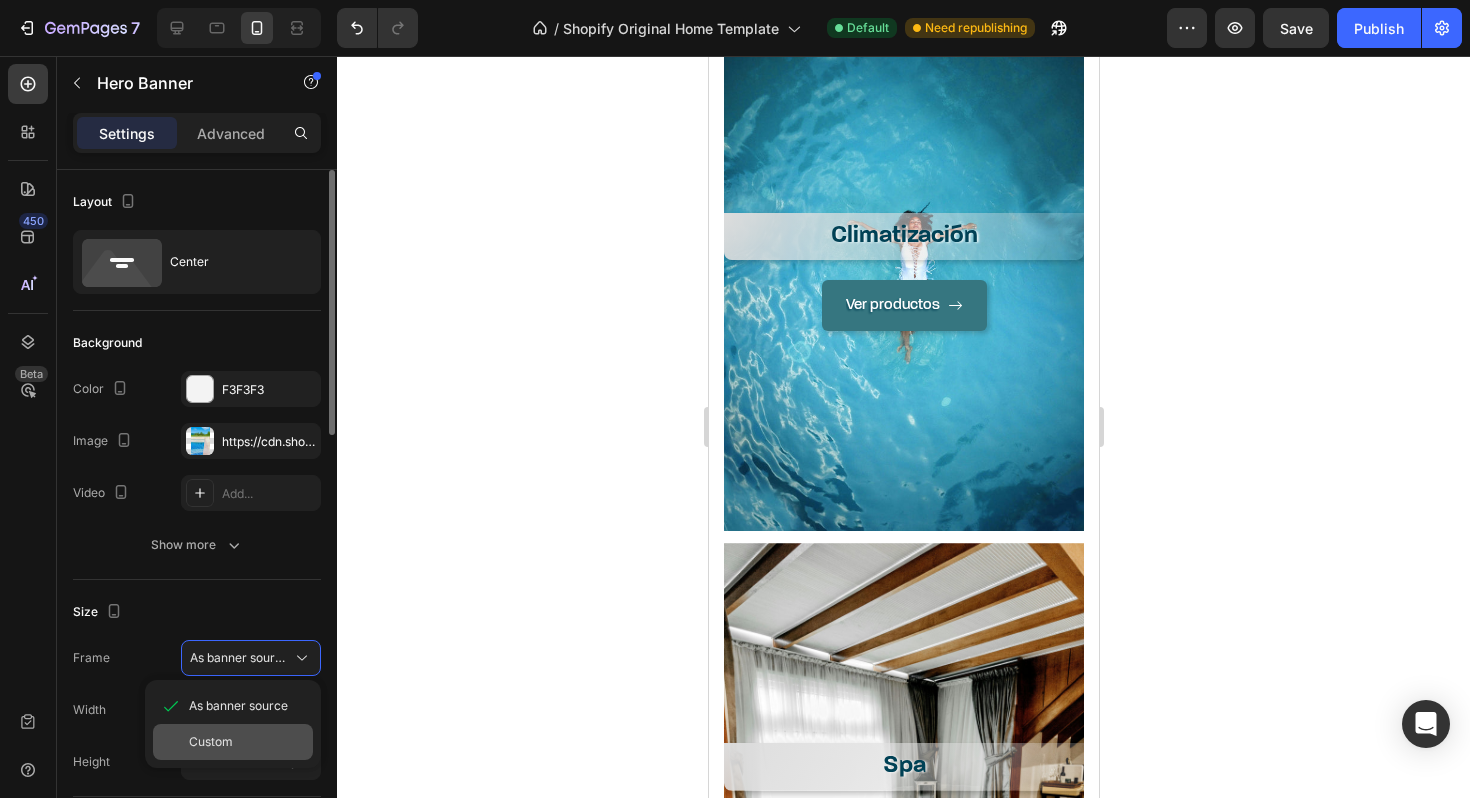 click on "Custom" 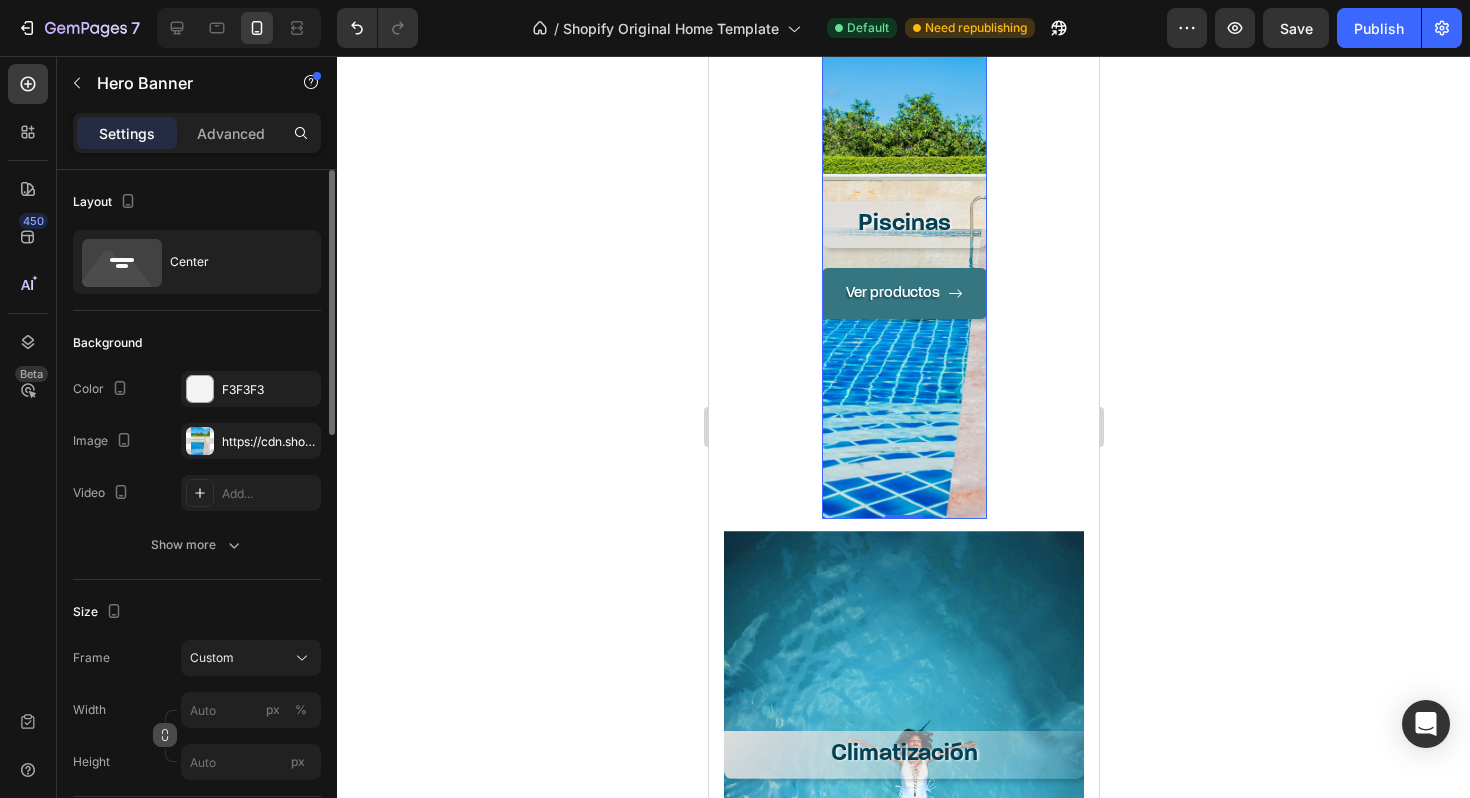 click 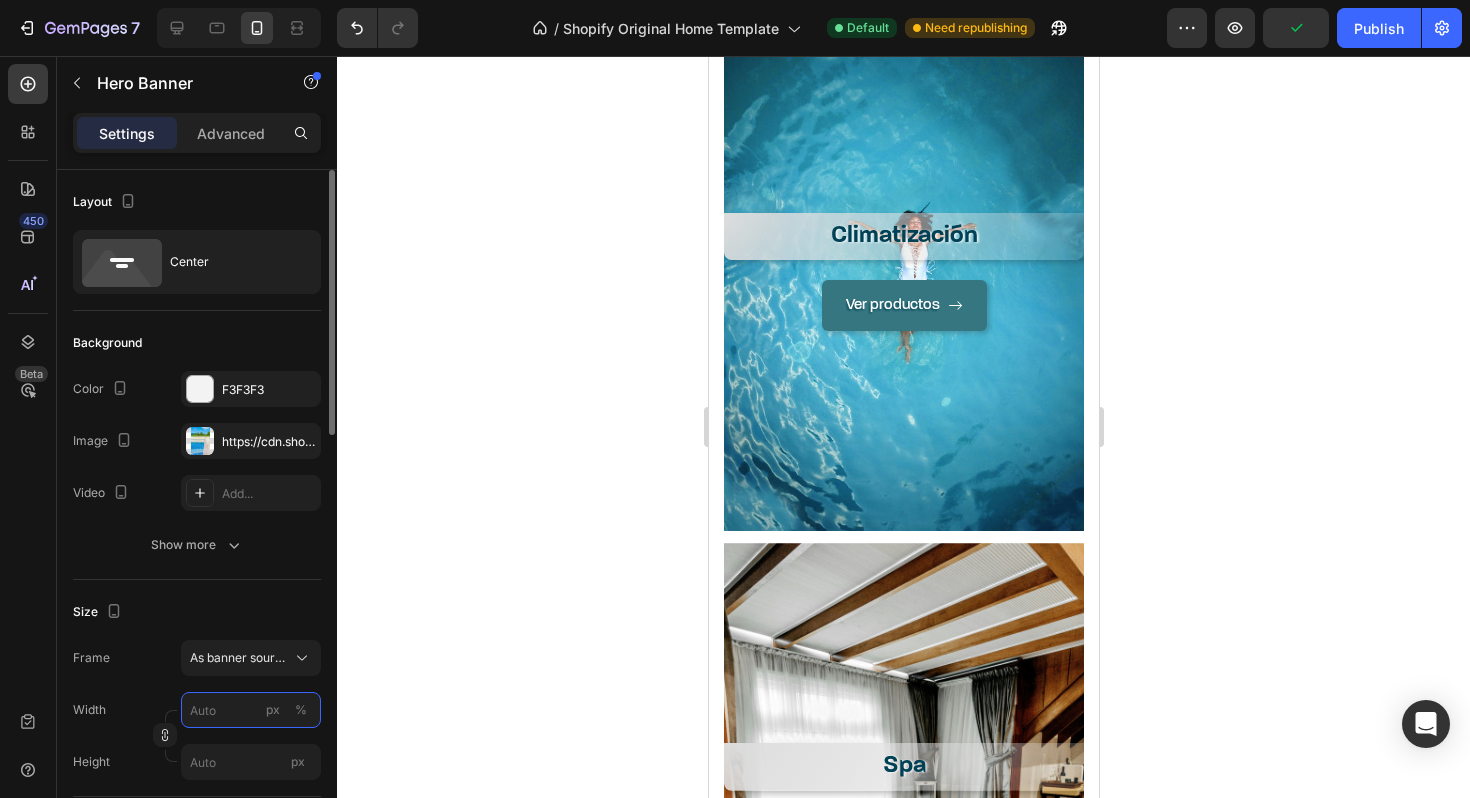 click on "px %" at bounding box center (251, 710) 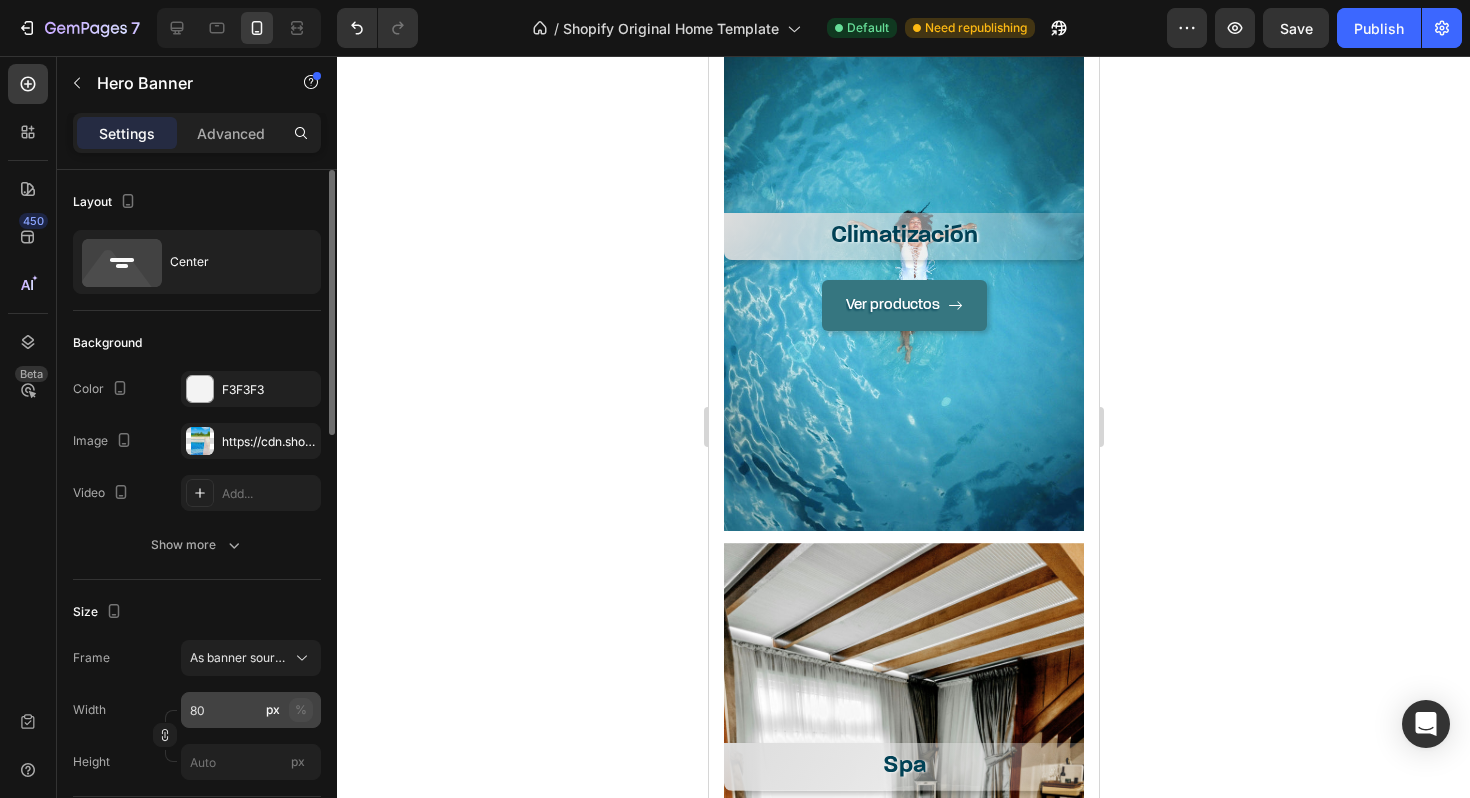 click on "%" at bounding box center (301, 710) 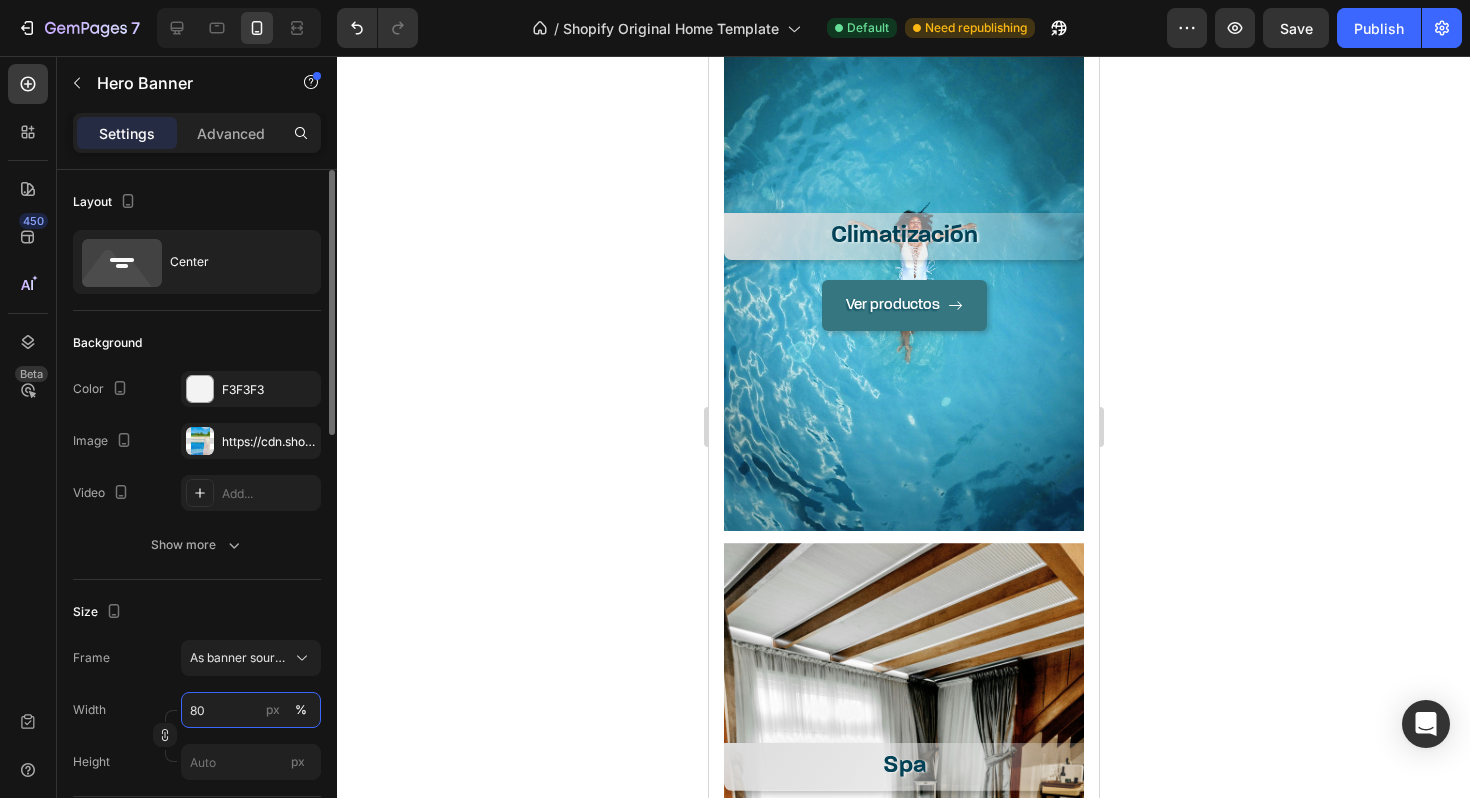 click on "80" at bounding box center [251, 710] 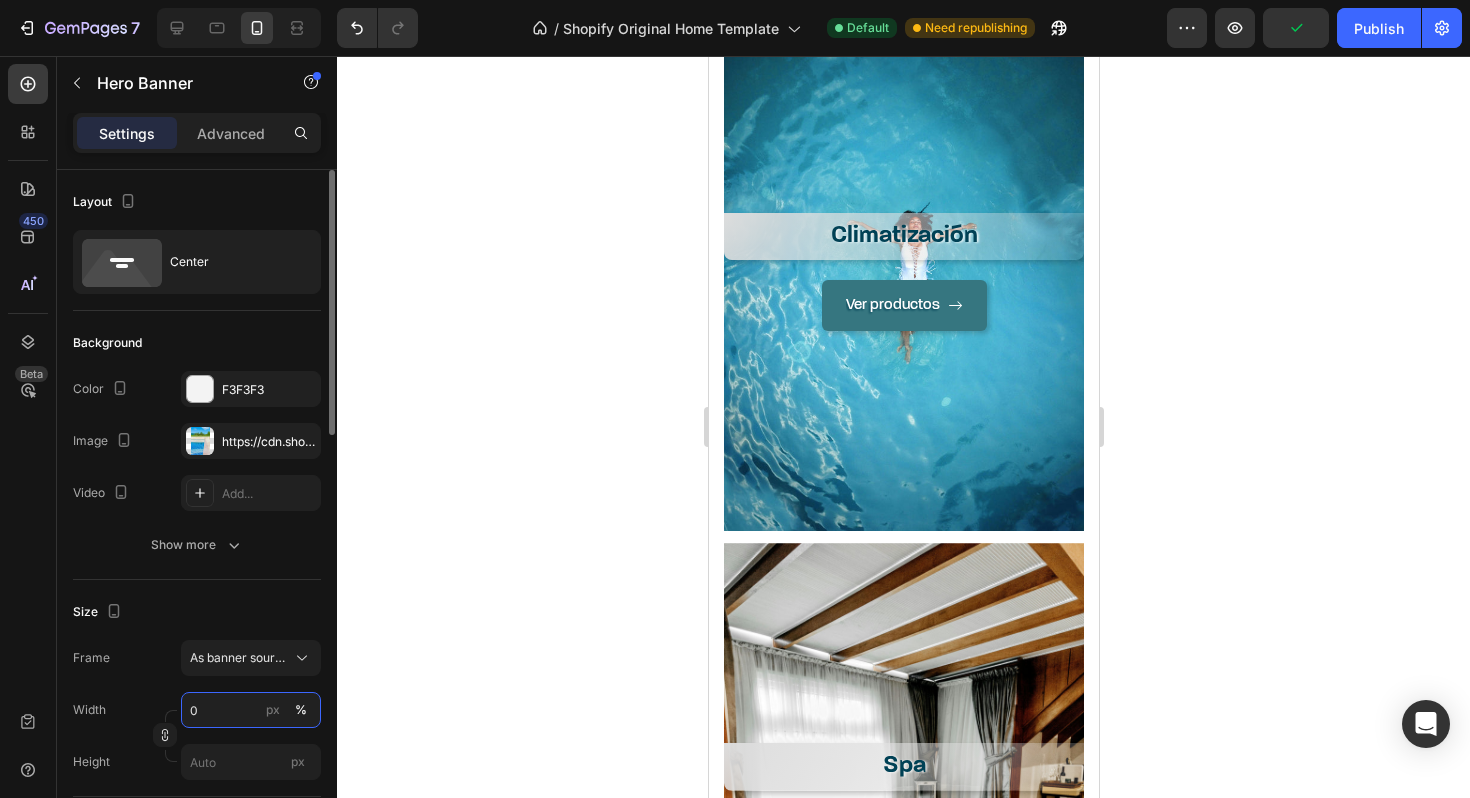 type on "90" 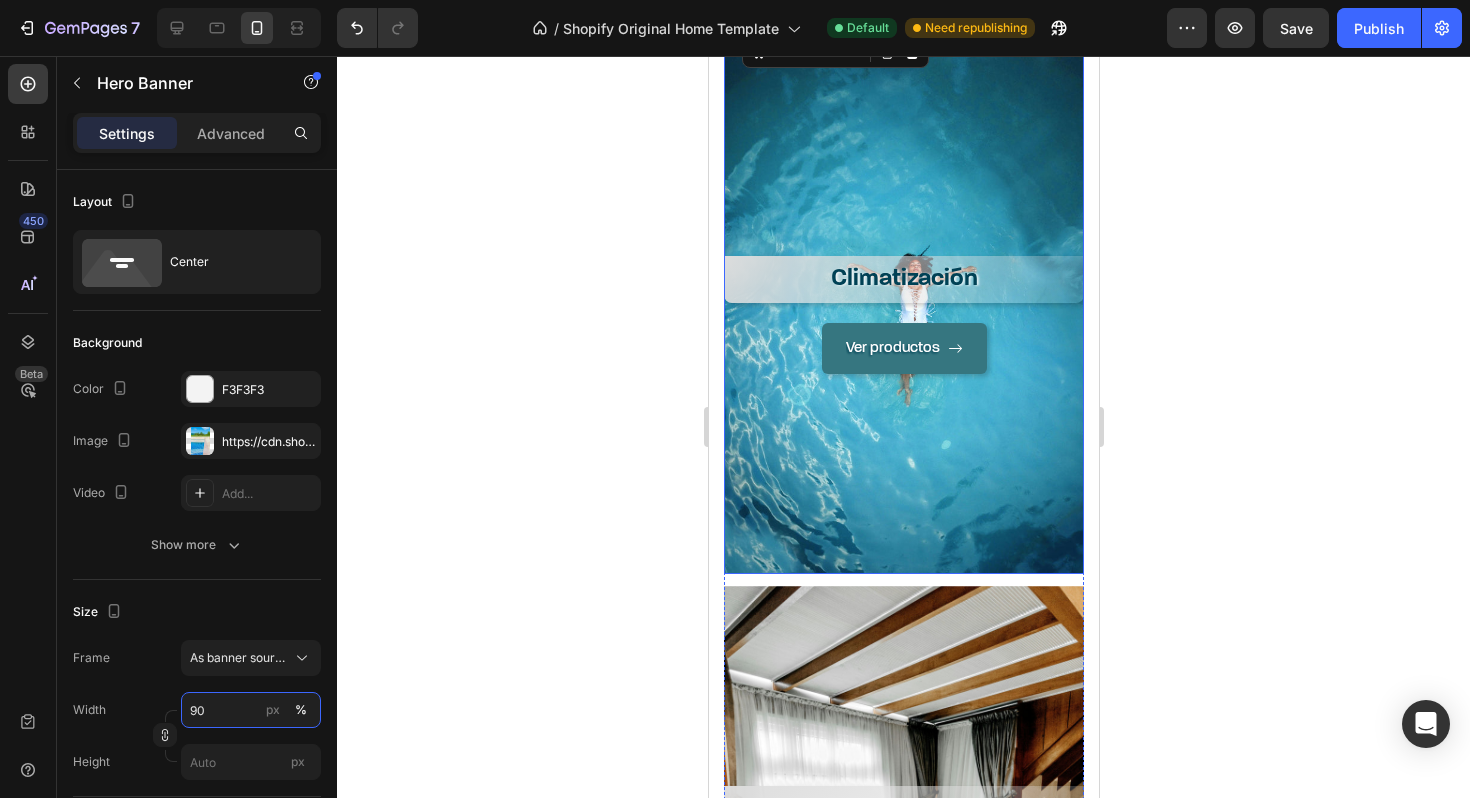 scroll, scrollTop: 1434, scrollLeft: 0, axis: vertical 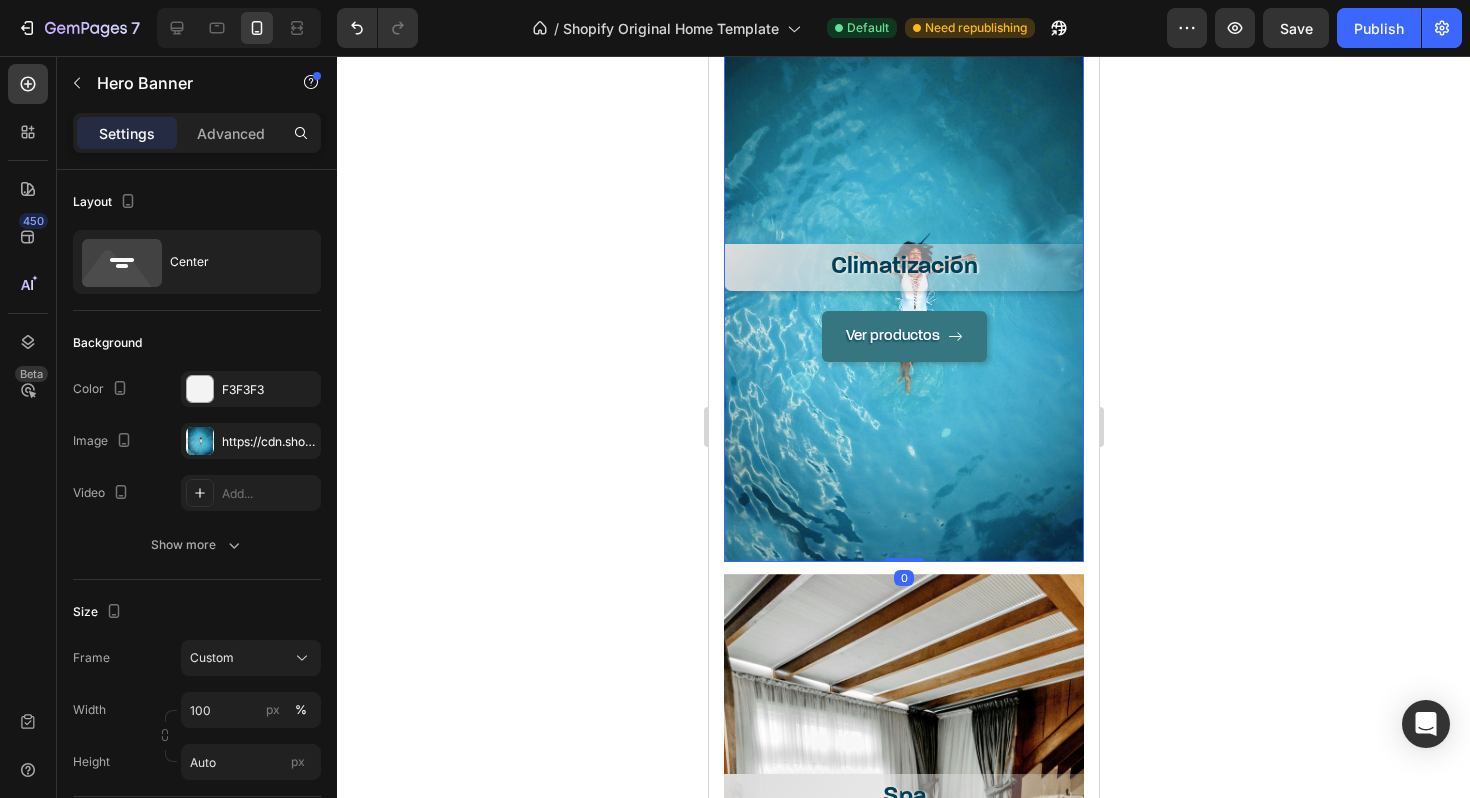 click on "Climatización Heading
Ver productos Button" at bounding box center [903, 303] 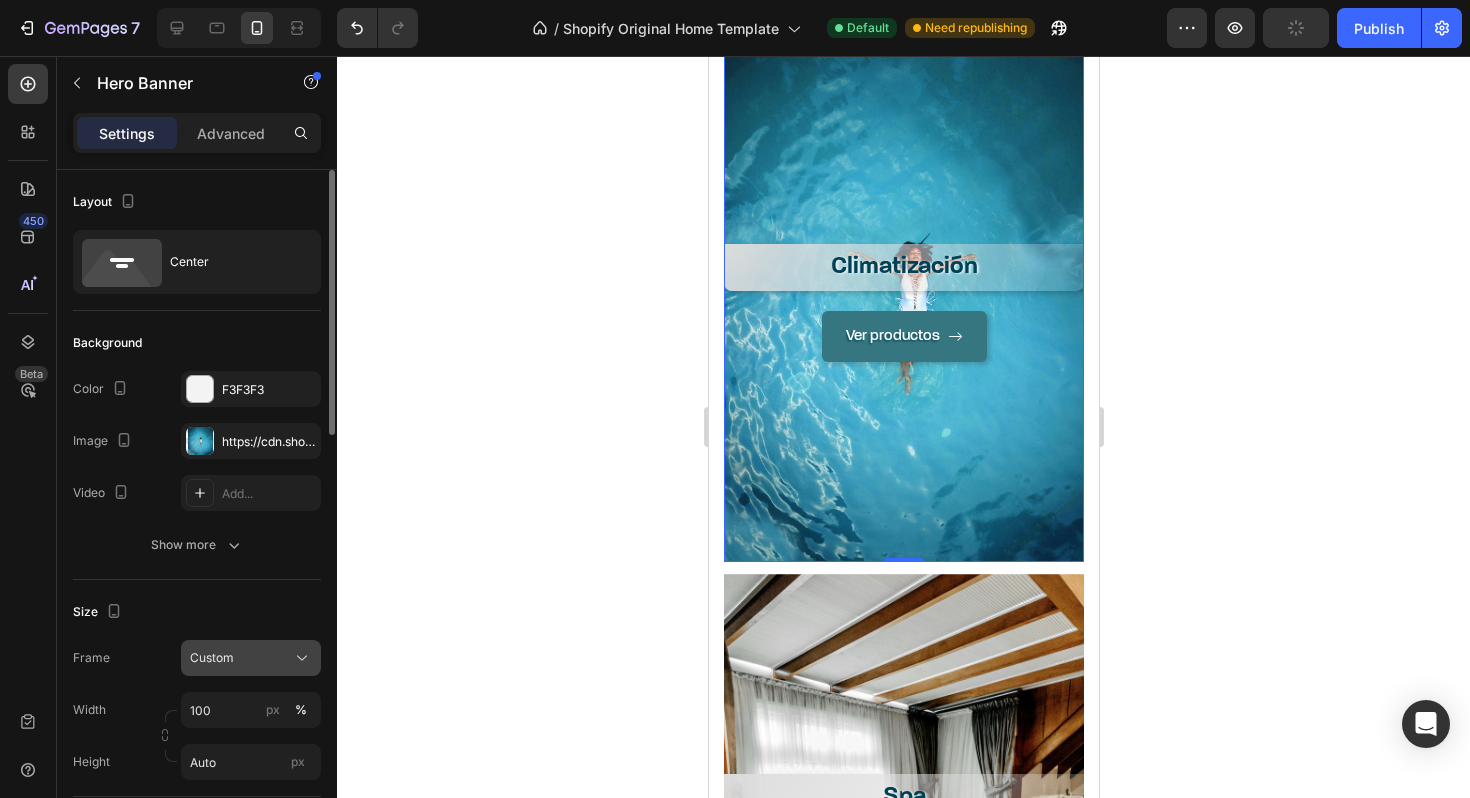 click on "Custom" at bounding box center (251, 658) 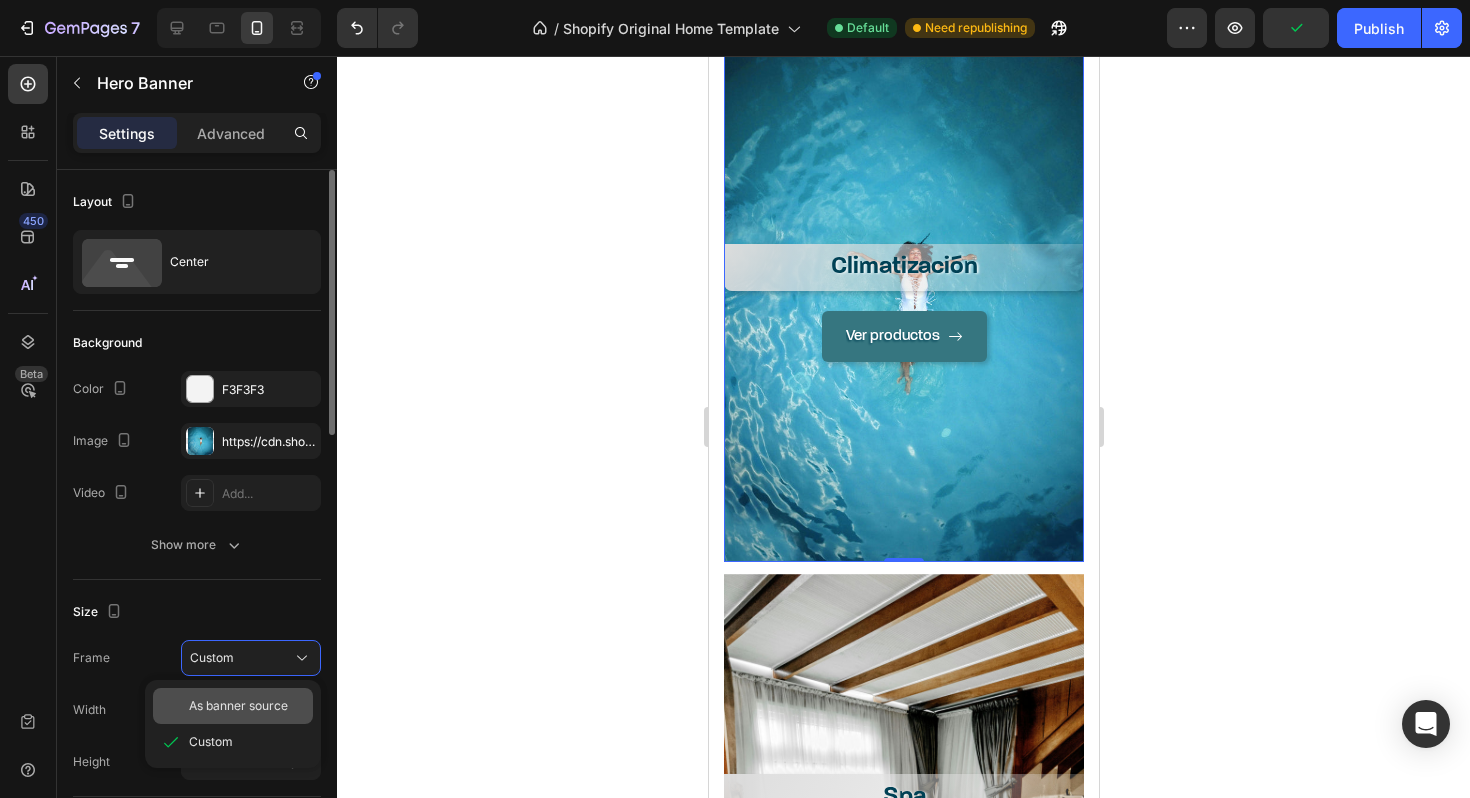 click on "As banner source" at bounding box center (238, 706) 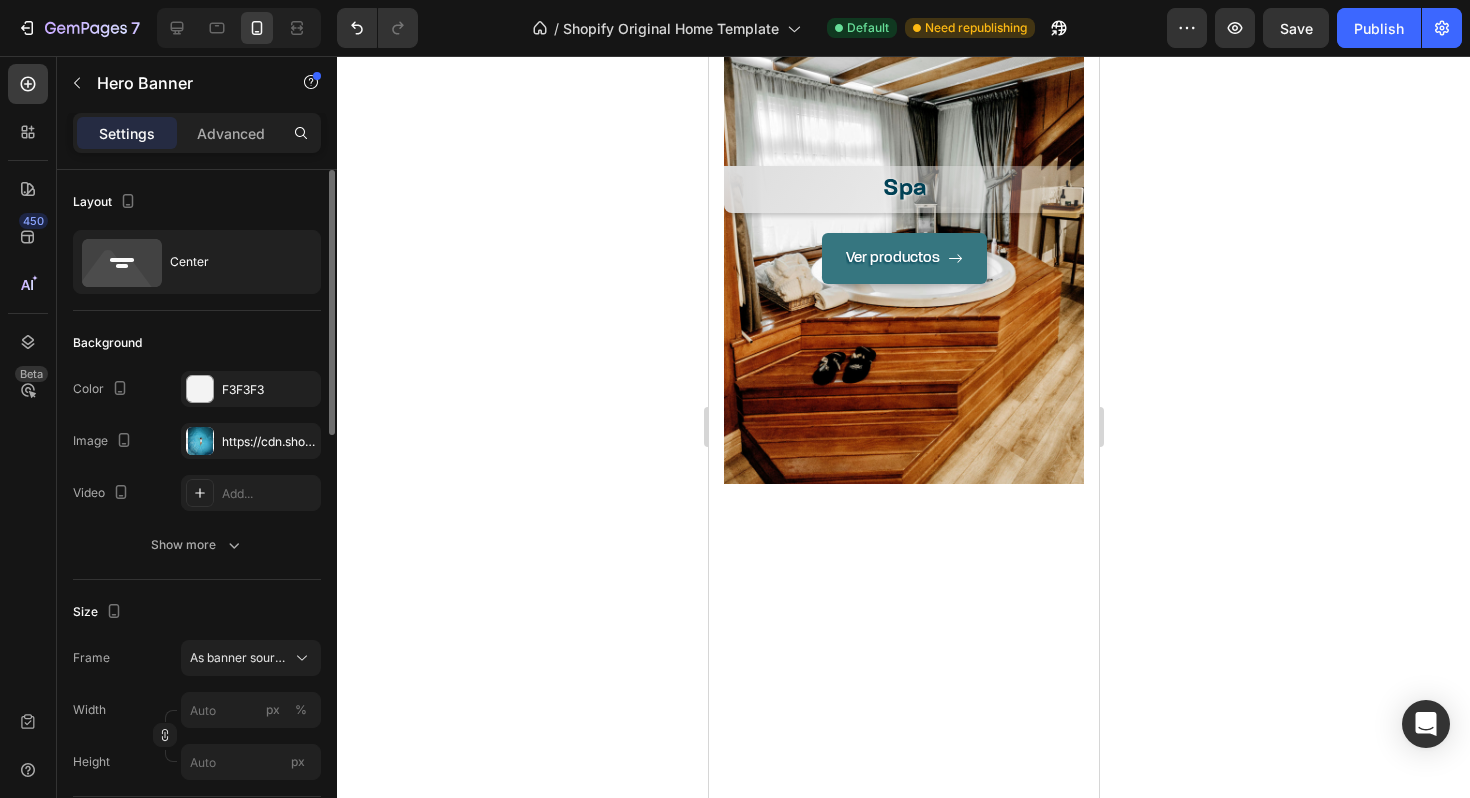 scroll, scrollTop: 1519, scrollLeft: 0, axis: vertical 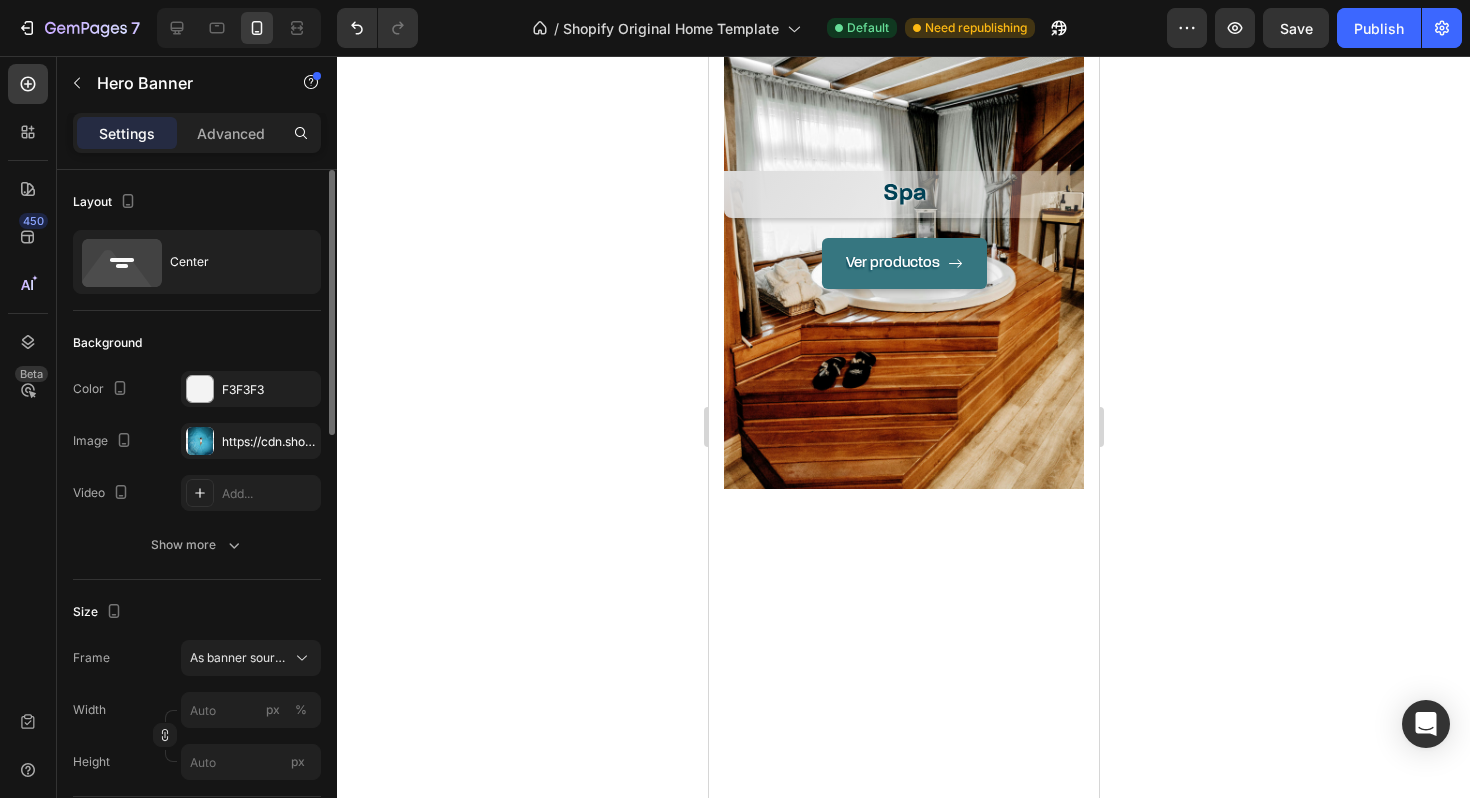 click on "Ver productos Button" at bounding box center (903, 270) 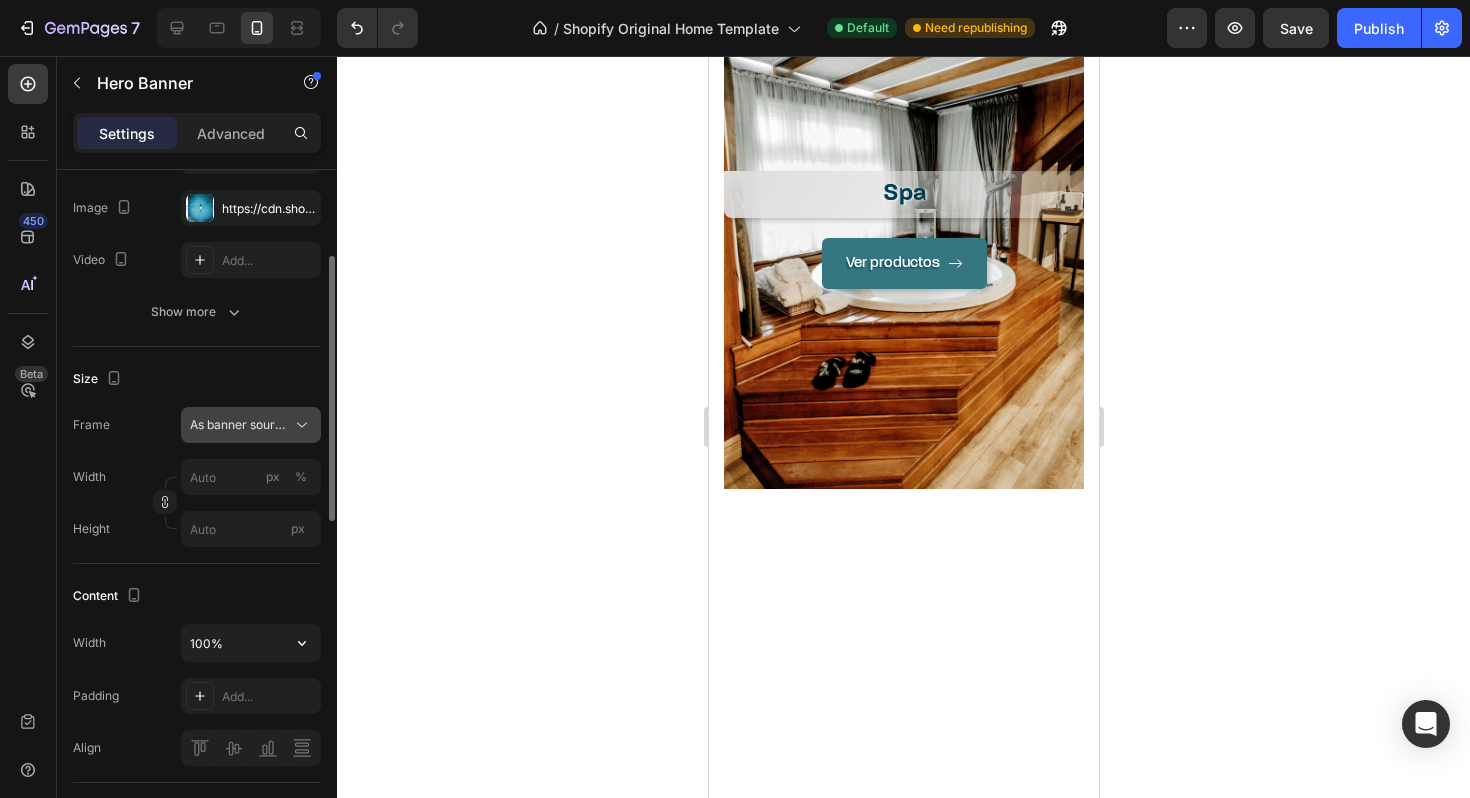 scroll, scrollTop: 230, scrollLeft: 0, axis: vertical 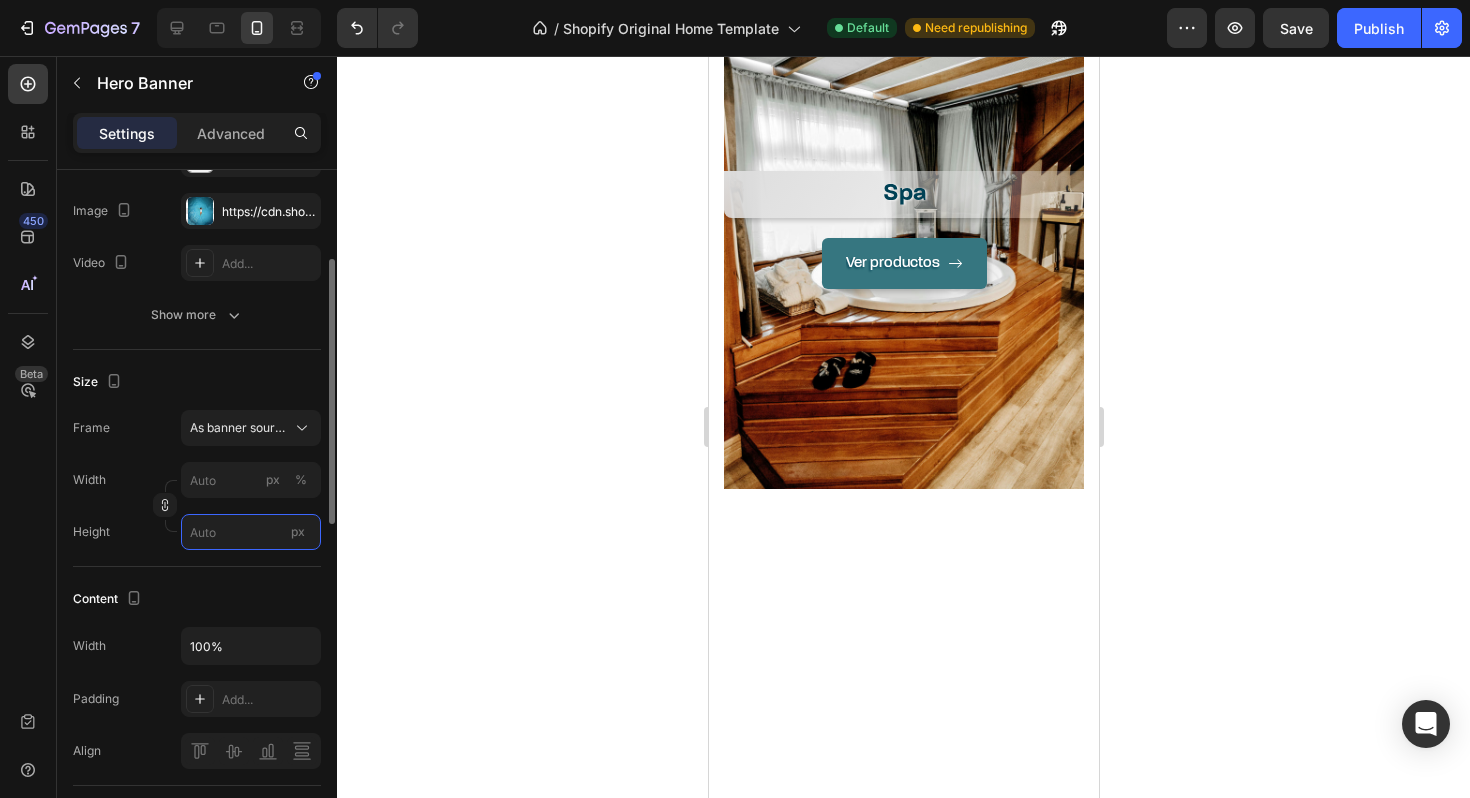 click on "px" at bounding box center [251, 532] 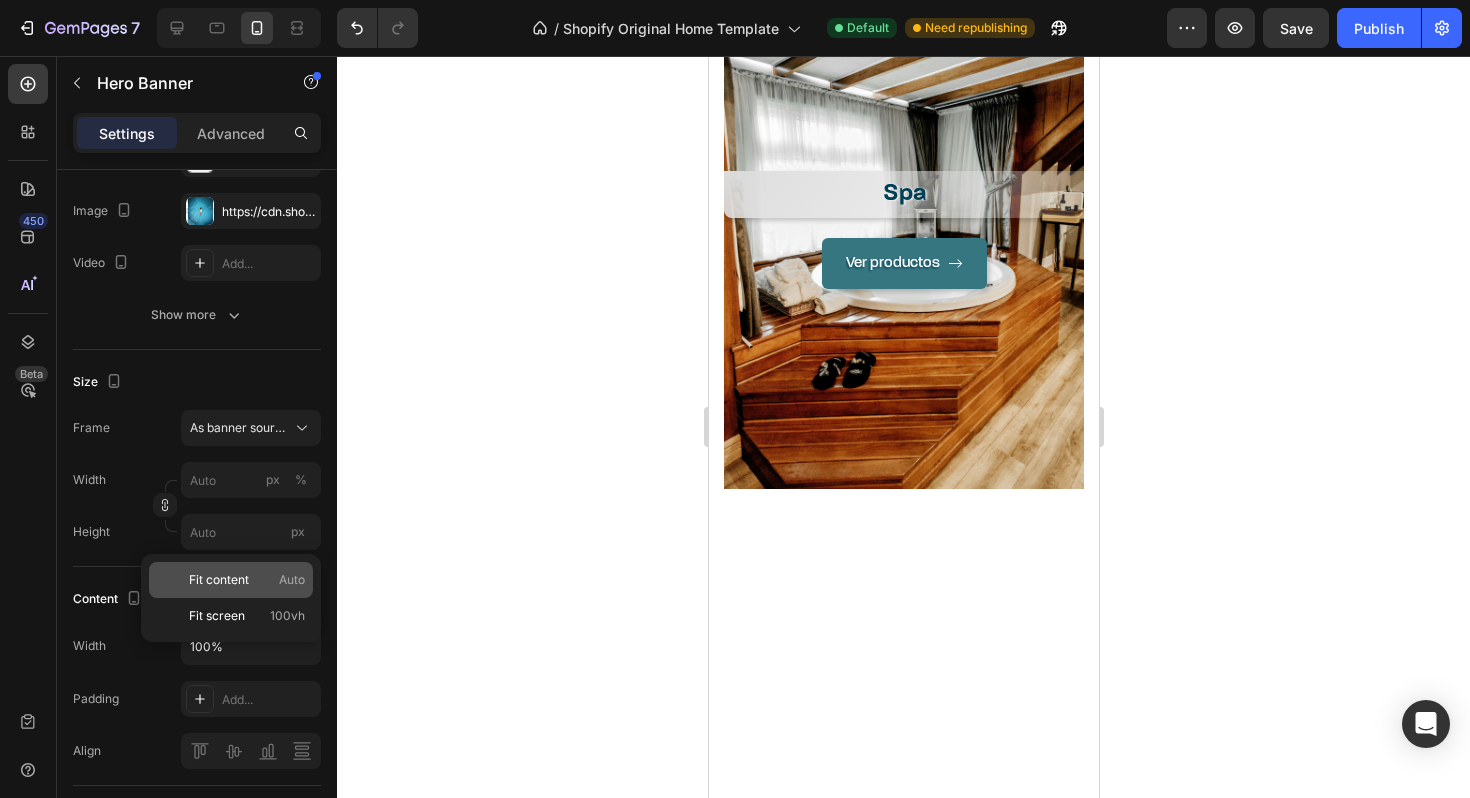 click on "Fit content" at bounding box center [219, 580] 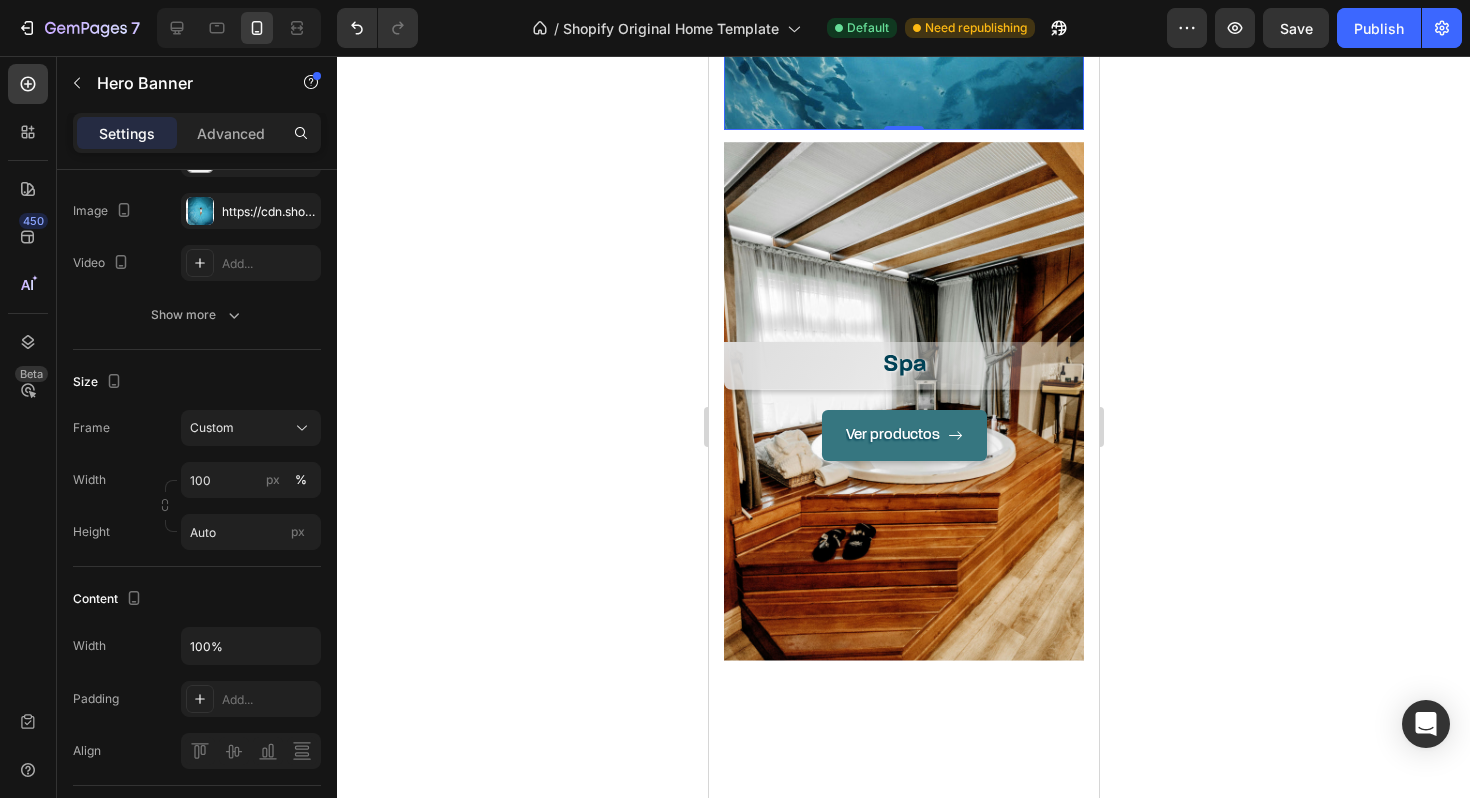 scroll, scrollTop: 1860, scrollLeft: 0, axis: vertical 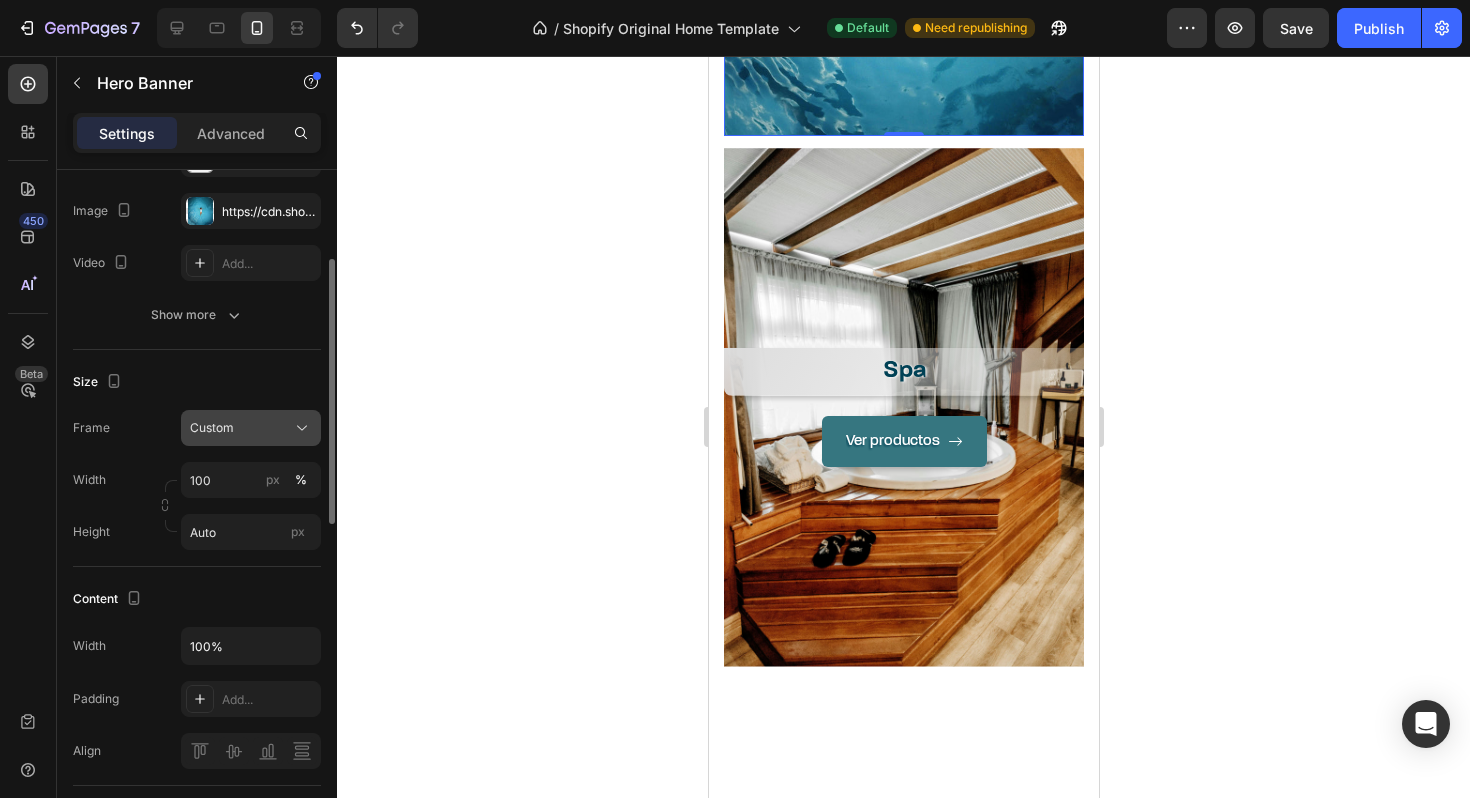 click 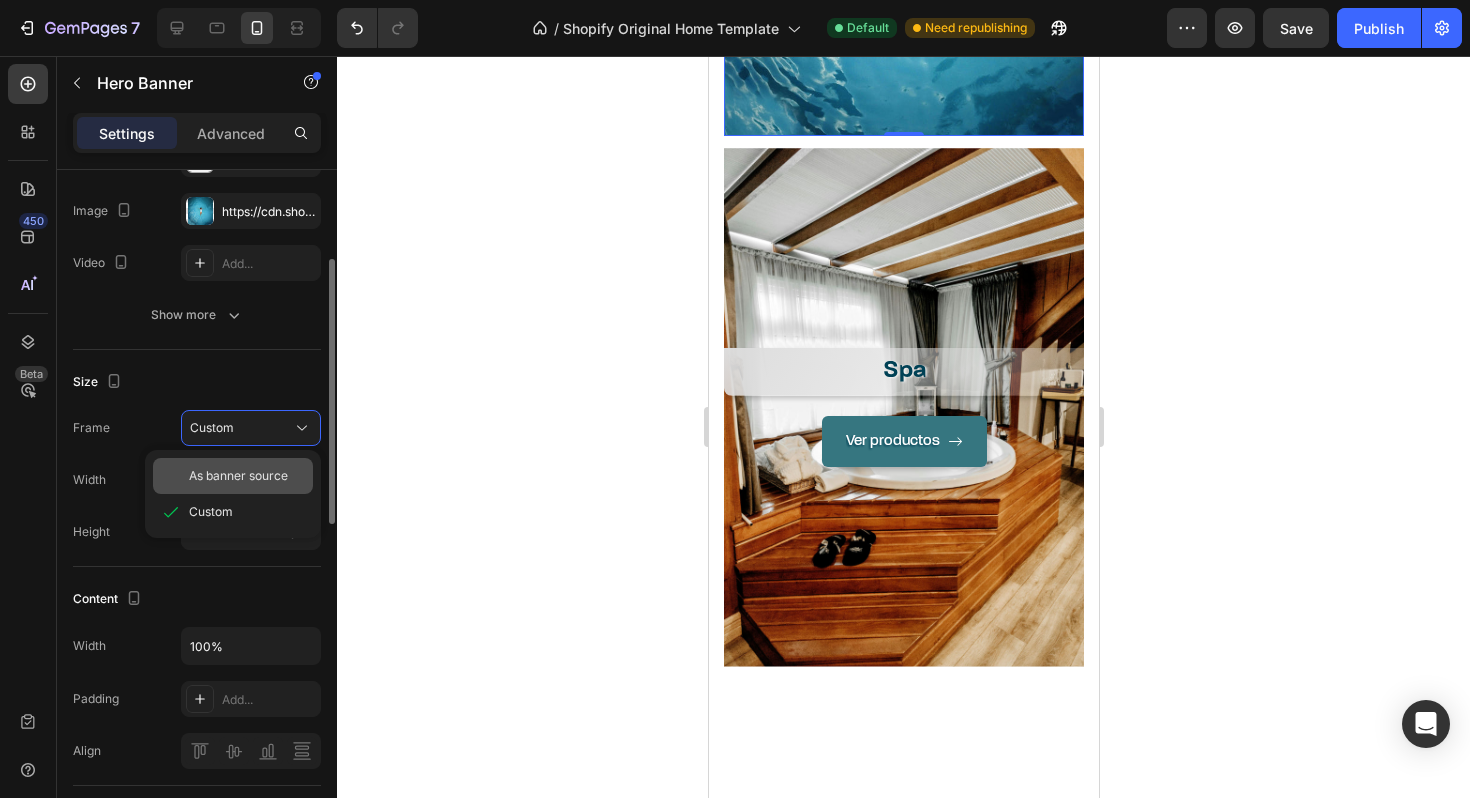 click on "As banner source" at bounding box center (238, 476) 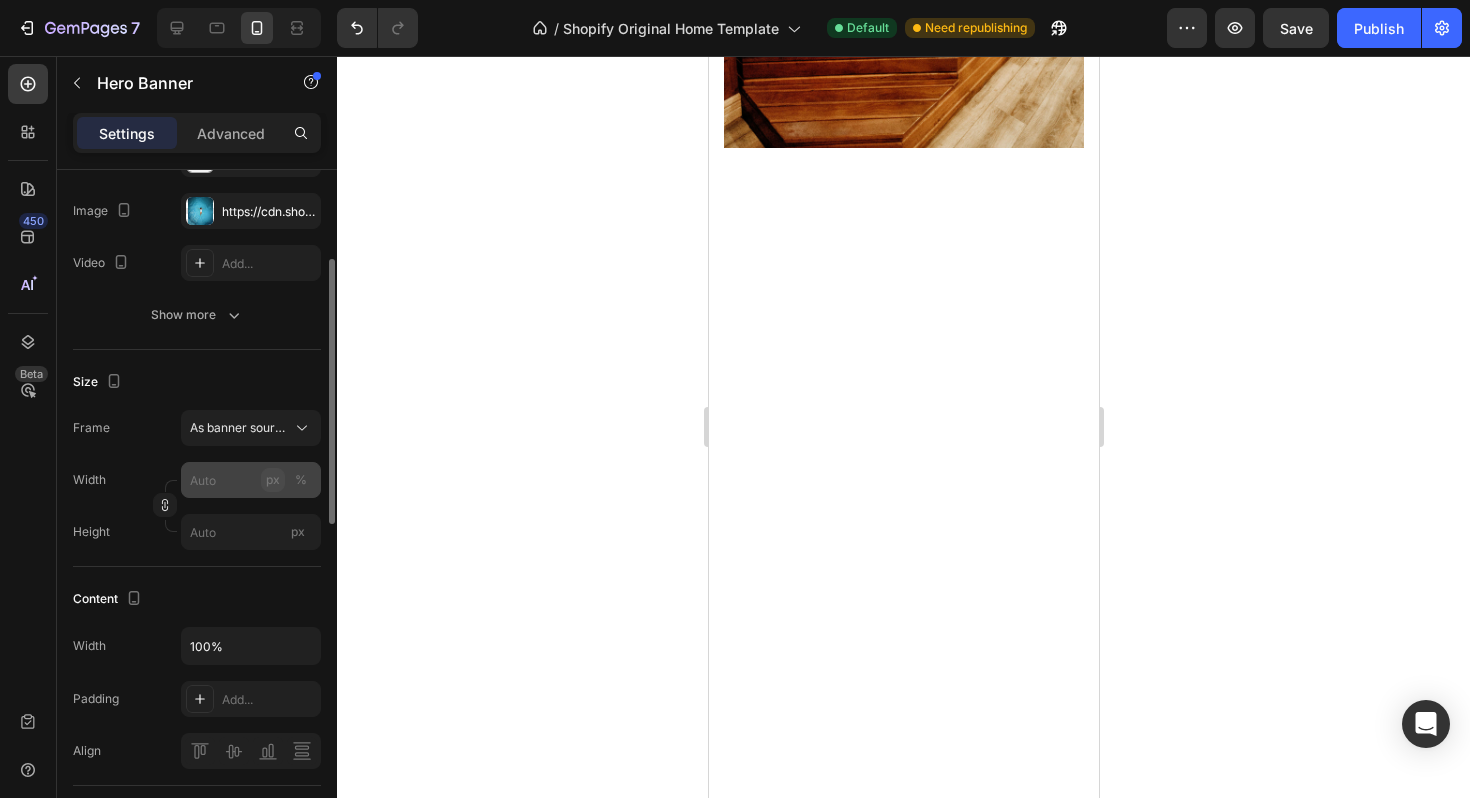 click on "px" at bounding box center (273, 480) 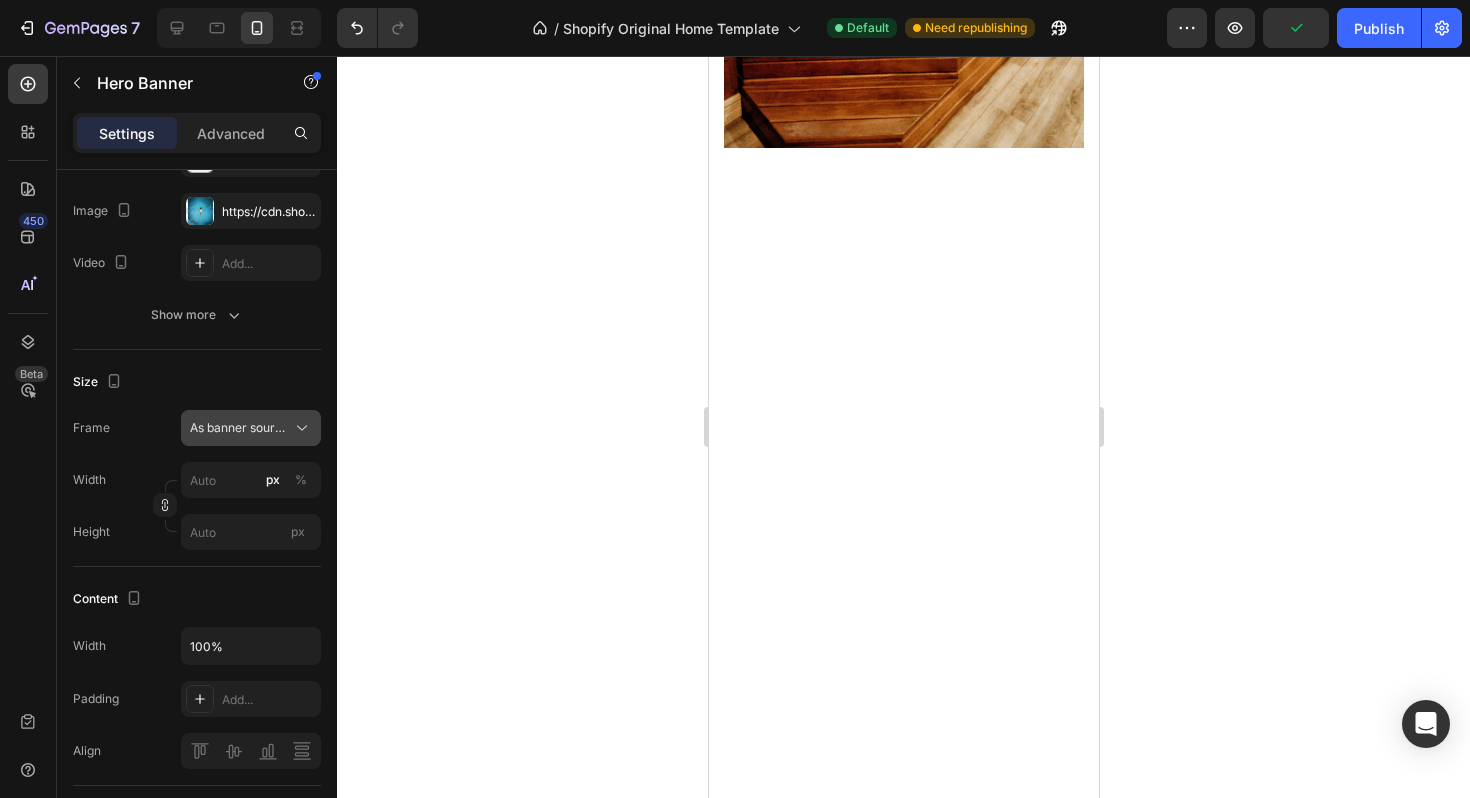 click on "As banner source" at bounding box center (251, 428) 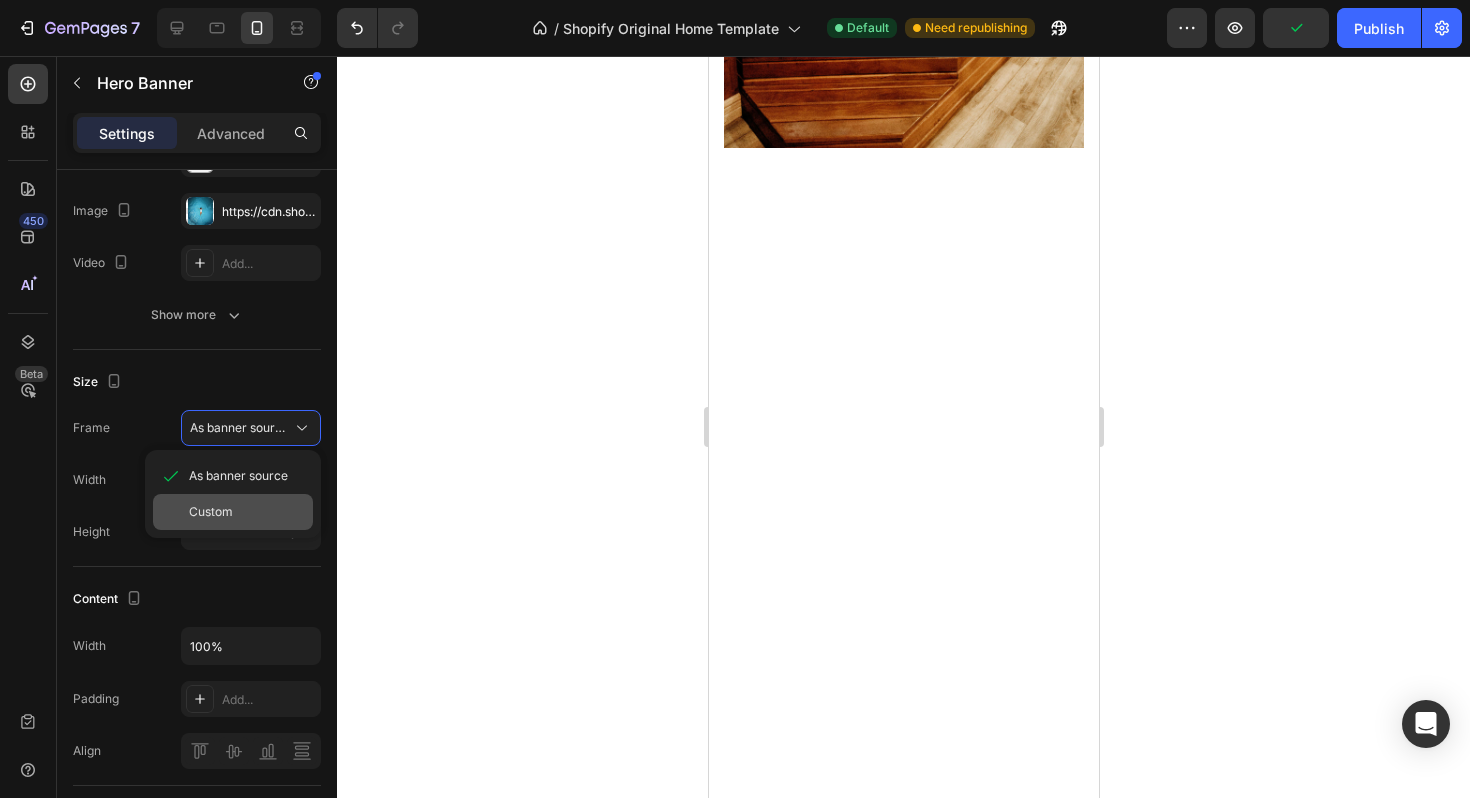 click on "Custom" at bounding box center [247, 512] 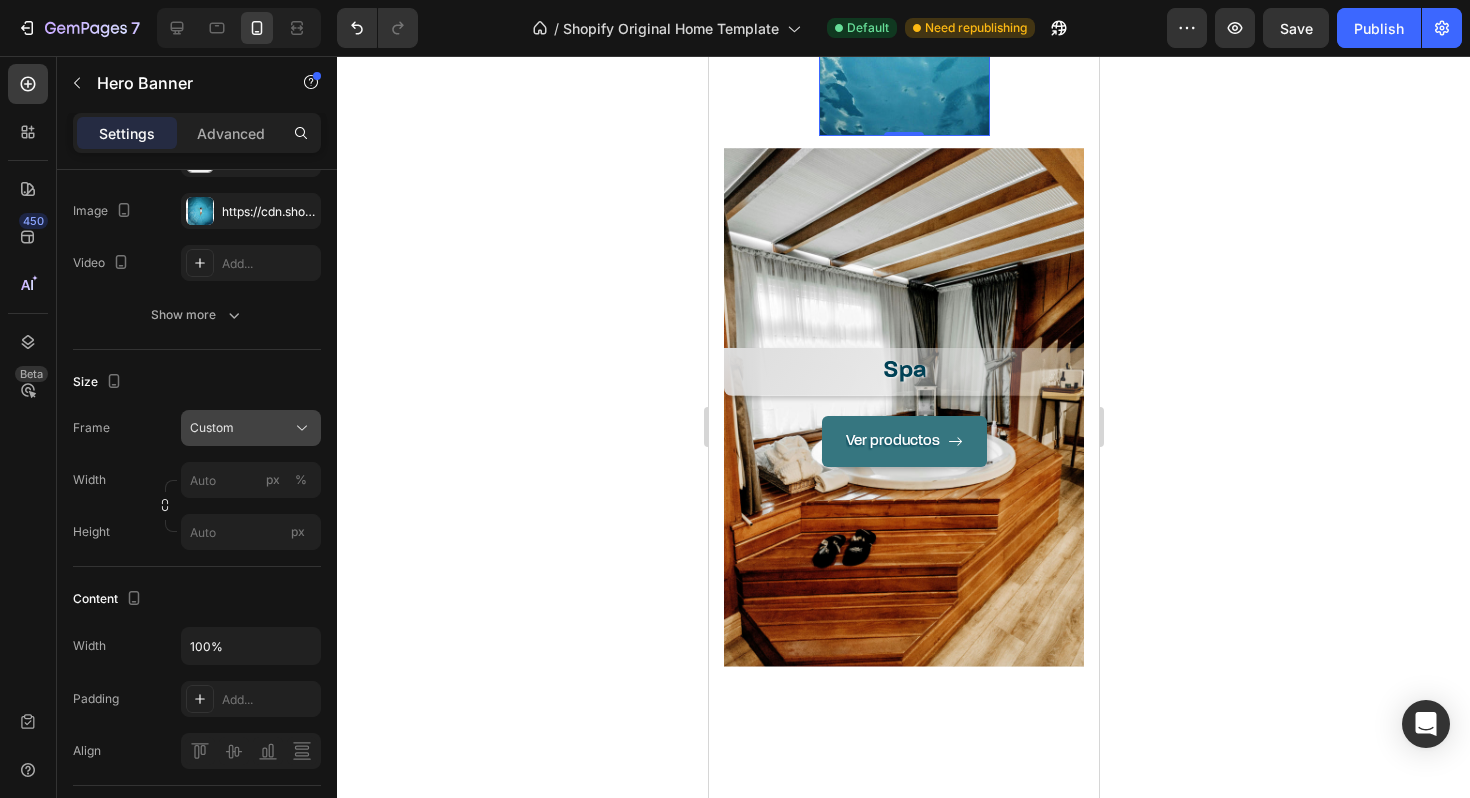 click on "Custom" at bounding box center [251, 428] 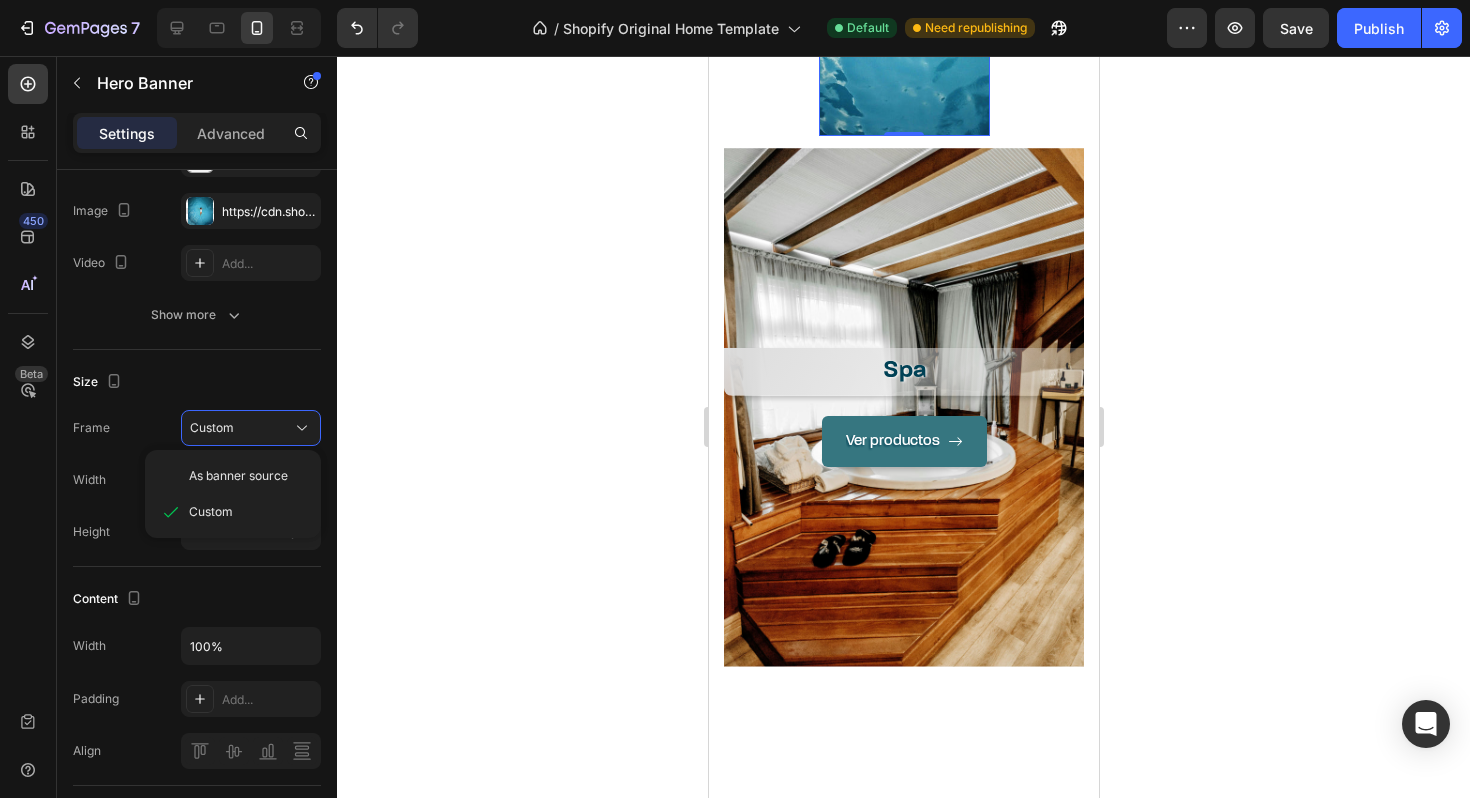click on "Size" at bounding box center [197, 382] 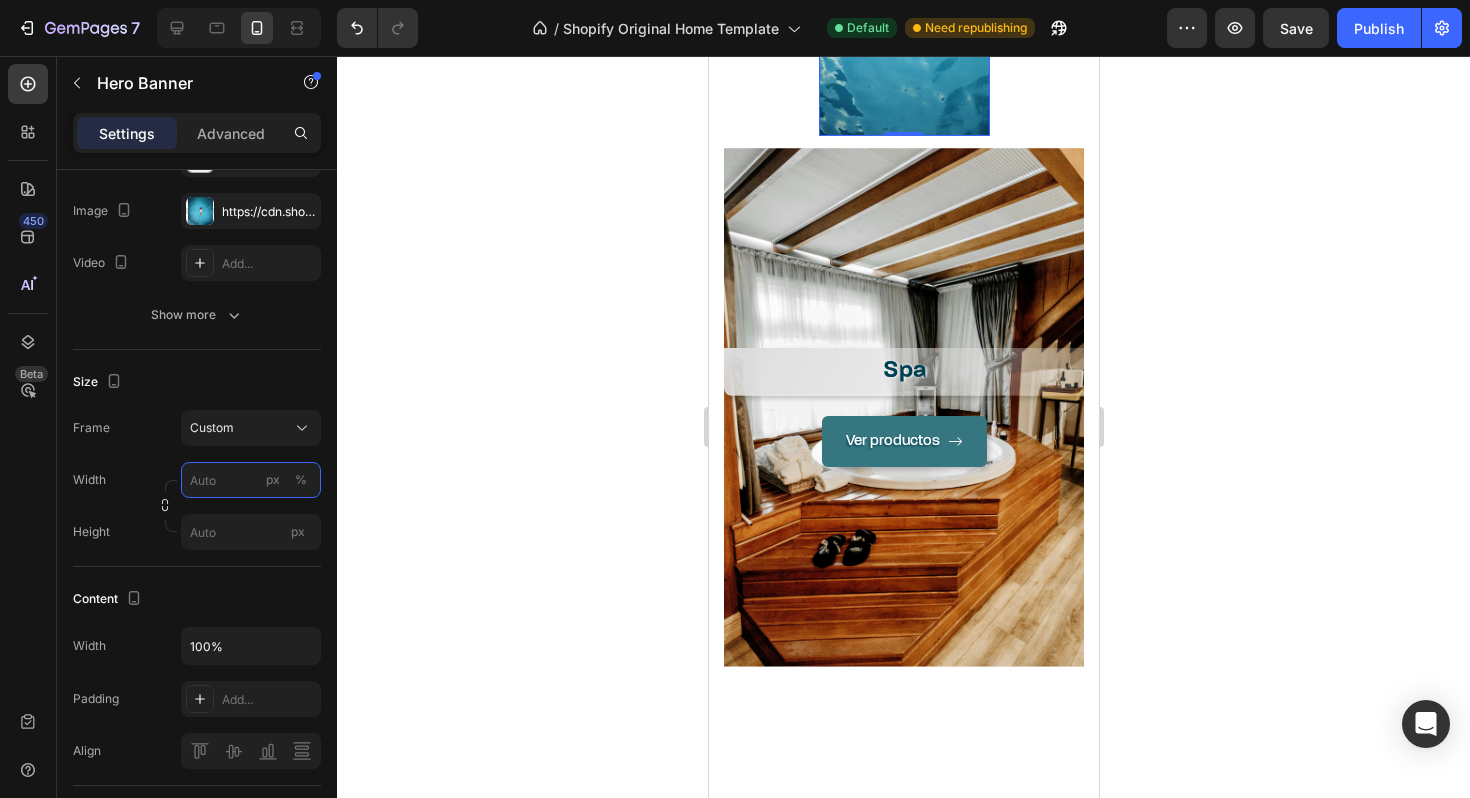 click on "px %" at bounding box center [251, 480] 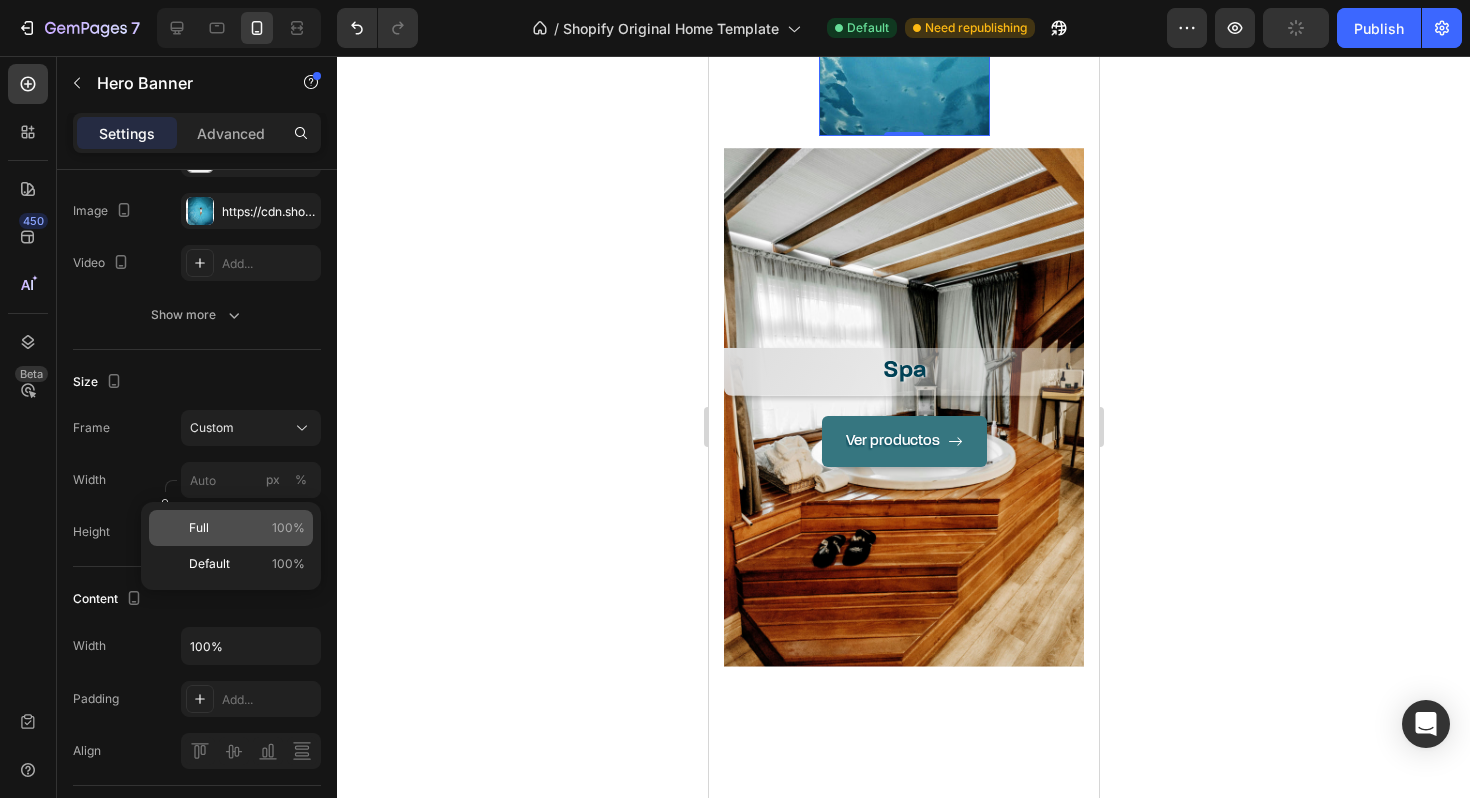 click on "Full 100%" 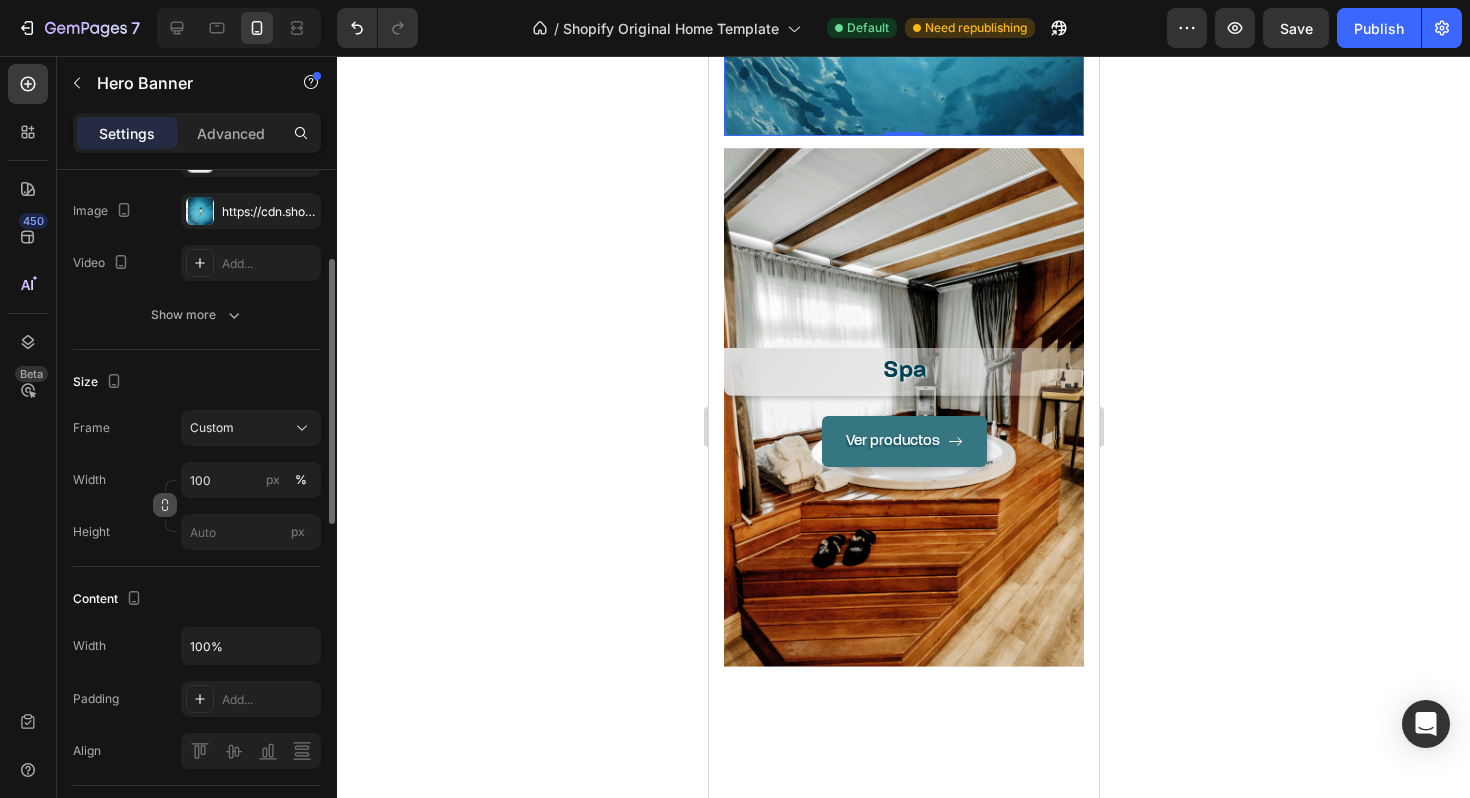 click 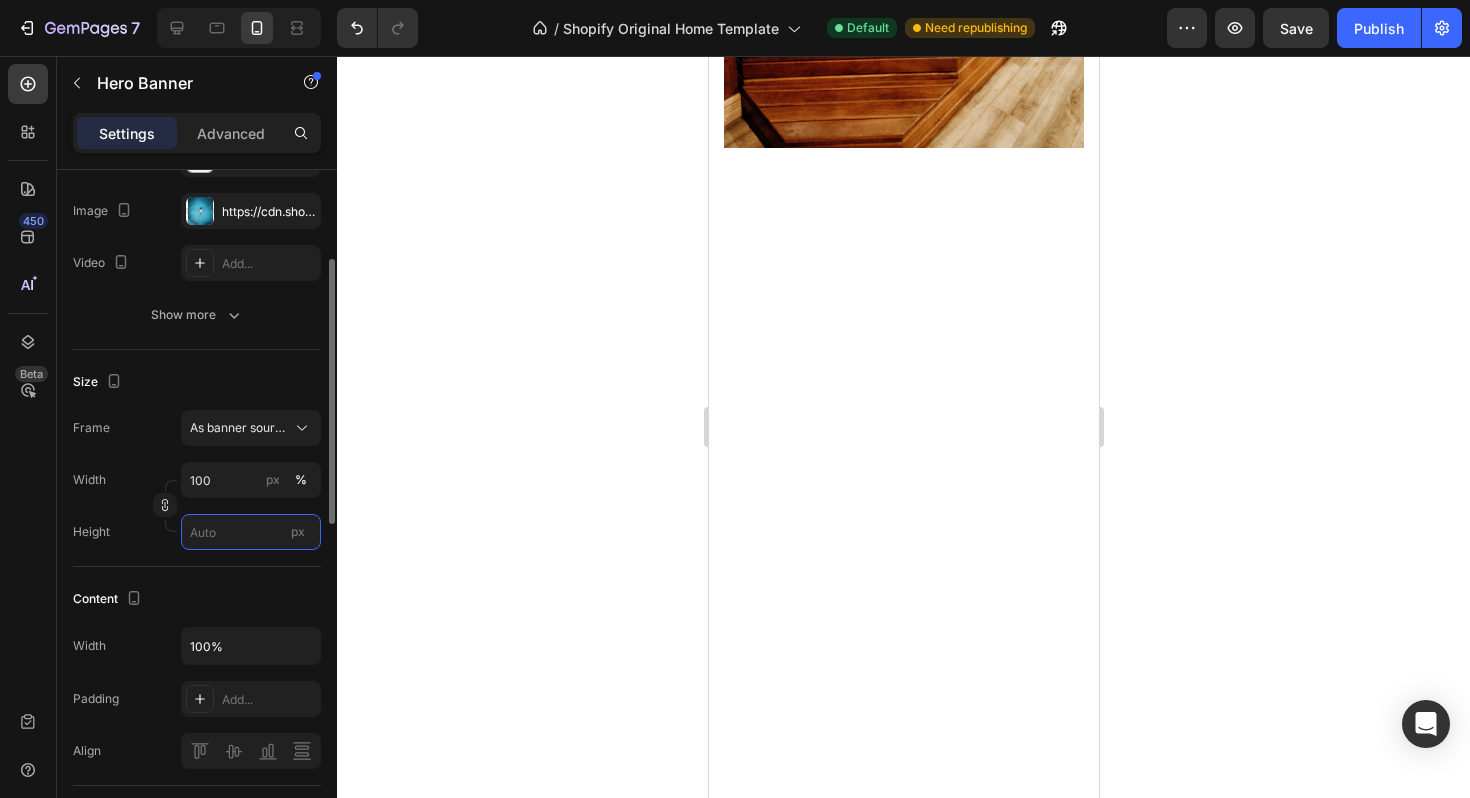 click on "px" at bounding box center [251, 532] 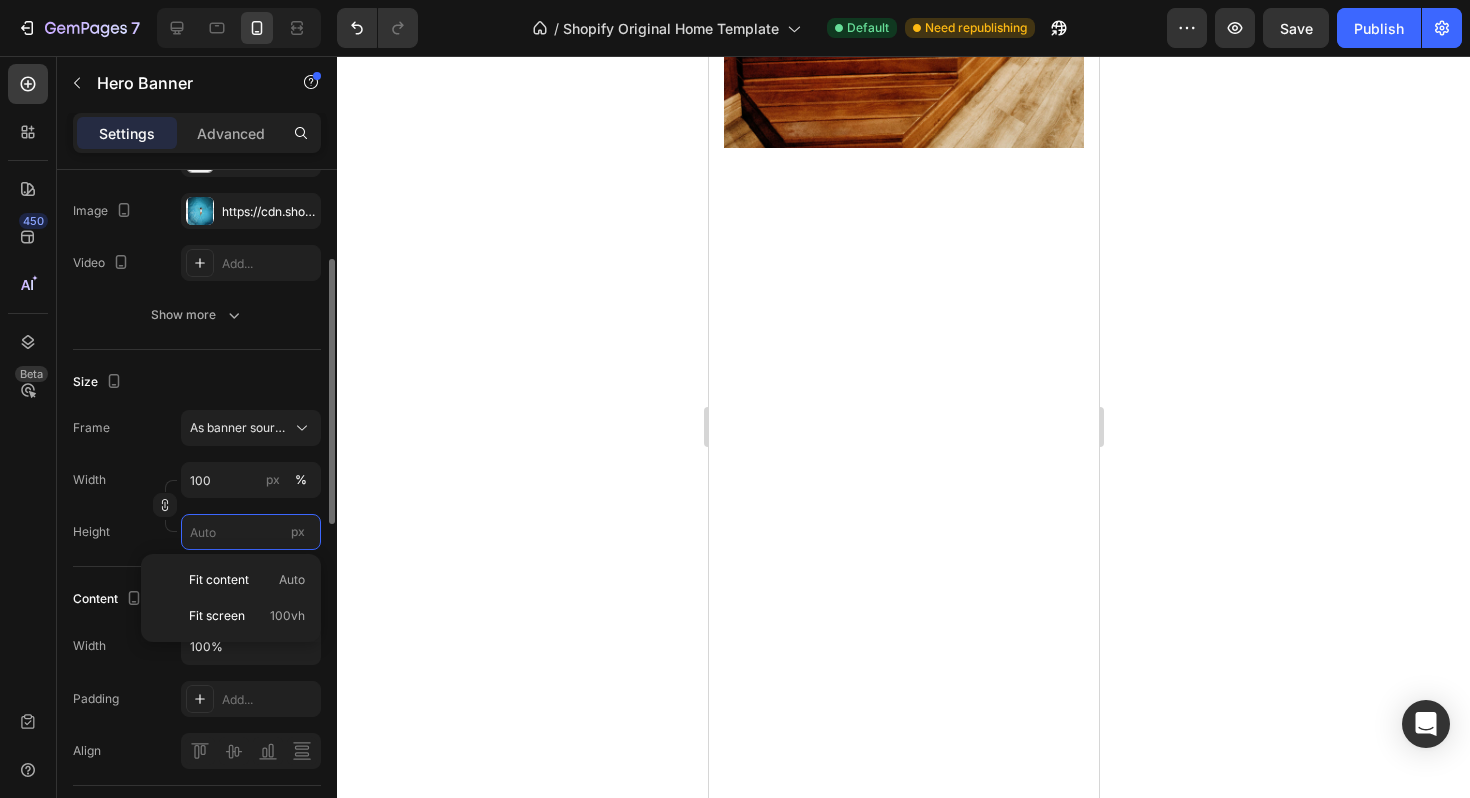 type 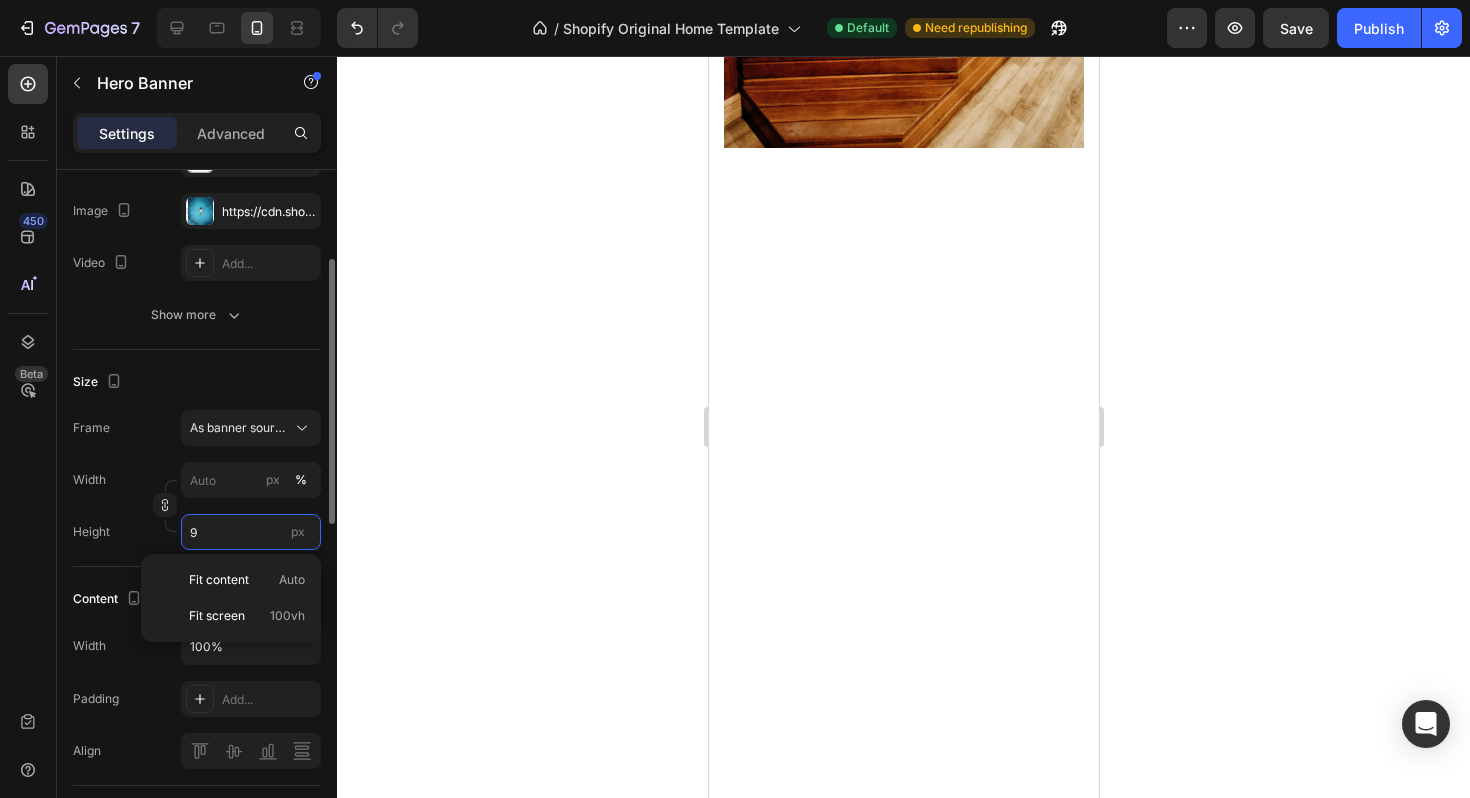 type on "90" 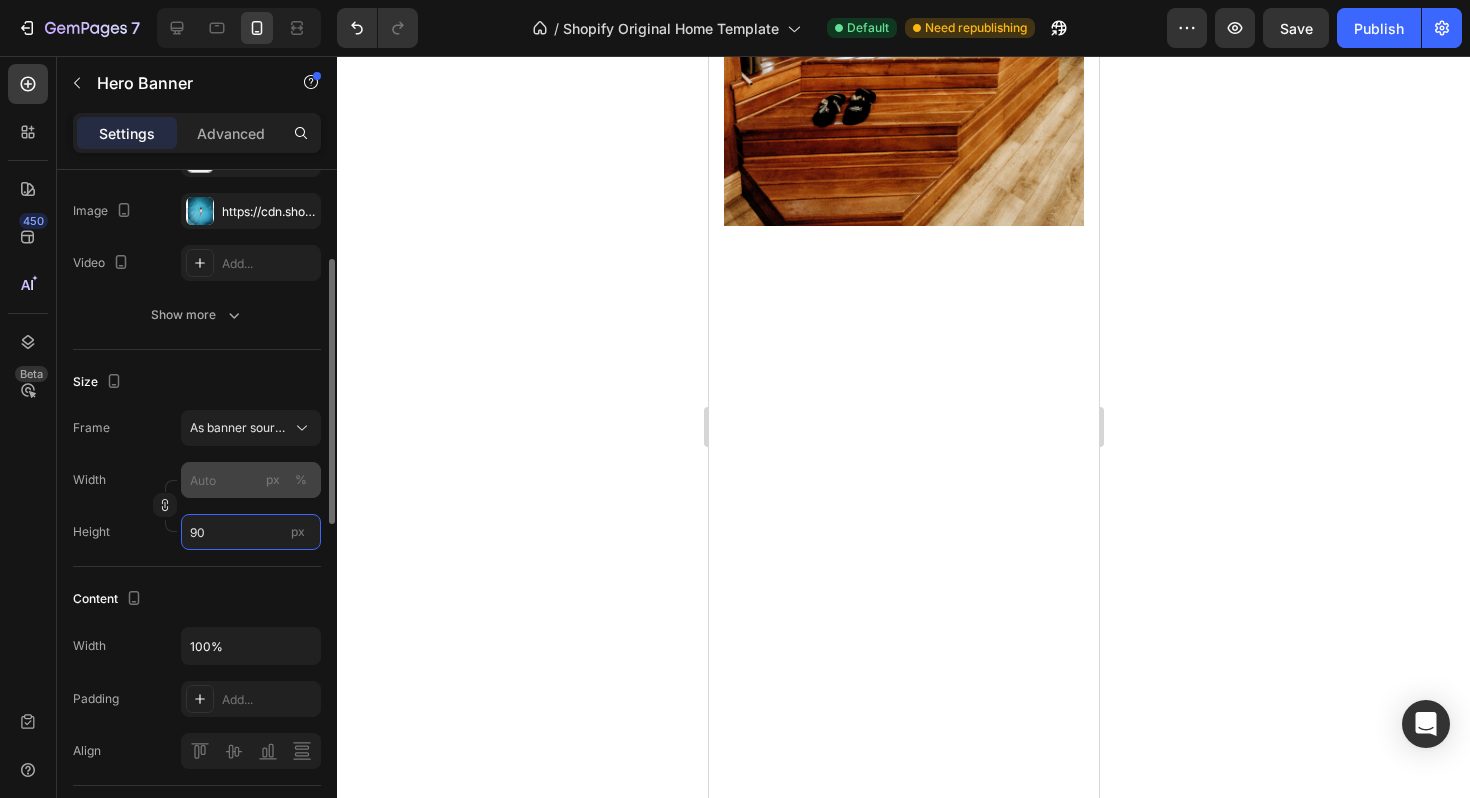 type on "100" 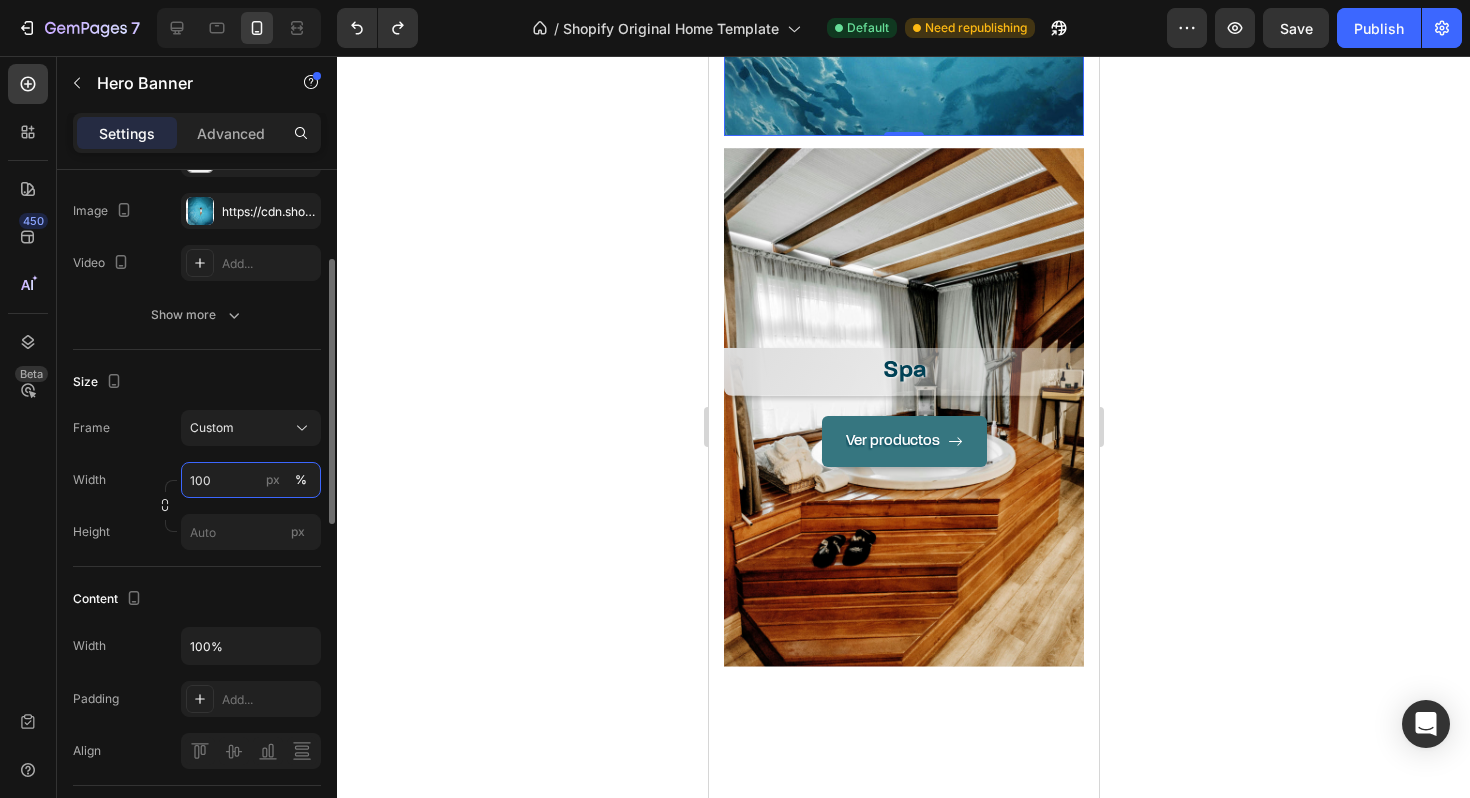 click on "100" at bounding box center [251, 480] 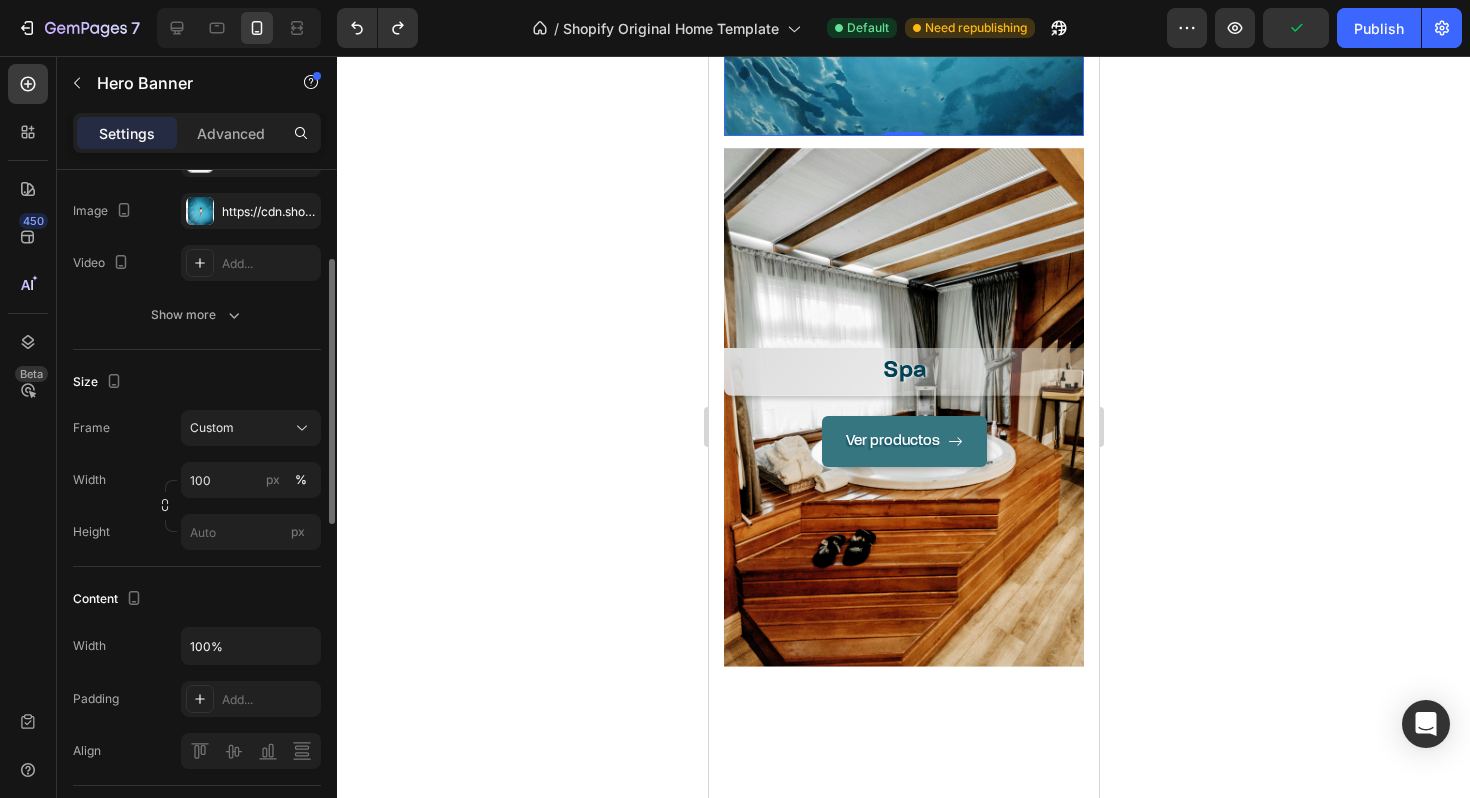 click on "Width 100 px %" at bounding box center (197, 480) 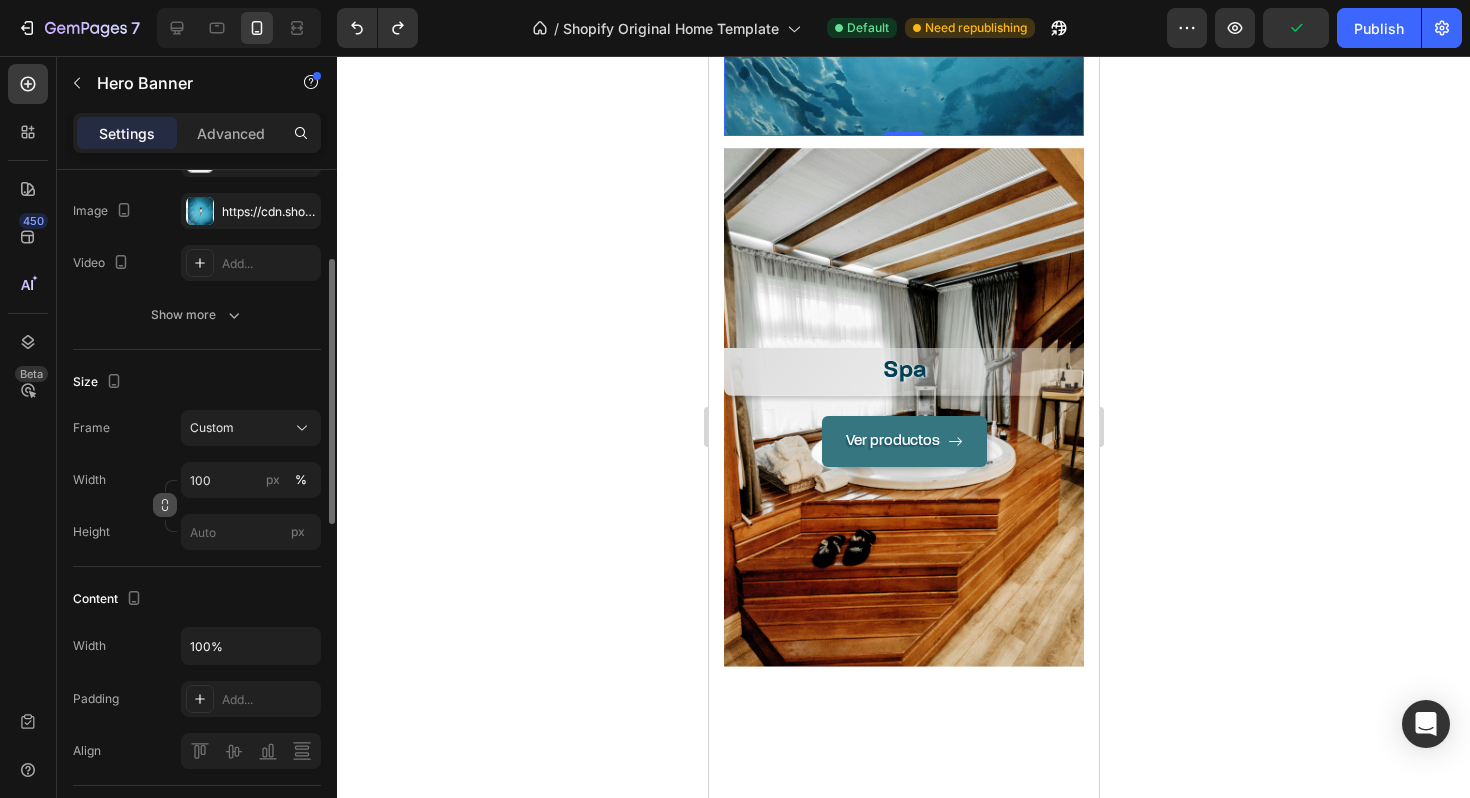 click 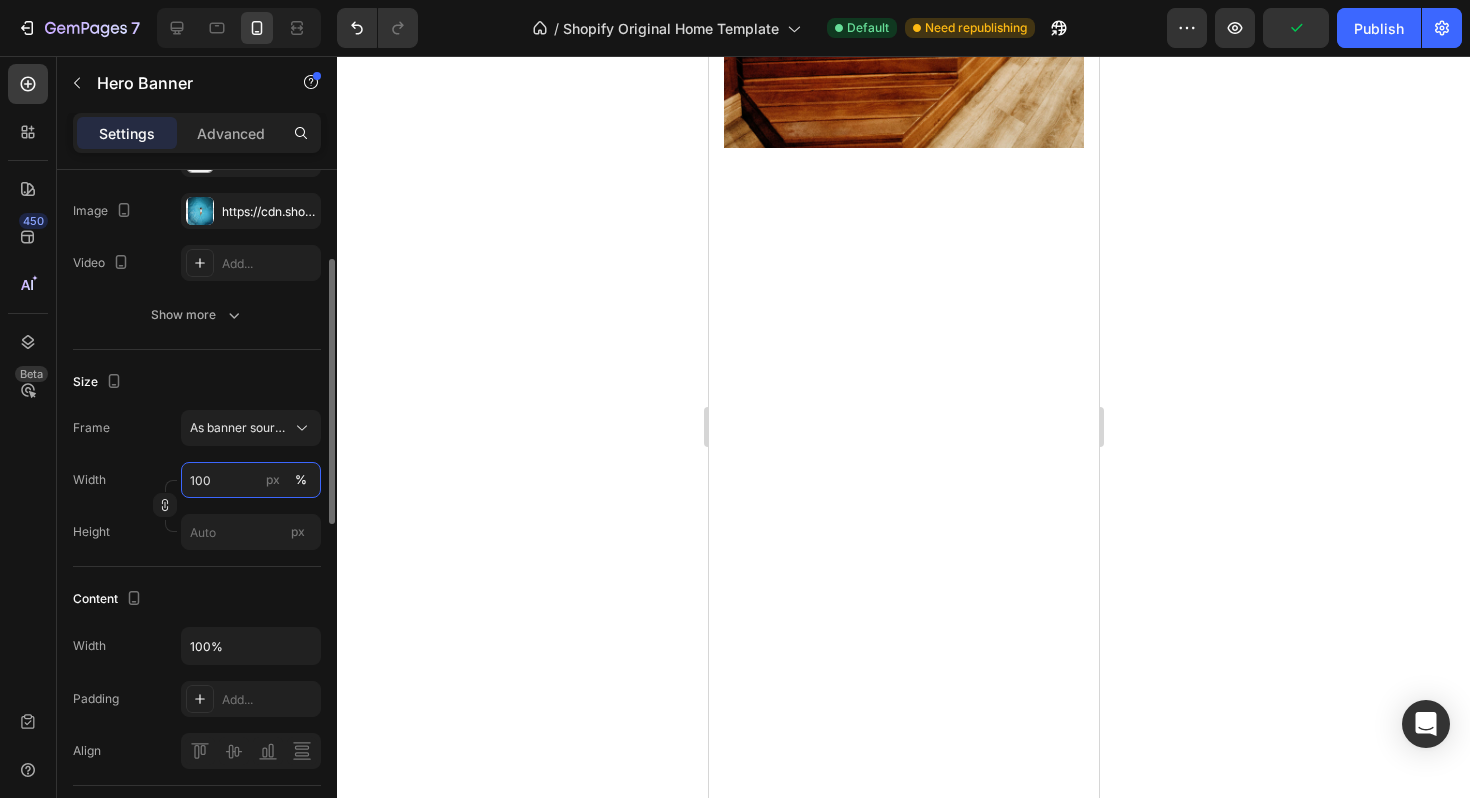 click on "100" at bounding box center [251, 480] 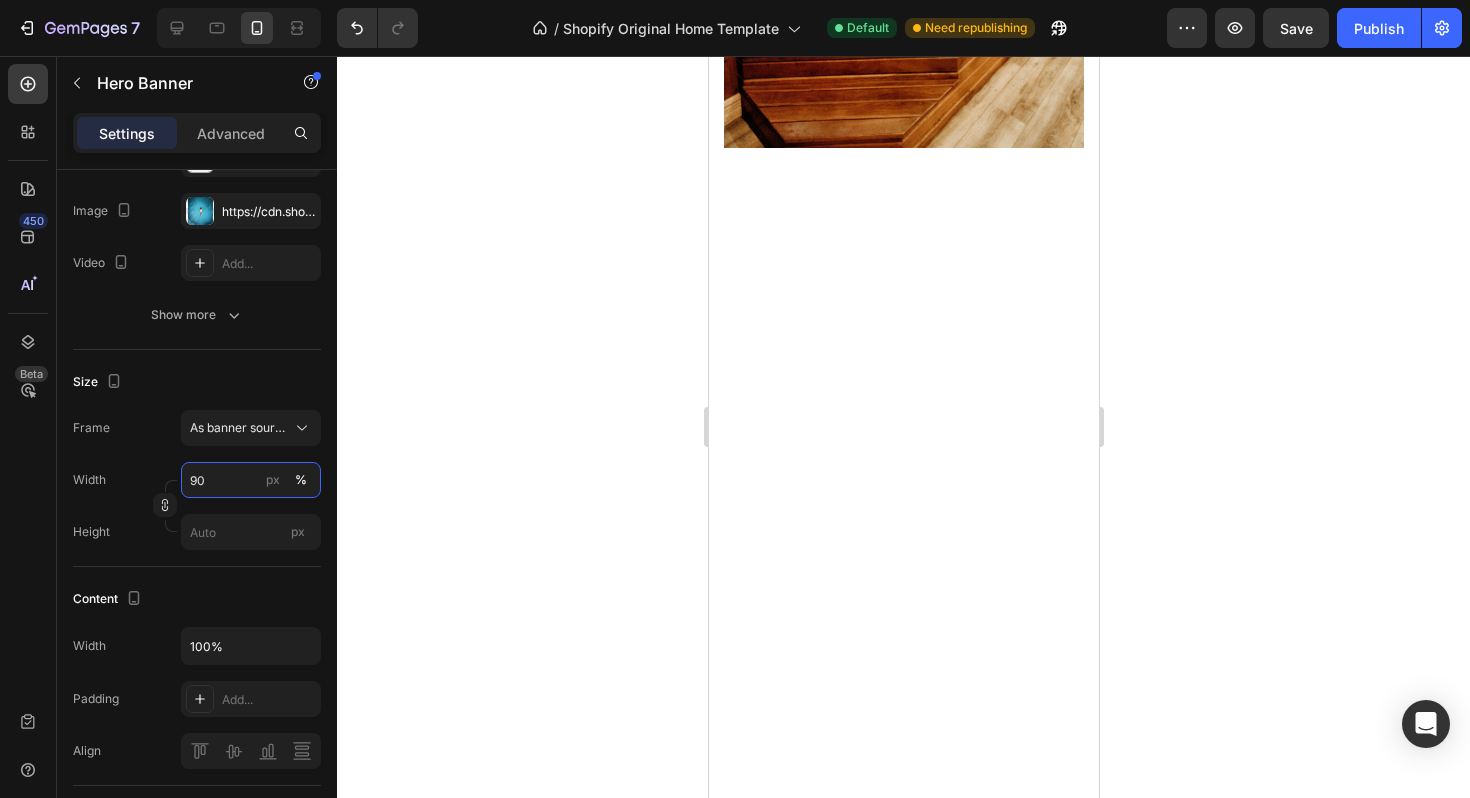 type on "90" 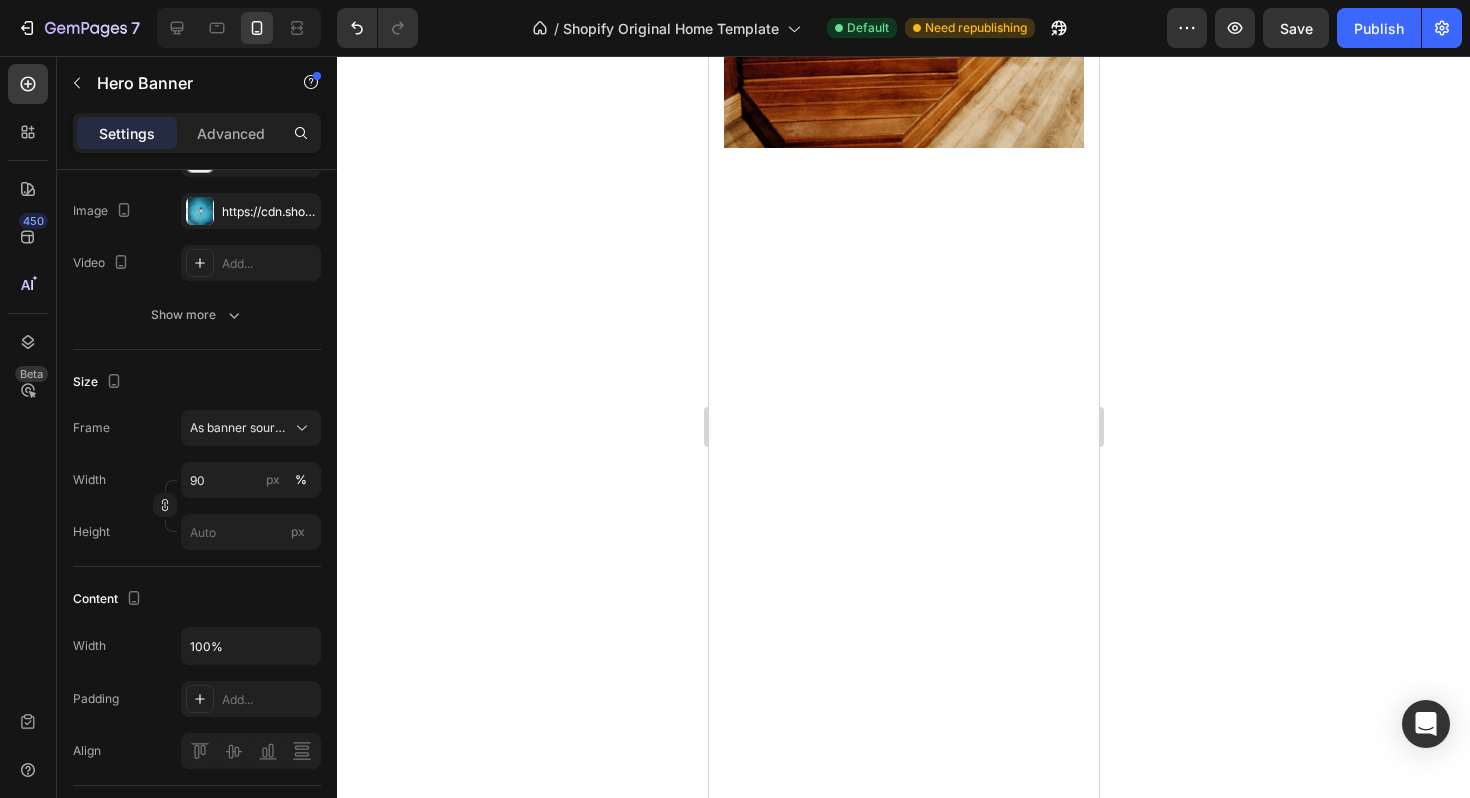 click 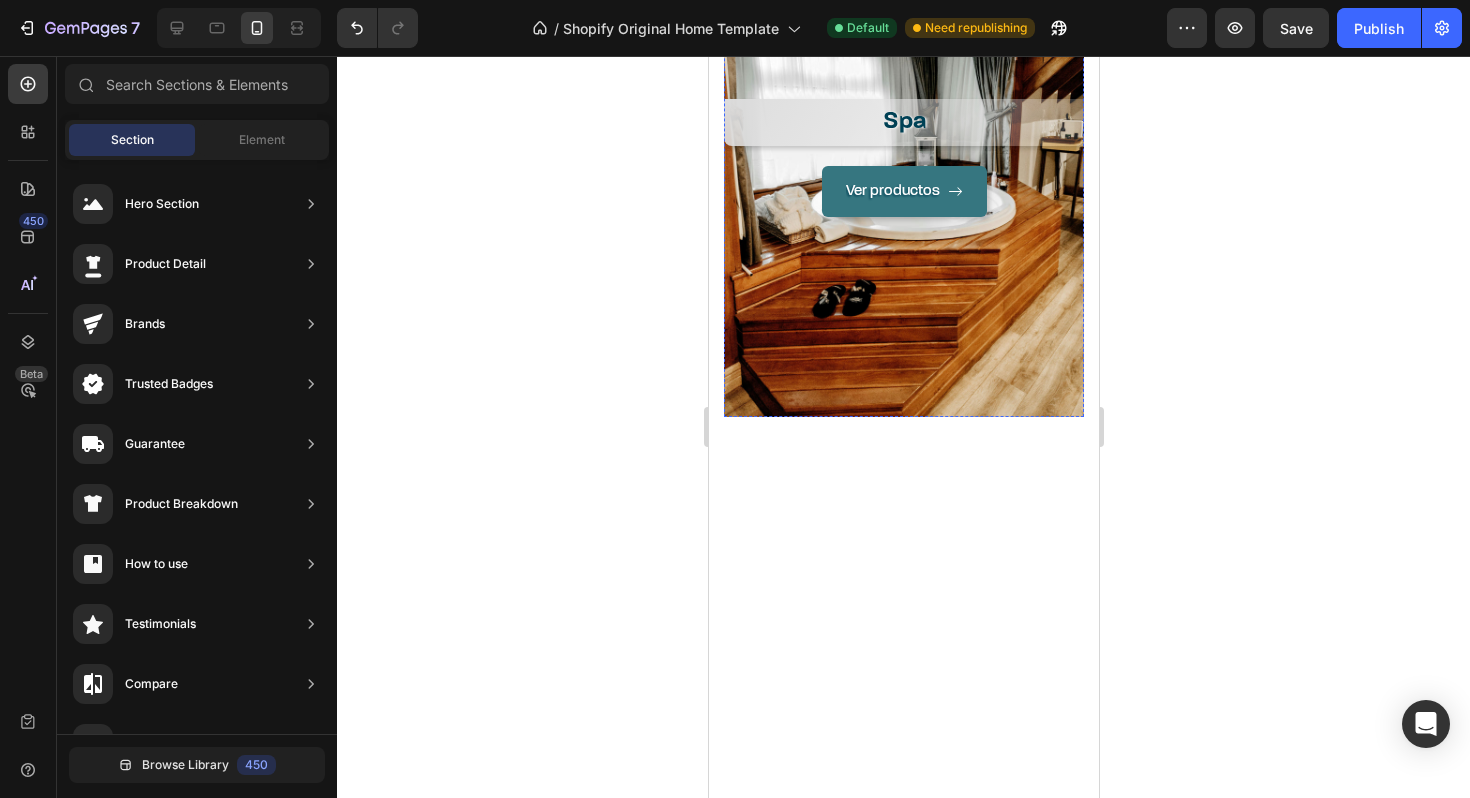 scroll, scrollTop: 1594, scrollLeft: 0, axis: vertical 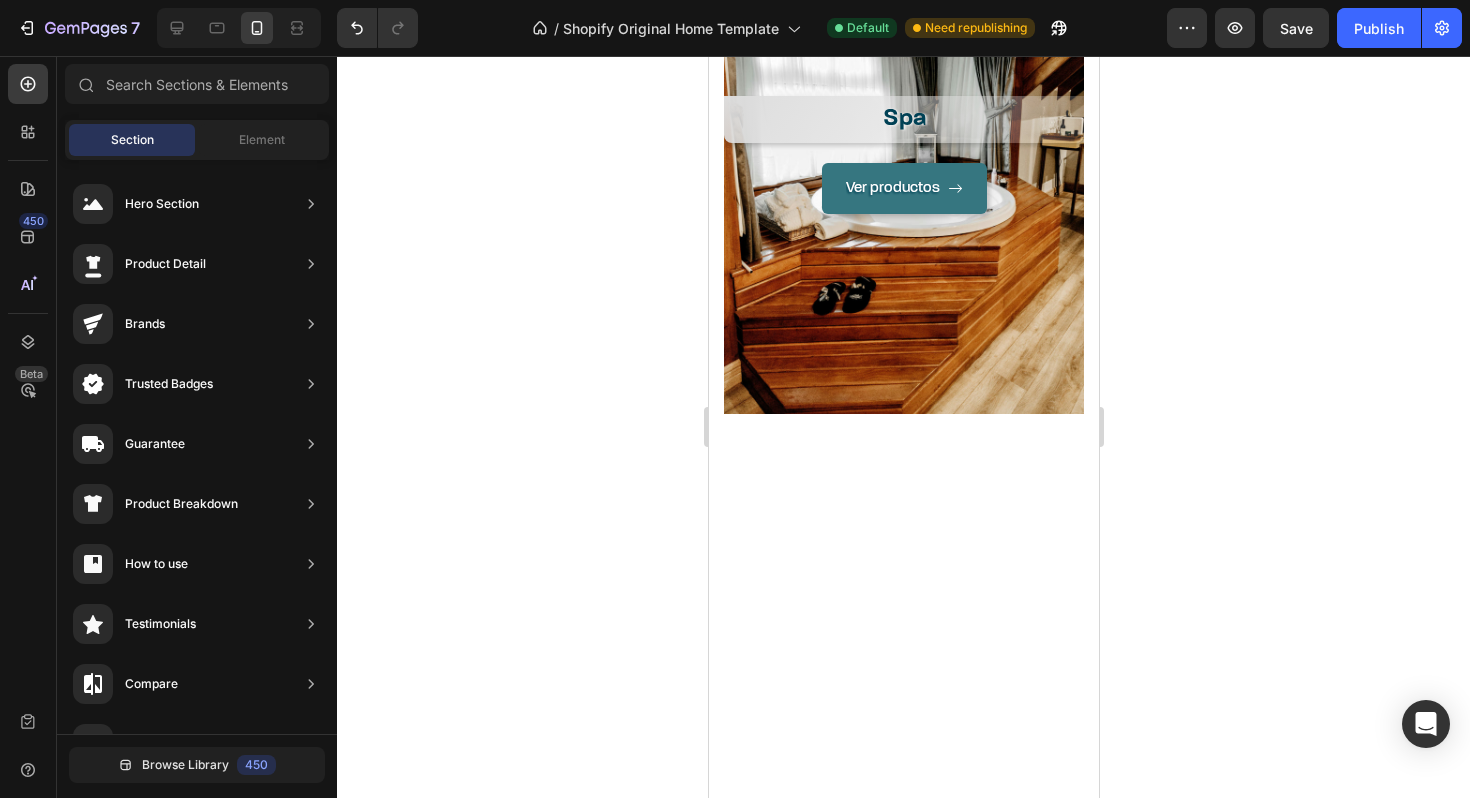 click 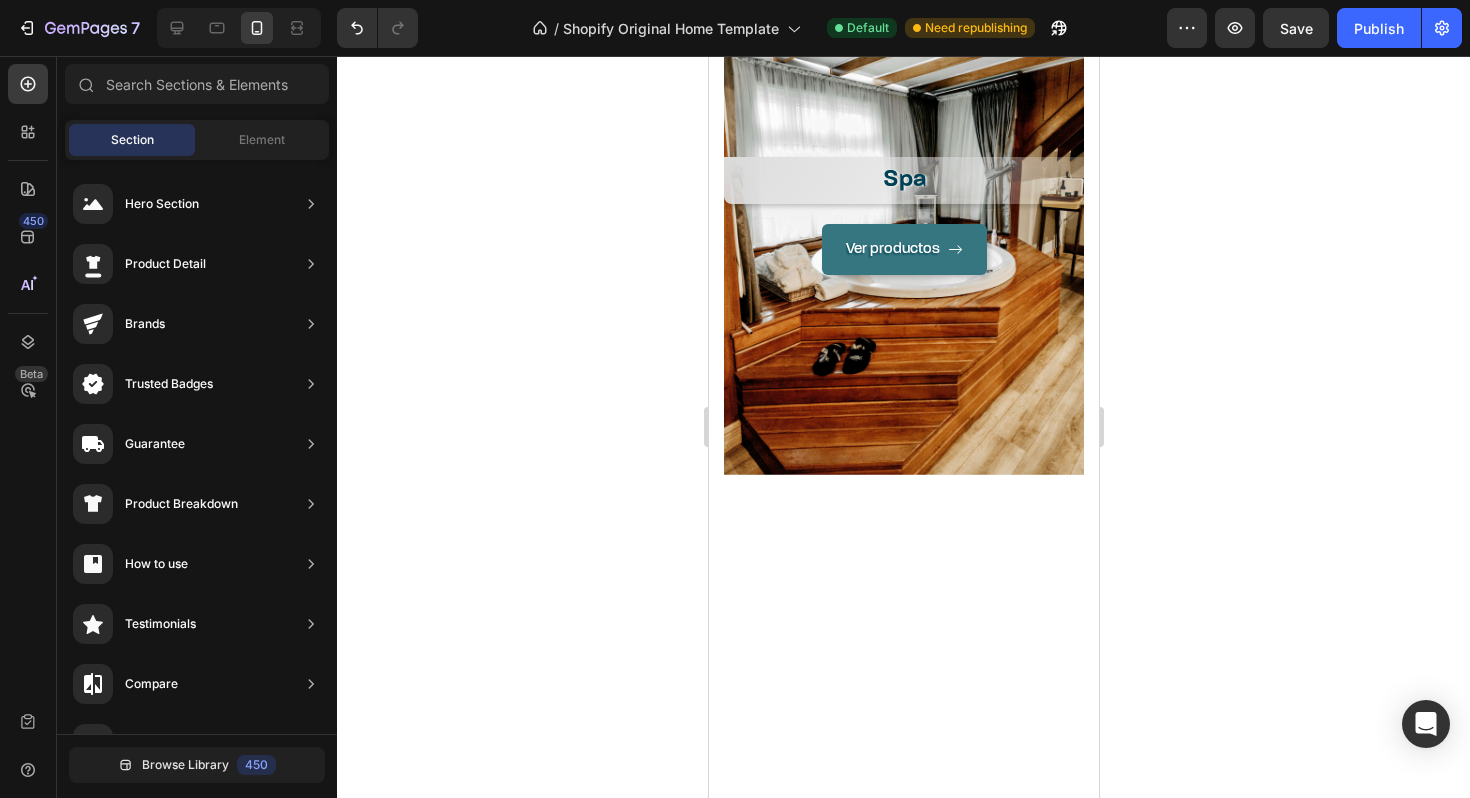 scroll, scrollTop: 1462, scrollLeft: 0, axis: vertical 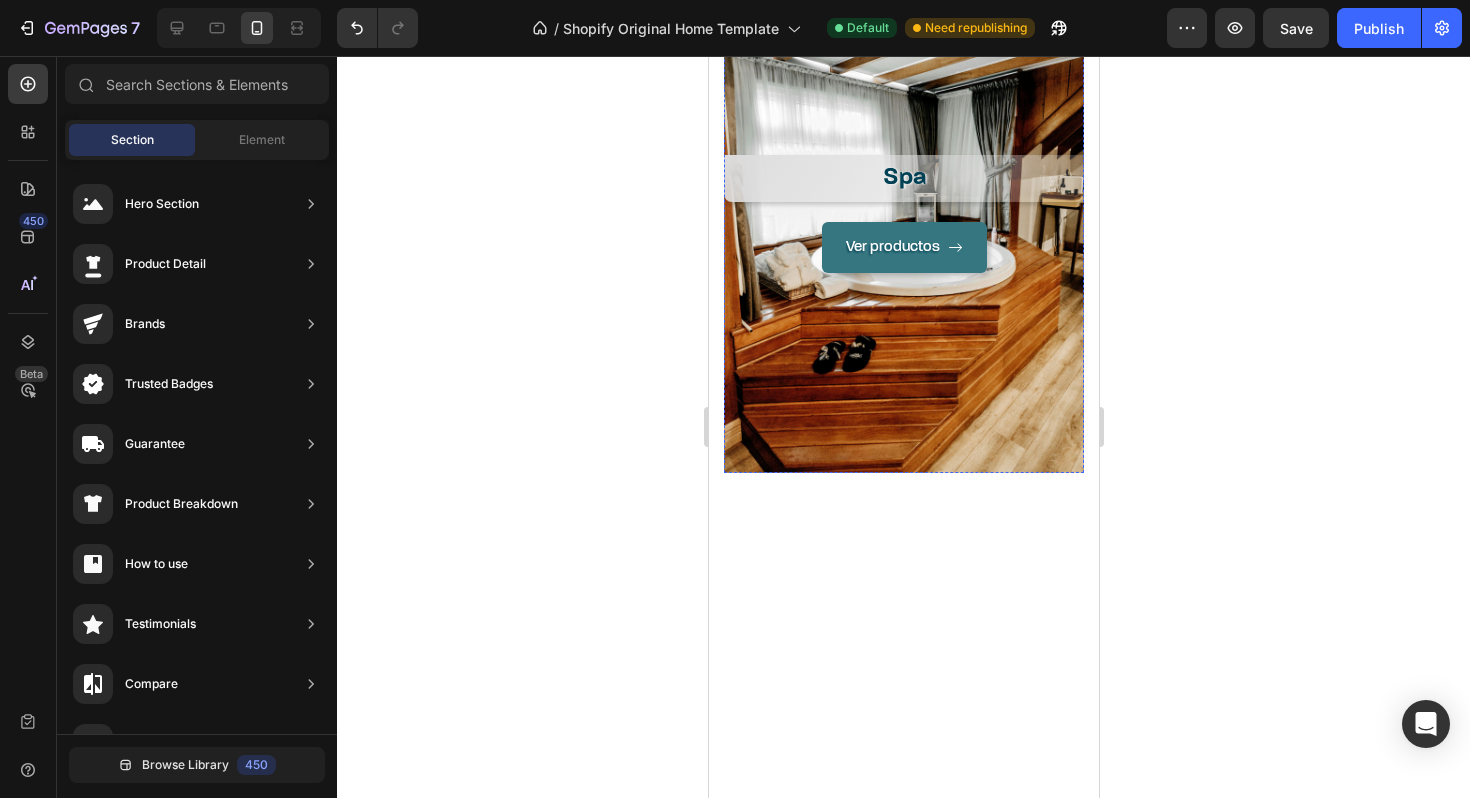 click on "Climatización Heading
Ver productos Button" at bounding box center [903, -58] 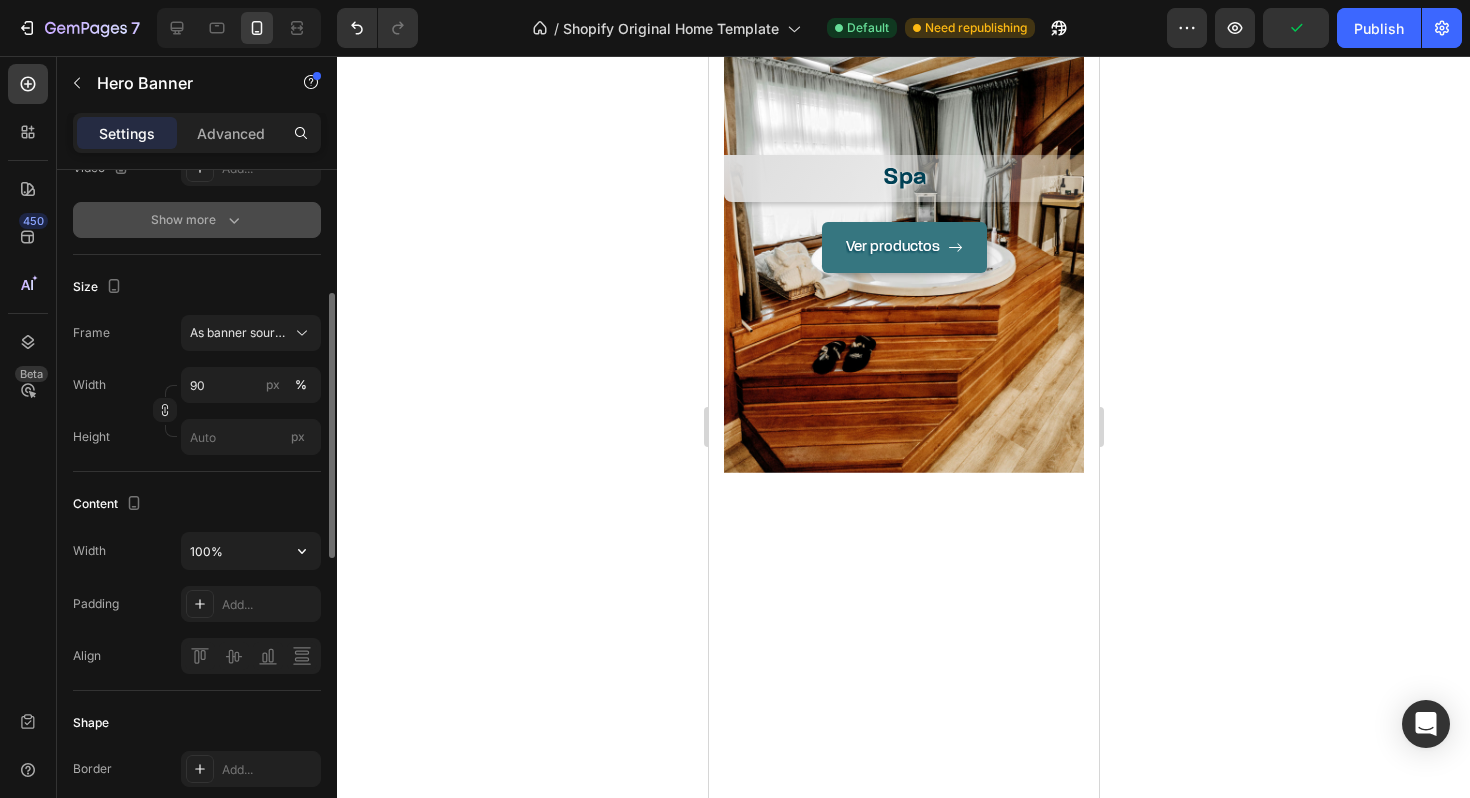 scroll, scrollTop: 327, scrollLeft: 0, axis: vertical 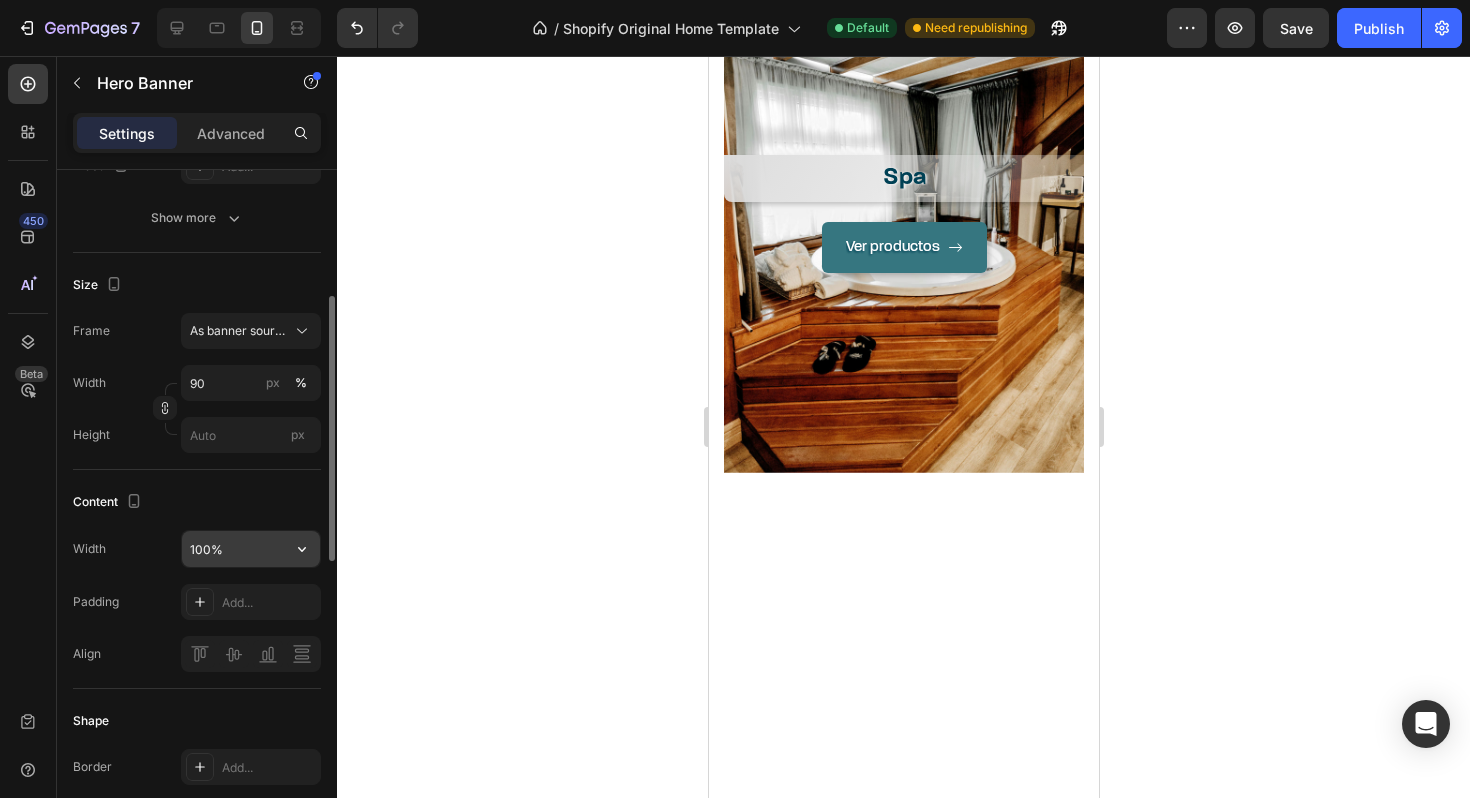 click on "100%" at bounding box center [251, 549] 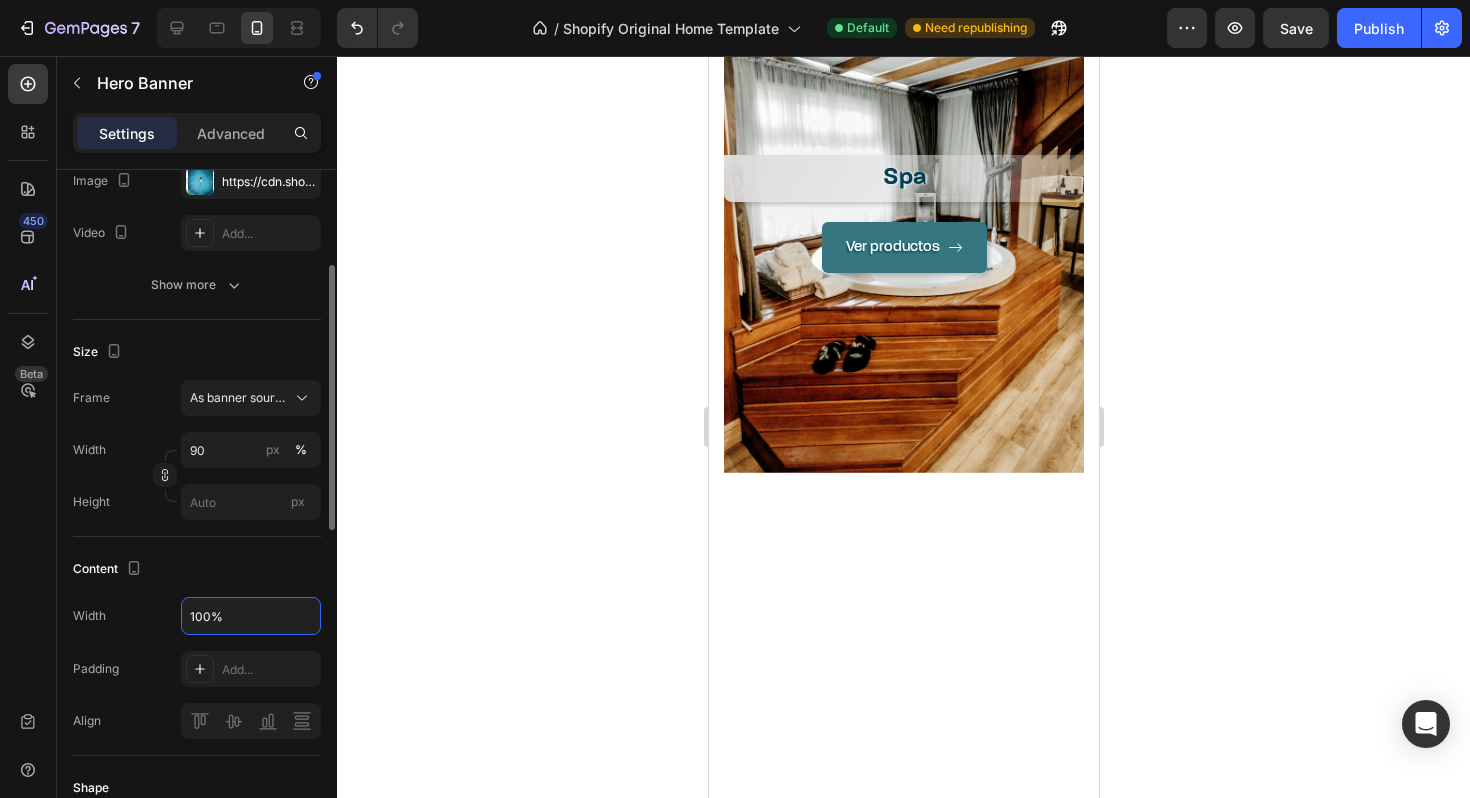 scroll, scrollTop: 256, scrollLeft: 0, axis: vertical 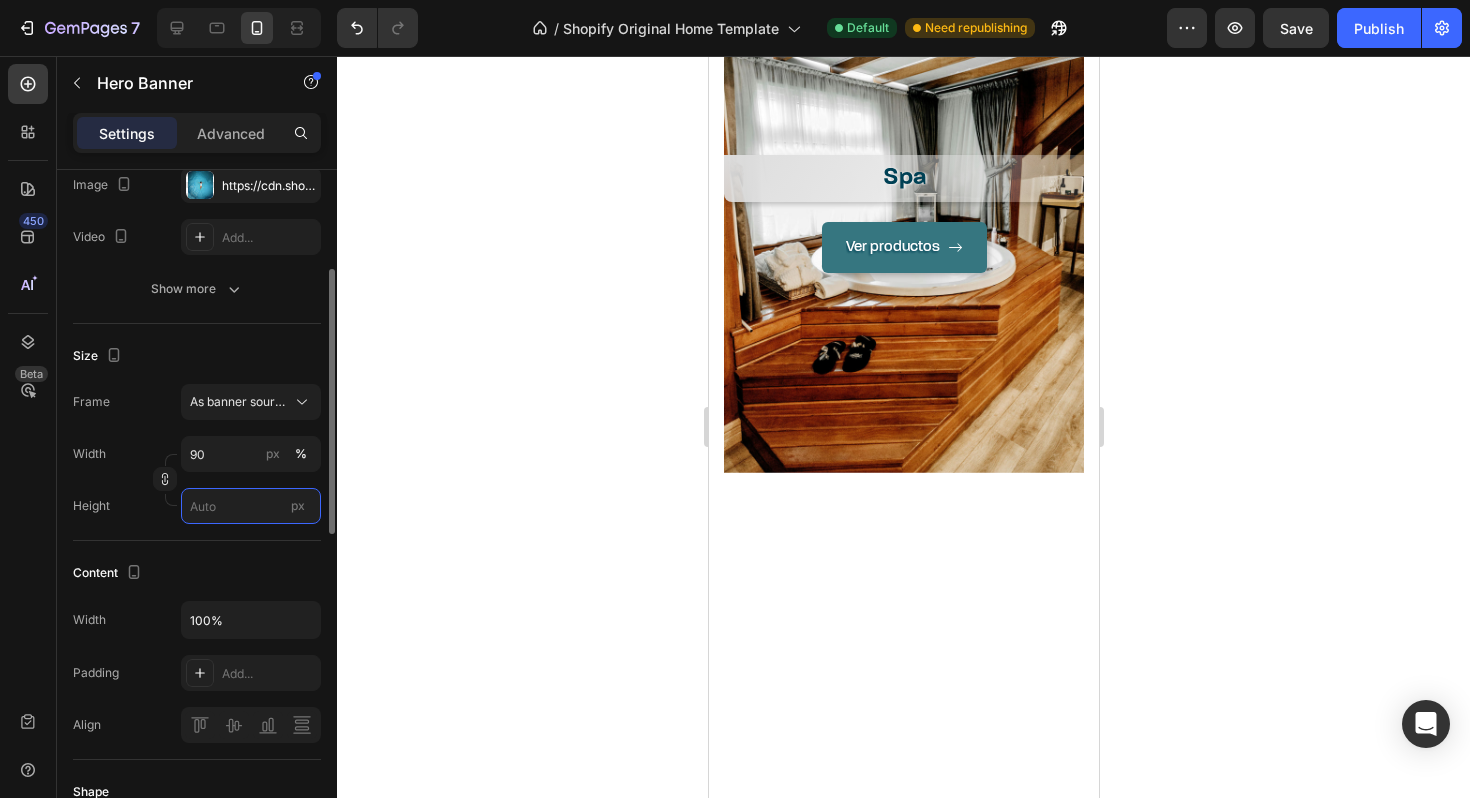 click on "px" at bounding box center (251, 506) 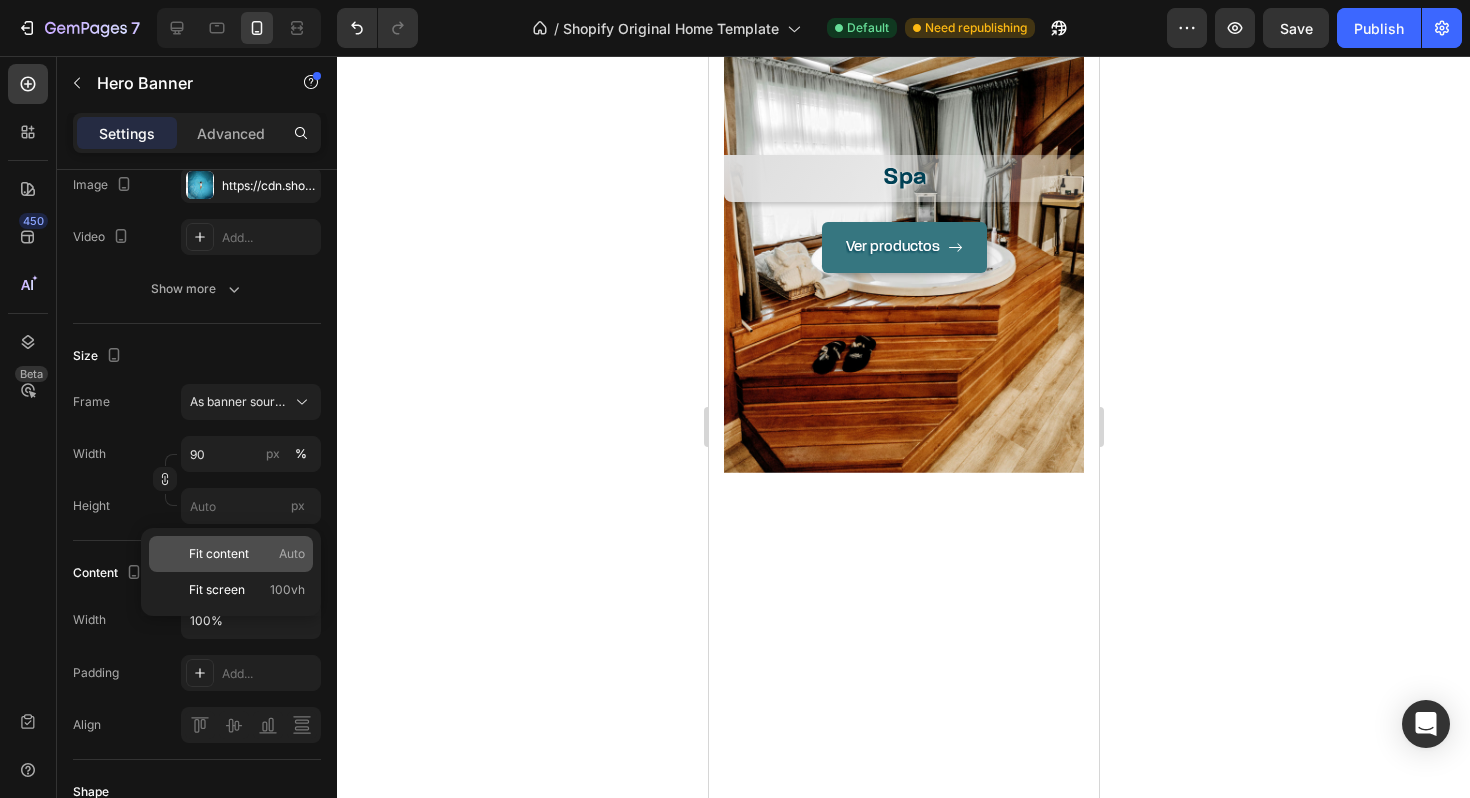 click on "Fit content Auto" at bounding box center [247, 554] 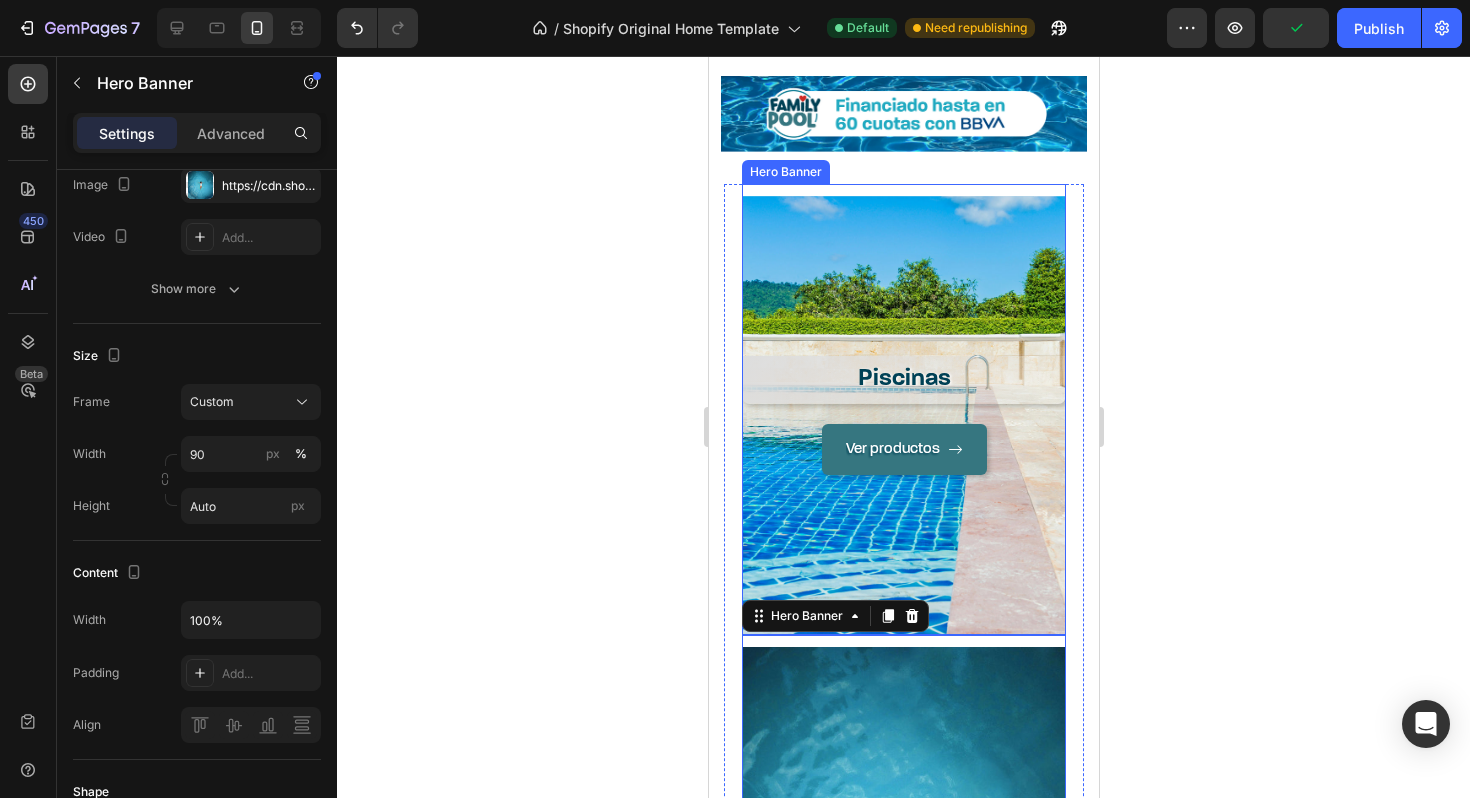 scroll, scrollTop: 1283, scrollLeft: 0, axis: vertical 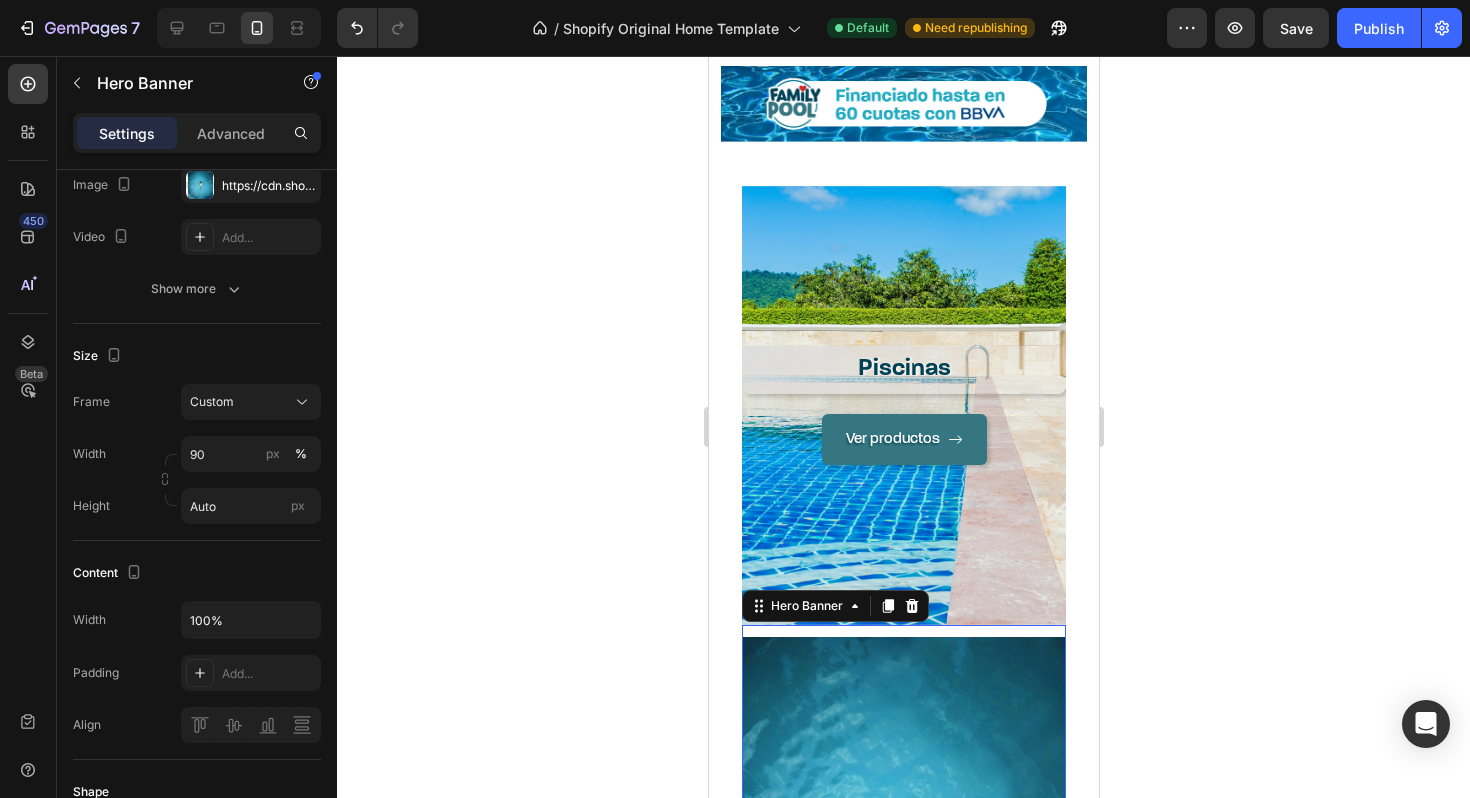 click 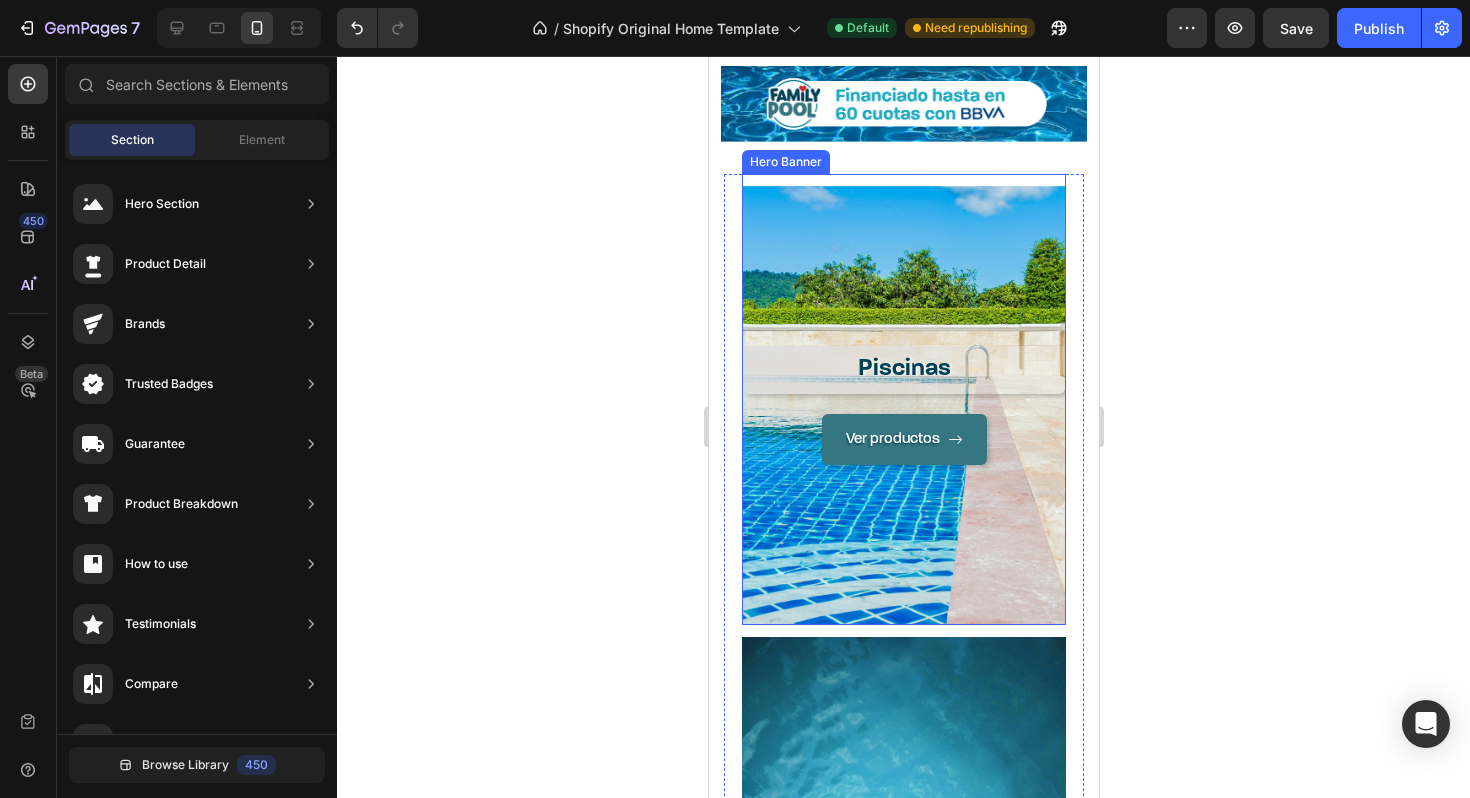 click on "Piscinas Heading
Ver productos Button" at bounding box center [903, 405] 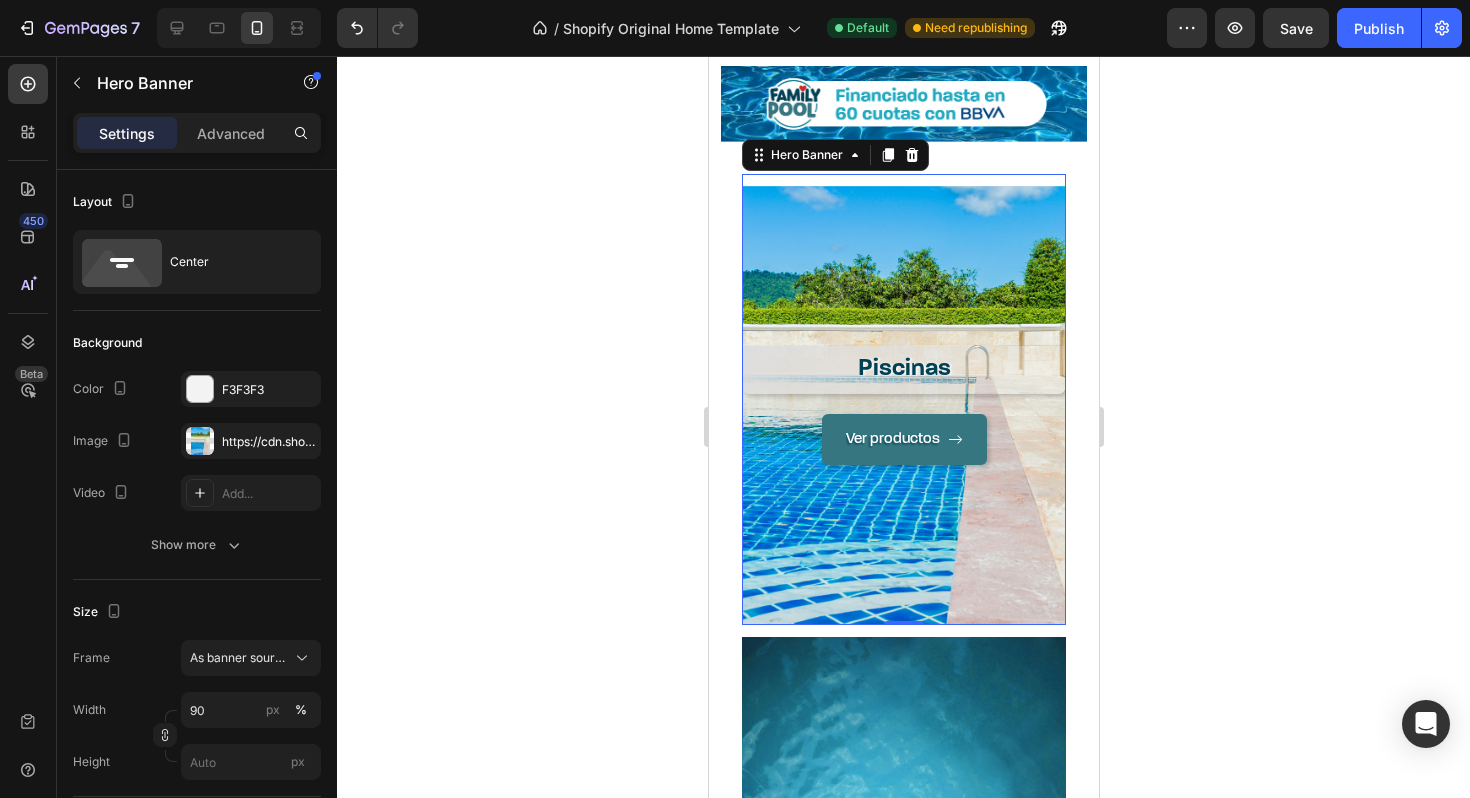 click on "Ver productos Button" at bounding box center [903, 529] 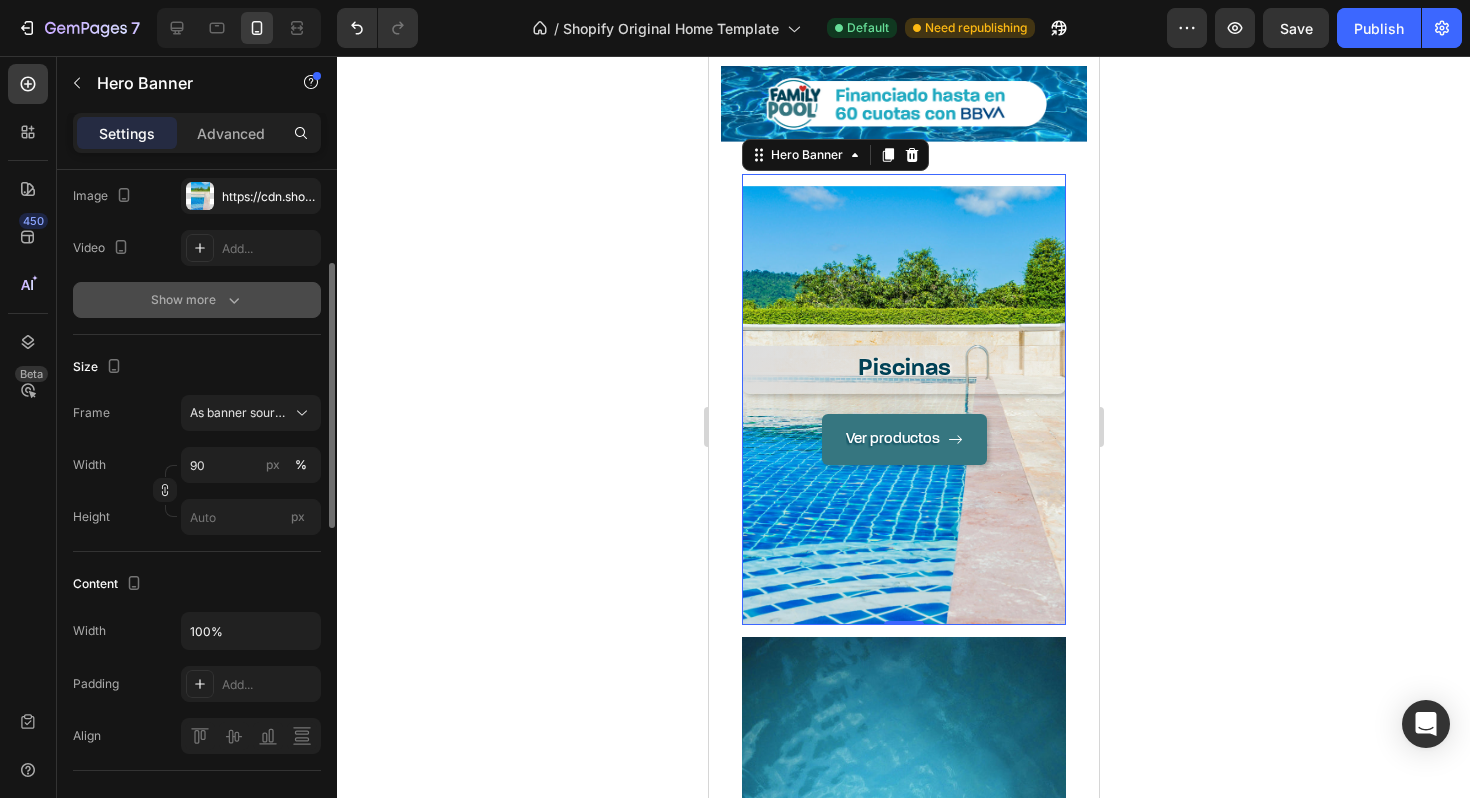 scroll, scrollTop: 244, scrollLeft: 0, axis: vertical 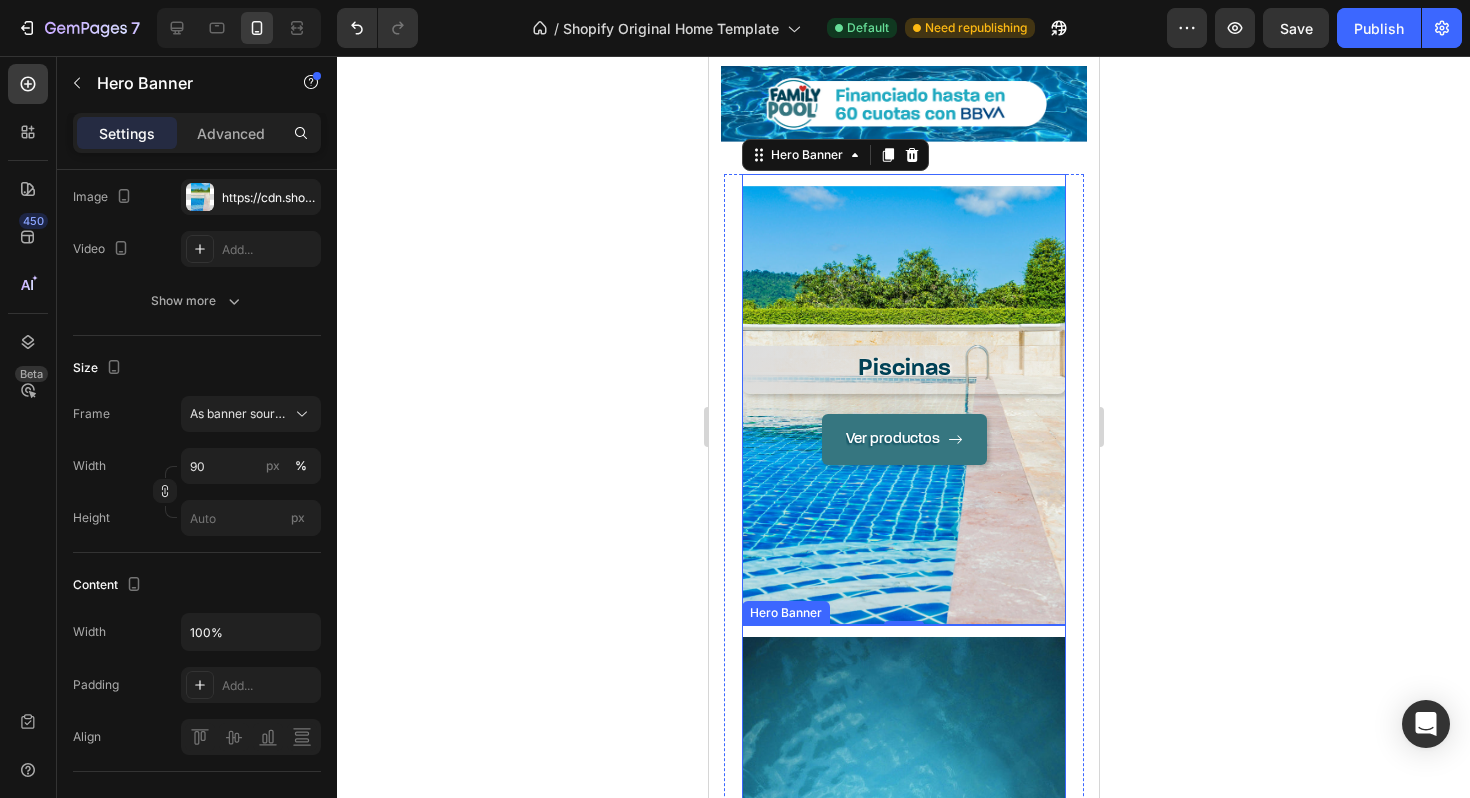 click on "Climatización Heading
Ver productos Button" at bounding box center [903, 896] 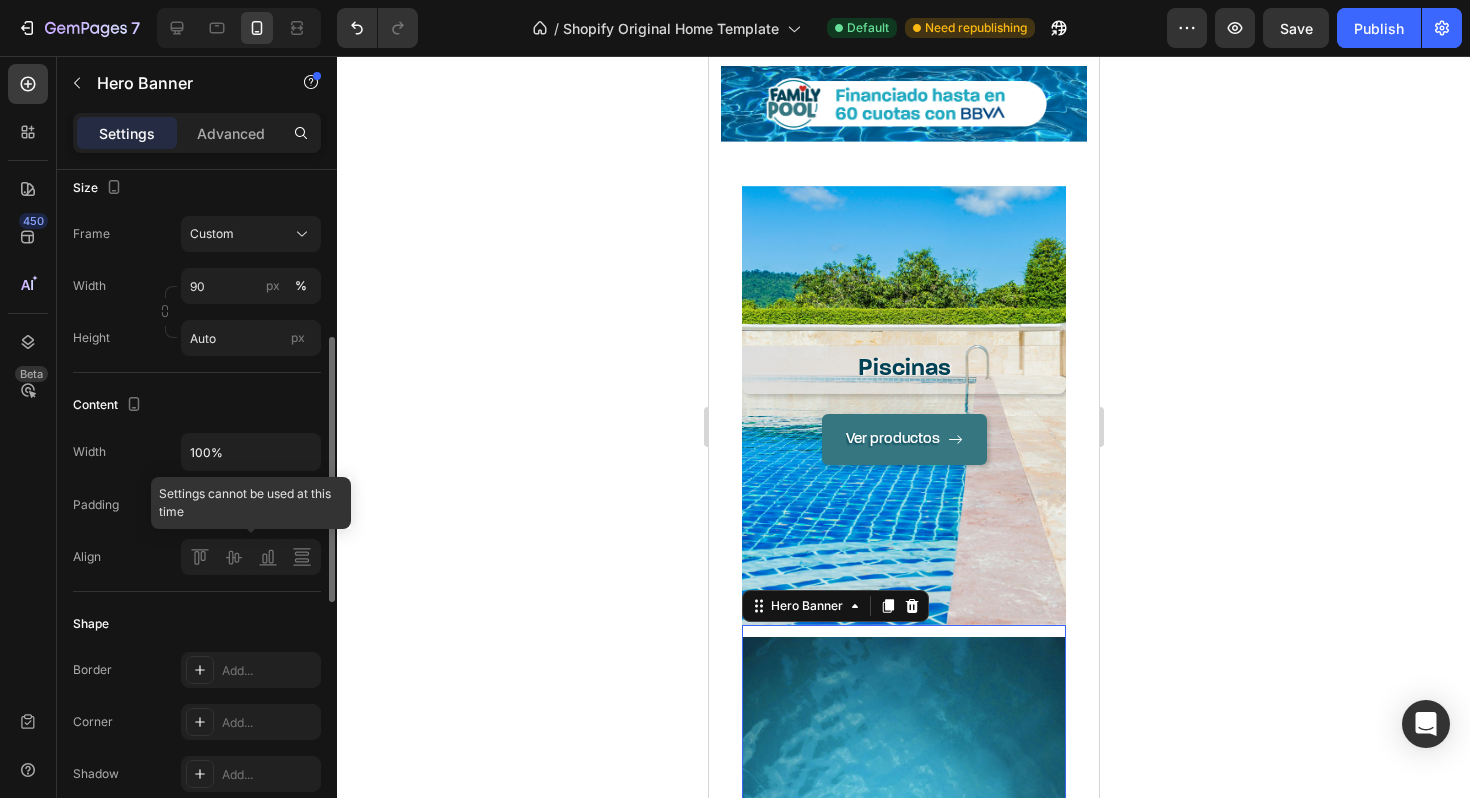 scroll, scrollTop: 437, scrollLeft: 0, axis: vertical 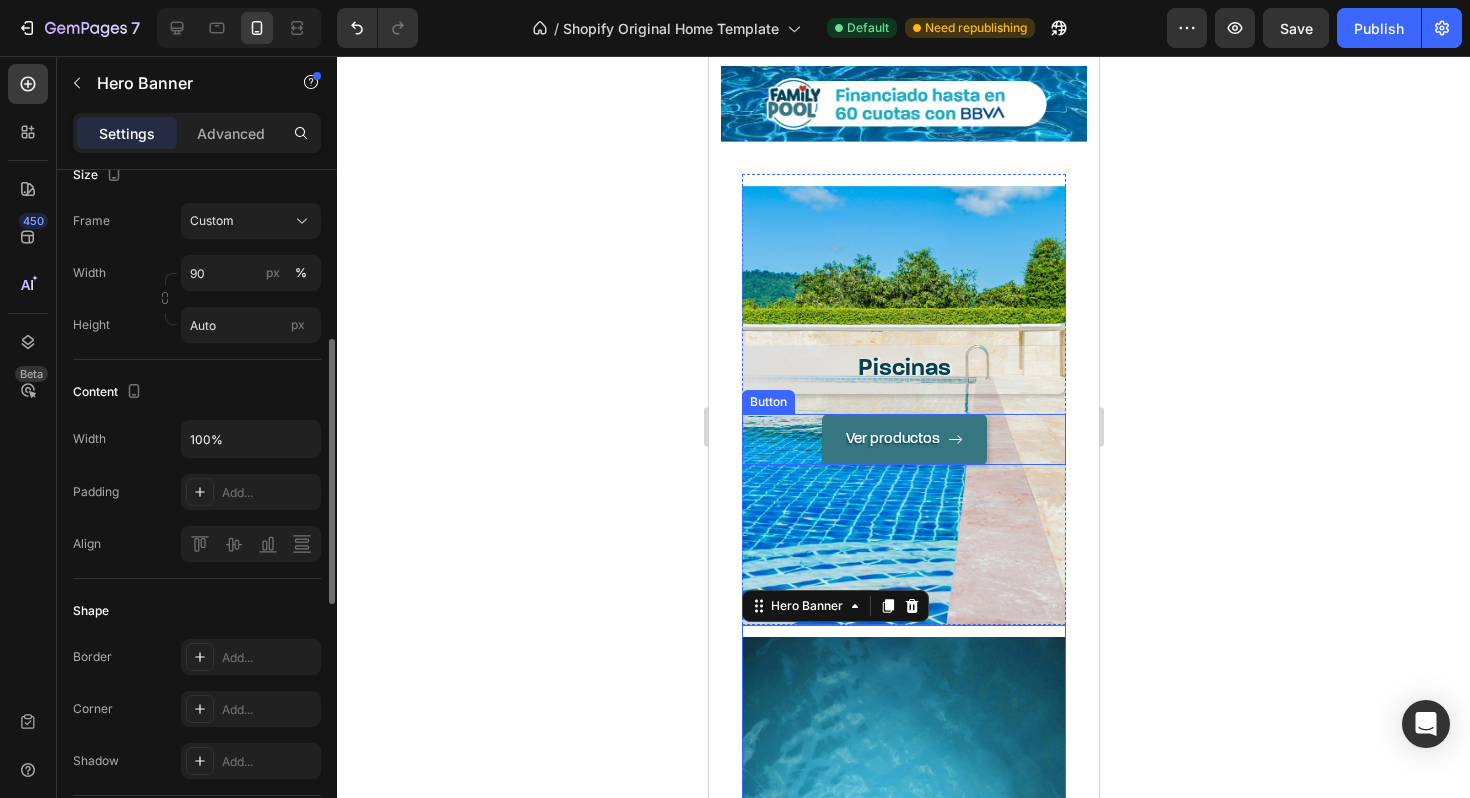 click on "Ver productos Button" at bounding box center (903, 439) 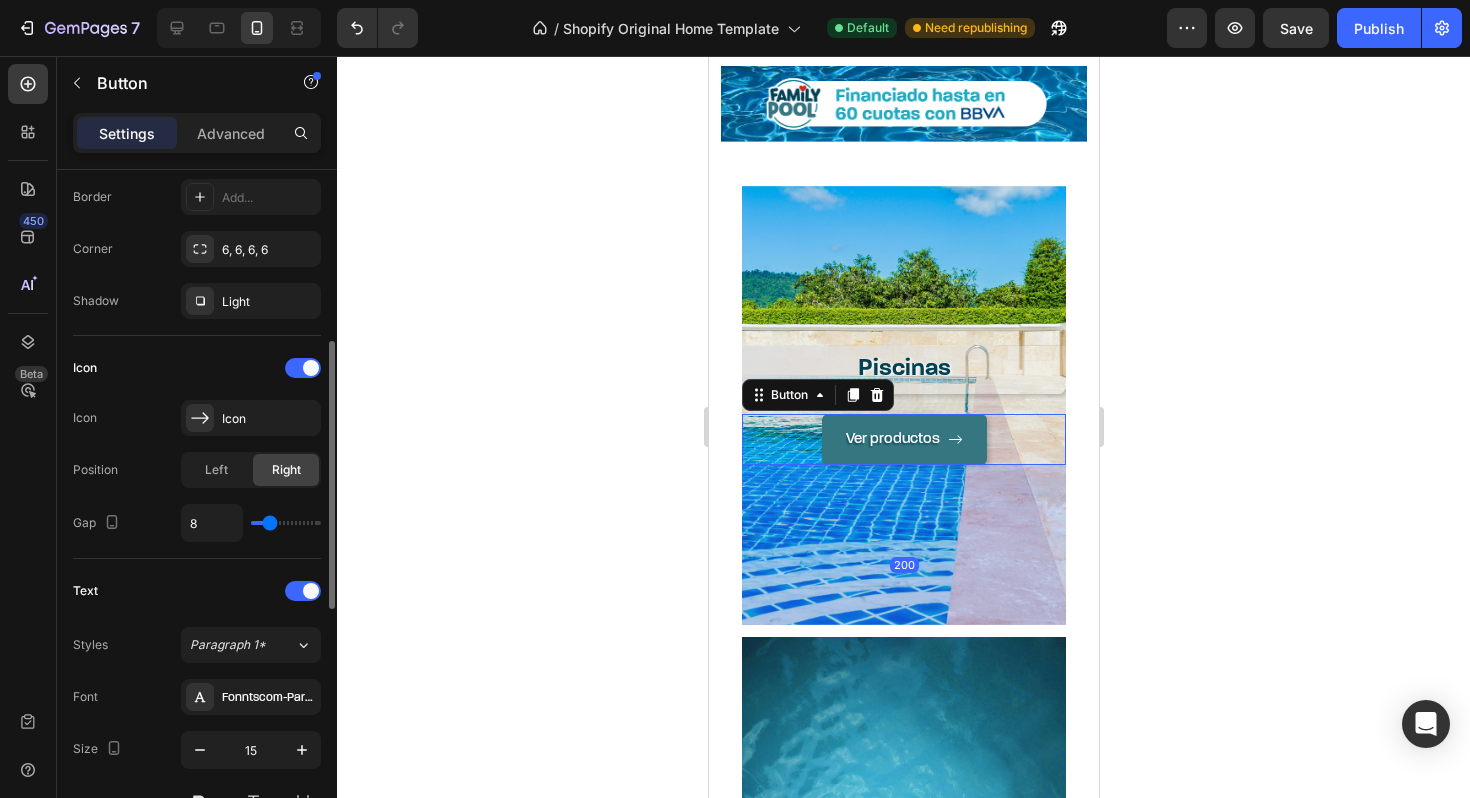 scroll, scrollTop: 0, scrollLeft: 0, axis: both 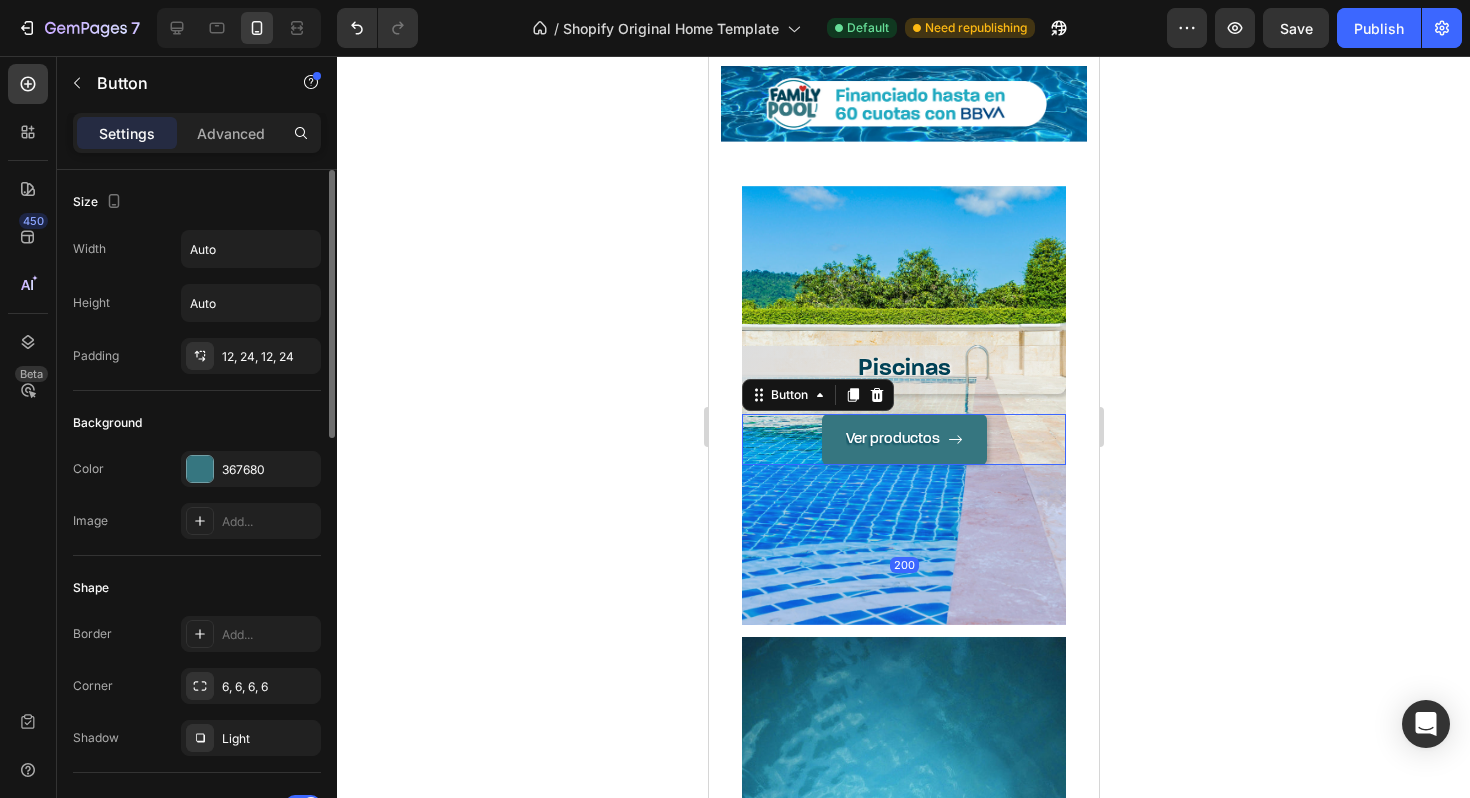 click on "200" at bounding box center [903, 565] 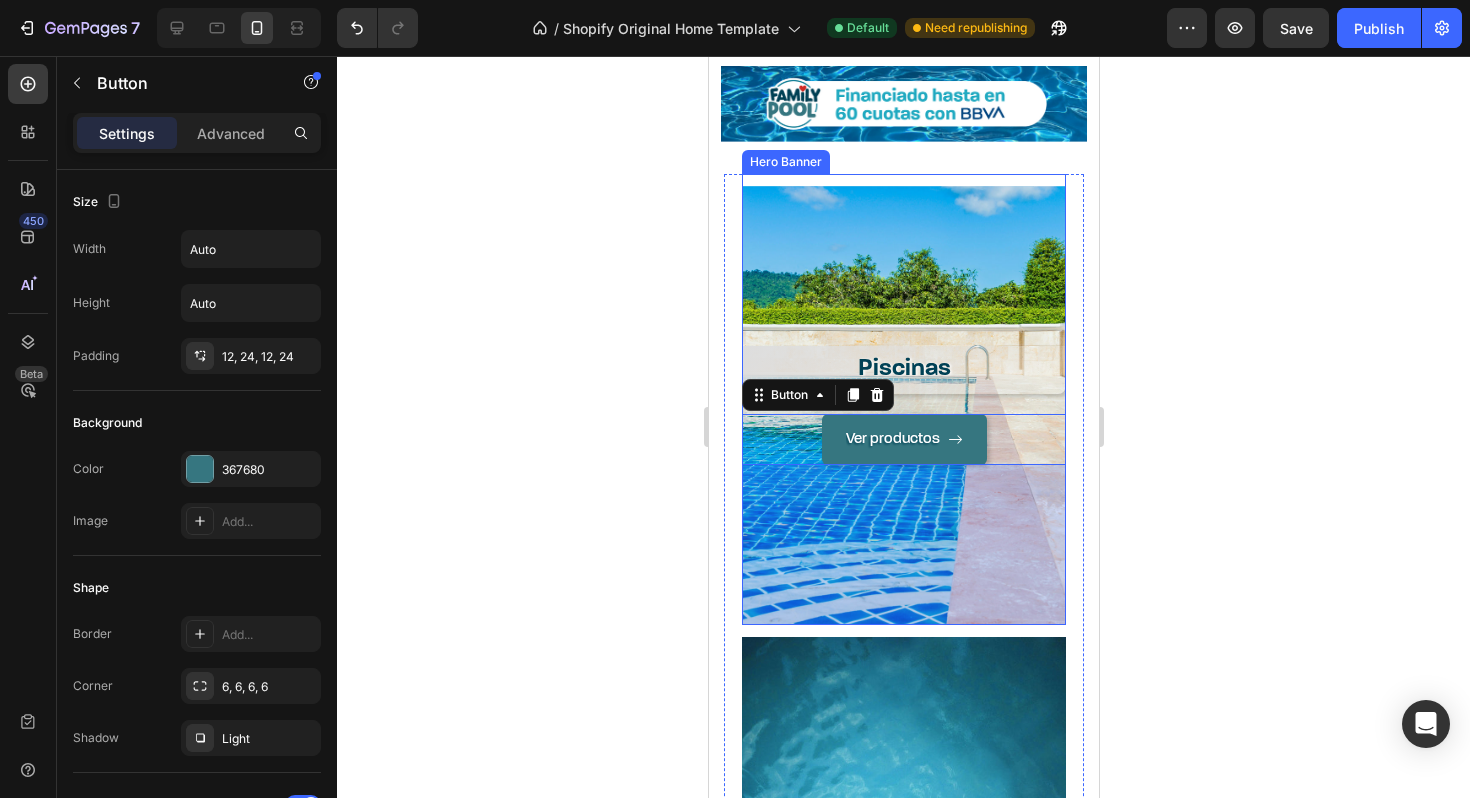 click on "Piscinas Heading
Ver productos Button   200" at bounding box center (903, 405) 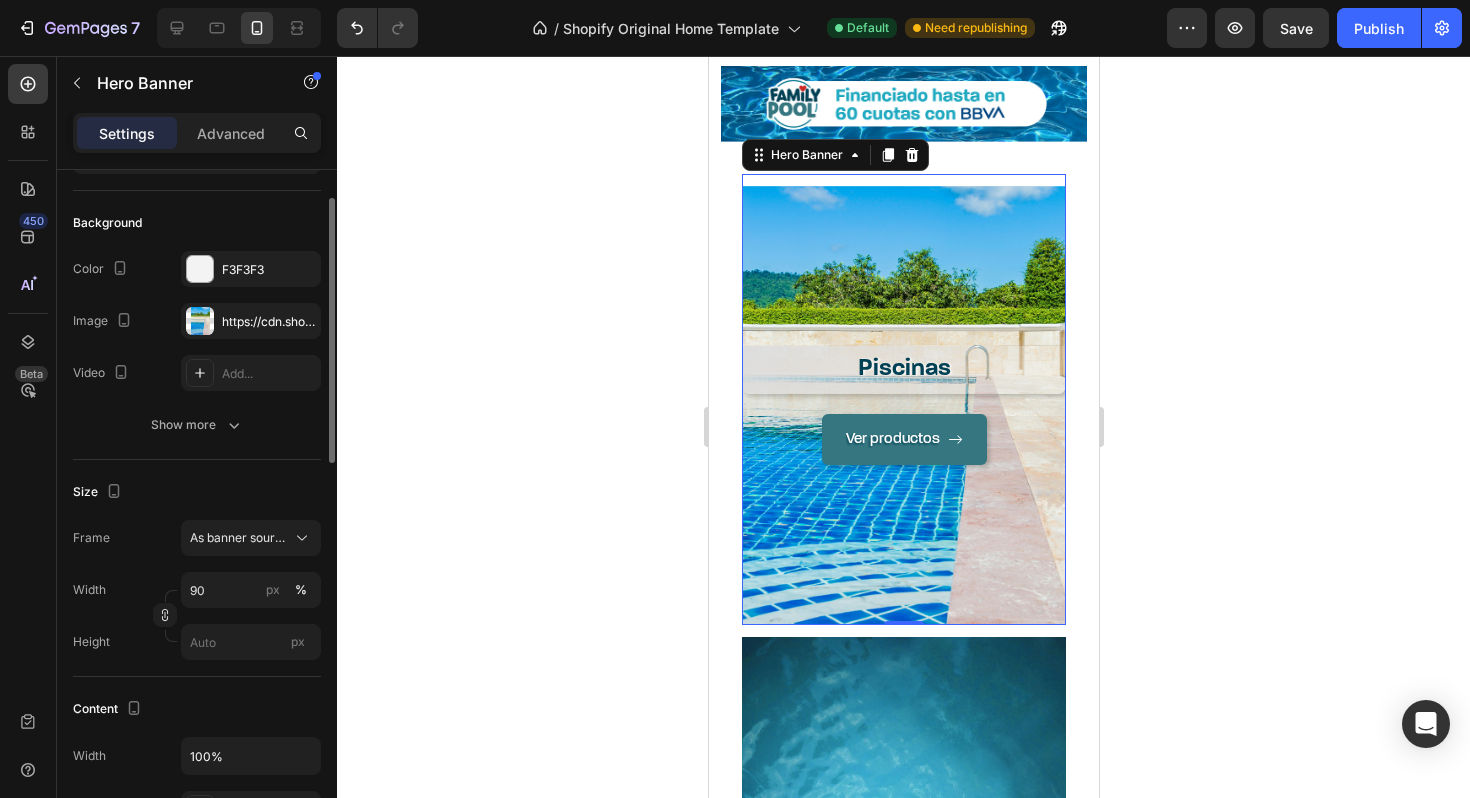 scroll, scrollTop: 122, scrollLeft: 0, axis: vertical 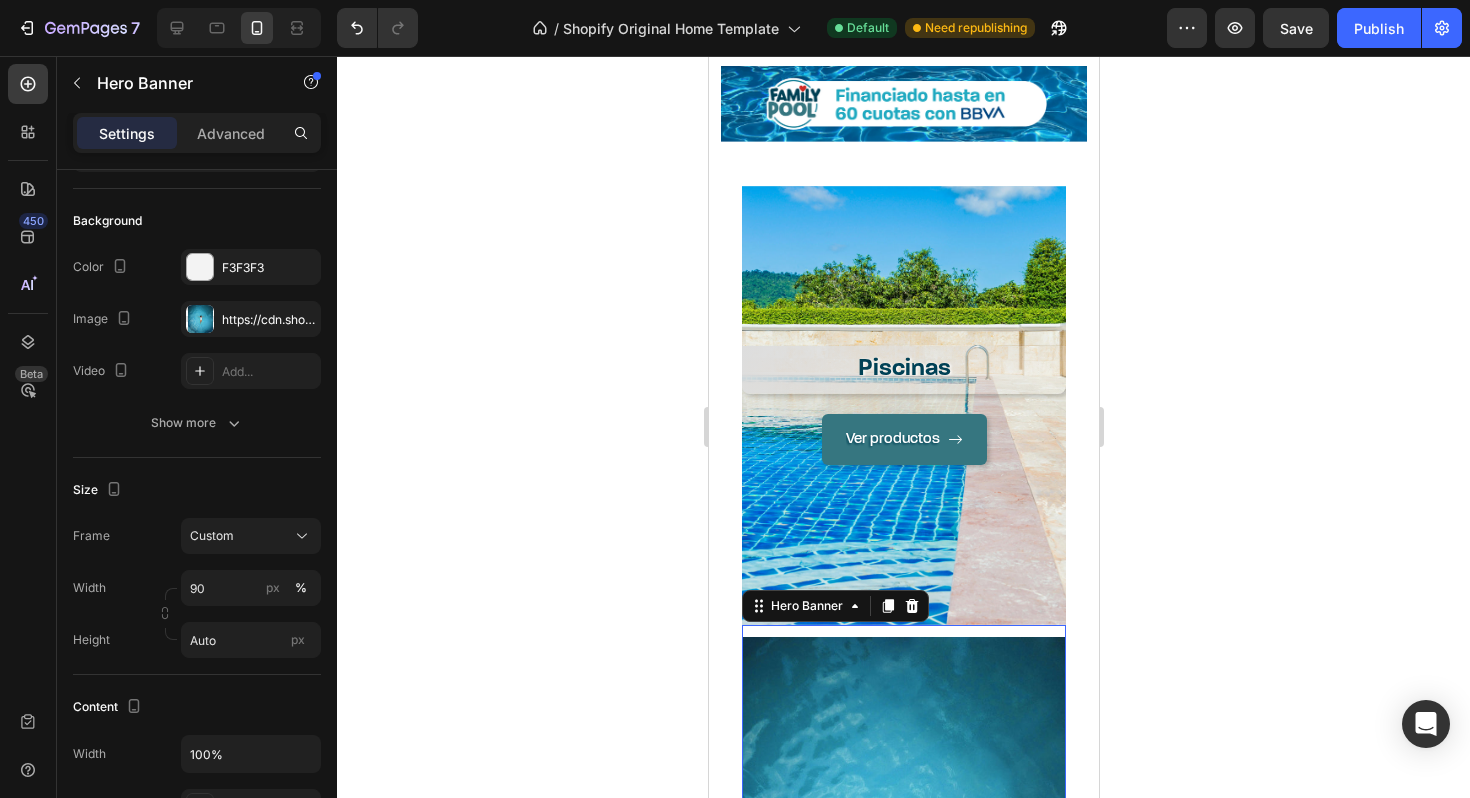 click on "Climatización Heading
Ver productos Button" at bounding box center (903, 896) 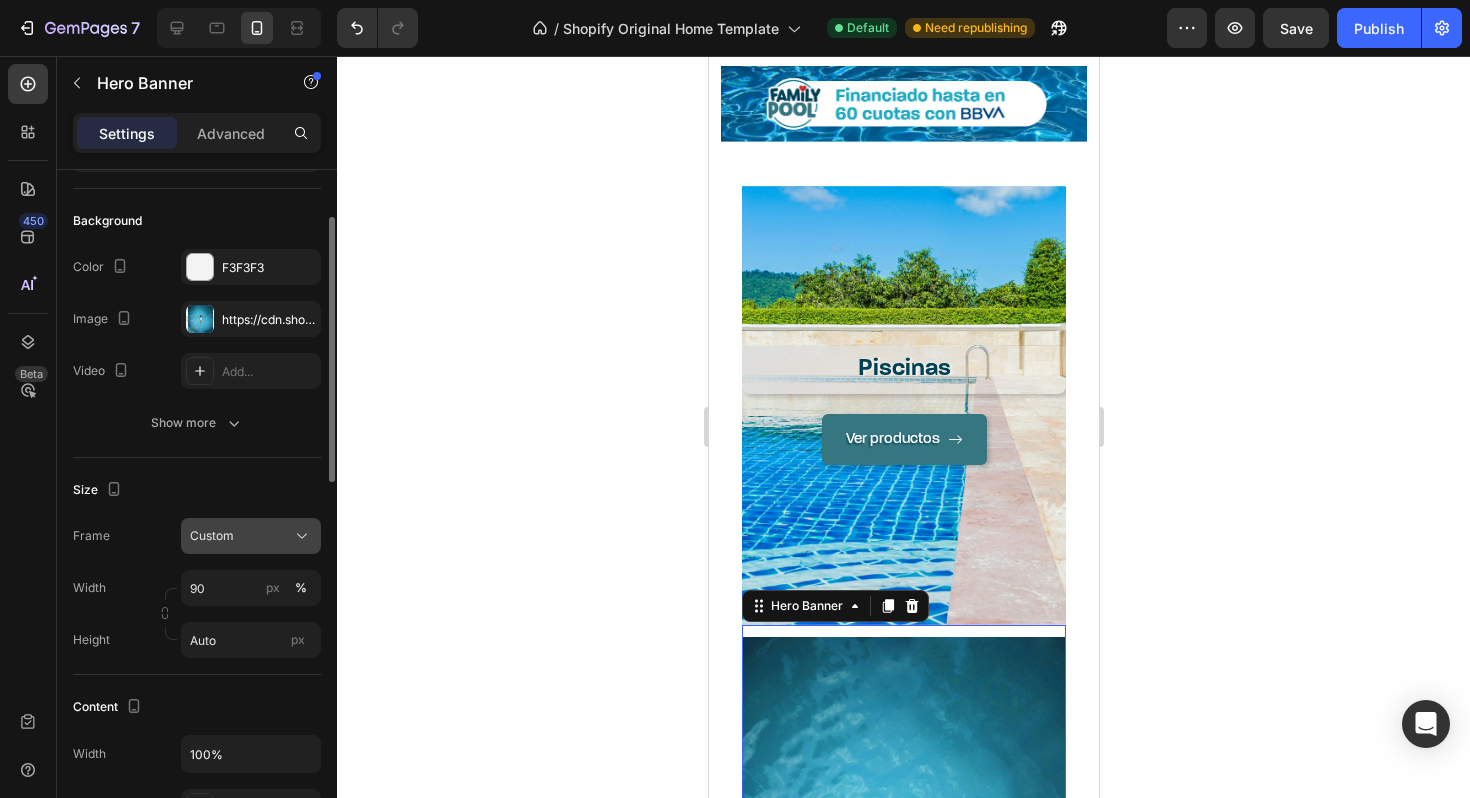 click on "Custom" 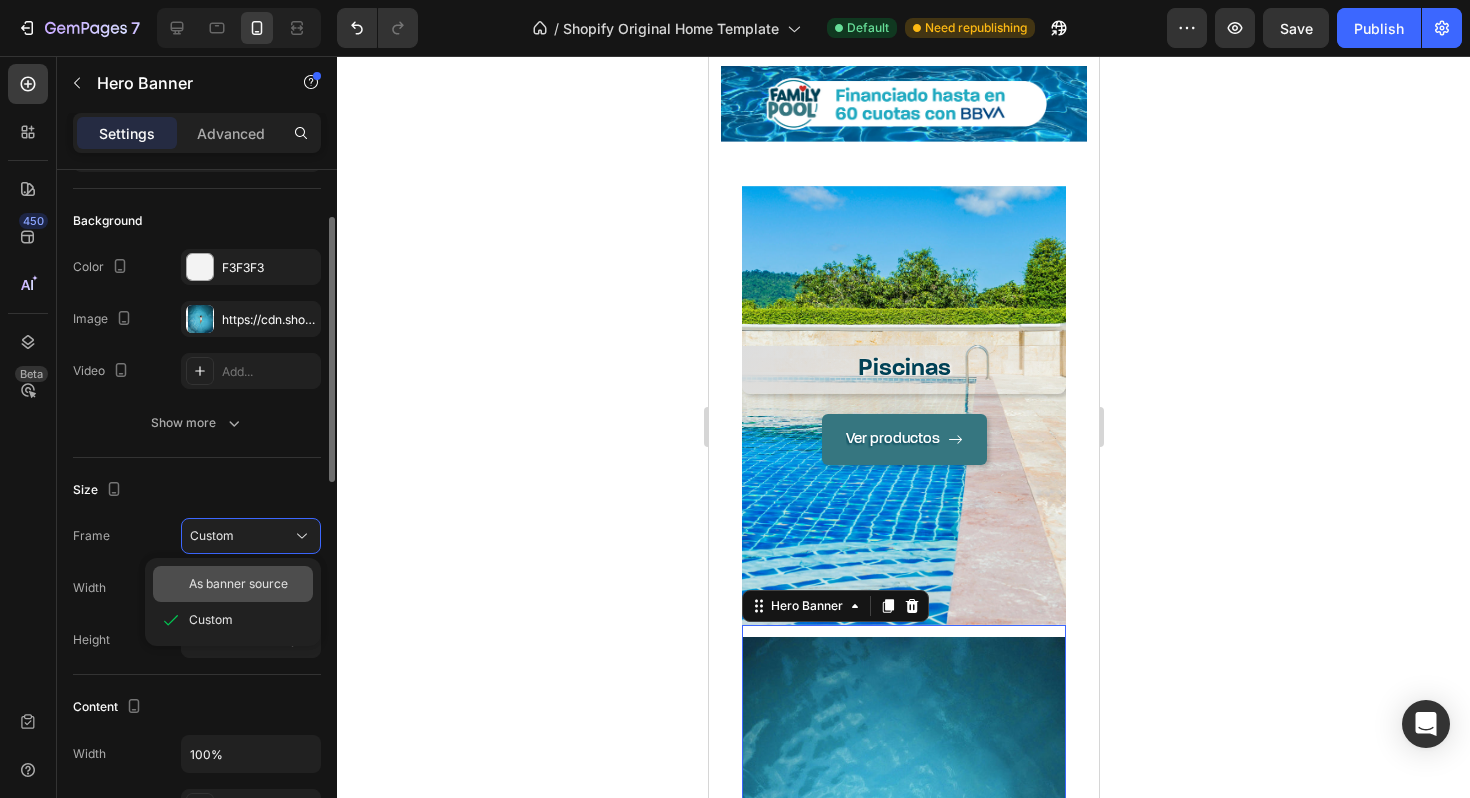 click on "As banner source" at bounding box center [238, 584] 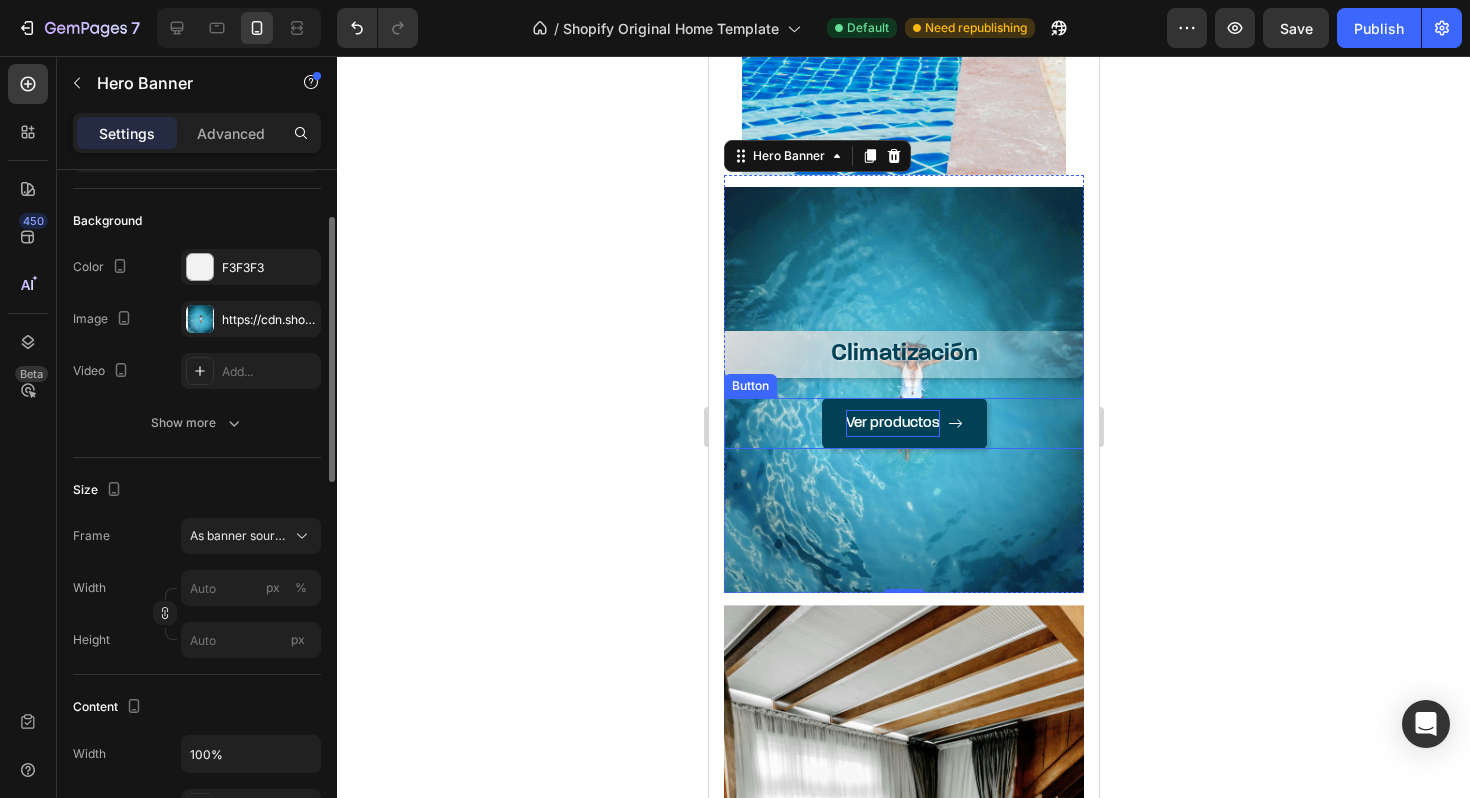 scroll, scrollTop: 1737, scrollLeft: 0, axis: vertical 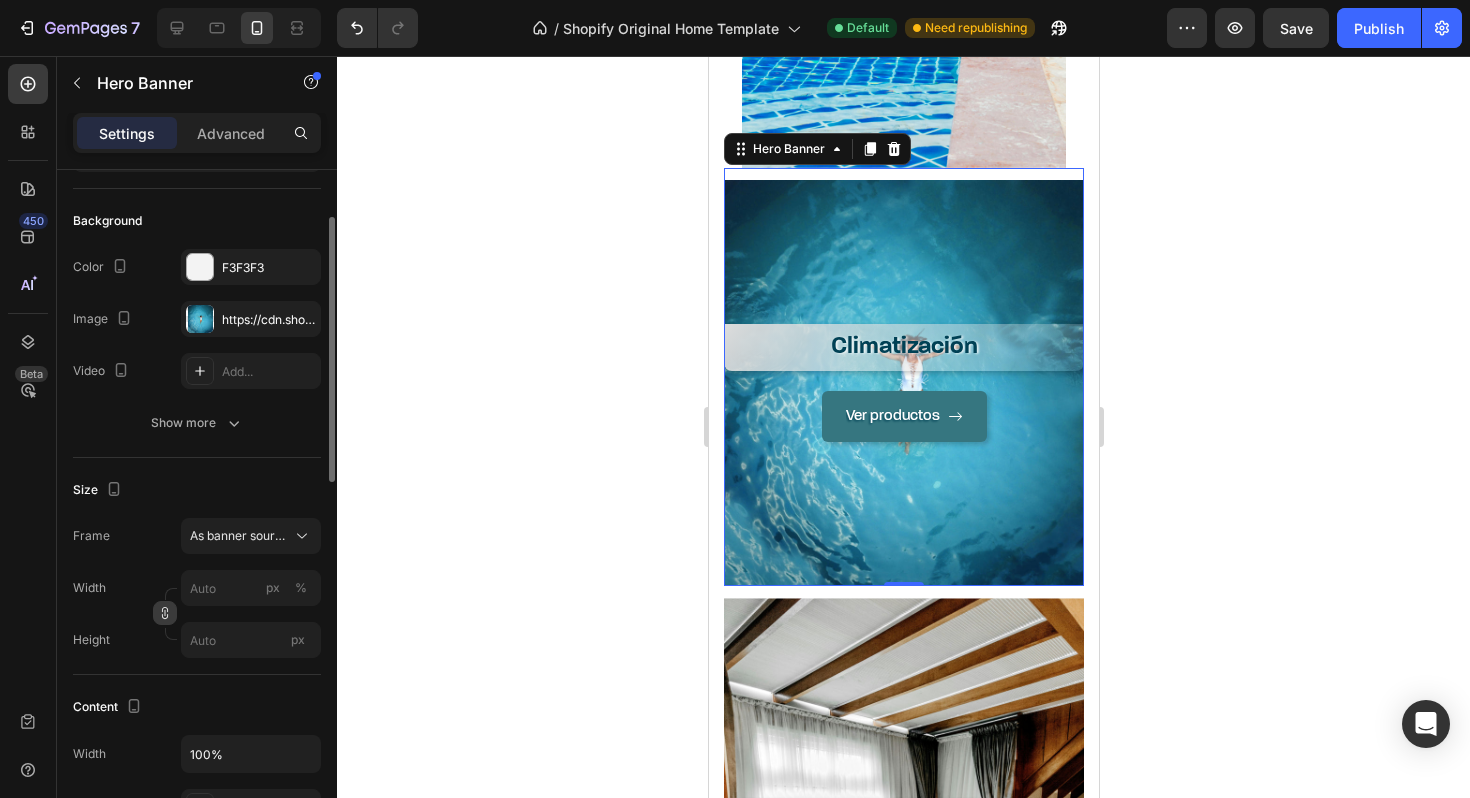 click 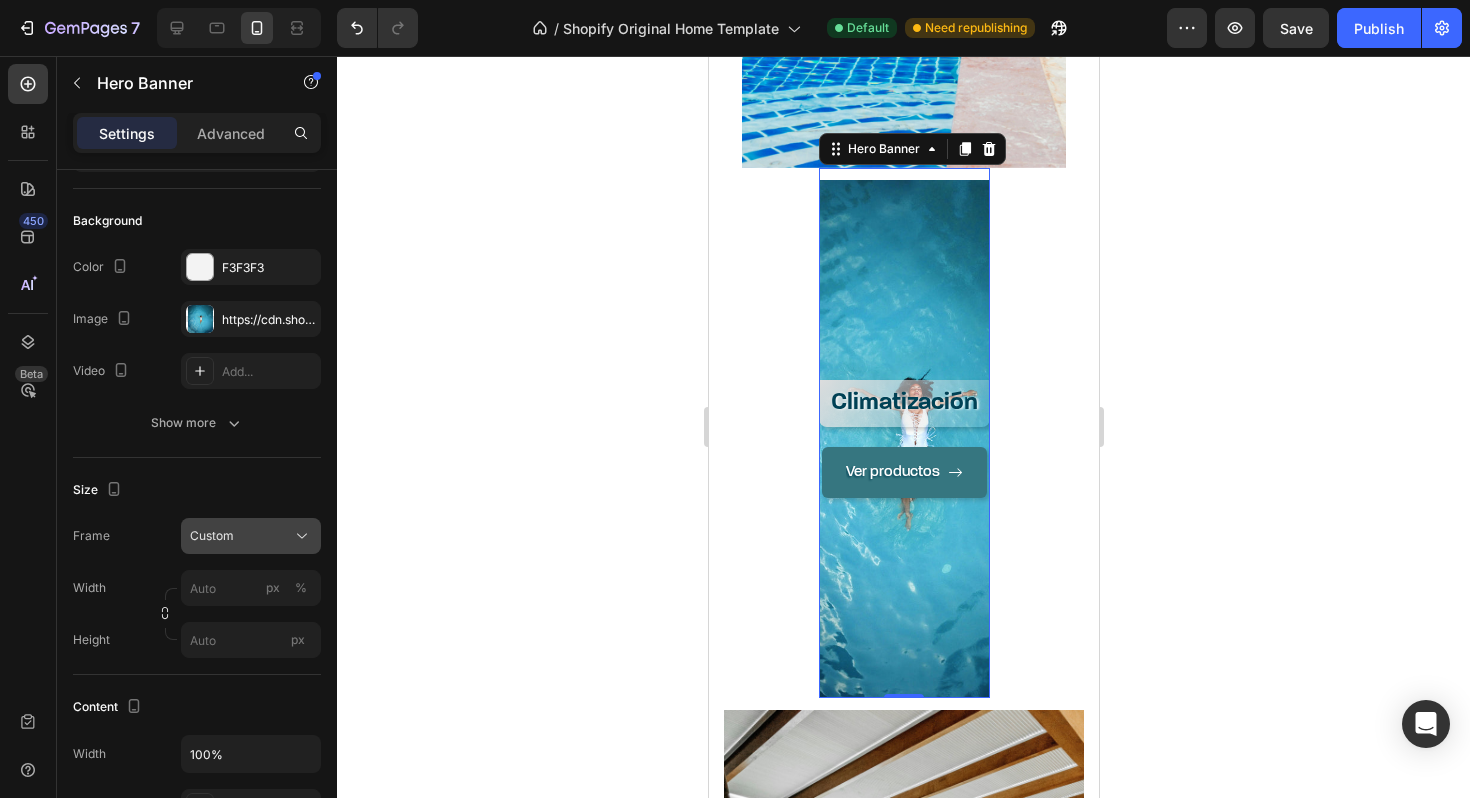 click on "Custom" at bounding box center (212, 536) 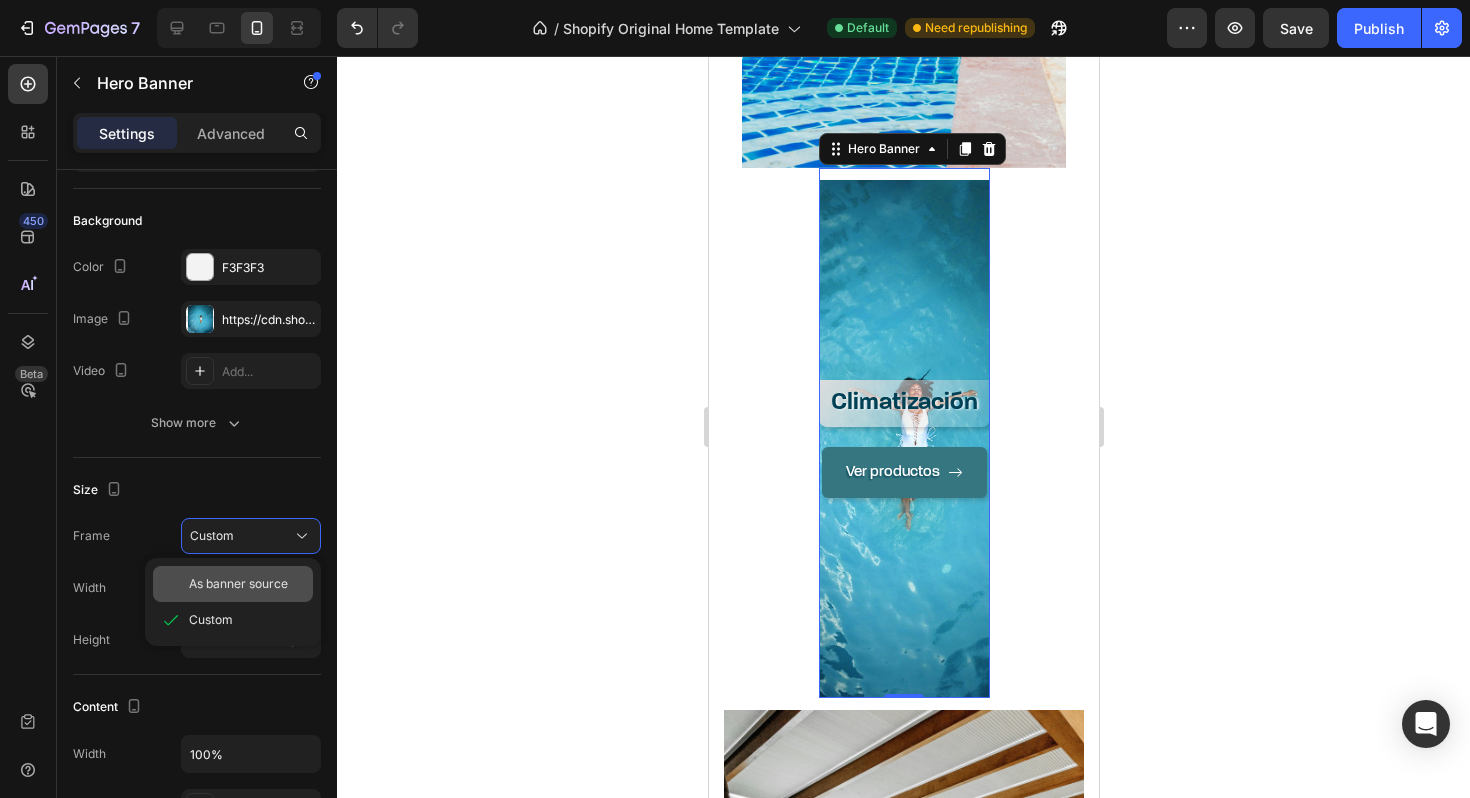 click on "As banner source" at bounding box center [238, 584] 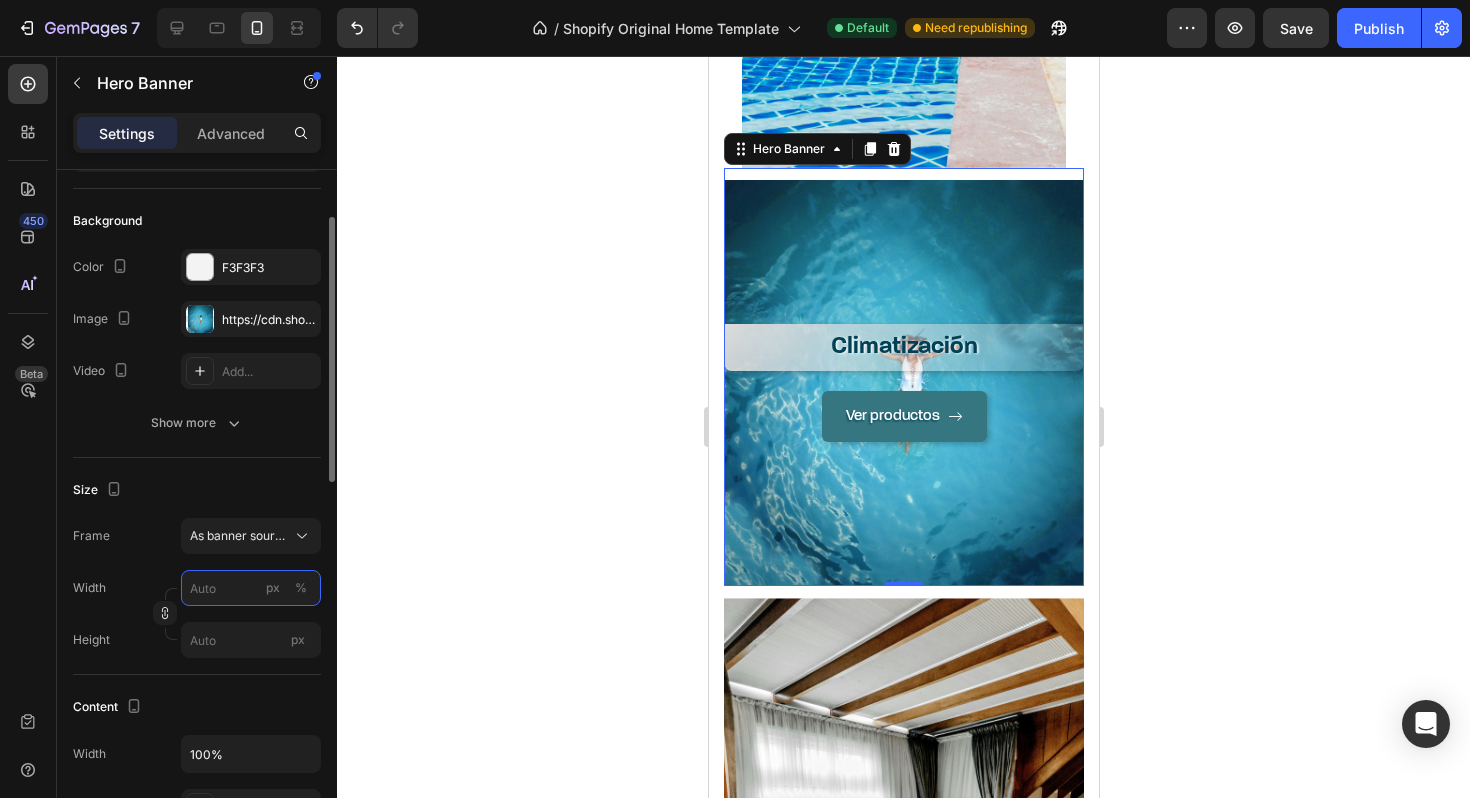 click on "px %" at bounding box center (251, 588) 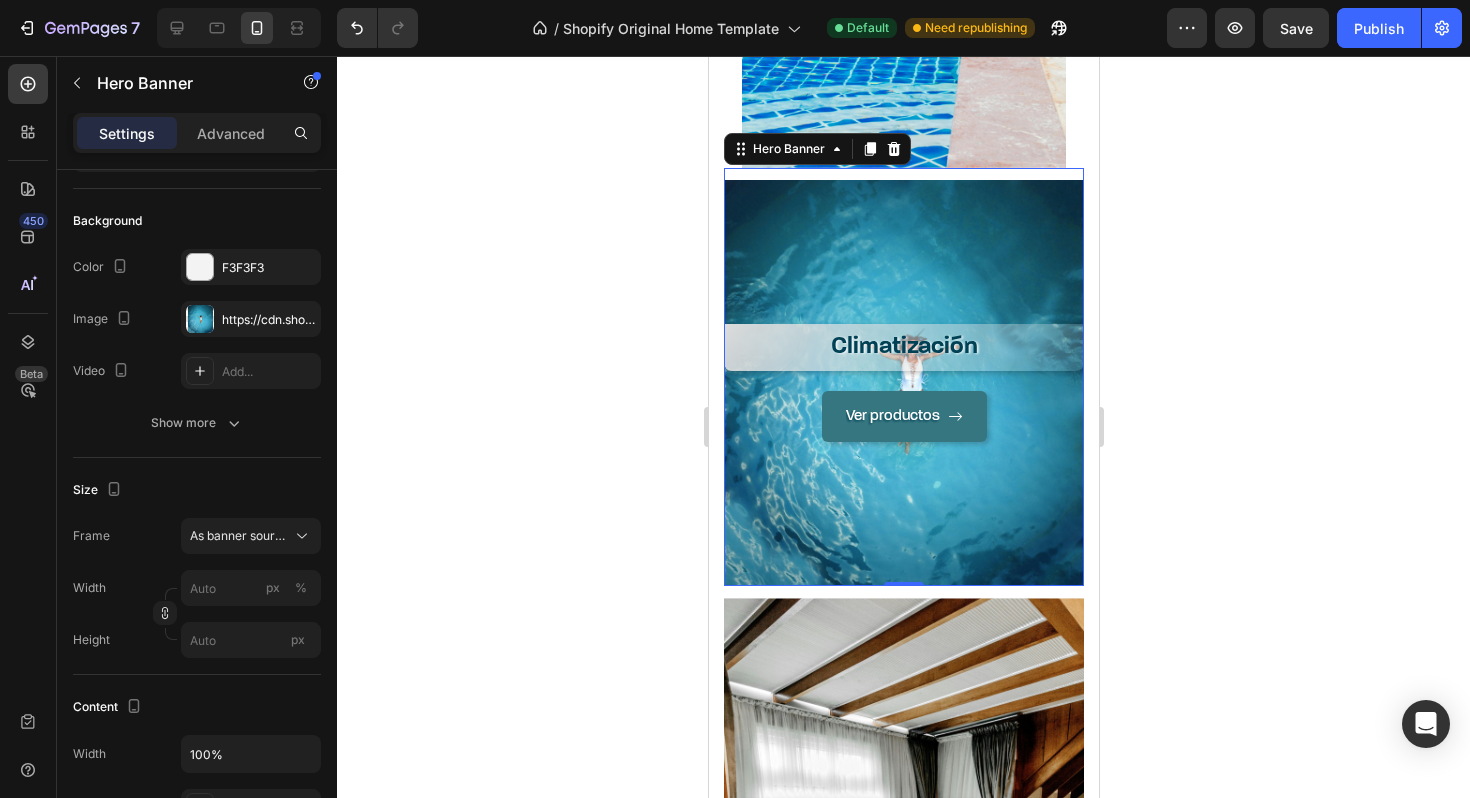 click on "Frame As banner source" at bounding box center [197, 536] 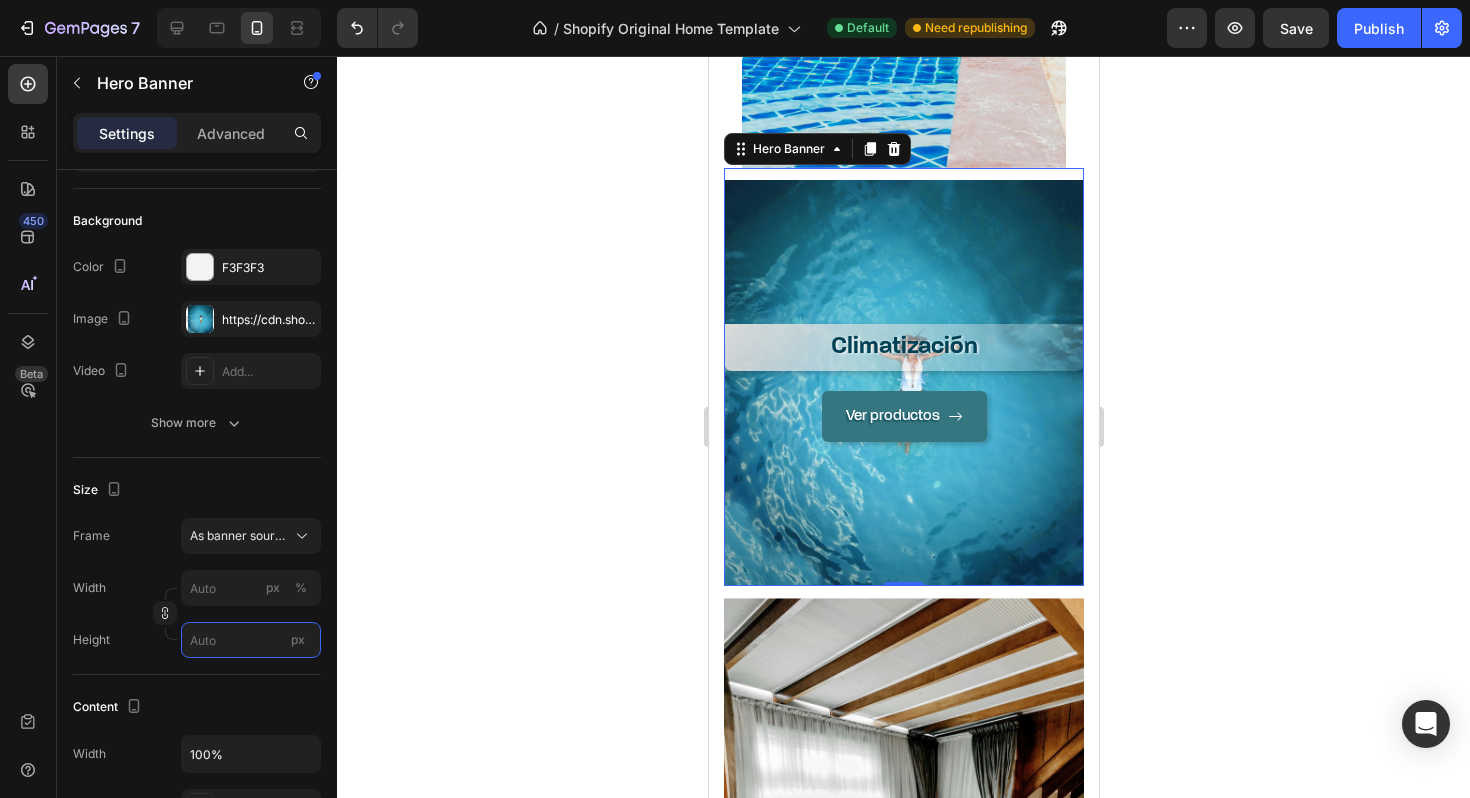click on "px" at bounding box center [251, 640] 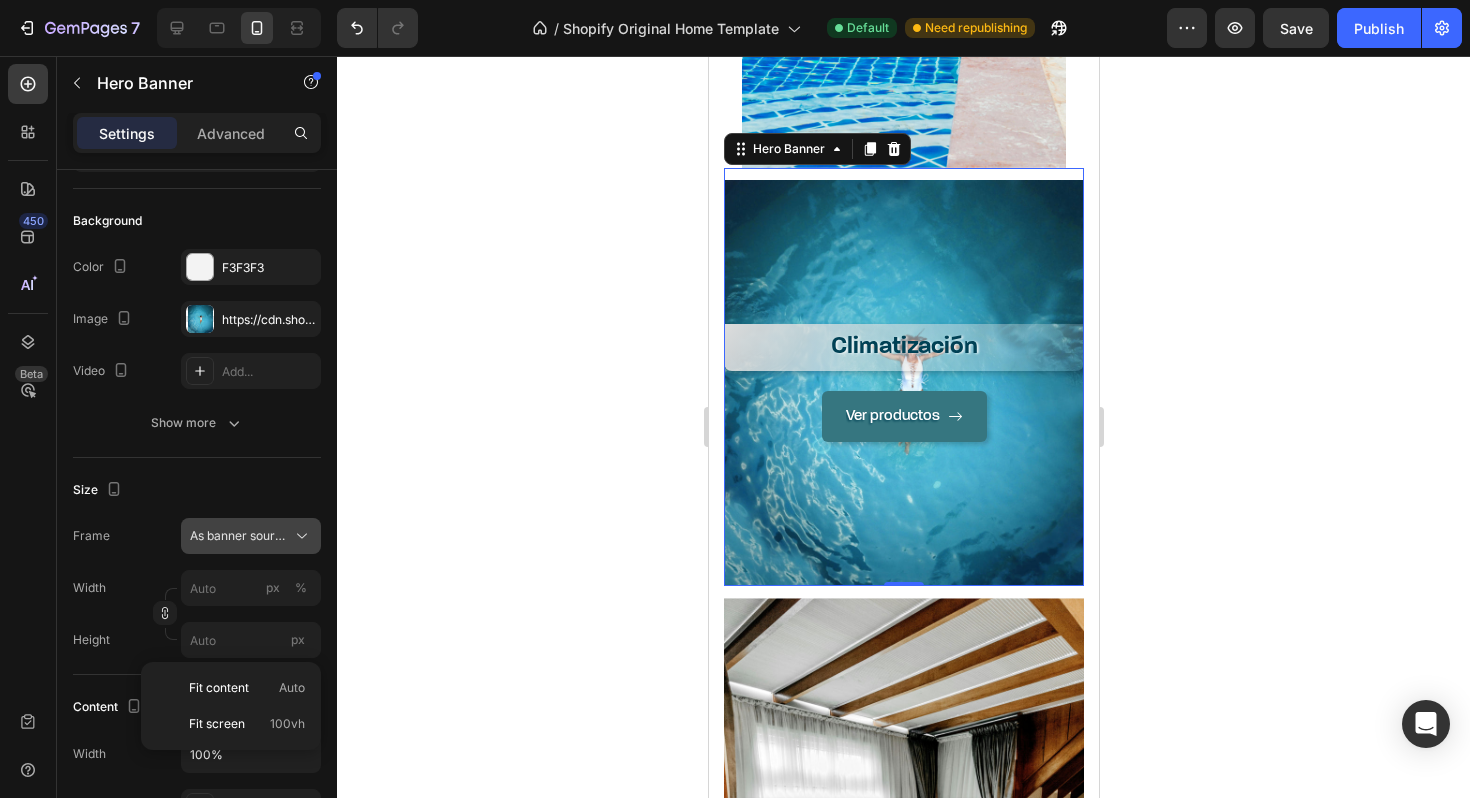 click on "As banner source" at bounding box center [239, 536] 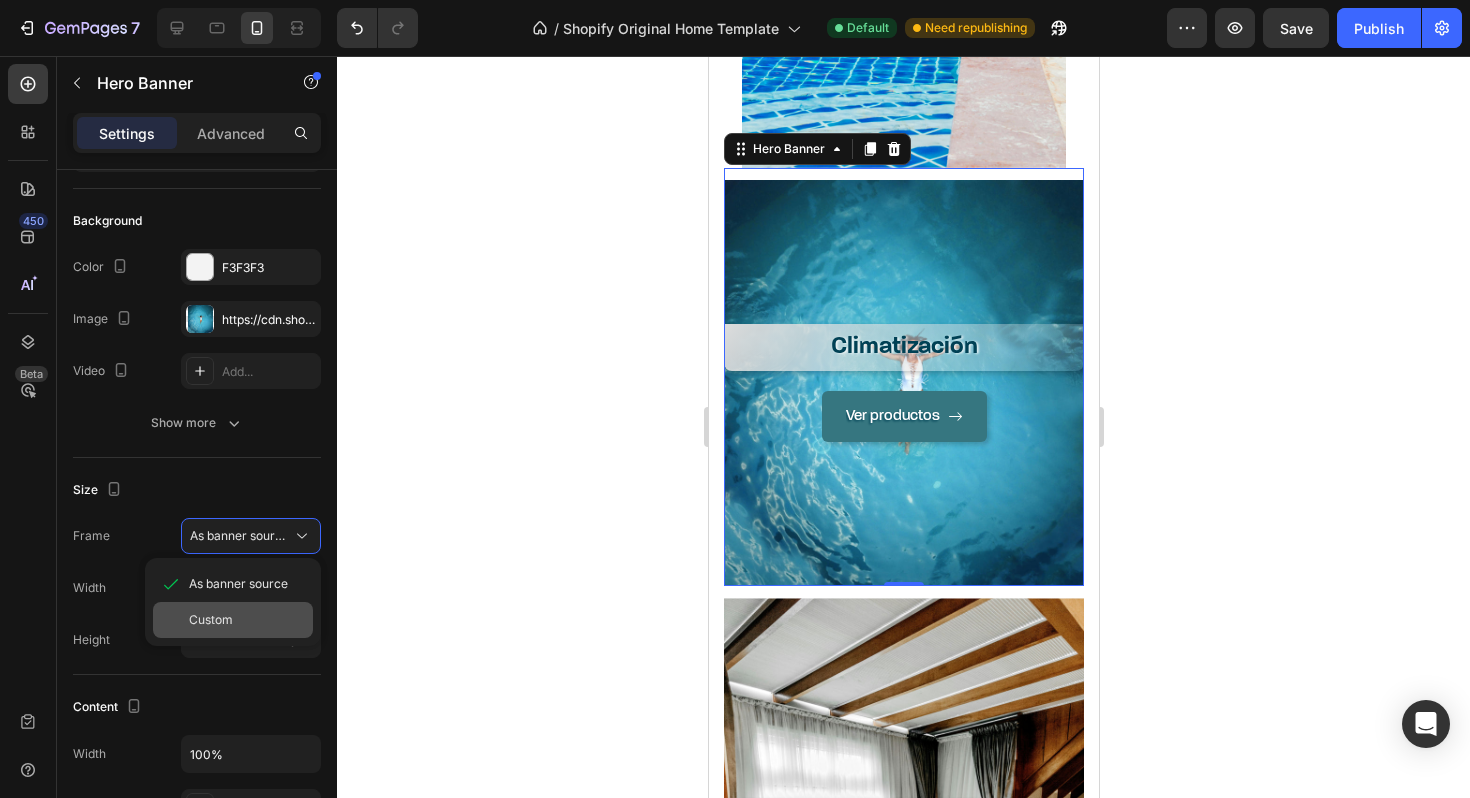 click on "Custom" at bounding box center [247, 620] 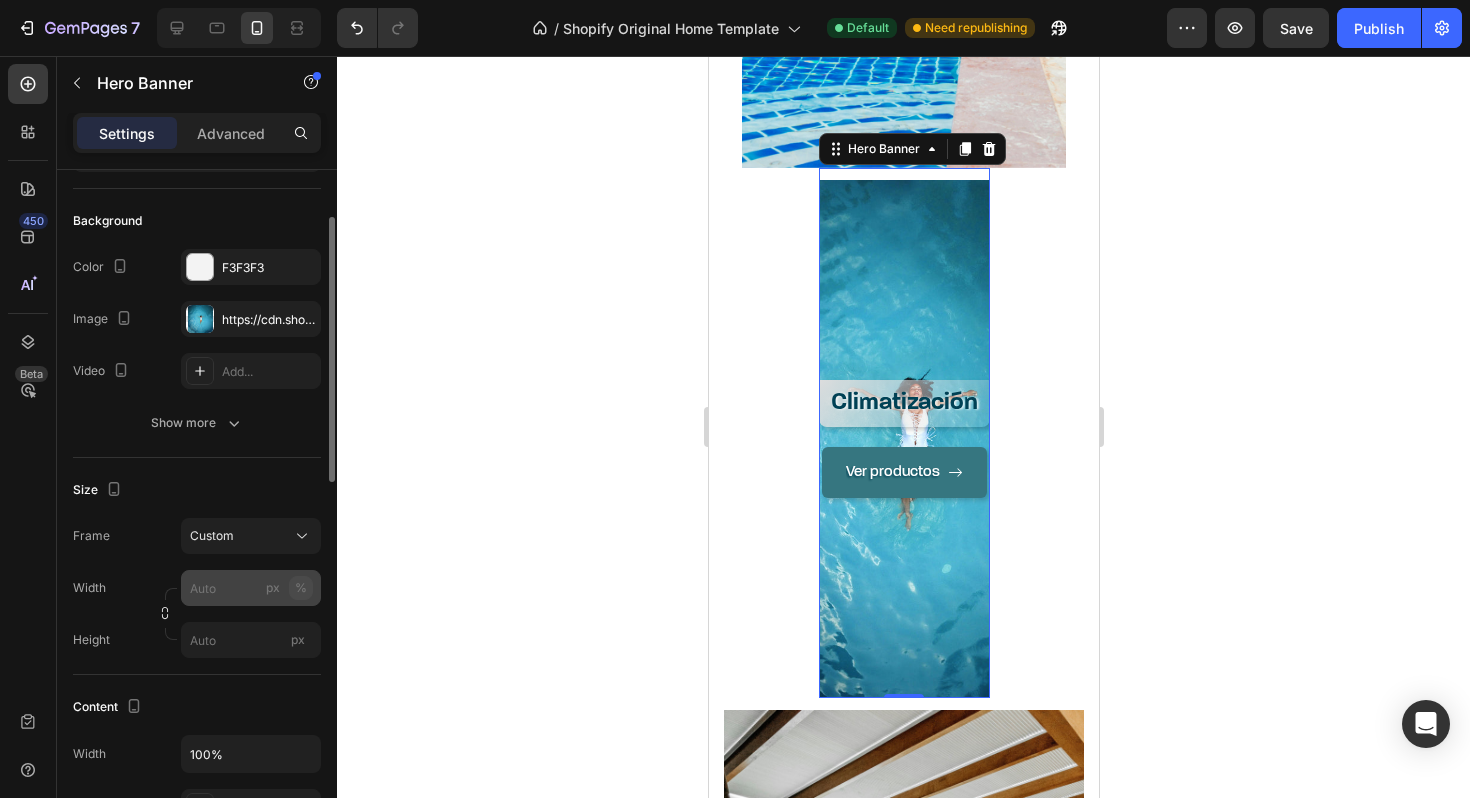click on "%" at bounding box center [301, 588] 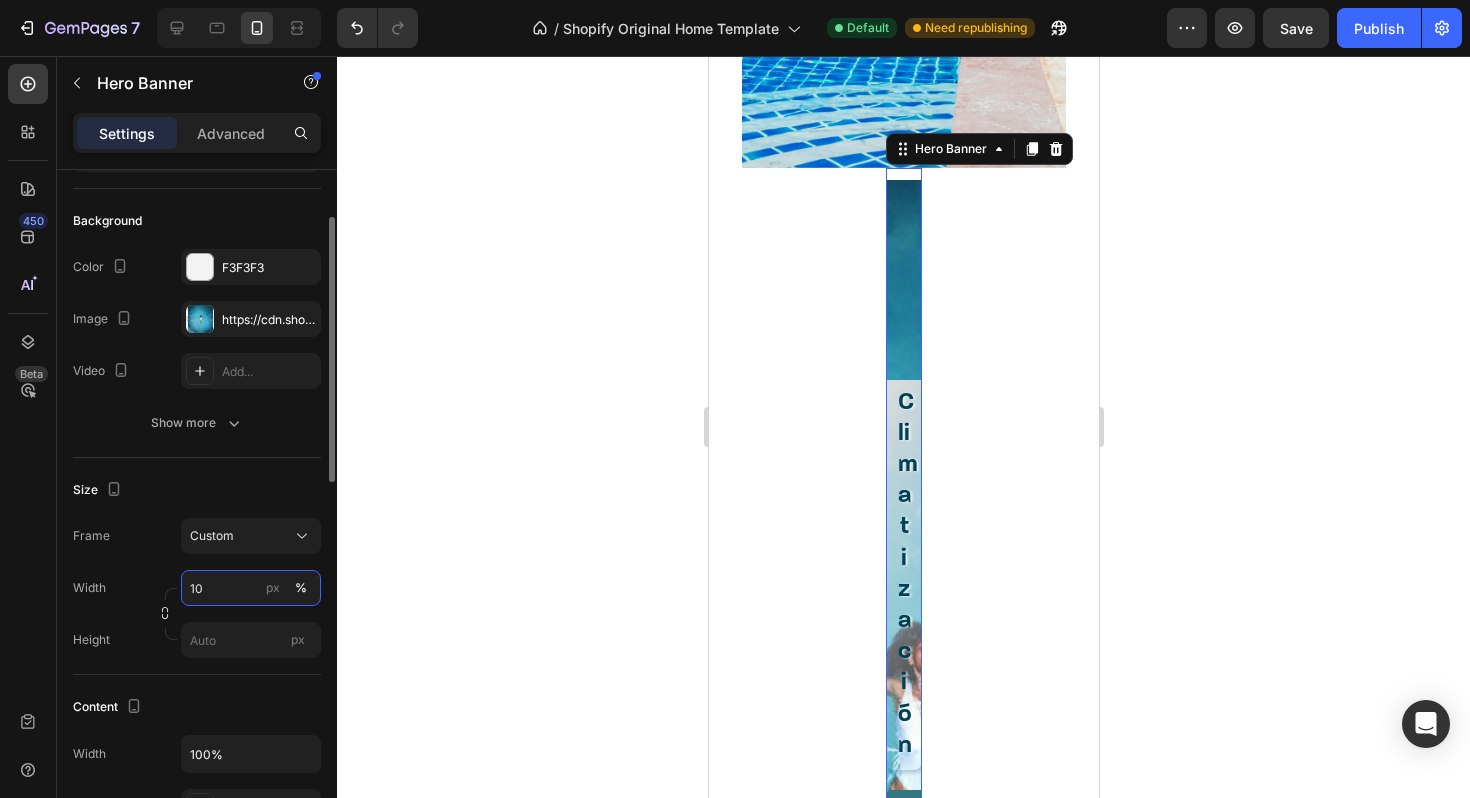 type on "1" 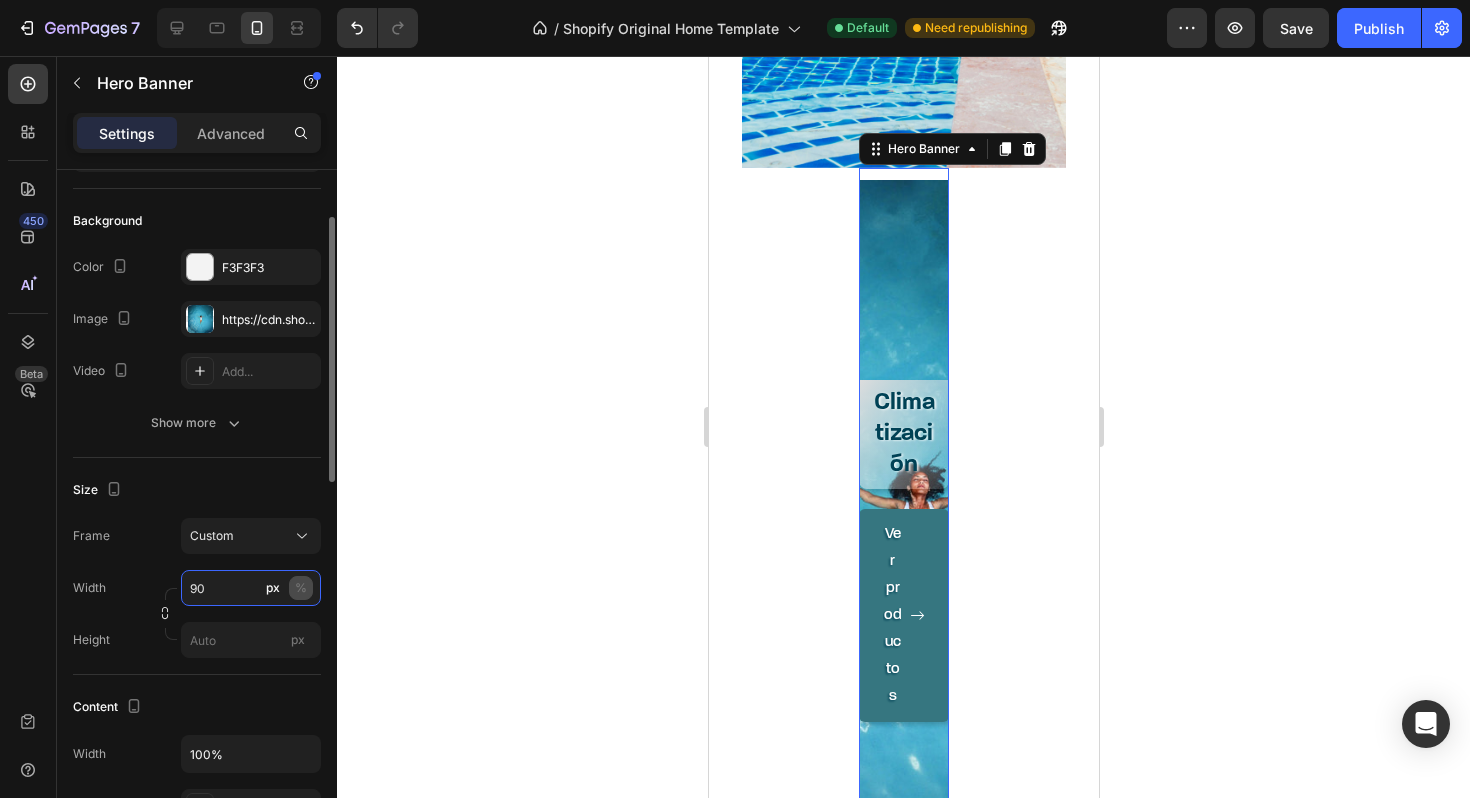 type on "90" 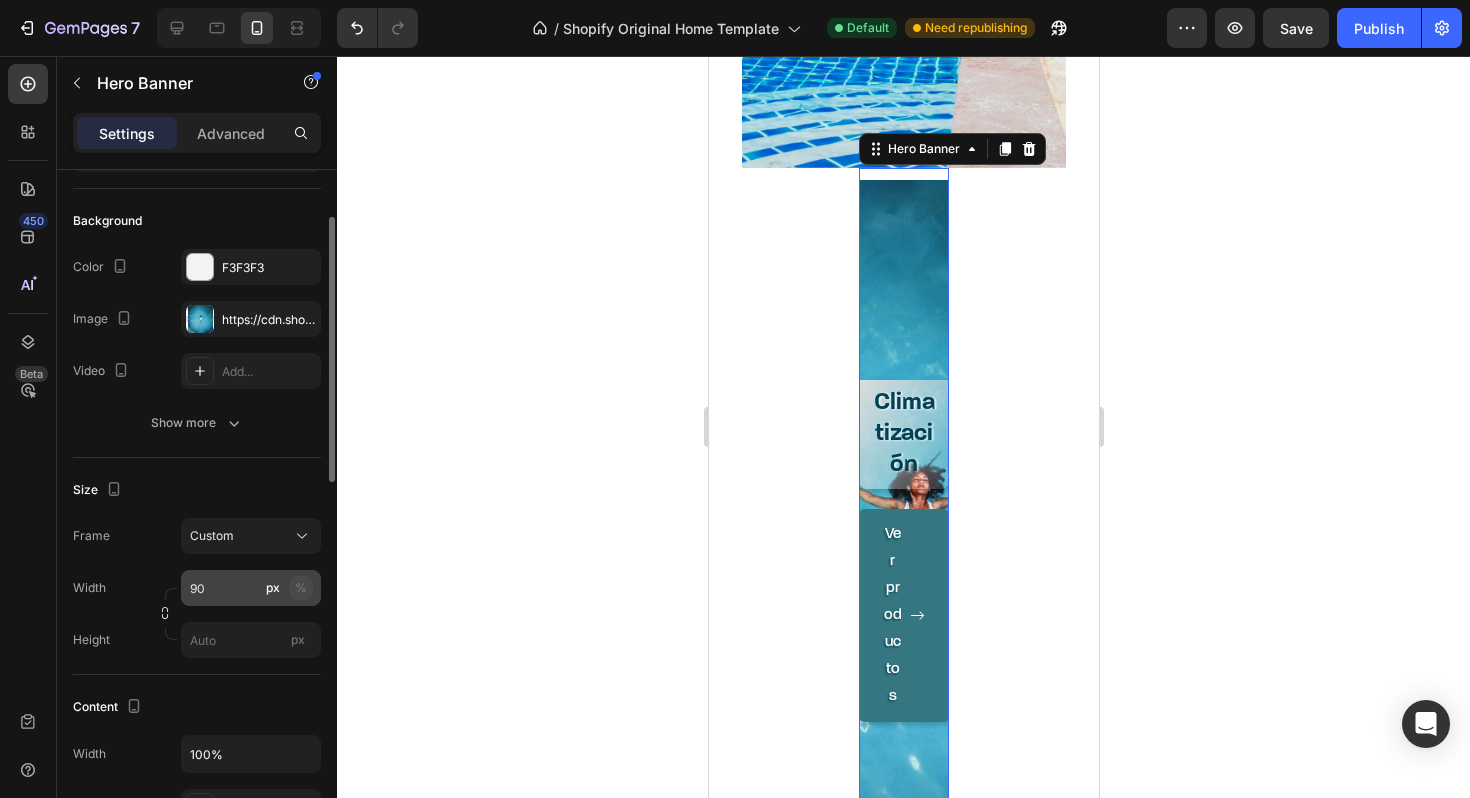 click on "%" at bounding box center (301, 588) 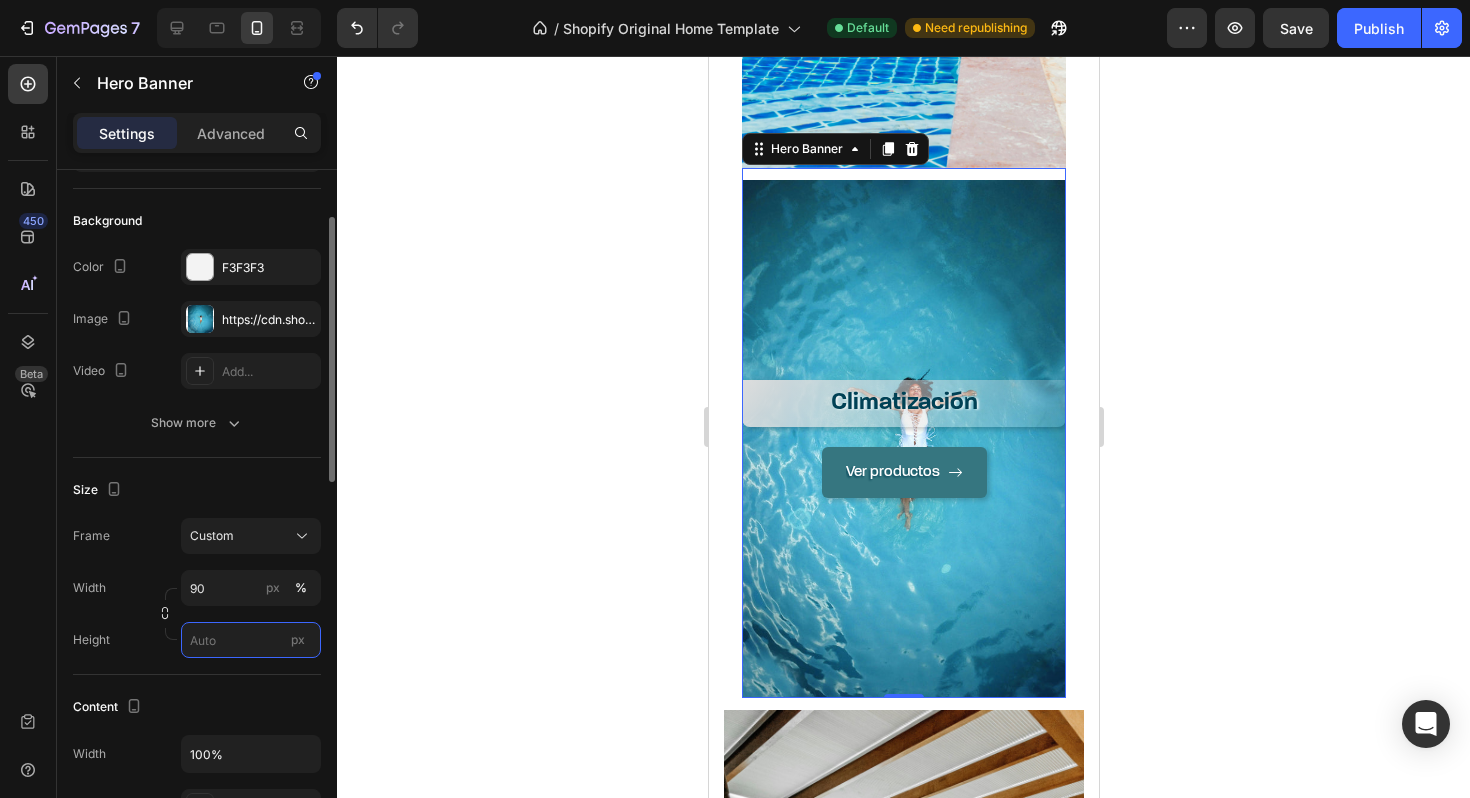 click on "px" at bounding box center (251, 640) 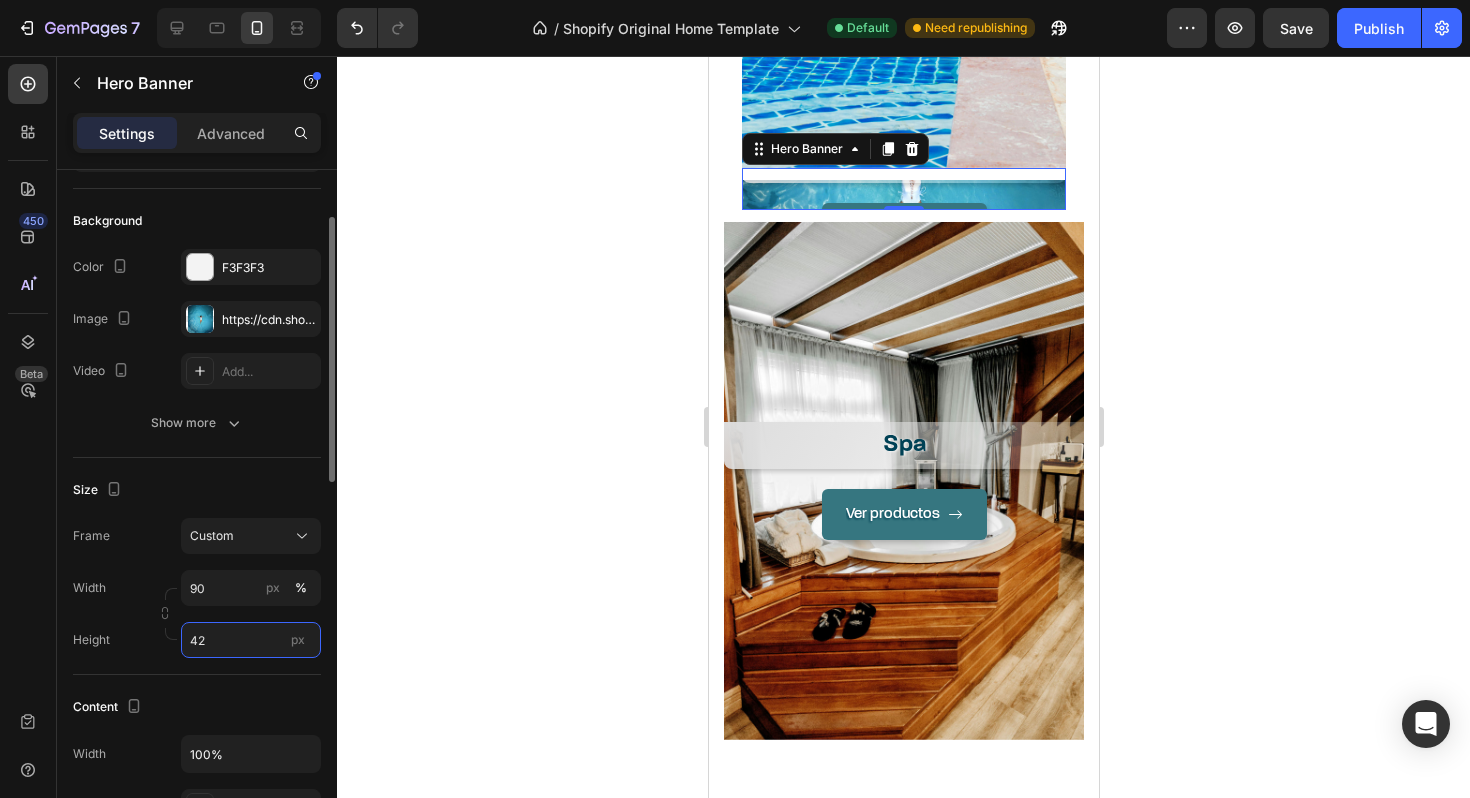 type on "420" 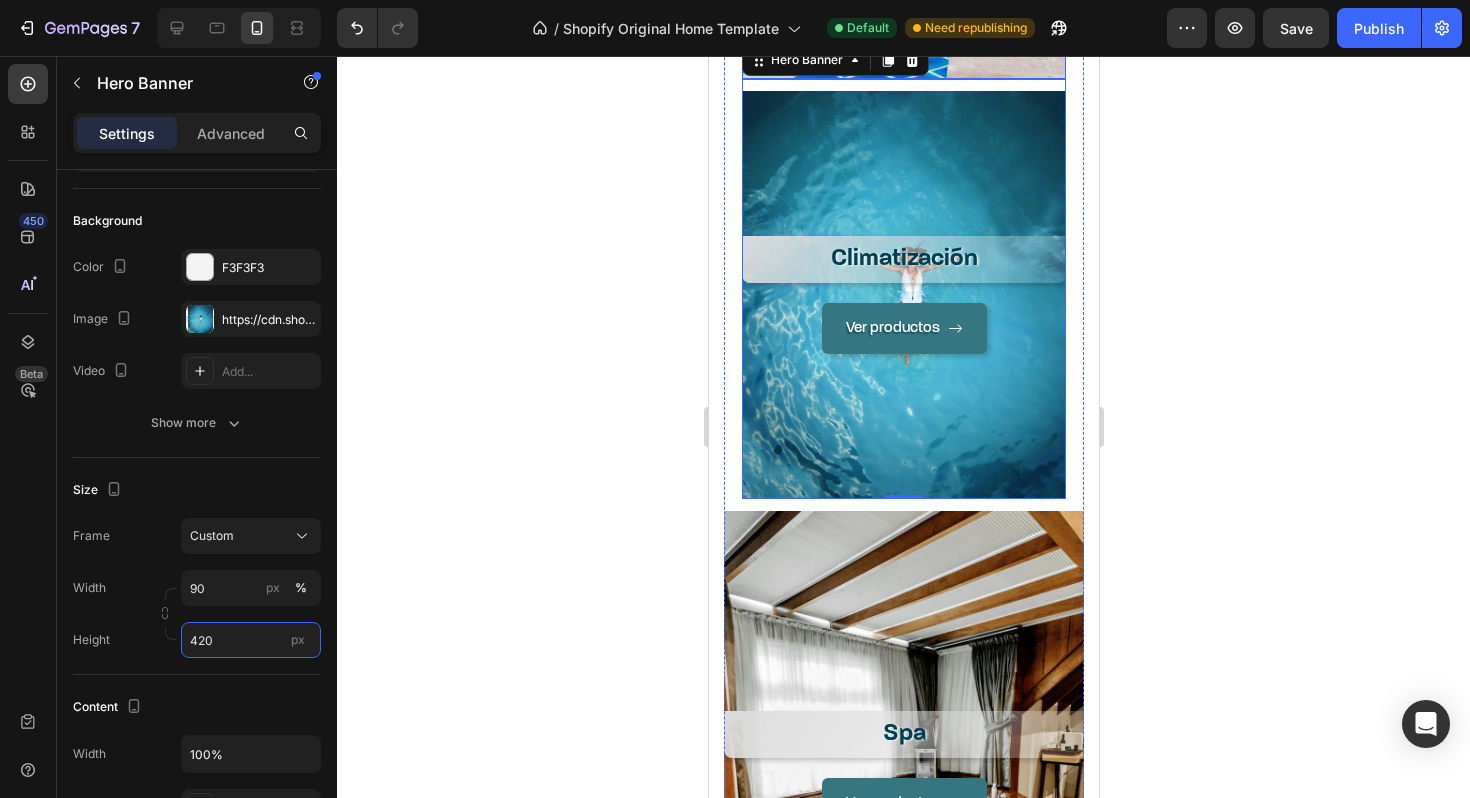 scroll, scrollTop: 1828, scrollLeft: 0, axis: vertical 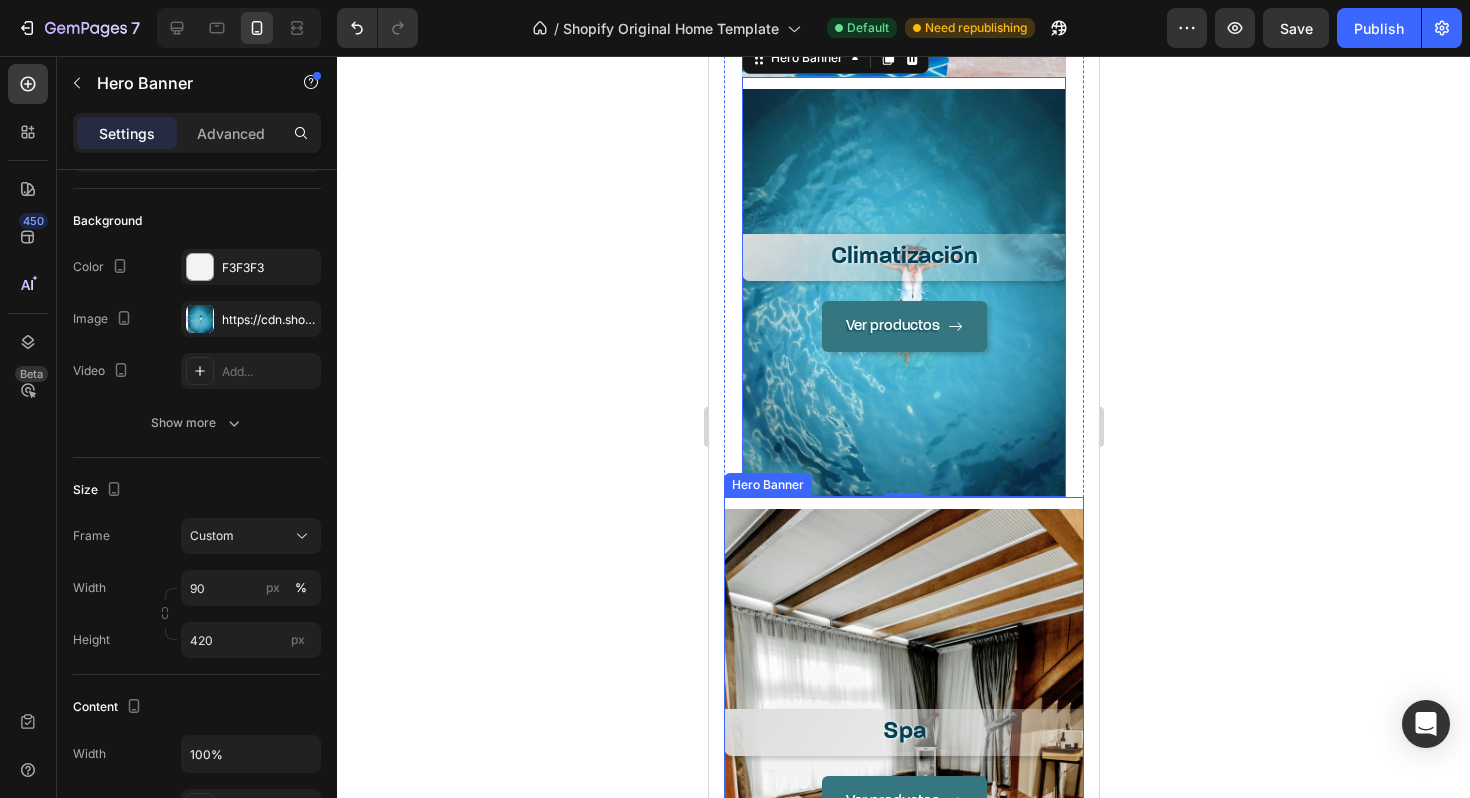 click on "Spa Heading
Ver productos Button" at bounding box center (903, 768) 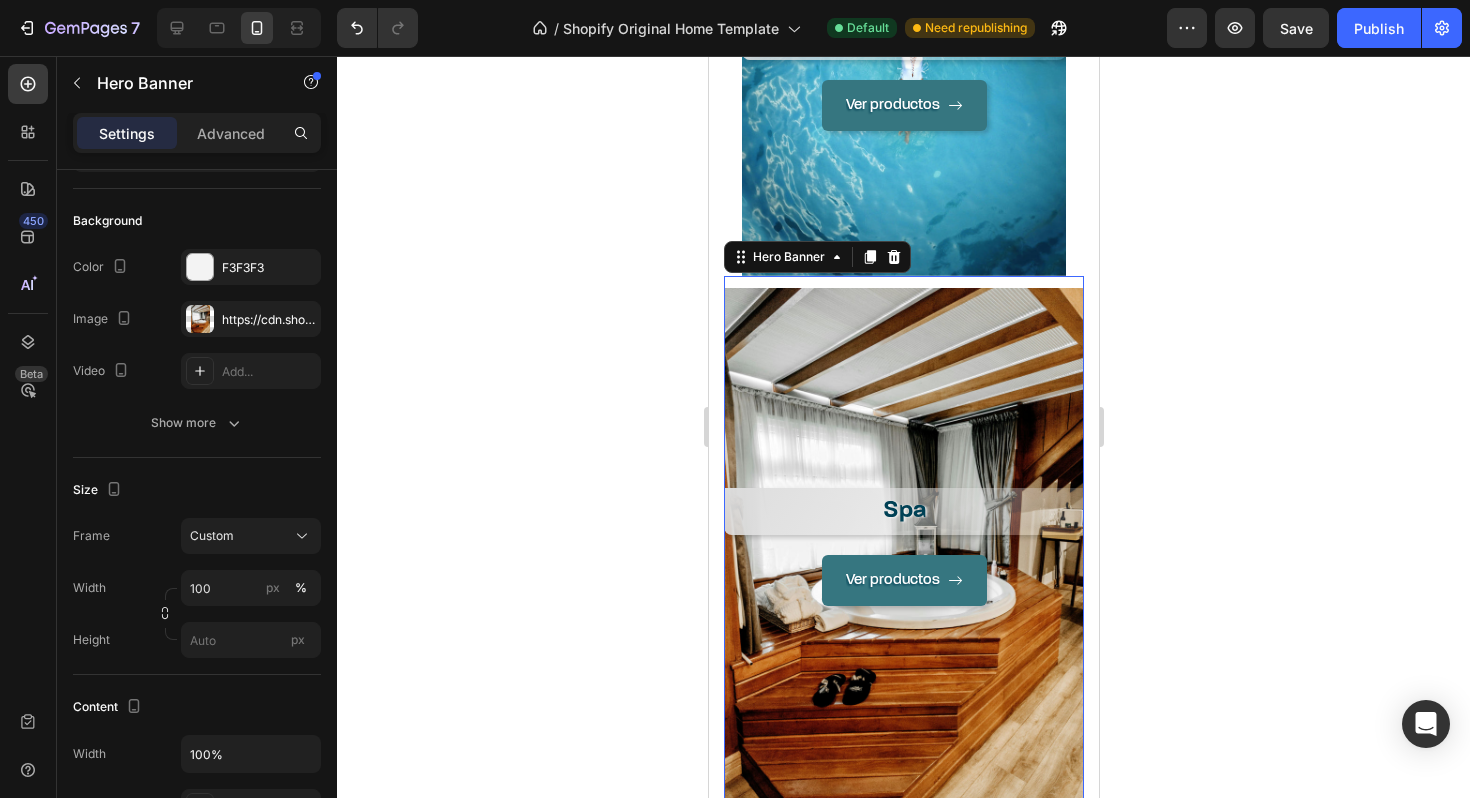 scroll, scrollTop: 2054, scrollLeft: 0, axis: vertical 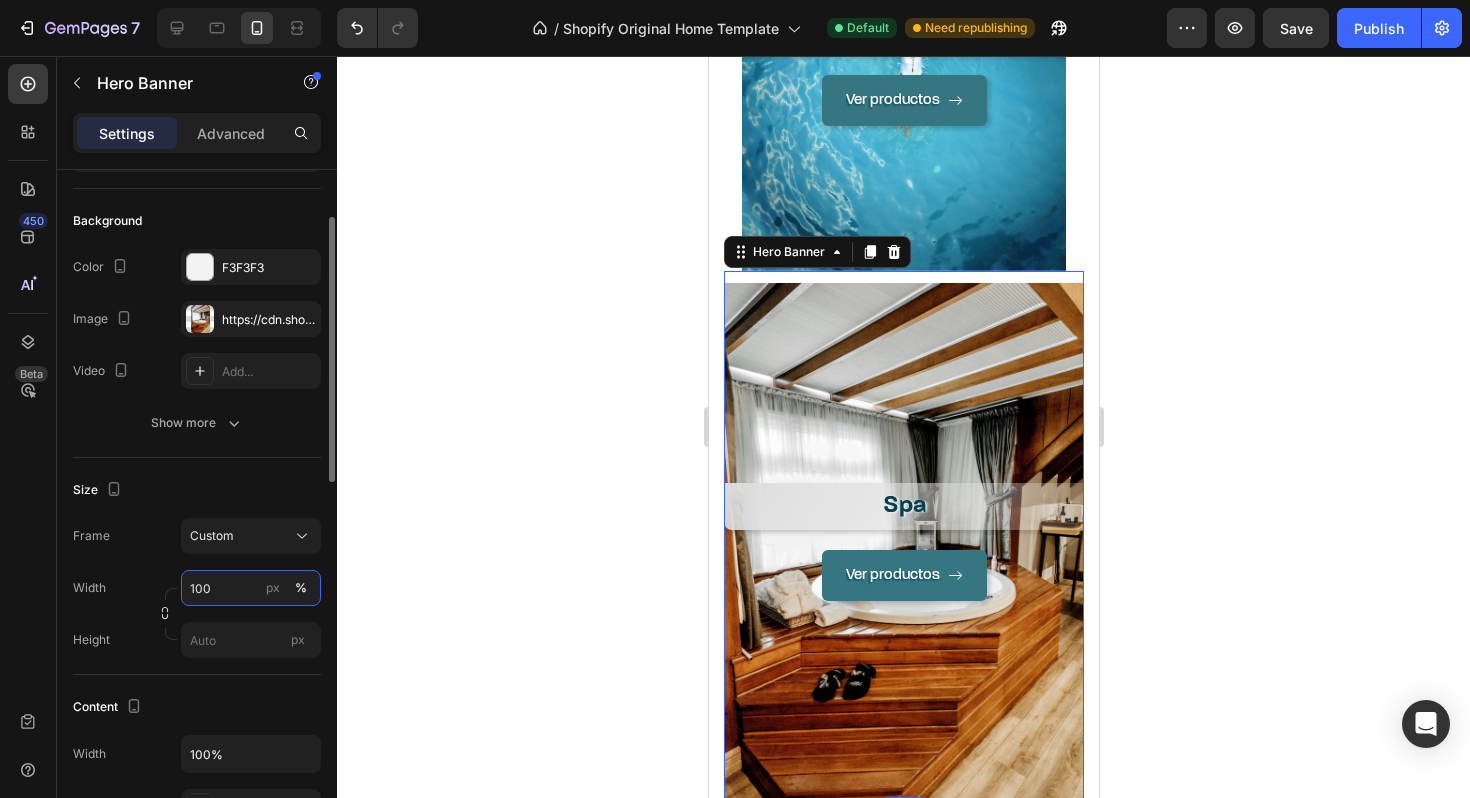 click on "100" at bounding box center (251, 588) 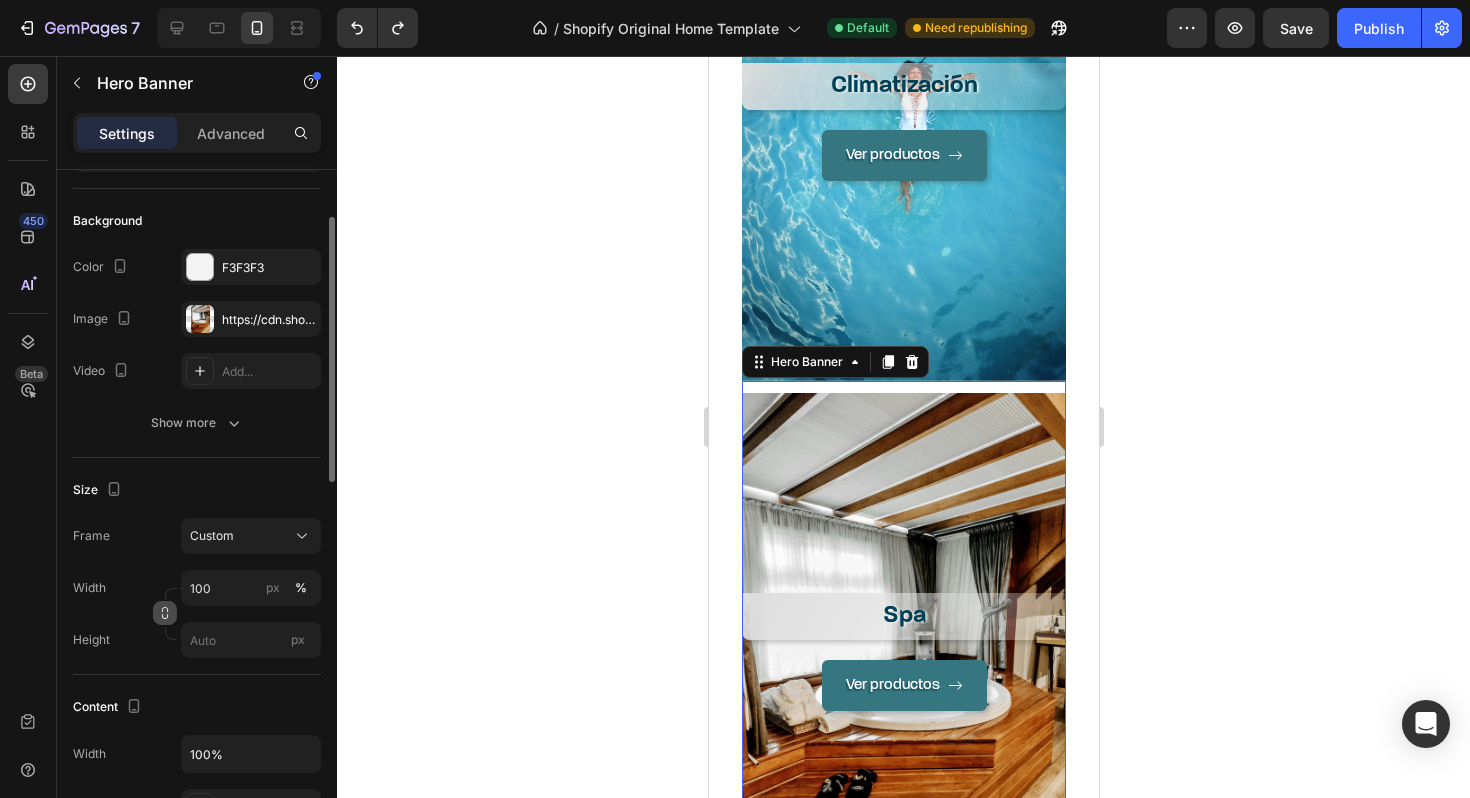 click 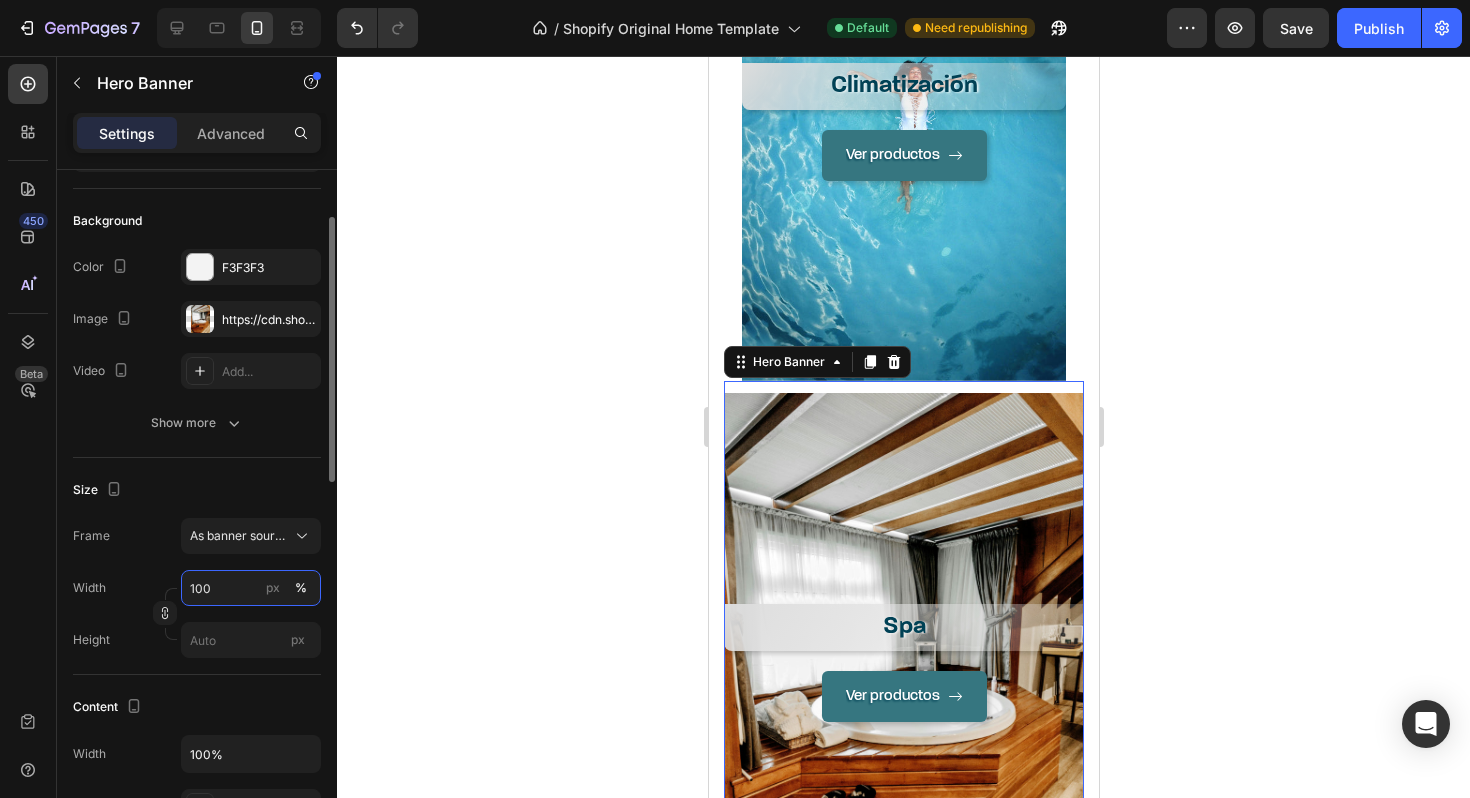 click on "100" at bounding box center [251, 588] 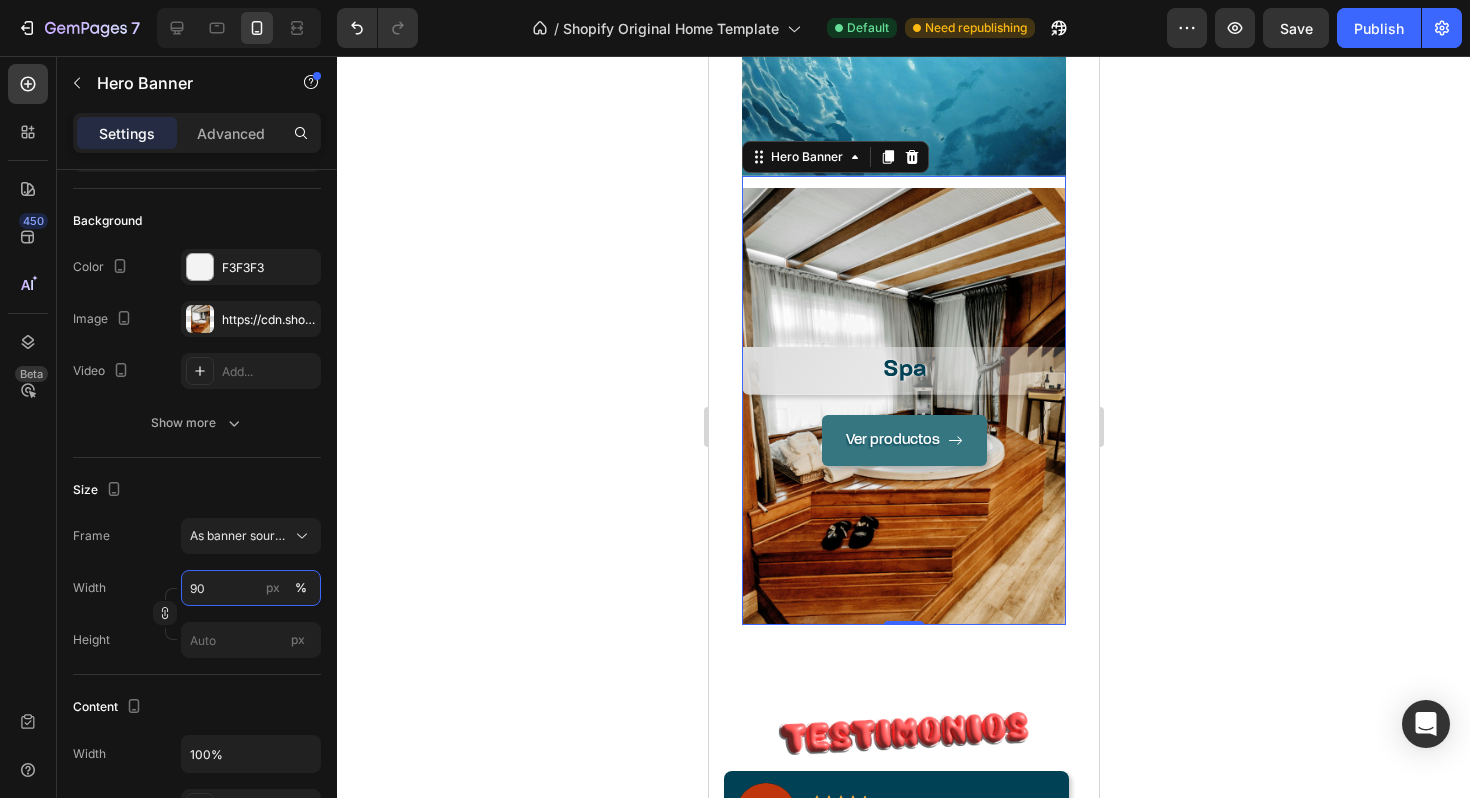 scroll, scrollTop: 2252, scrollLeft: 0, axis: vertical 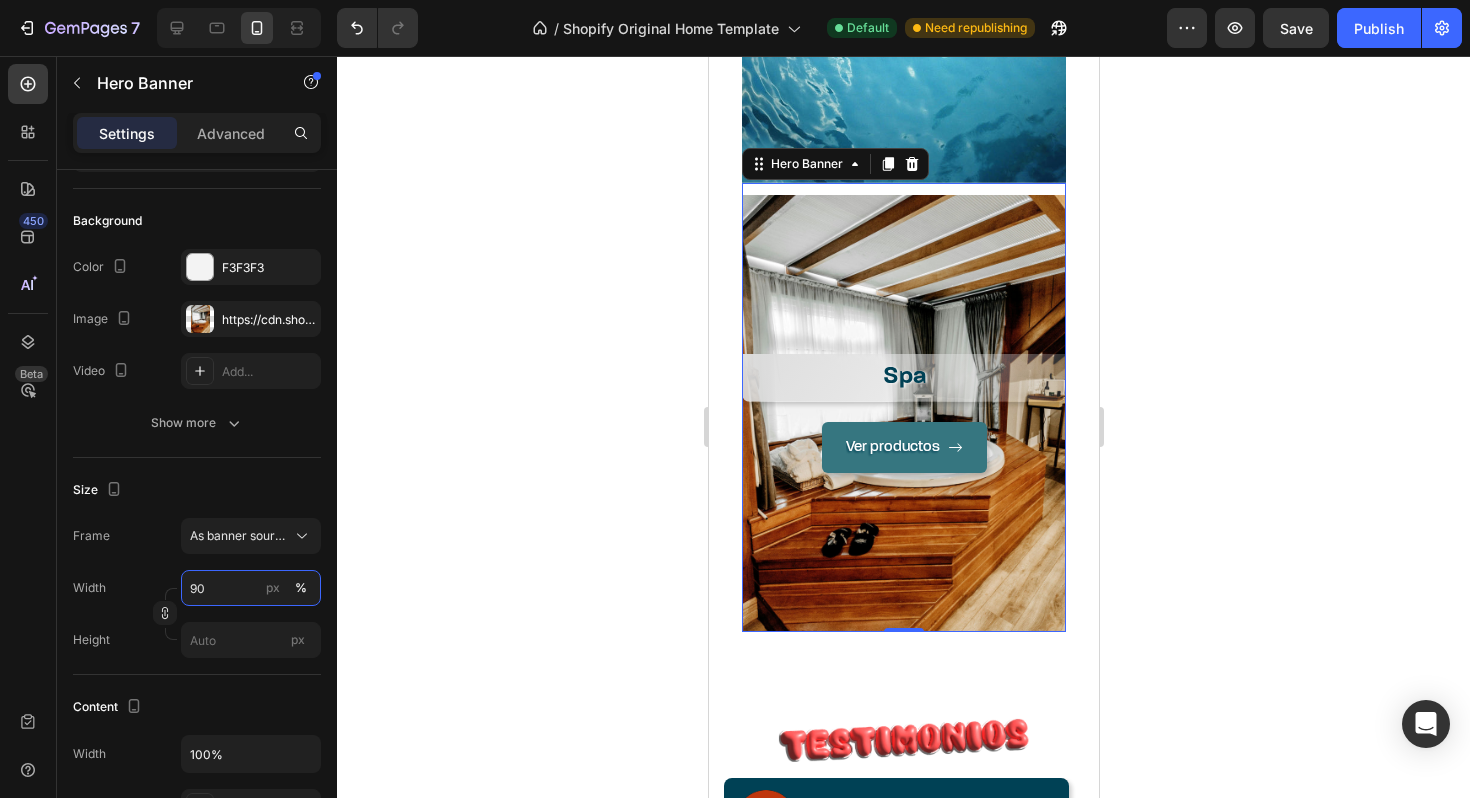 type on "90" 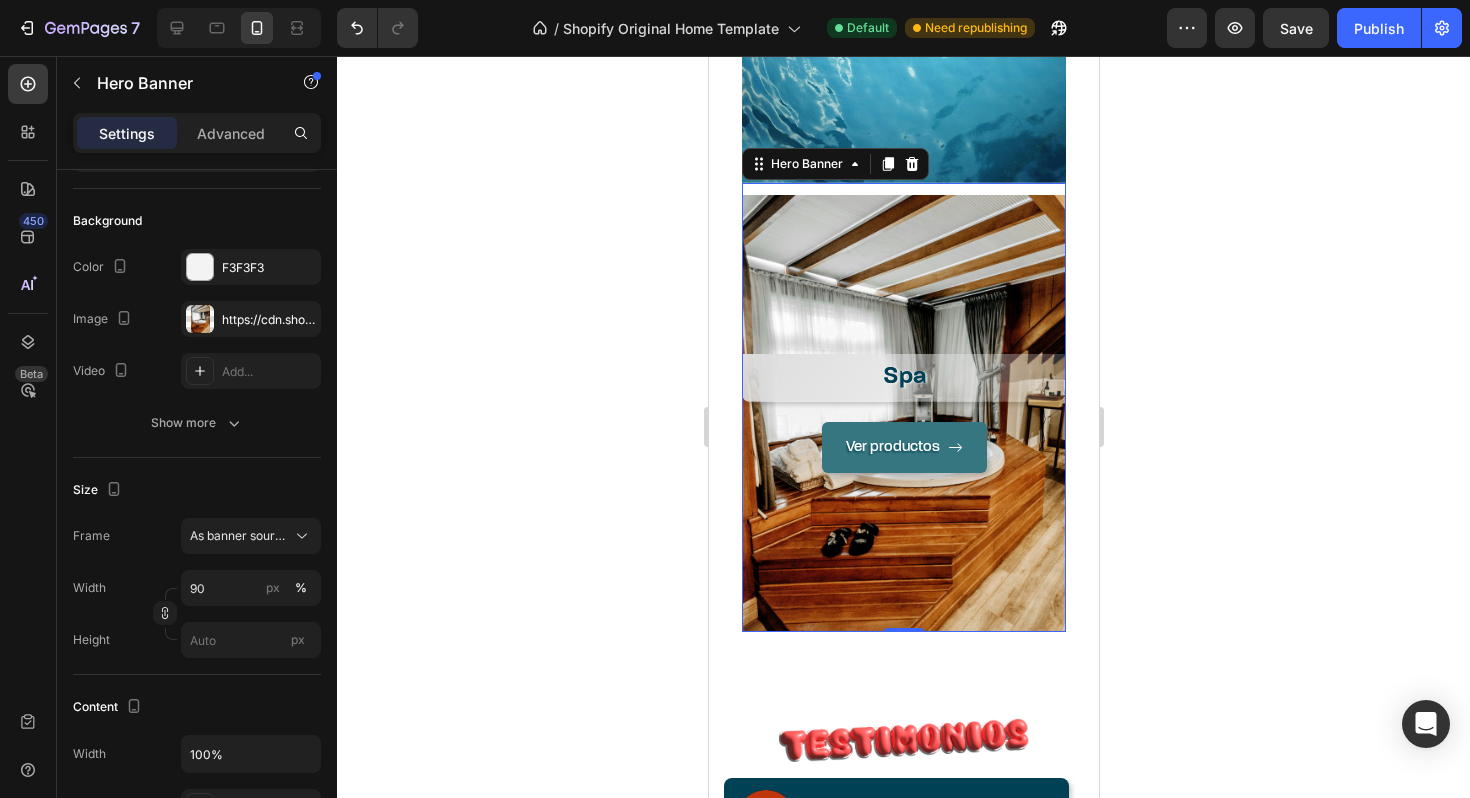 click 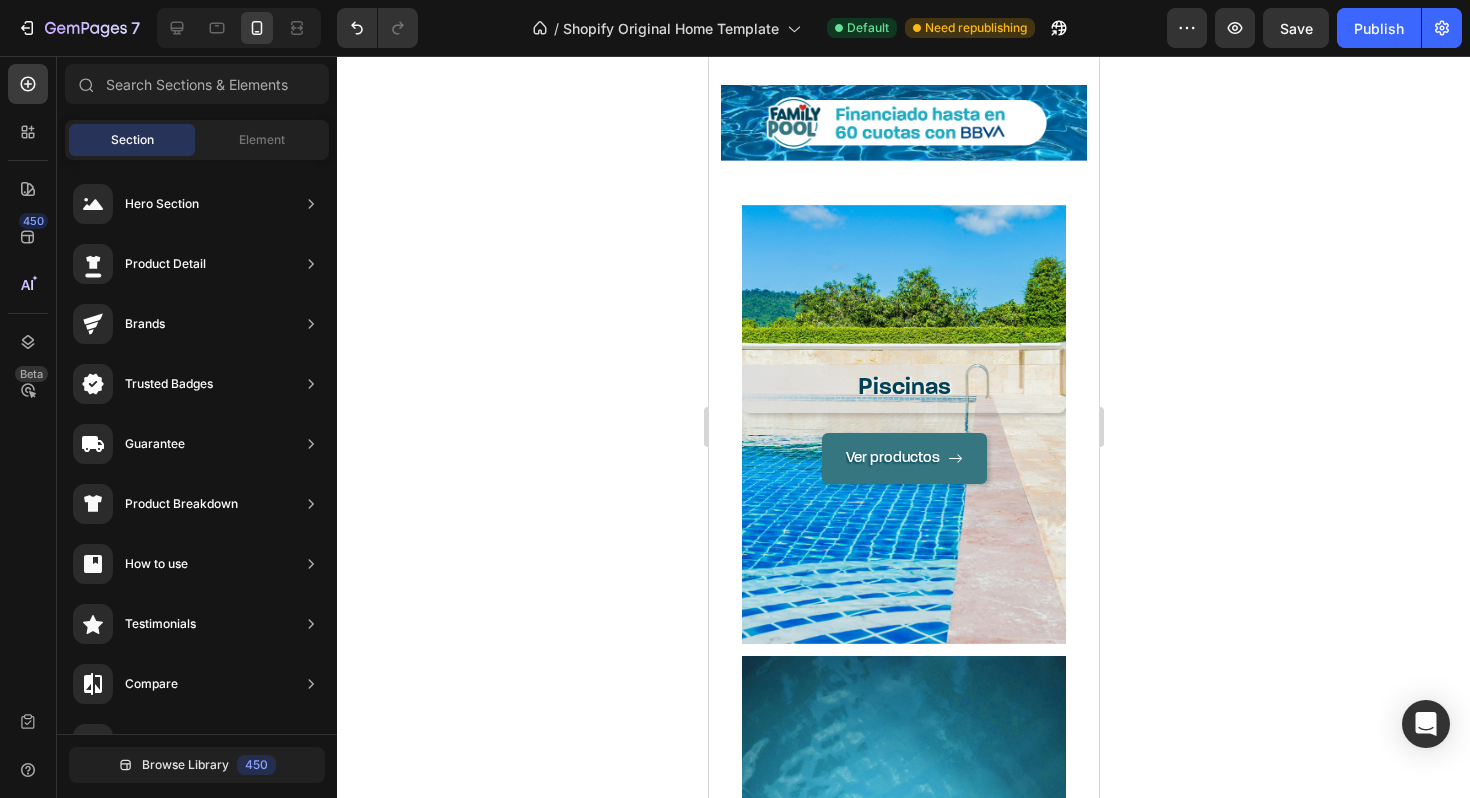 scroll, scrollTop: 1270, scrollLeft: 0, axis: vertical 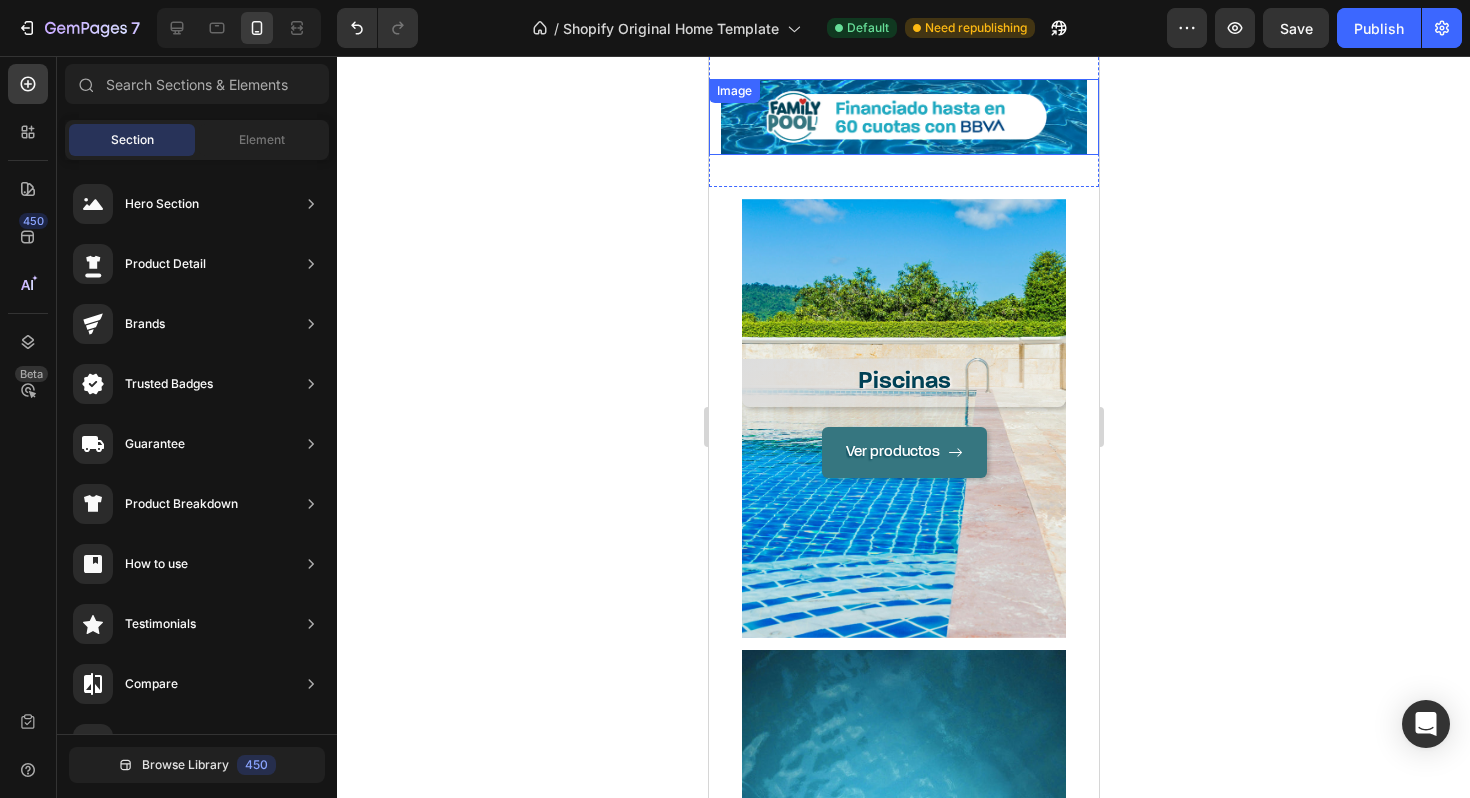 click at bounding box center [903, 117] 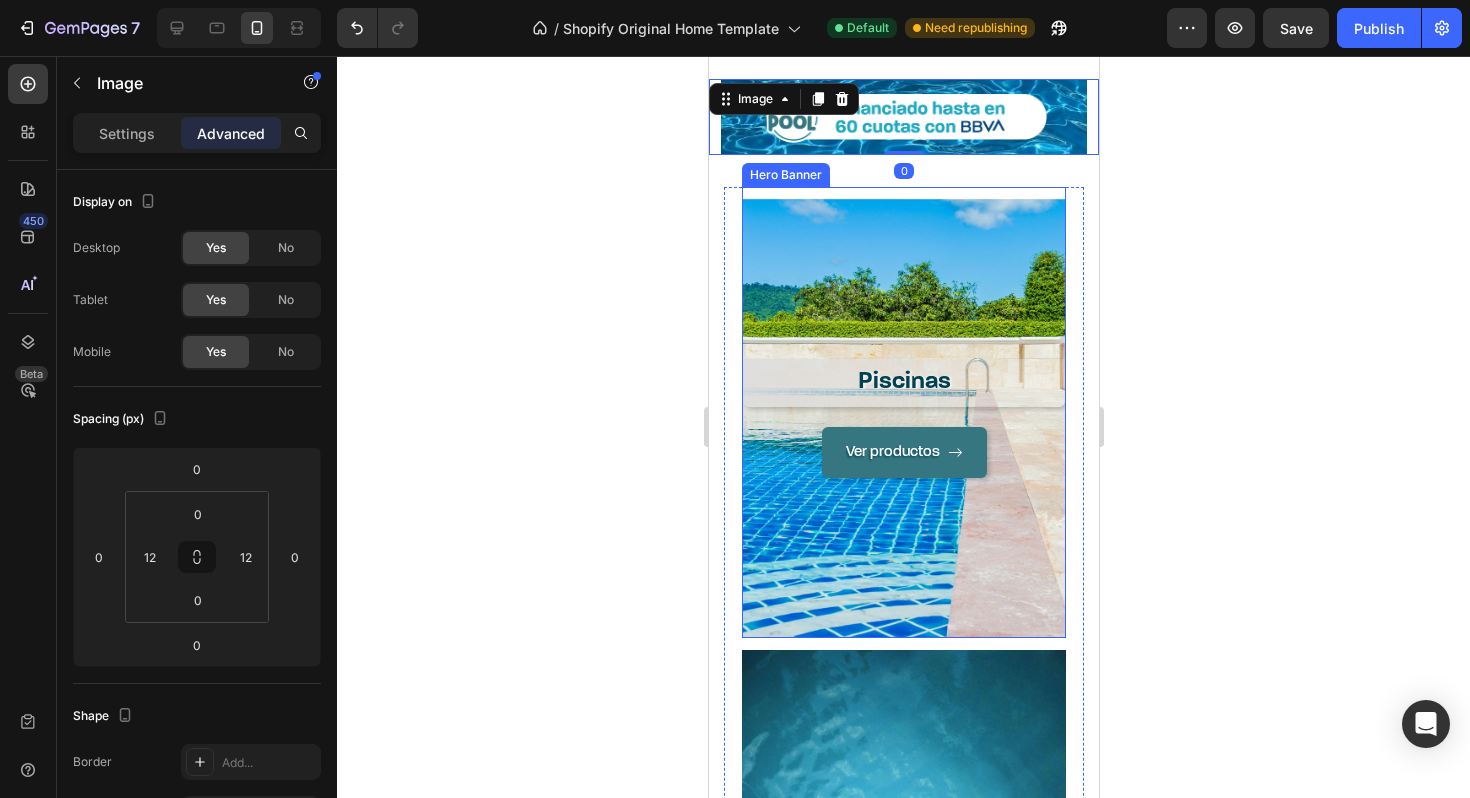 click on "Piscinas Heading
Ver productos Button" at bounding box center (903, 418) 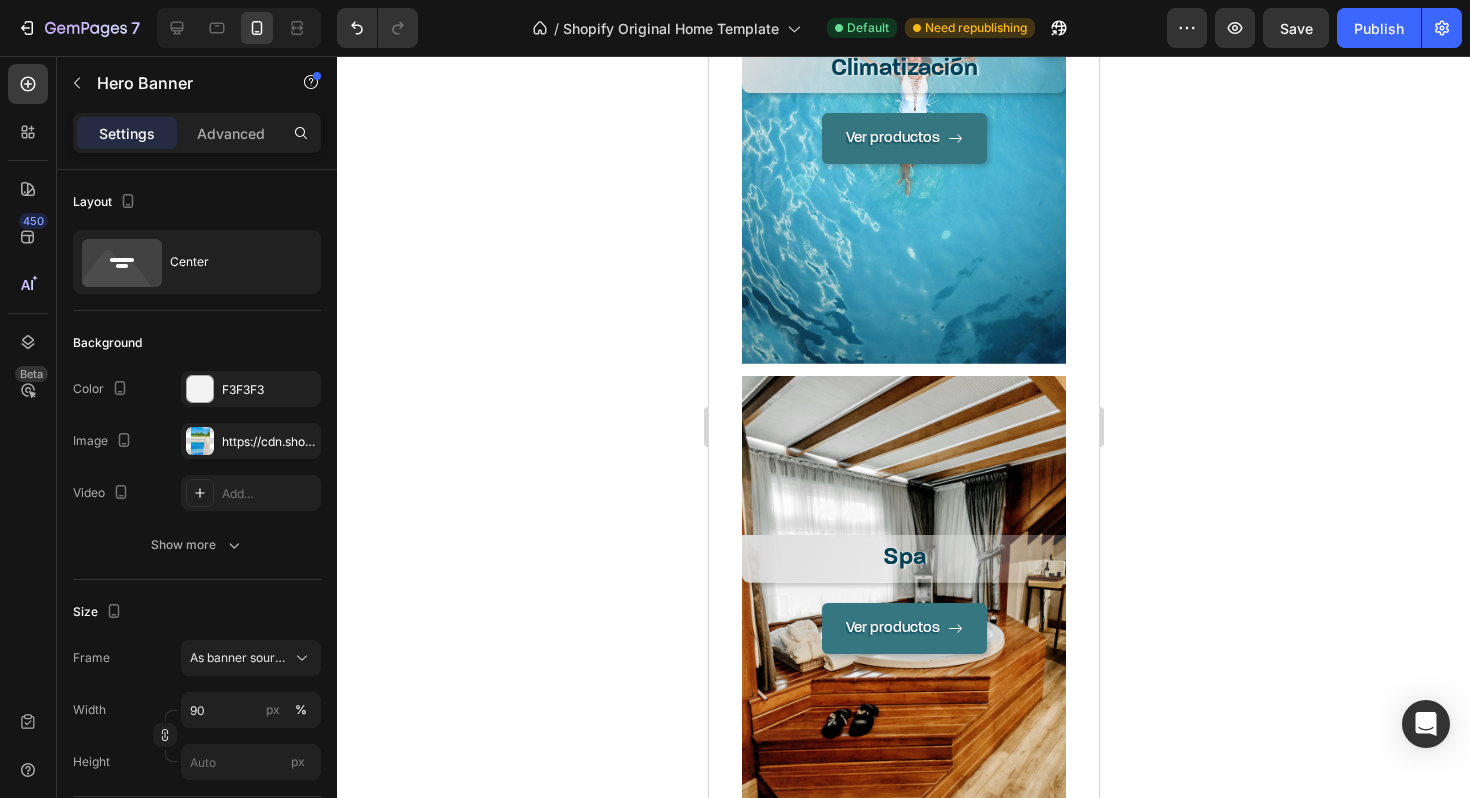 scroll, scrollTop: 2097, scrollLeft: 0, axis: vertical 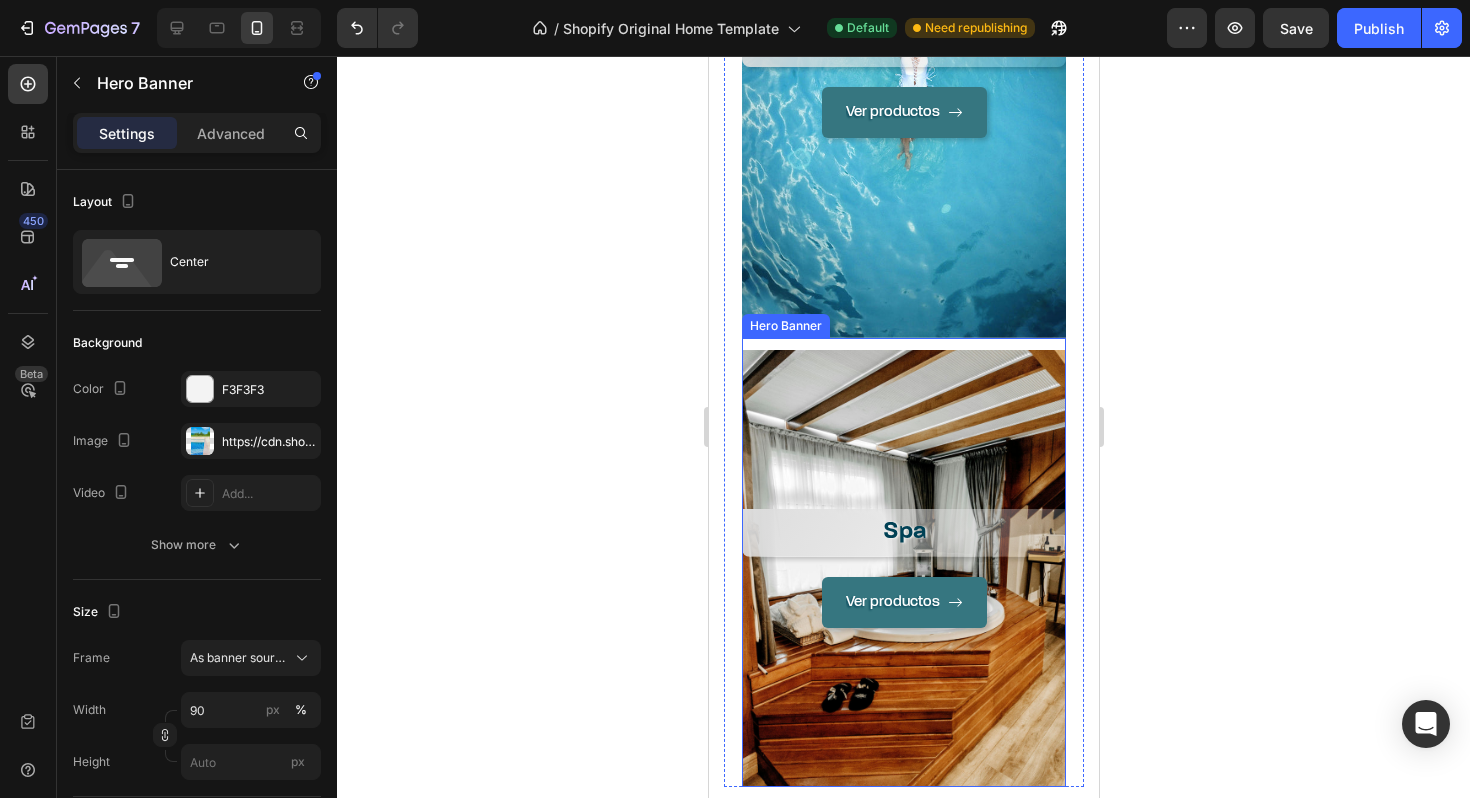 click on "Ver productos Button" at bounding box center (903, 692) 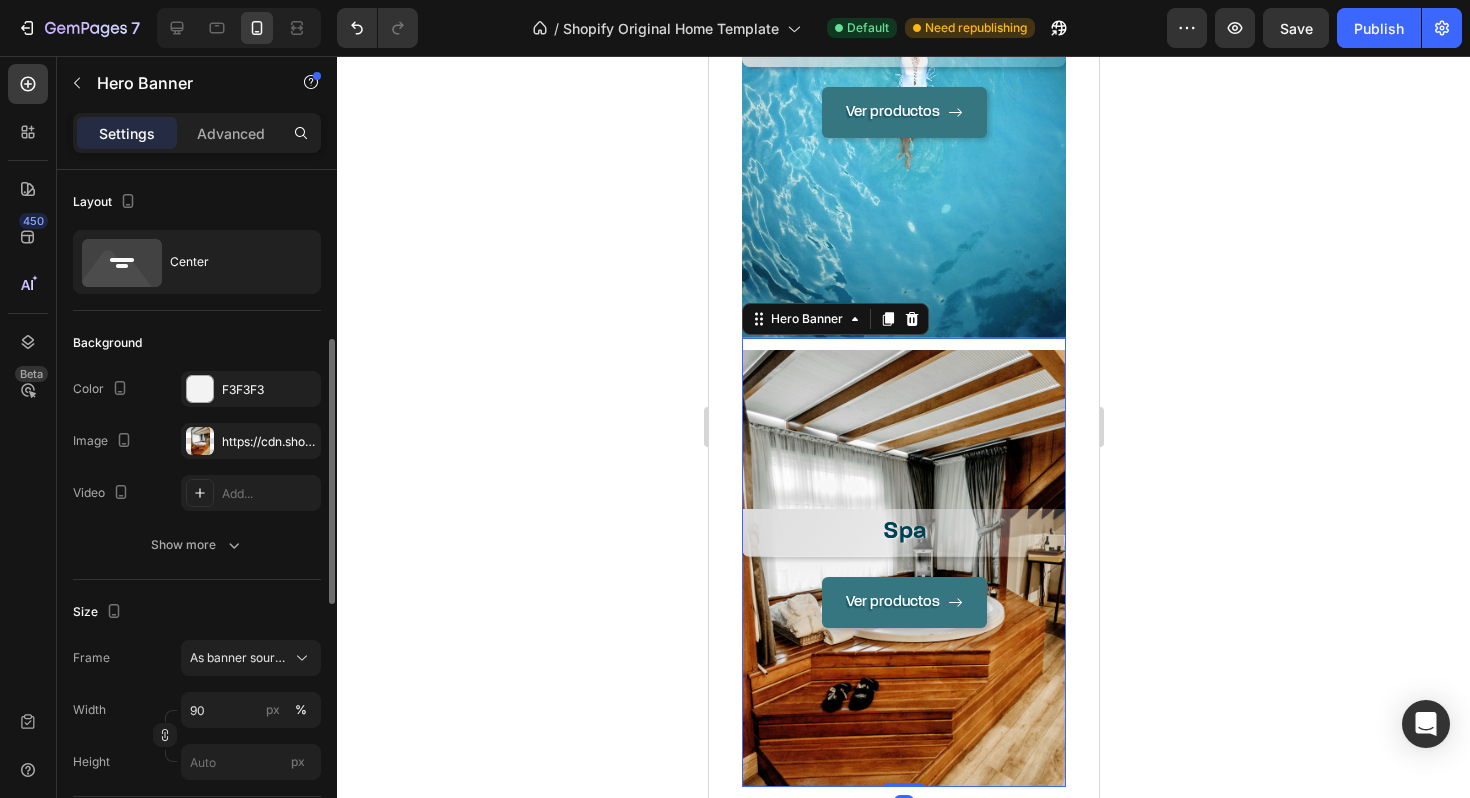 scroll, scrollTop: 122, scrollLeft: 0, axis: vertical 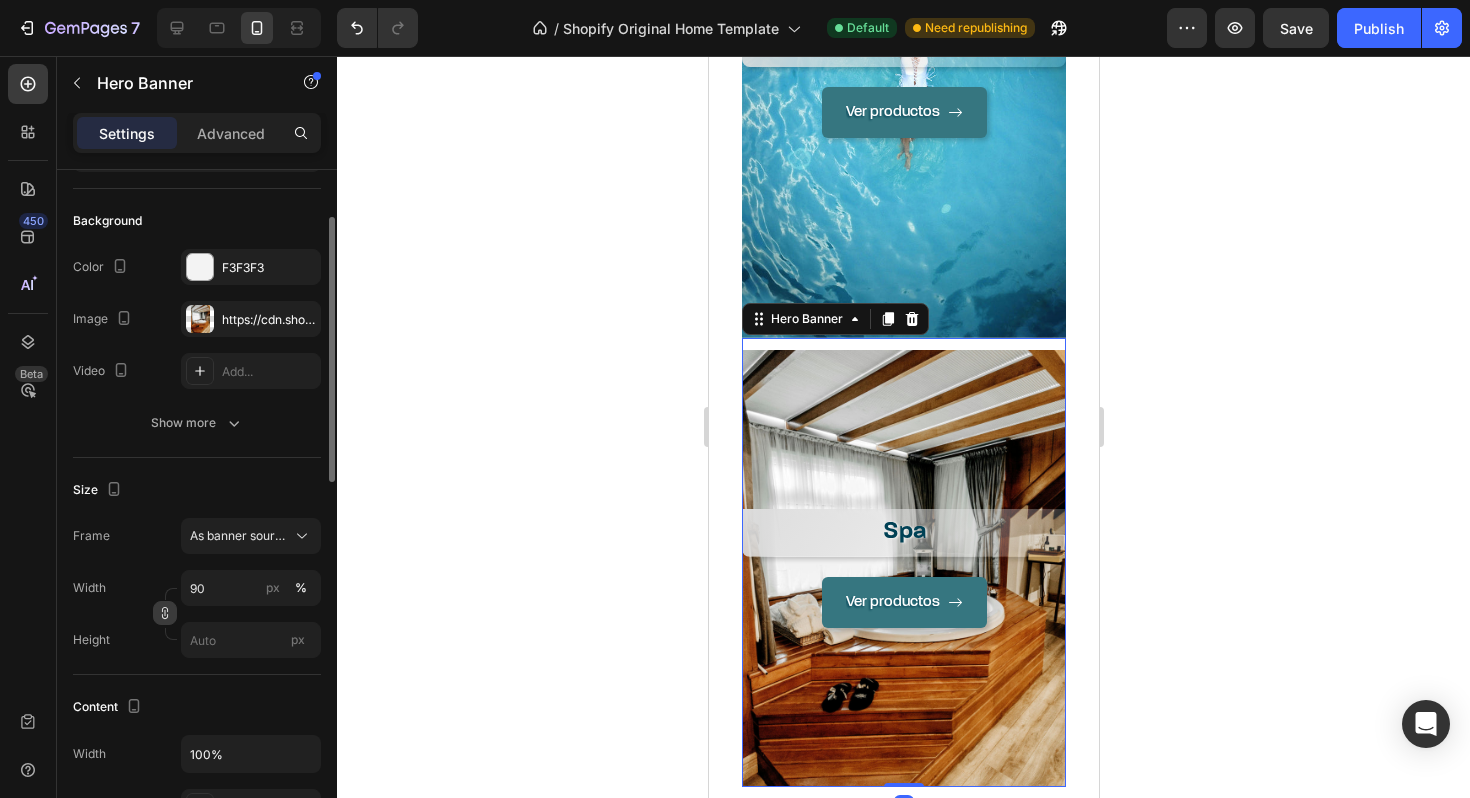 click 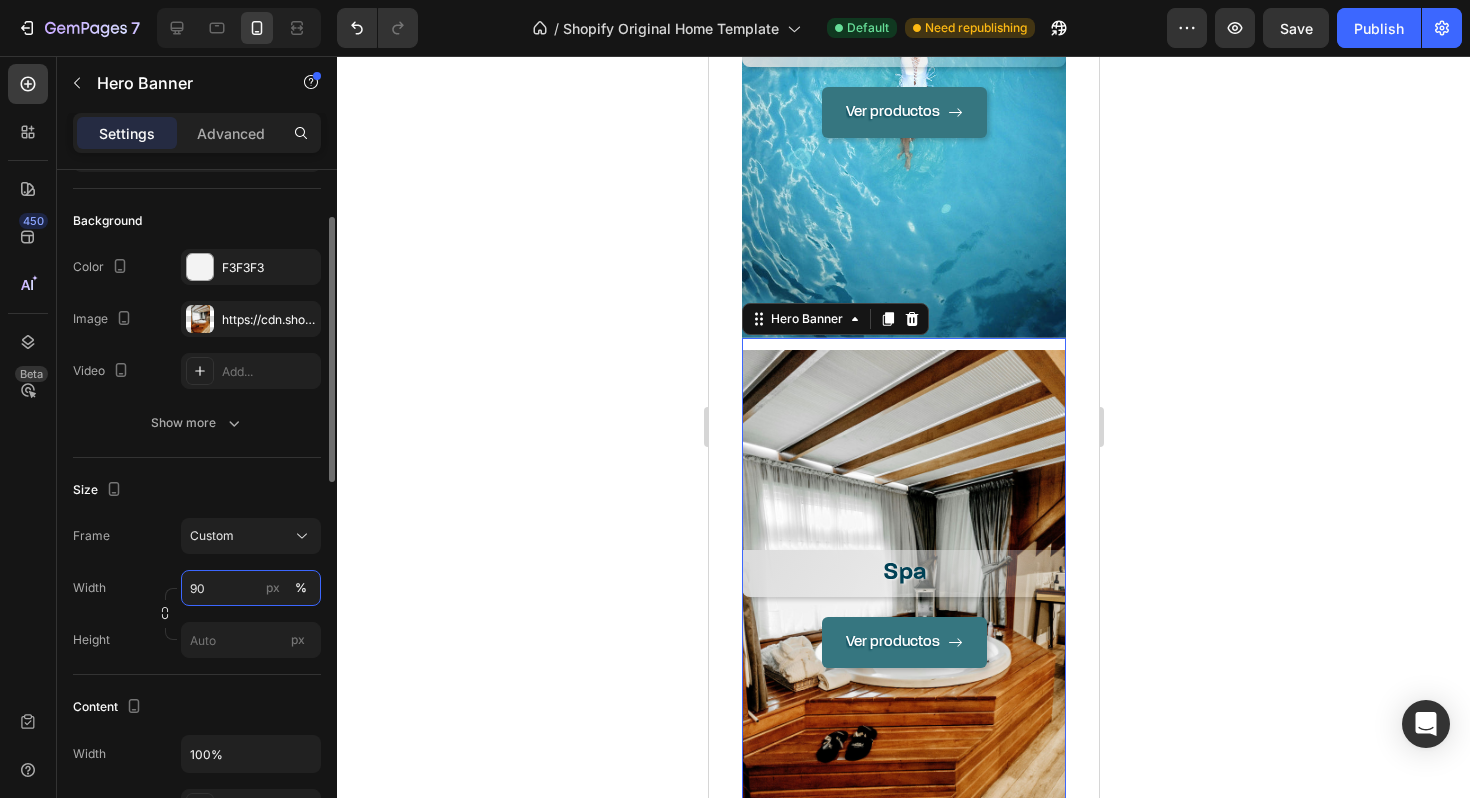 click on "90" at bounding box center [251, 588] 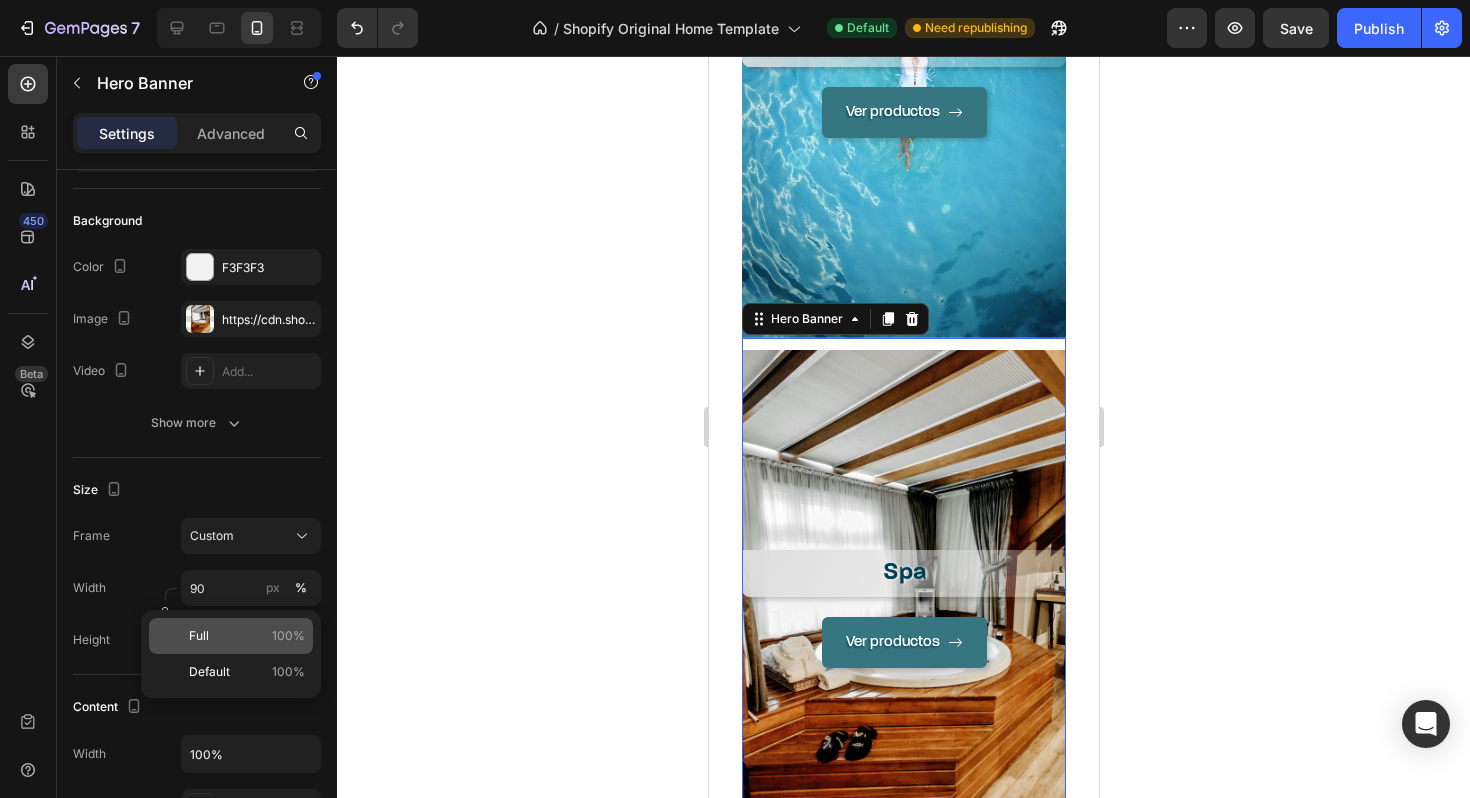 click on "Full 100%" 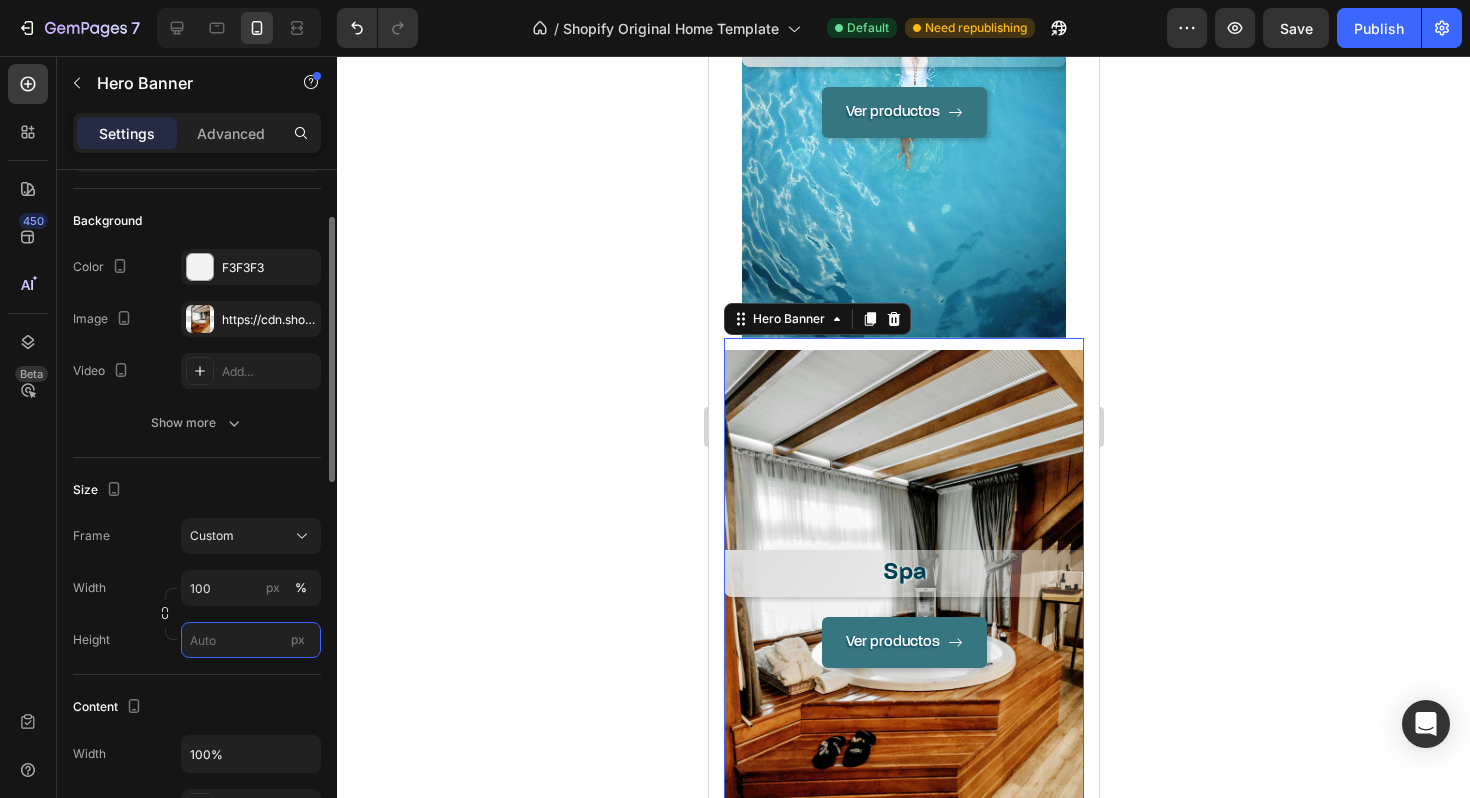 click on "px" at bounding box center (251, 640) 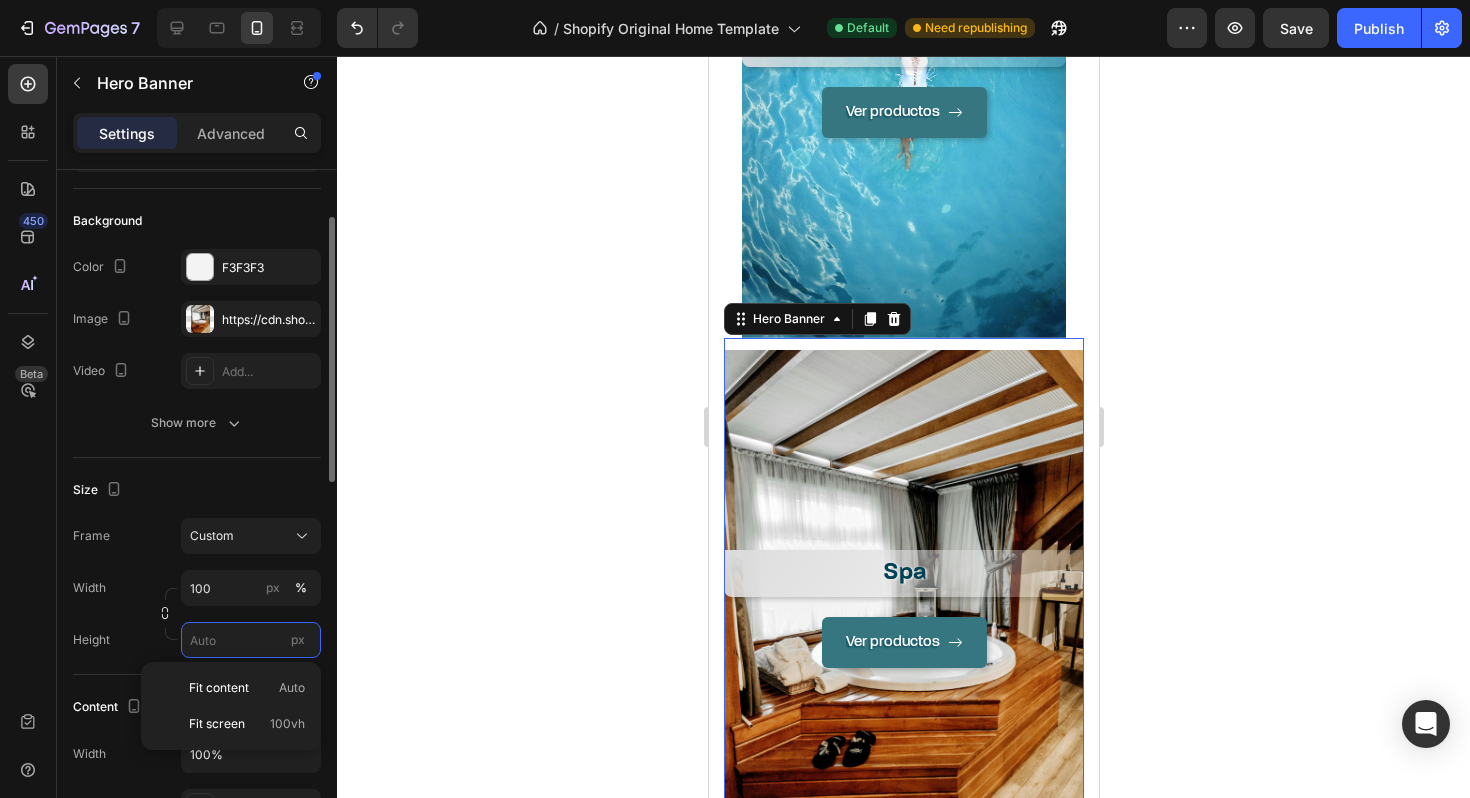 type on "90" 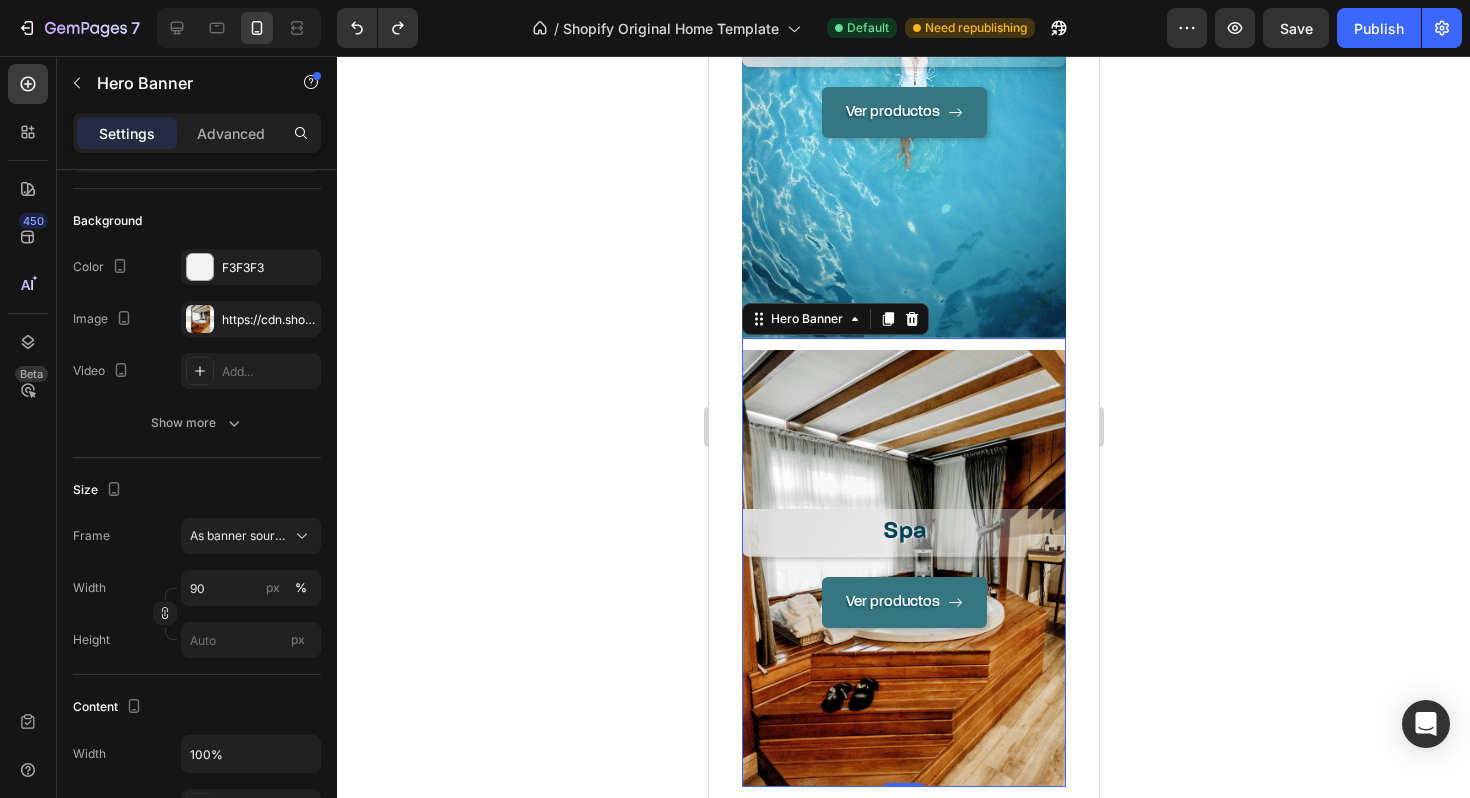 click 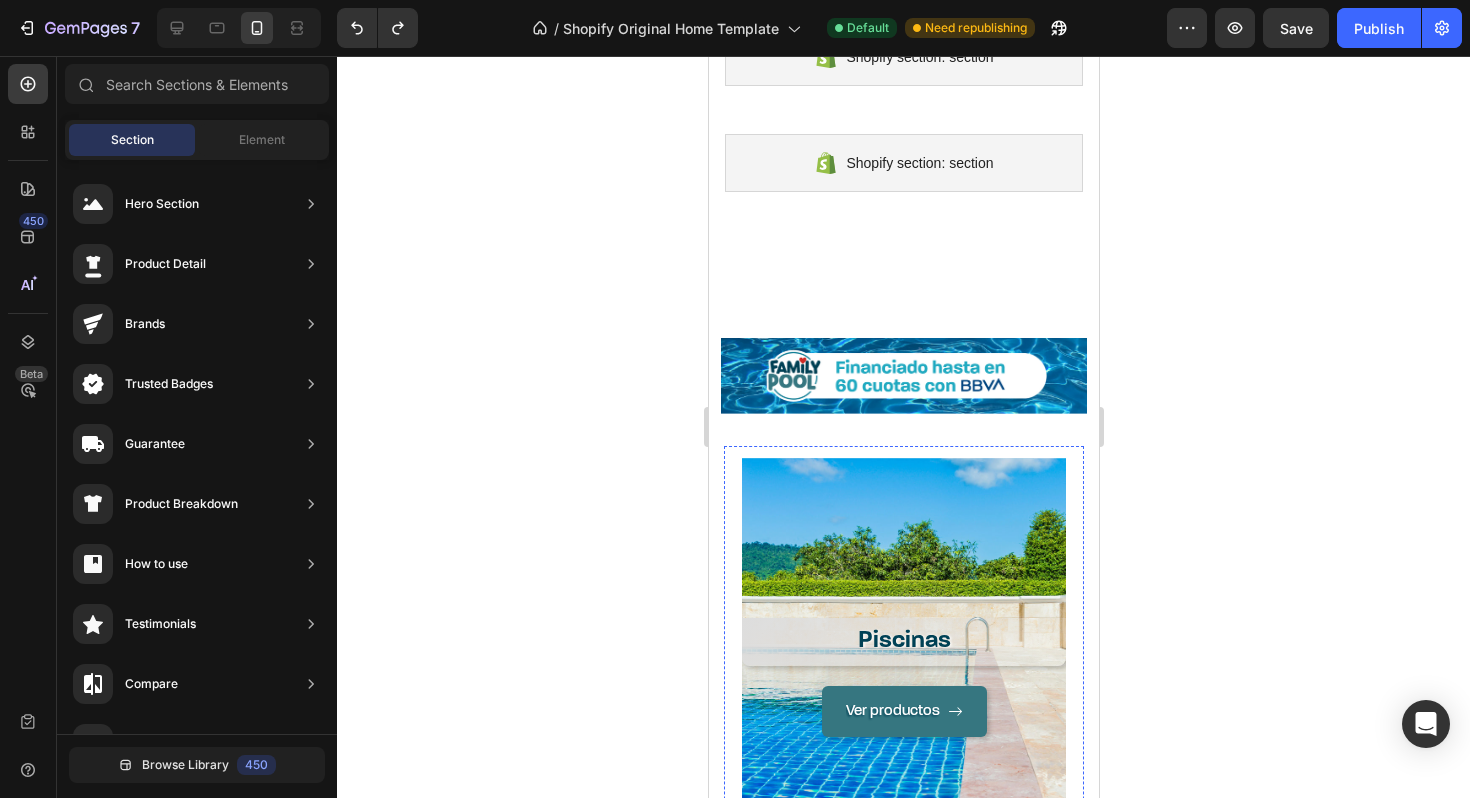 scroll, scrollTop: 1008, scrollLeft: 0, axis: vertical 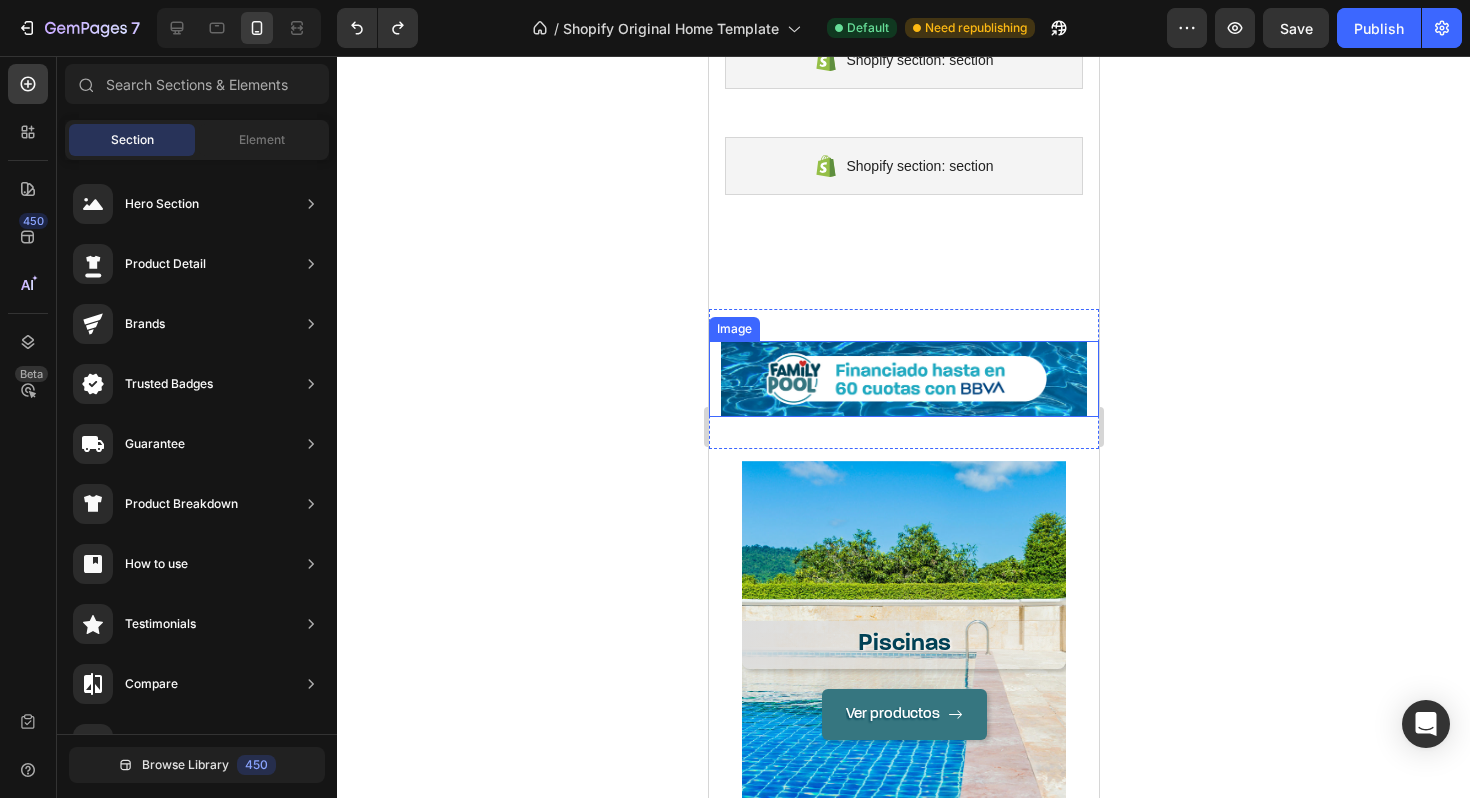 click at bounding box center (903, 379) 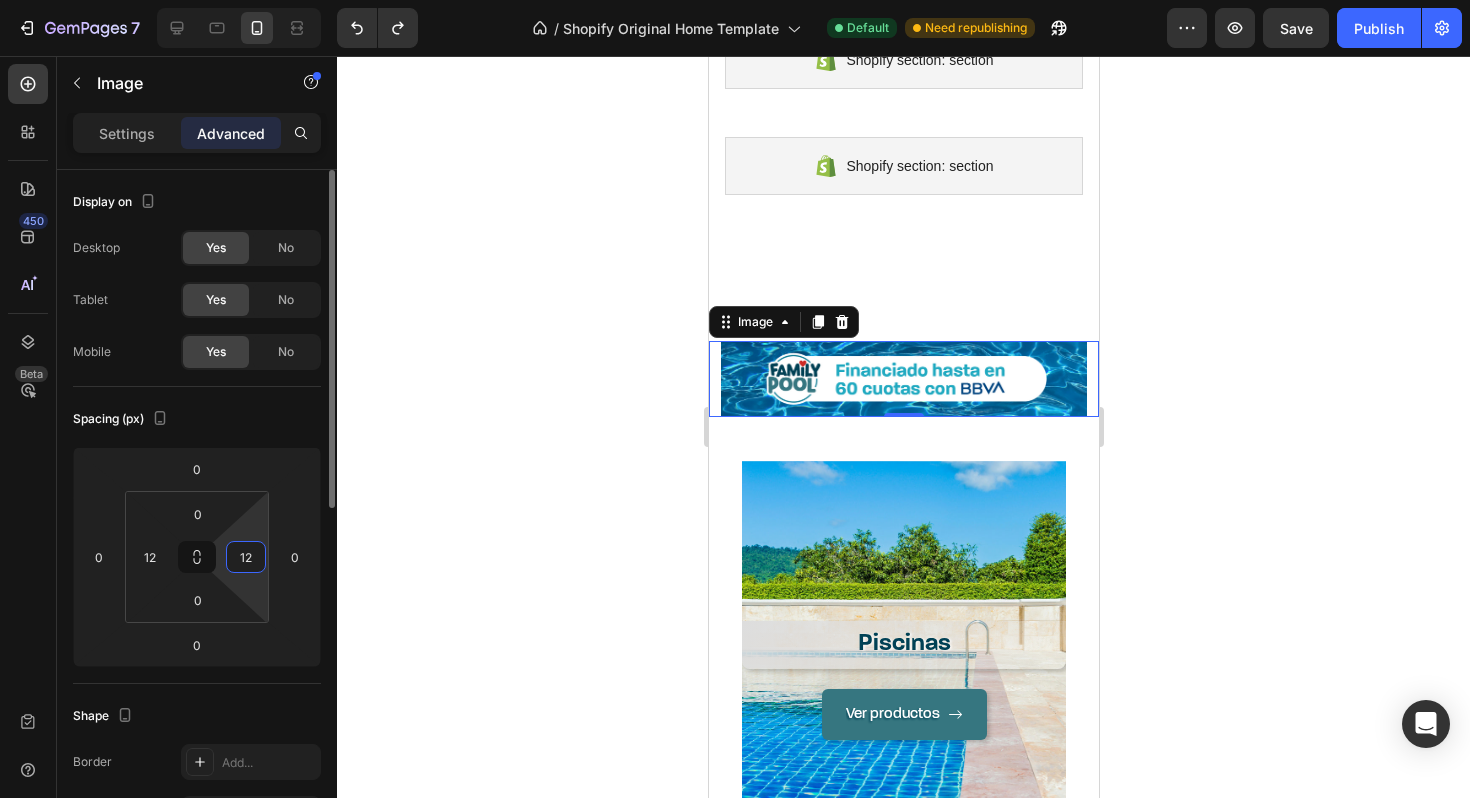 click on "12" at bounding box center [246, 557] 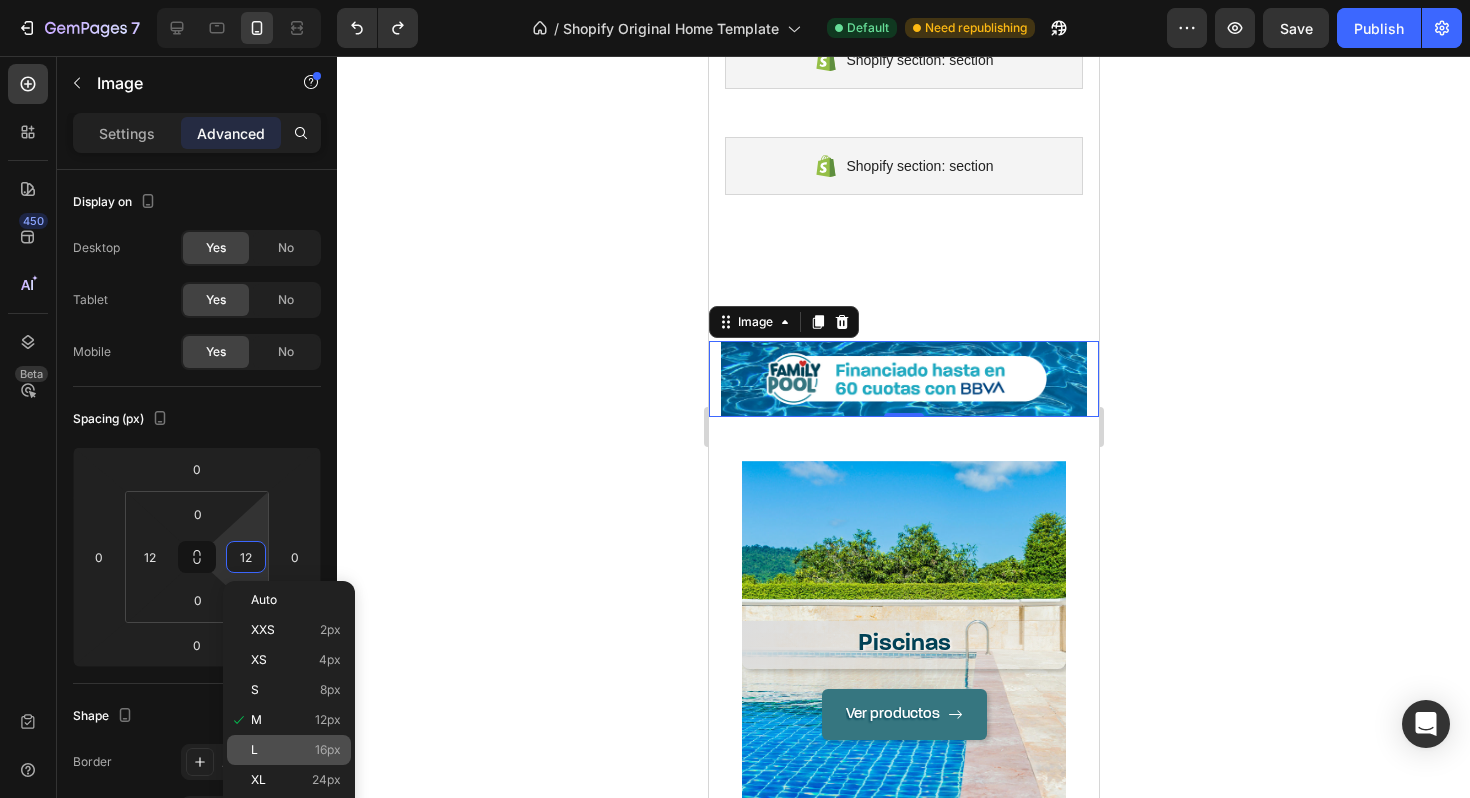 click on "L 16px" 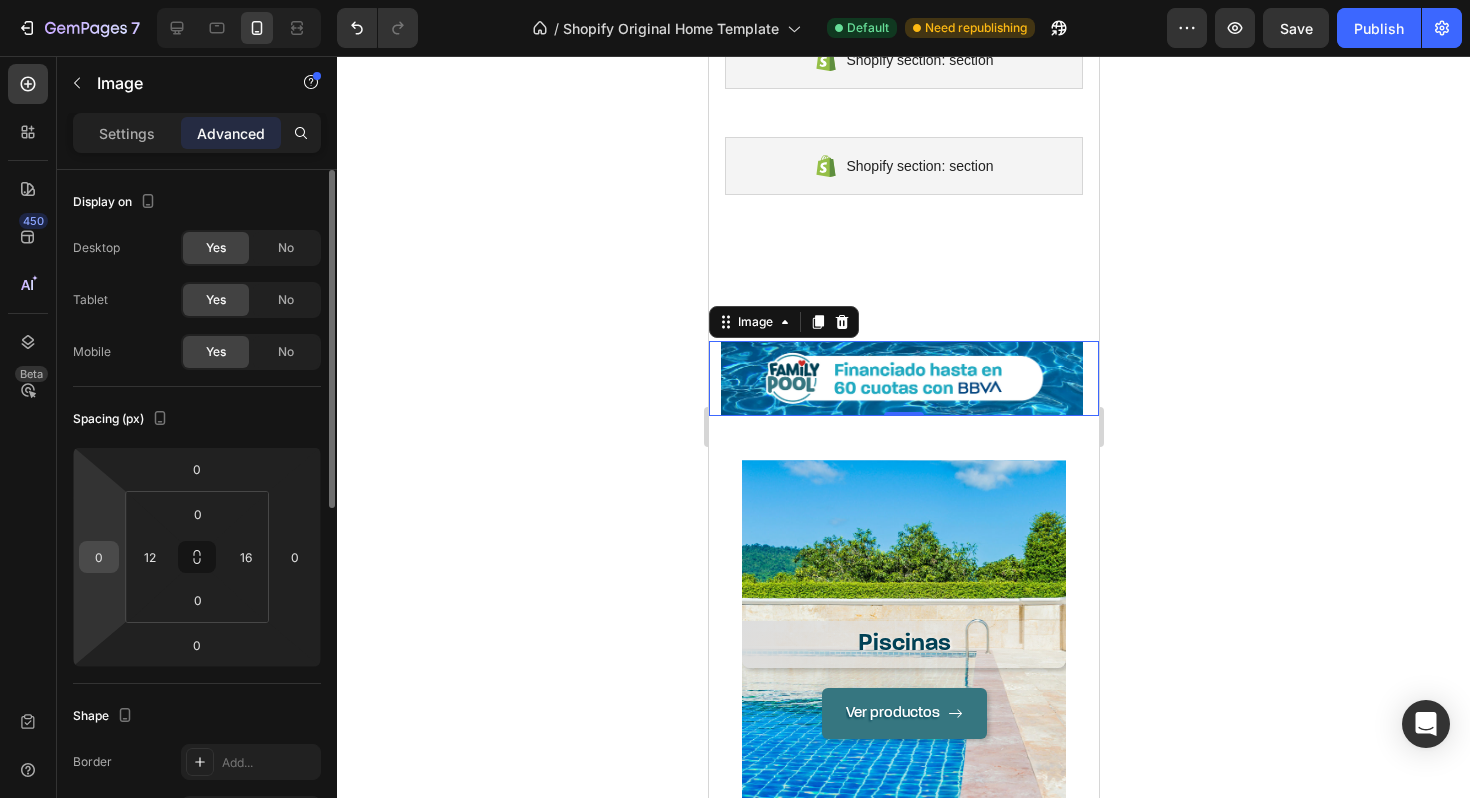 click on "0" at bounding box center [99, 557] 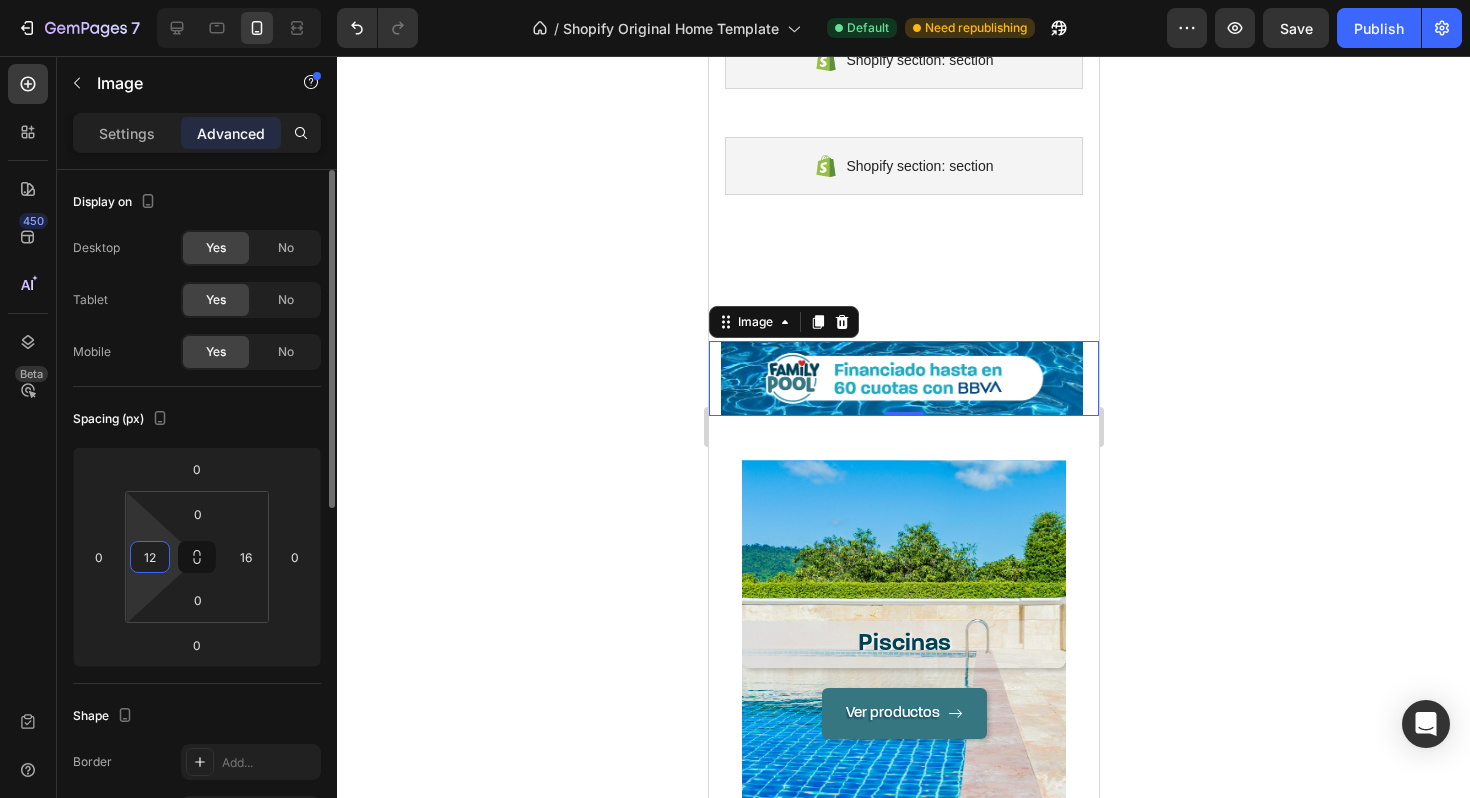 click on "12" at bounding box center (150, 557) 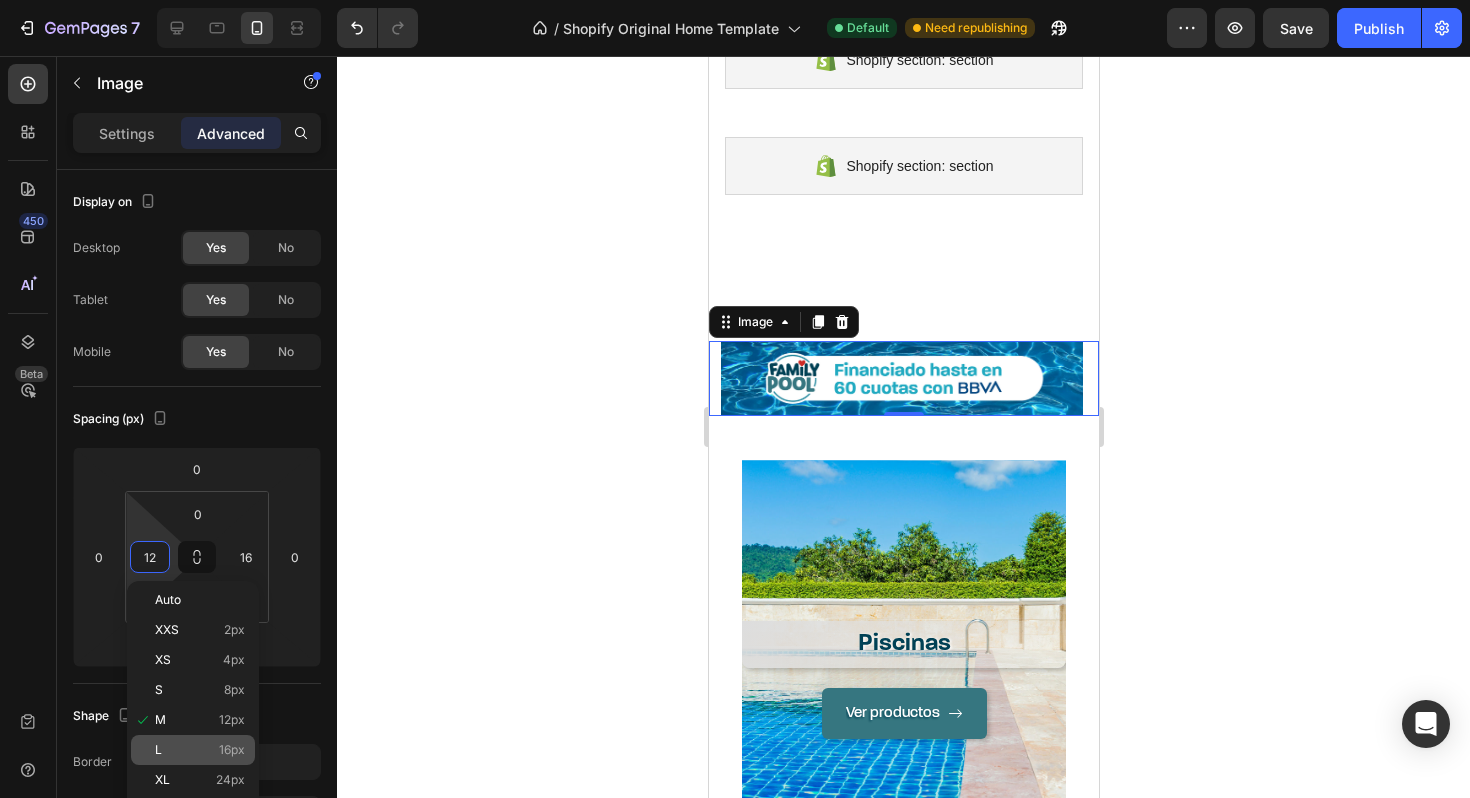 click on "L 16px" at bounding box center (200, 750) 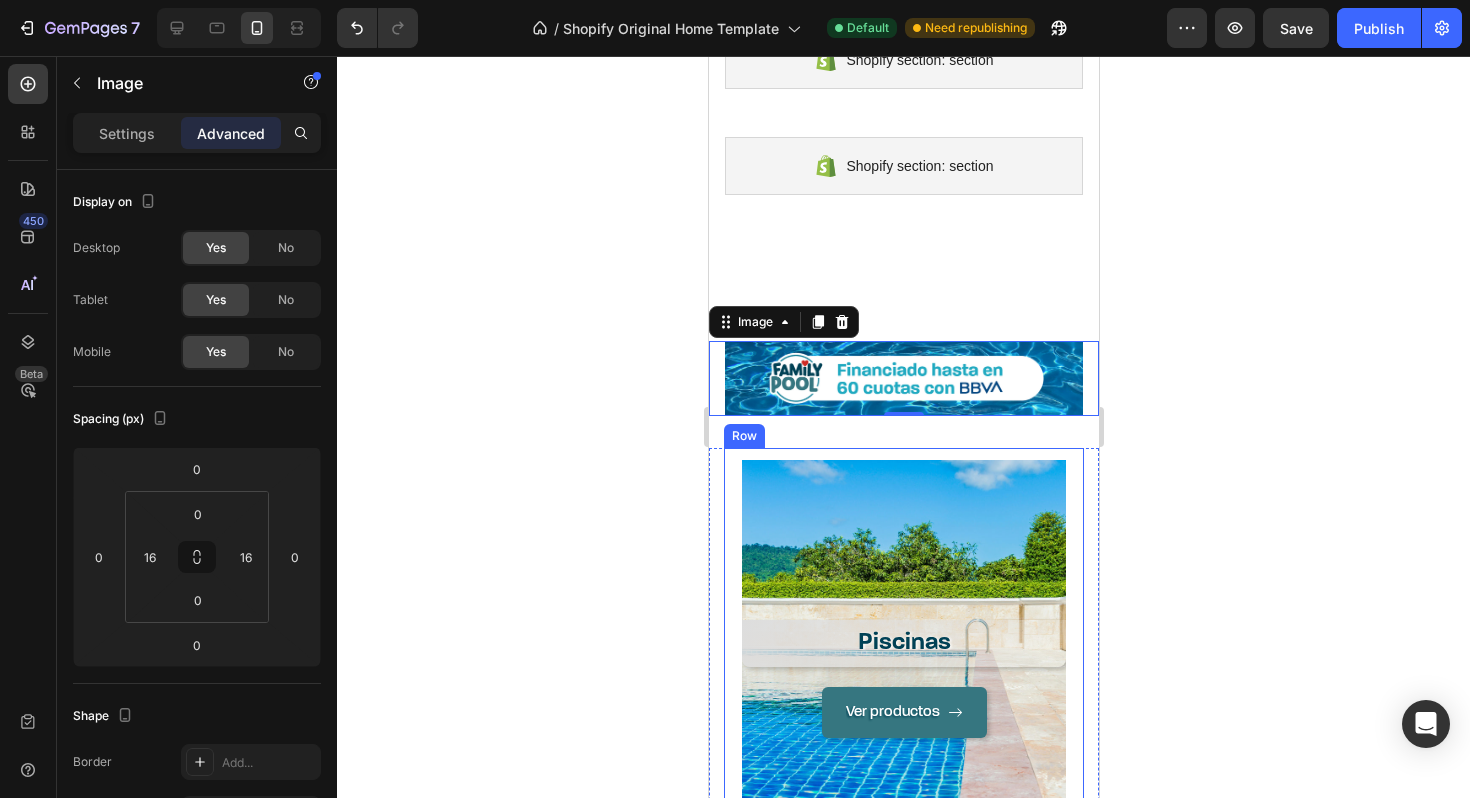 click on "Piscinas Heading
Ver productos Button Hero Banner" at bounding box center (903, 673) 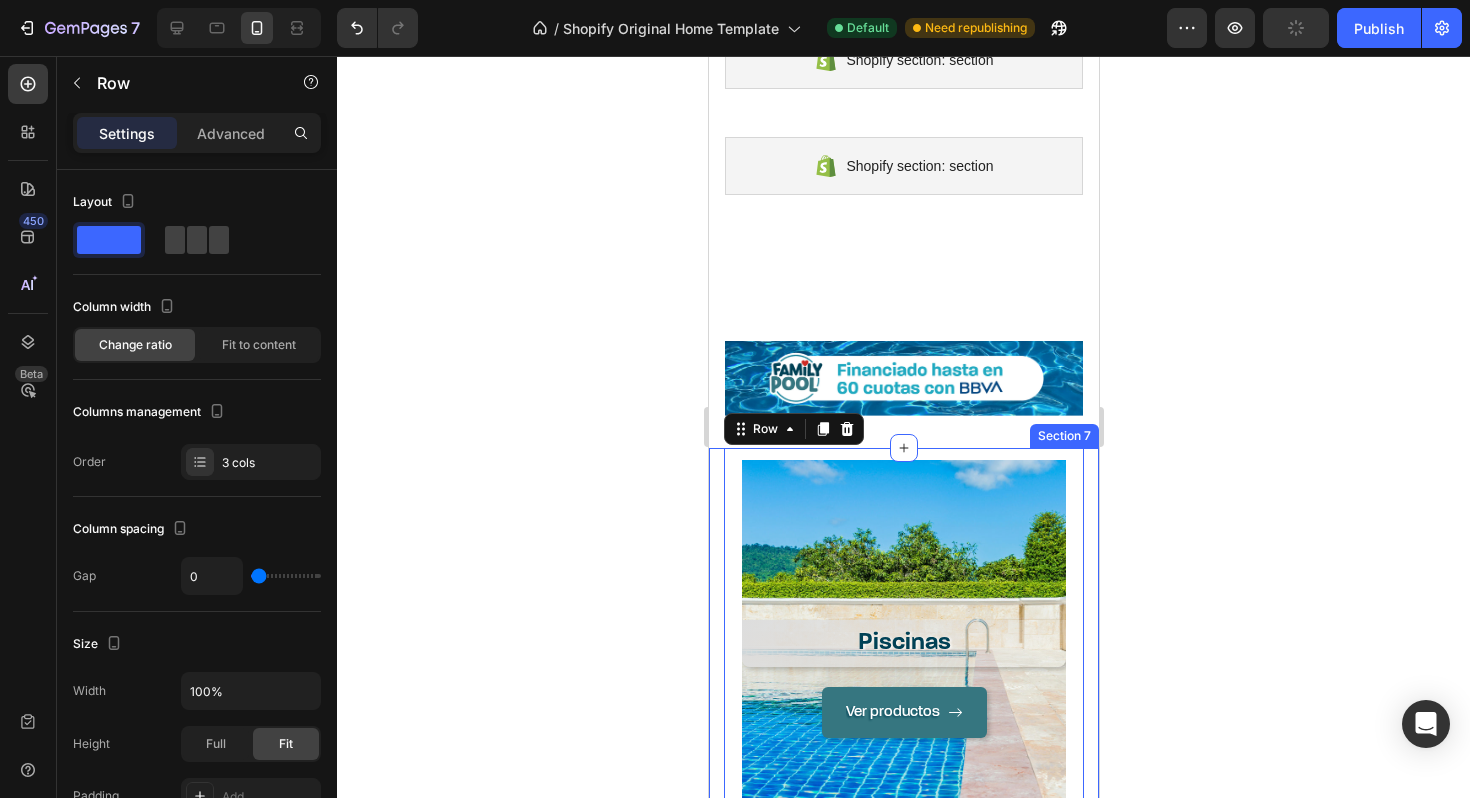 click on "Piscinas Heading
Ver productos Button Hero Banner Climatización Heading
Ver productos Button Hero Banner Spa Heading
Ver productos Button Hero Banner Row   16 Section 7" at bounding box center [903, 1171] 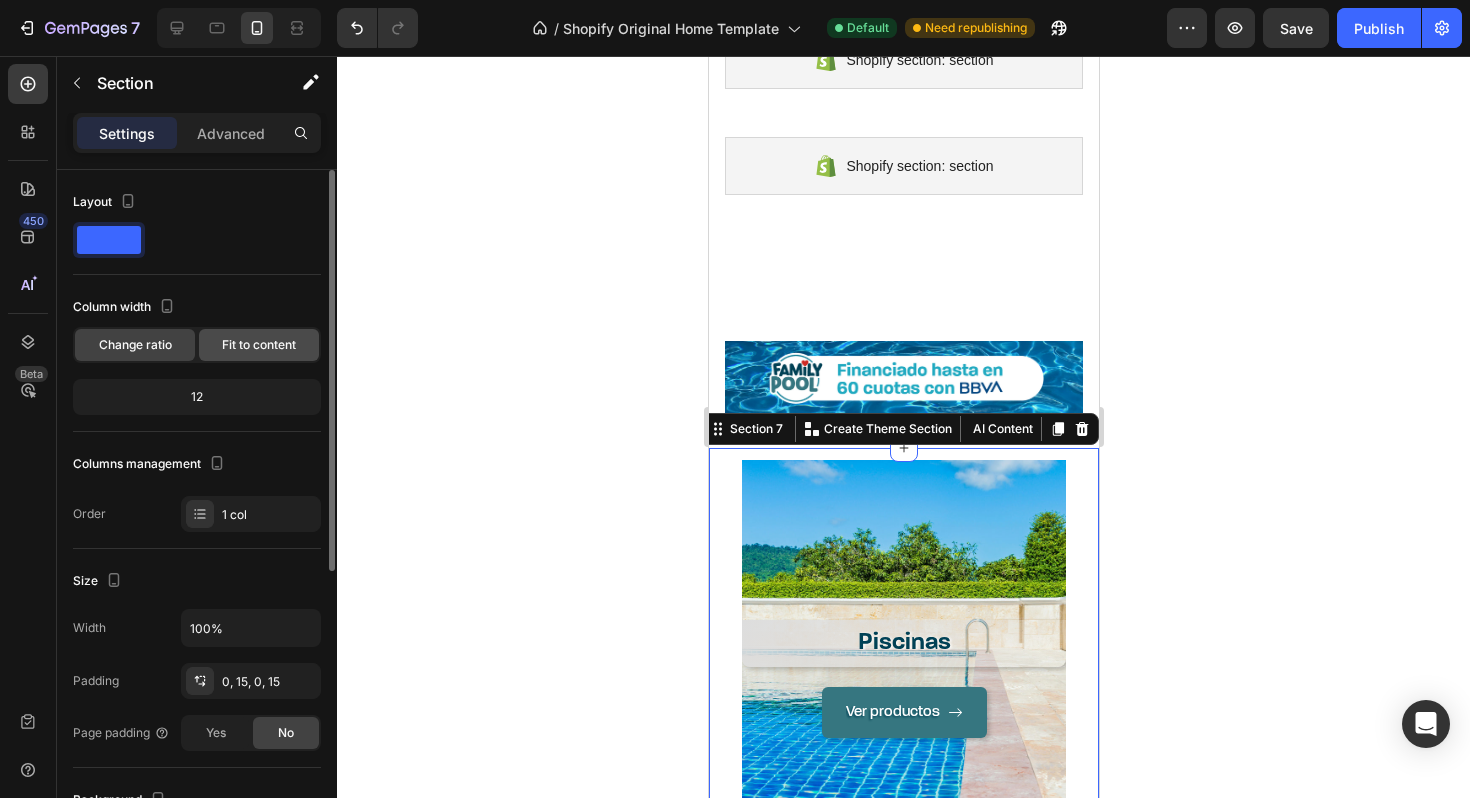 click on "Fit to content" 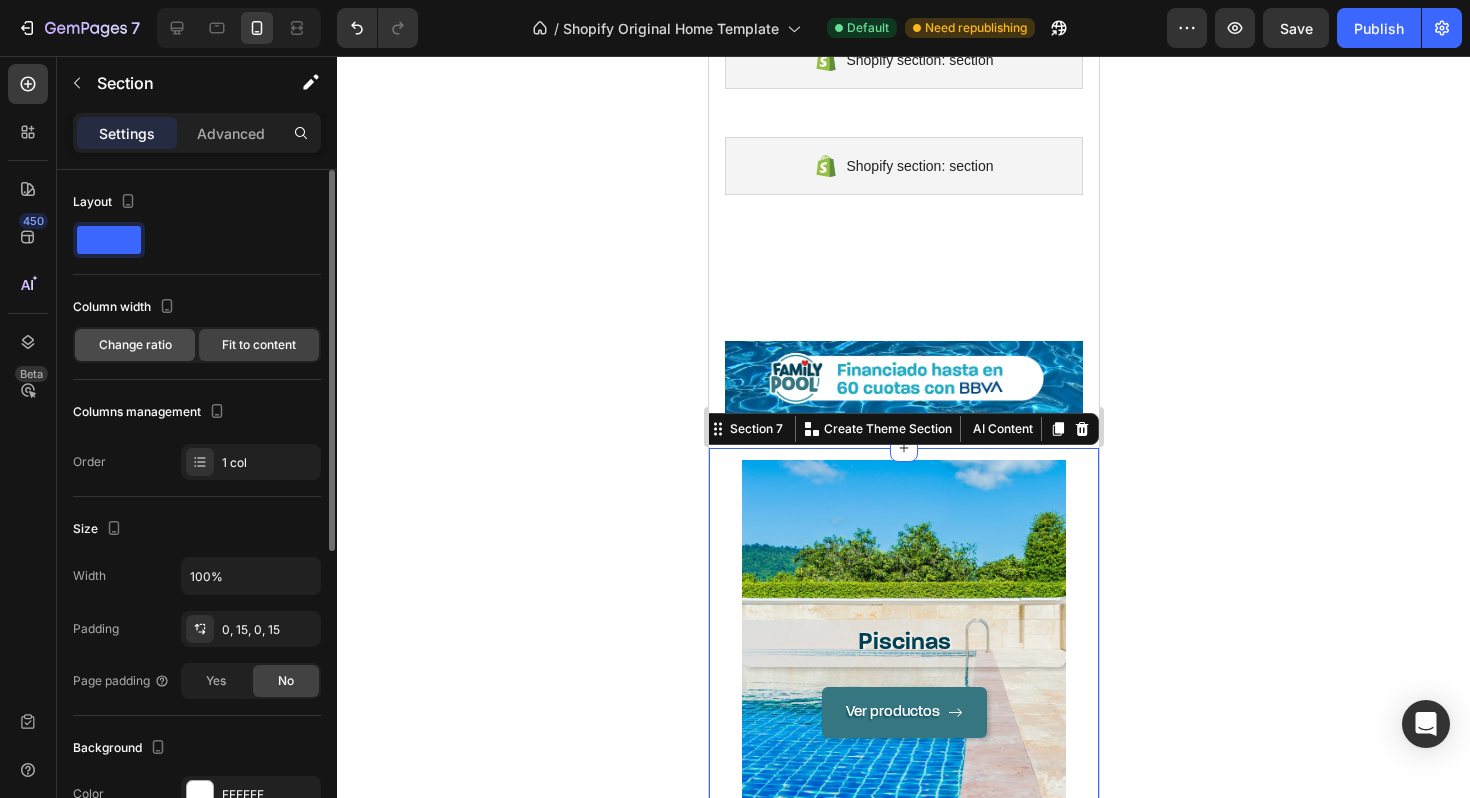 click on "Change ratio" 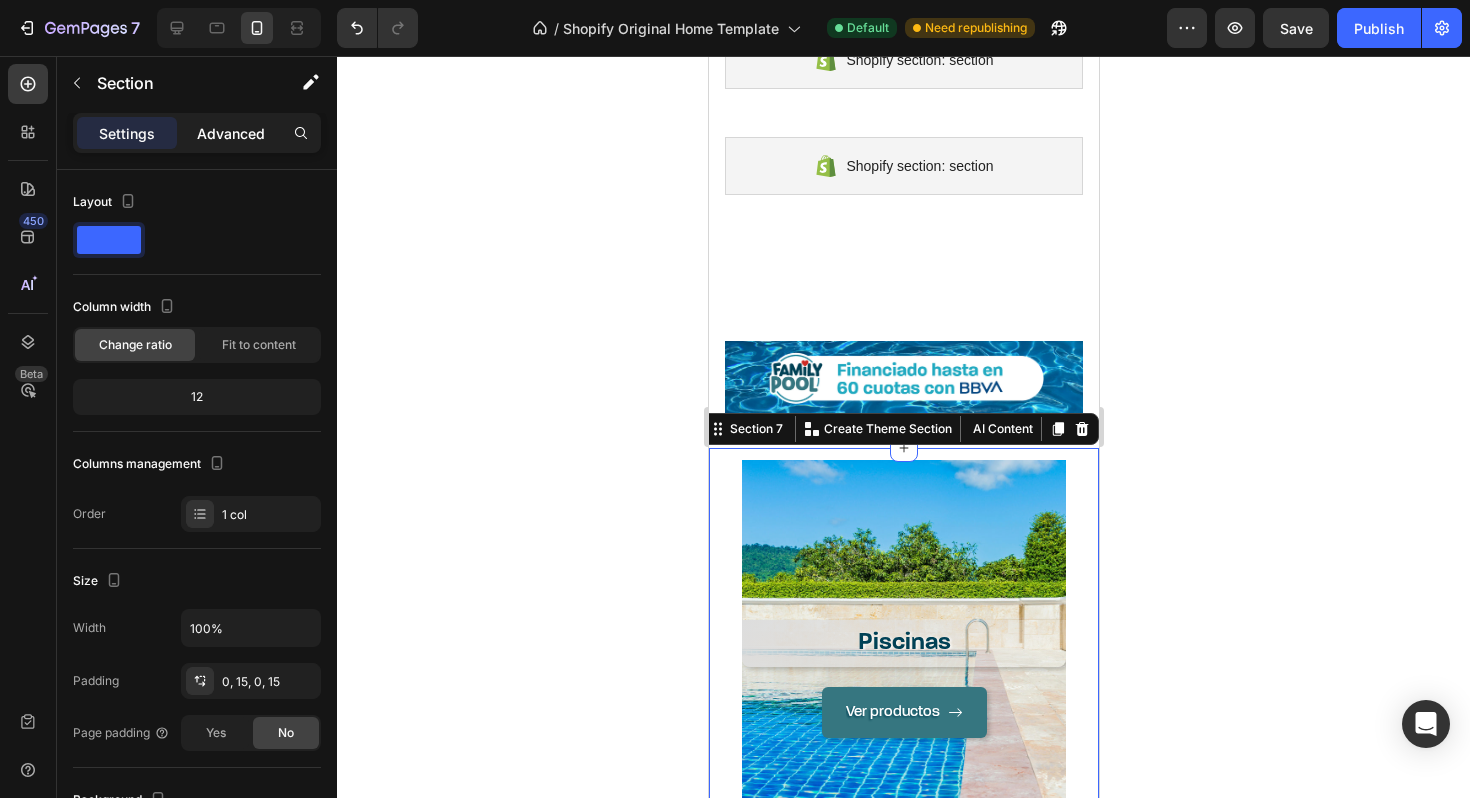 click on "Advanced" at bounding box center [231, 133] 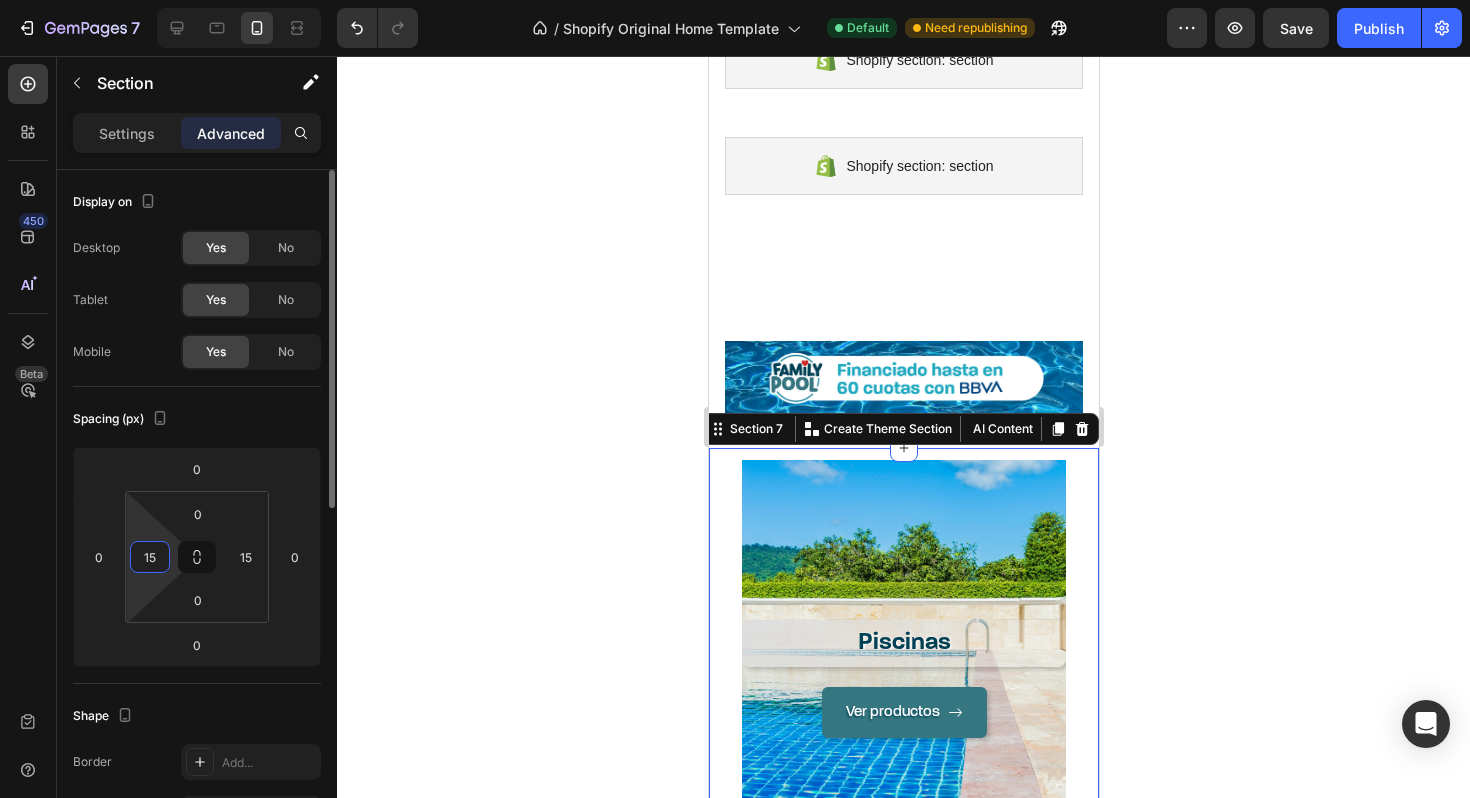 click on "15" at bounding box center (150, 557) 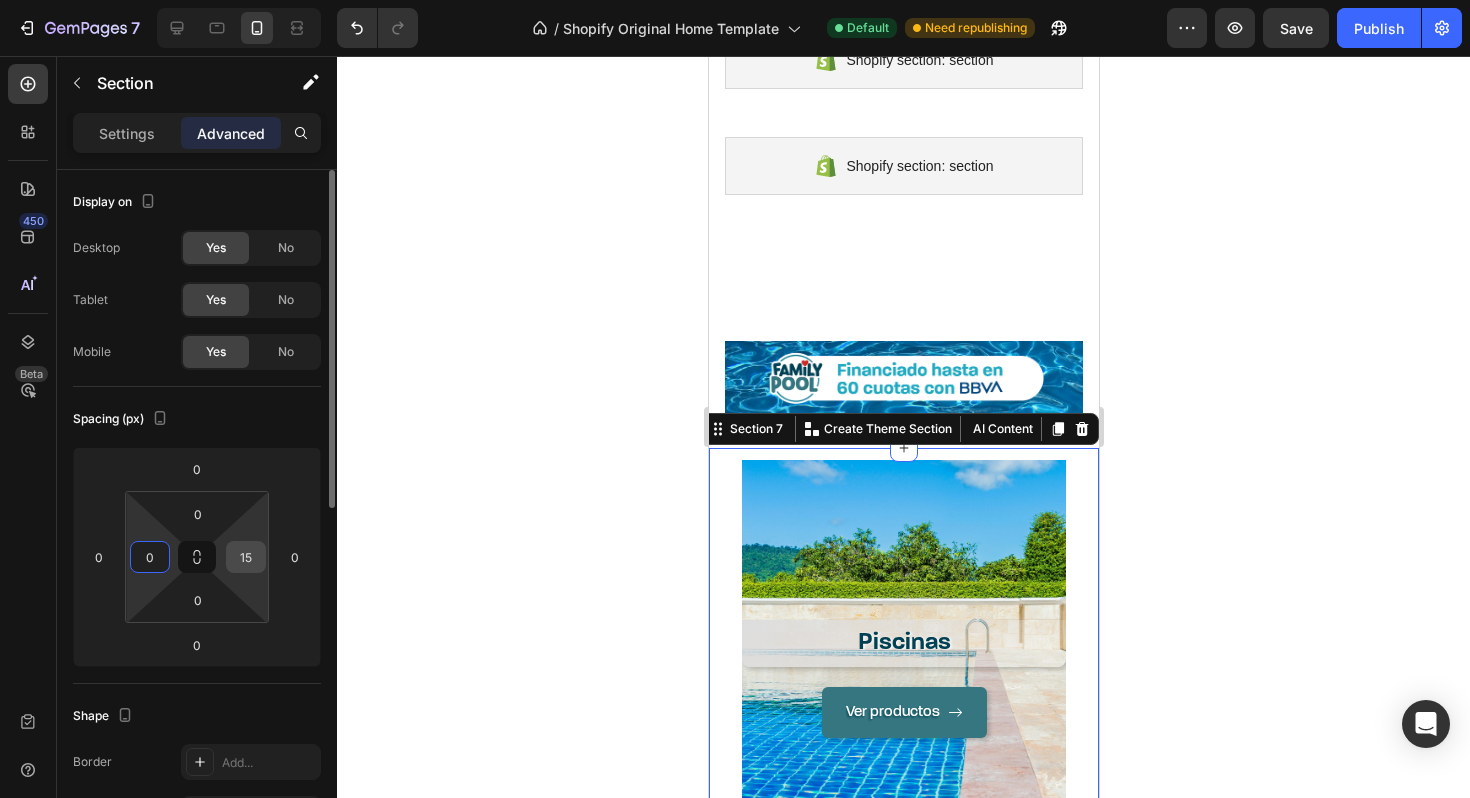 type on "0" 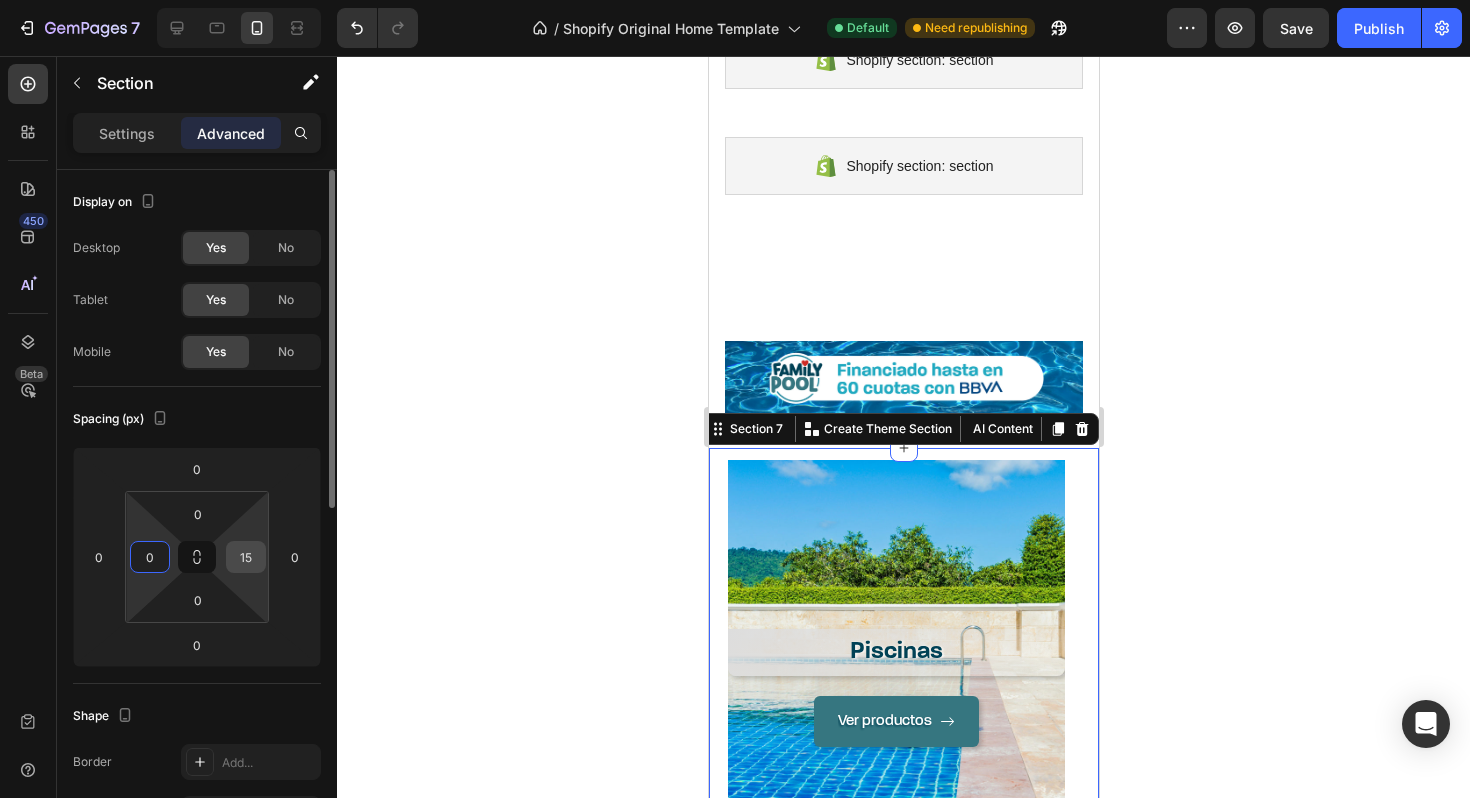 click on "15" at bounding box center [246, 557] 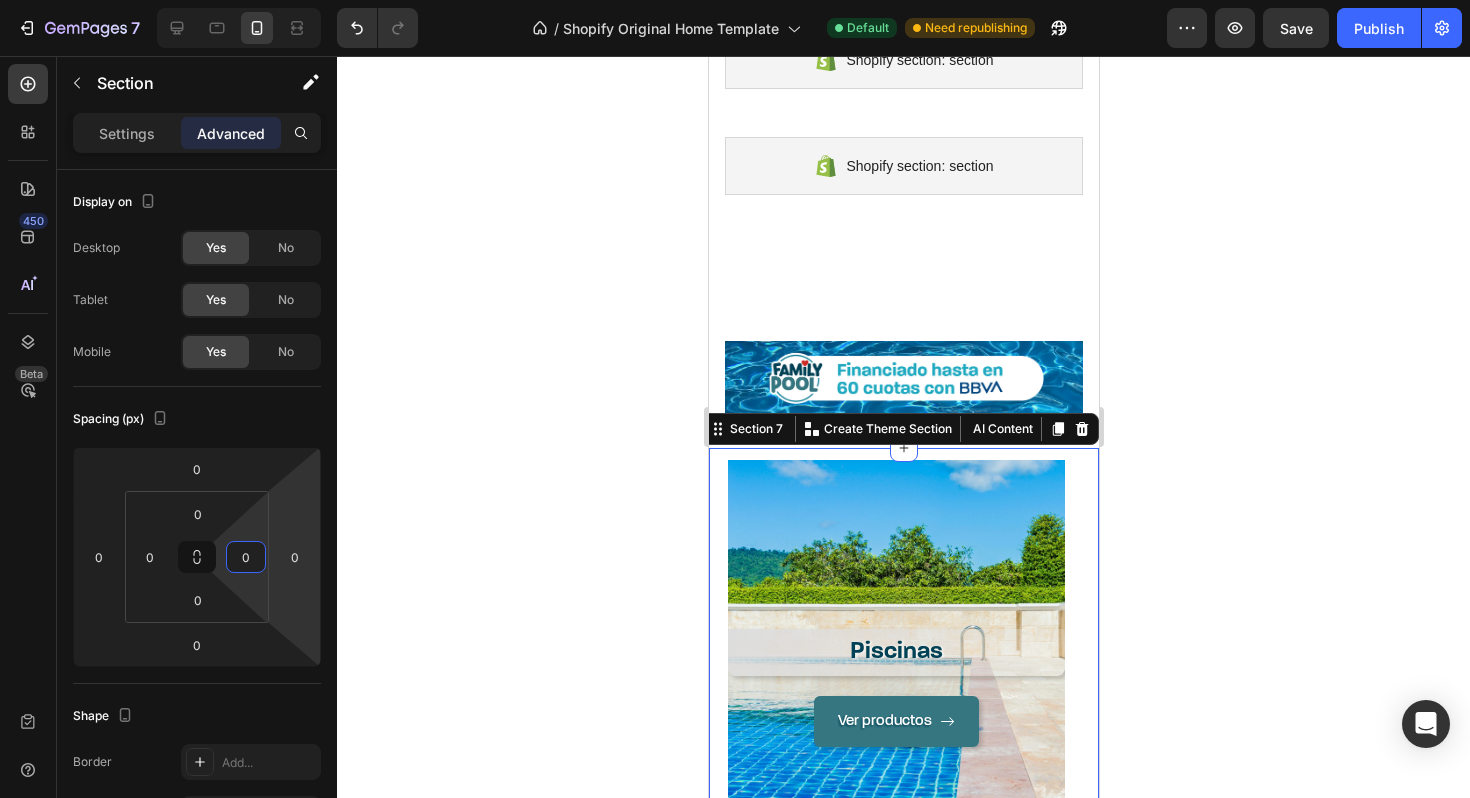 type on "0" 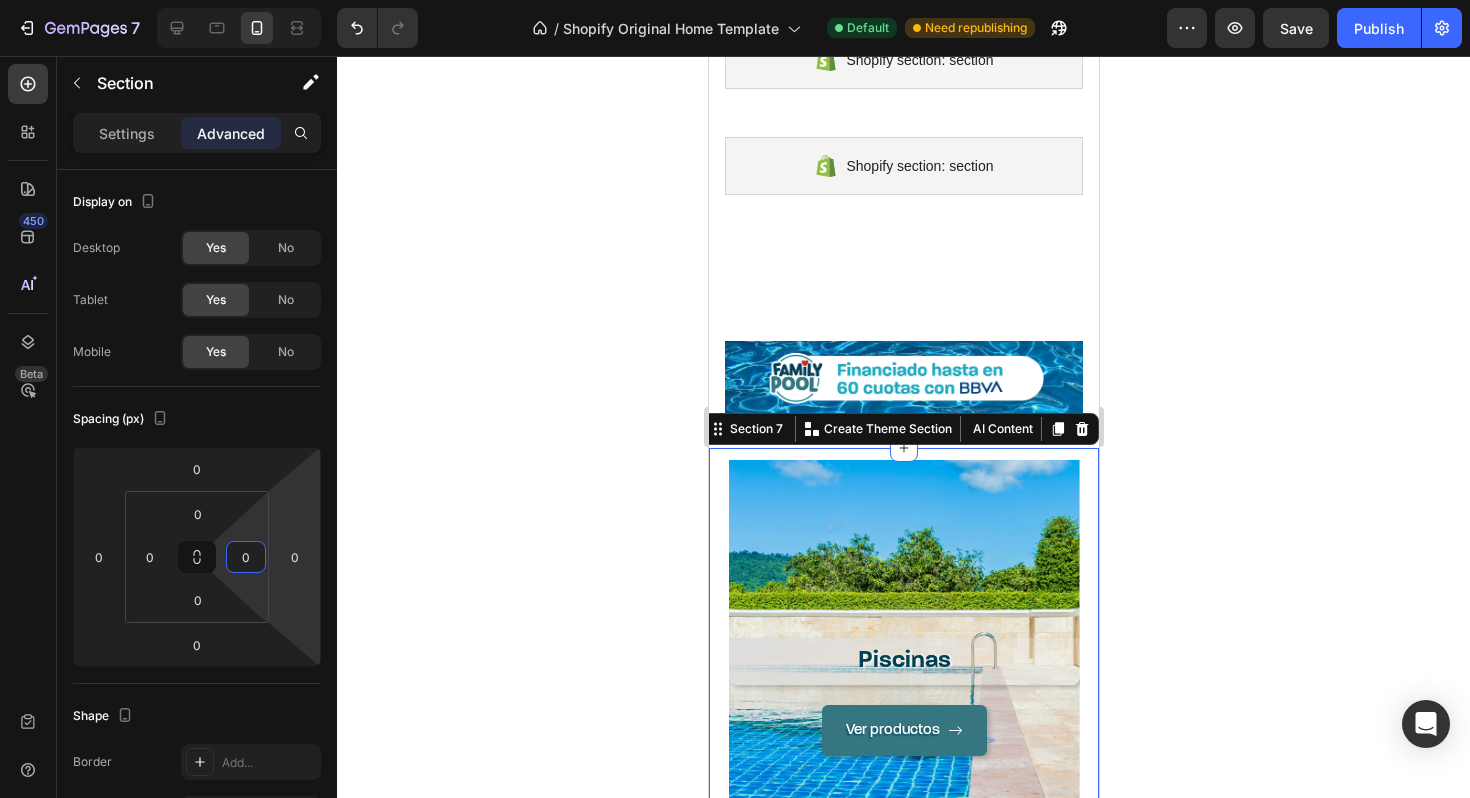 click 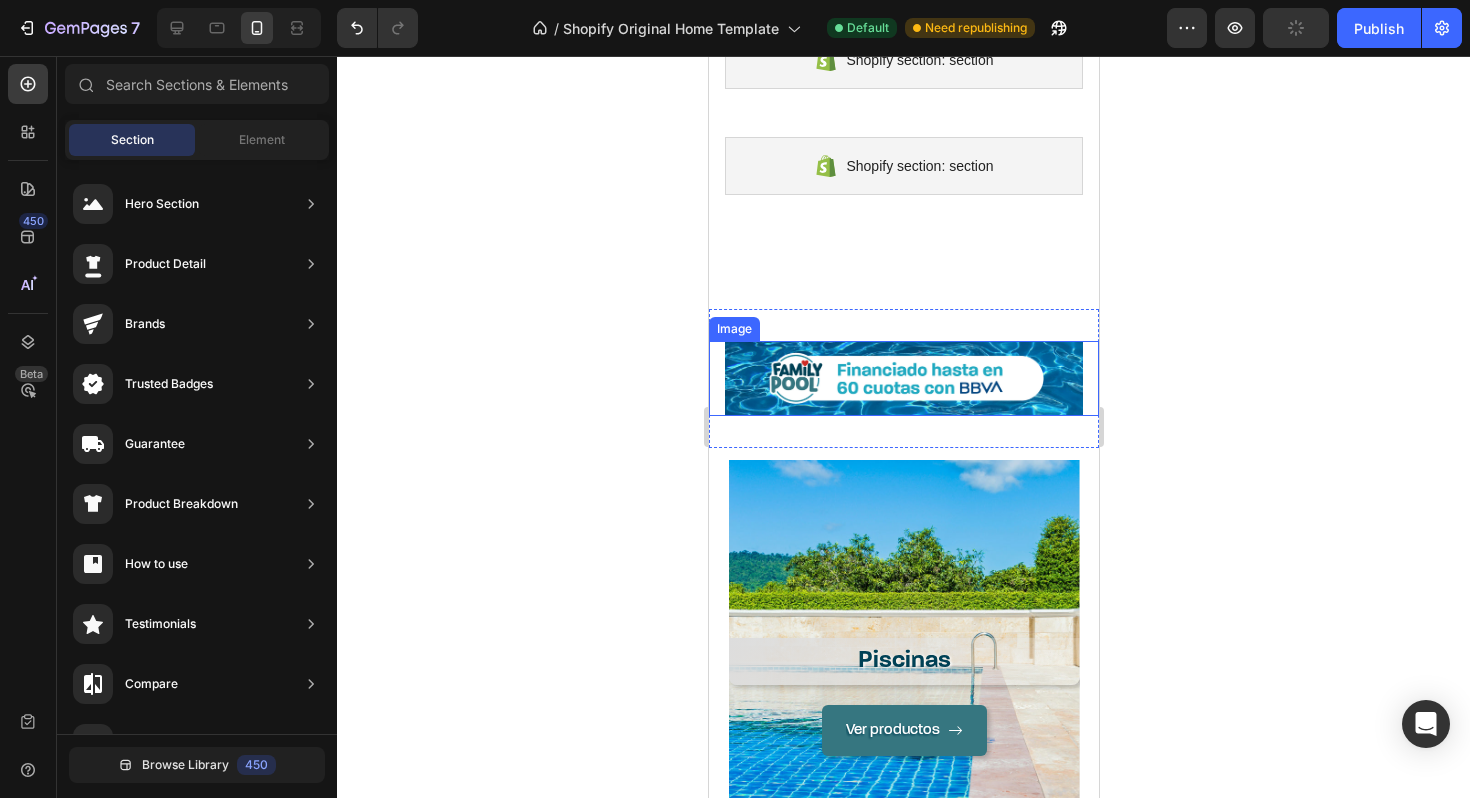 click at bounding box center (903, 378) 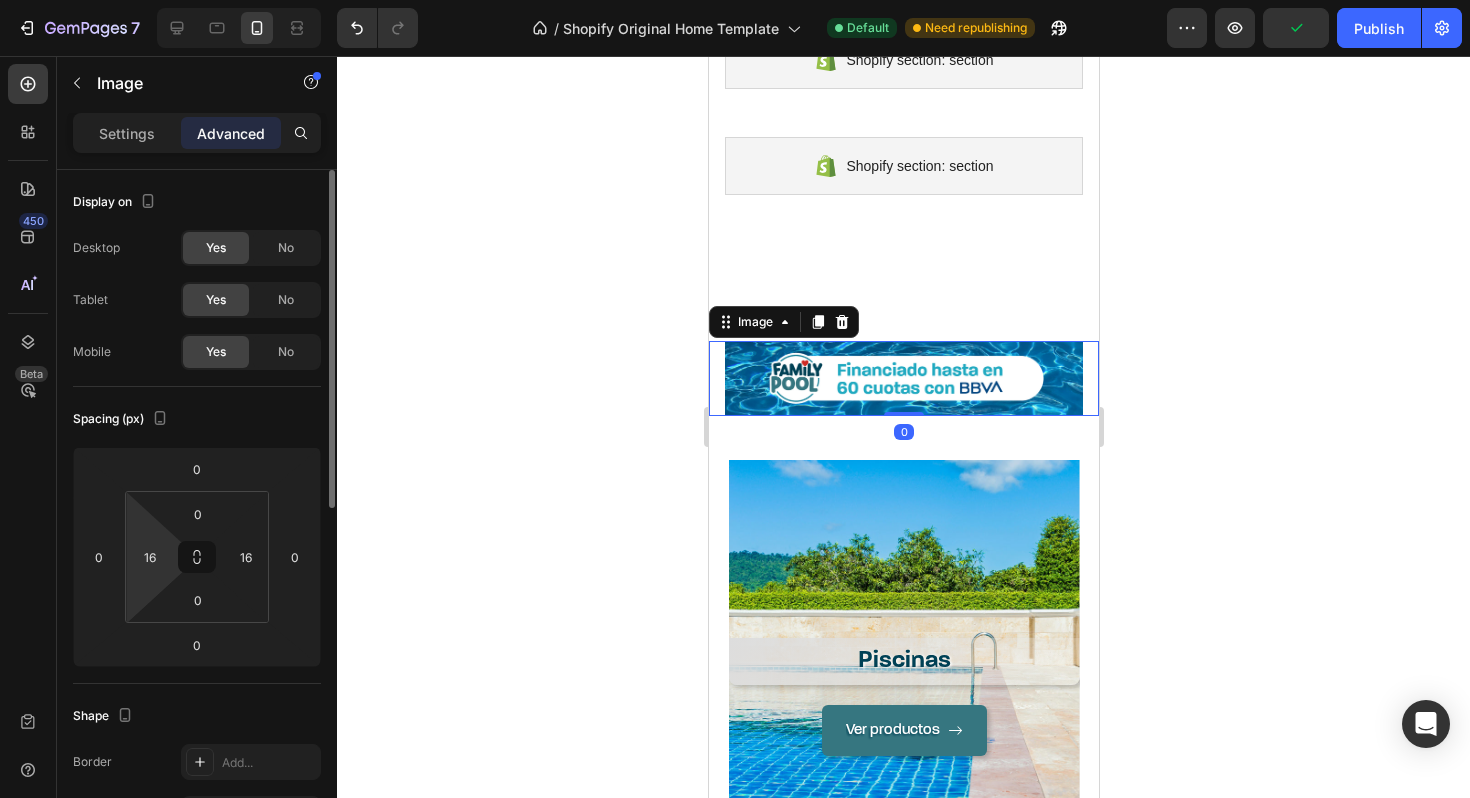 click on "7   /  Shopify Original Home Template Default Need republishing Preview  Publish  450 Beta Sections(18) Elements(83) Section Element Hero Section Product Detail Brands Trusted Badges Guarantee Product Breakdown How to use Testimonials Compare Bundle FAQs Social Proof Brand Story Product List Collection Blog List Contact Sticky Add to Cart Custom Footer Browse Library 450 Layout
Row
Row
Row
Row Text
Heading
Text Block Button
Button
Button Media
Image
Image" at bounding box center [735, 0] 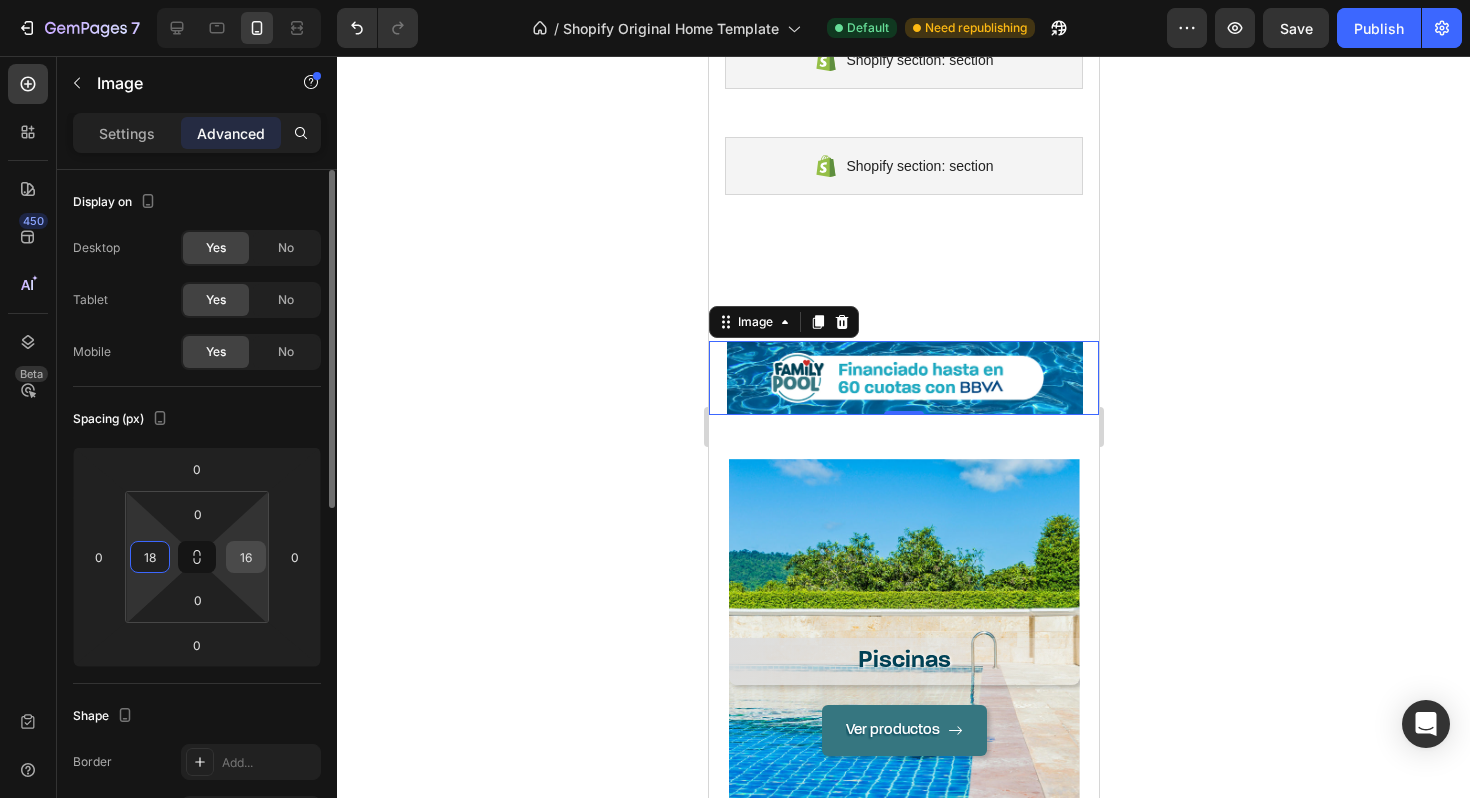 type on "18" 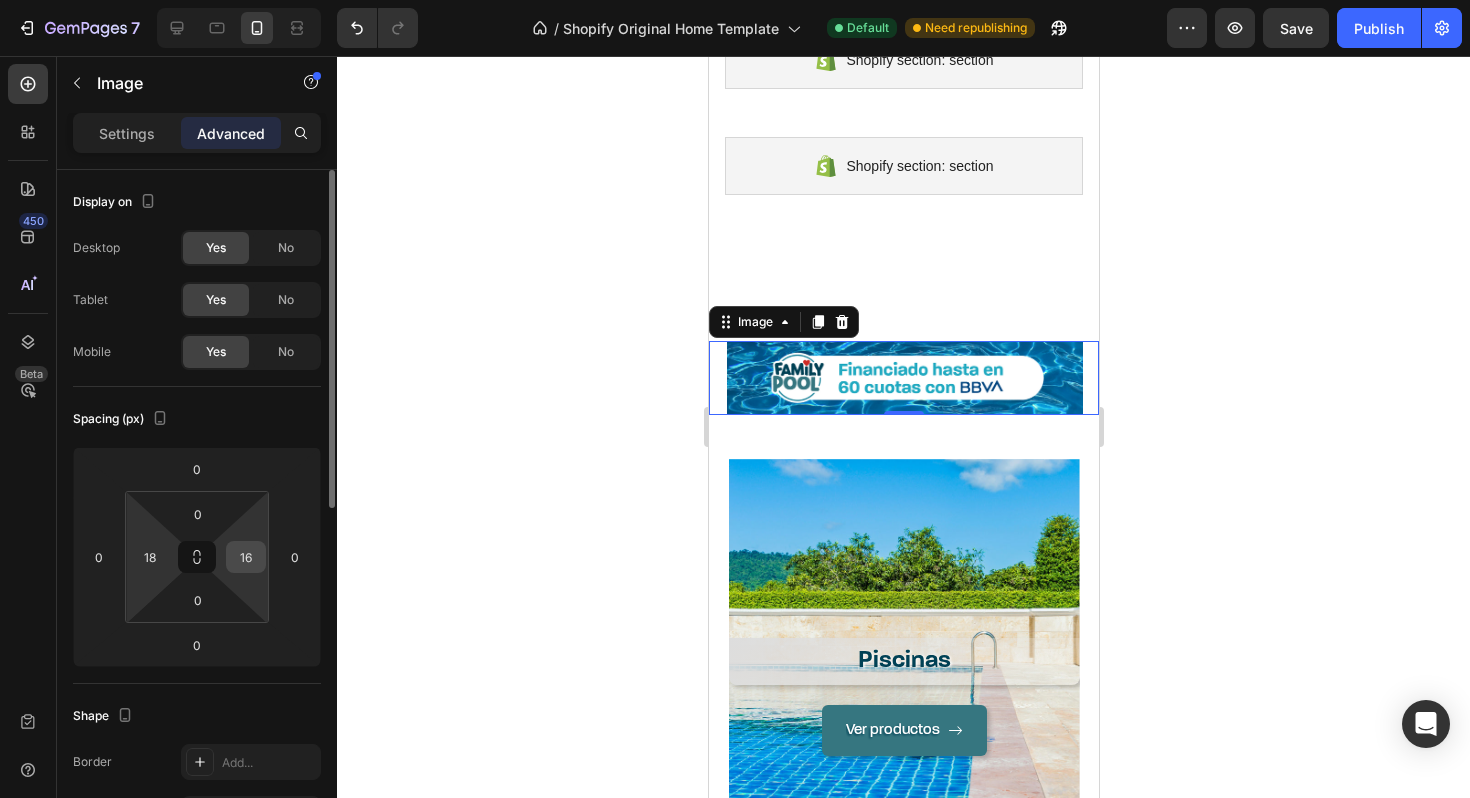 click on "16" at bounding box center [246, 557] 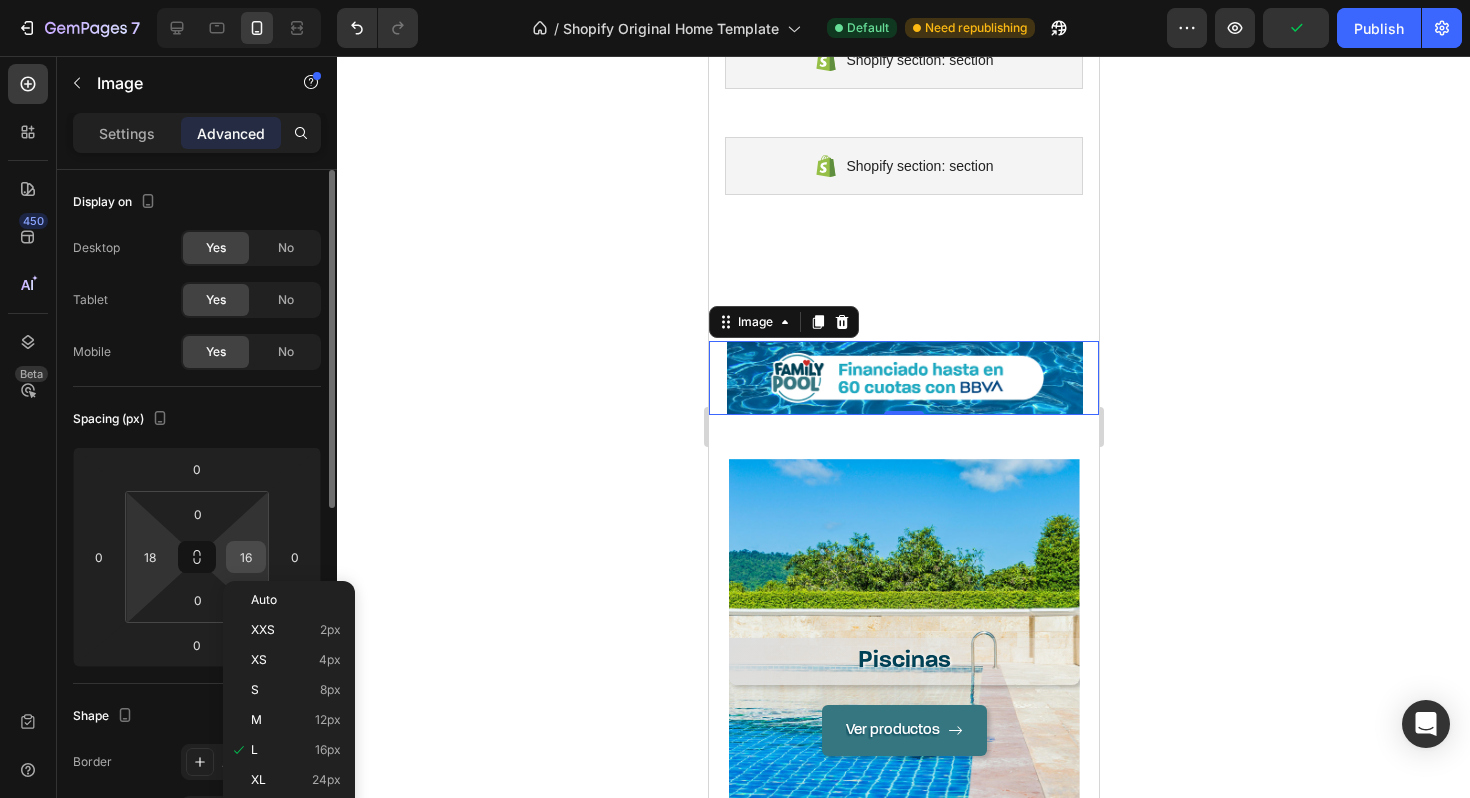 click on "16" at bounding box center [246, 557] 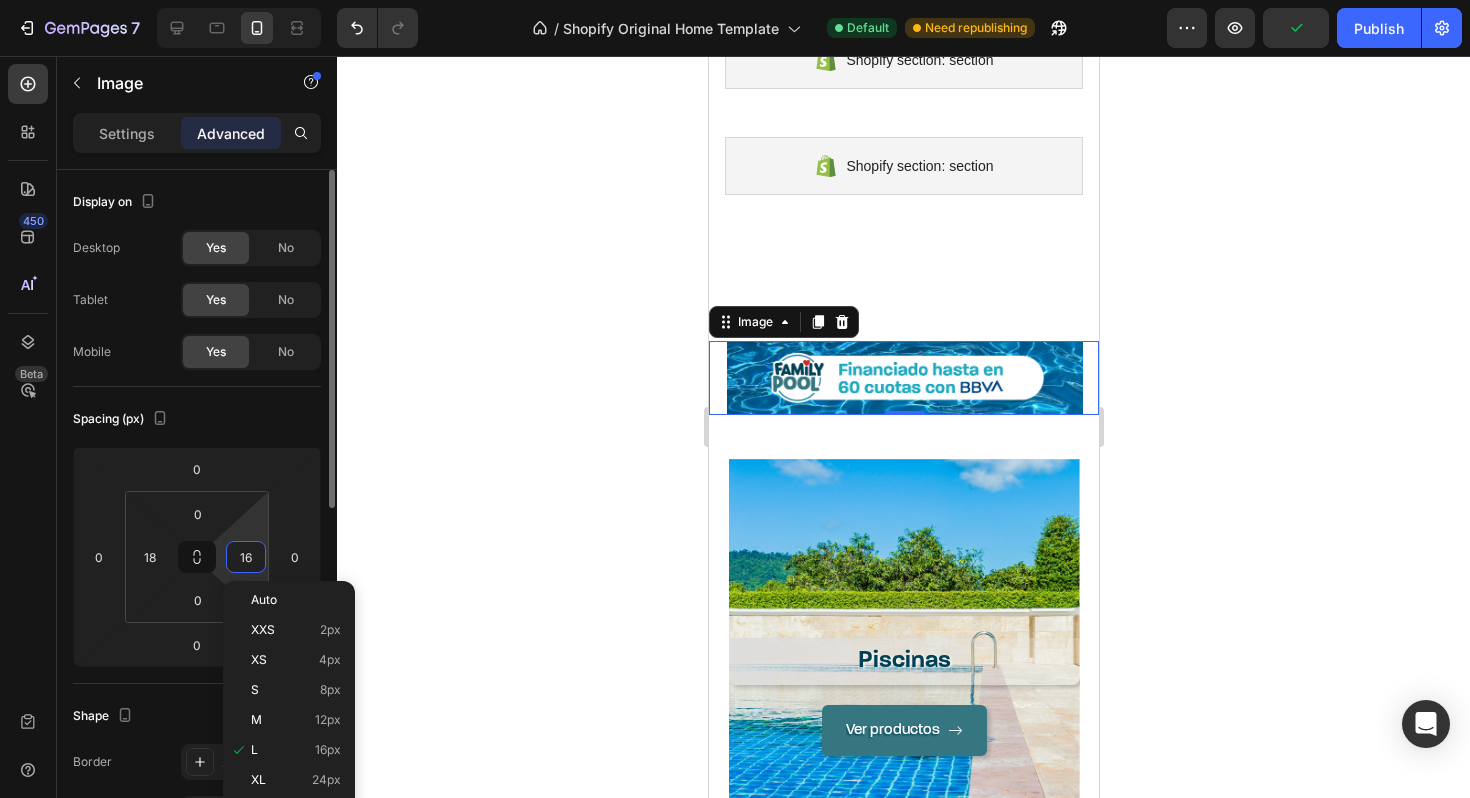 click on "16" at bounding box center [246, 557] 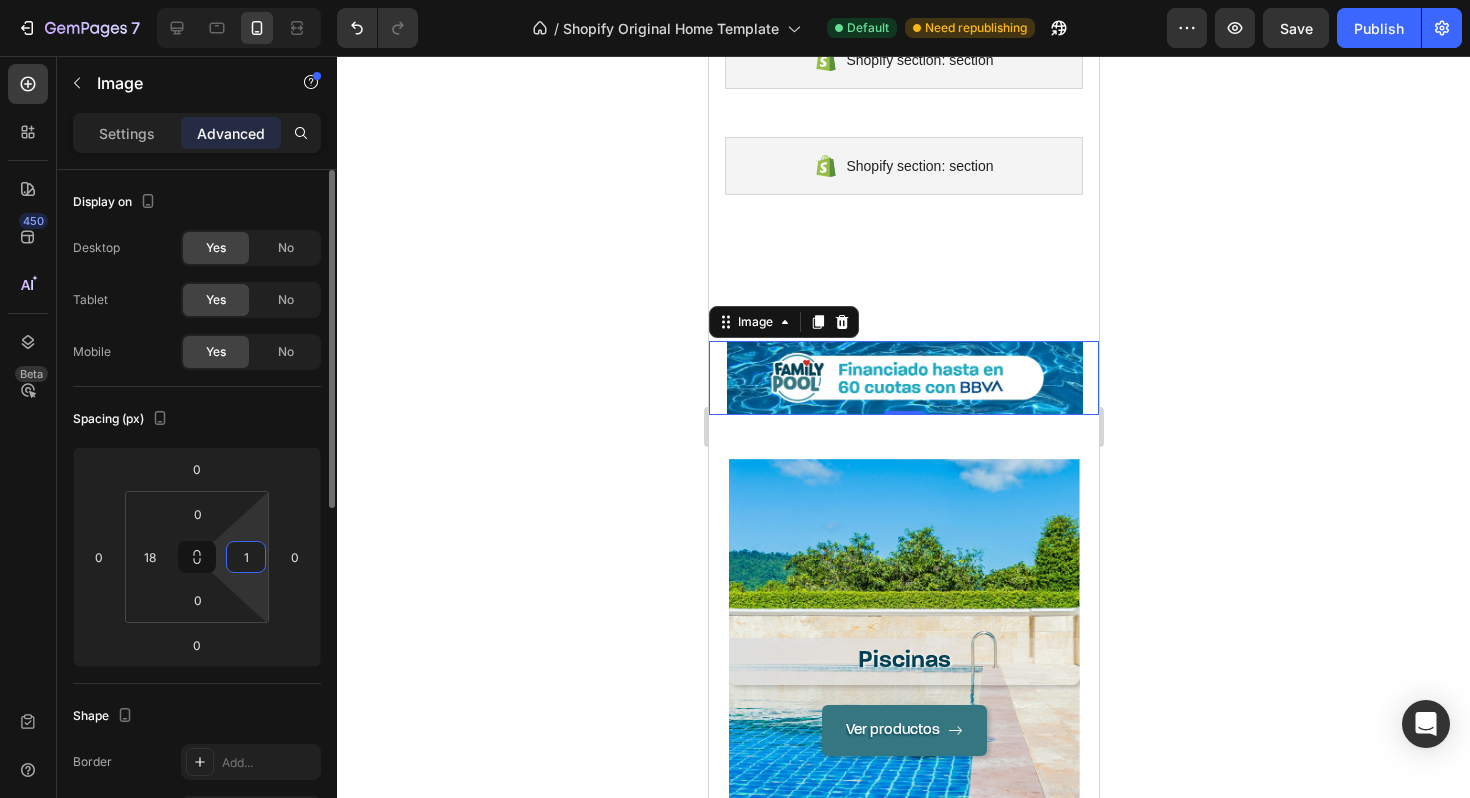 type on "18" 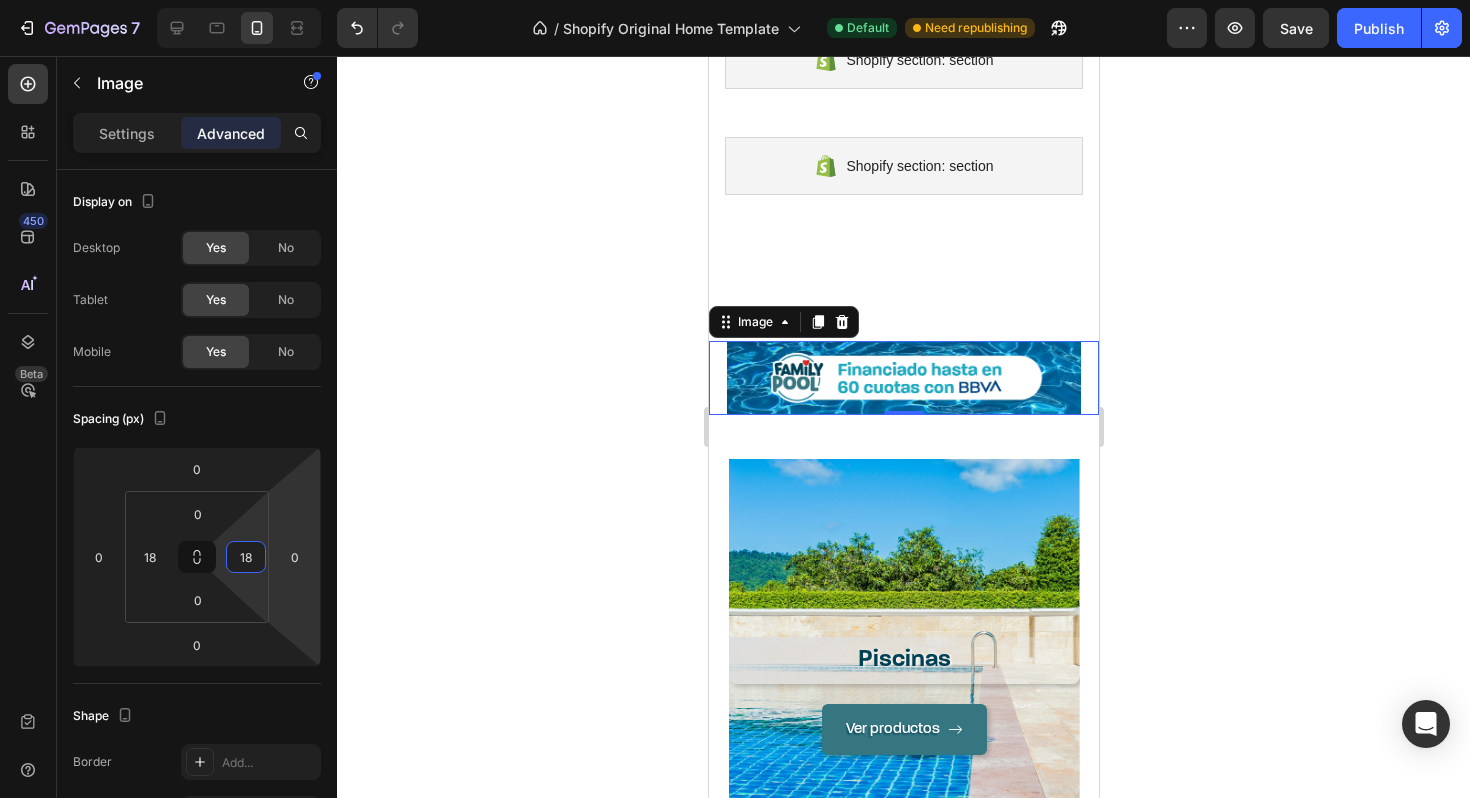 click 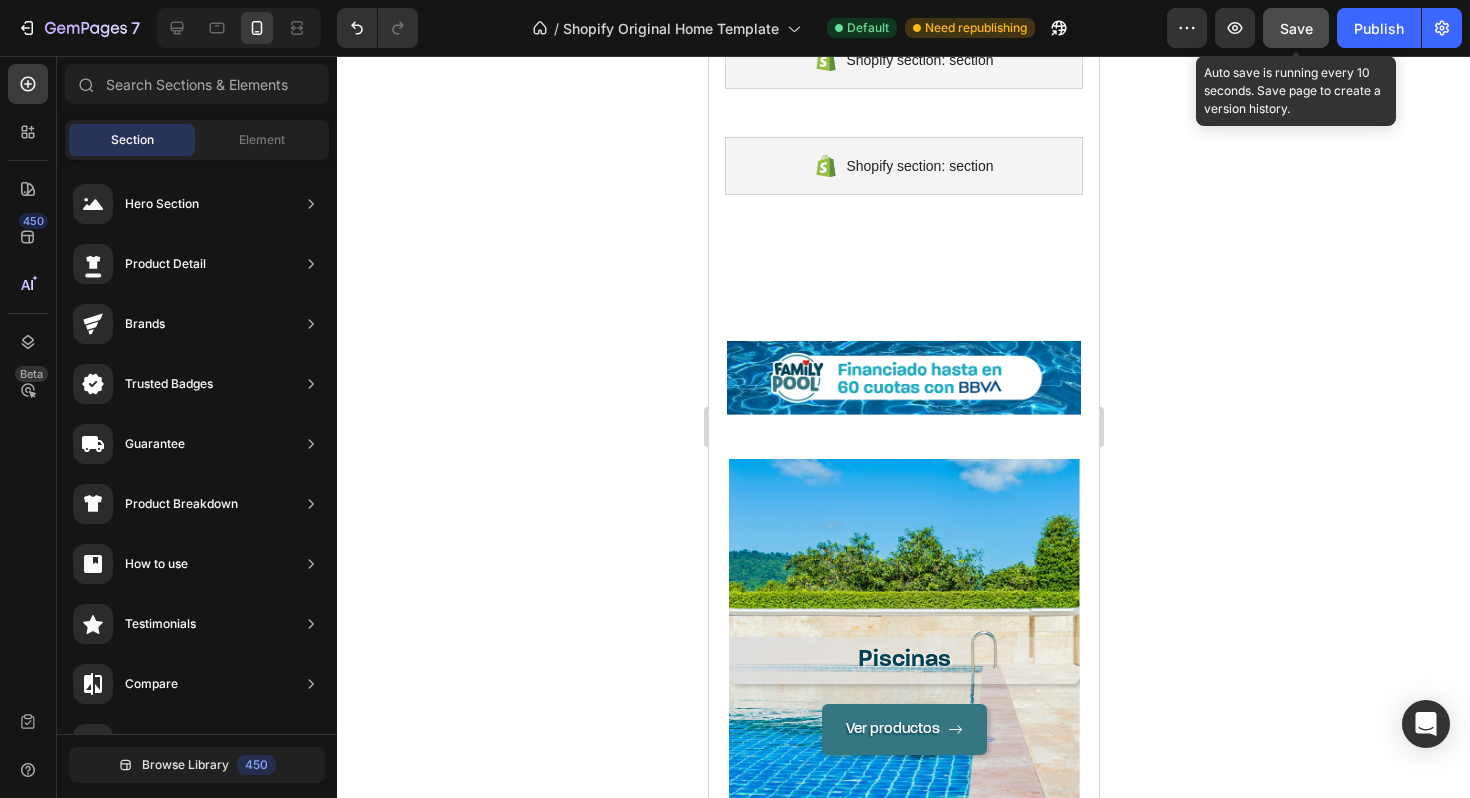 click on "Save" at bounding box center [1296, 28] 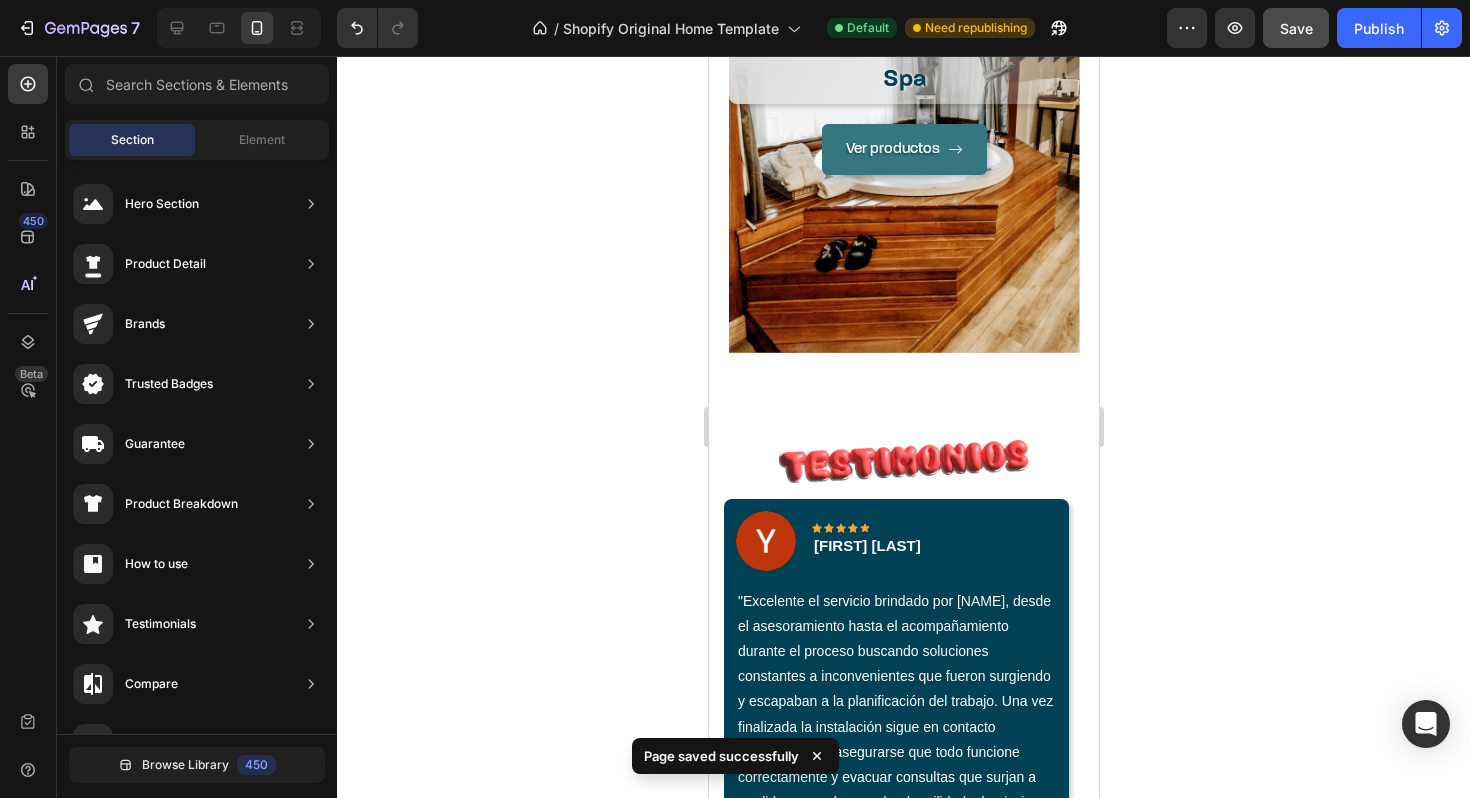 scroll, scrollTop: 2626, scrollLeft: 0, axis: vertical 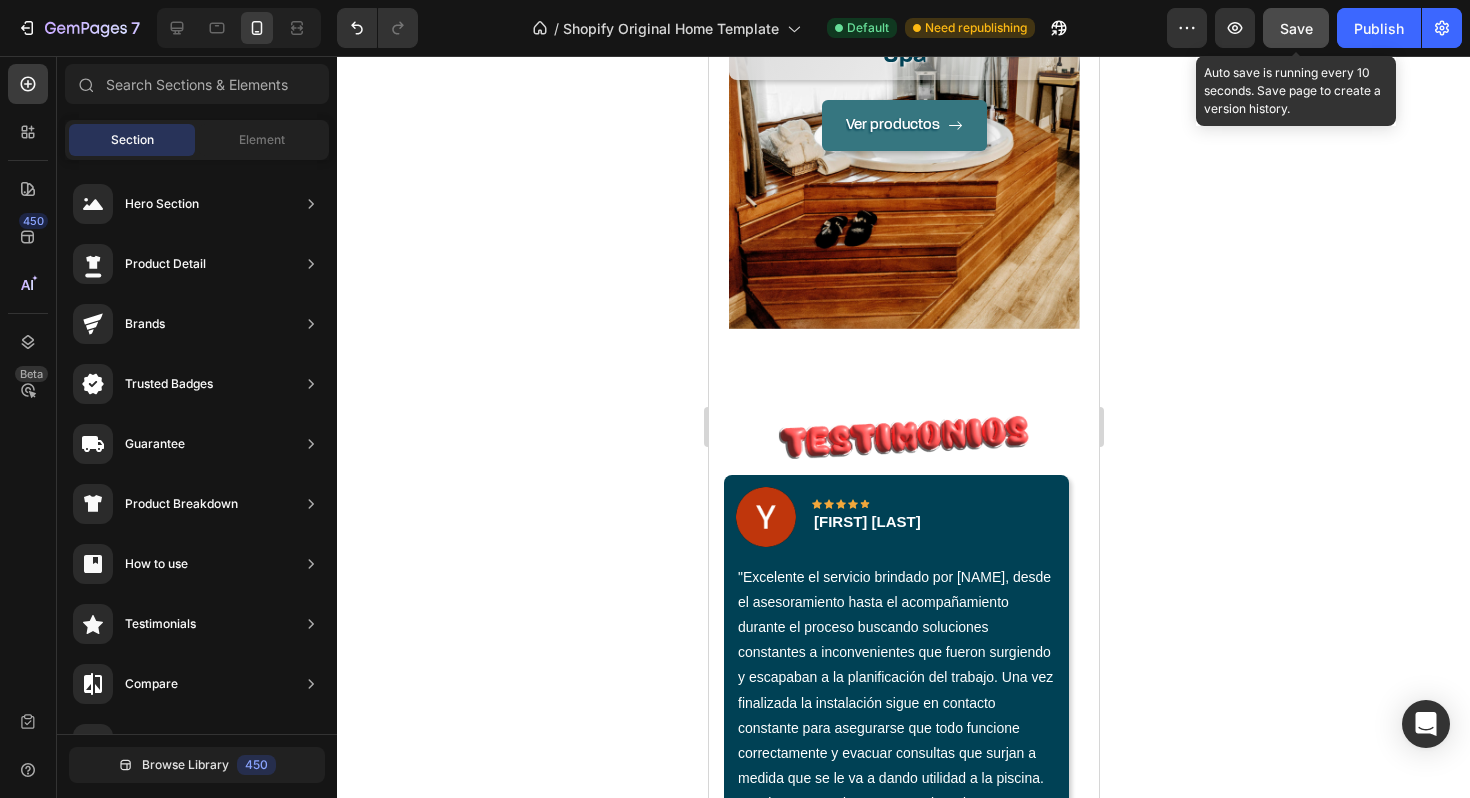 click on "Save" 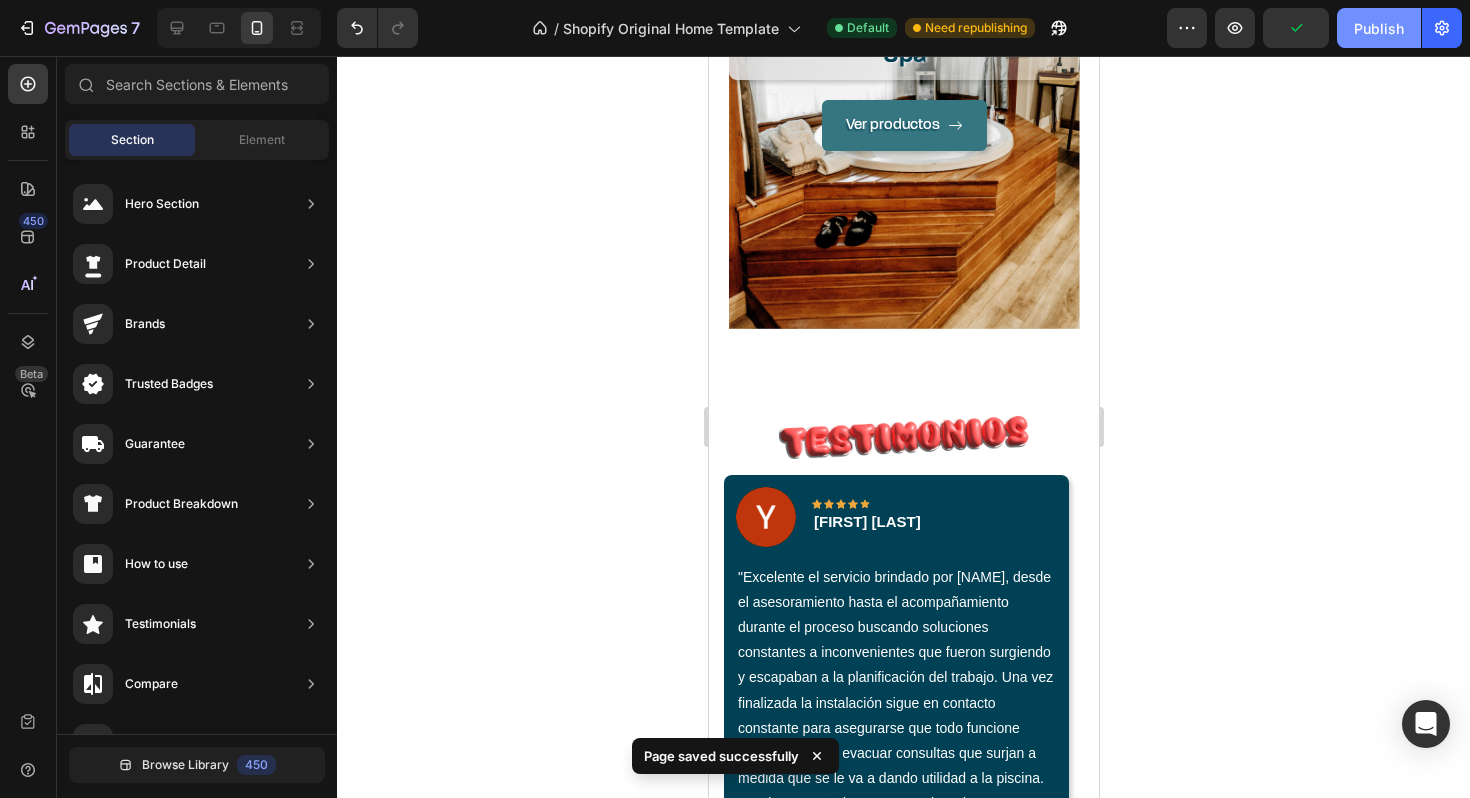 click on "Publish" at bounding box center (1379, 28) 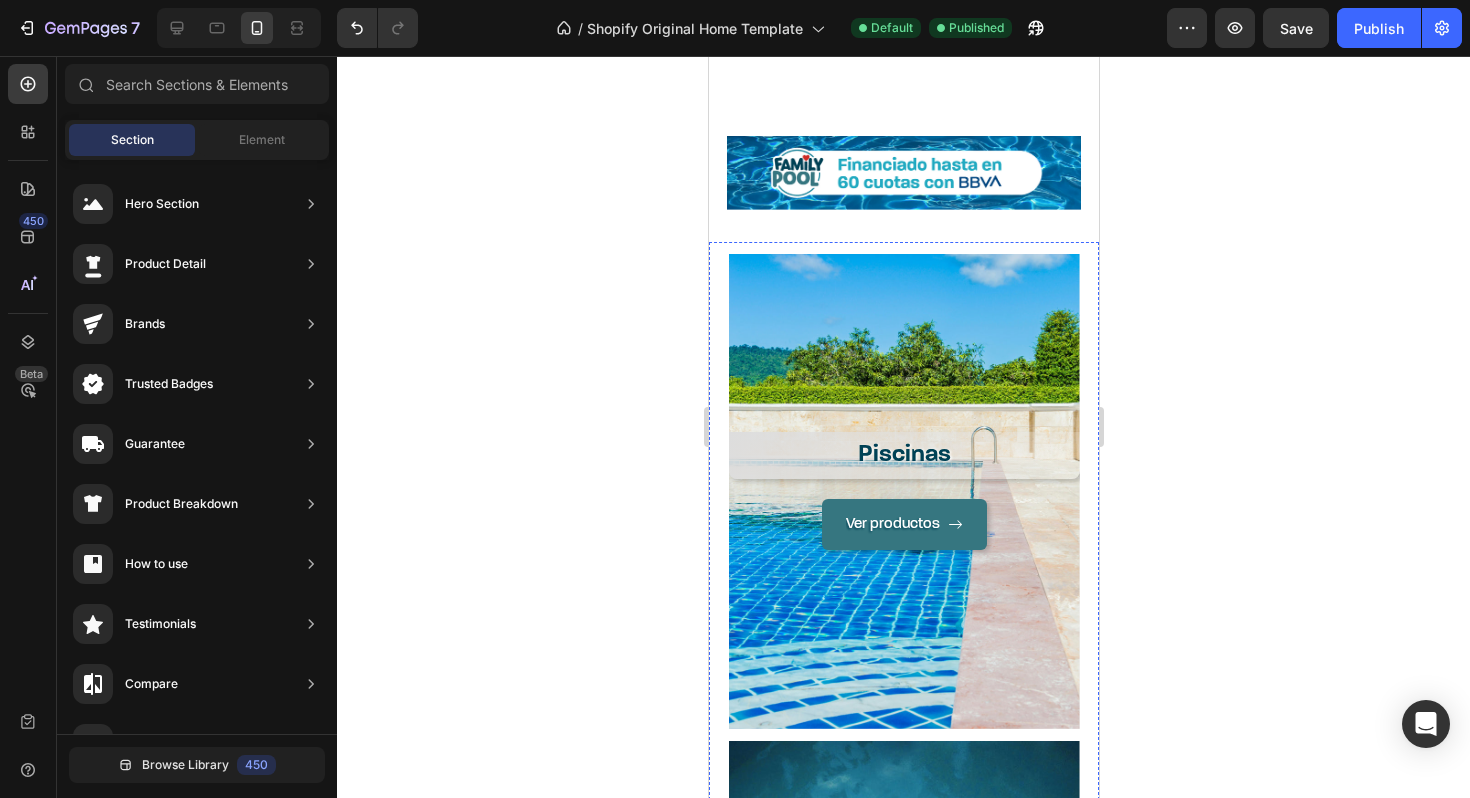 scroll, scrollTop: 1207, scrollLeft: 0, axis: vertical 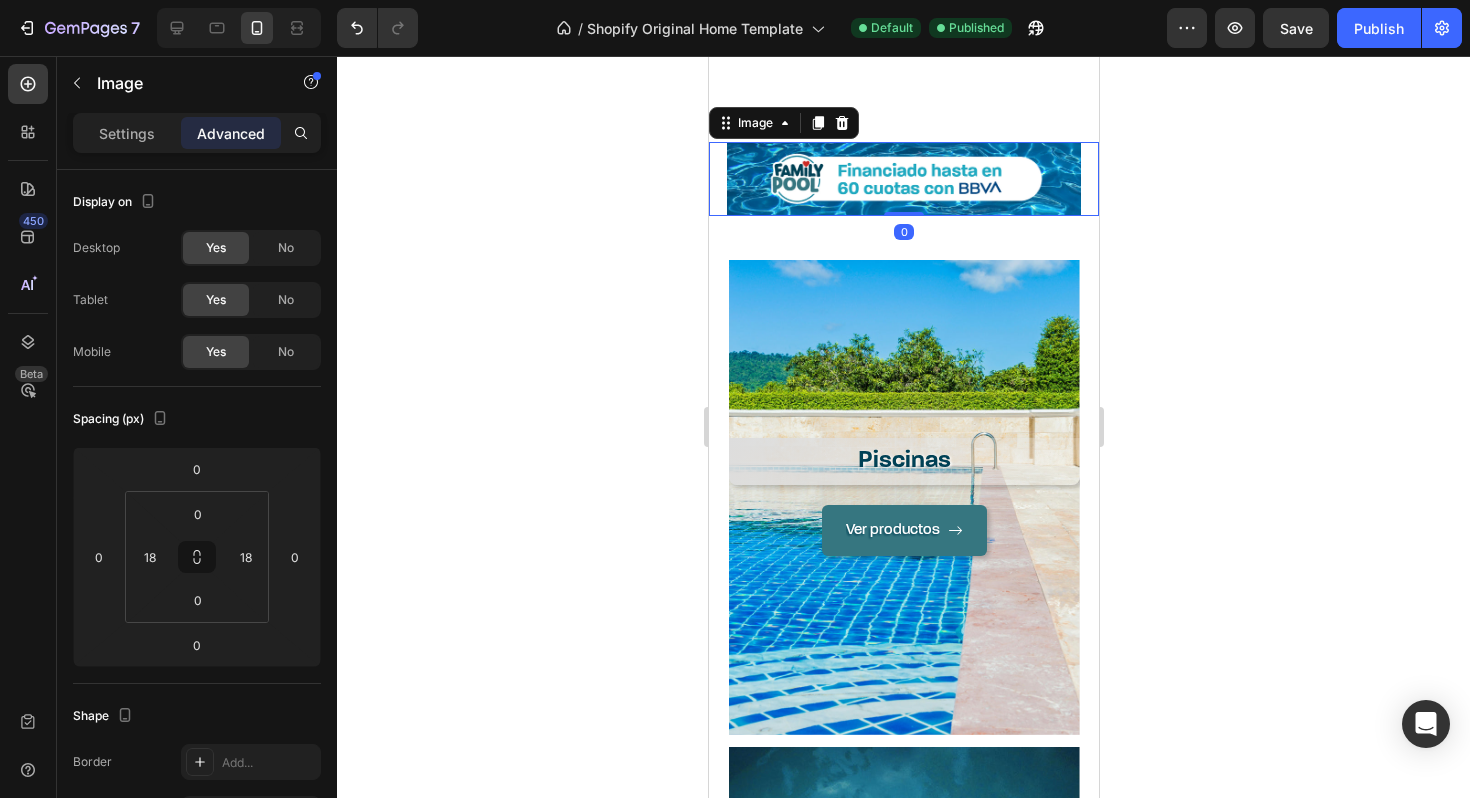 click at bounding box center (903, 179) 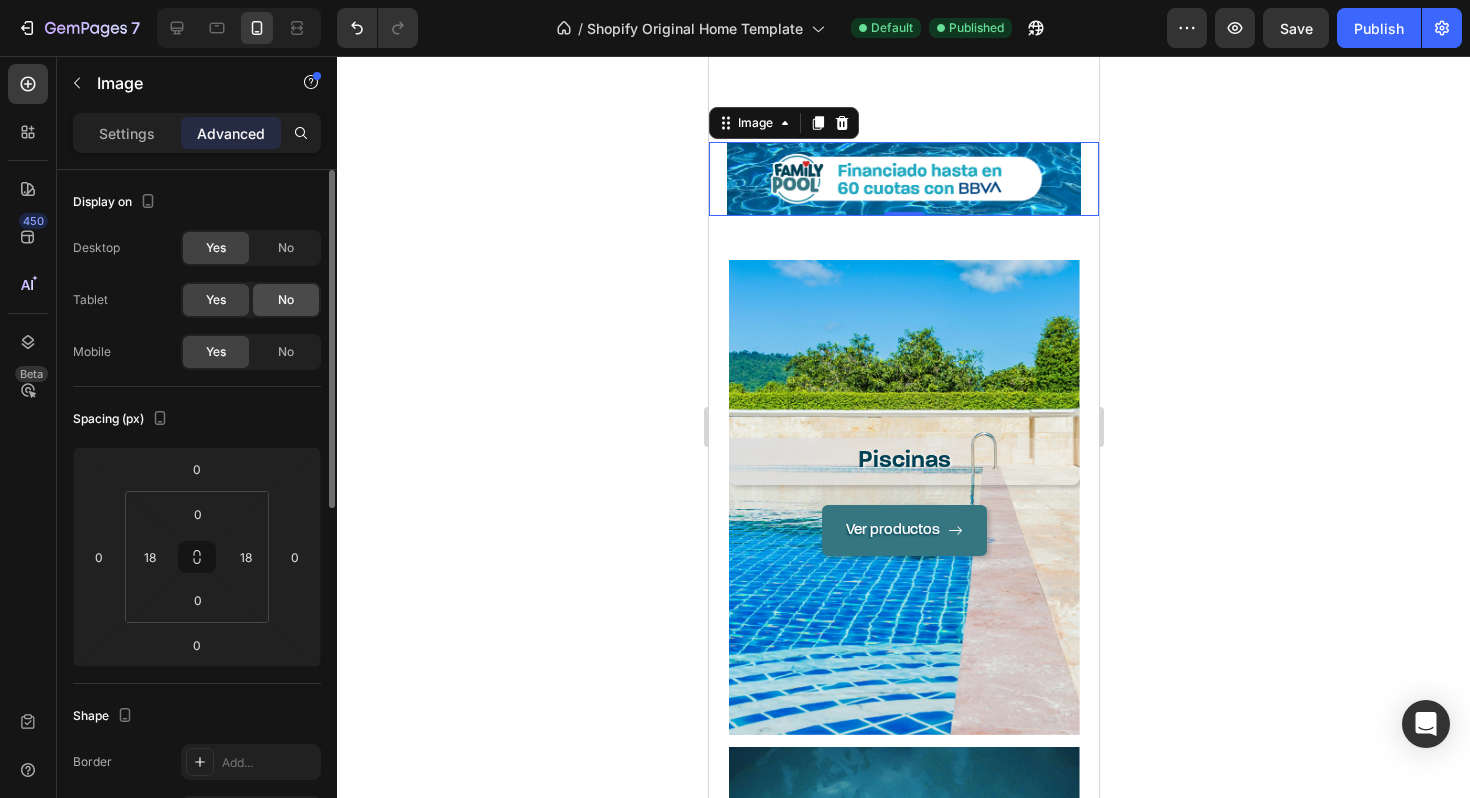 click on "No" 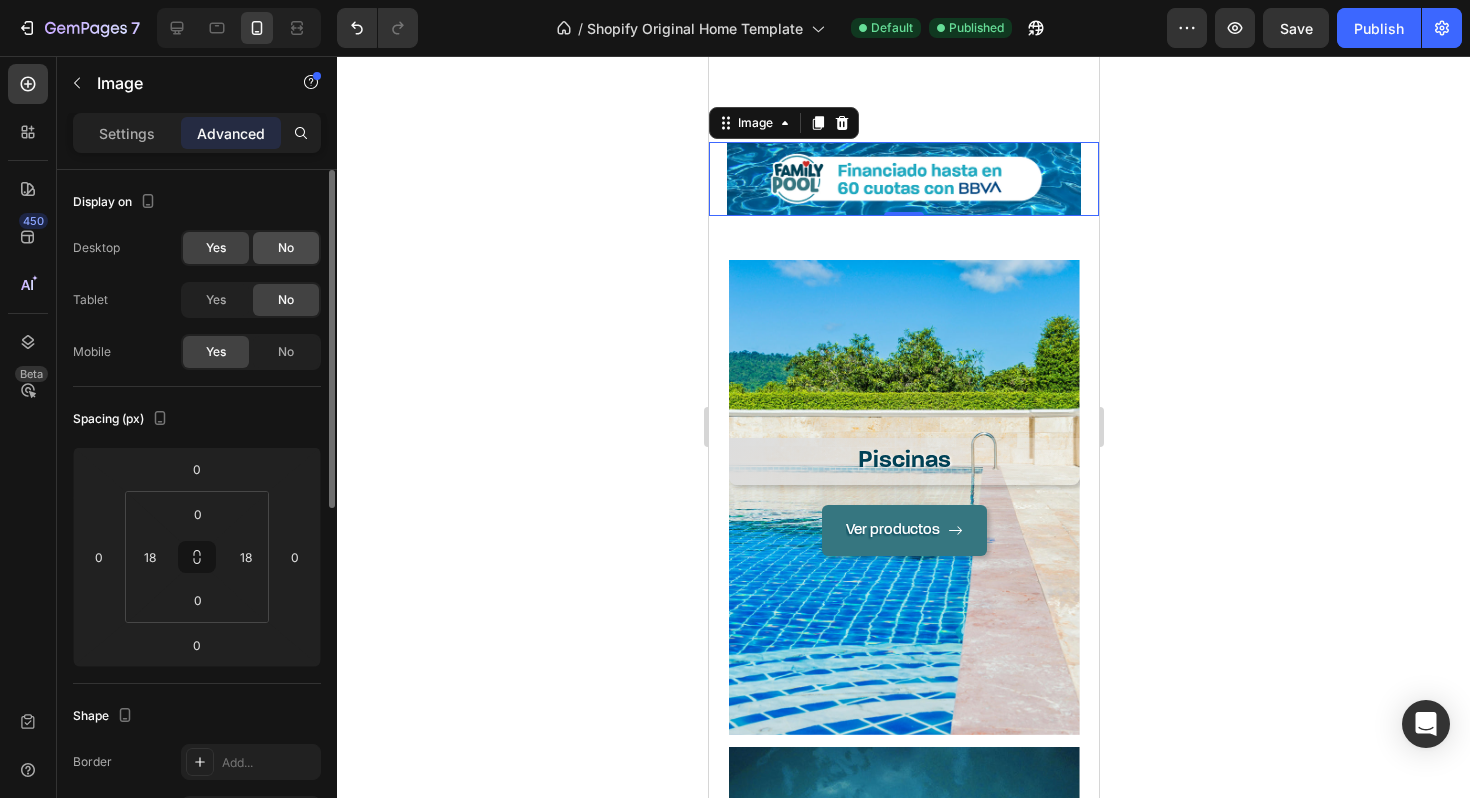 click on "No" 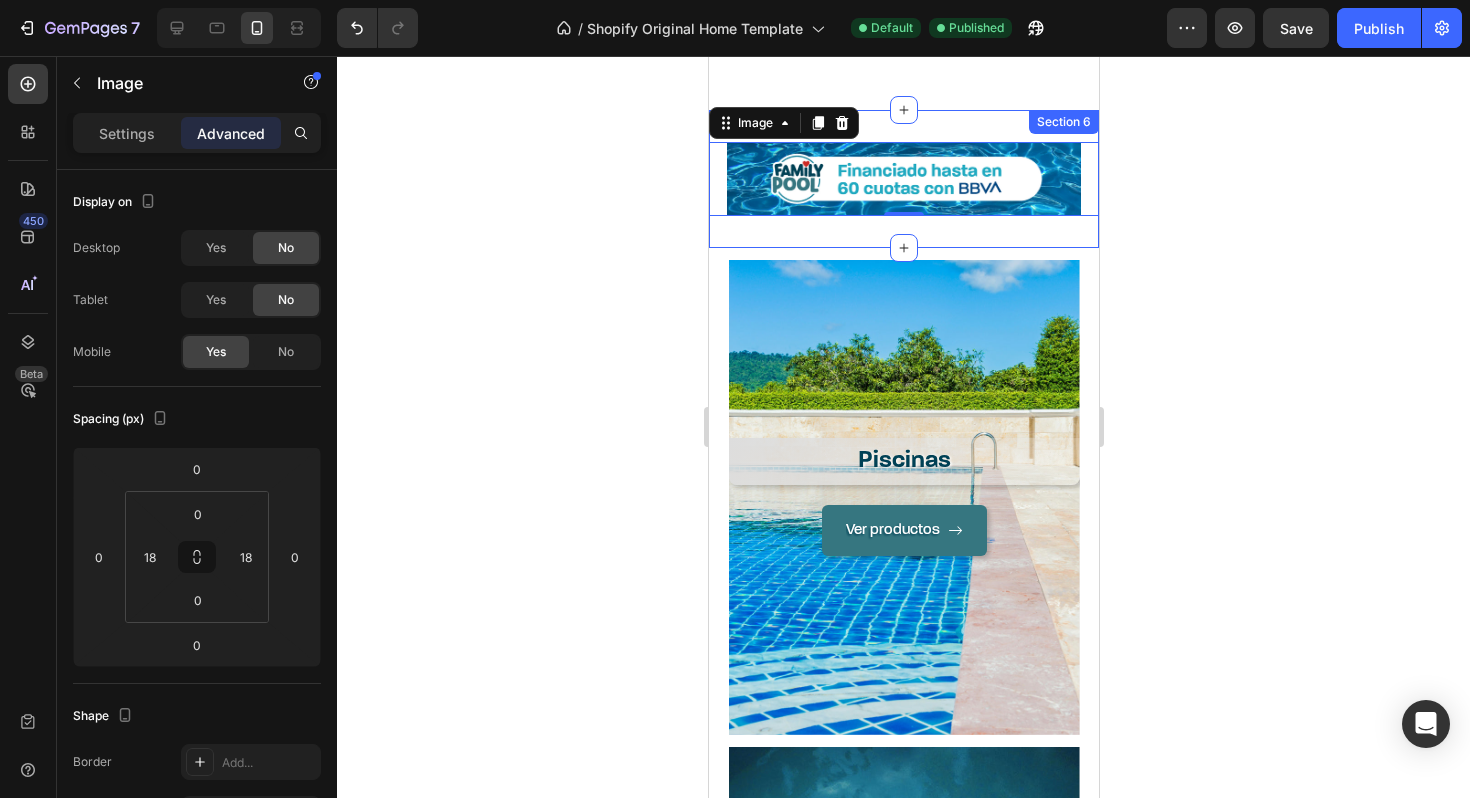 click on "Image   0 Section 6" at bounding box center (903, 179) 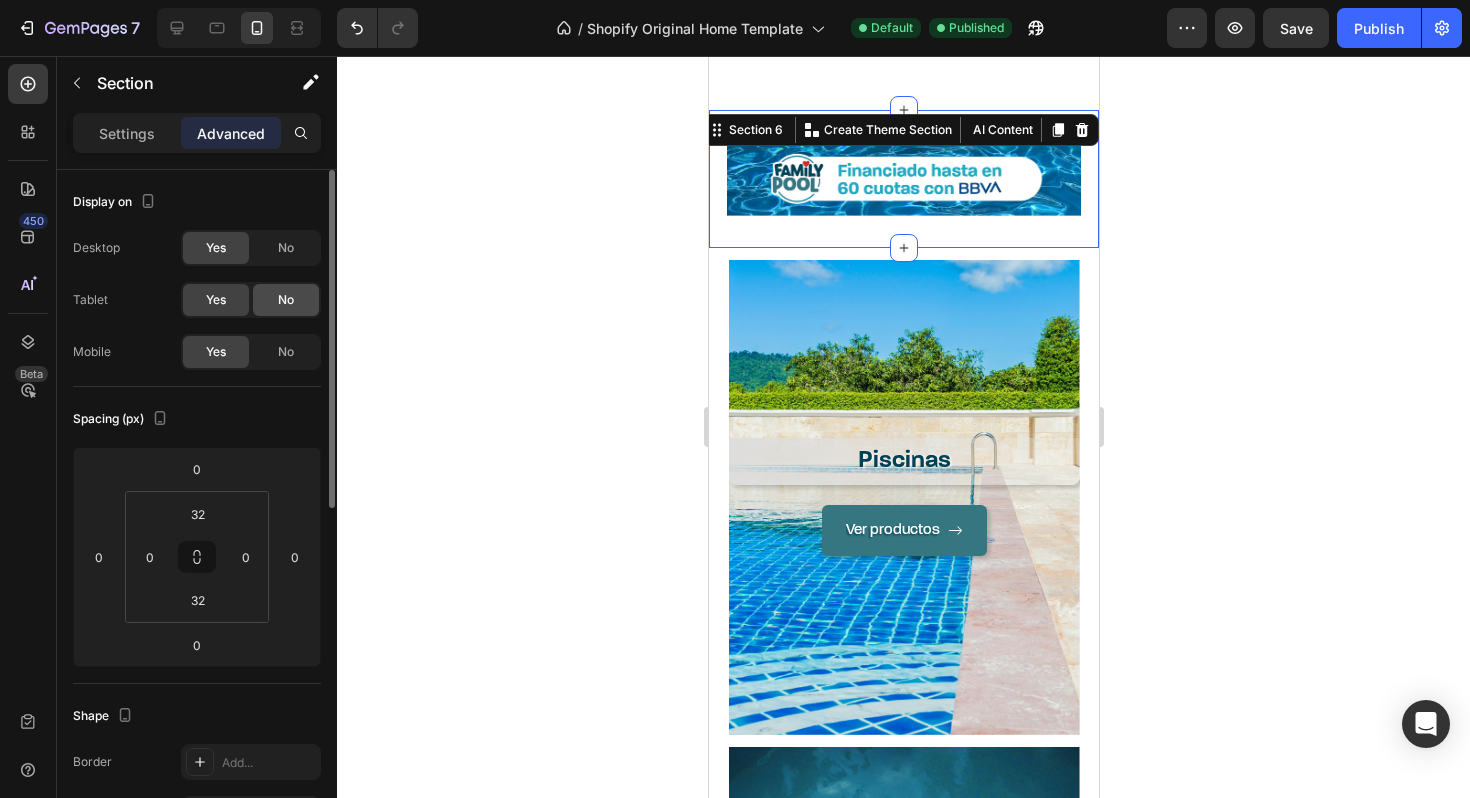 click on "No" 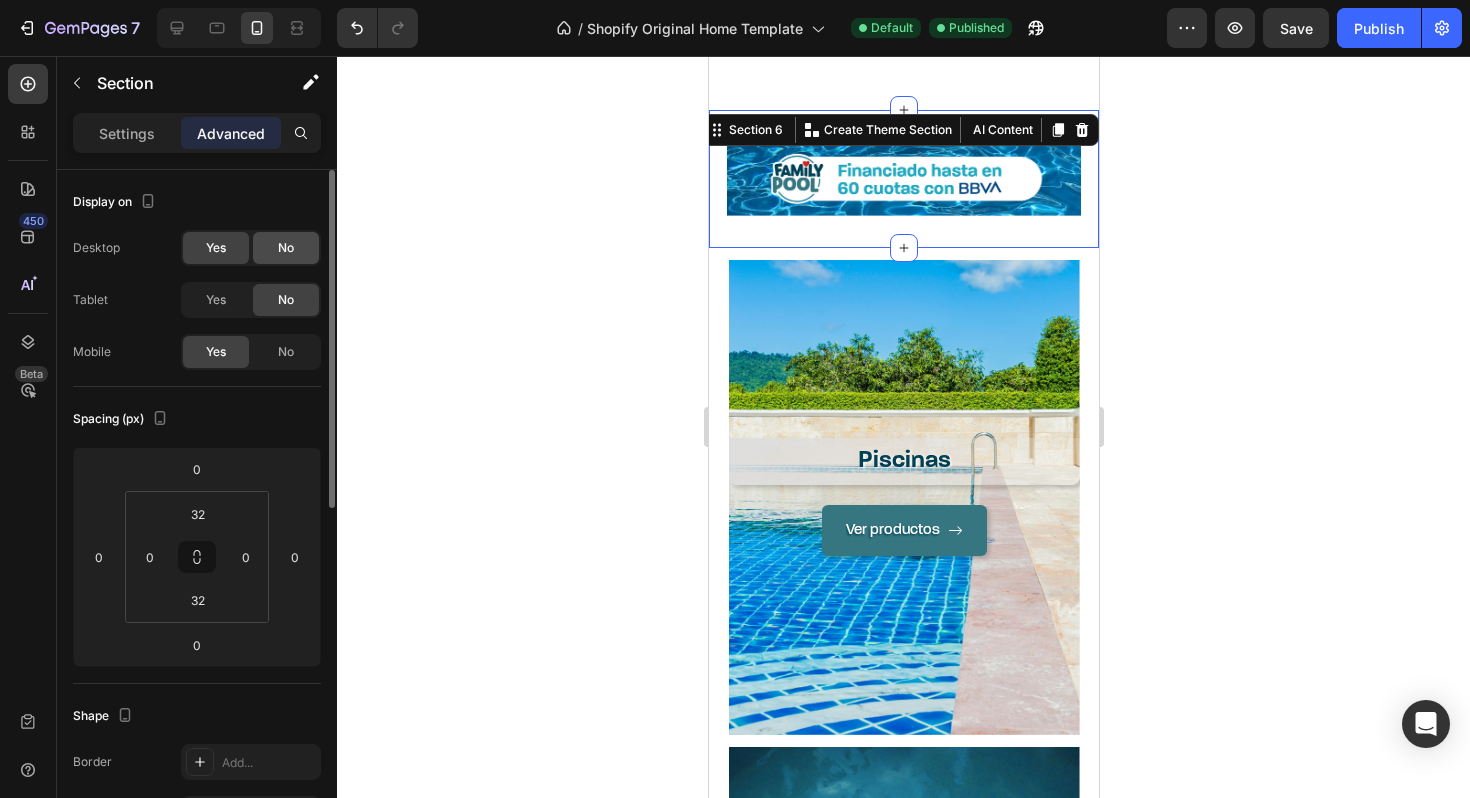 click on "No" 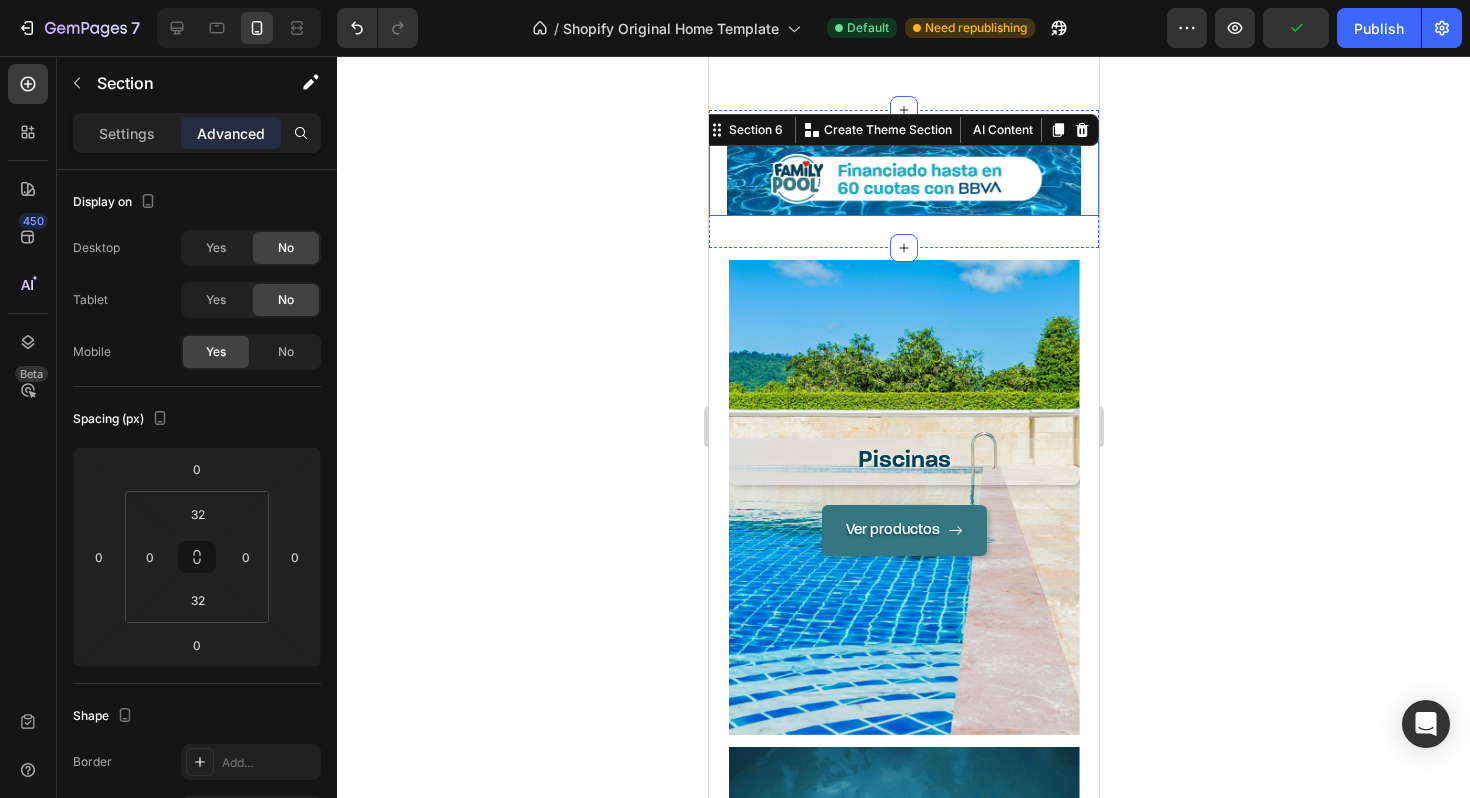 click at bounding box center [903, 179] 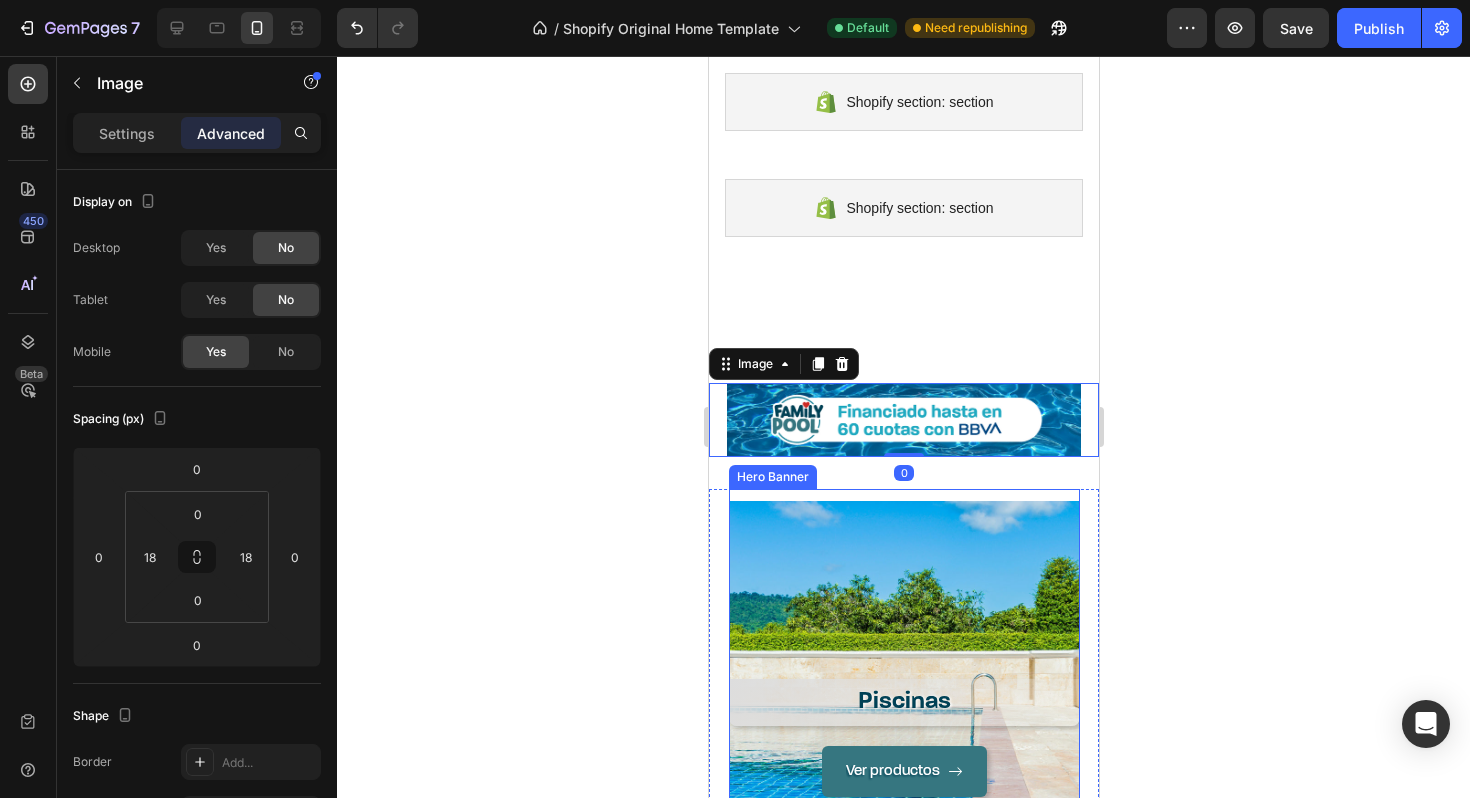 scroll, scrollTop: 882, scrollLeft: 0, axis: vertical 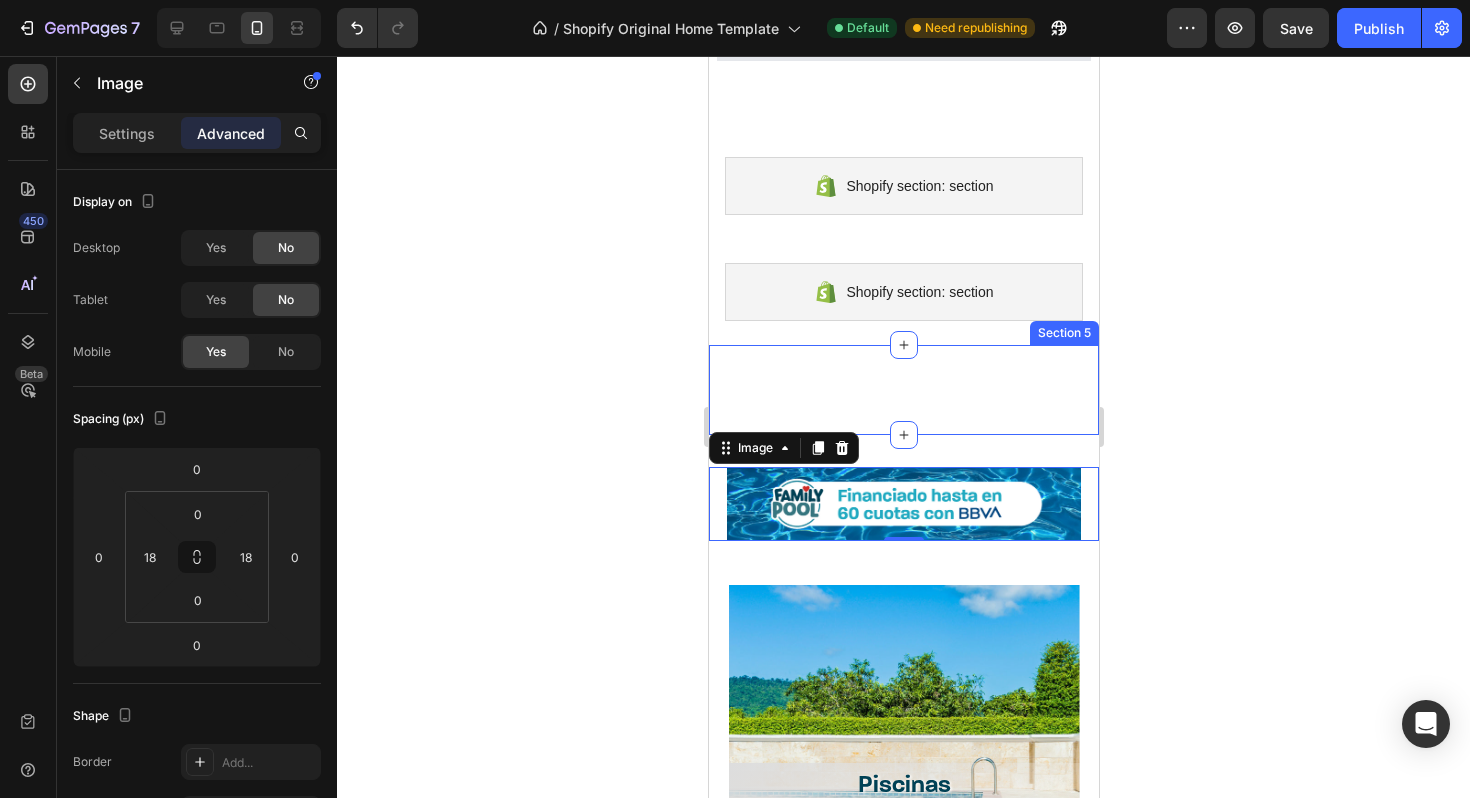 click on "Image Row Section 5" at bounding box center (903, 390) 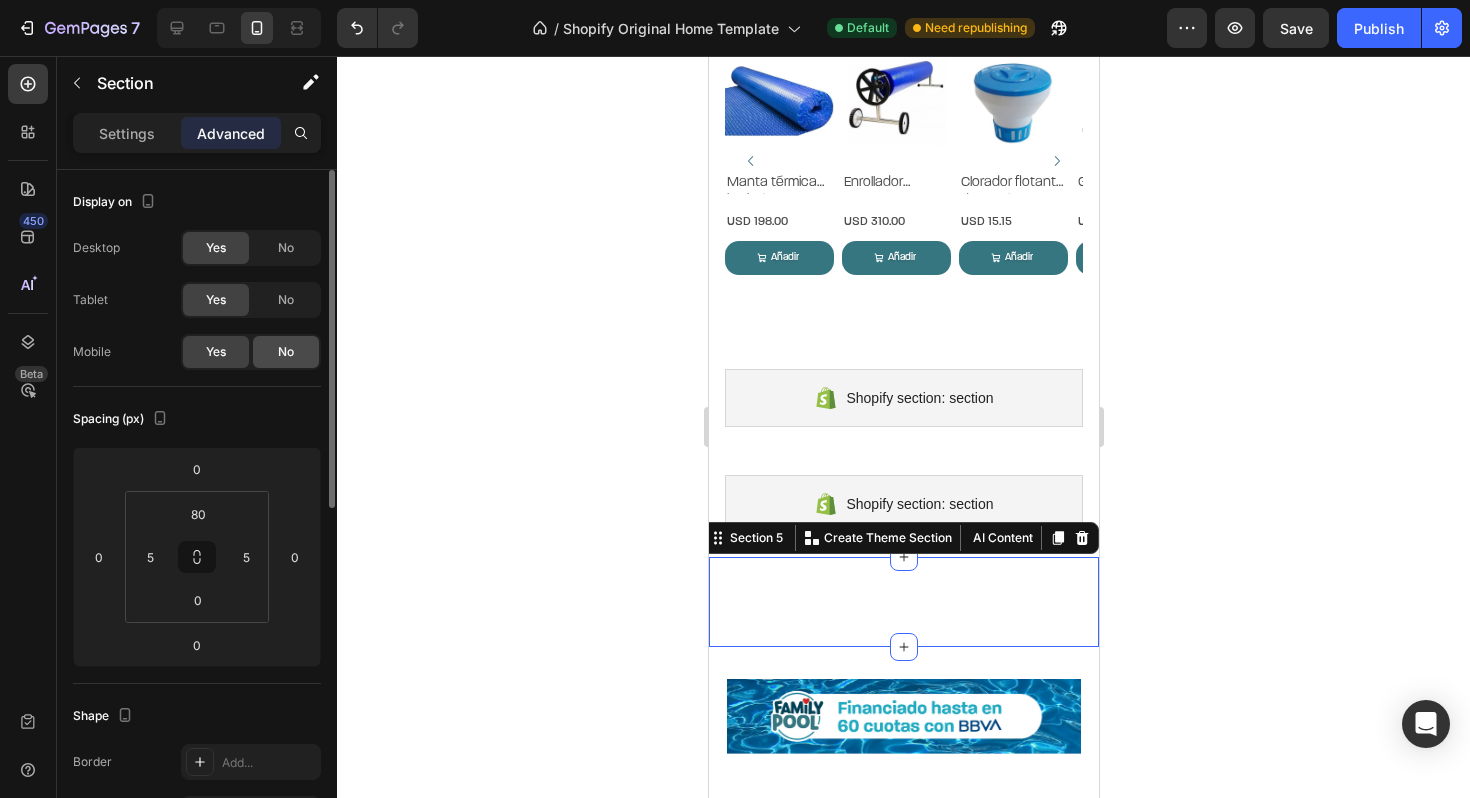 click on "No" 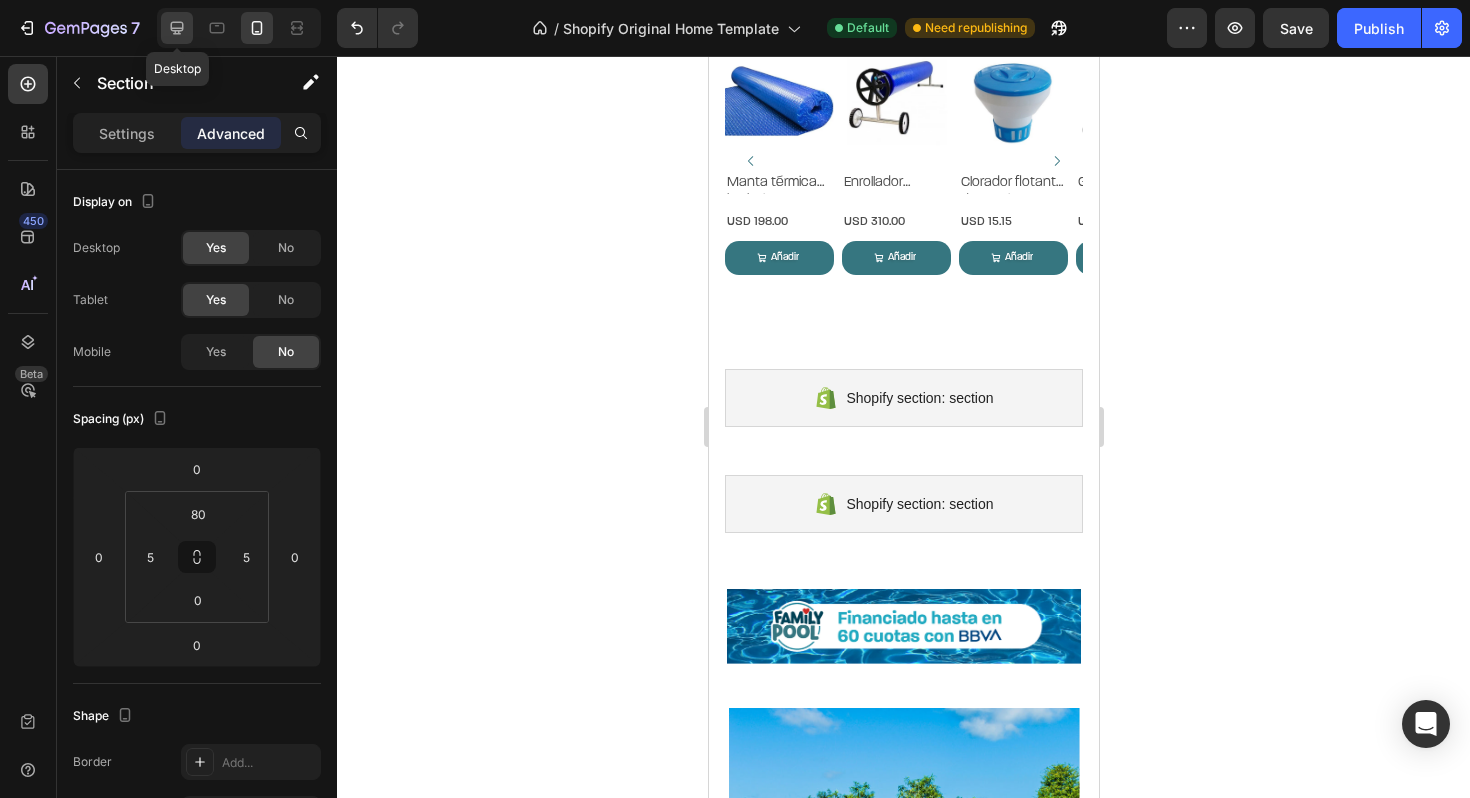 click 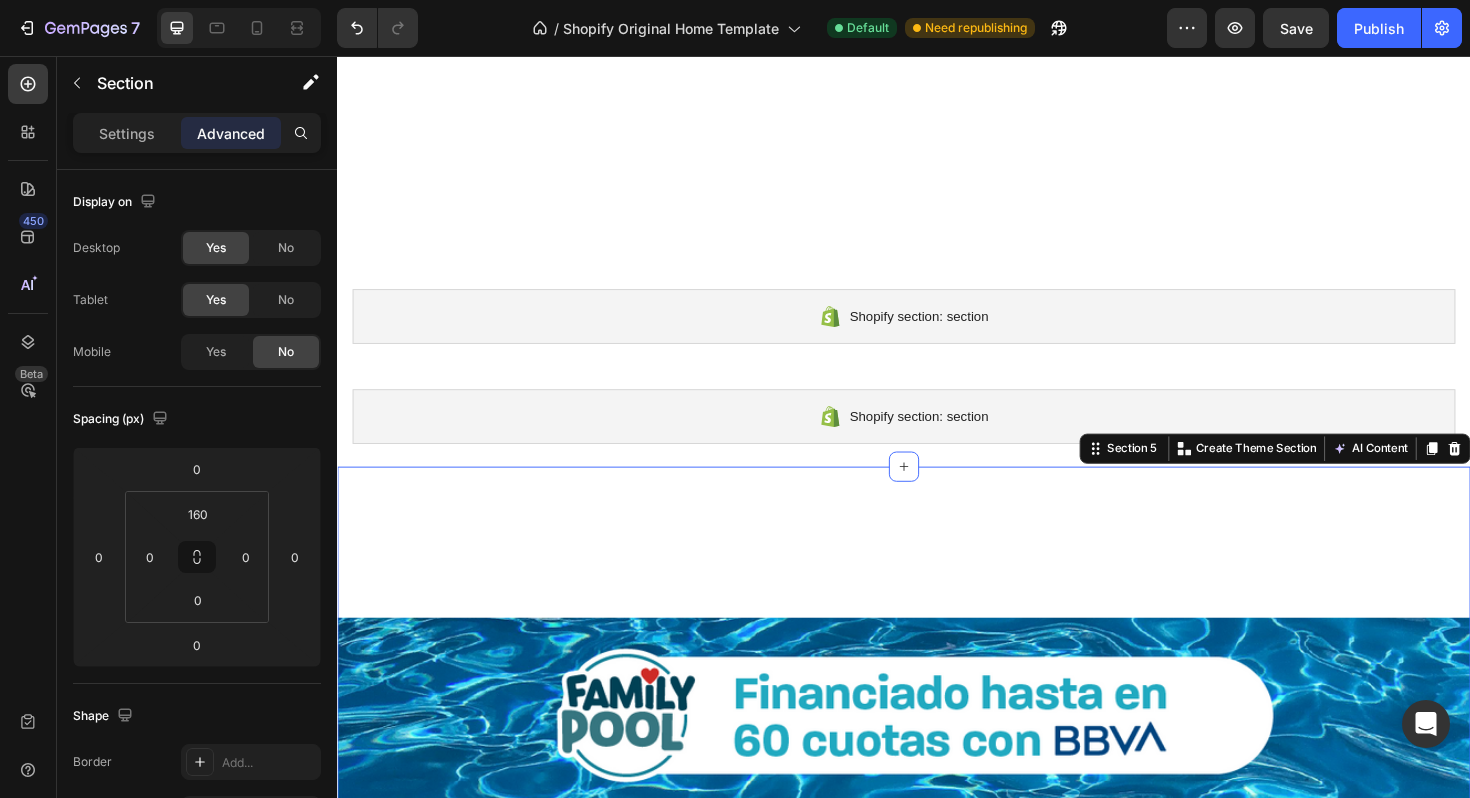 scroll, scrollTop: 1573, scrollLeft: 0, axis: vertical 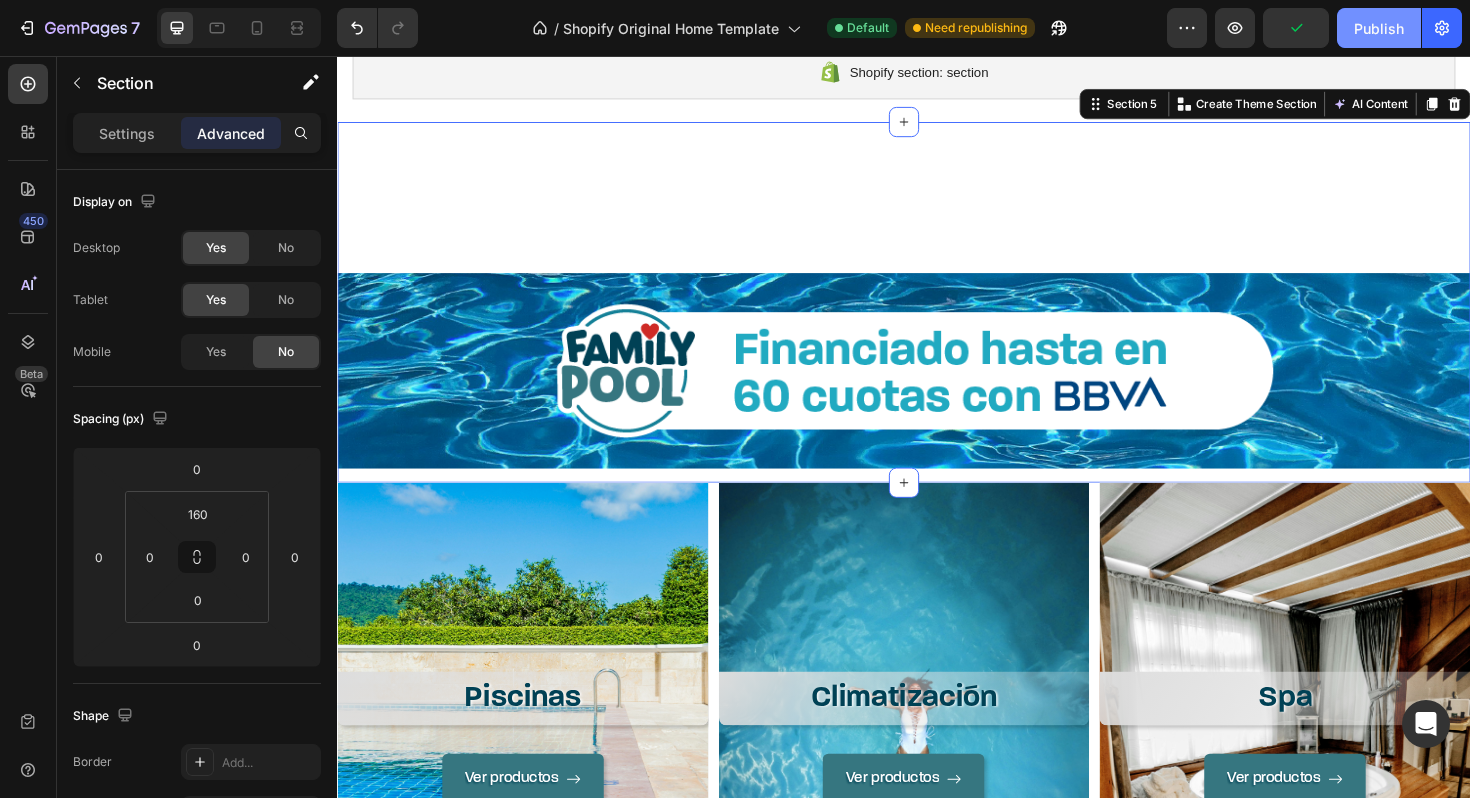 click on "Publish" at bounding box center [1379, 28] 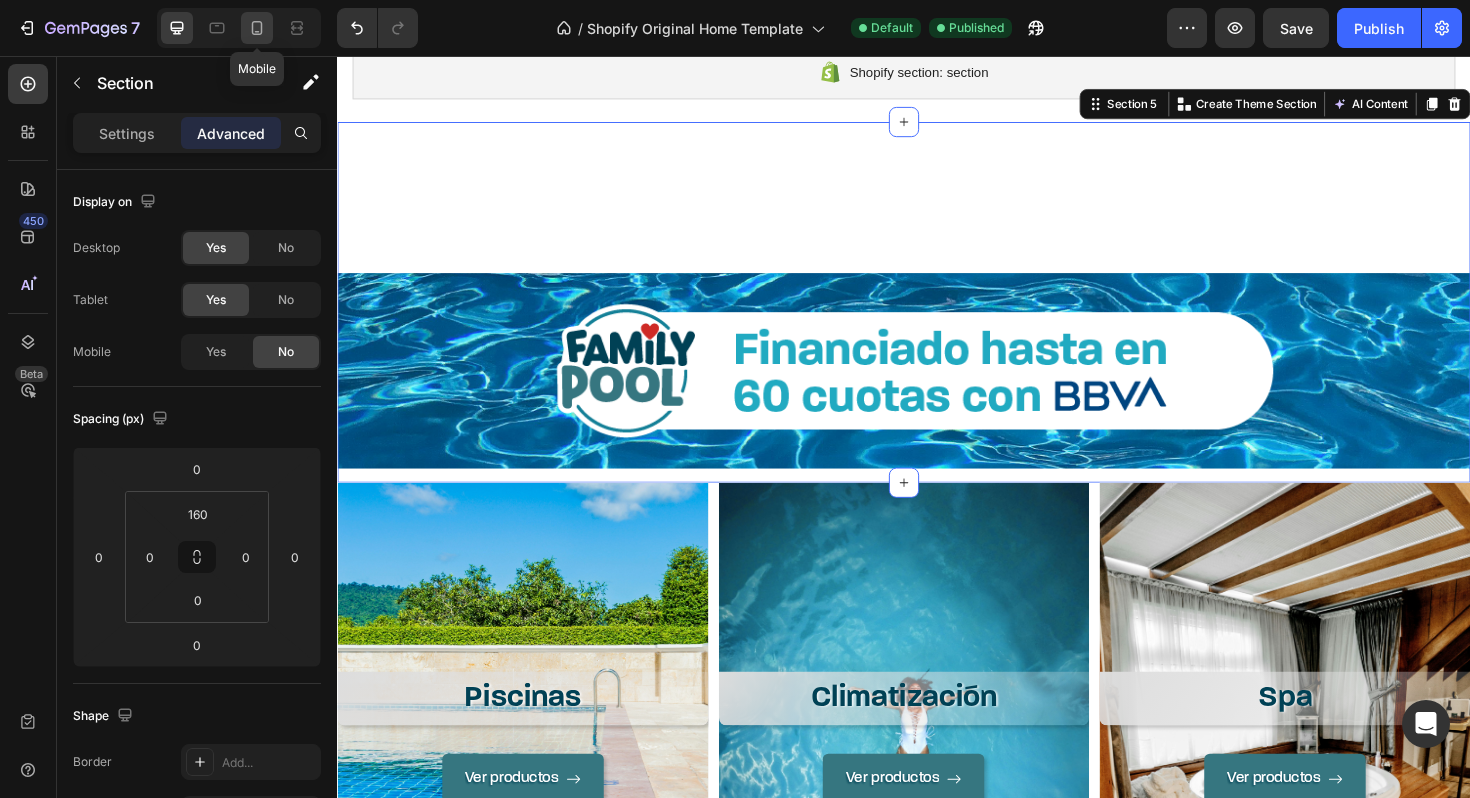 click 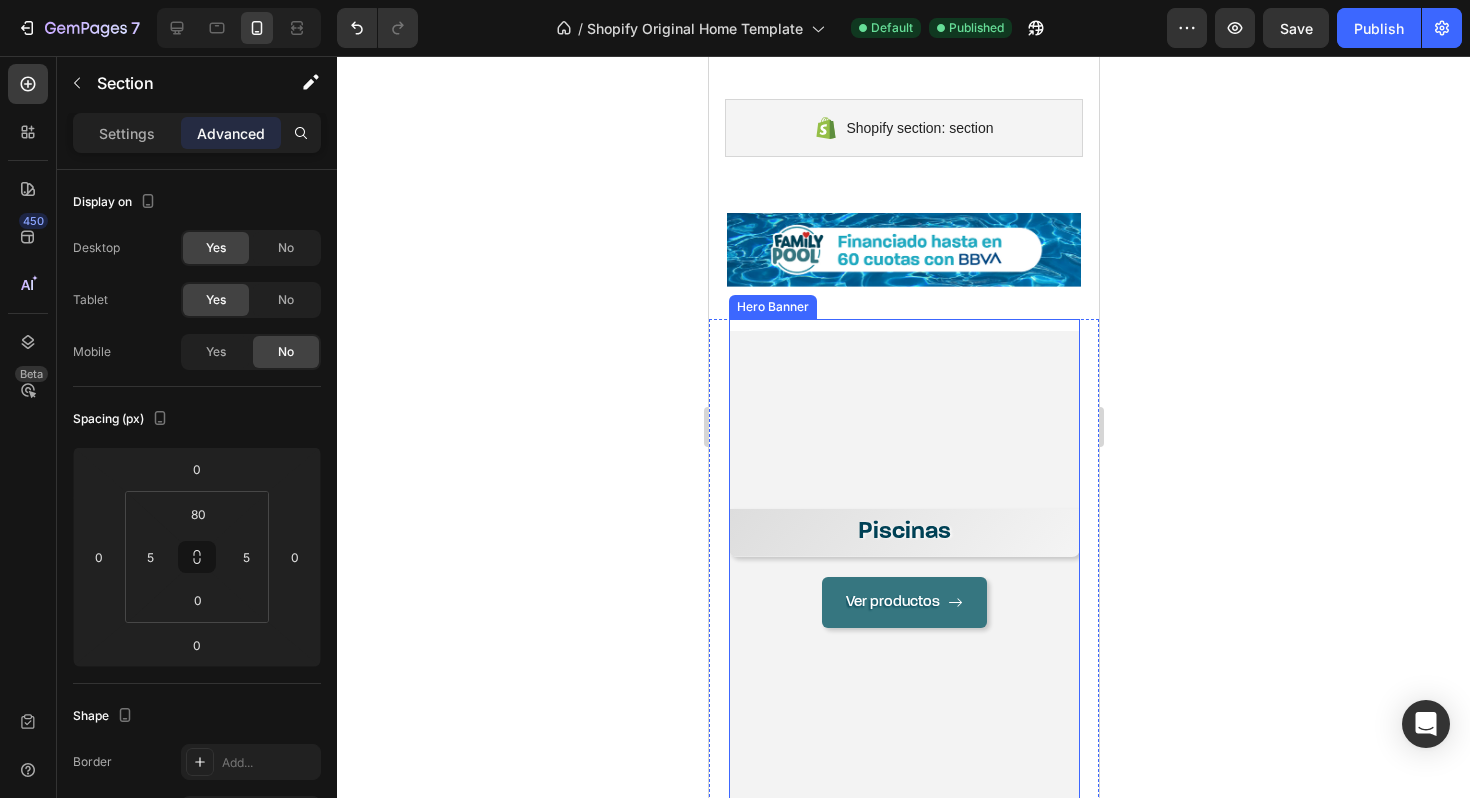 scroll, scrollTop: 1503, scrollLeft: 0, axis: vertical 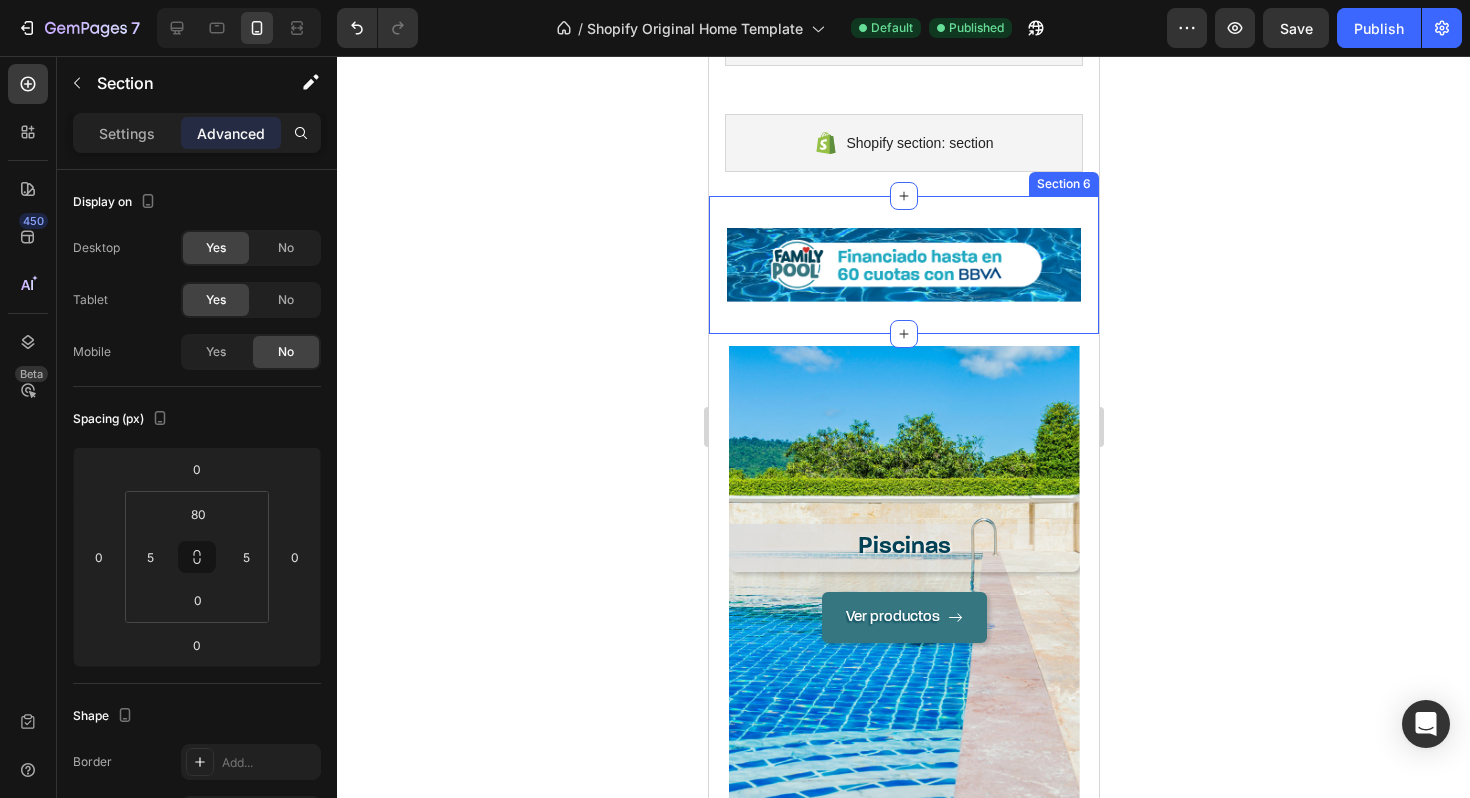 click on "Image Section 6" at bounding box center (903, 265) 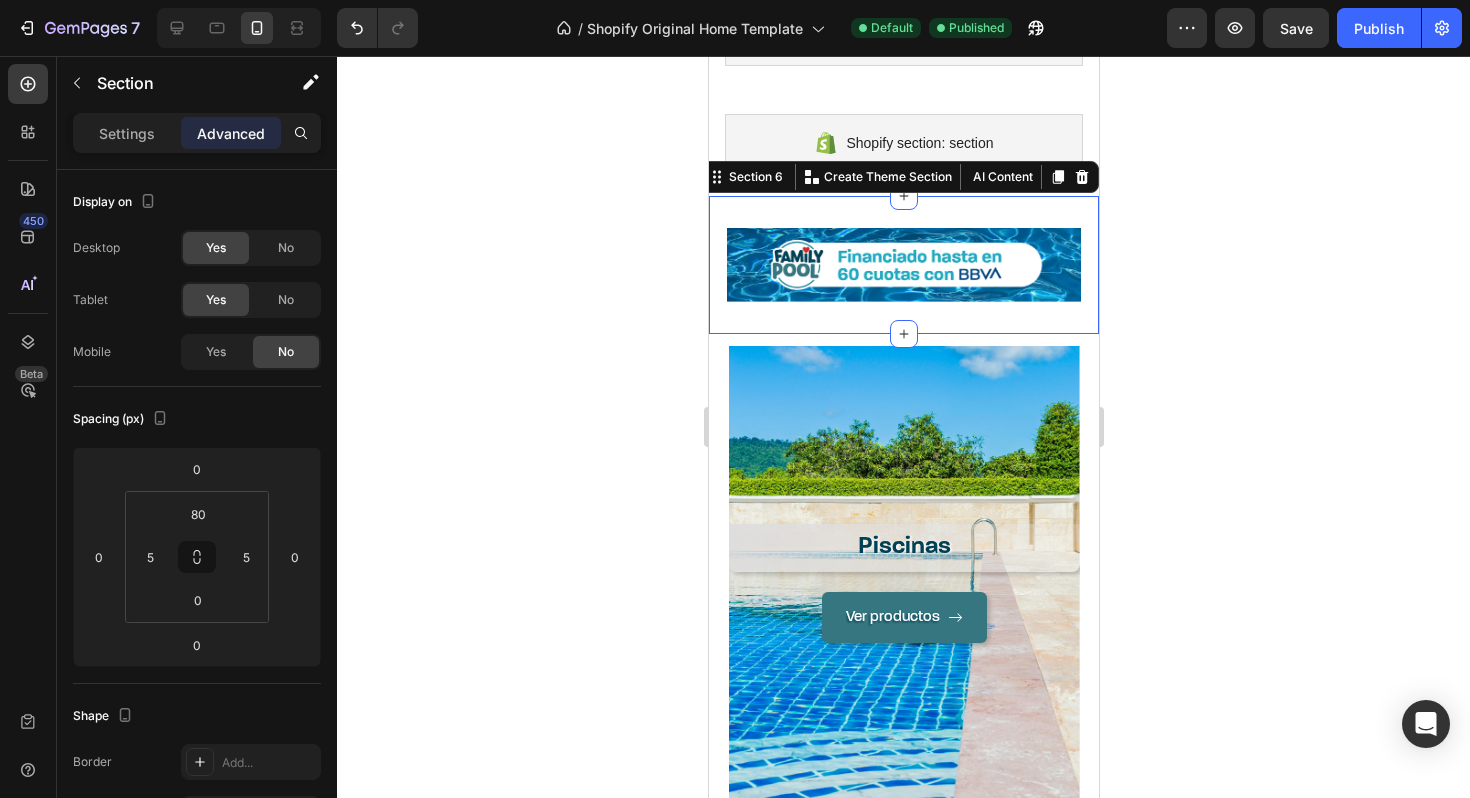 scroll, scrollTop: 122, scrollLeft: 0, axis: vertical 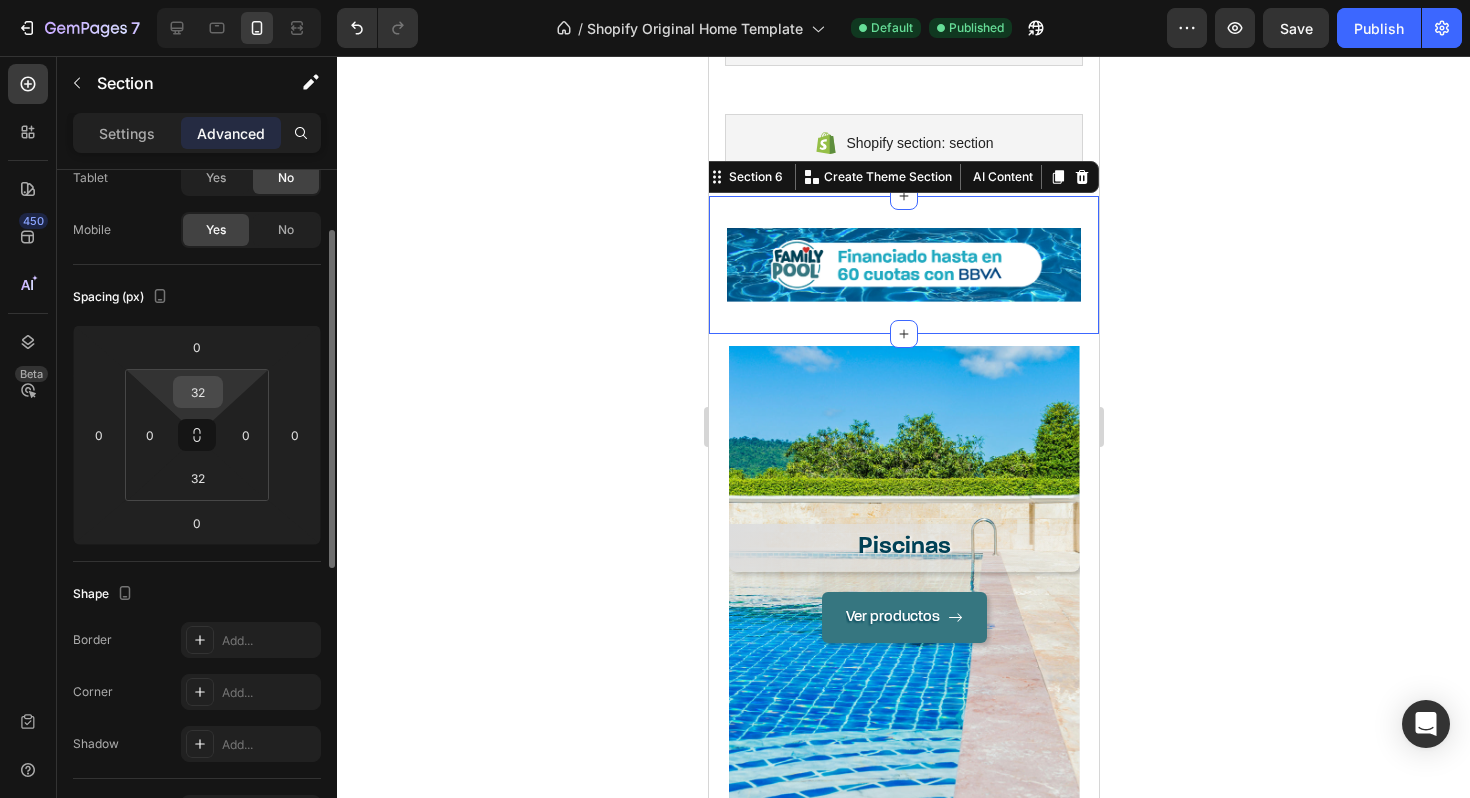 click on "32" at bounding box center (198, 392) 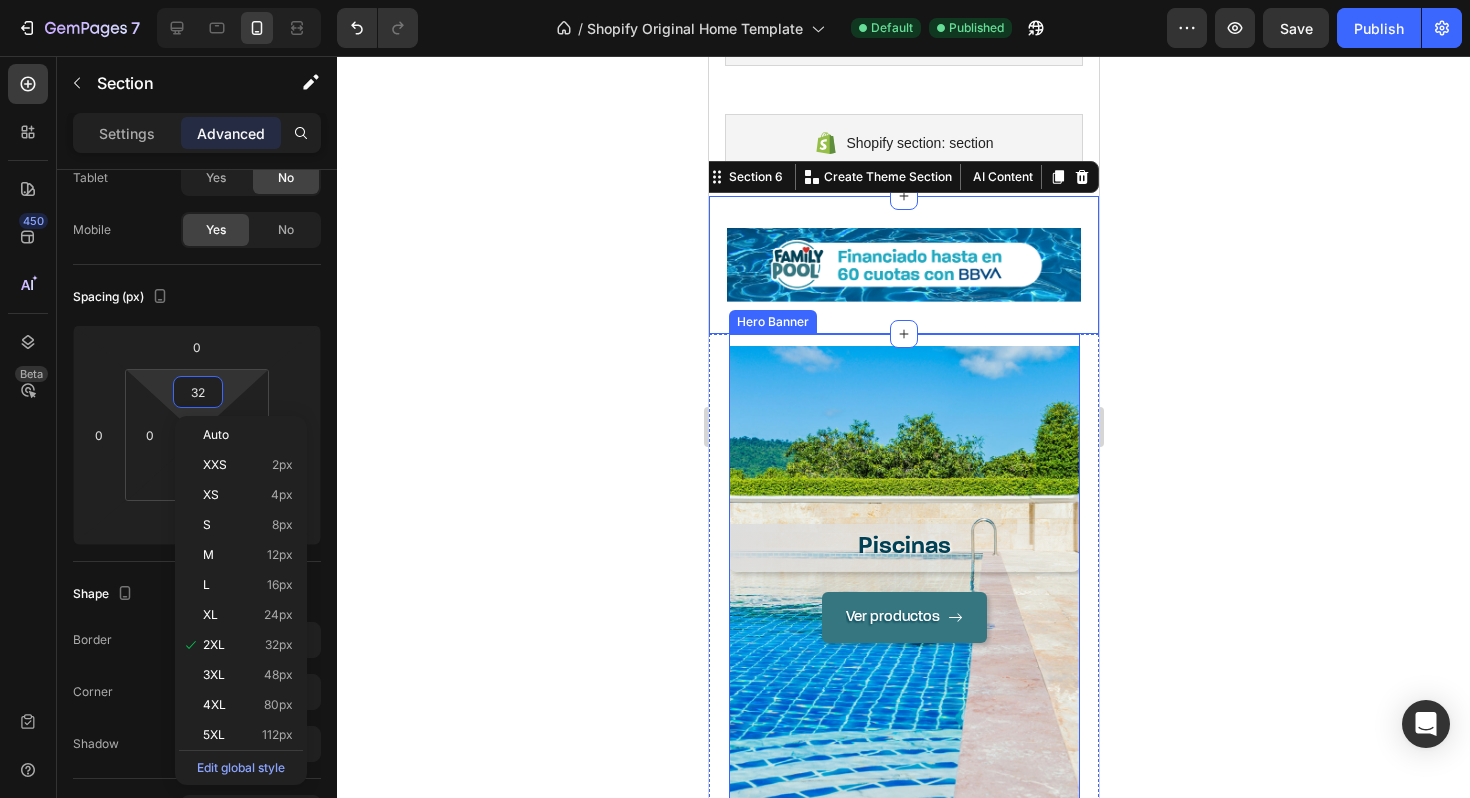 click on "Piscinas Heading
Ver productos Button" at bounding box center [903, 583] 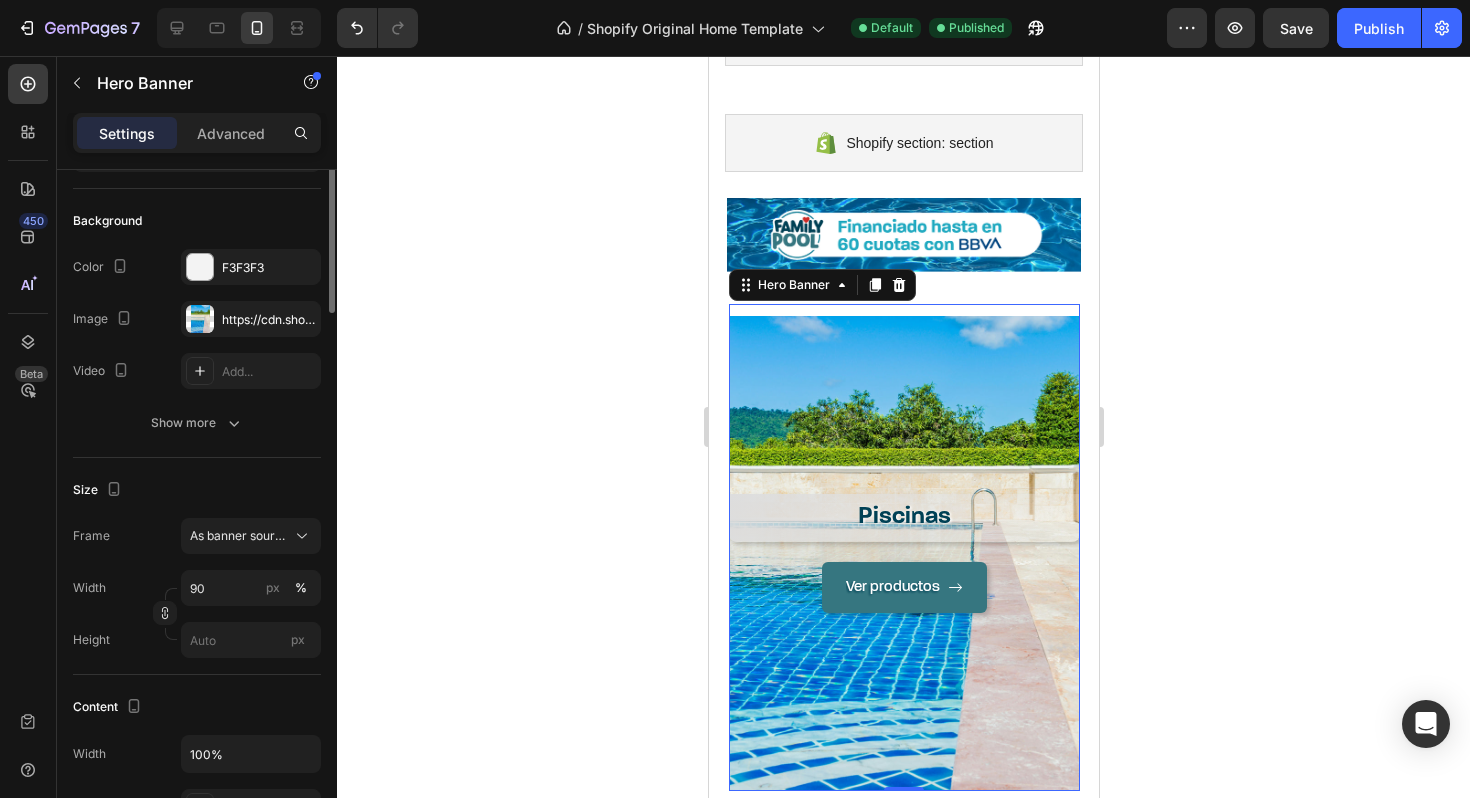 scroll, scrollTop: 0, scrollLeft: 0, axis: both 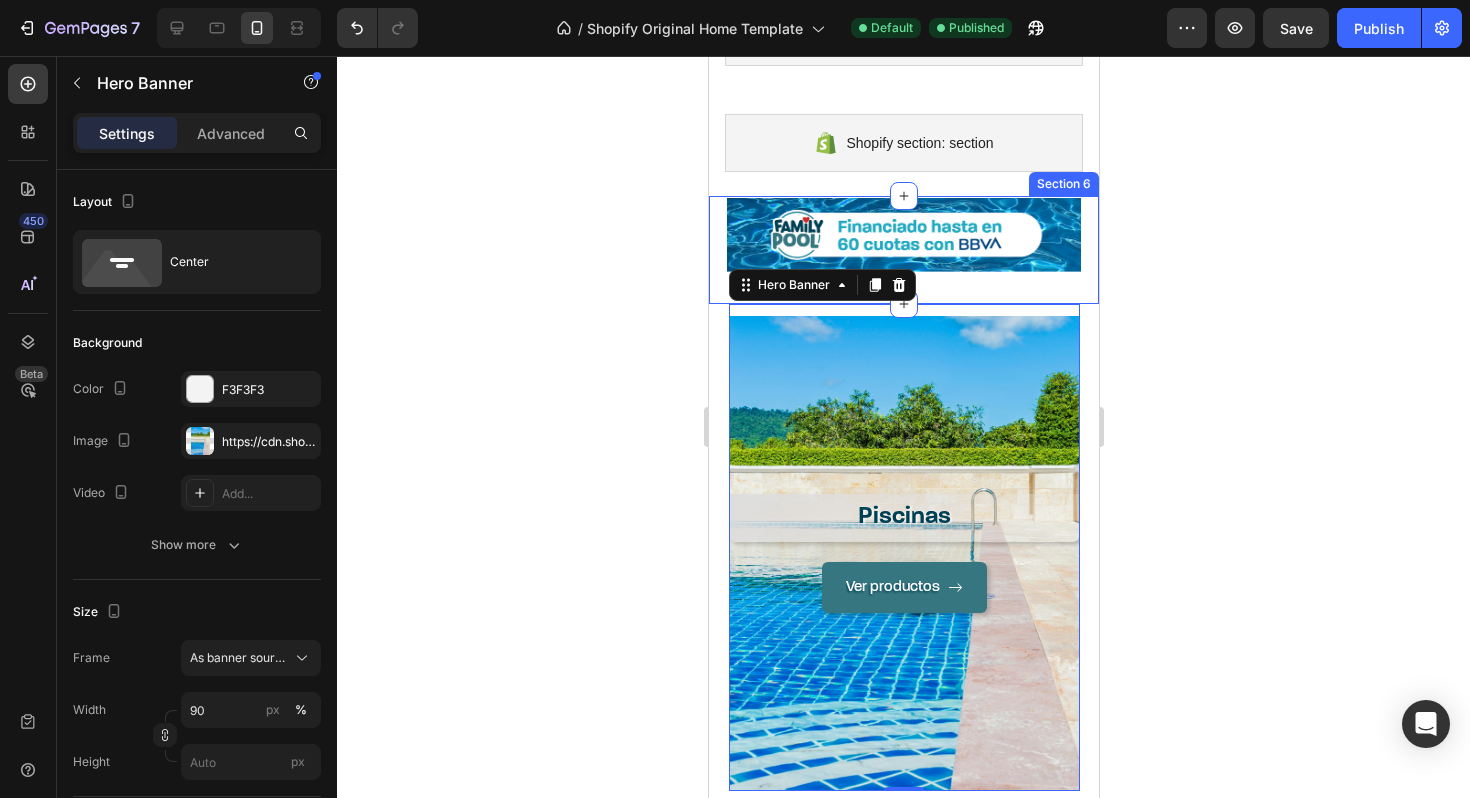click on "Image Section 6" at bounding box center [903, 250] 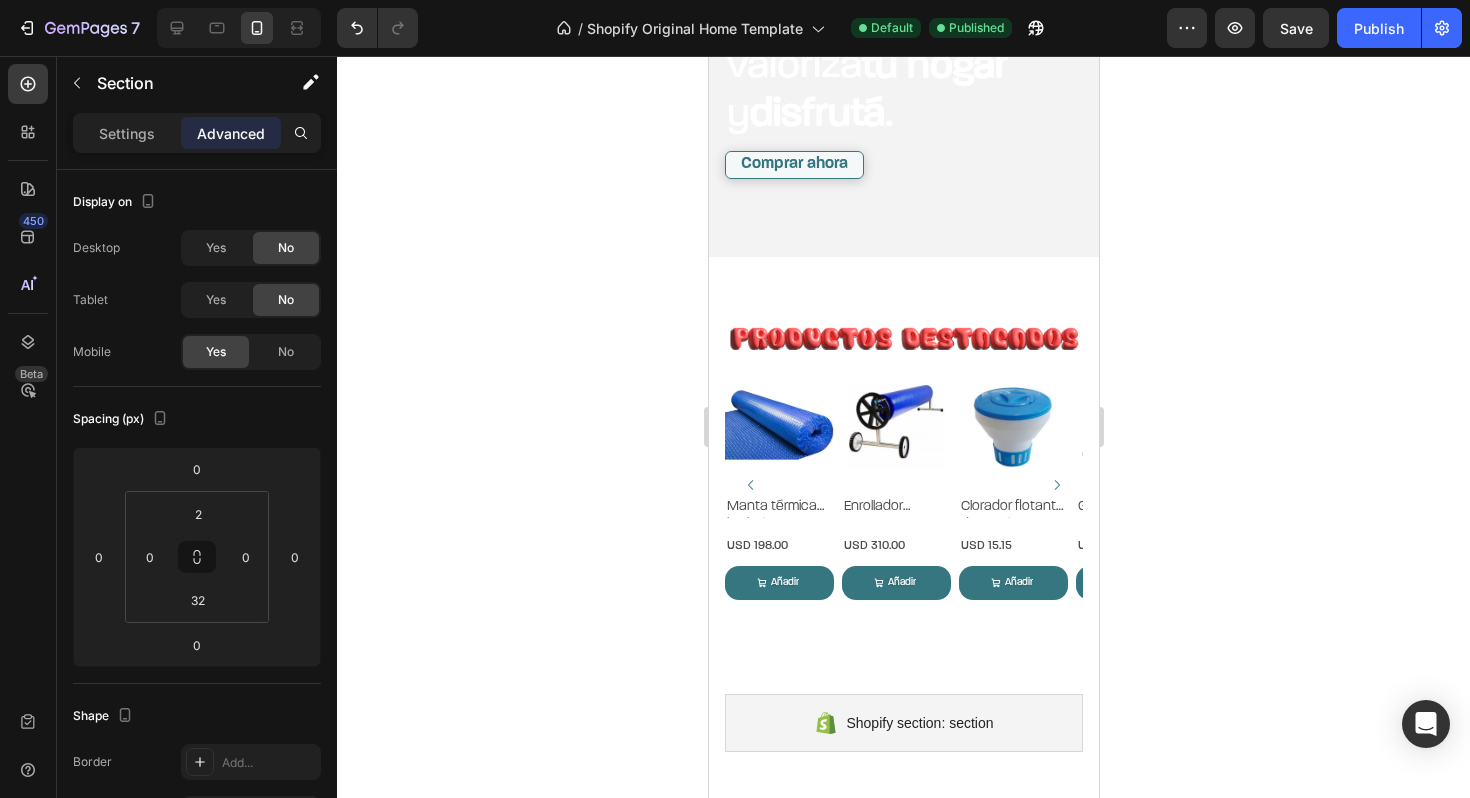 scroll, scrollTop: 287, scrollLeft: 0, axis: vertical 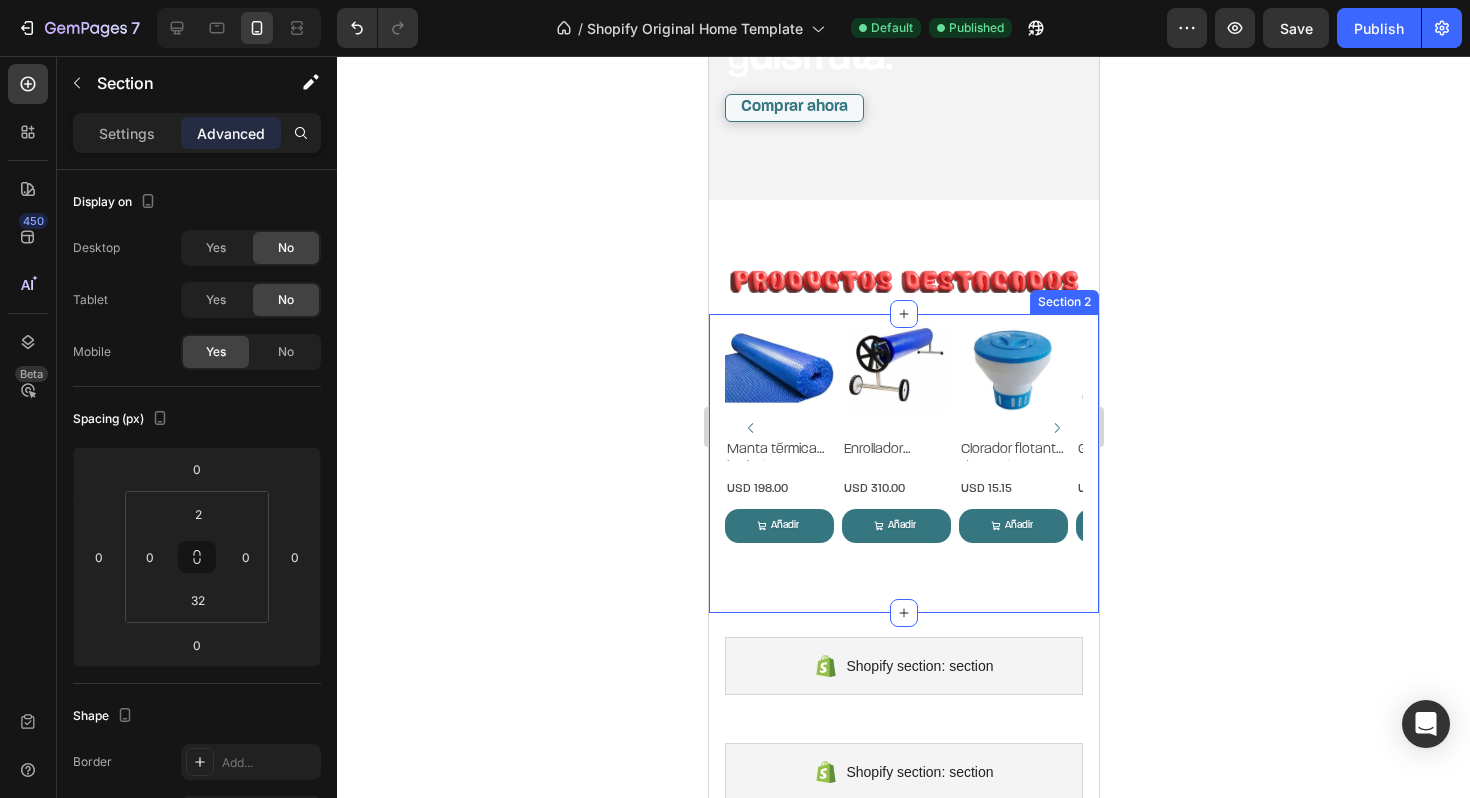 click on "Product Images Manta térmica burbuja 6×3 m Product Title USD 198.00 Product Price Product Price Row
Añadir al carrito Add to Cart
Añadir Add to Cart Row Product List Product Images Enrollador manual para manta térmica Product Title USD 310.00 Product Price Product Price Row
Añadir al carrito Add to Cart
Añadir Add to Cart Row Product List Product Images Clorador flotante de pastillas GIFI Product Title USD 15.15 Product Price Product Price Row
Añadir al carrito Add to Cart
Añadir Add to Cart Row Product List Product Images GIFI SQ – Clorador salino Product Title USD 690.00 Product Price Product Price Row
Añadir al carrito Add to Cart
Añadir Add to Cart Row Product List Product Images Bombas de calor ALLSUN Product Title USD 1,980.00 Product Price Product Price Row
Añadir al carrito Add to Cart
Añadir Add to Cart Row Product List USD 1,690.00" at bounding box center [903, 463] 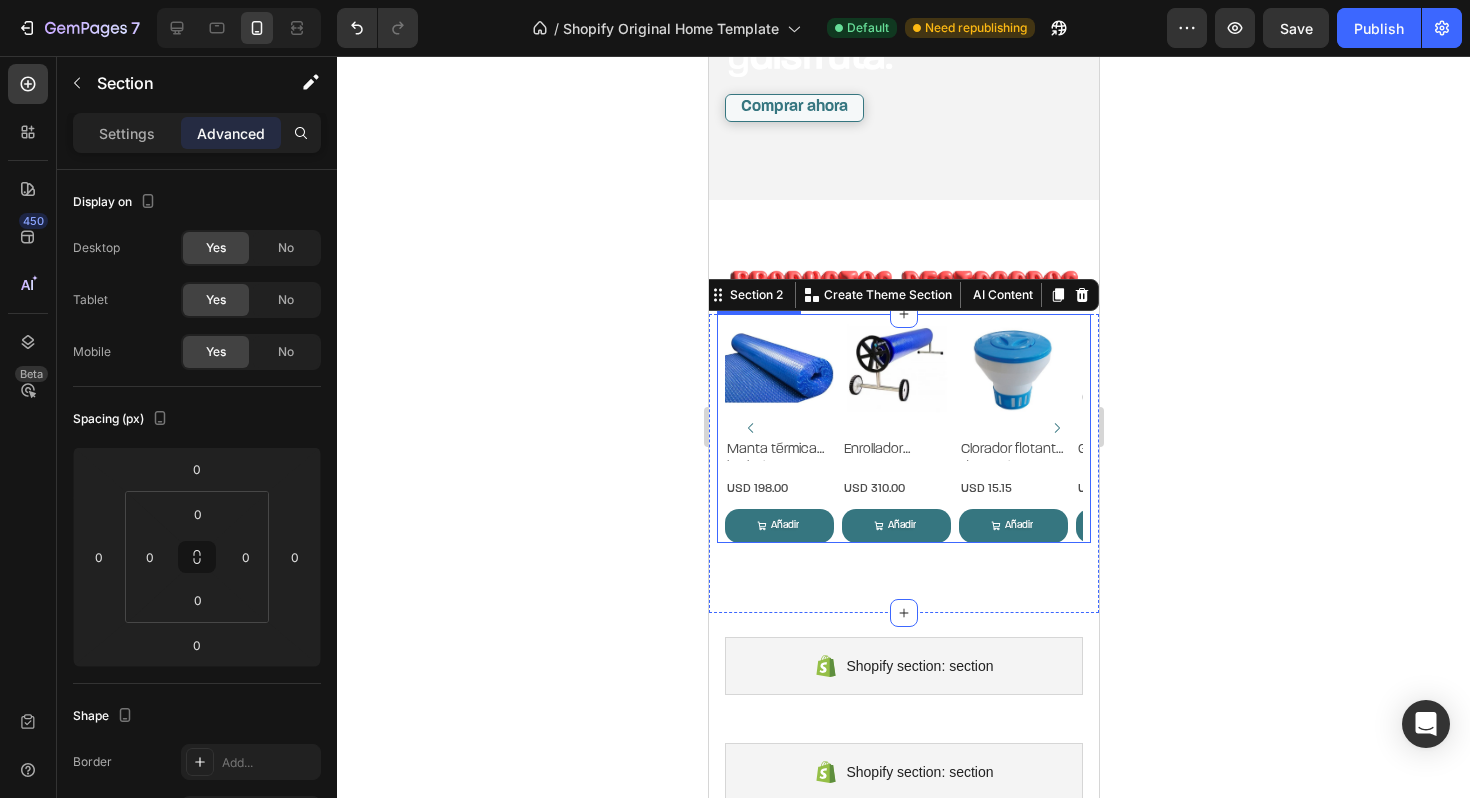 click on "Product Images Manta térmica burbuja 6×3 m Product Title USD 198.00 Product Price Product Price Row
Añadir al carrito Add to Cart
Añadir Add to Cart Row Product List Product Images Enrollador manual para manta térmica Product Title USD 310.00 Product Price Product Price Row
Añadir al carrito Add to Cart
Añadir Add to Cart Row Product List Product Images Clorador flotante de pastillas GIFI Product Title USD 15.15 Product Price Product Price Row
Añadir al carrito Add to Cart
Añadir Add to Cart Row Product List Product Images GIFI SQ – Clorador salino Product Title USD 690.00 Product Price Product Price Row
Añadir al carrito Add to Cart
Añadir Add to Cart Row Product List Product Images Bombas de calor ALLSUN Product Title USD 1,980.00 Product Price Product Price Row
Añadir al carrito Add to Cart
Añadir Add to Cart Row Product List Product Images Product Title" at bounding box center (903, 428) 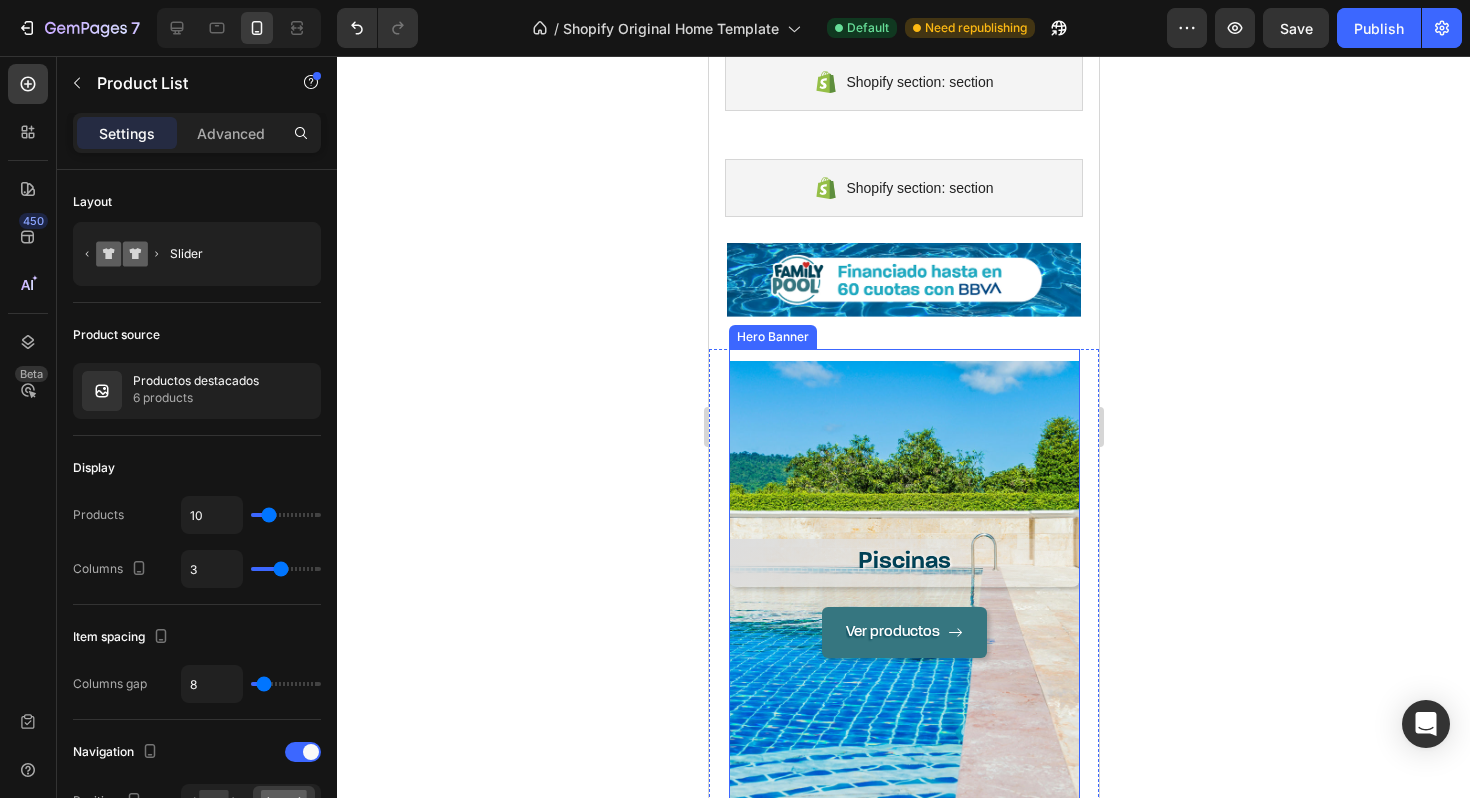scroll, scrollTop: 688, scrollLeft: 0, axis: vertical 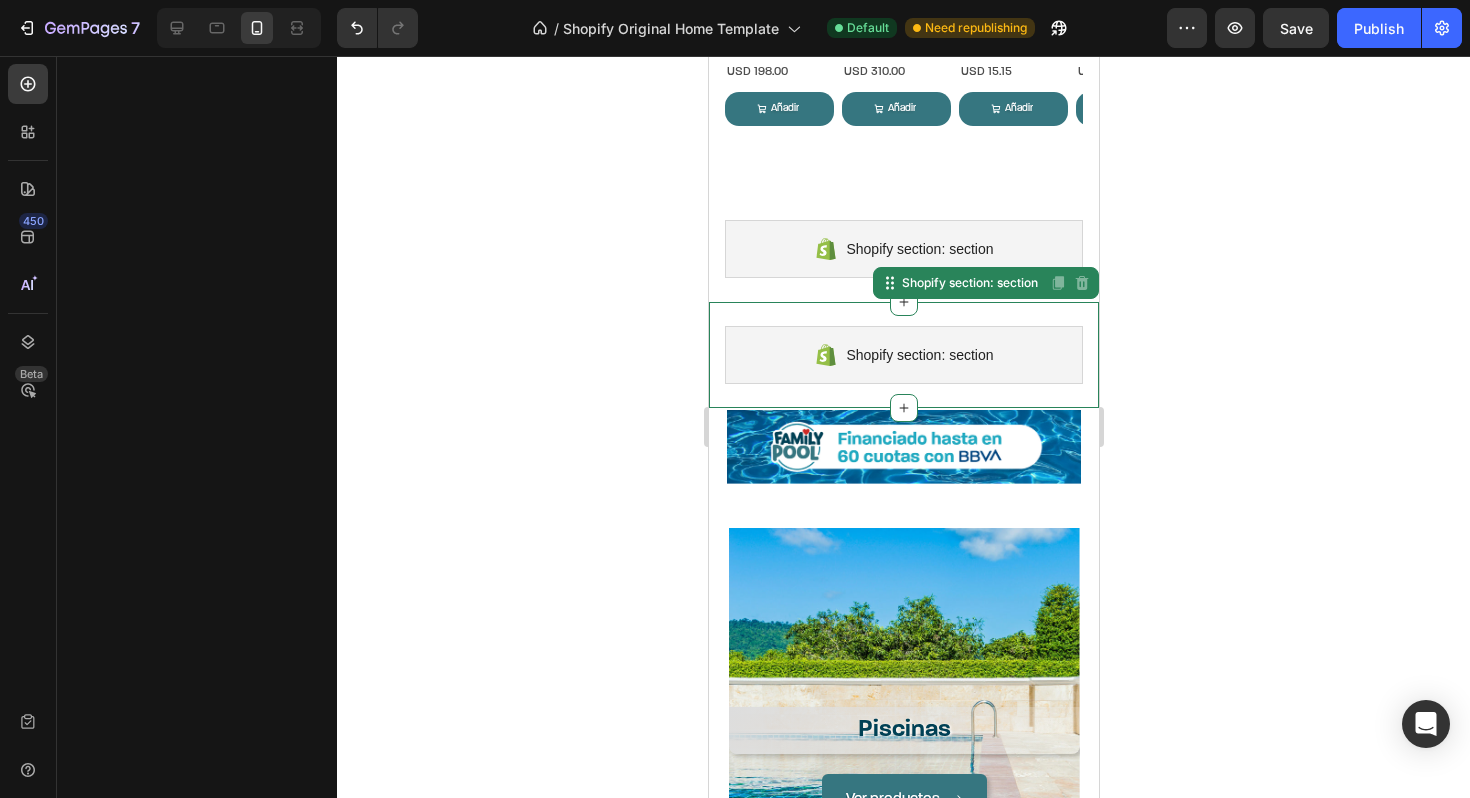 click on "Shopify section: section Shopify section: section   Disabled. Please edit in Shopify Editor Disabled. Please edit in Shopify Editor" at bounding box center [903, 355] 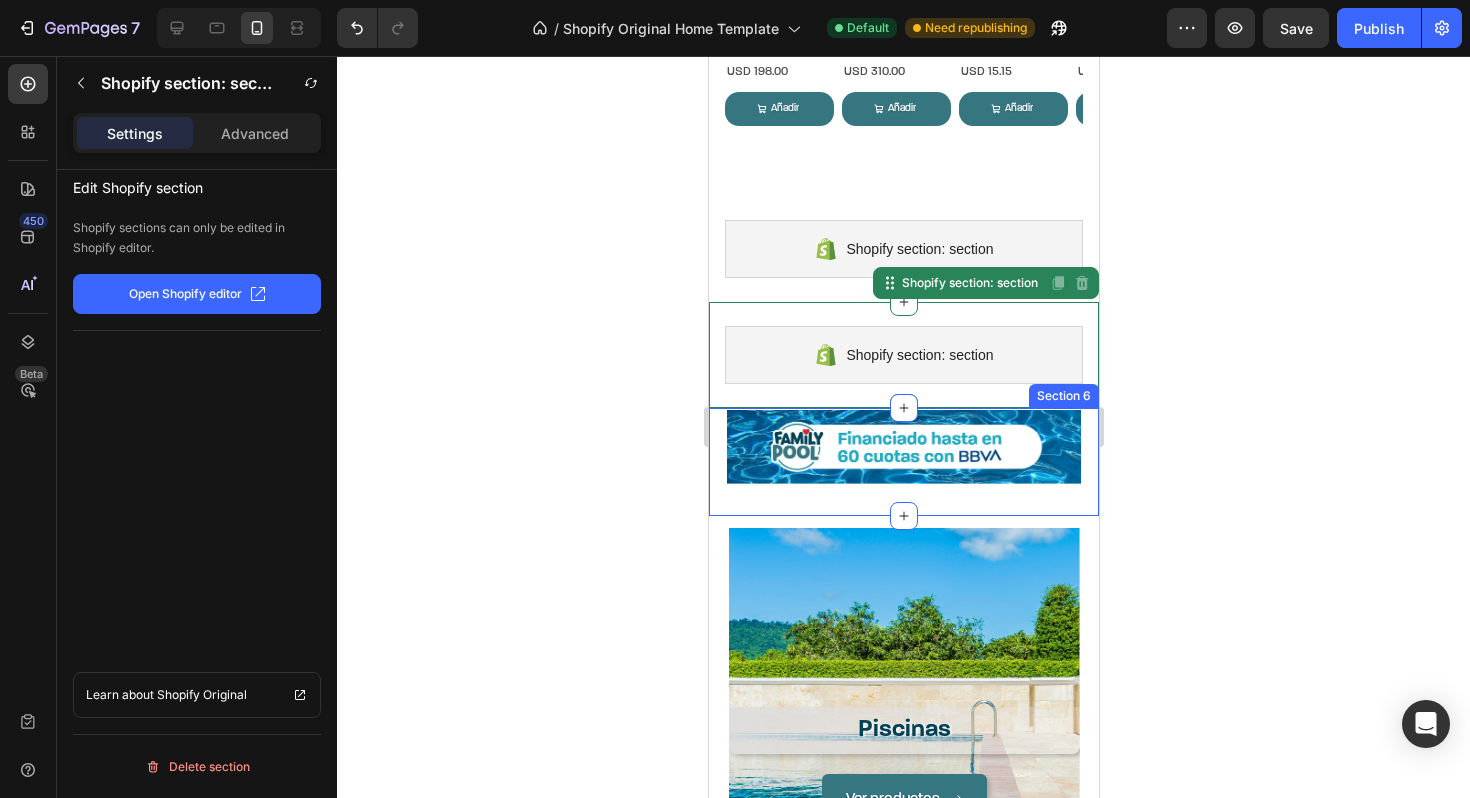 click on "Image Section 6" at bounding box center (903, 462) 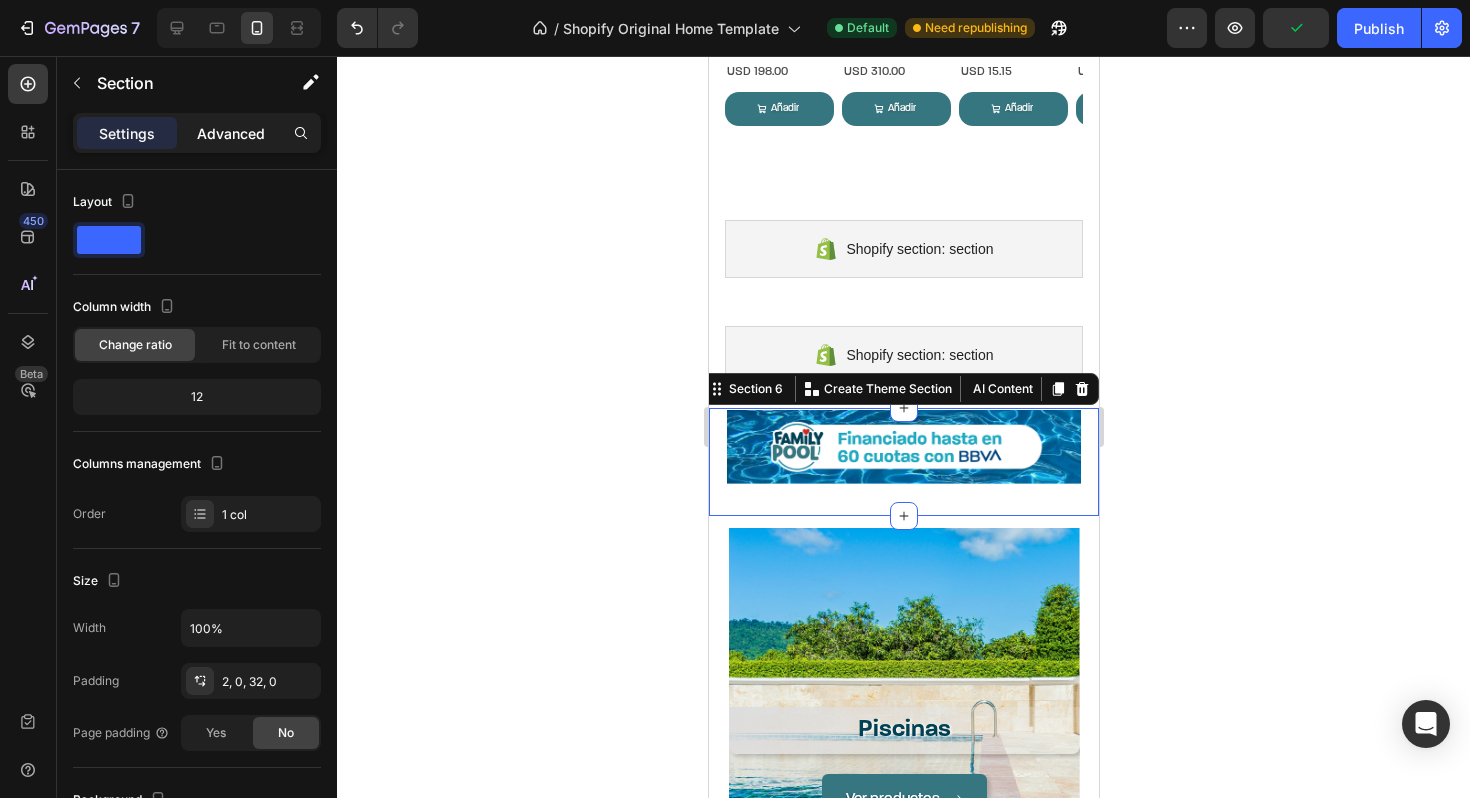 click on "Advanced" 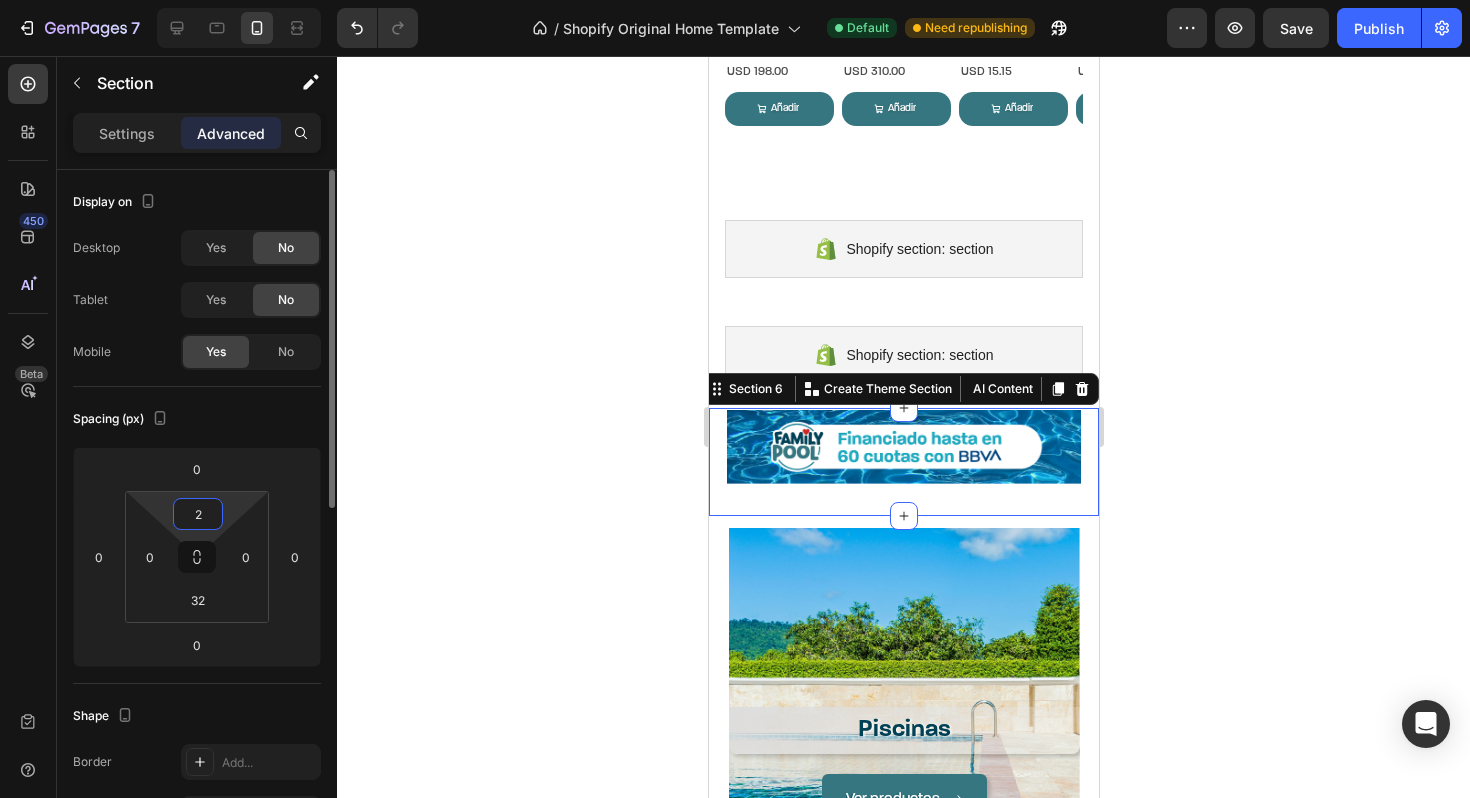 click on "2" at bounding box center [198, 514] 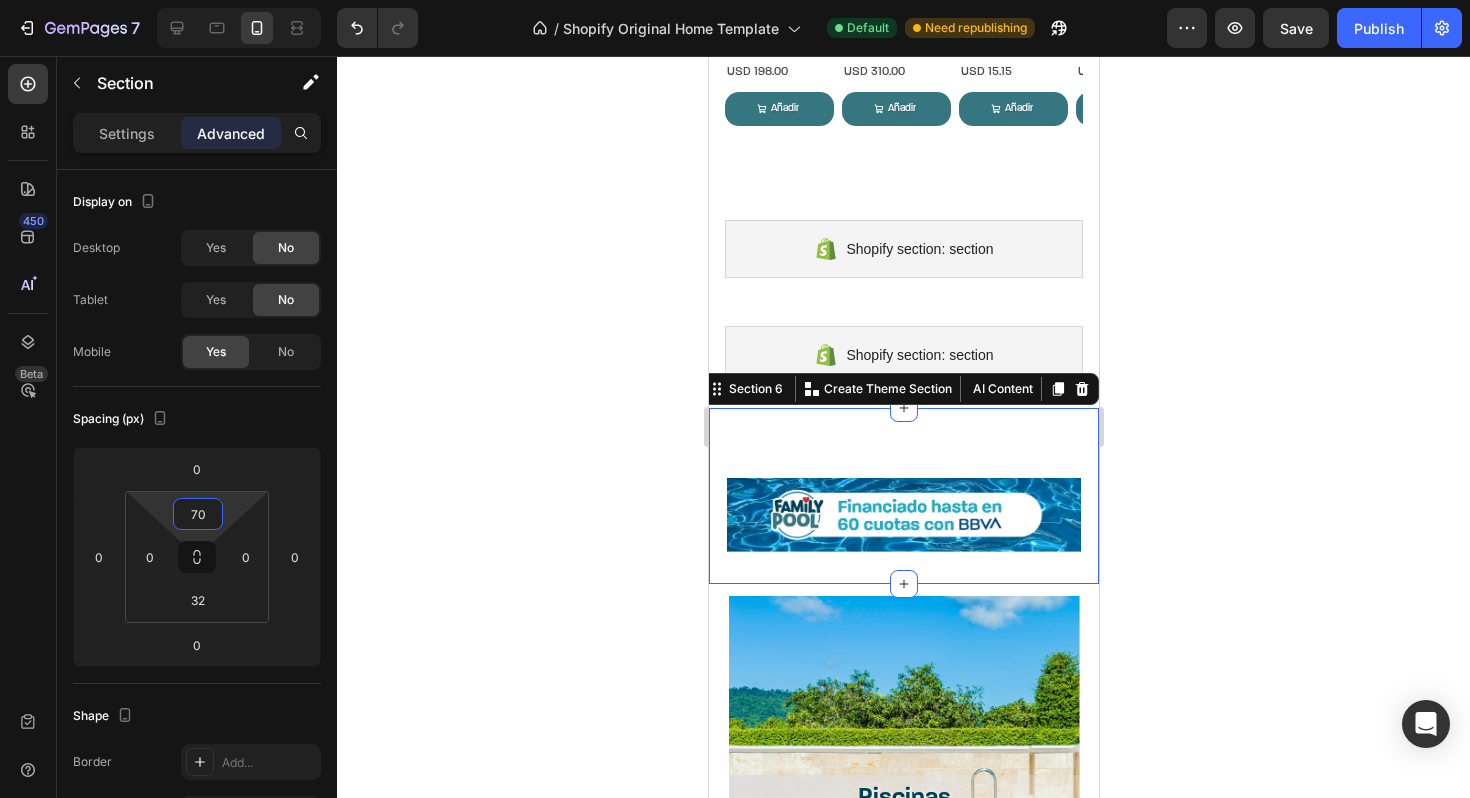type on "70" 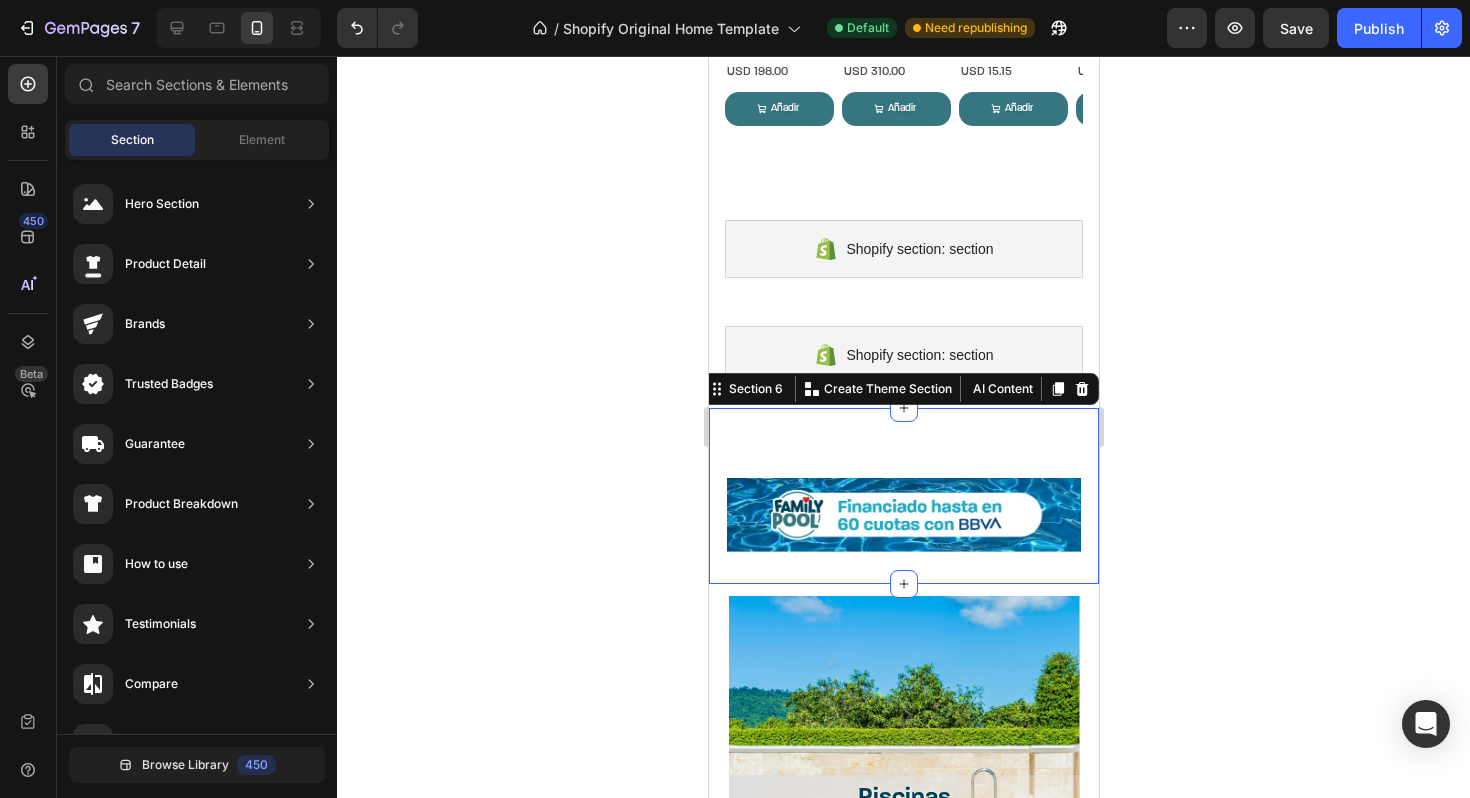 click on "Image Section 6   You can create reusable sections Create Theme Section AI Content Write with GemAI What would you like to describe here? Tone and Voice Persuasive Product UNION DOBLE PVC SD HH 90MM Show more Generate" at bounding box center [903, 496] 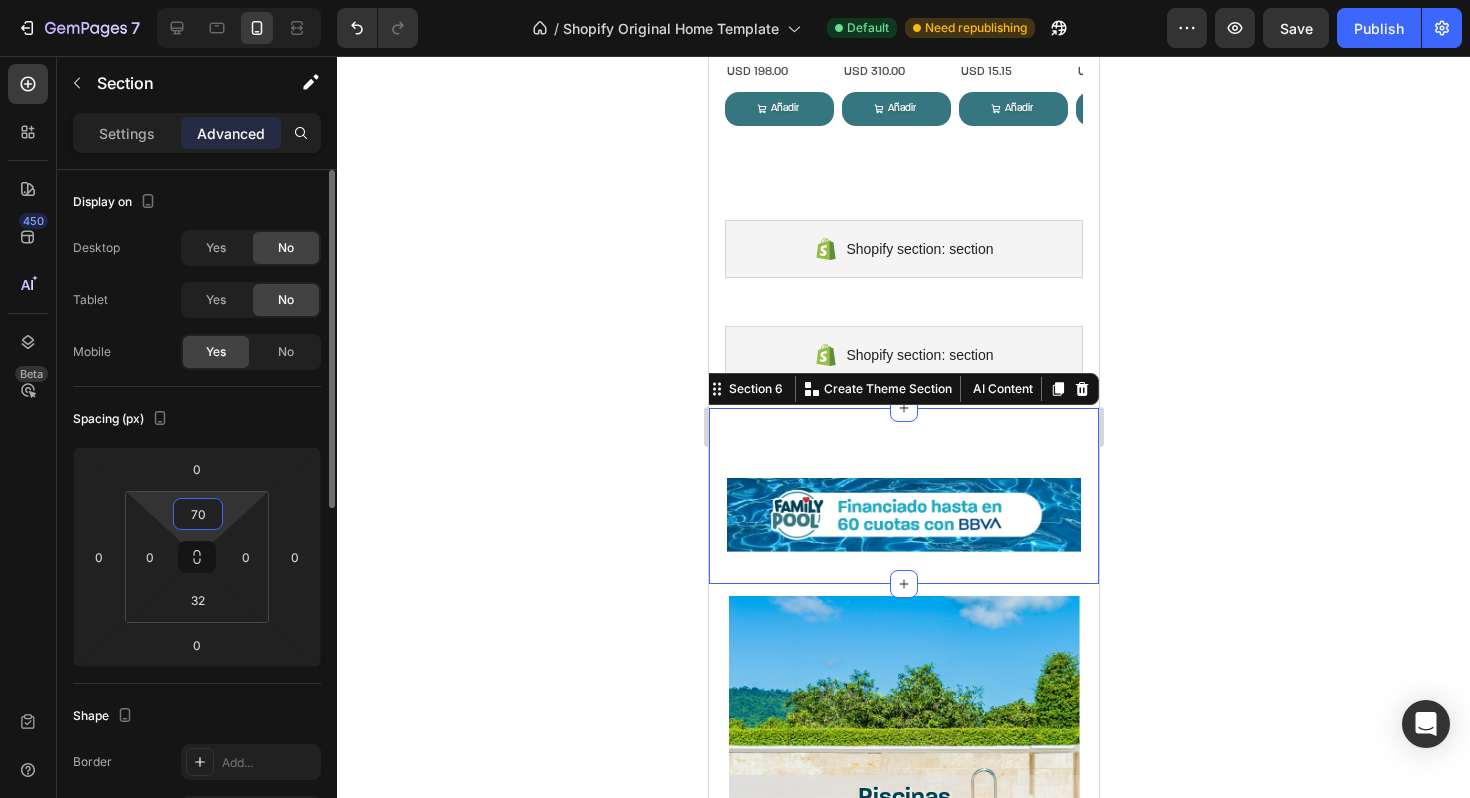 click on "70" at bounding box center (198, 514) 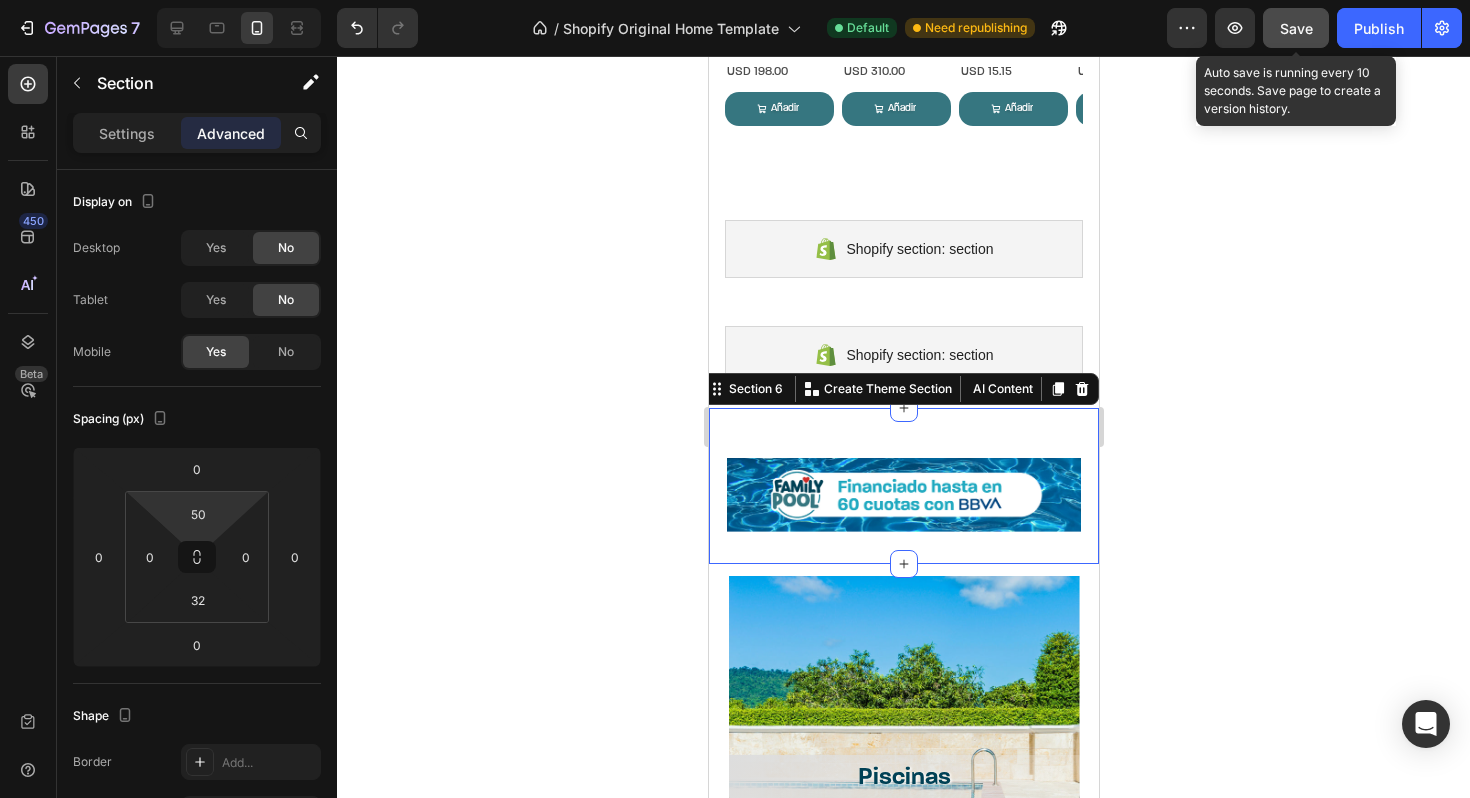 click on "Save" 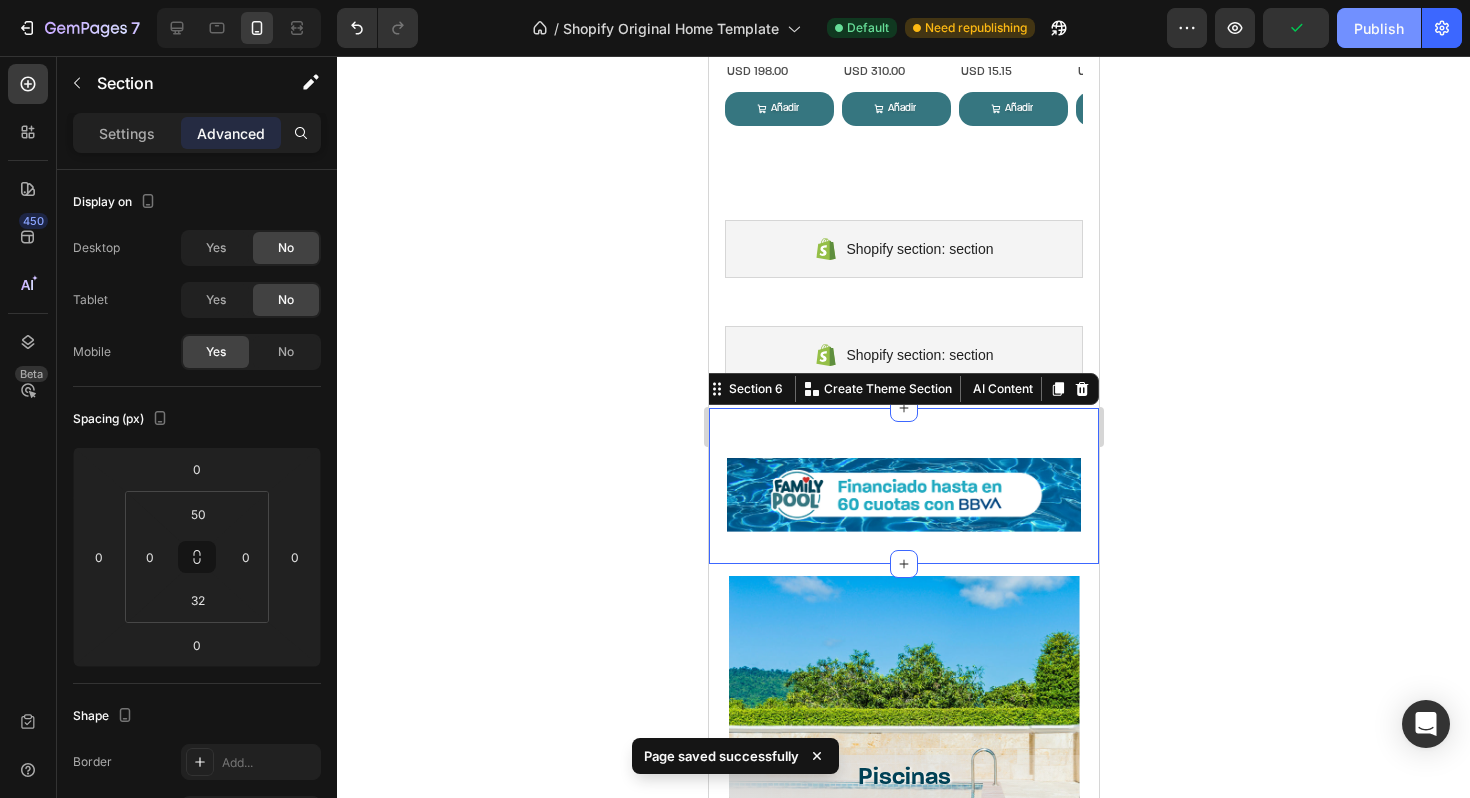 click on "Publish" at bounding box center [1379, 28] 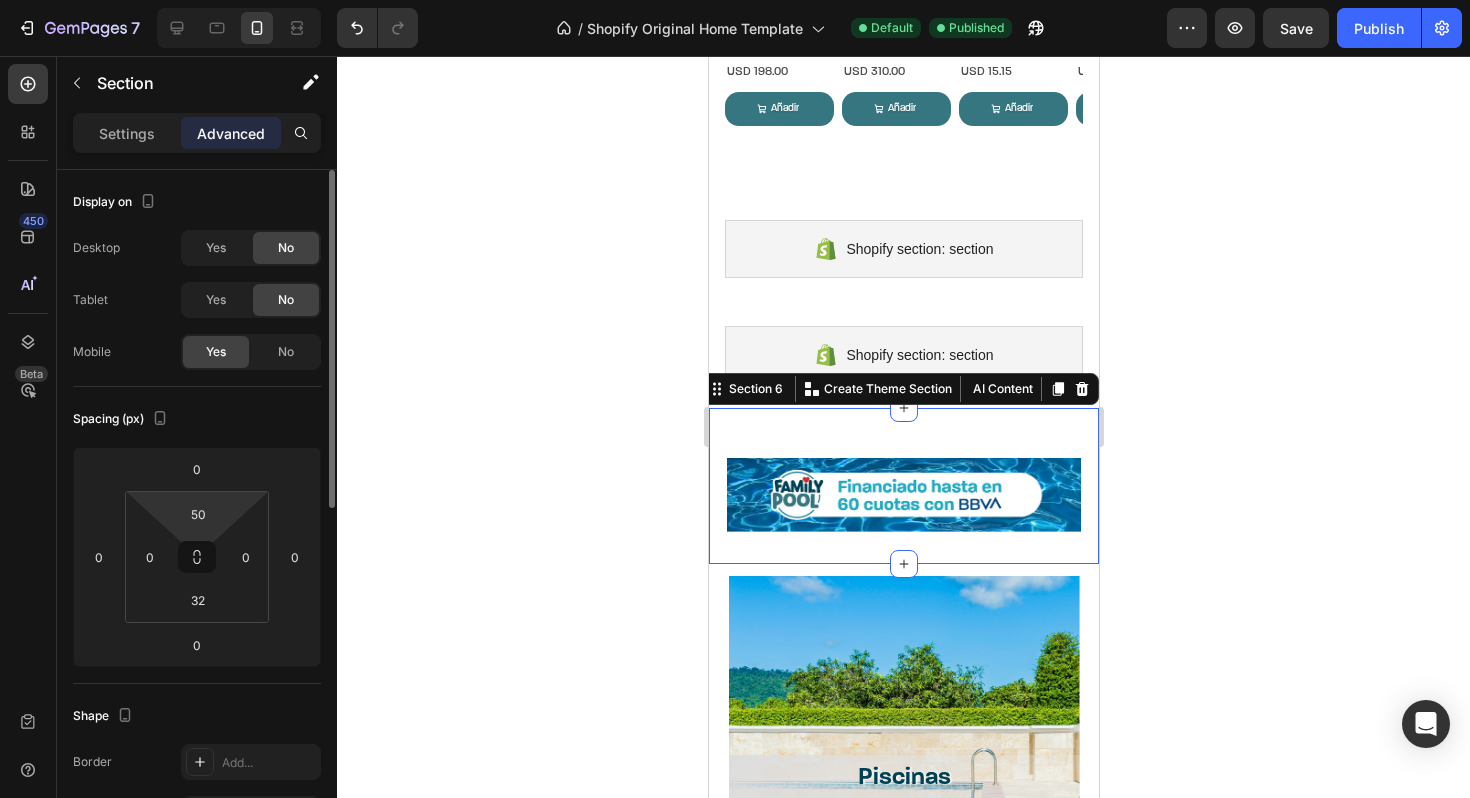 click on "7   /  Shopify Original Home Template Default Published Preview  Save   Publish  450 Beta Sections(18) Elements(83) Section Element Hero Section Product Detail Brands Trusted Badges Guarantee Product Breakdown How to use Testimonials Compare Bundle FAQs Social Proof Brand Story Product List Collection Blog List Contact Sticky Add to Cart Custom Footer Browse Library 450 Layout
Row
Row
Row
Row Text
Heading
Text Block Button
Button
Button Media
Image
Image" at bounding box center (735, 0) 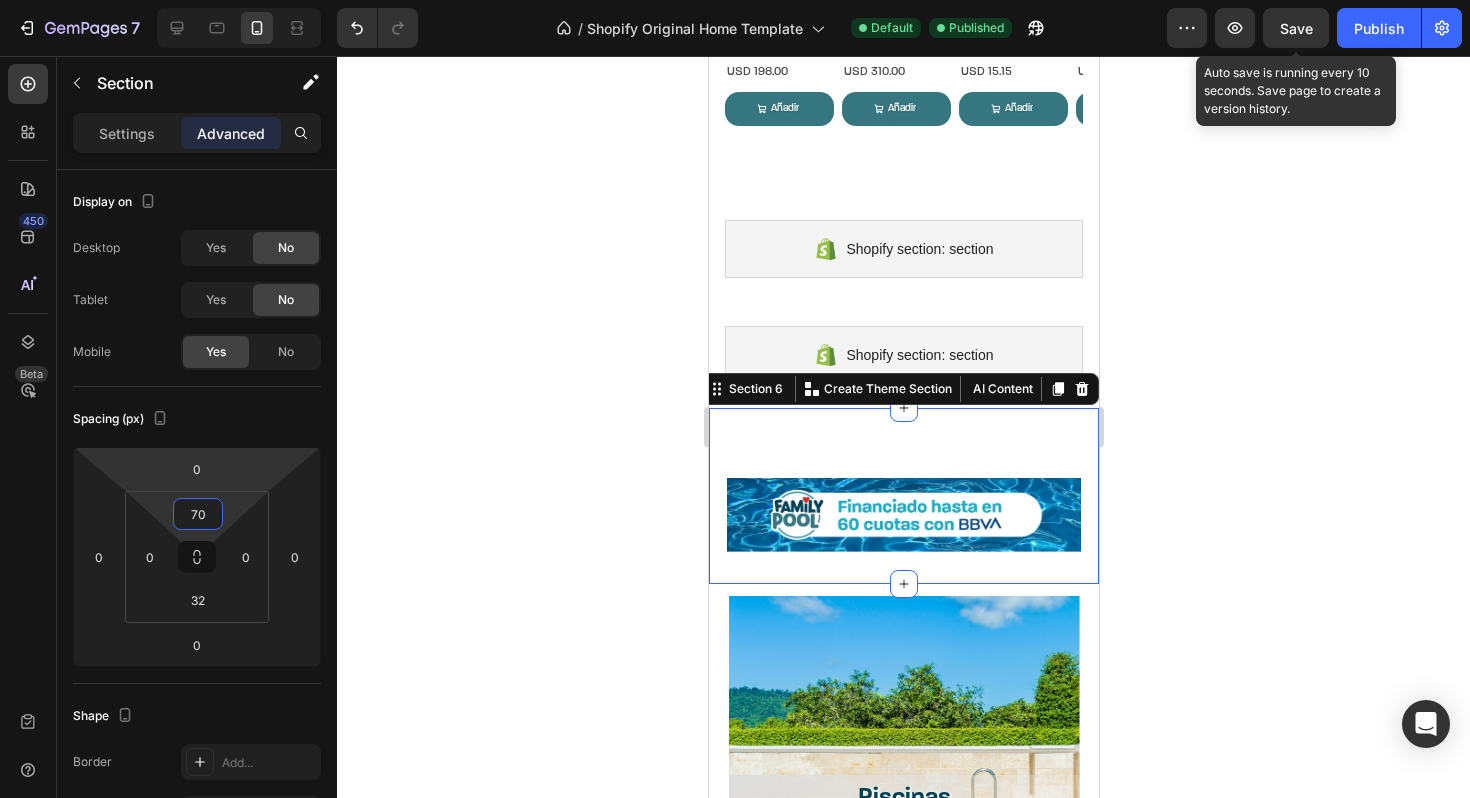 type on "70" 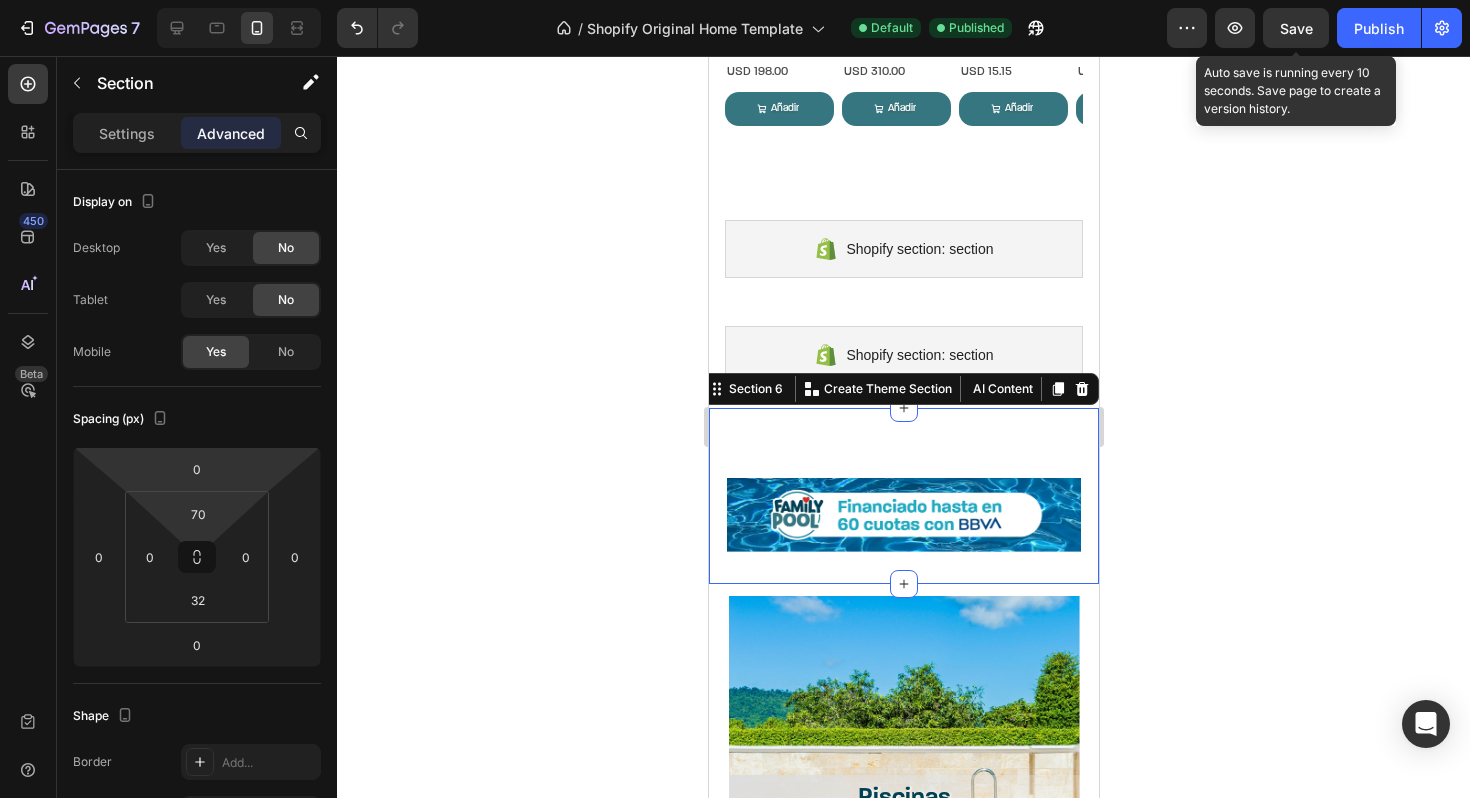click on "Save" at bounding box center [1296, 28] 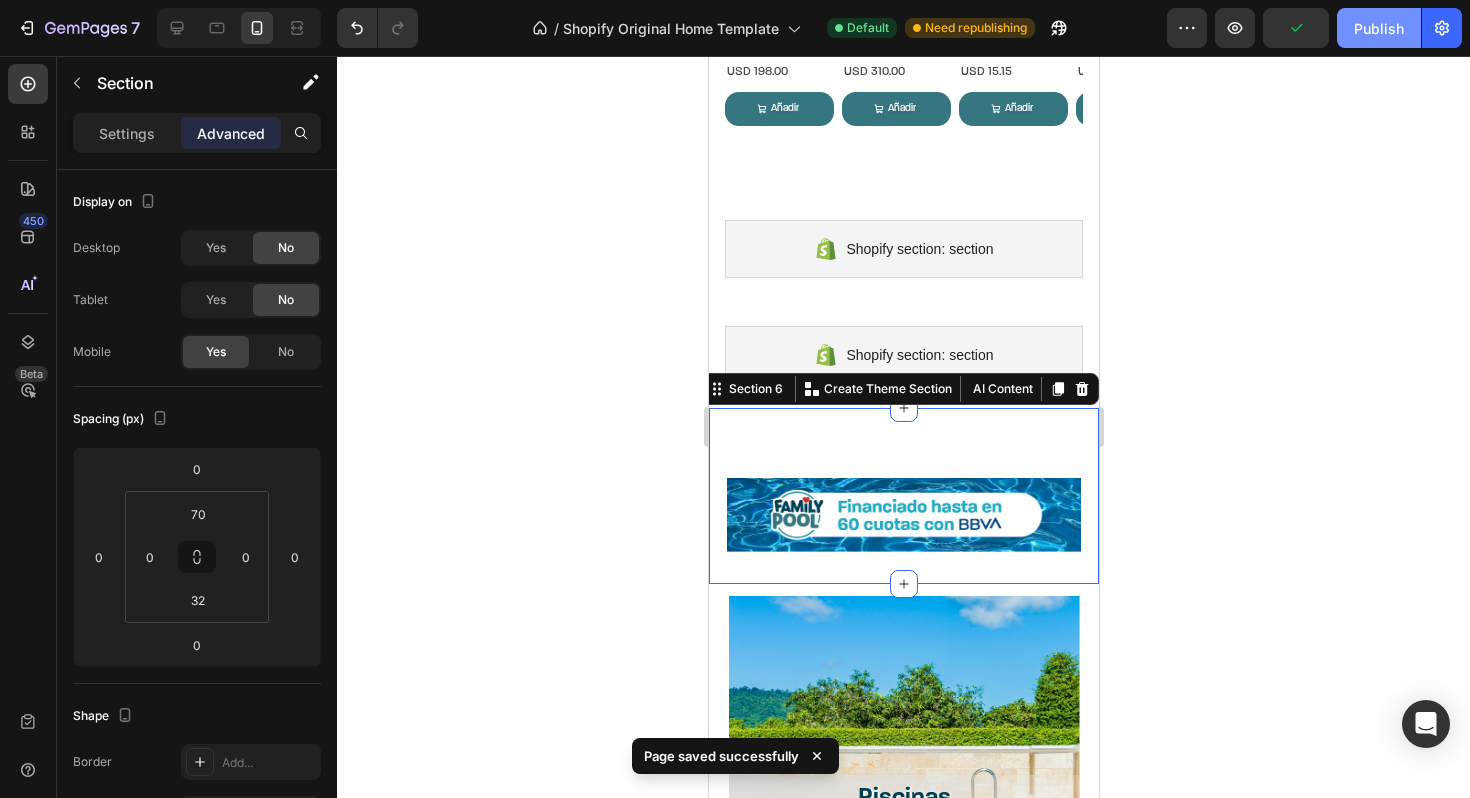 click on "Publish" at bounding box center (1379, 28) 